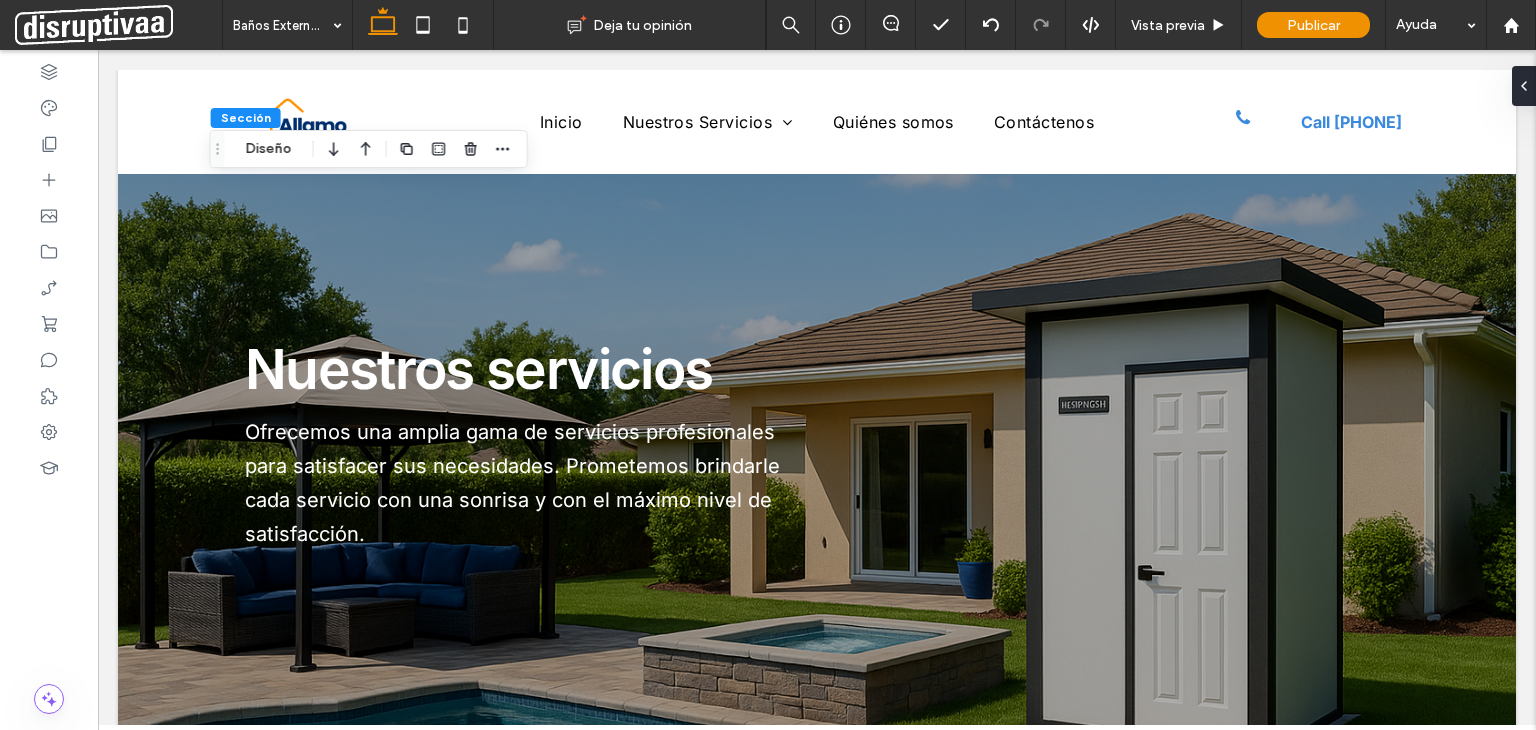 scroll, scrollTop: 668, scrollLeft: 0, axis: vertical 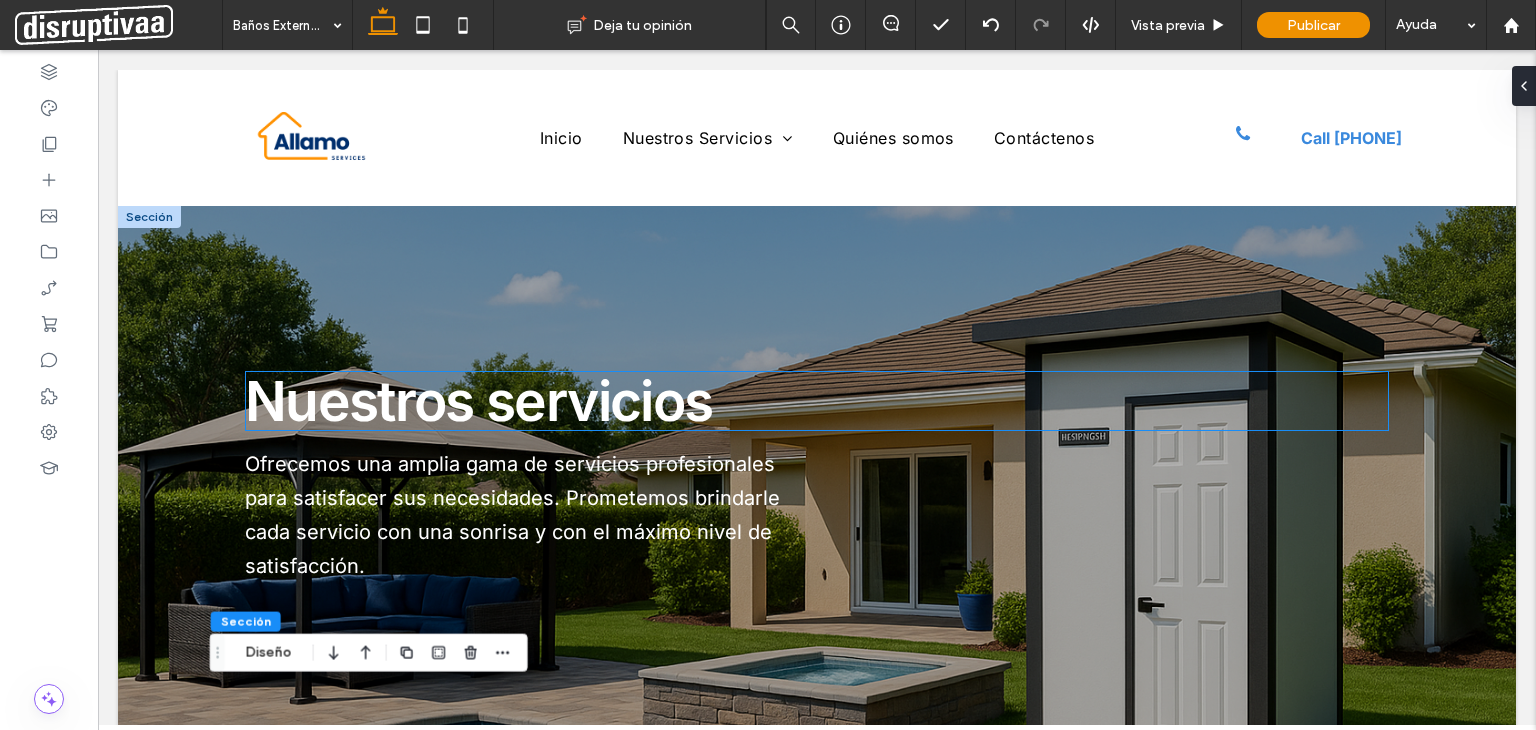 click on "Nuestros servicios" at bounding box center (478, 401) 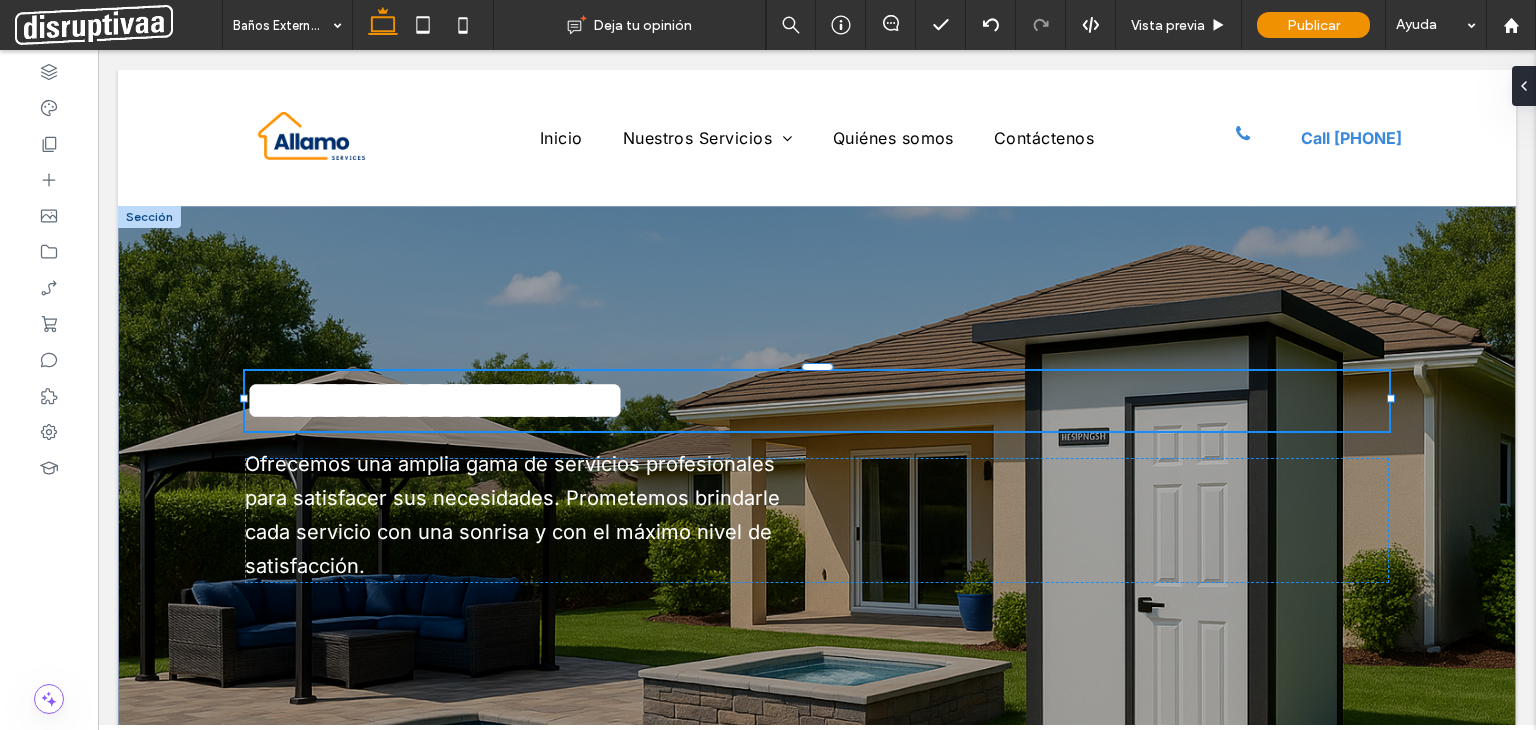 type on "*****" 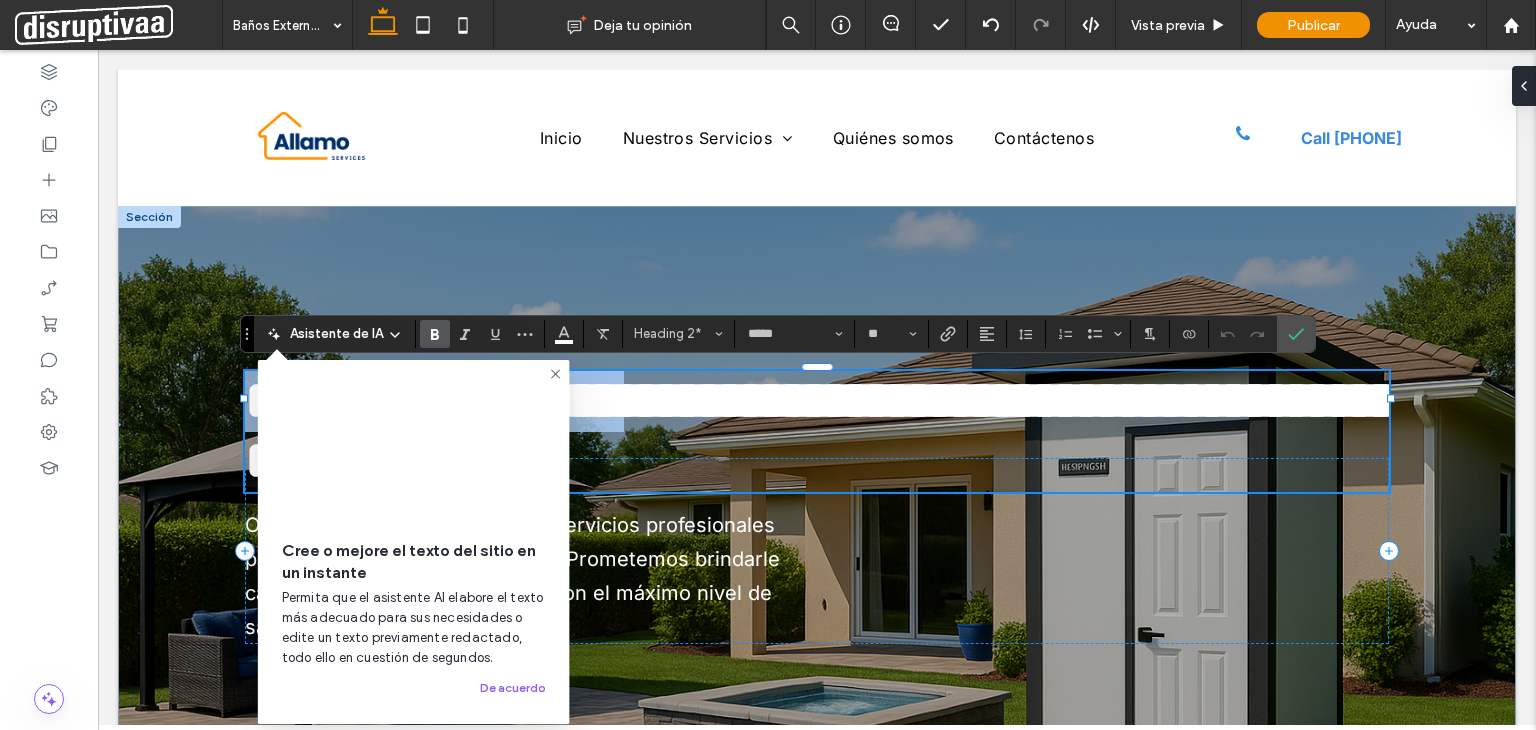 type on "**" 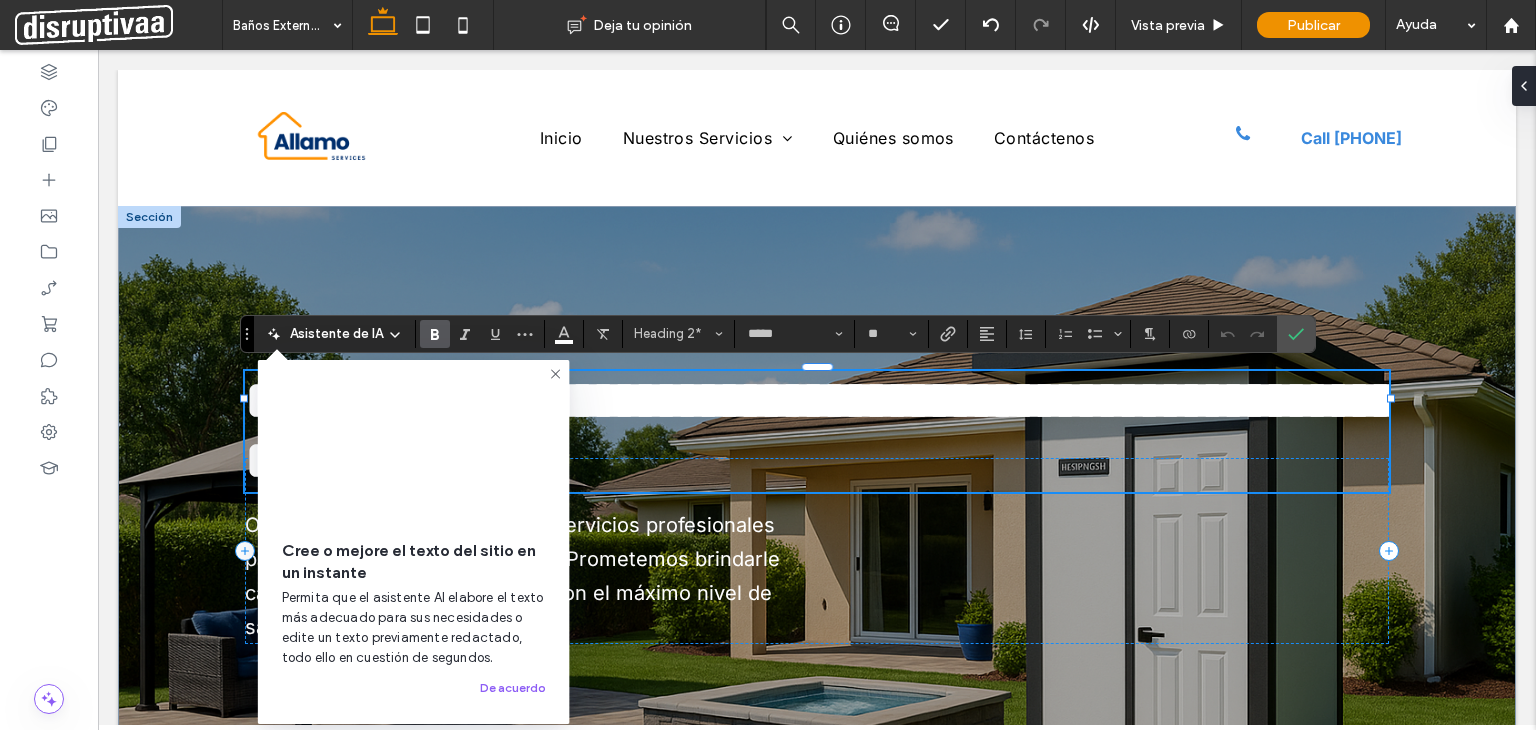 scroll, scrollTop: 3, scrollLeft: 0, axis: vertical 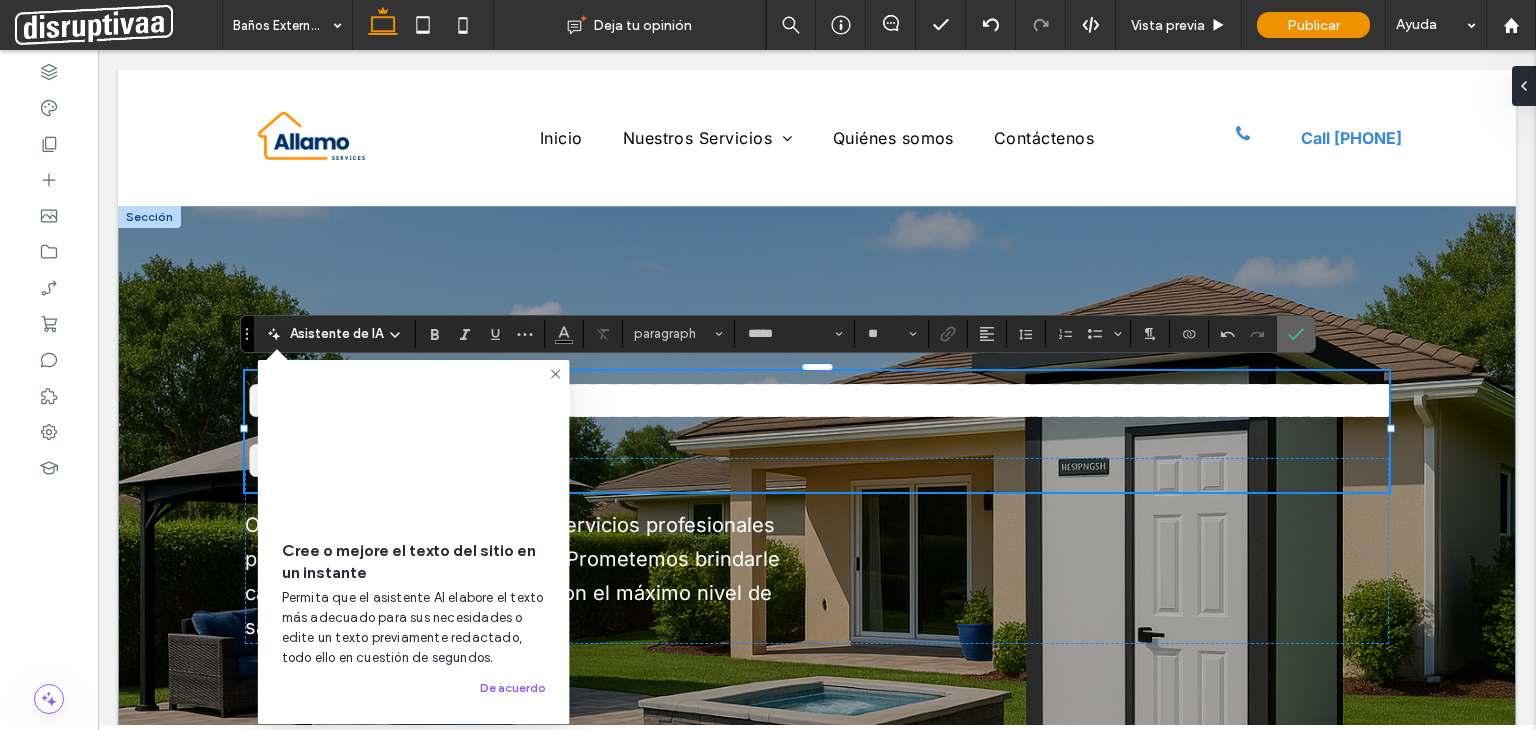 click at bounding box center (1296, 334) 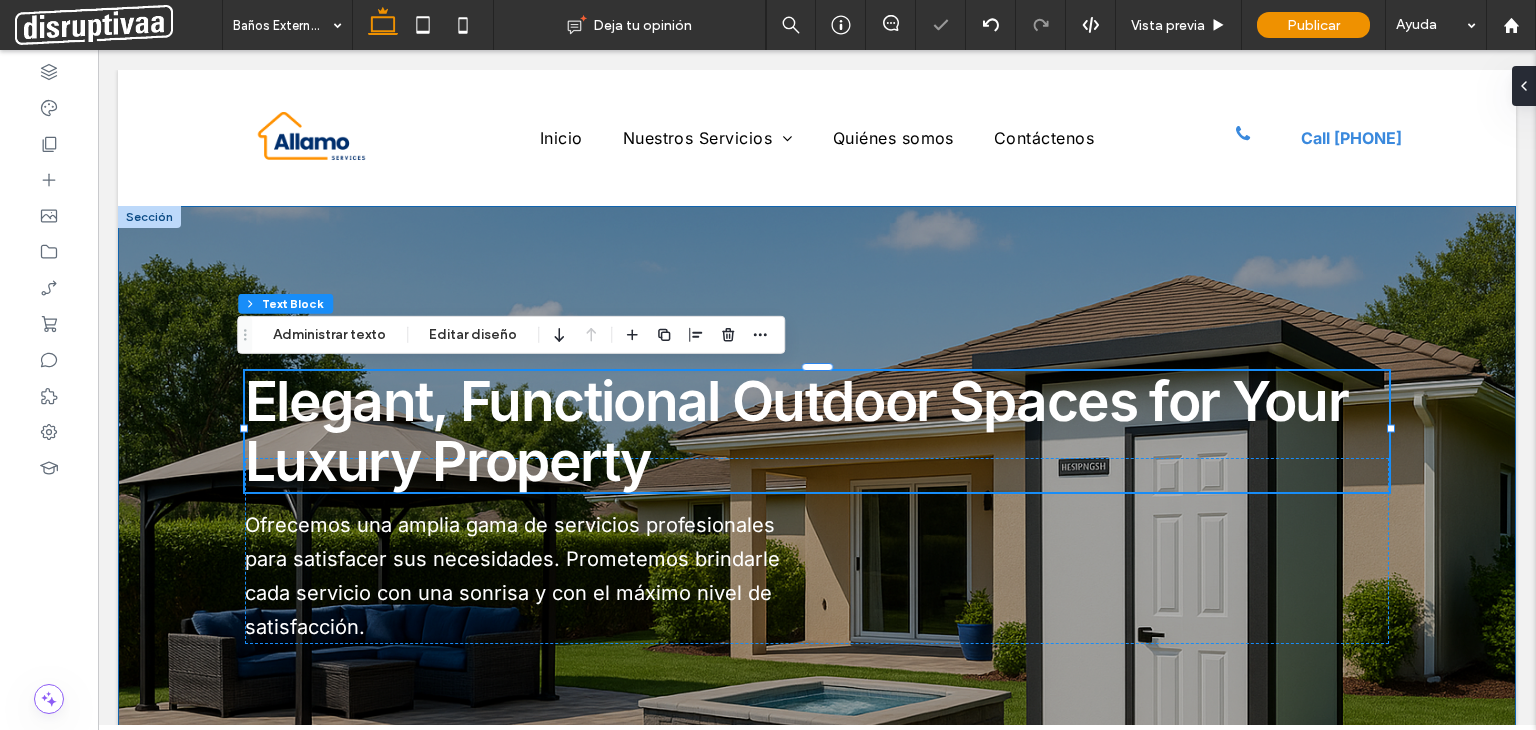 click on "Elegant, Functional Outdoor Spaces for Your Luxury Property
Ofrecemos una amplia gama de servicios profesionales para satisfacer sus necesidades. Prometemos brindarle cada servicio con una sonrisa y con el máximo nivel de satisfacción." at bounding box center (817, 550) 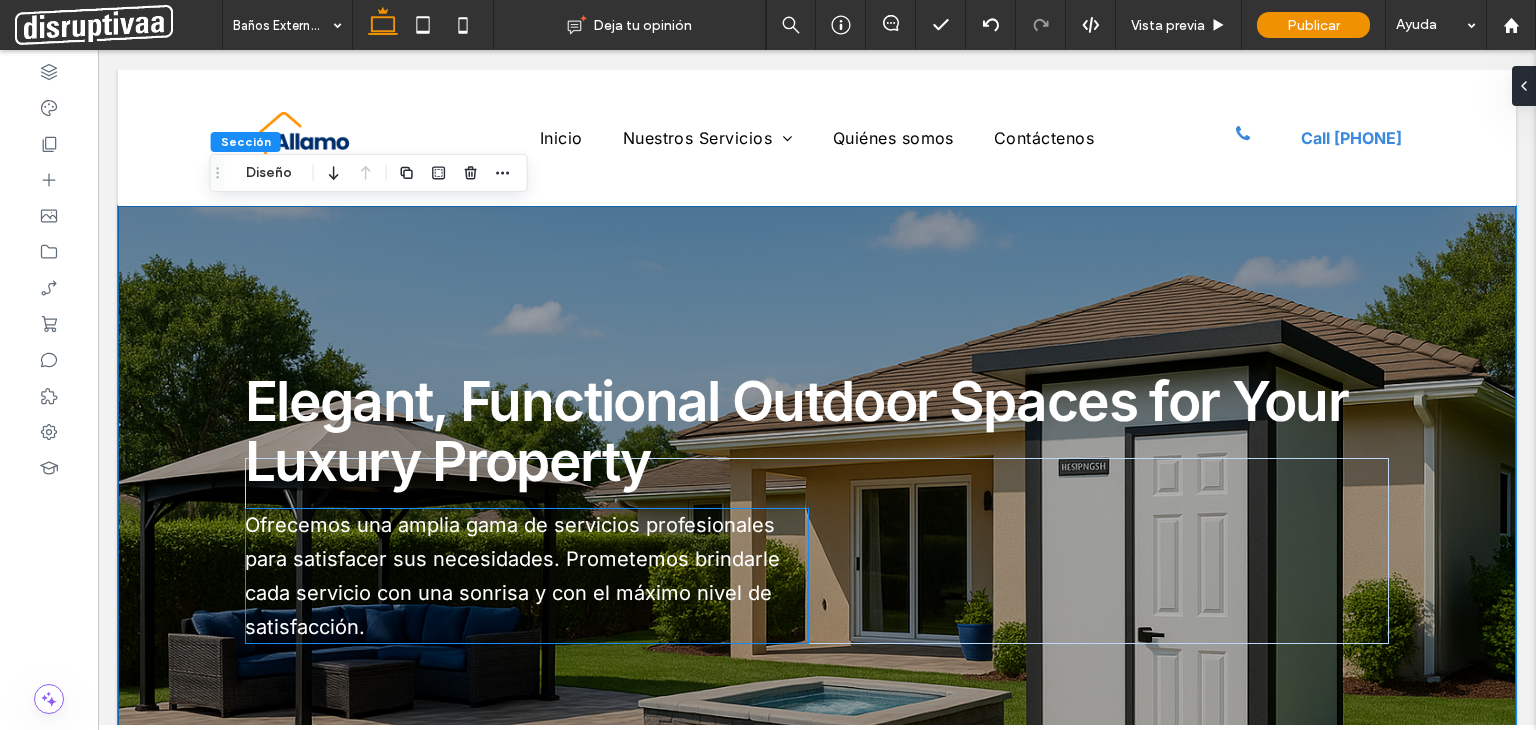 click on "Ofrecemos una amplia gama de servicios profesionales para satisfacer sus necesidades. Prometemos brindarle cada servicio con una sonrisa y con el máximo nivel de satisfacción." at bounding box center [512, 576] 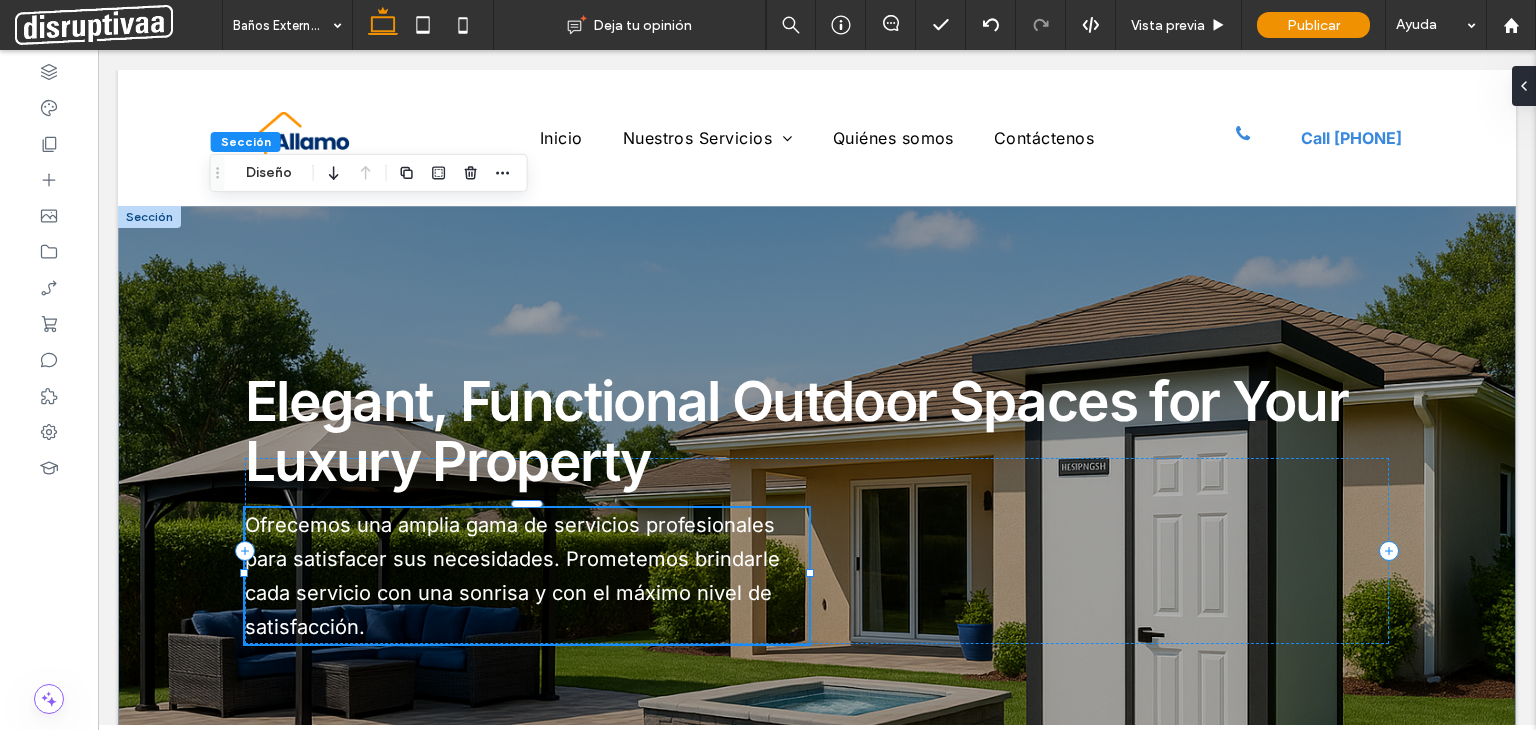 click on "Ofrecemos una amplia gama de servicios profesionales para satisfacer sus necesidades. Prometemos brindarle cada servicio con una sonrisa y con el máximo nivel de satisfacción." at bounding box center [527, 576] 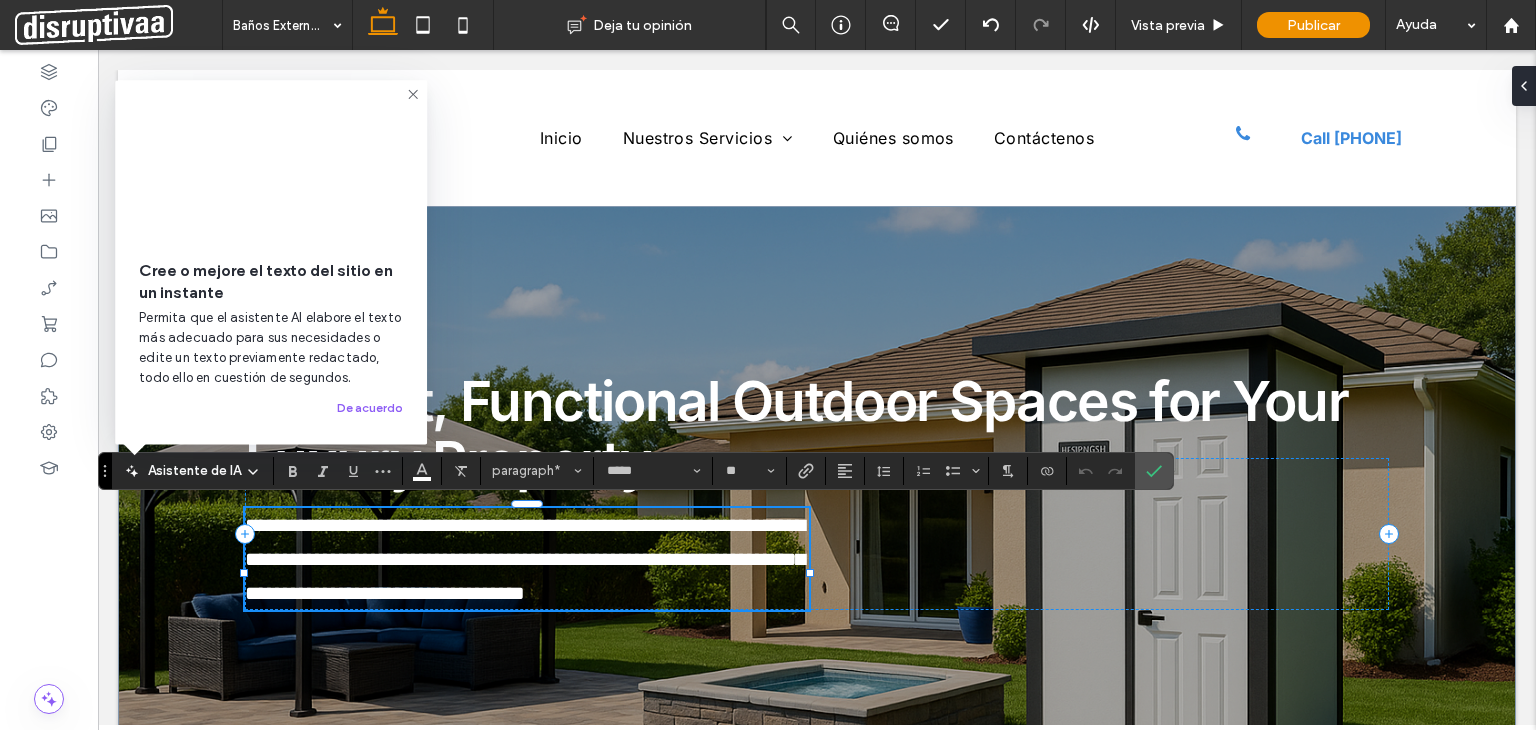 type on "**" 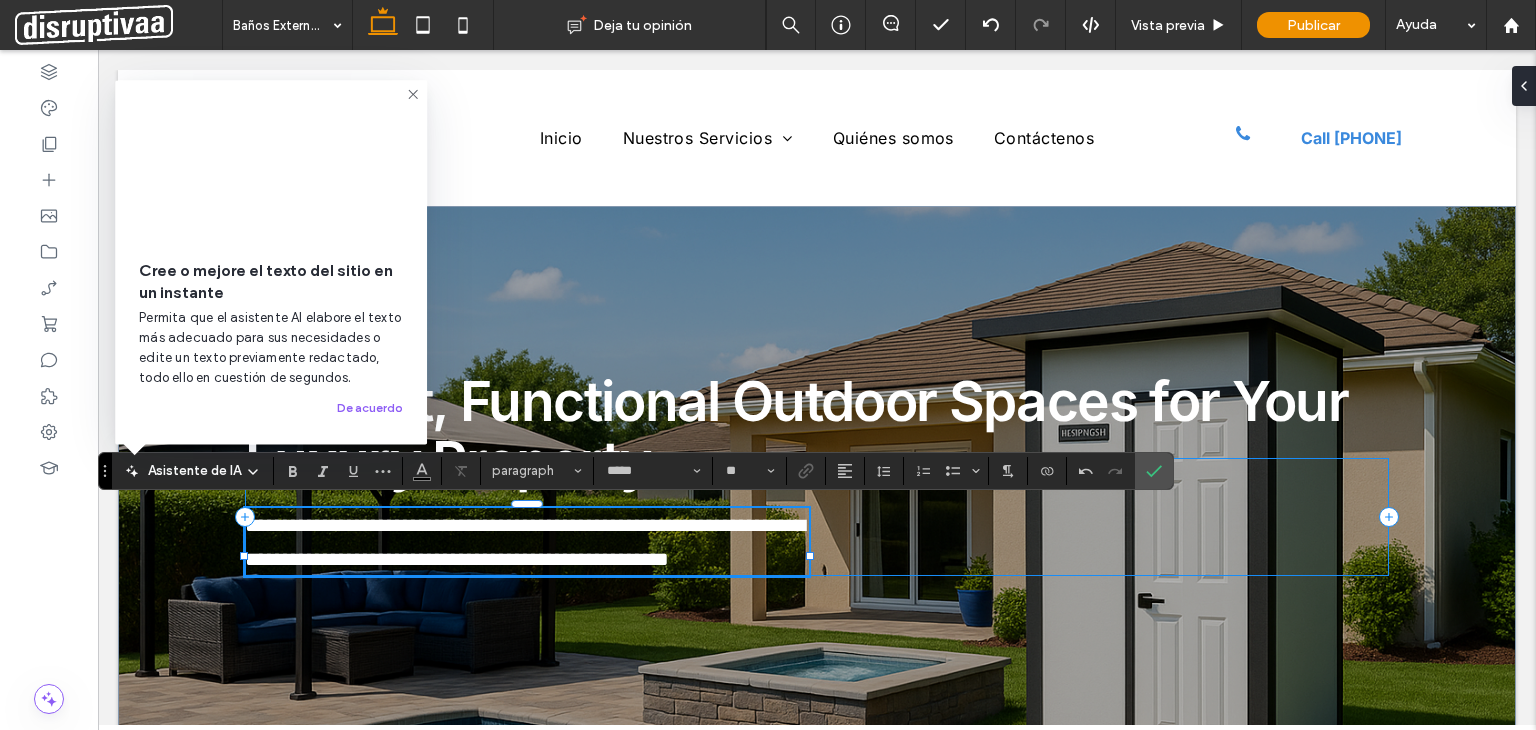 click on "**********" at bounding box center [817, 517] 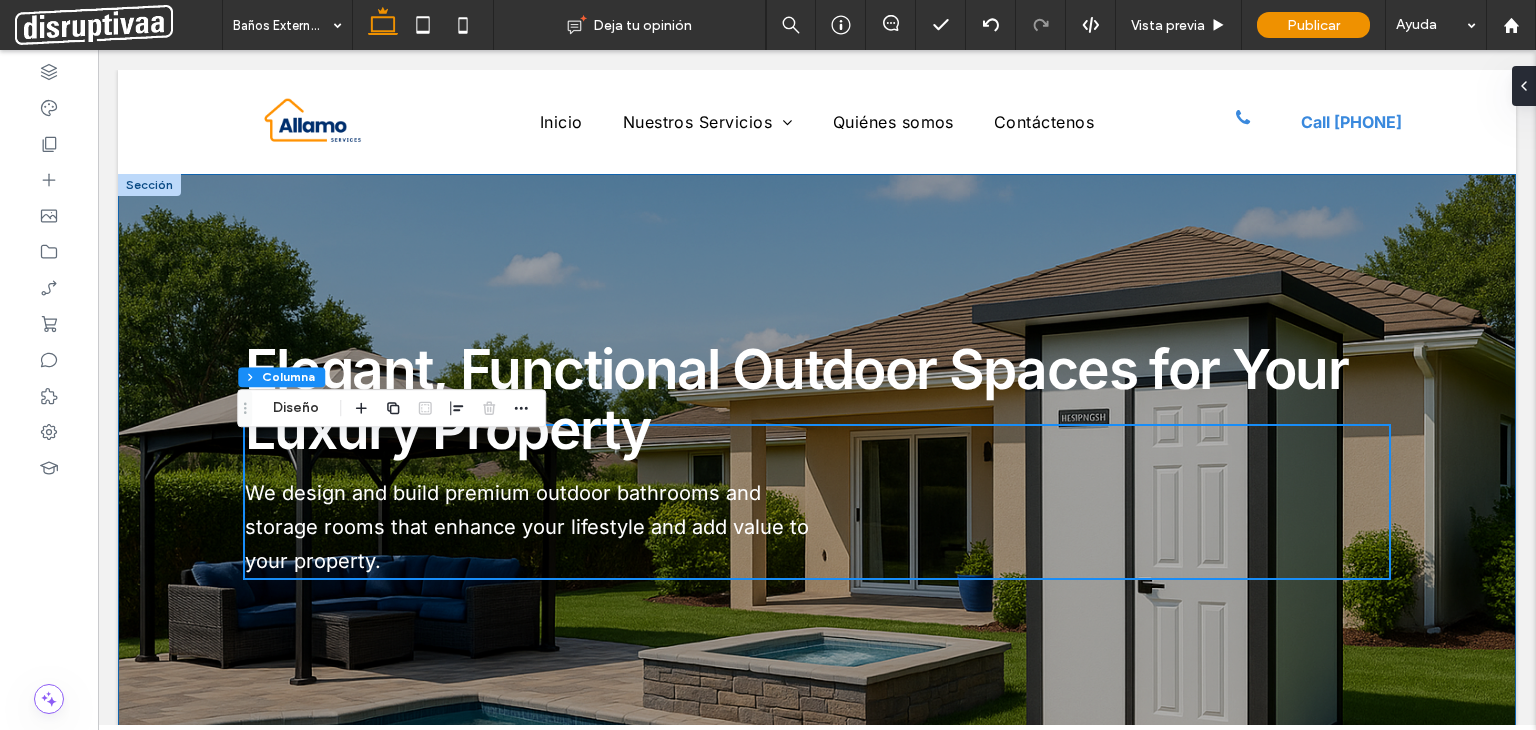 scroll, scrollTop: 168, scrollLeft: 0, axis: vertical 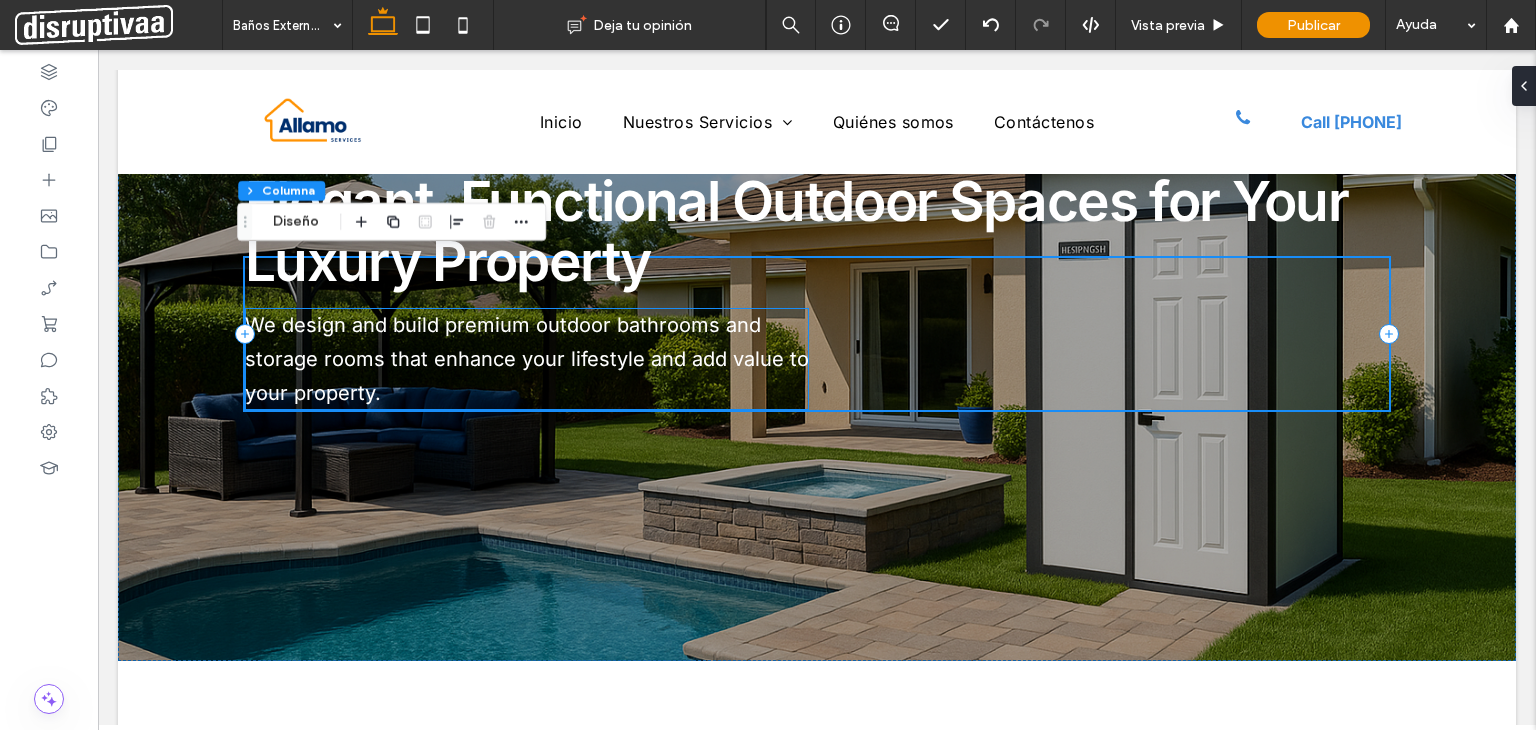 click on "We design and build premium outdoor bathrooms and storage rooms that enhance your lifestyle and add value to your property." at bounding box center (527, 359) 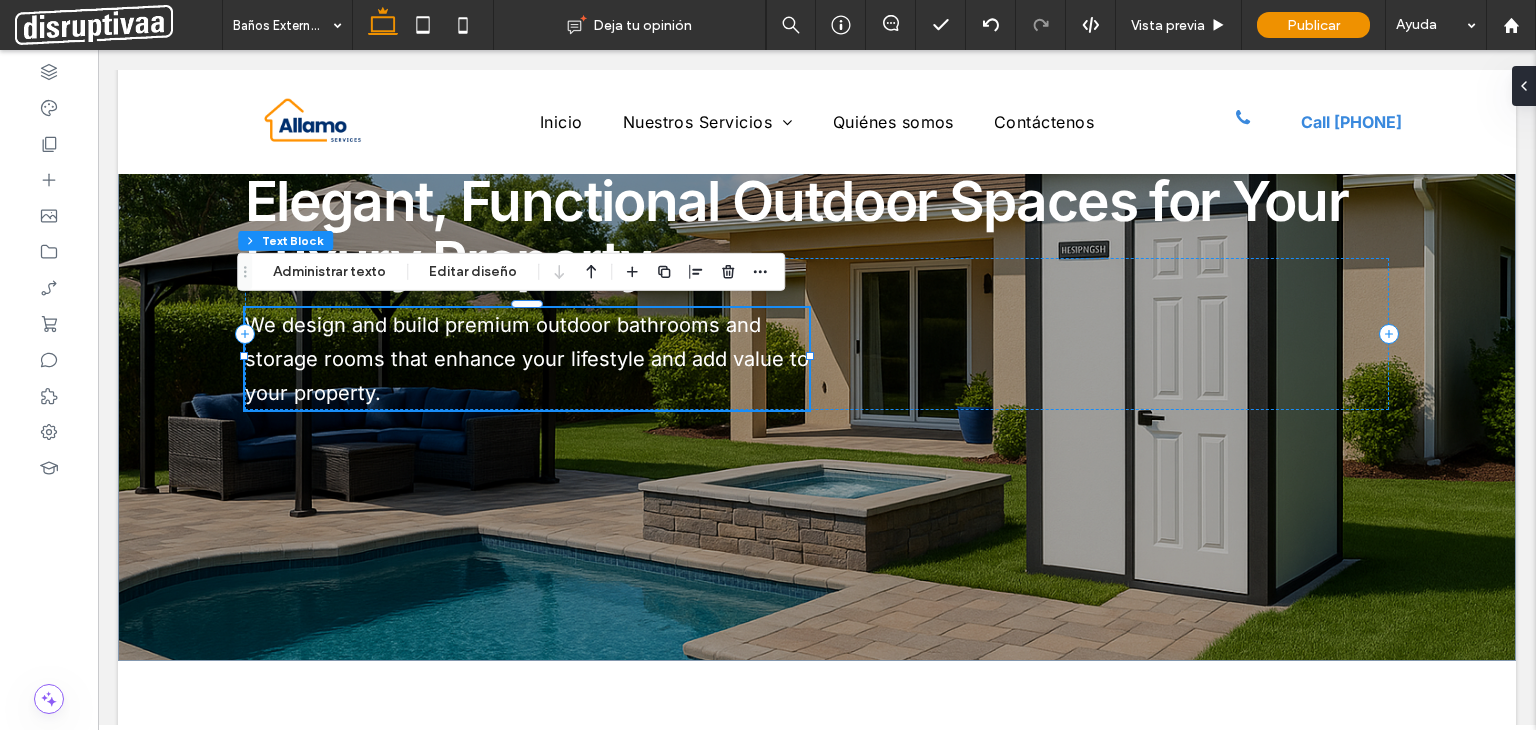 click 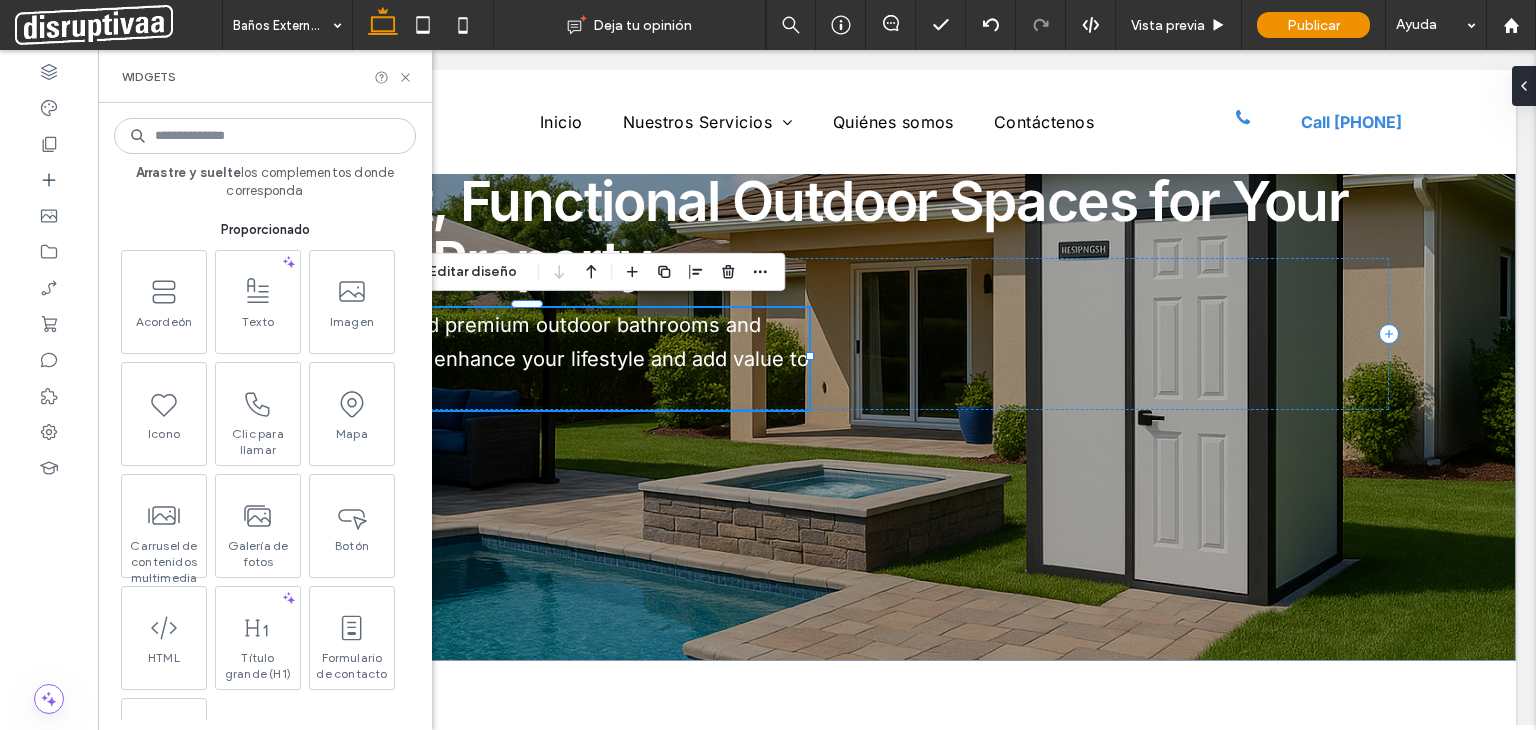 click at bounding box center [265, 136] 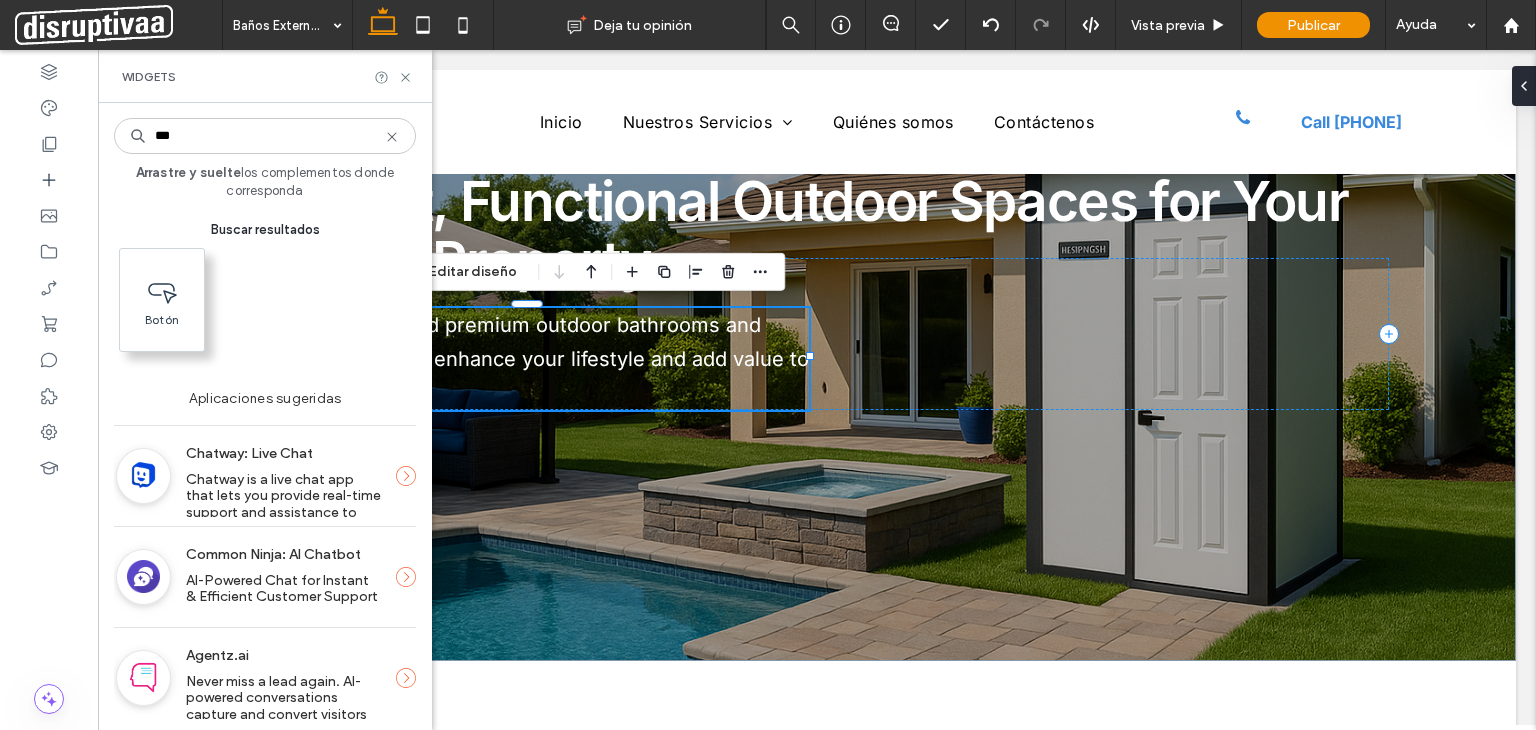 type on "***" 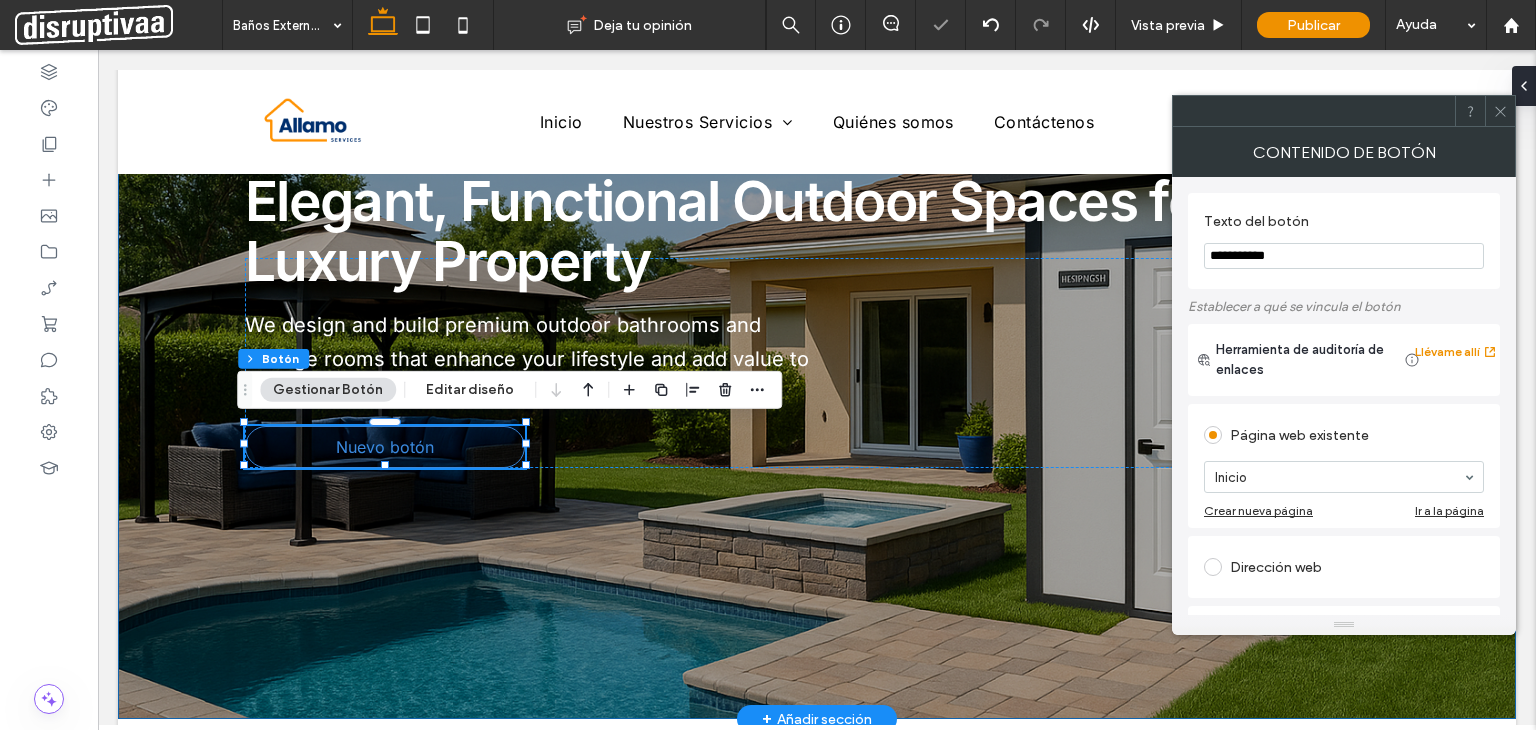 type on "**" 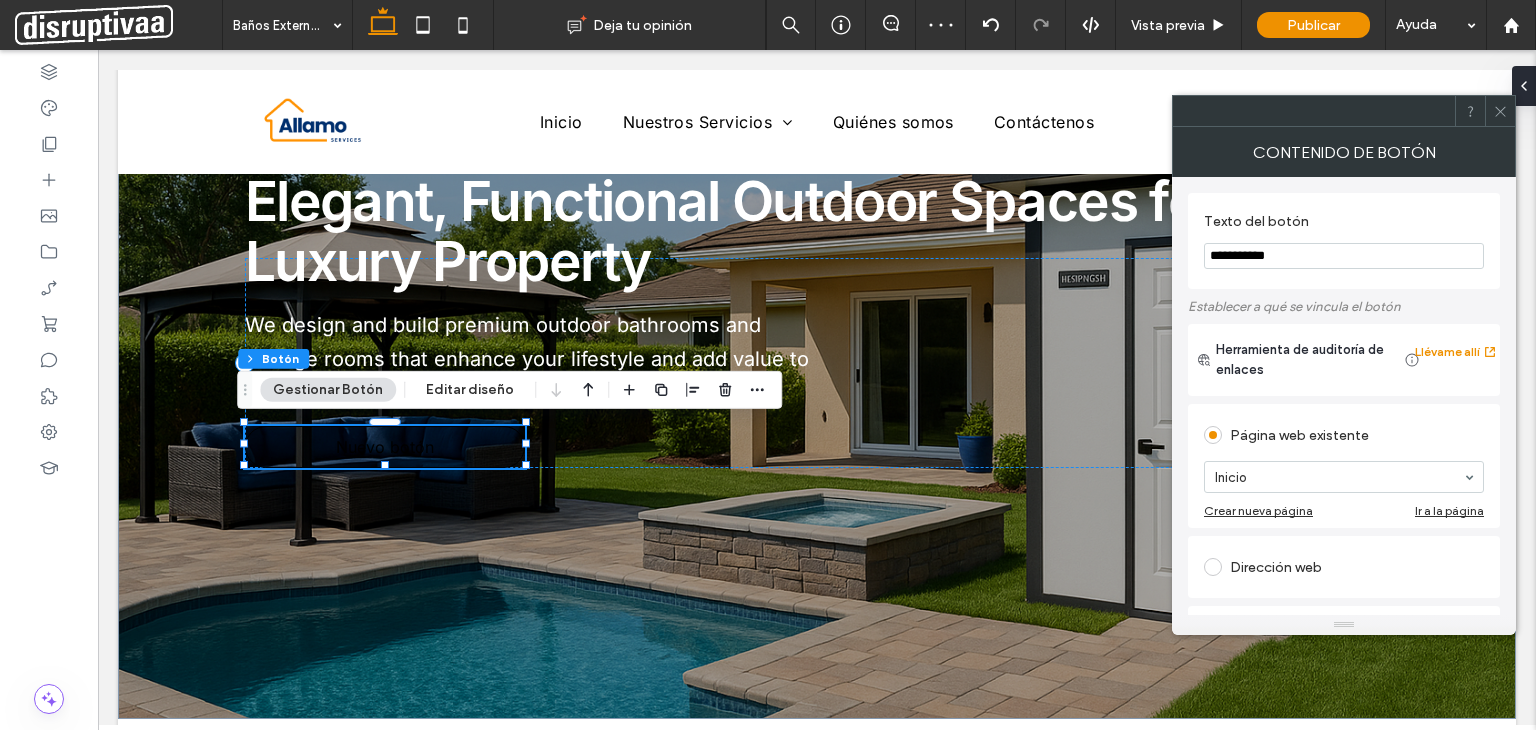 click on "**********" at bounding box center (1344, 256) 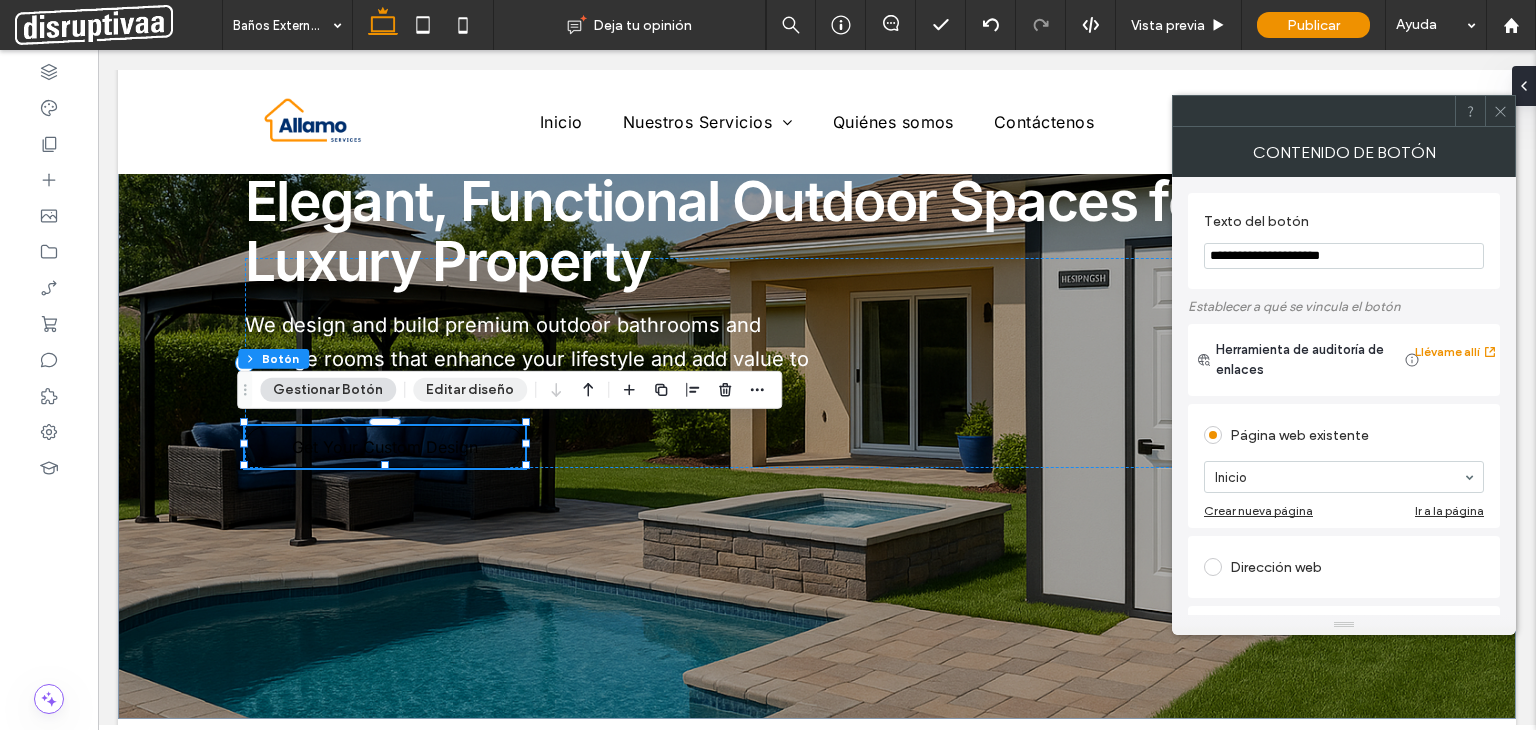 type on "**********" 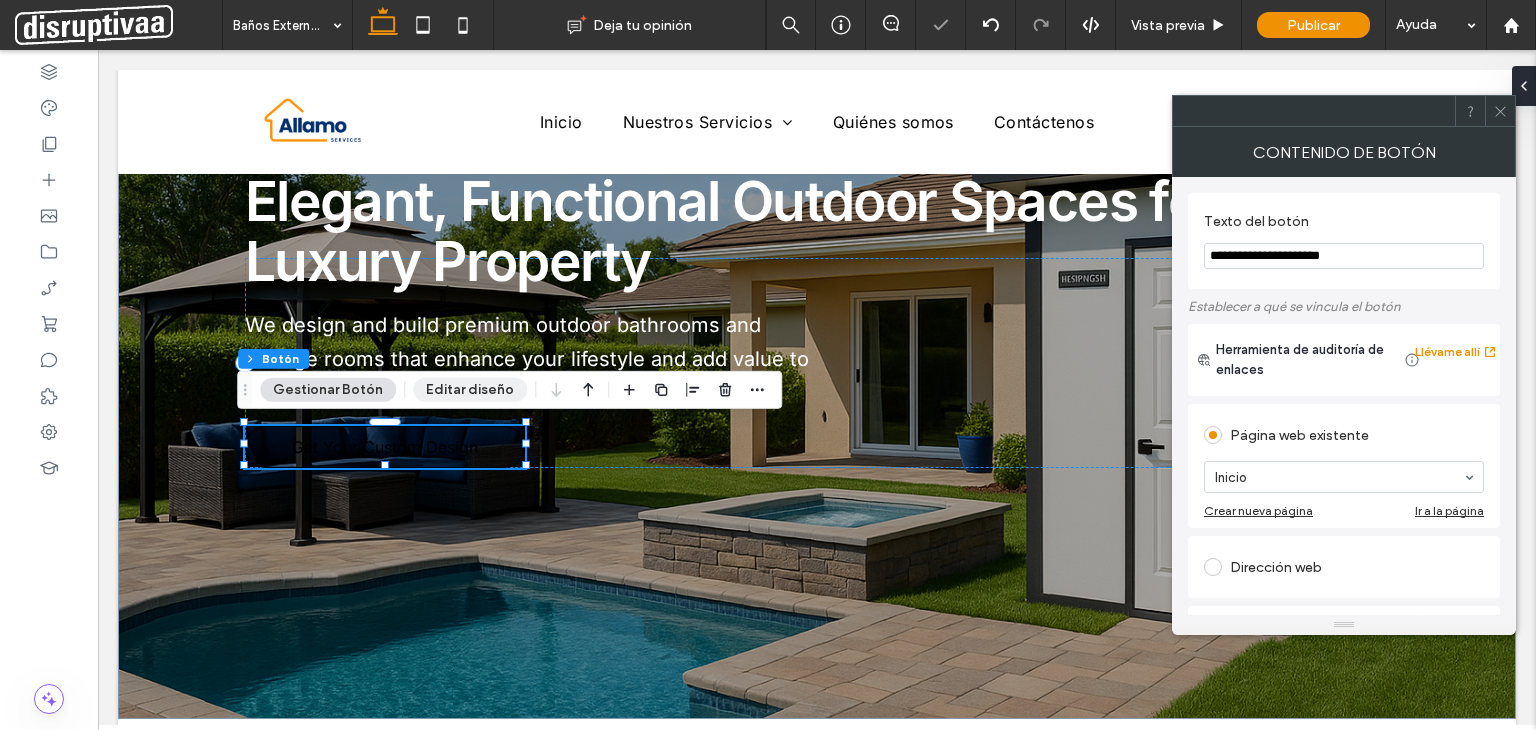 click on "Editar diseño" at bounding box center (470, 390) 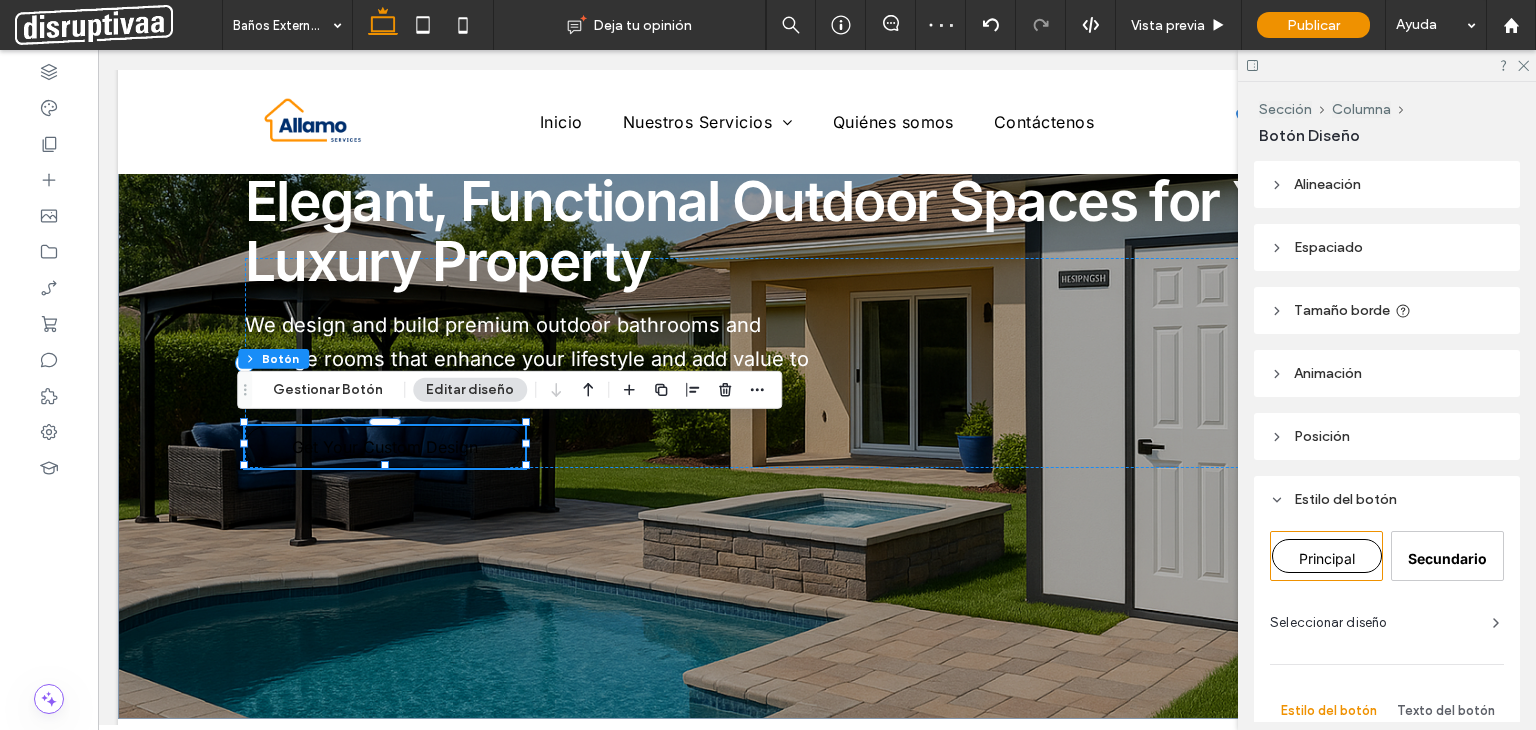 click on "Alineación" at bounding box center (1327, 184) 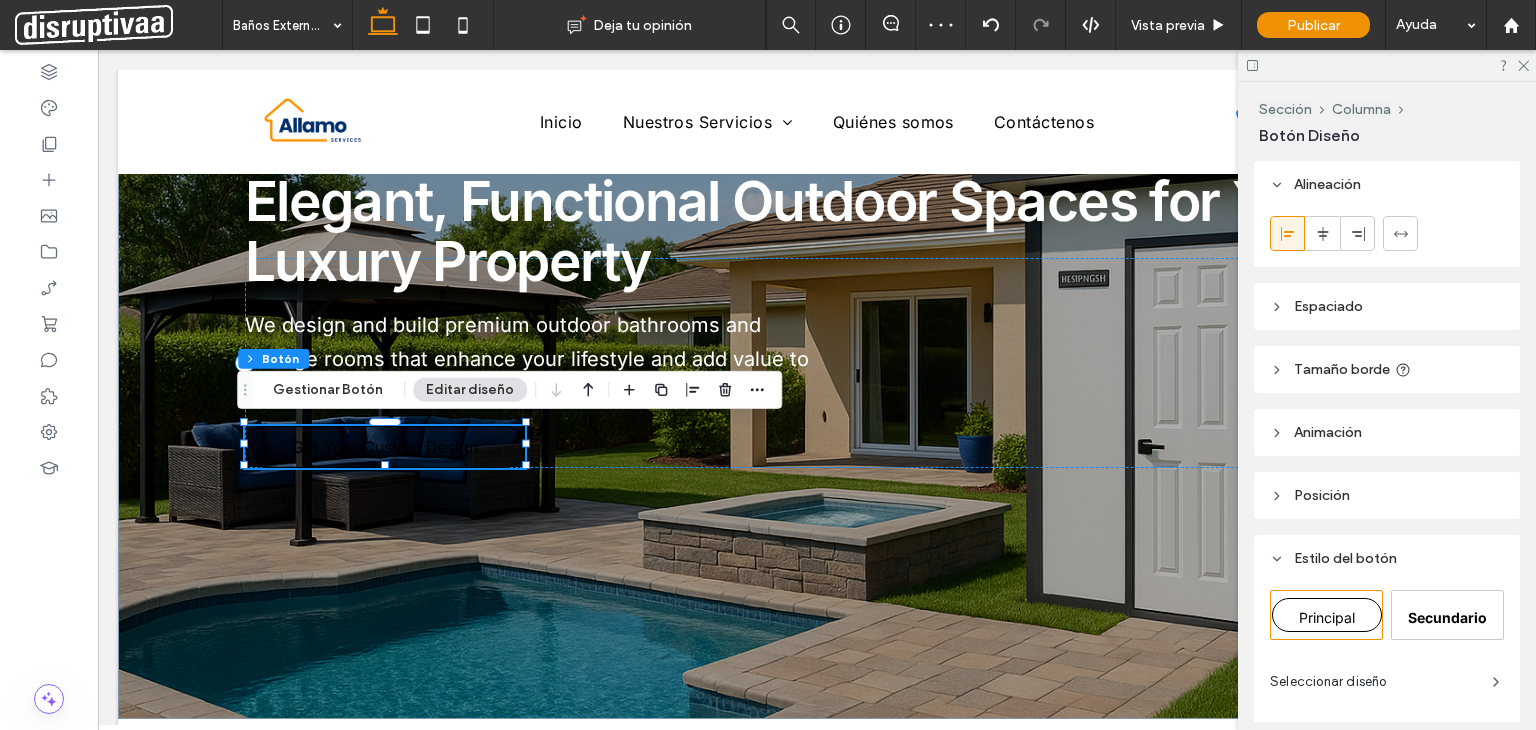 click on "Alineación" at bounding box center (1327, 184) 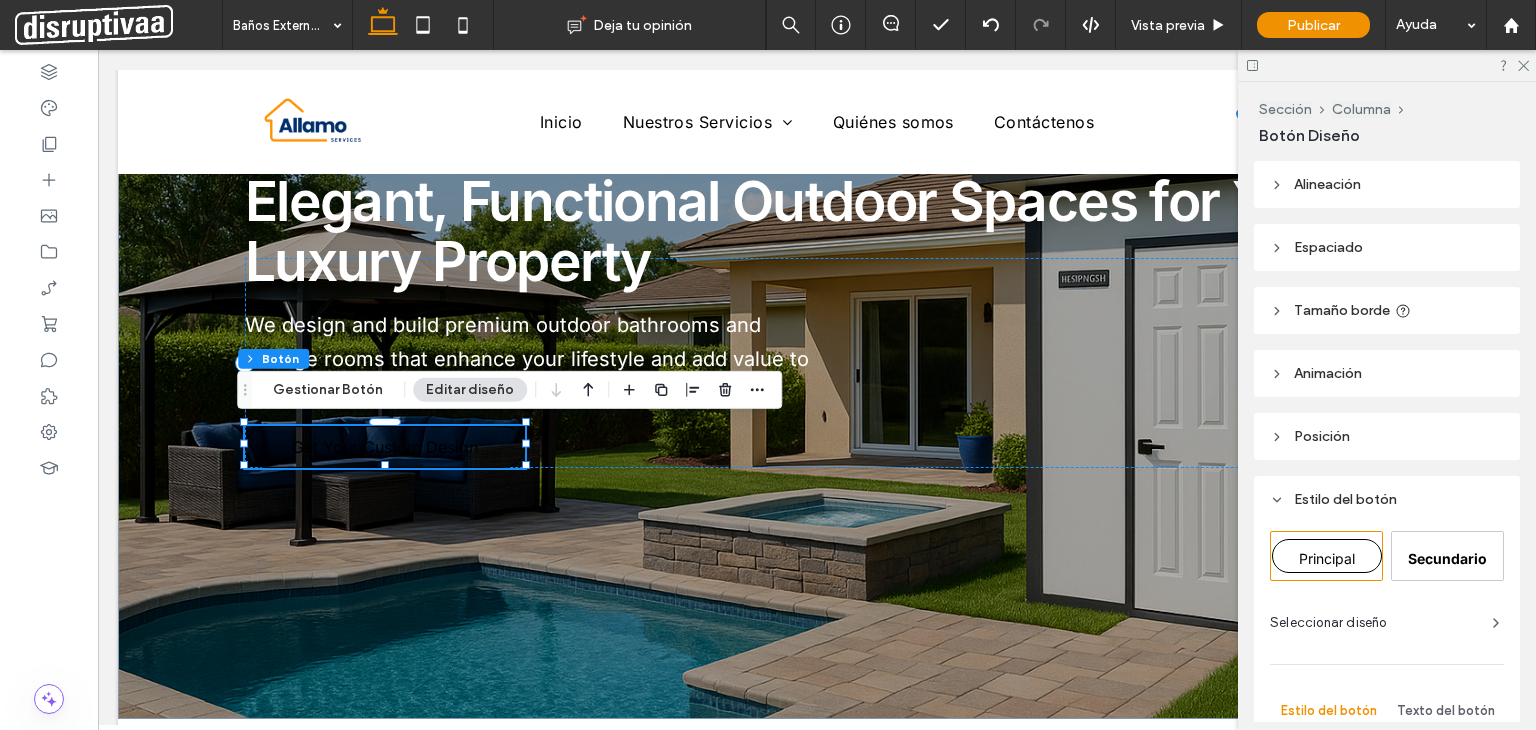 click on "Espaciado" at bounding box center (1328, 247) 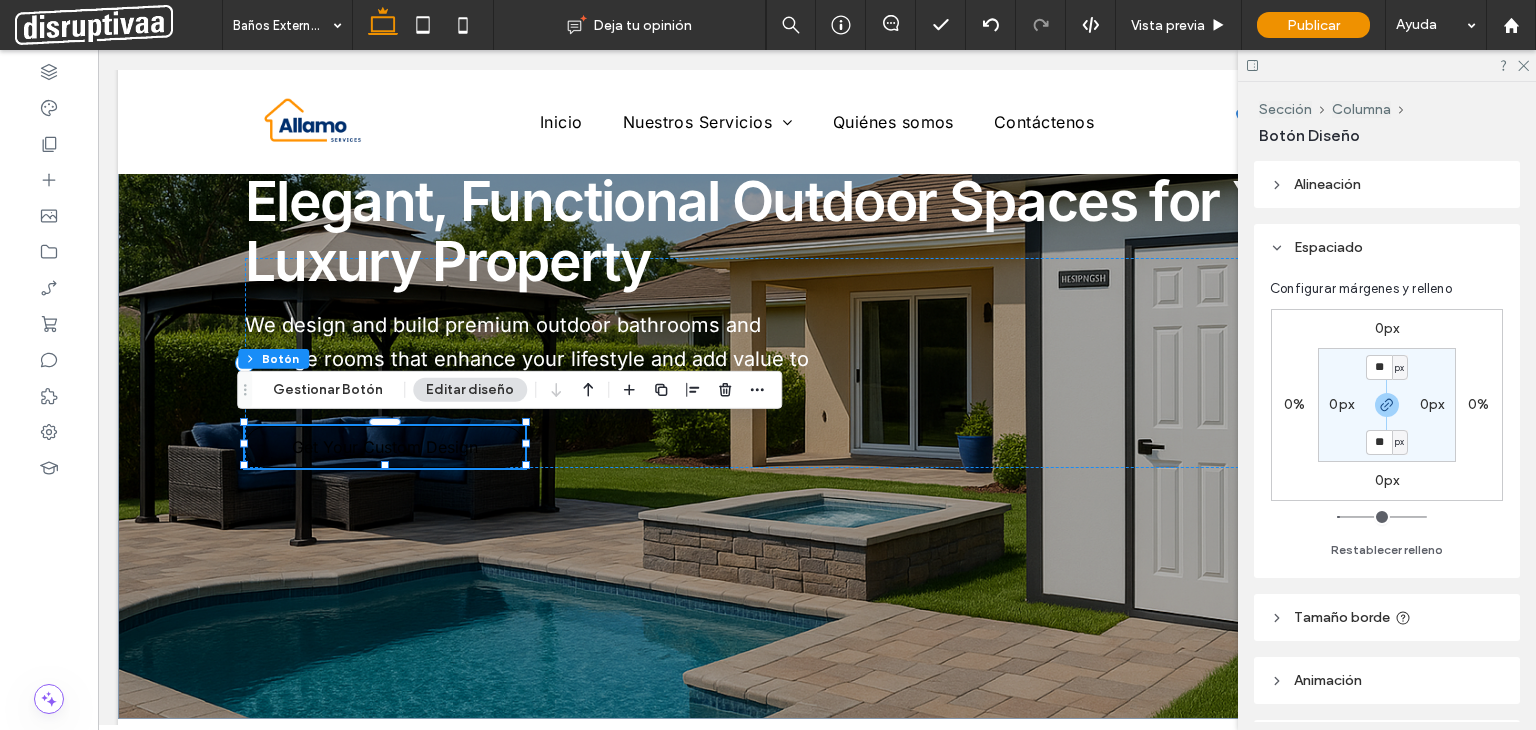 click on "Espaciado" at bounding box center (1328, 247) 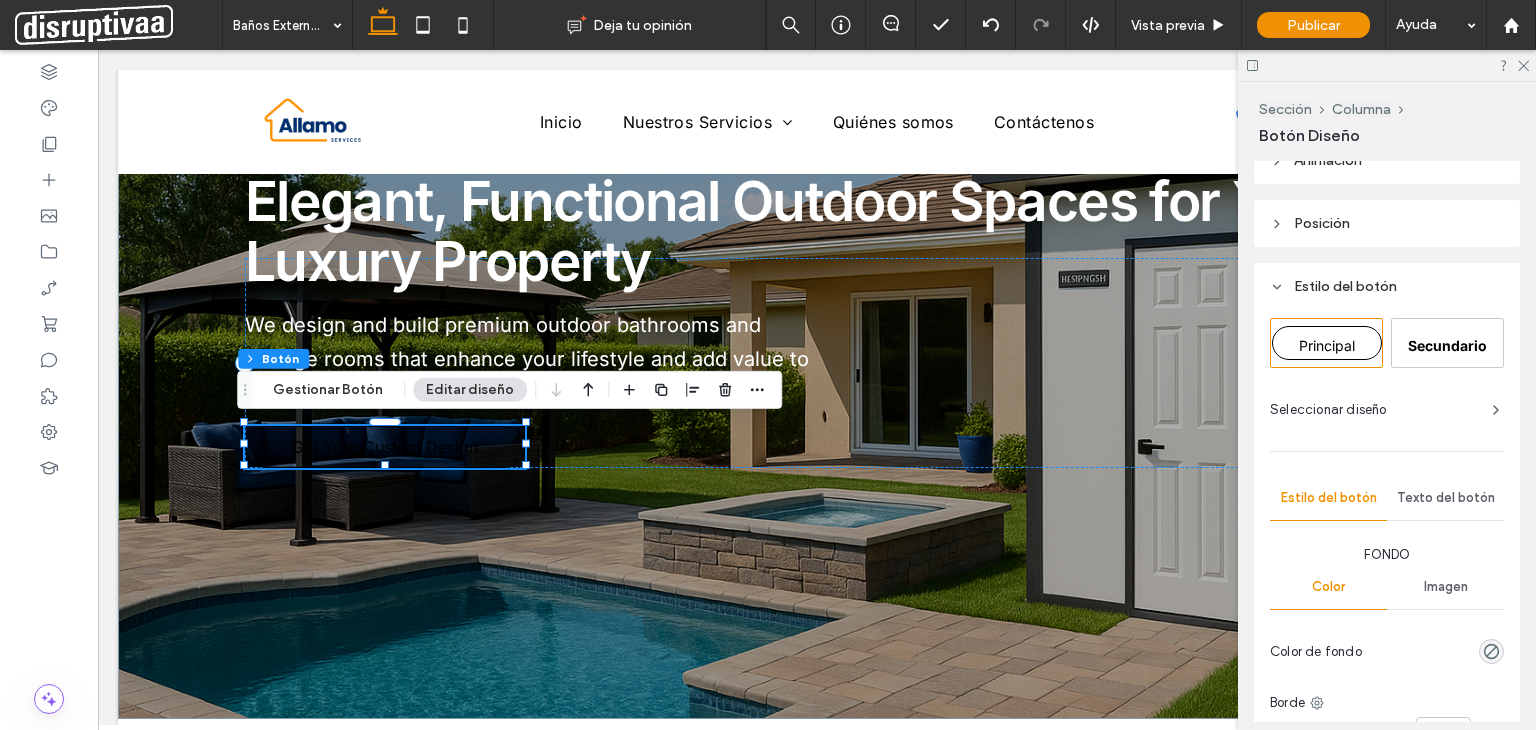 type on "*" 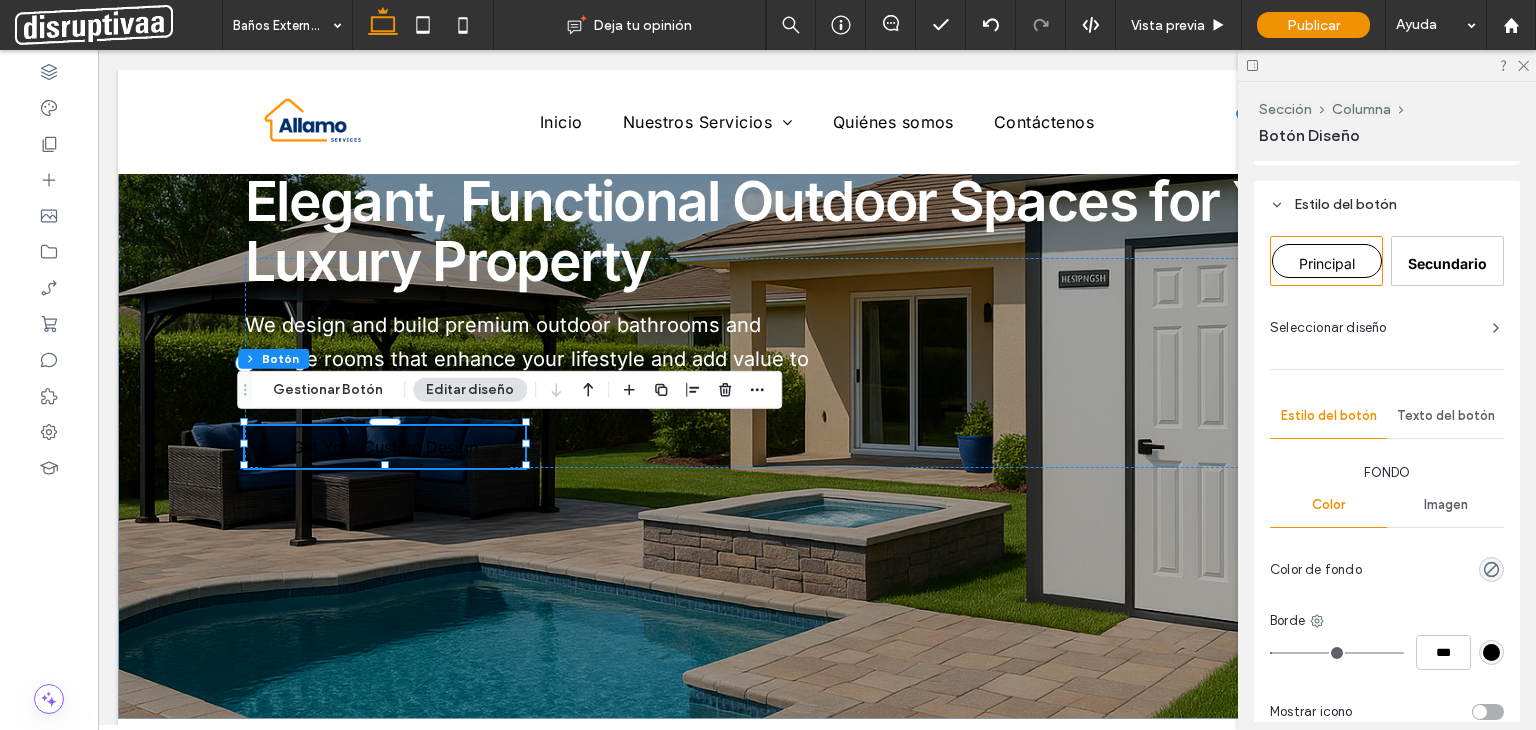 scroll, scrollTop: 300, scrollLeft: 0, axis: vertical 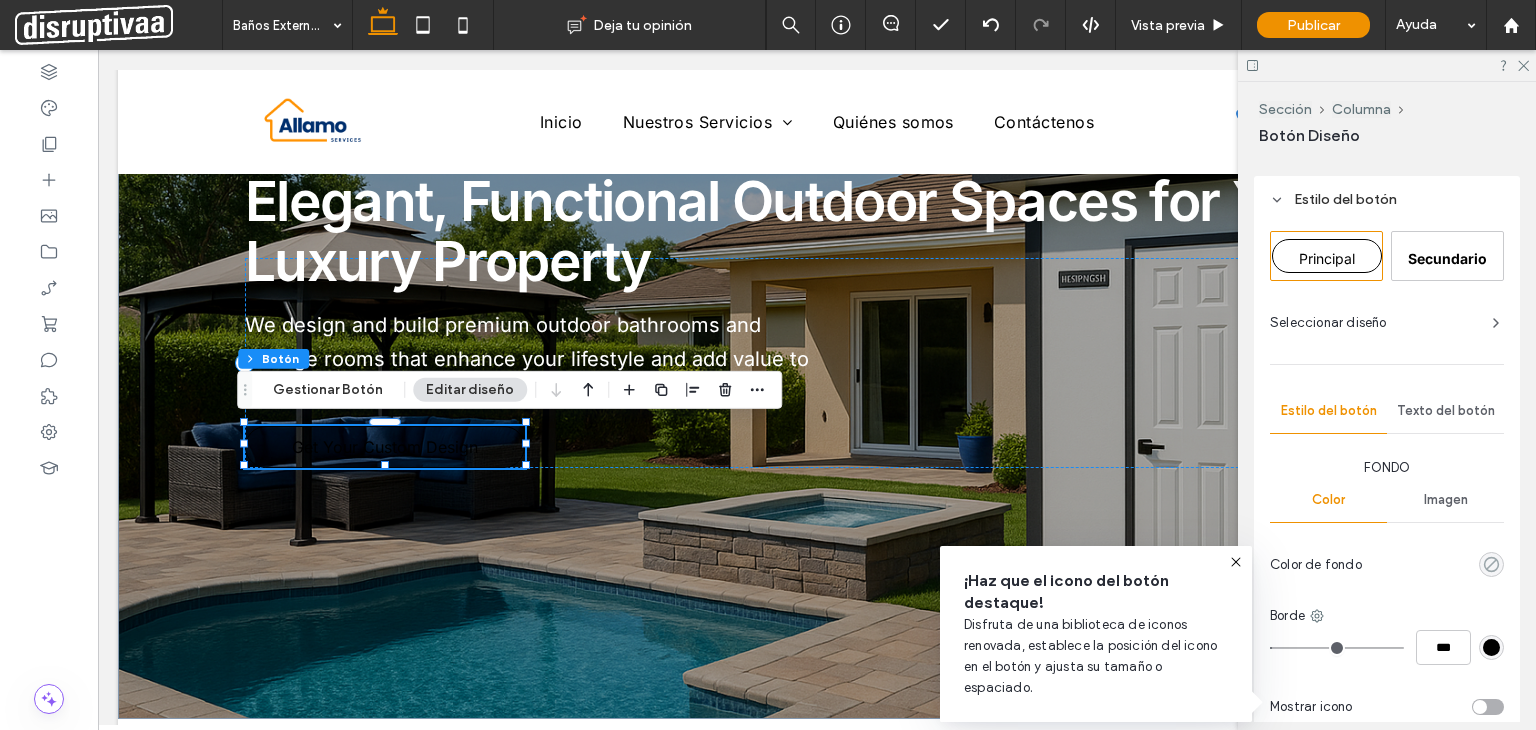 click 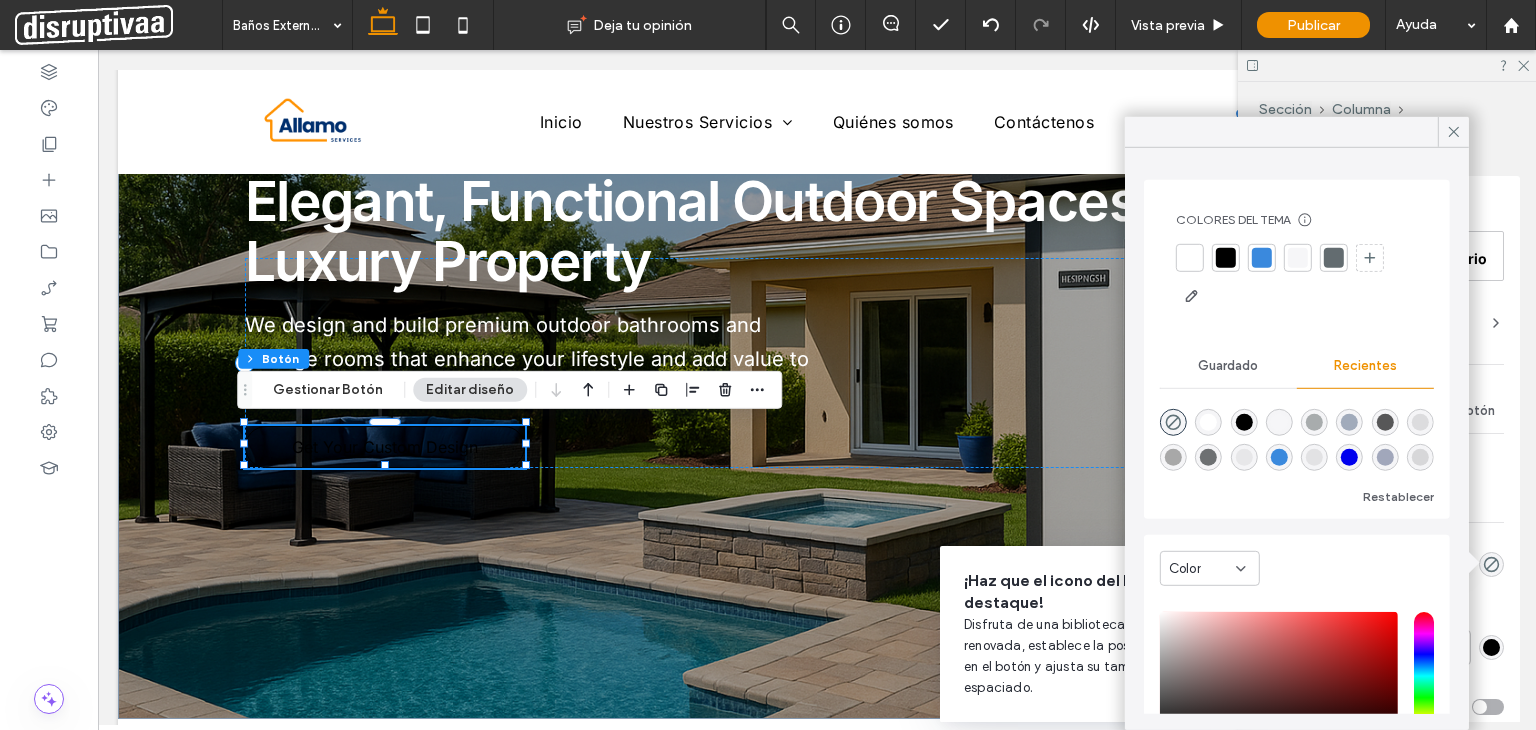 click on "Fondo Color Imagen Color de fondo Borde *** Mostrar icono Más opciones de diseño" at bounding box center [1387, 615] 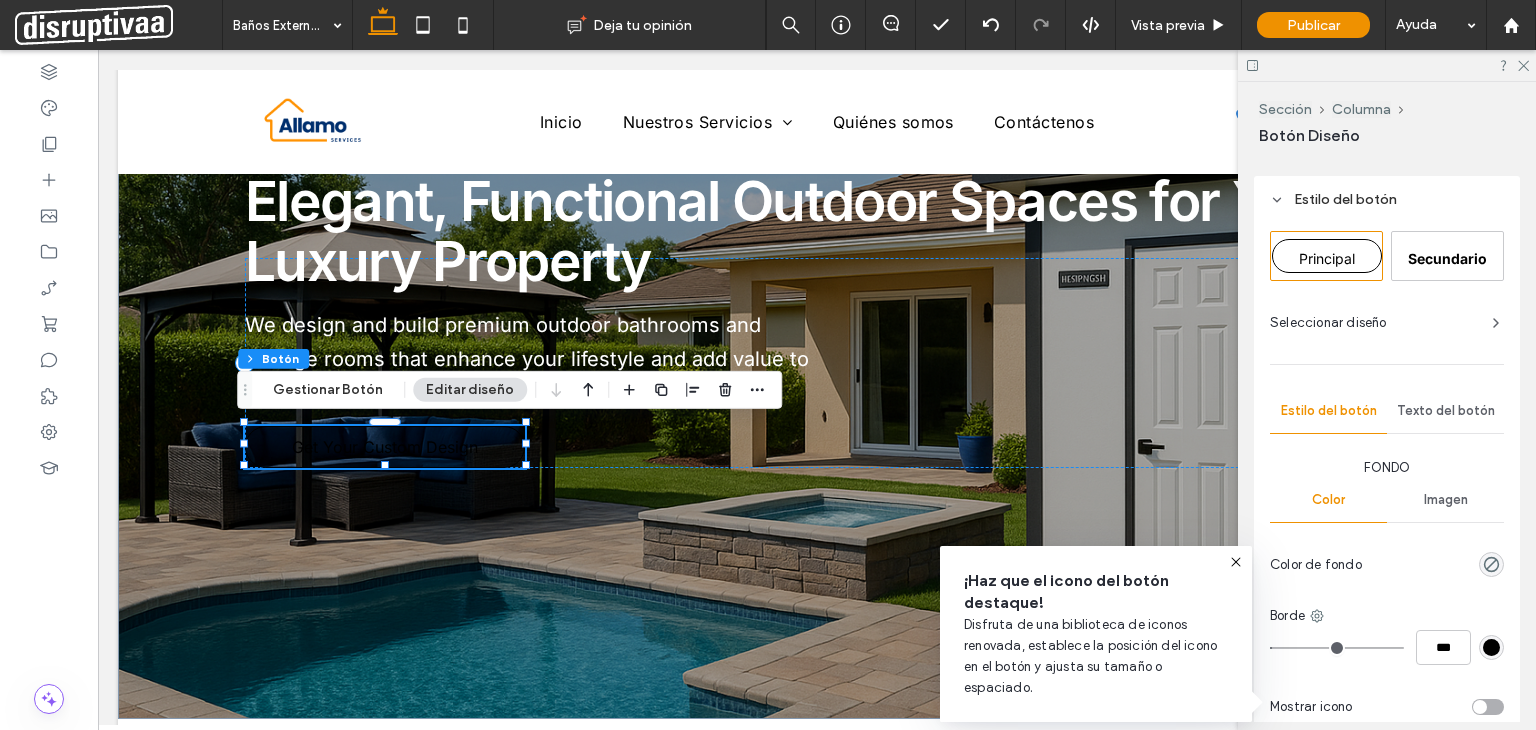click on "Texto del botón" at bounding box center (1446, 411) 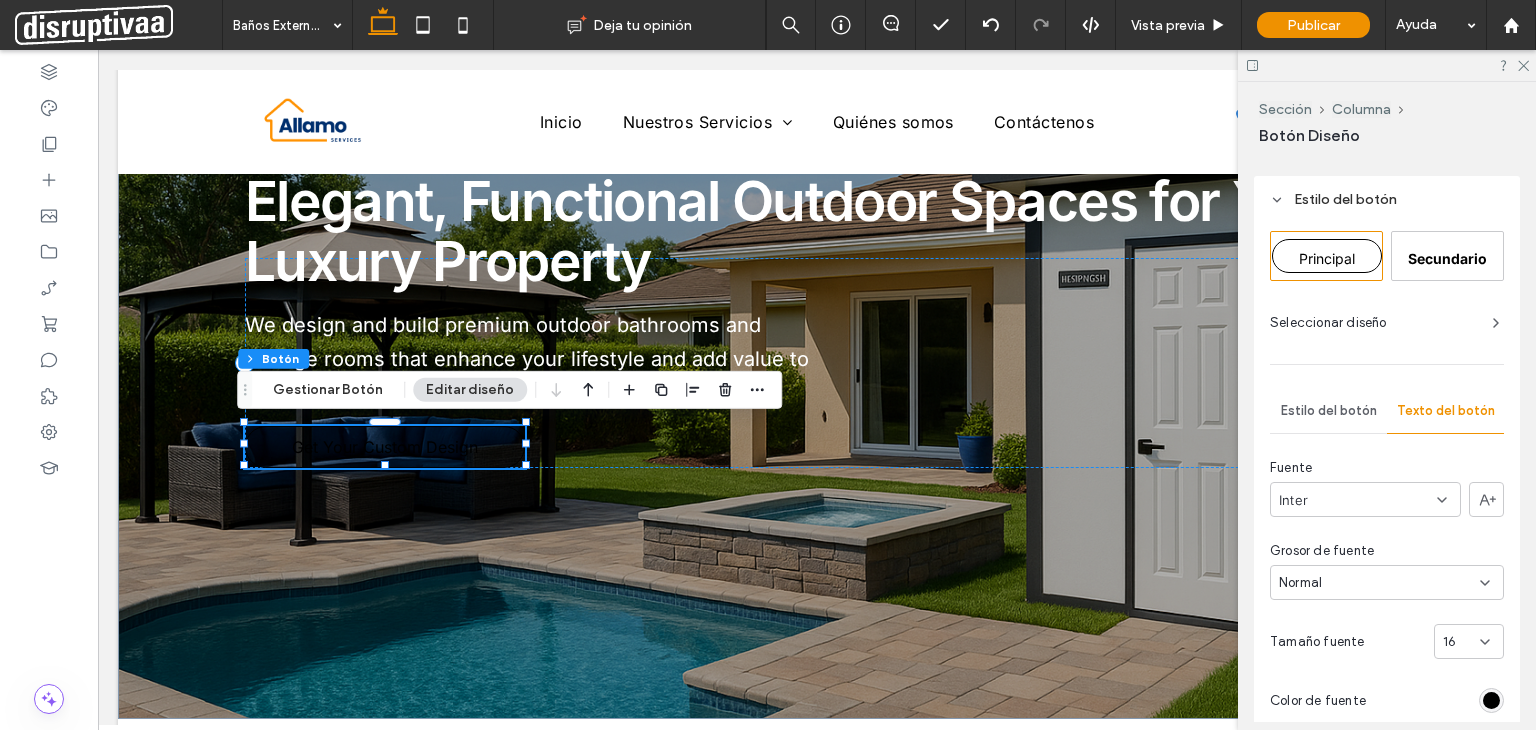 scroll, scrollTop: 400, scrollLeft: 0, axis: vertical 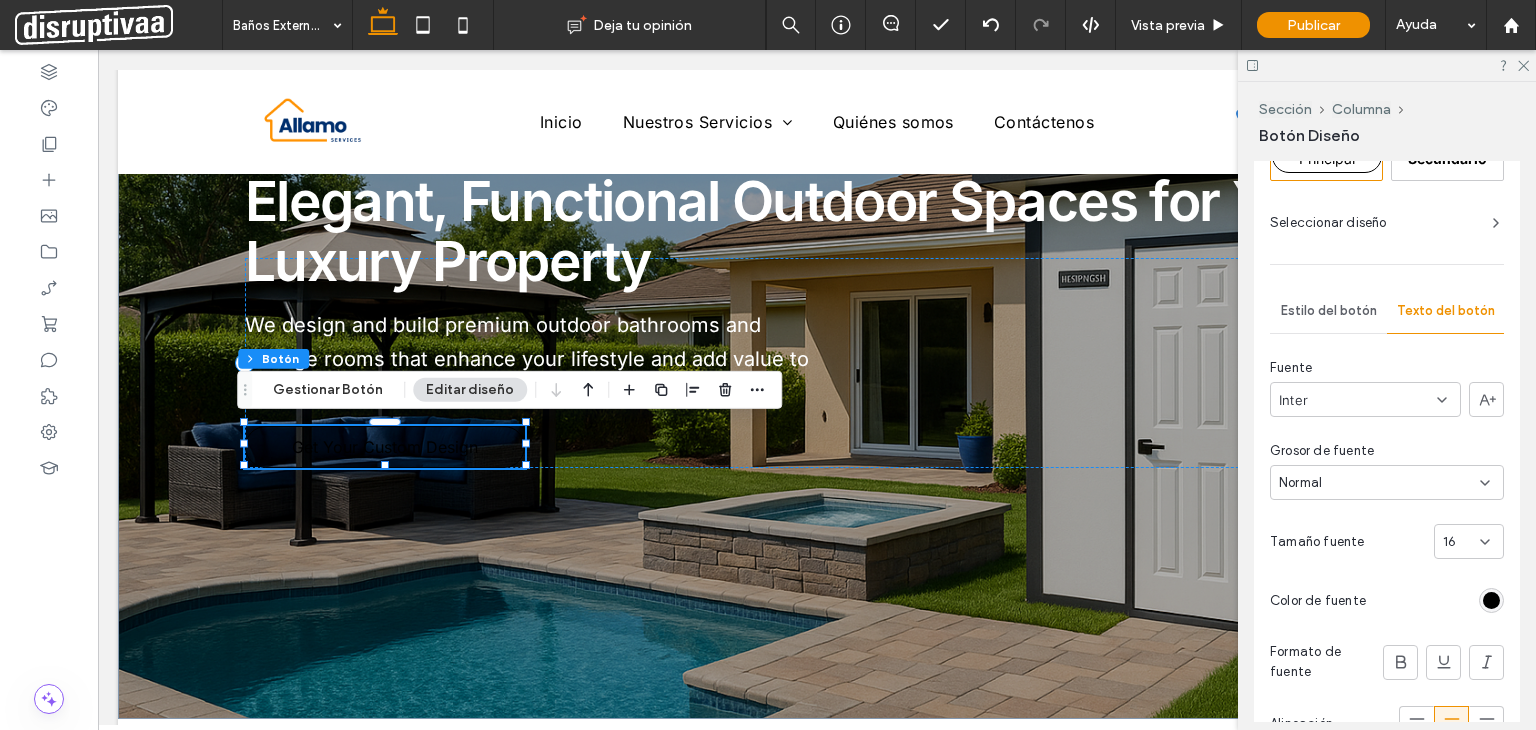 click at bounding box center [1491, 600] 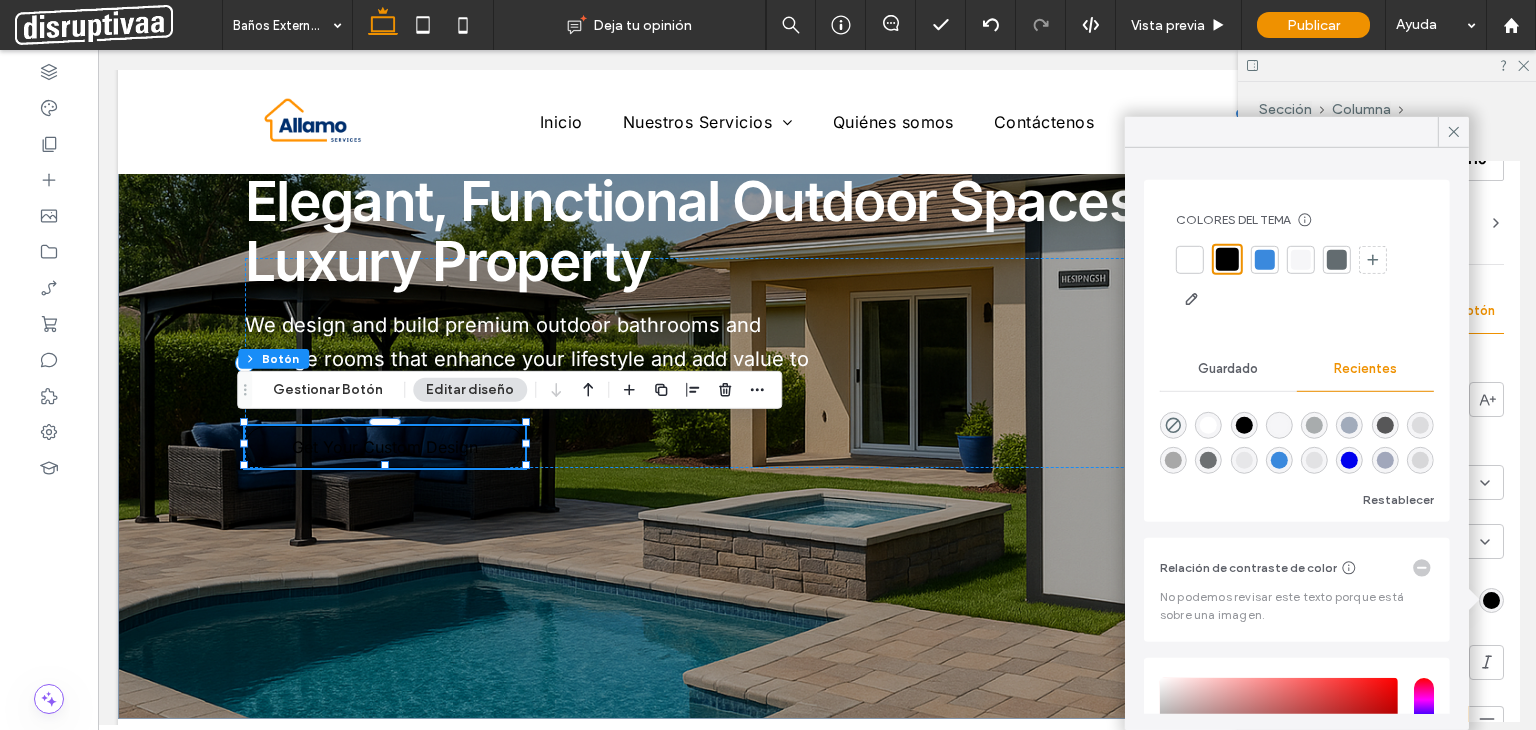 click at bounding box center (1190, 259) 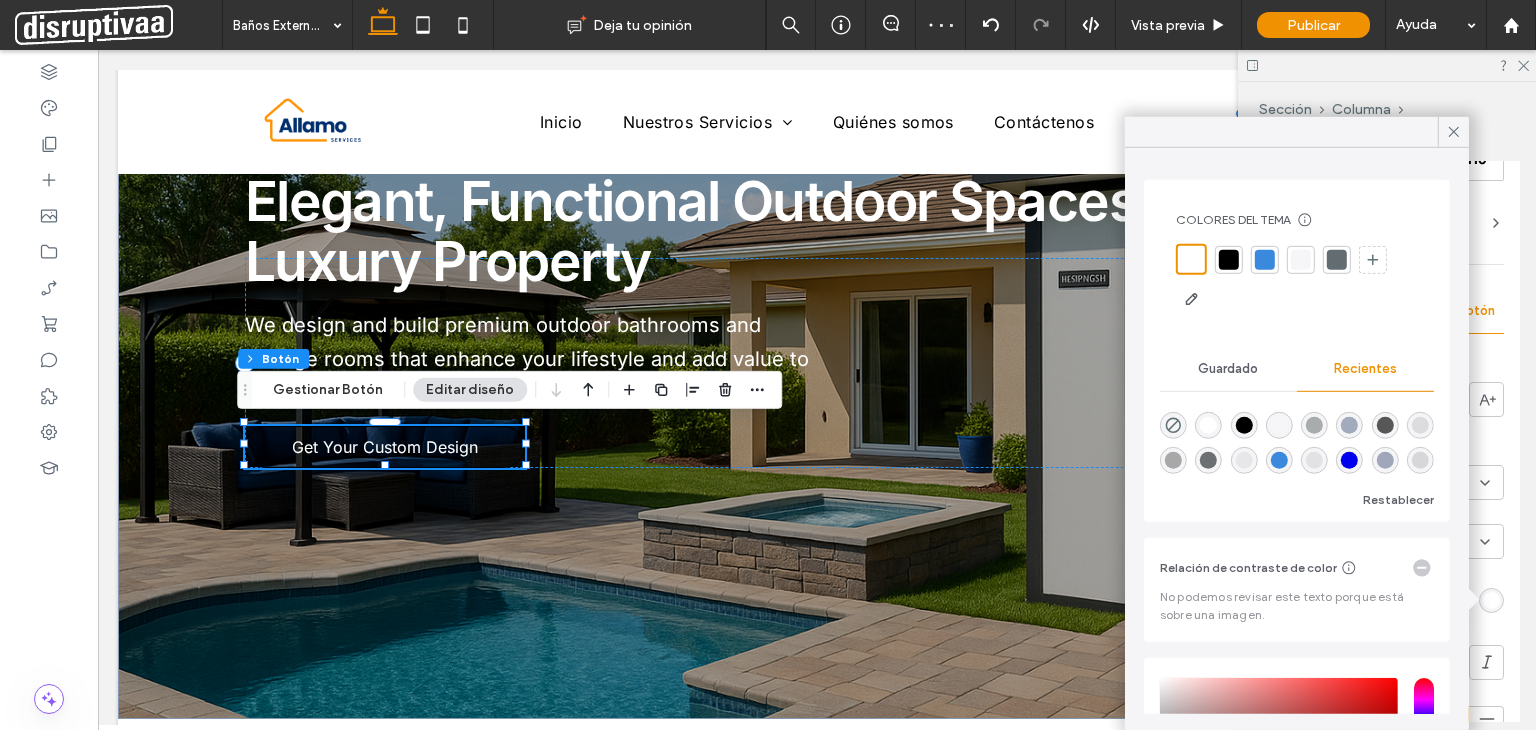 click on "Principal Secundario Seleccionar diseño Estilo del botón Texto del botón Fuente Inter Grosor de fuente Normal Tamaño fuente 16 Color de fuente Formato de fuente Alineación Orientación del texto Color de la fuente de Hover Formato de la fuente de Hover Restablecer el estilo del tema del sitio" at bounding box center (1387, 580) 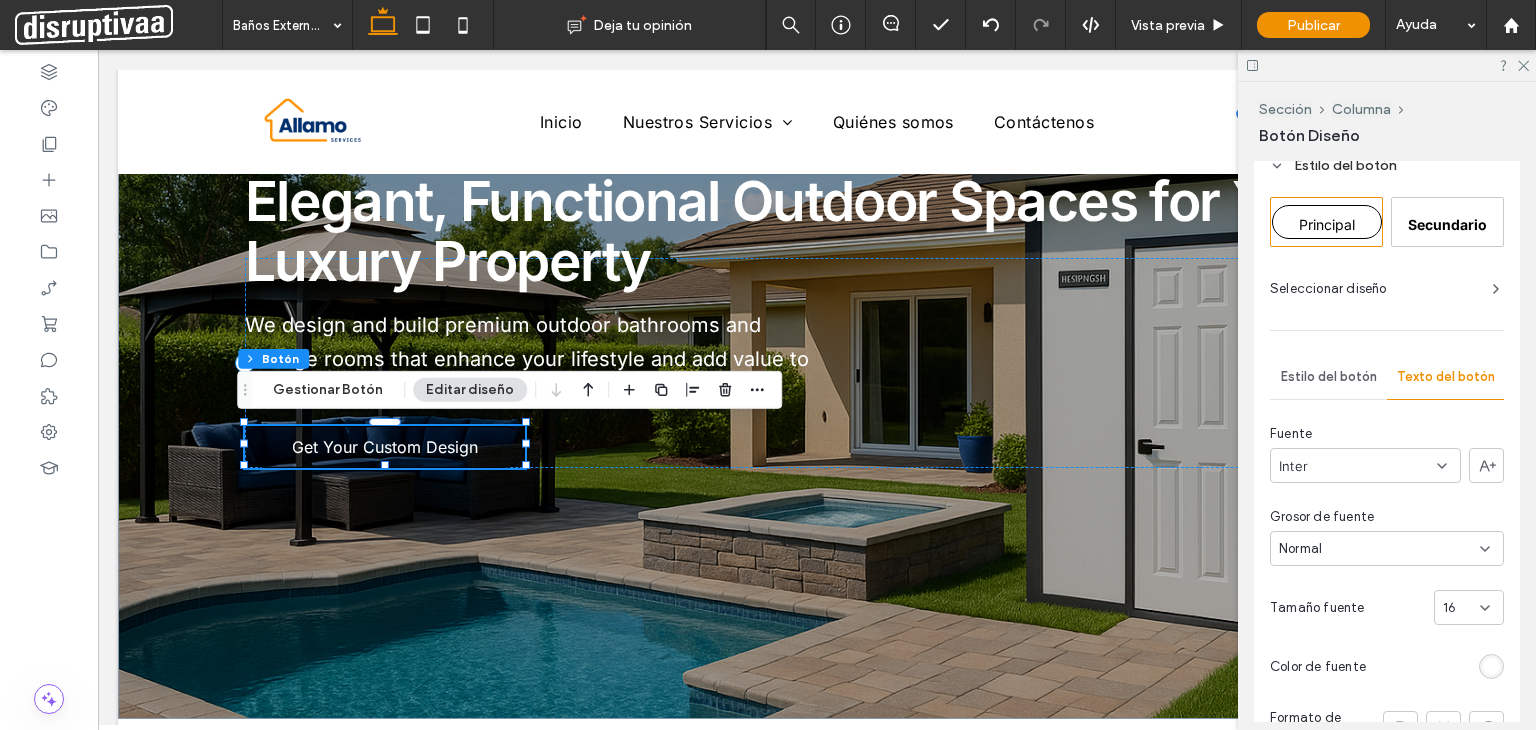 scroll, scrollTop: 300, scrollLeft: 0, axis: vertical 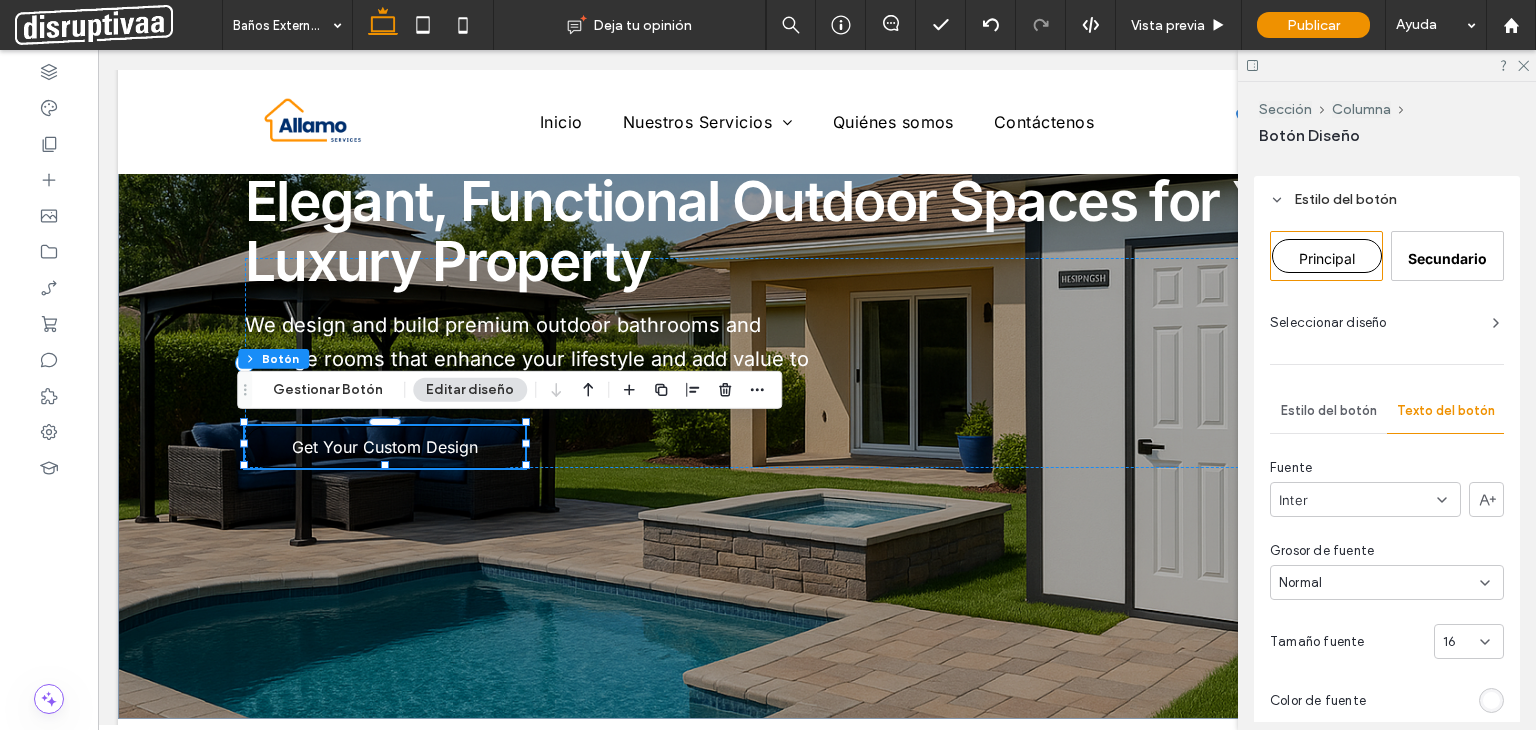 click on "Estilo del botón" at bounding box center (1329, 411) 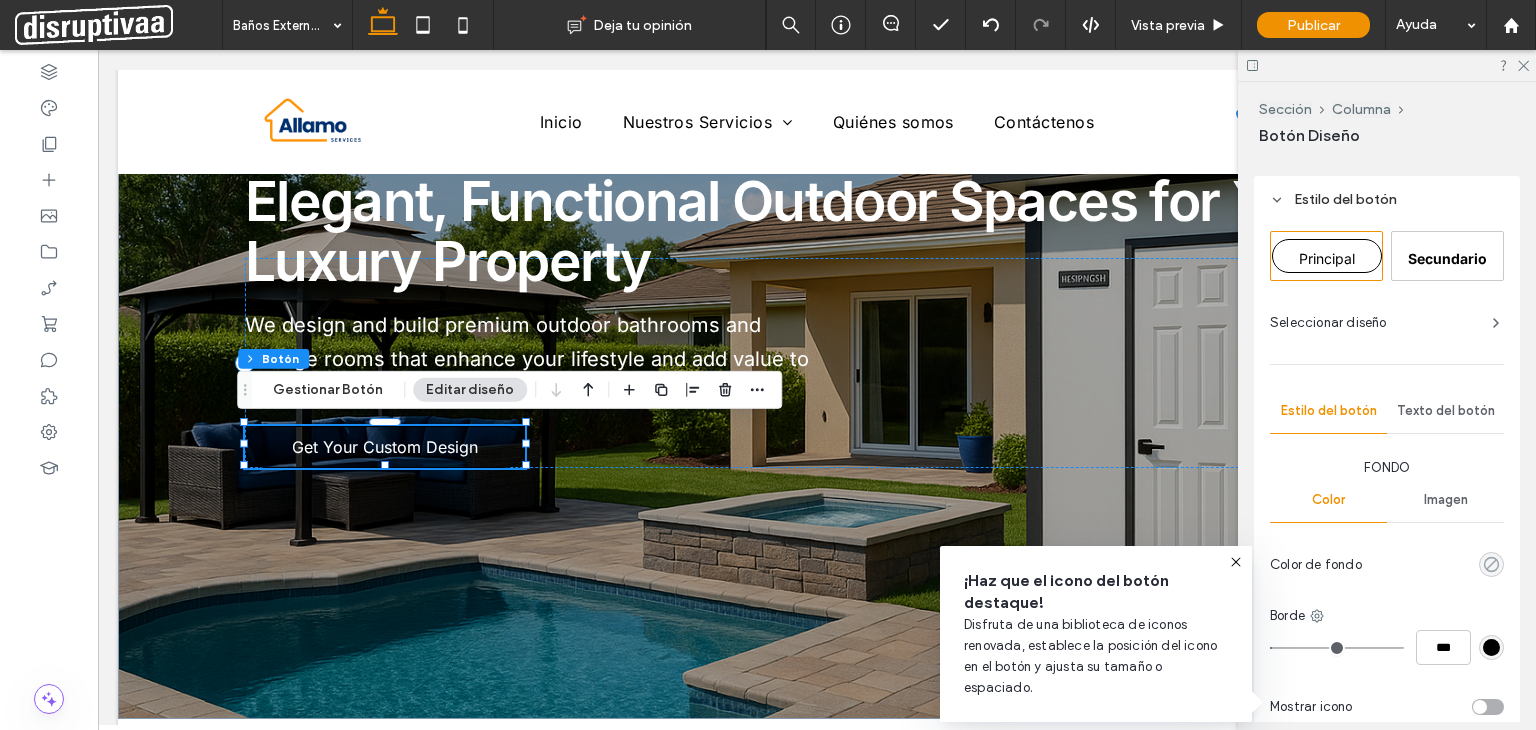 click 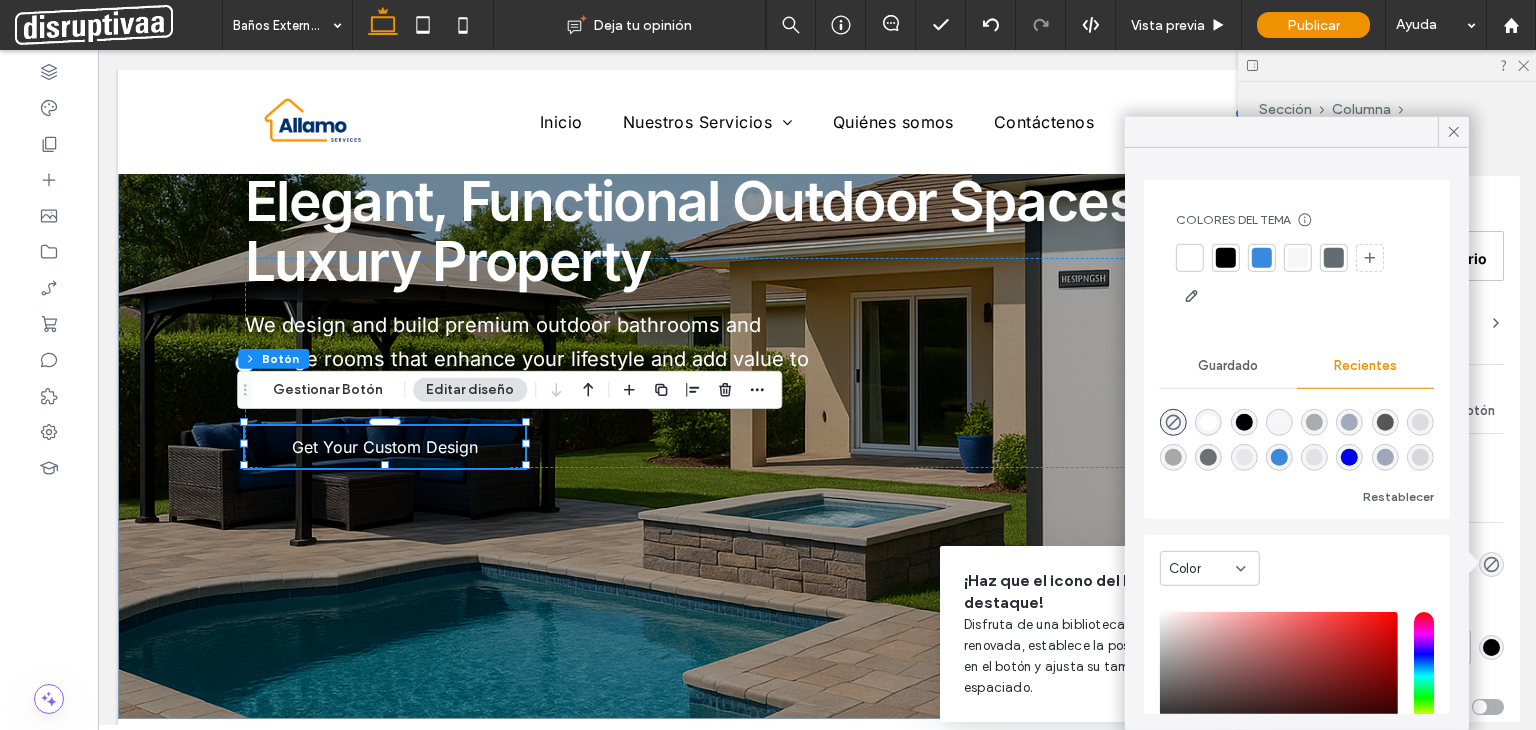click at bounding box center [1262, 258] 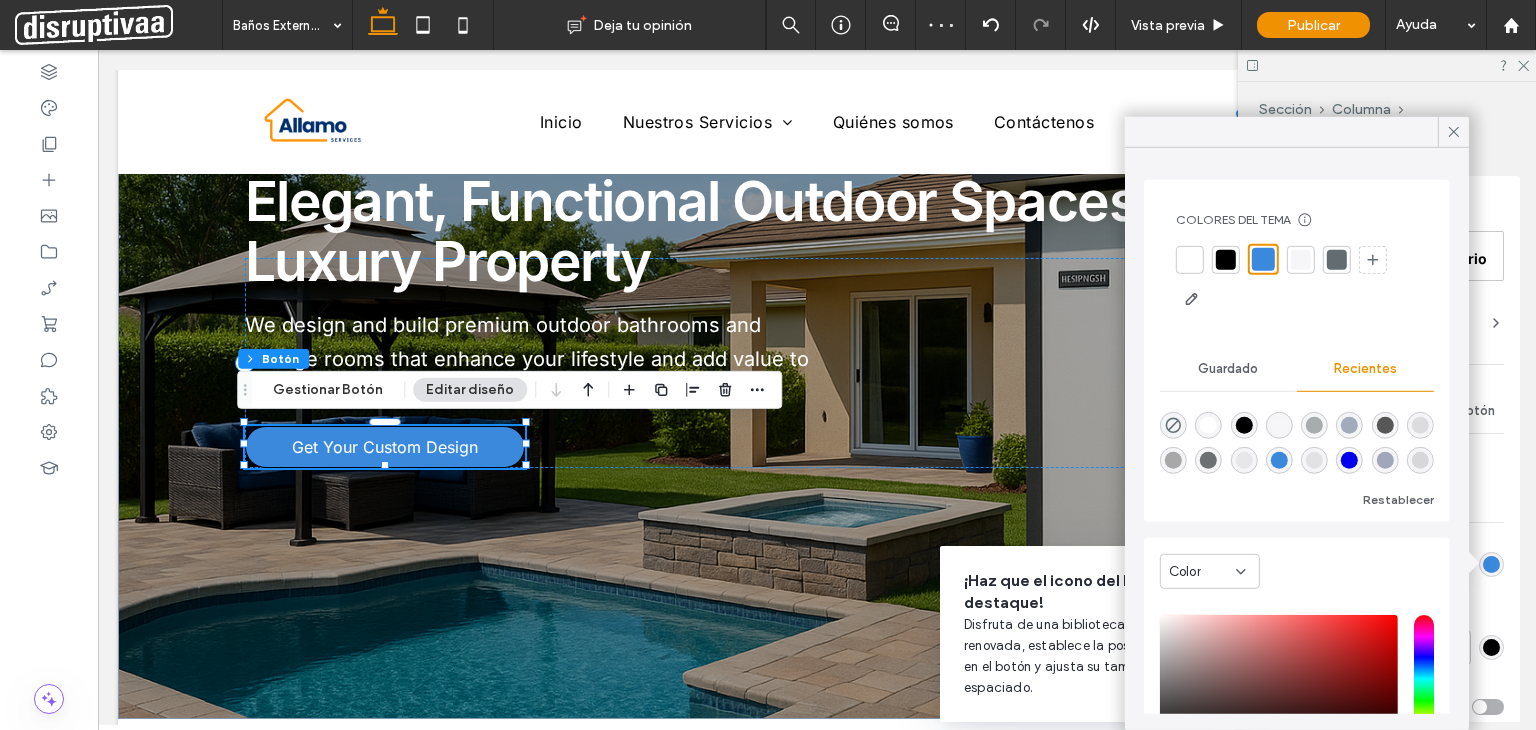 click at bounding box center [1301, 259] 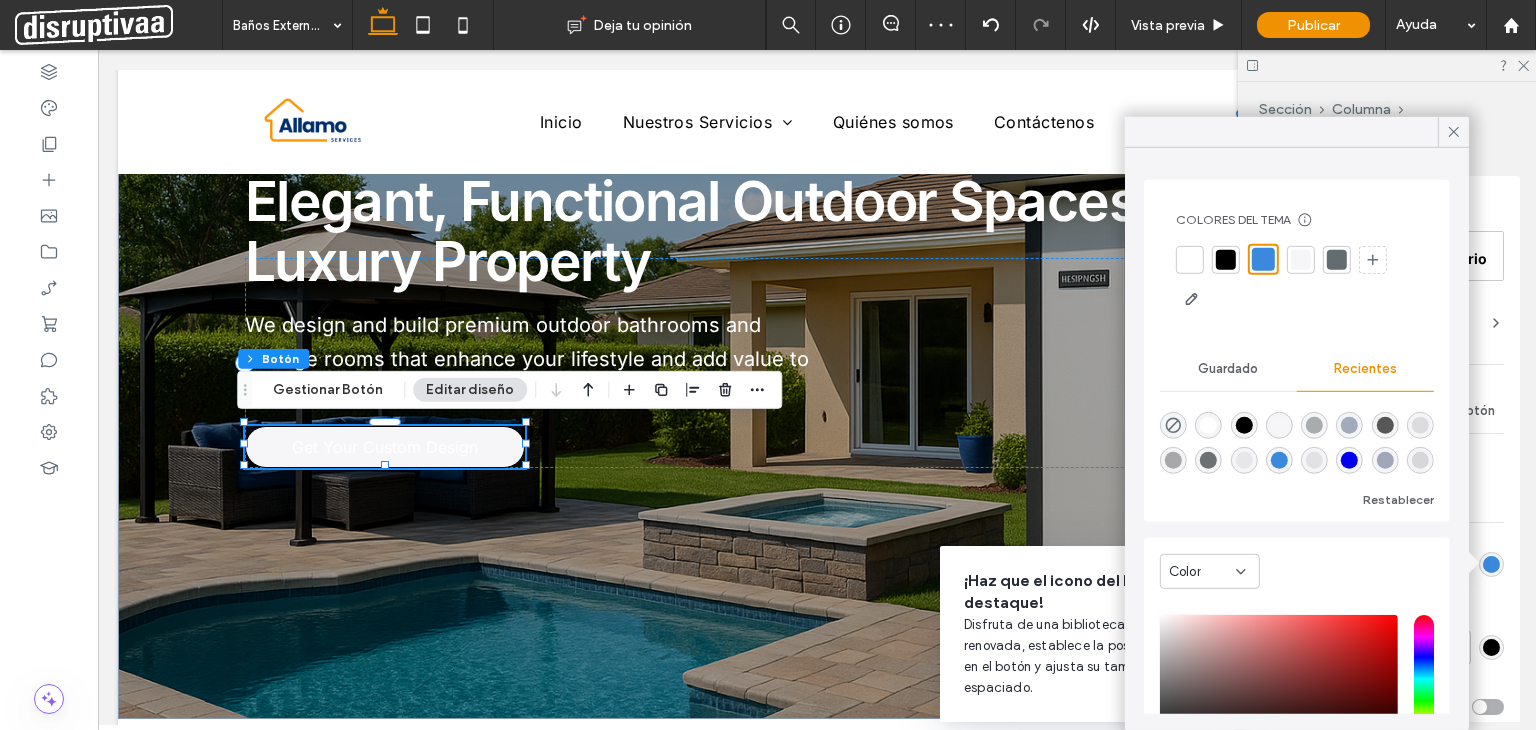 type on "*" 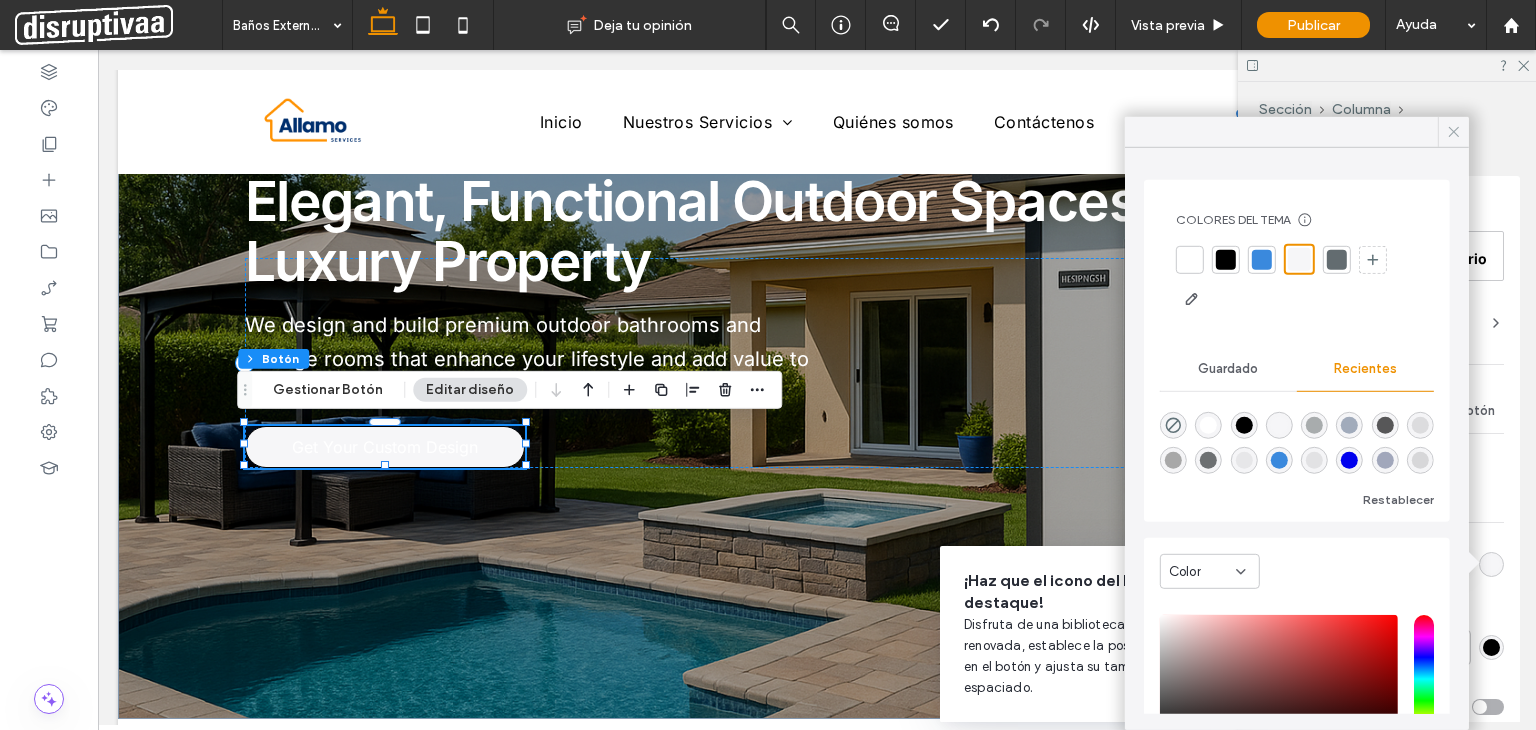 click 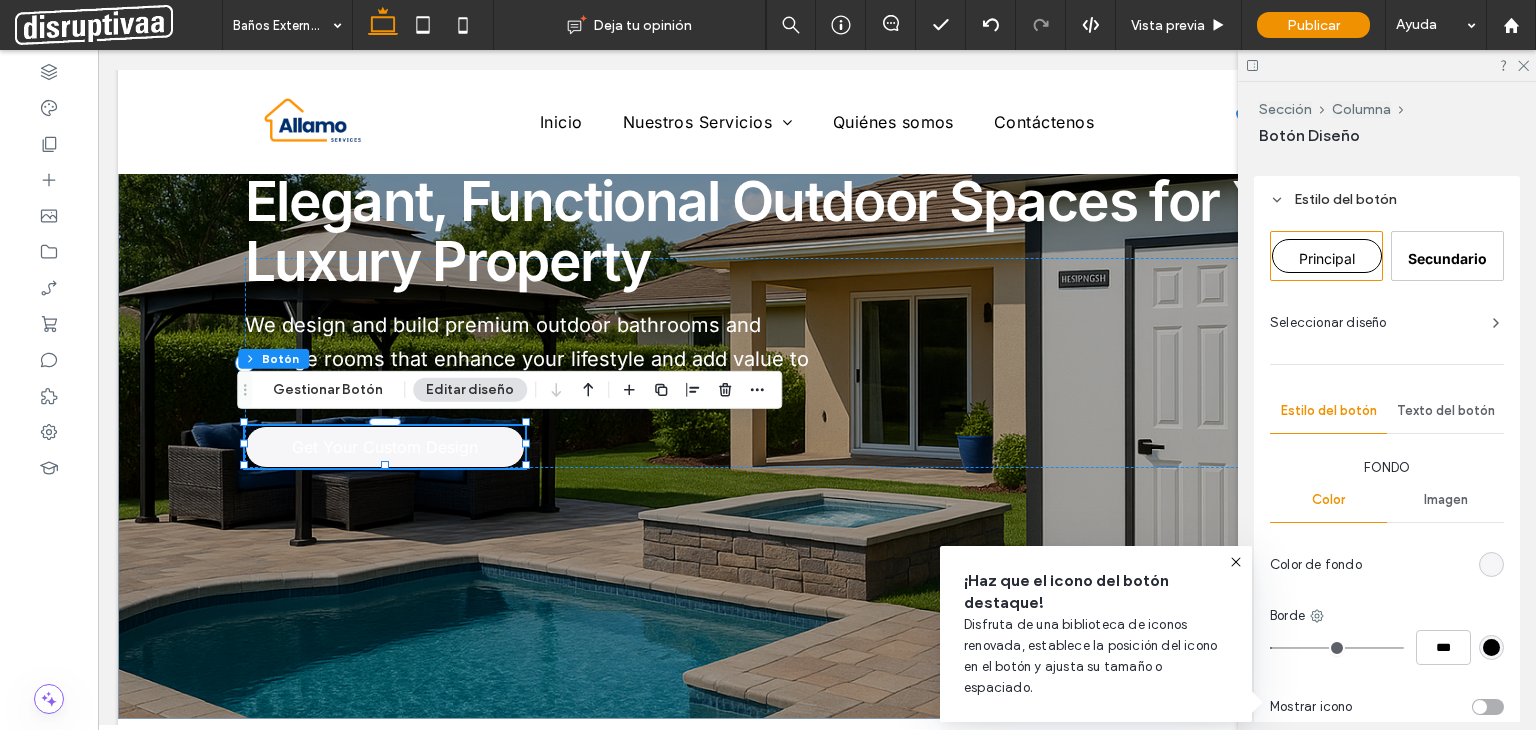 click on "Texto del botón" at bounding box center [1446, 411] 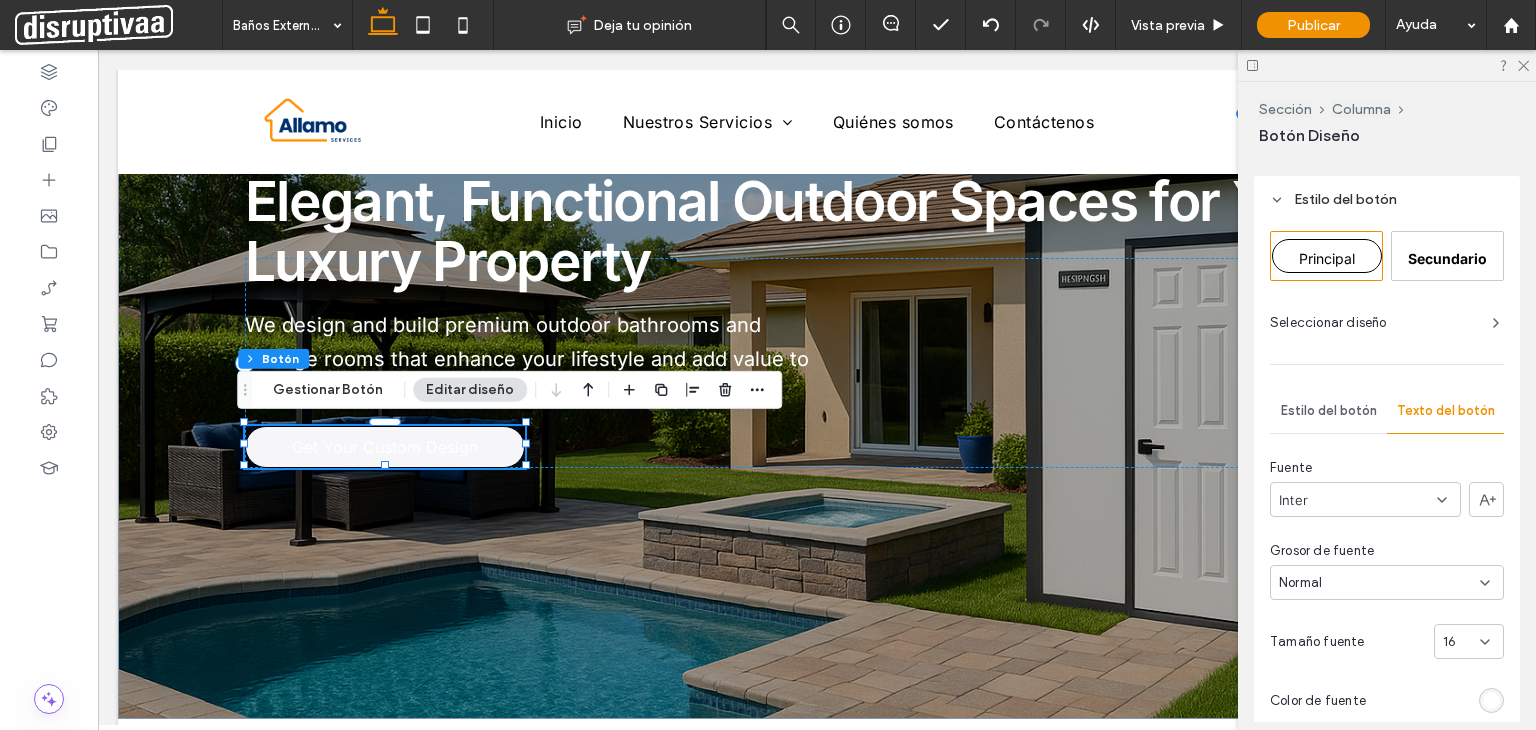 click at bounding box center (1491, 700) 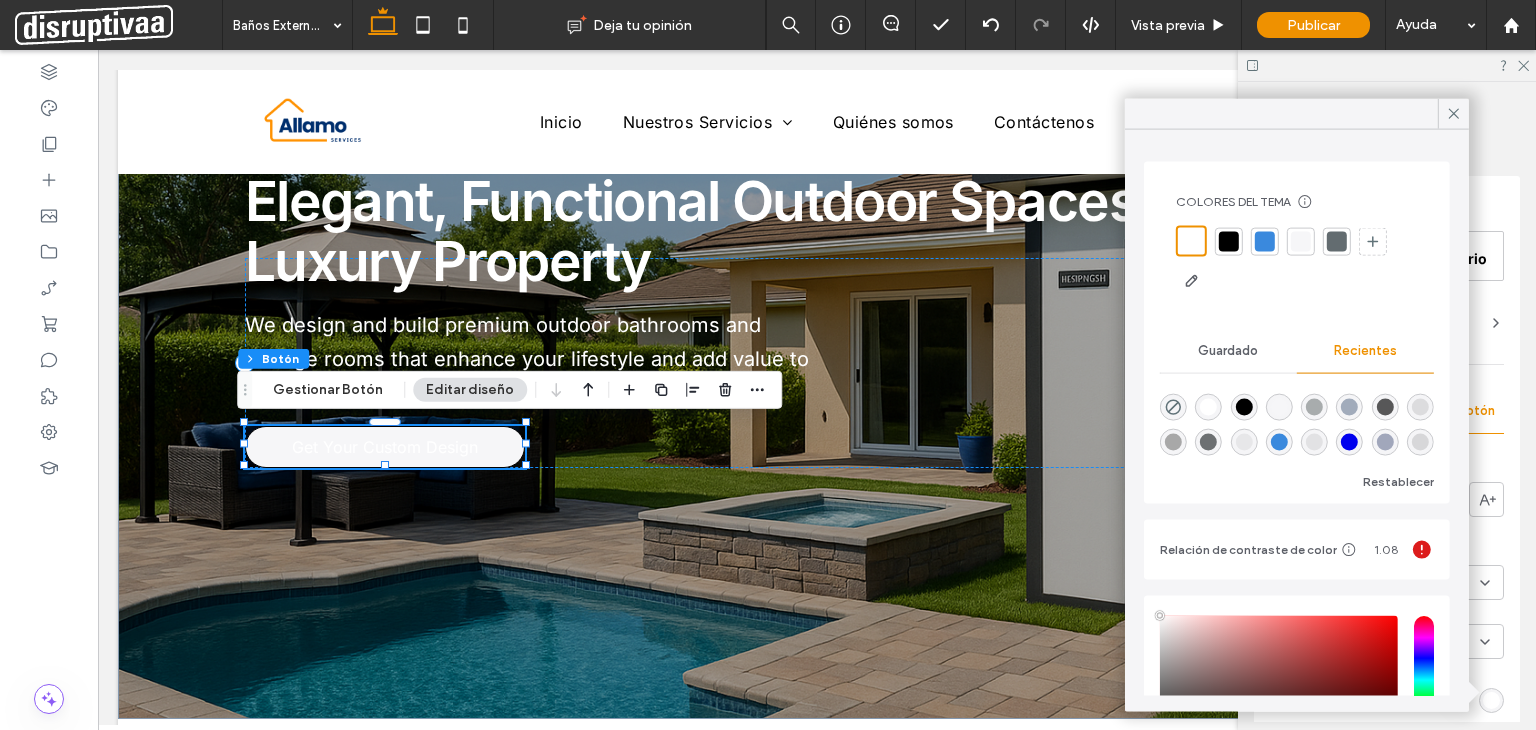 click at bounding box center (1243, 407) 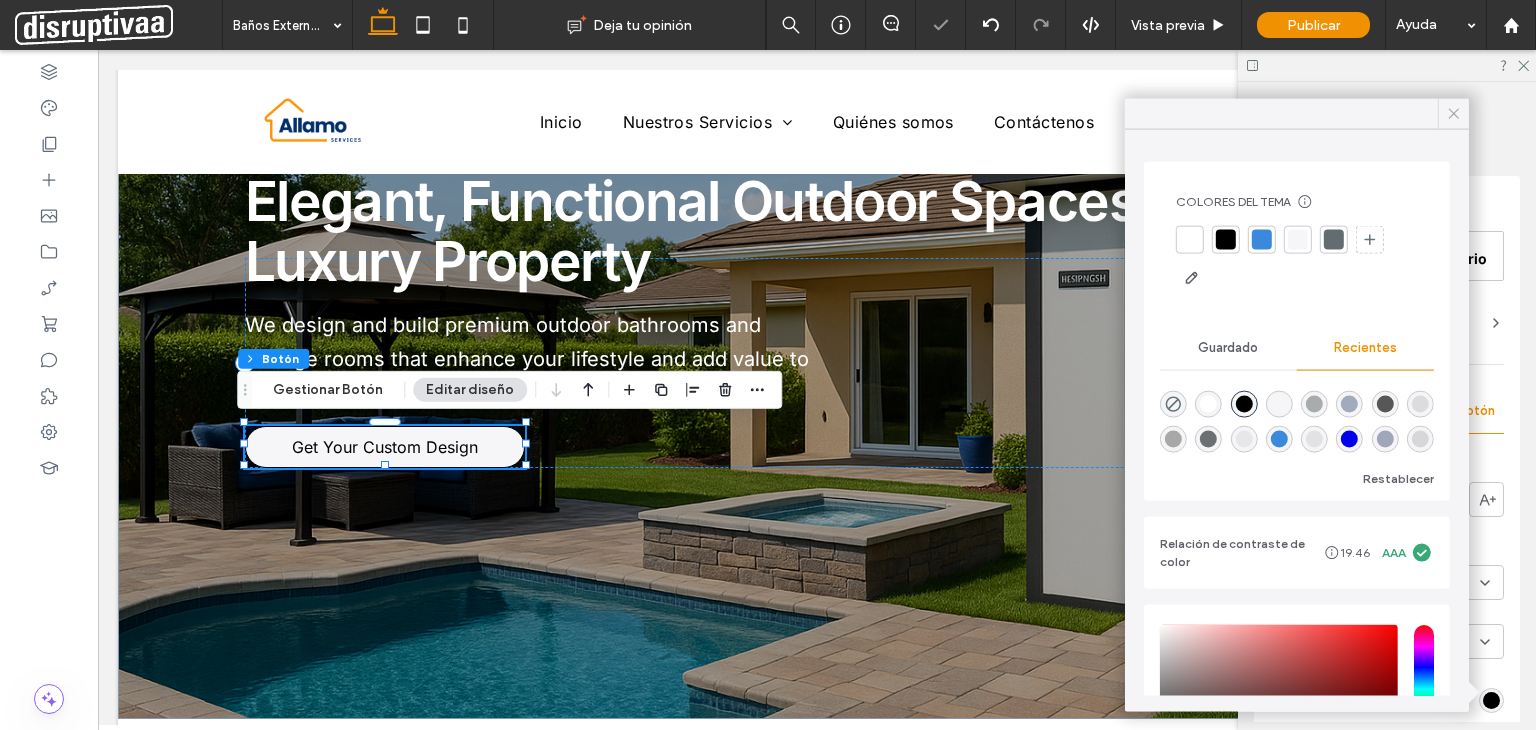 click 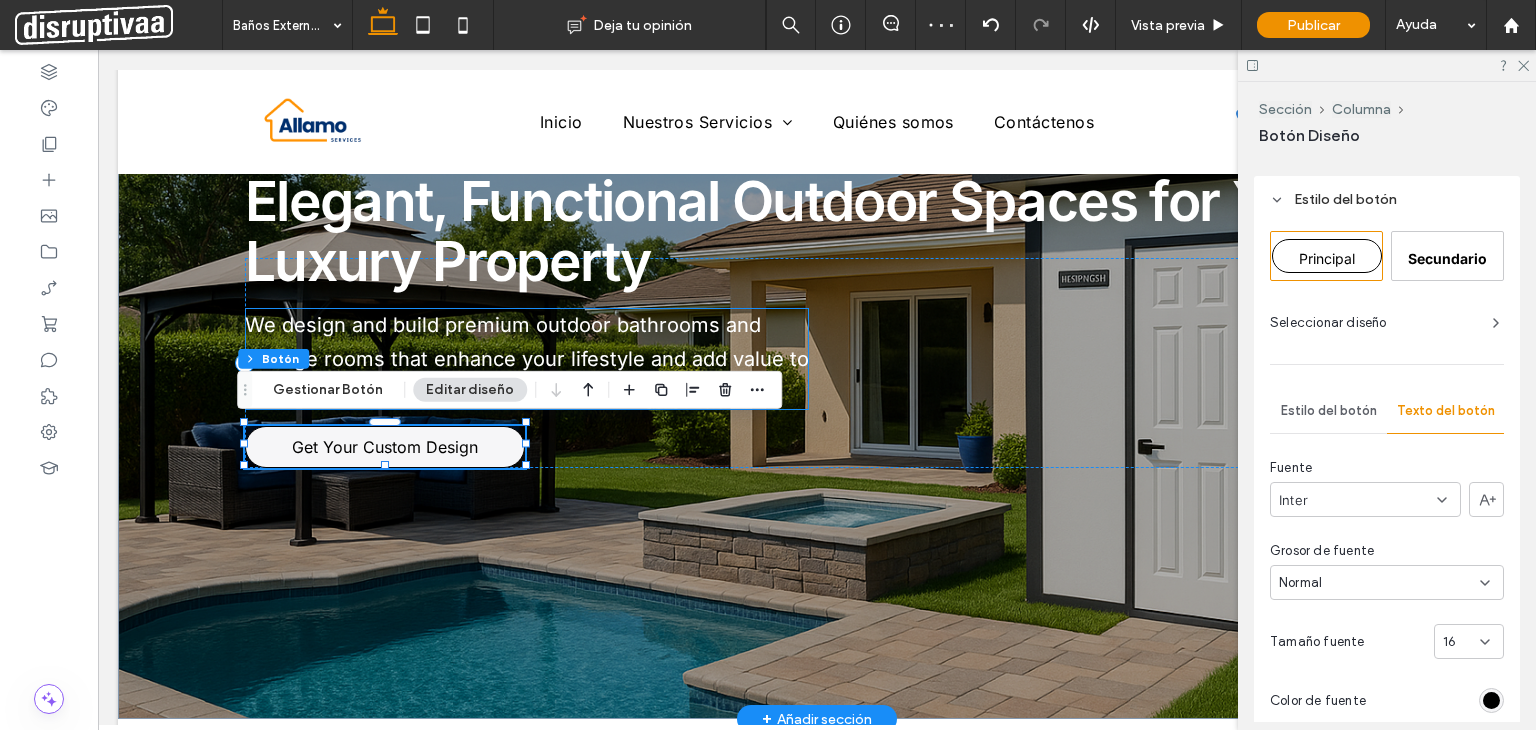 click on "Elegant, Functional Outdoor Spaces for Your Luxury Property
We design and build premium outdoor bathrooms and storage rooms that enhance your lifestyle and add value to your property.
Get Your Custom Design" at bounding box center (817, 362) 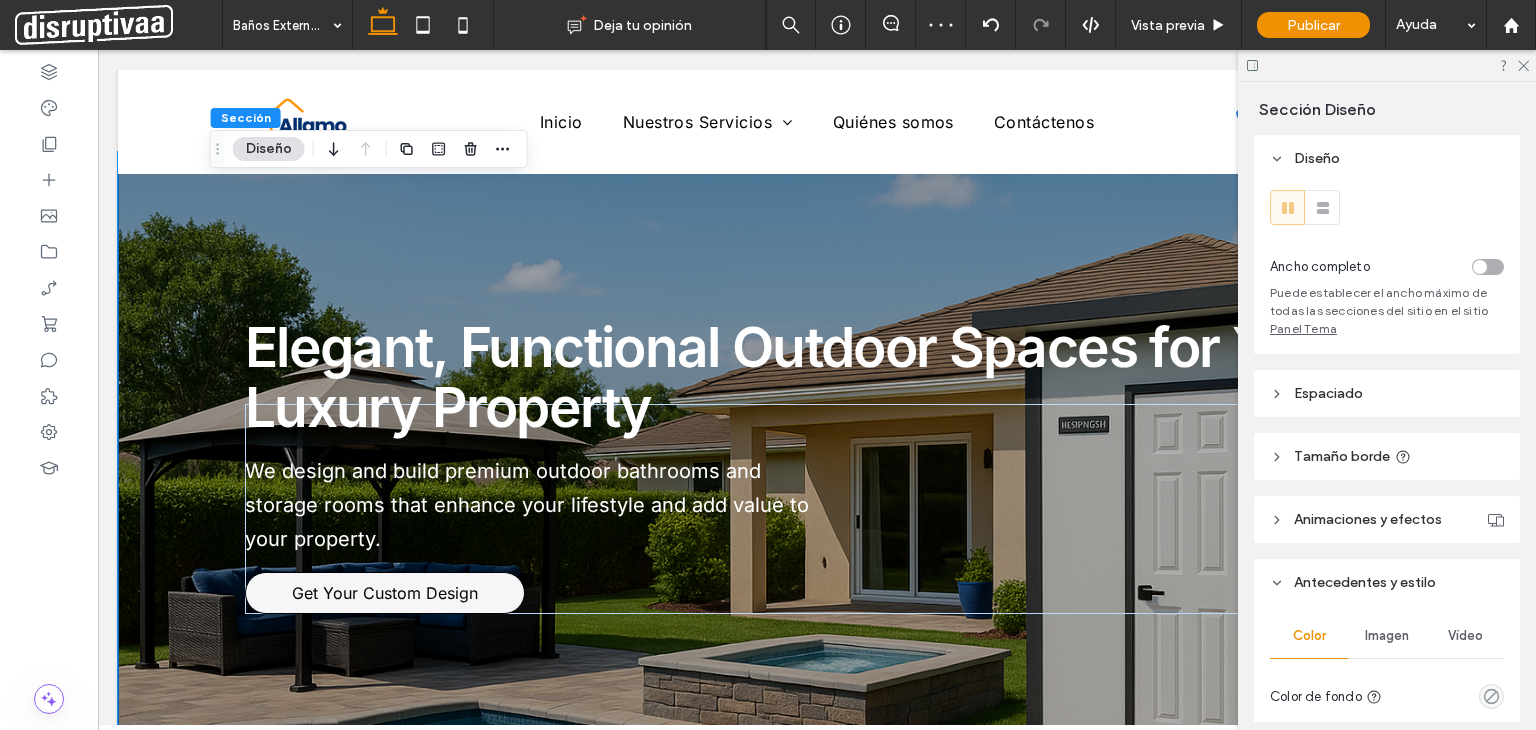 scroll, scrollTop: 0, scrollLeft: 0, axis: both 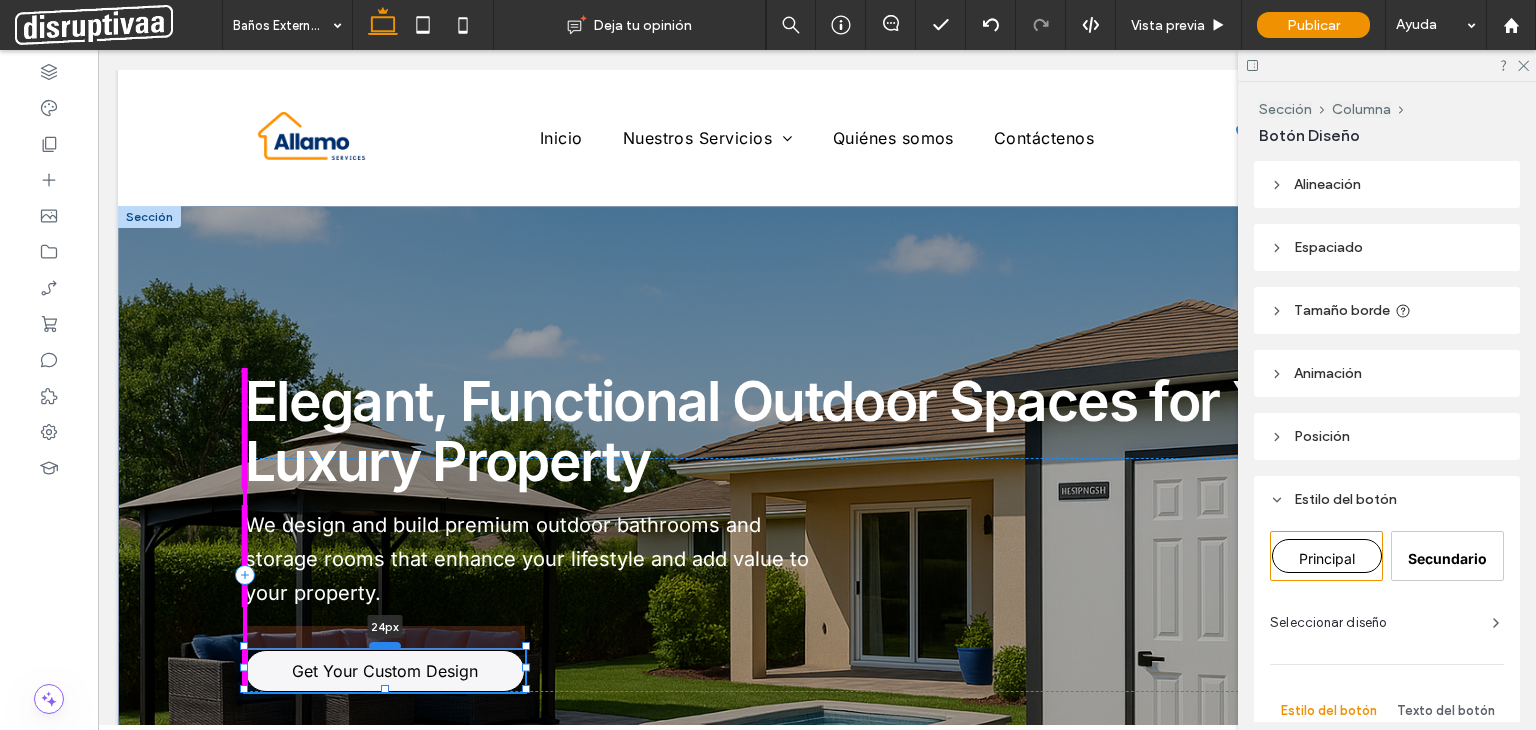 drag, startPoint x: 377, startPoint y: 623, endPoint x: 377, endPoint y: 647, distance: 24 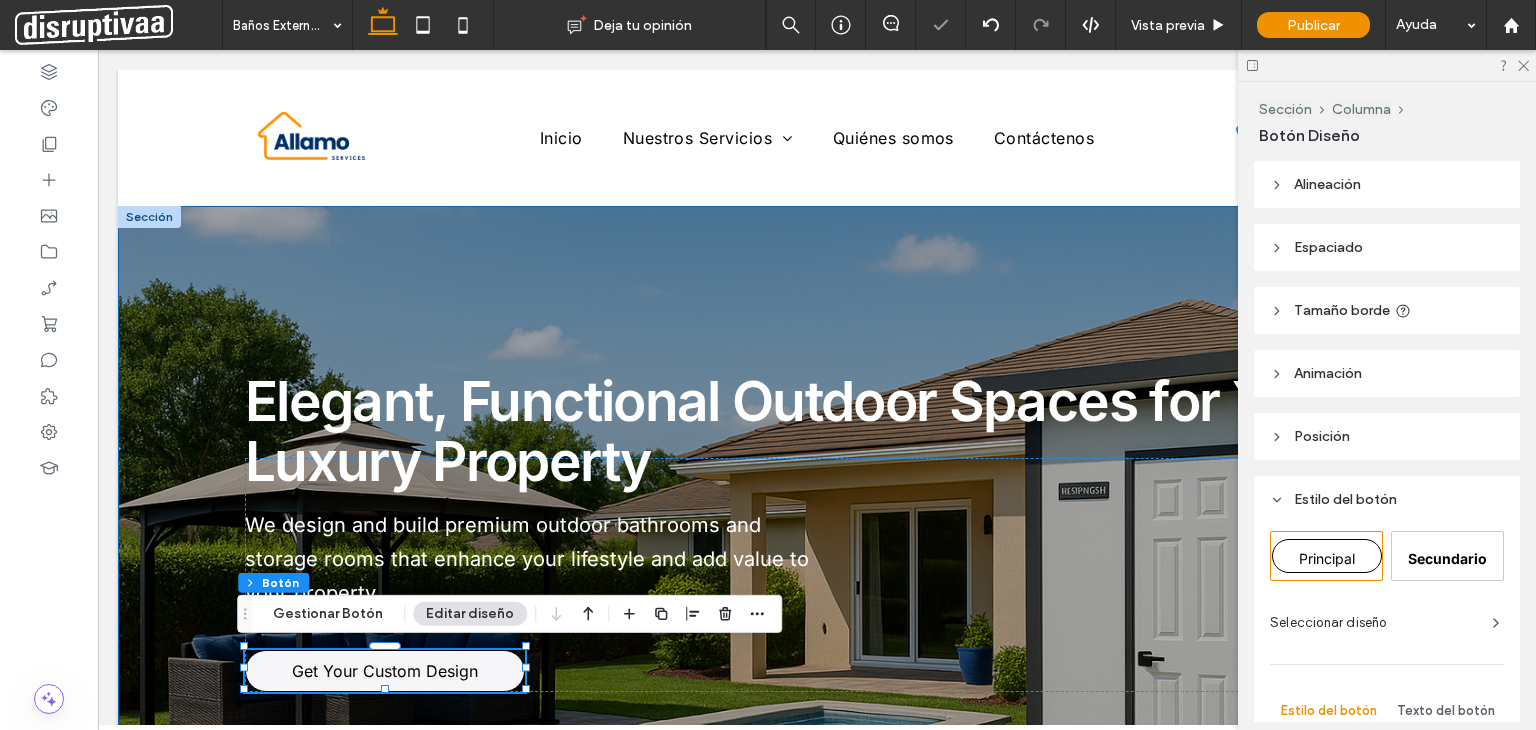 click on "Elegant, Functional Outdoor Spaces for Your Luxury Property
We design and build premium outdoor bathrooms and storage rooms that enhance your lifestyle and add value to your property.
Get Your Custom Design
24px" at bounding box center (817, 574) 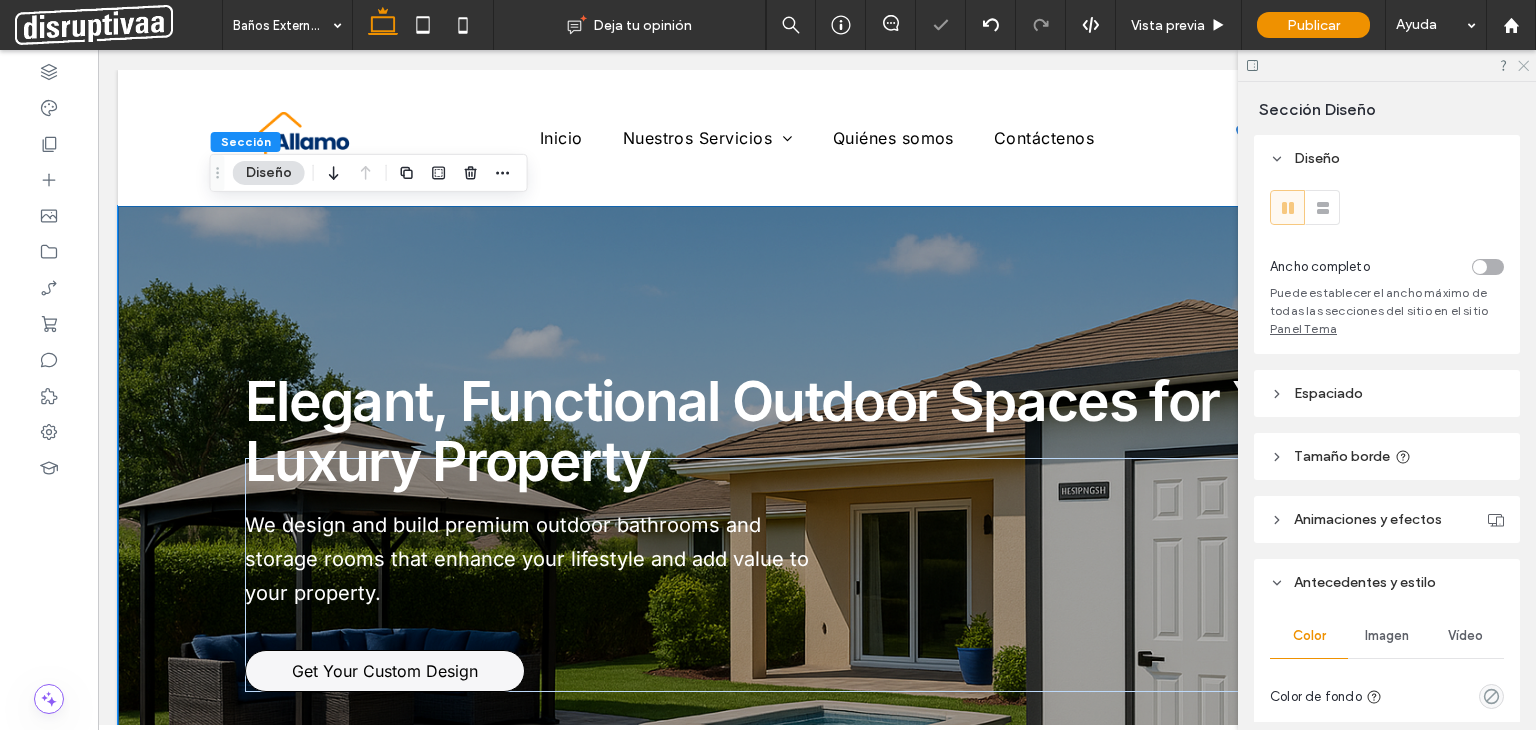 click 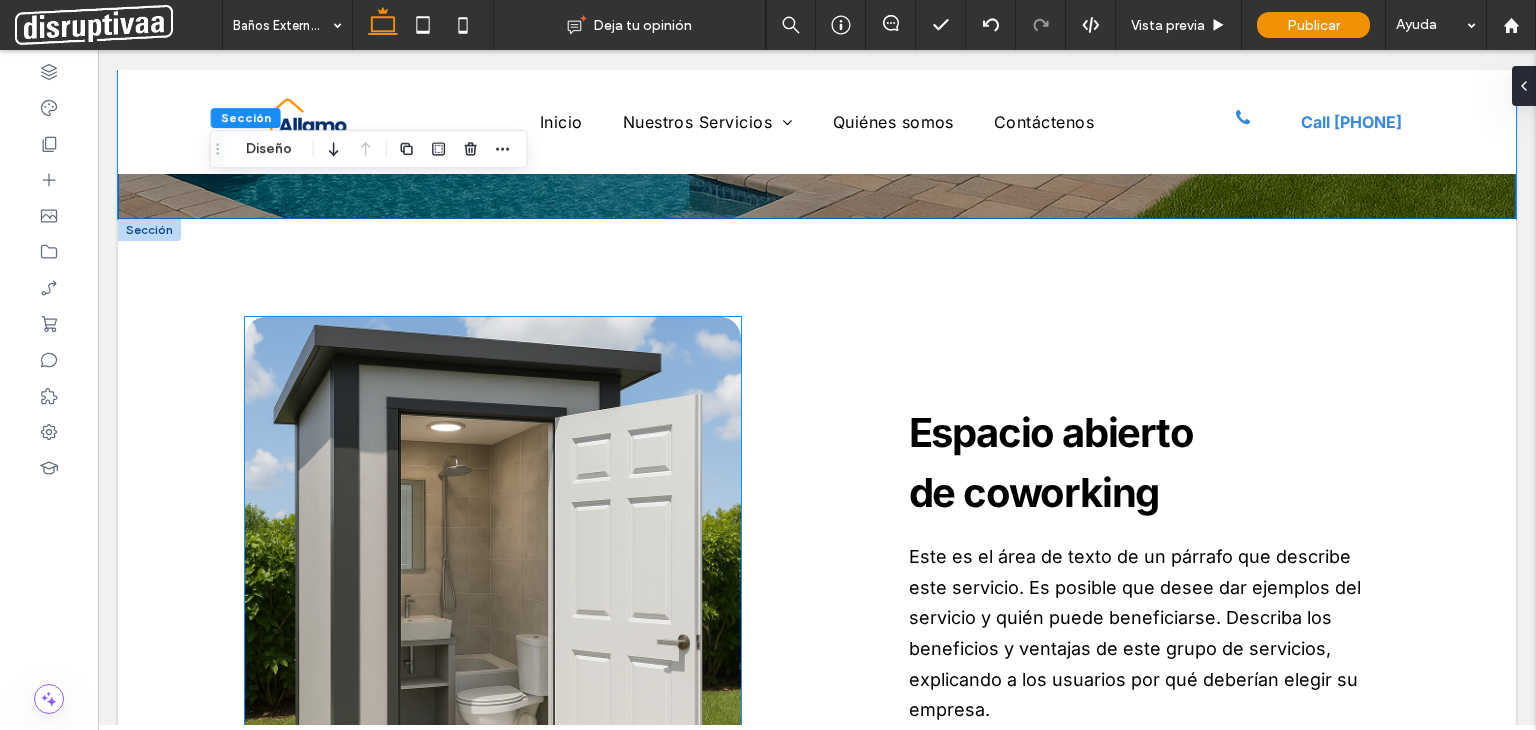 scroll, scrollTop: 768, scrollLeft: 0, axis: vertical 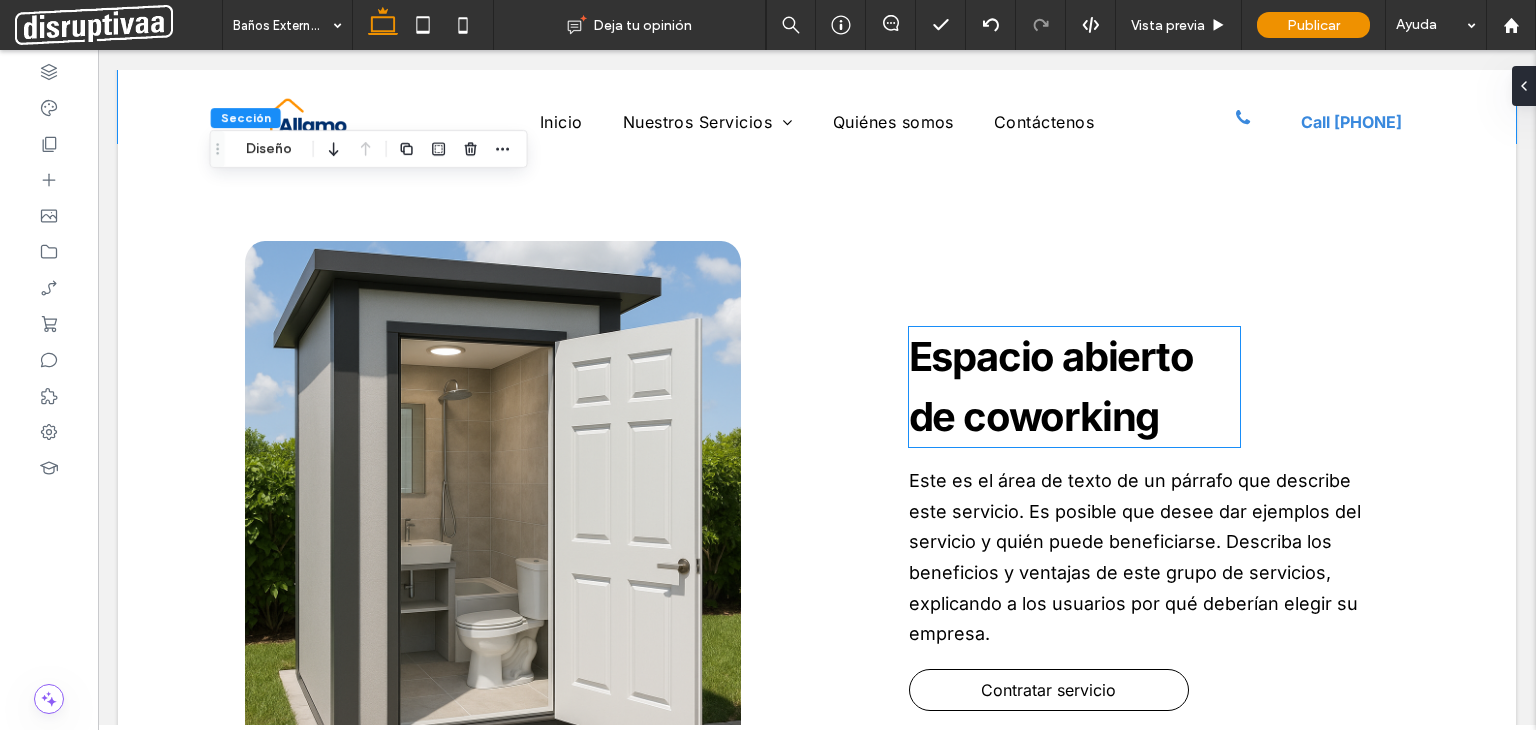 click on "Espacio abierto de coworking" at bounding box center (1051, 386) 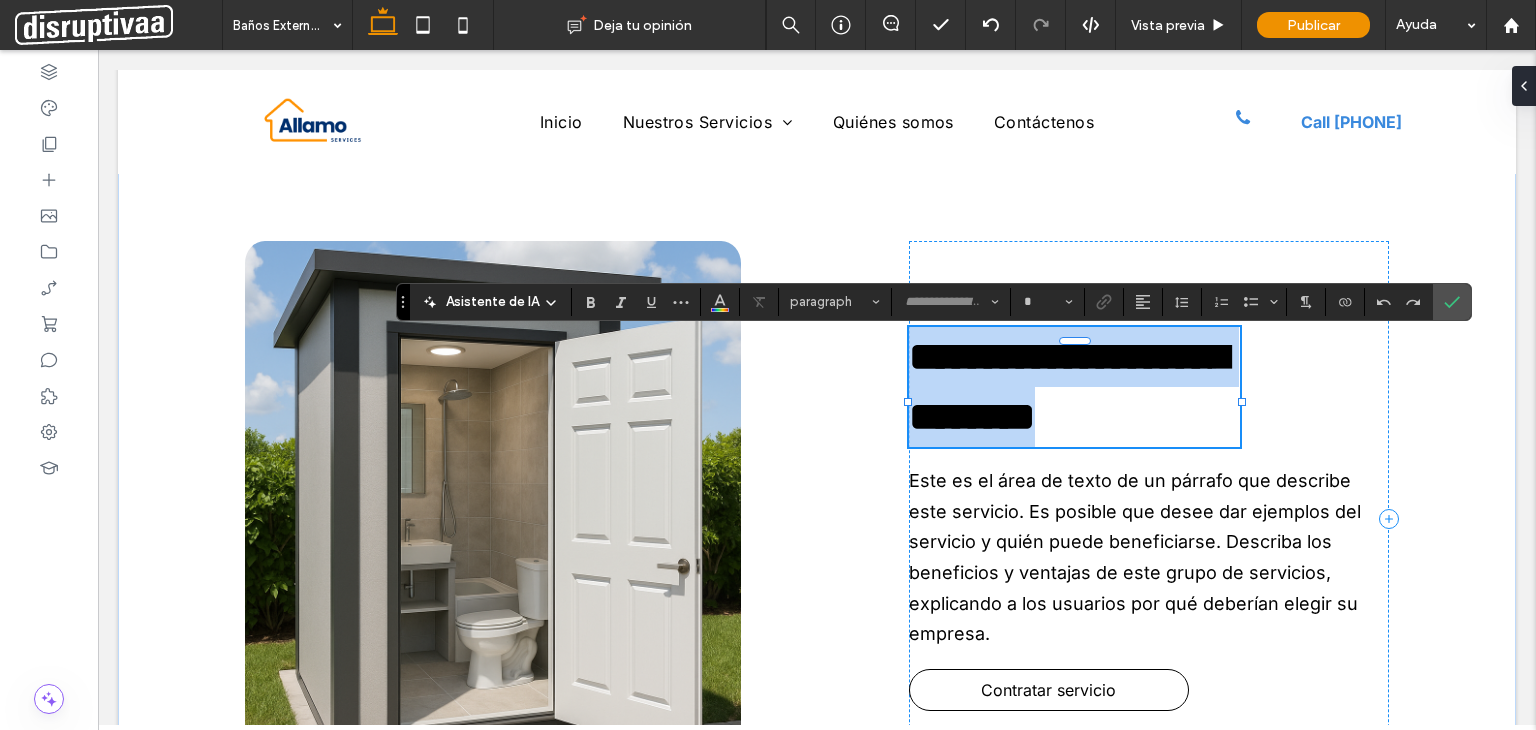 type on "*****" 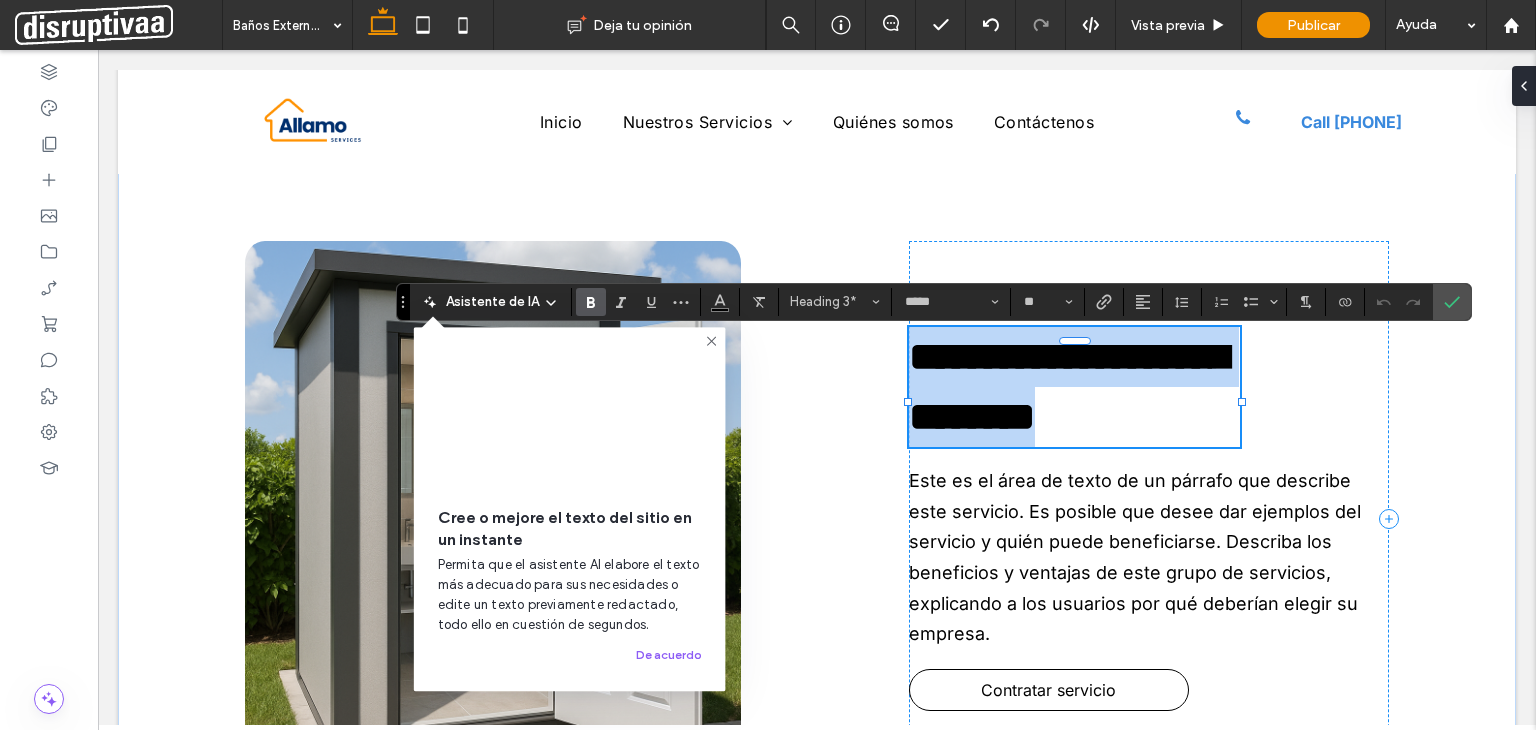 type on "**" 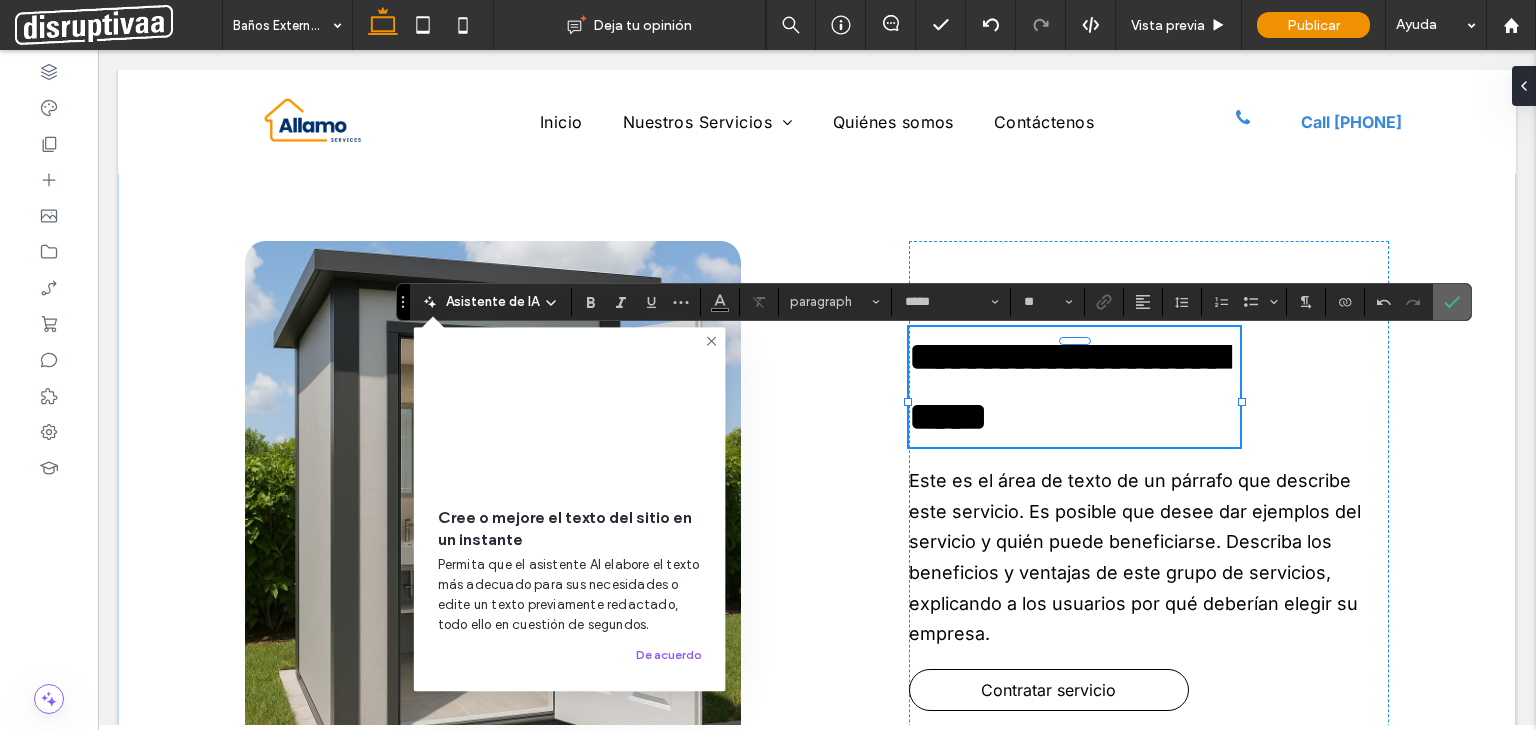 click at bounding box center (1452, 302) 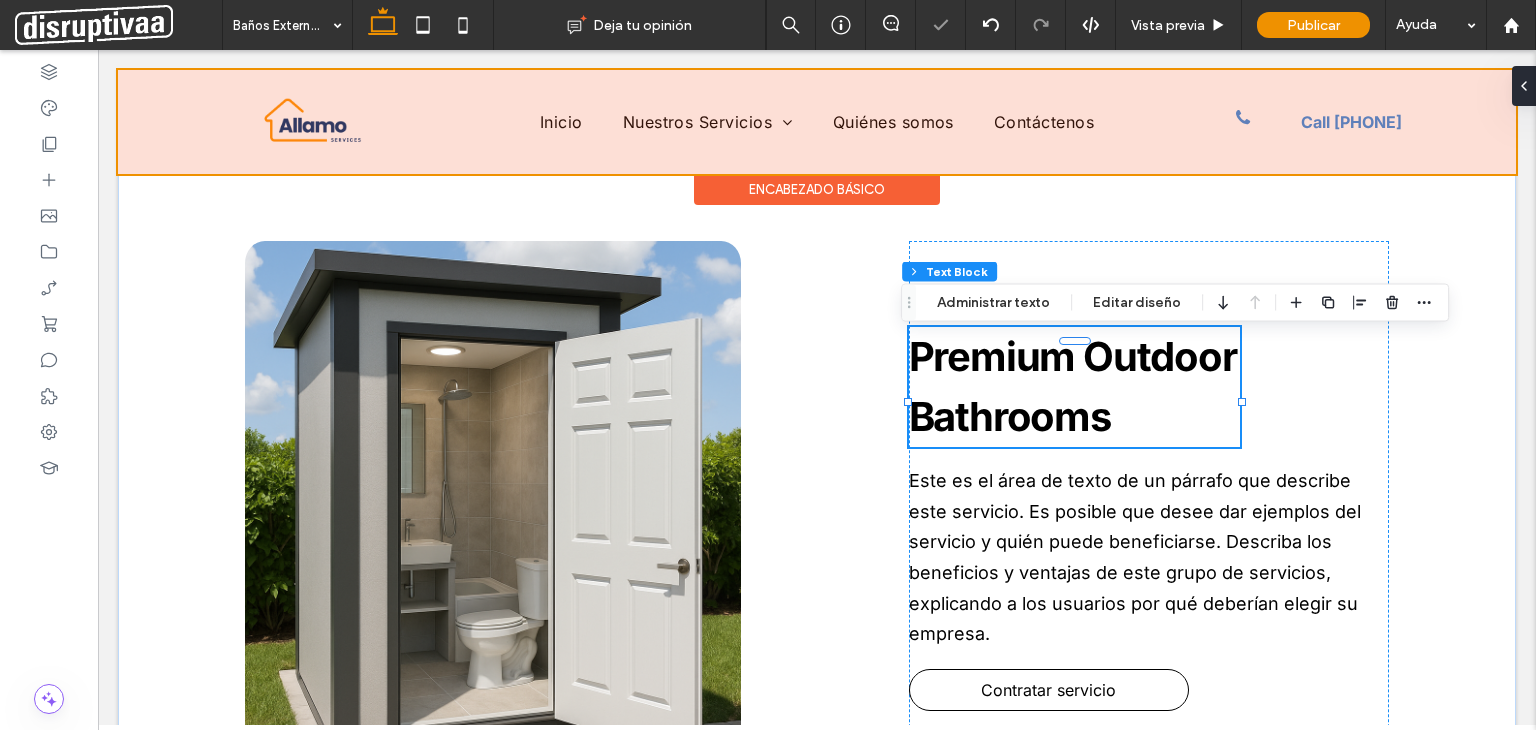 click on "Encabezado básico" at bounding box center [817, 189] 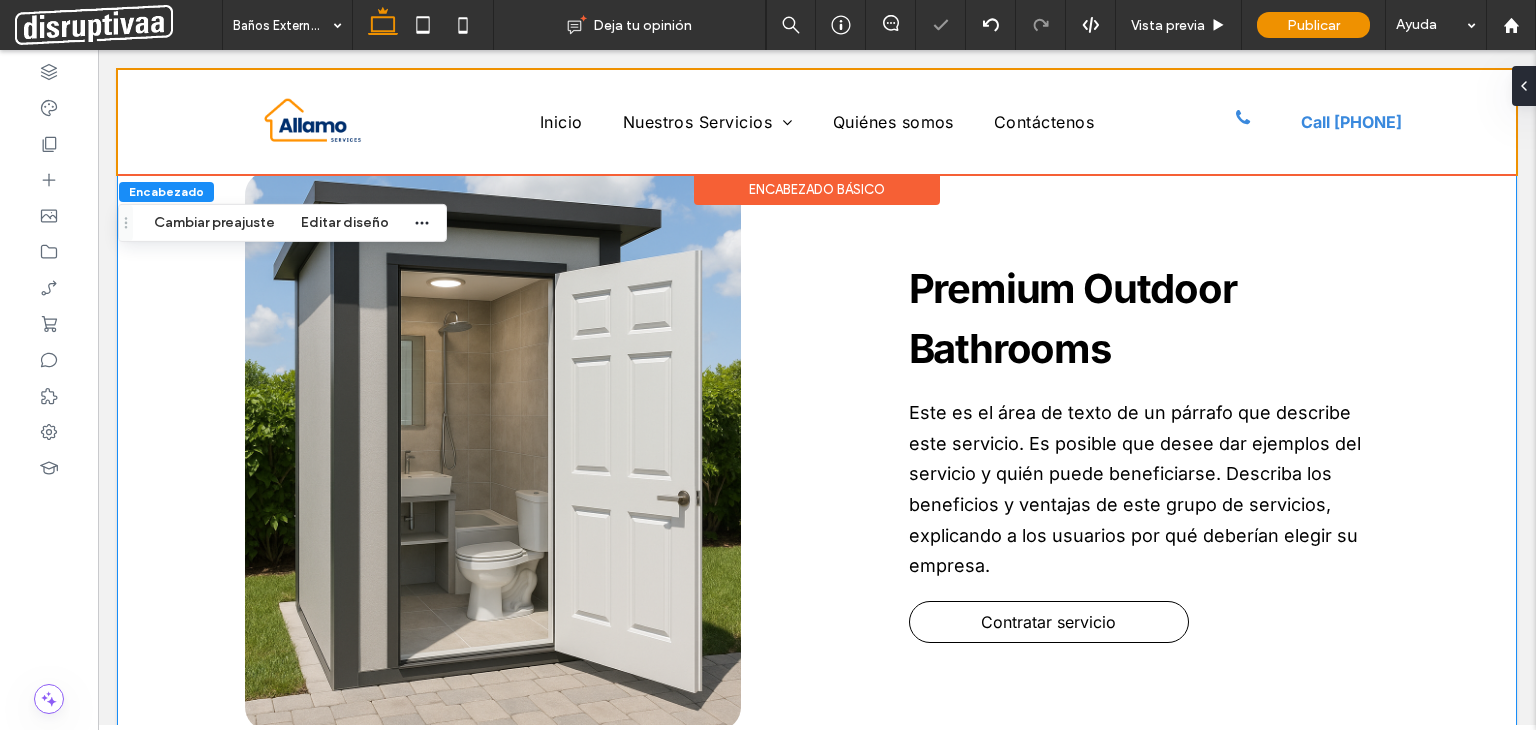 scroll, scrollTop: 868, scrollLeft: 0, axis: vertical 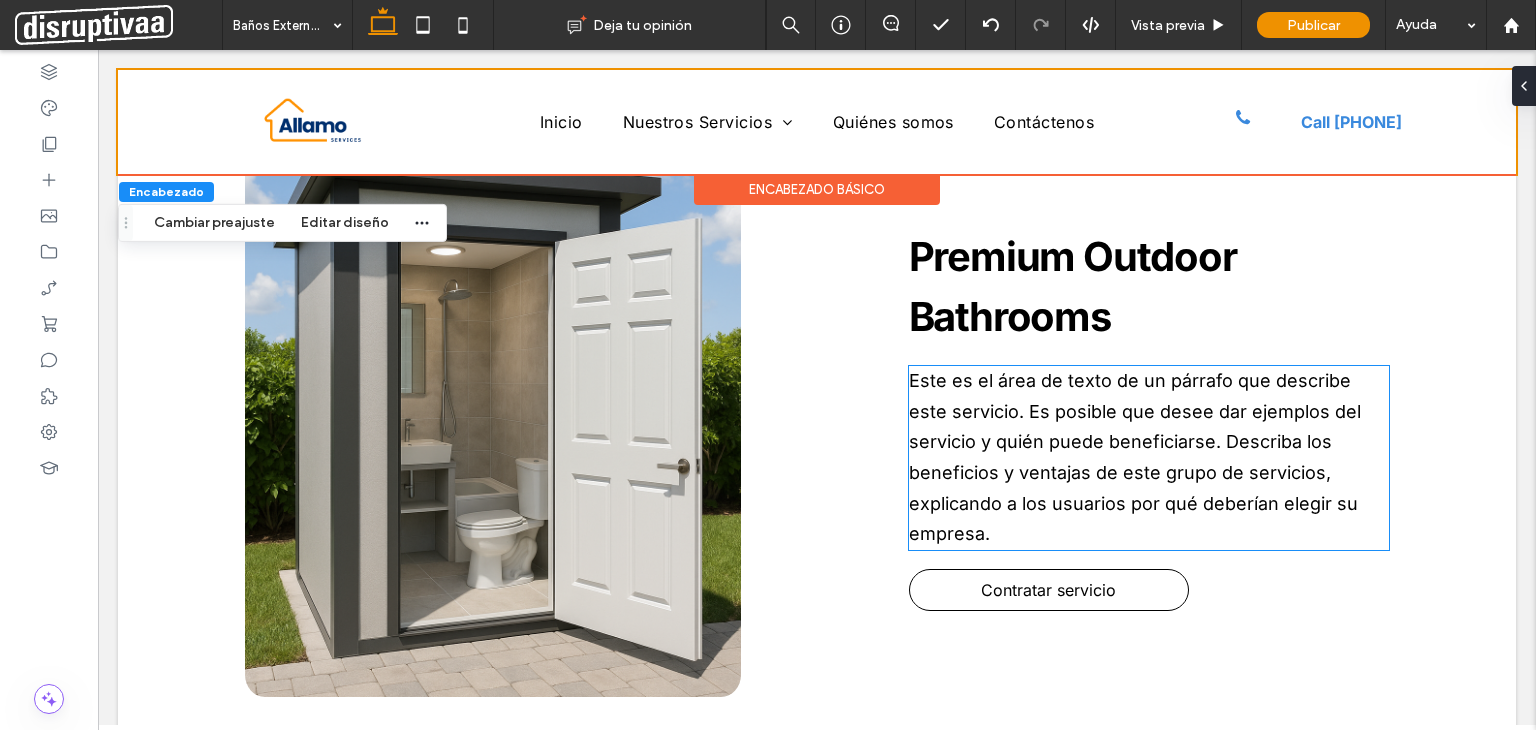 click on "Este es el área de texto de un párrafo que describe este servicio. Es posible que desee dar ejemplos del servicio y quién puede beneficiarse. Describa los beneficios y ventajas de este grupo de servicios, explicando a los usuarios por qué deberían elegir su empresa." at bounding box center [1135, 457] 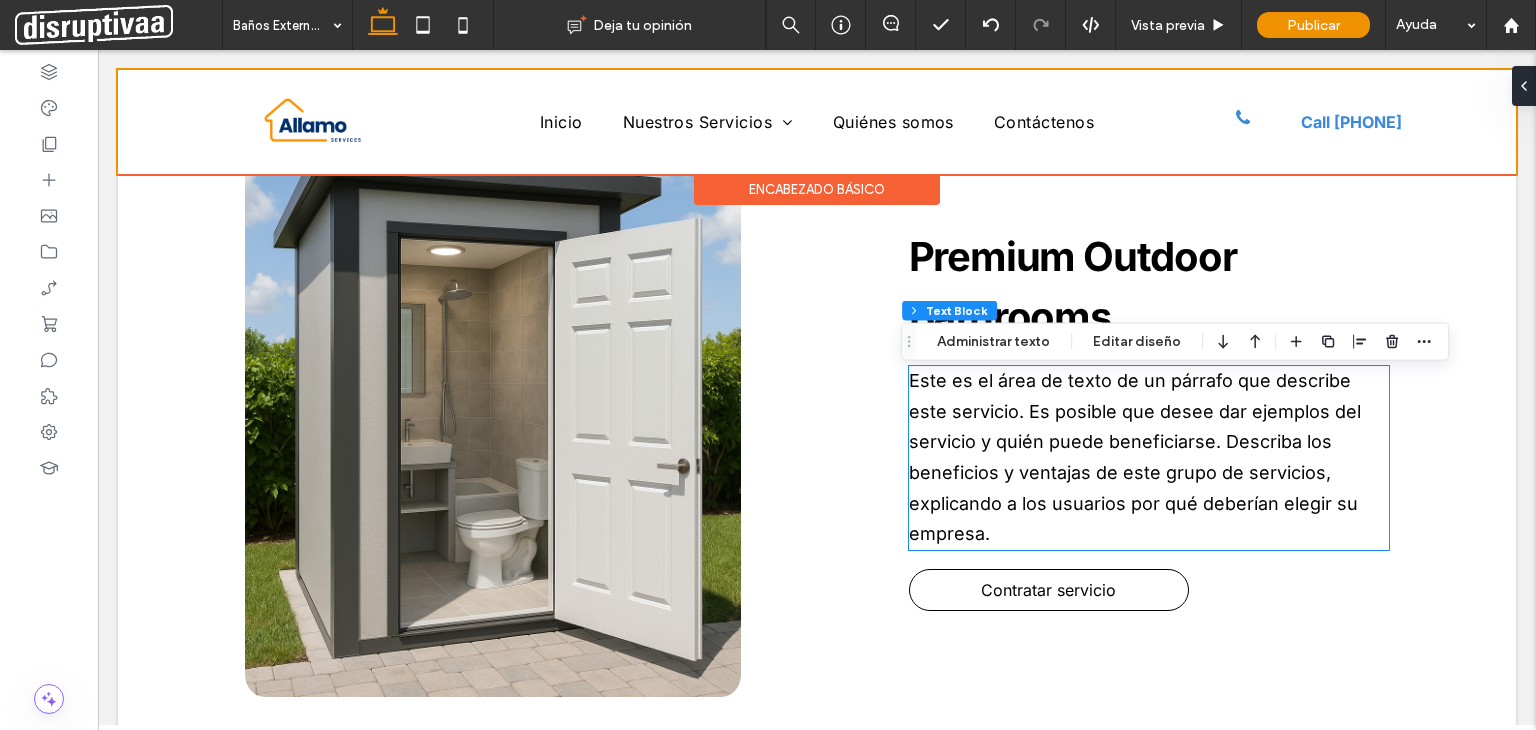 click on "Este es el área de texto de un párrafo que describe este servicio. Es posible que desee dar ejemplos del servicio y quién puede beneficiarse. Describa los beneficios y ventajas de este grupo de servicios, explicando a los usuarios por qué deberían elegir su empresa." at bounding box center [1149, 458] 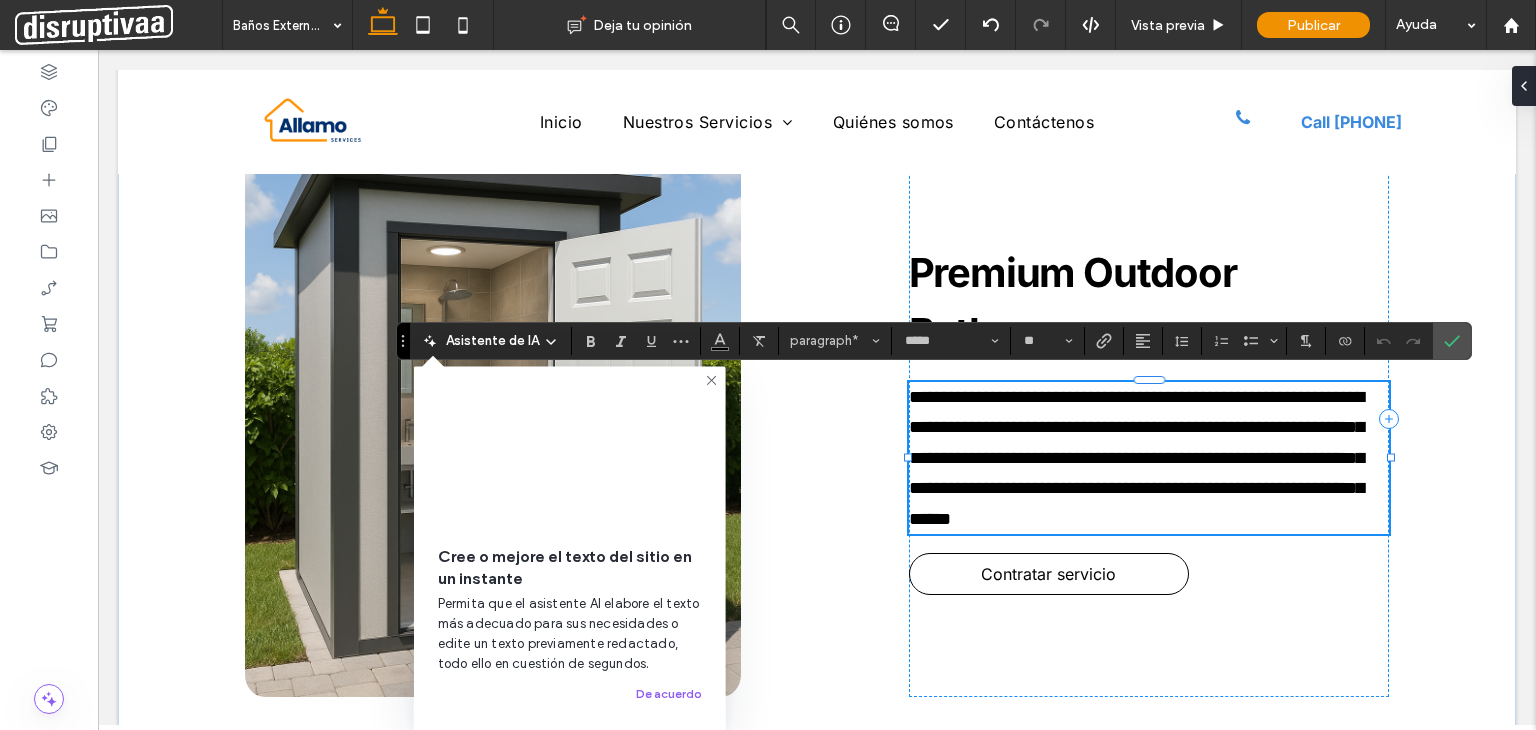 type on "**" 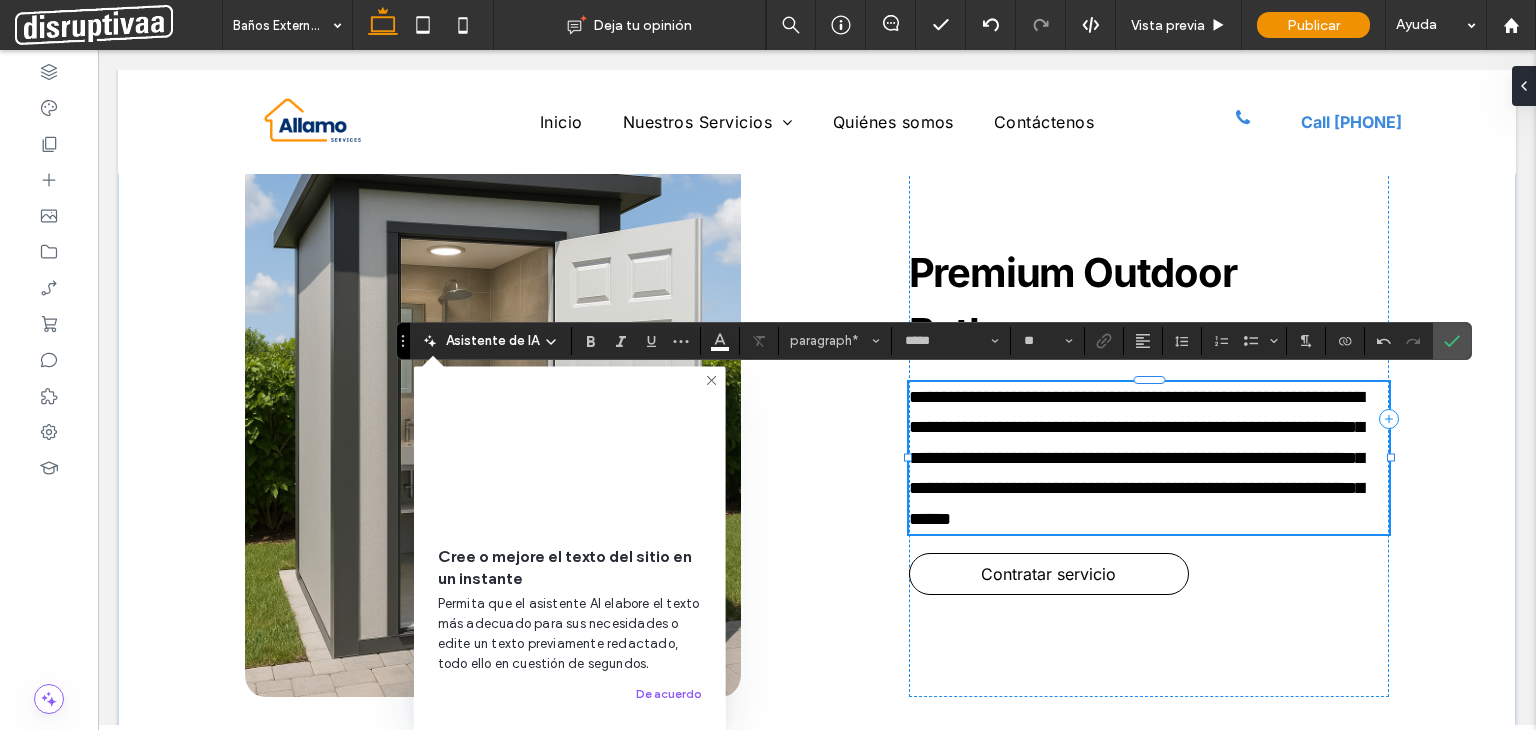 scroll, scrollTop: 0, scrollLeft: 0, axis: both 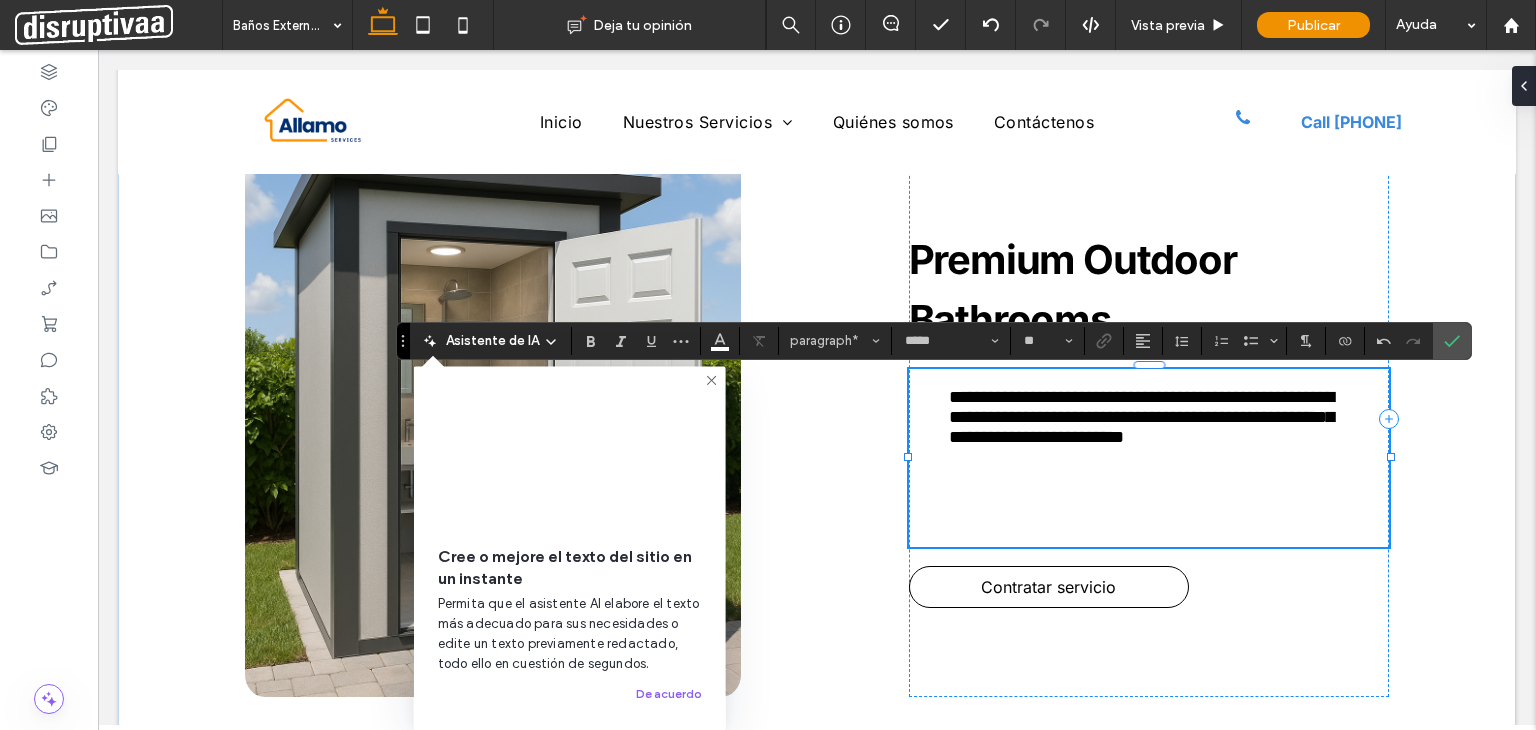 click on "**********" at bounding box center [1052, 505] 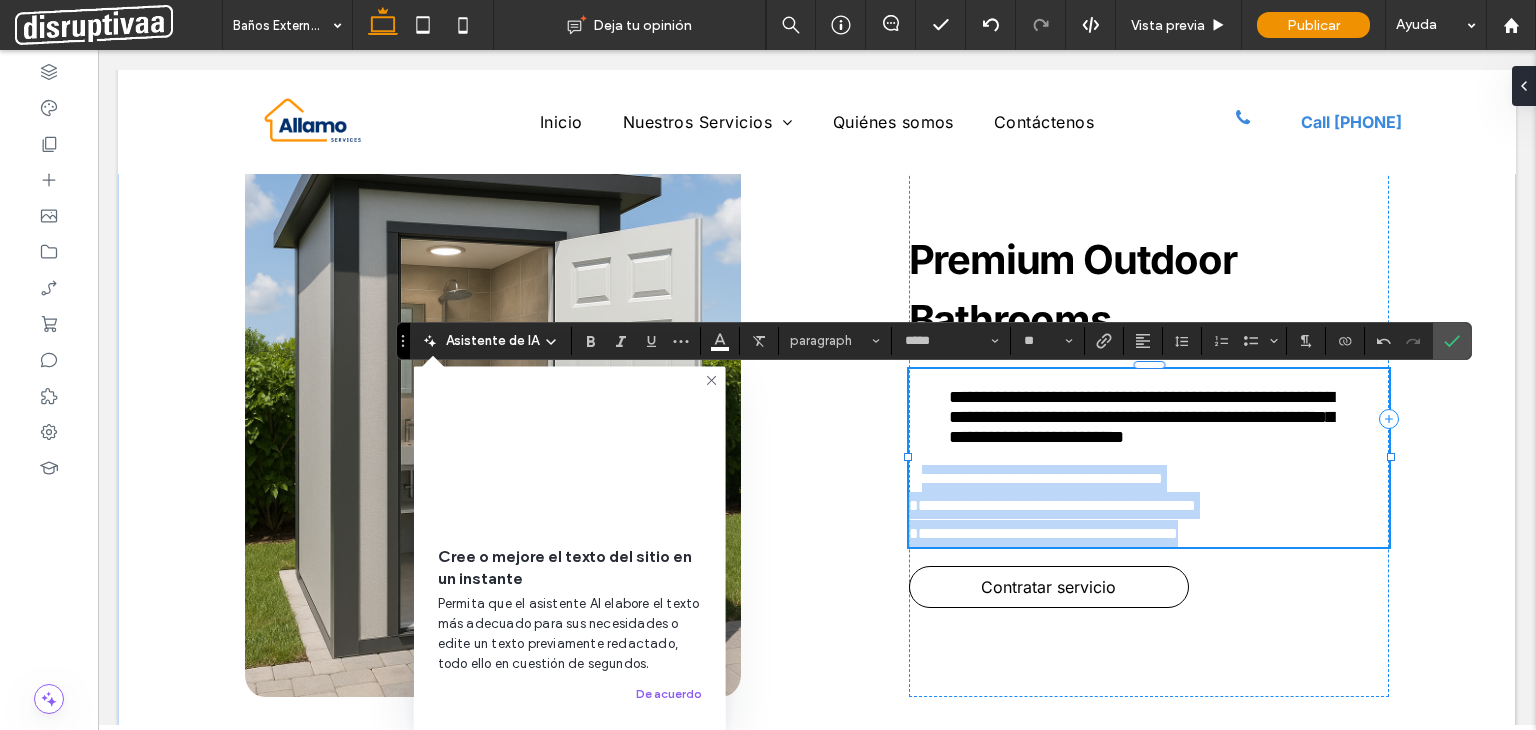 drag, startPoint x: 1320, startPoint y: 529, endPoint x: 925, endPoint y: 454, distance: 402.05722 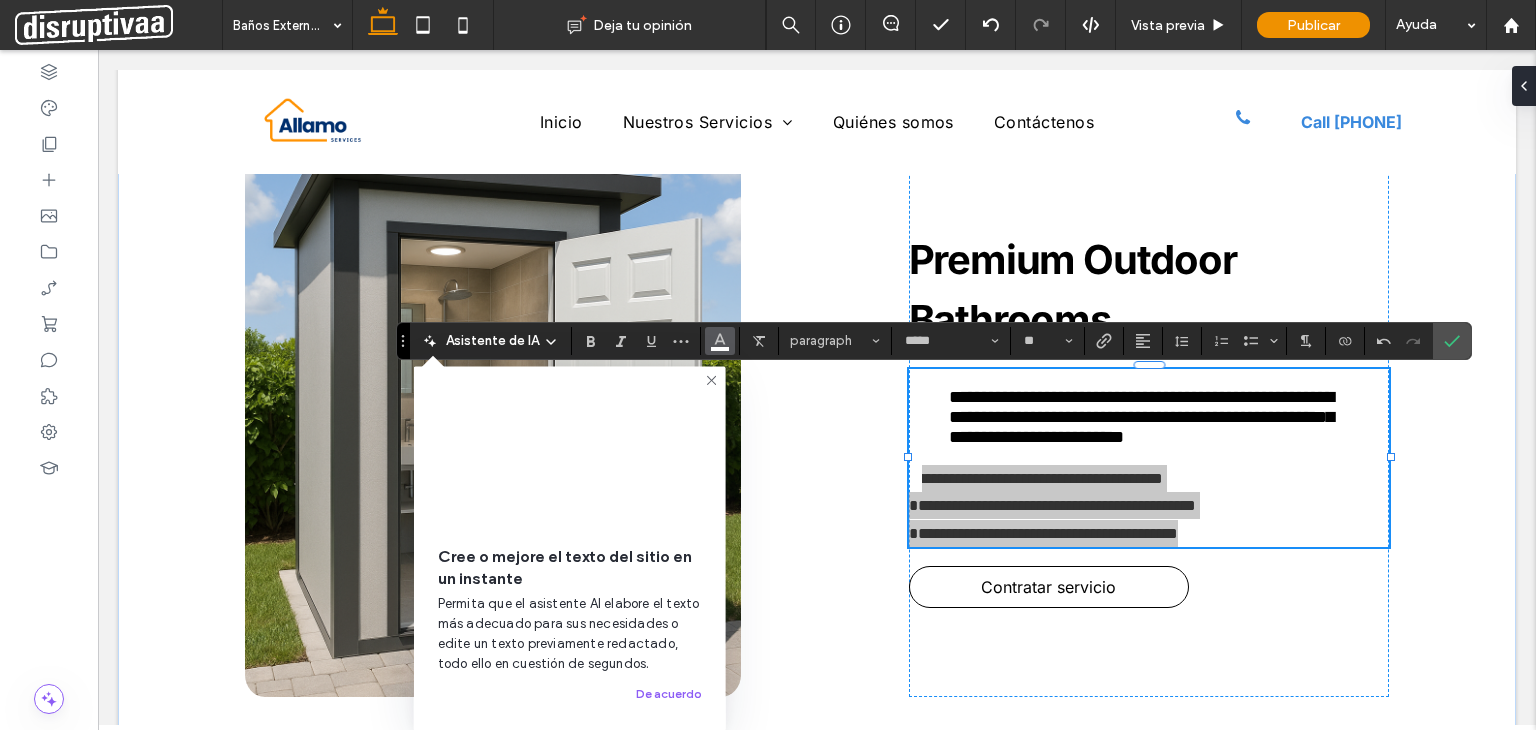 click 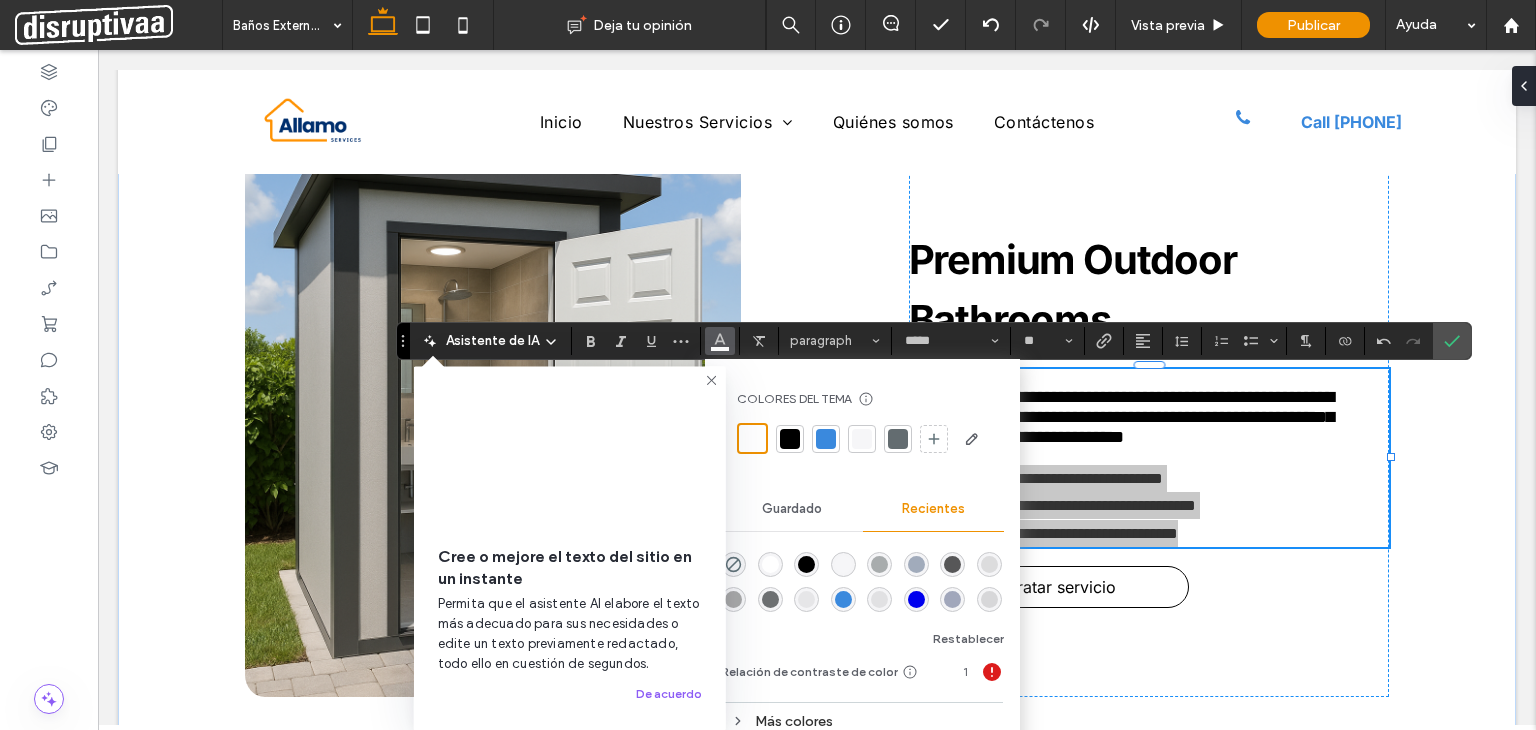 click at bounding box center [790, 439] 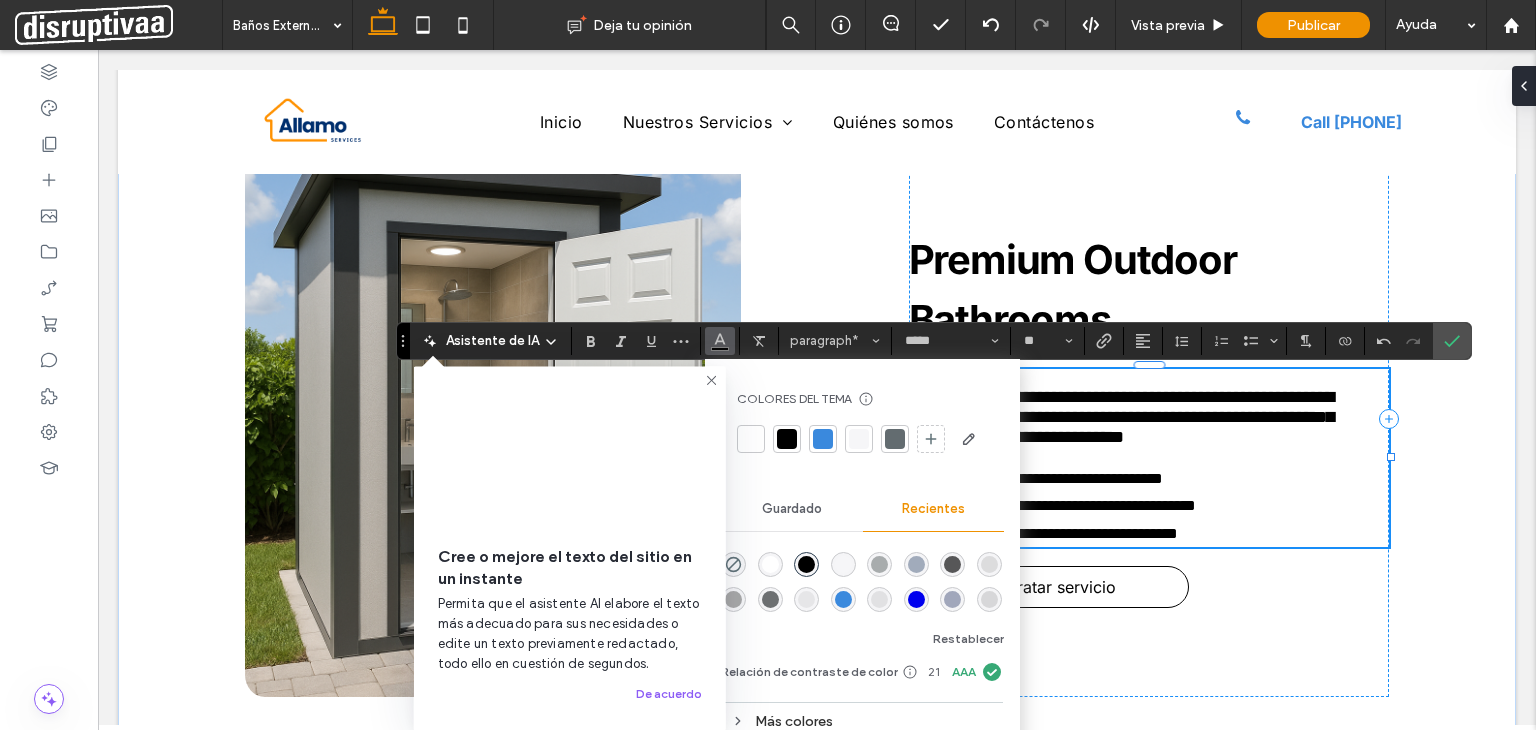 click on "**********" at bounding box center (1149, 506) 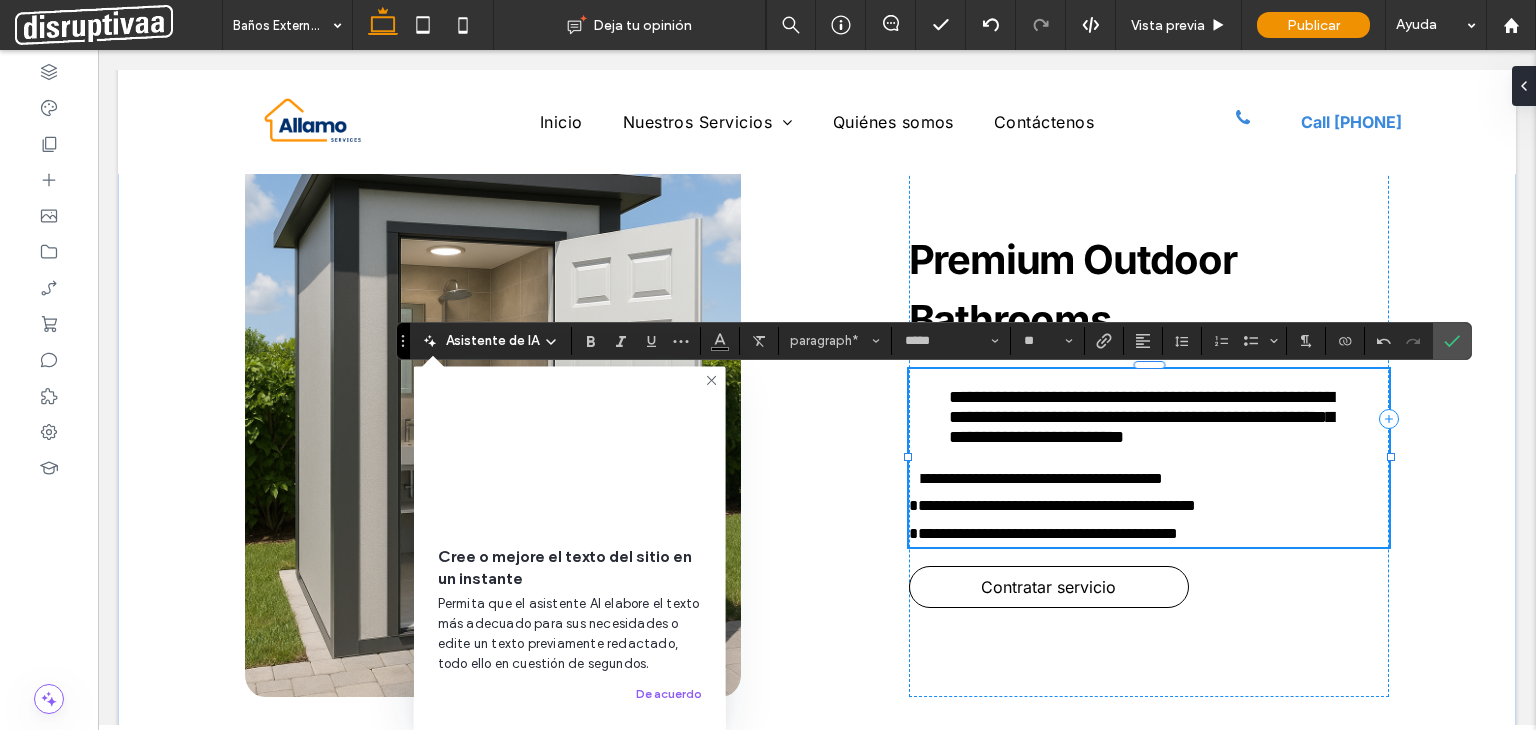 click on "*" at bounding box center (915, 478) 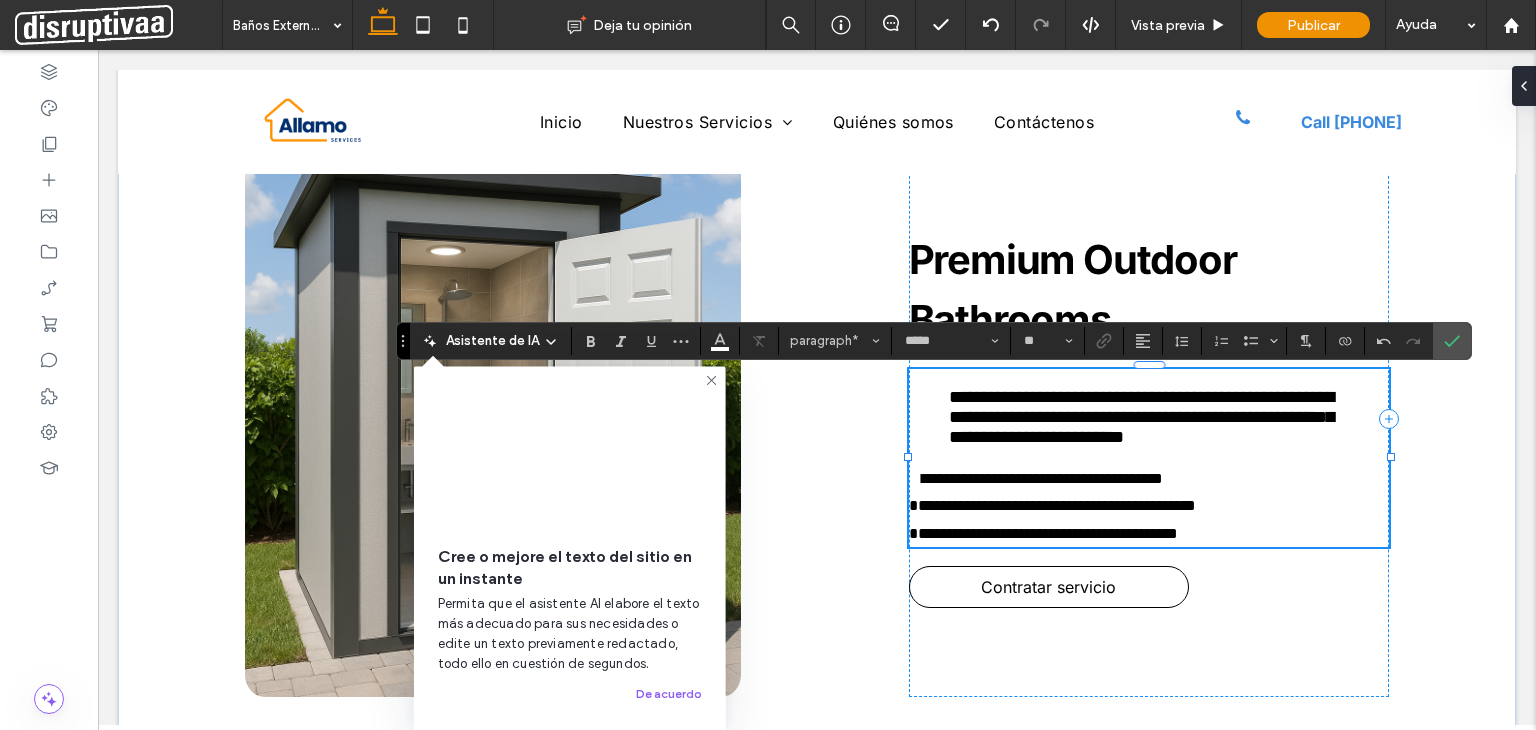 click on "**********" at bounding box center [1052, 505] 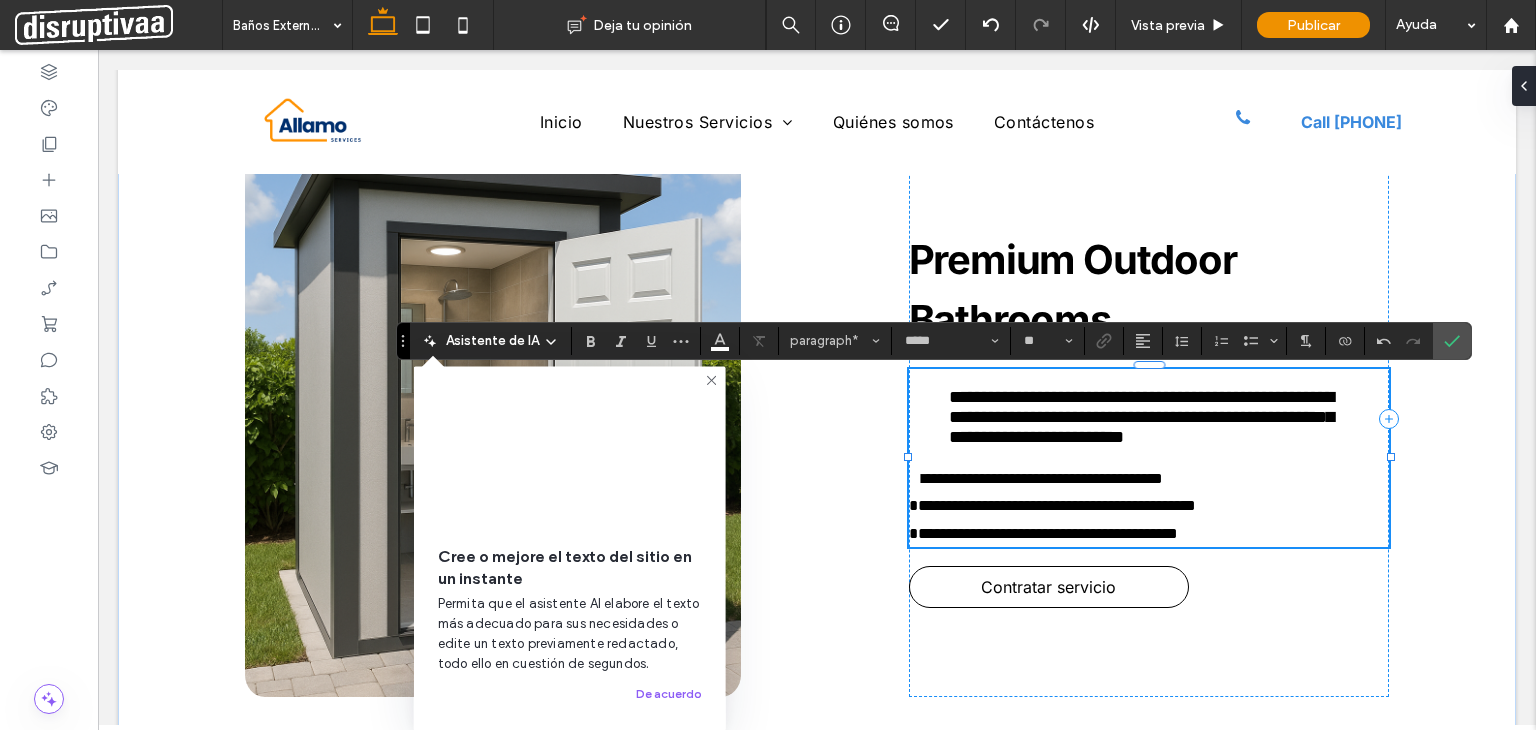 click on "*" at bounding box center (915, 478) 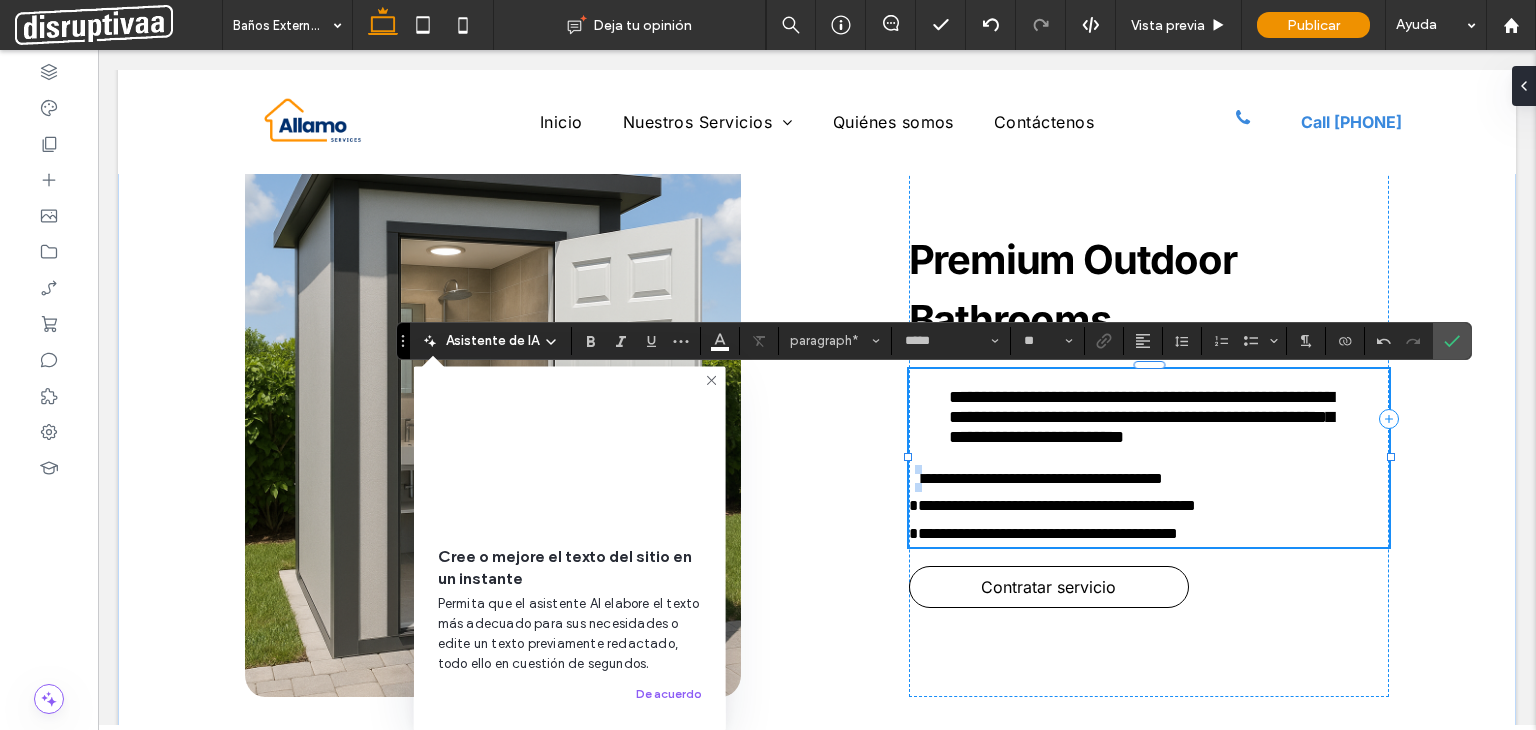 click on "*" at bounding box center [915, 478] 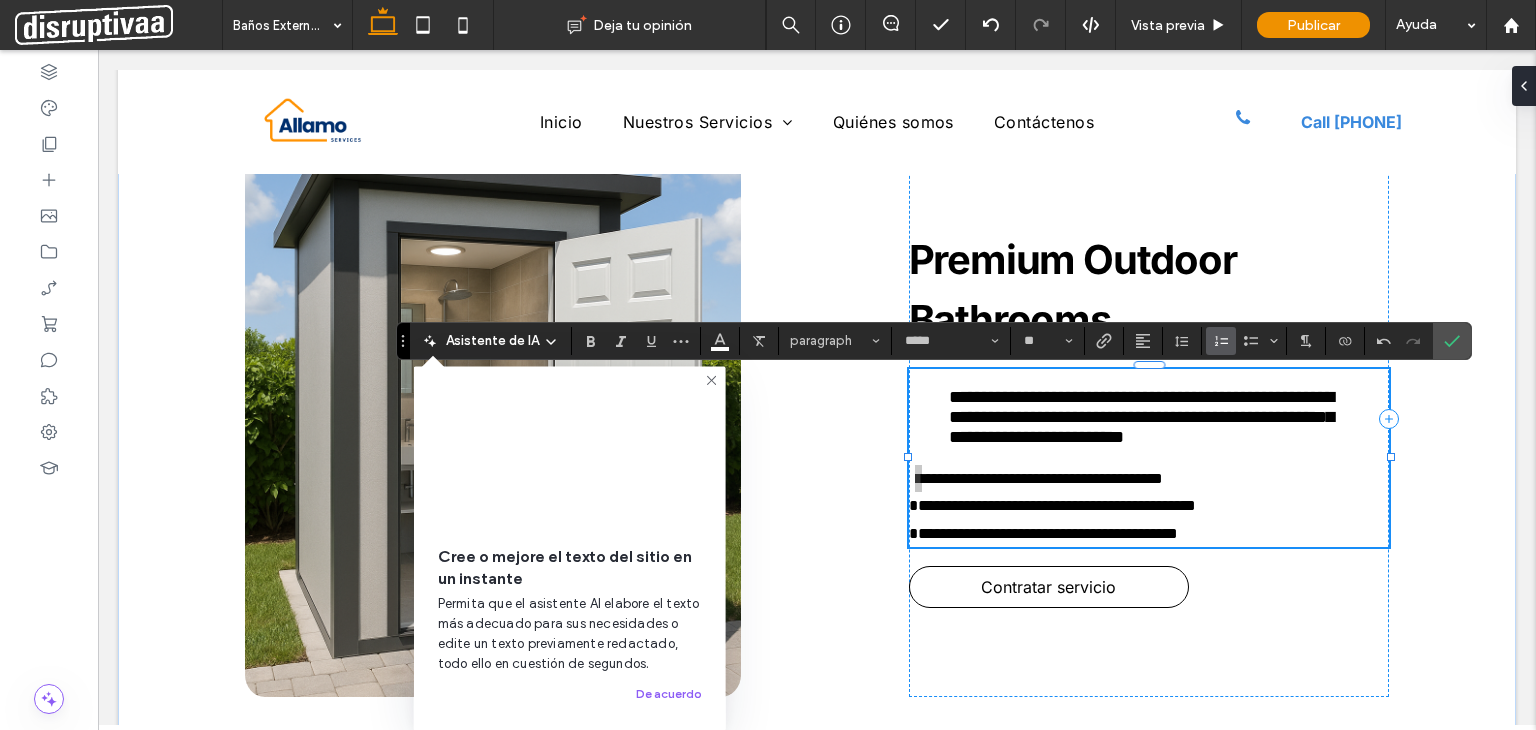click 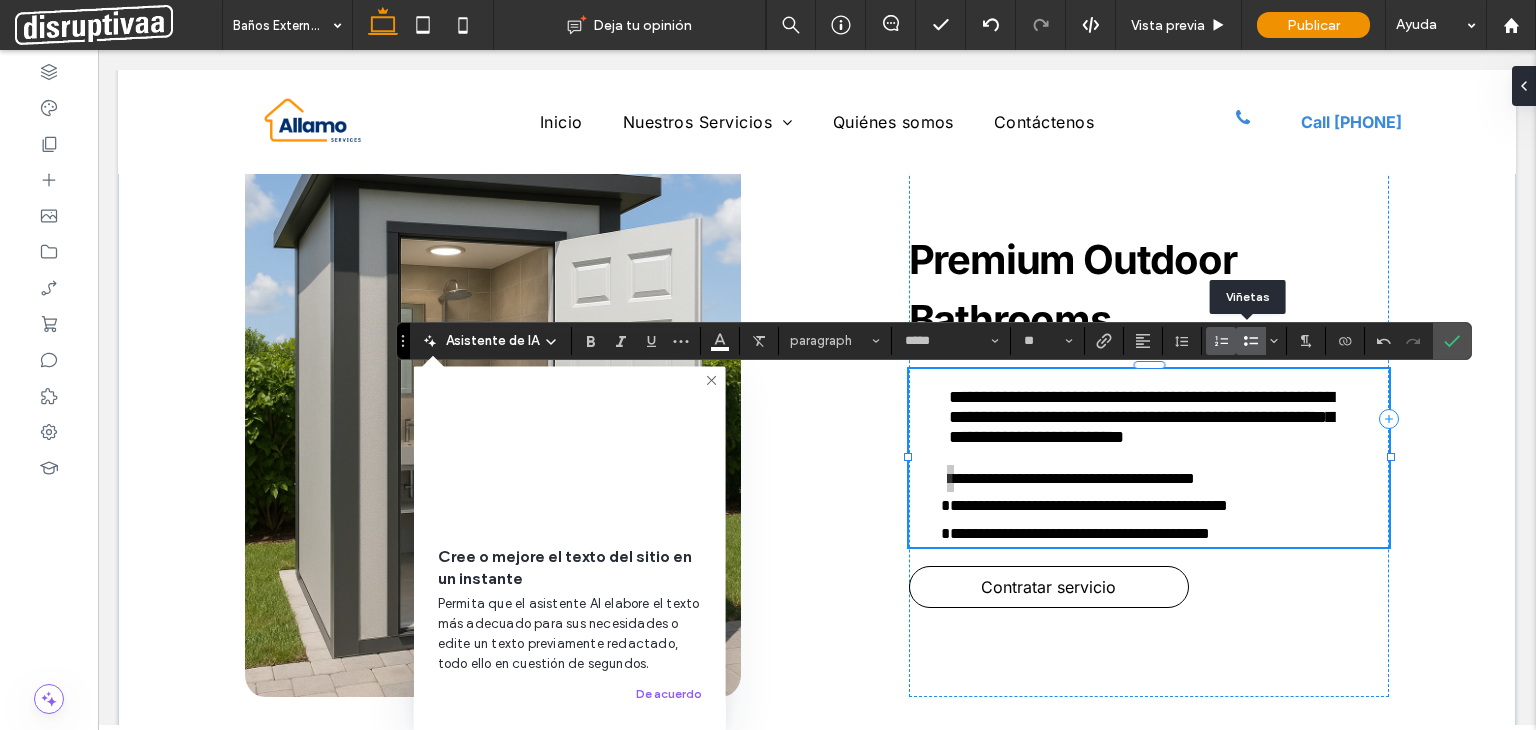 click 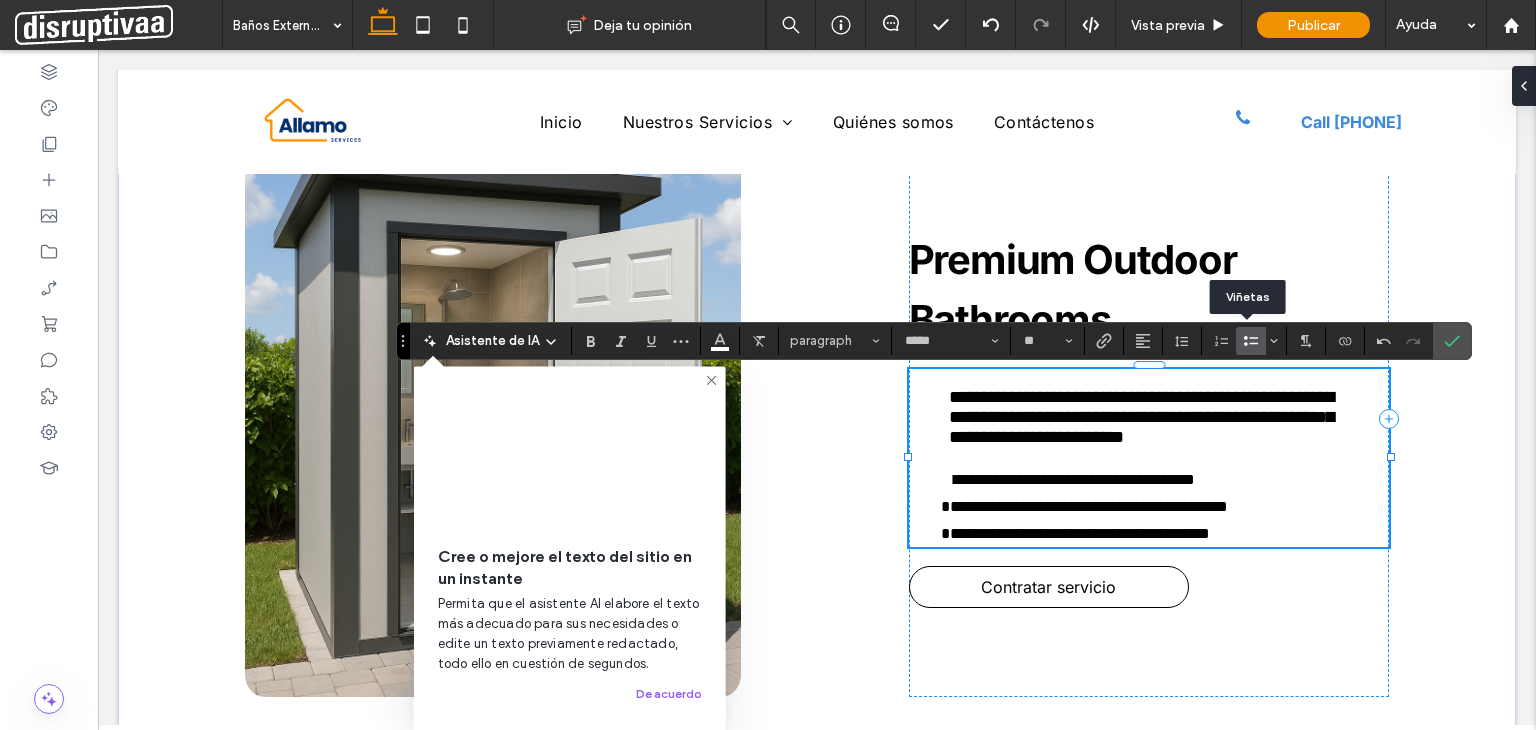 click 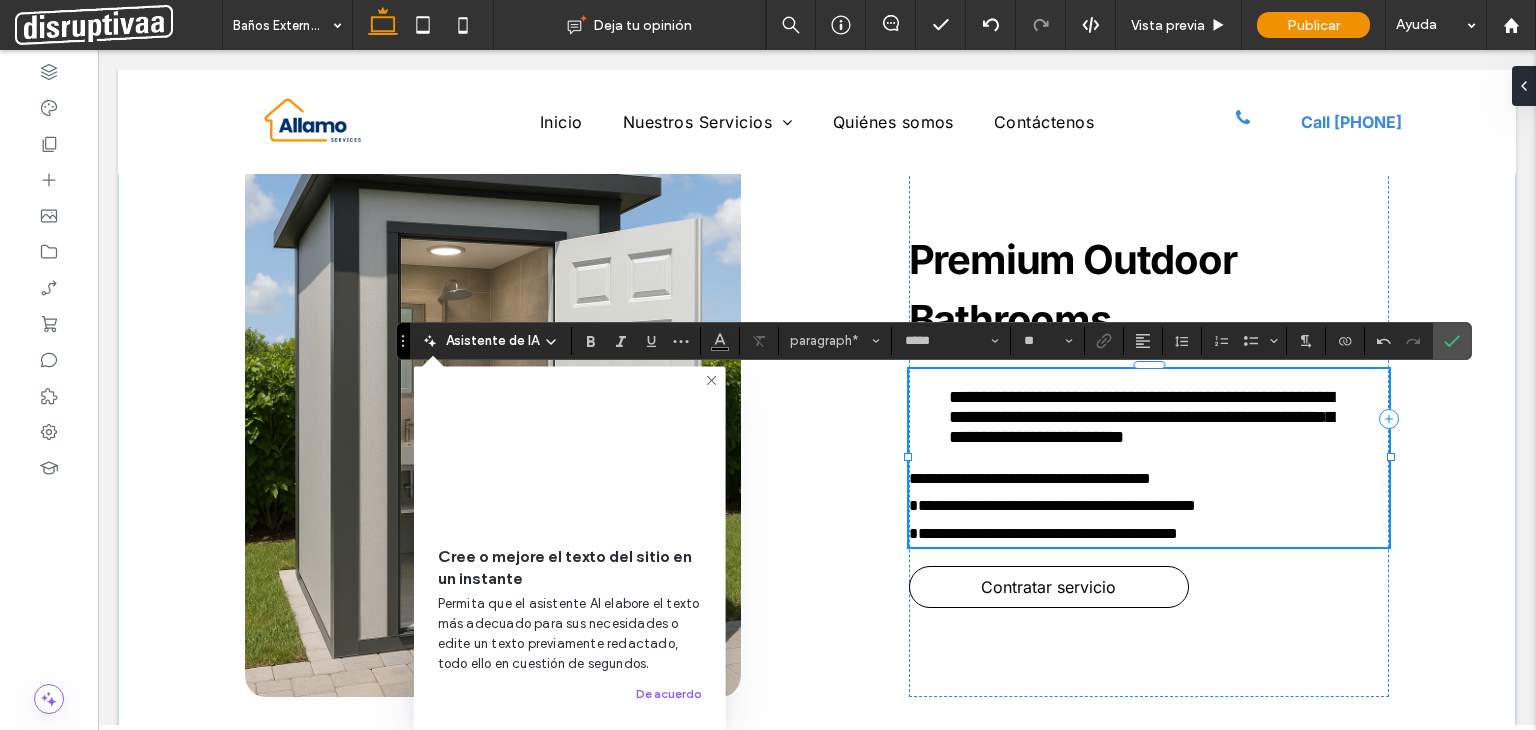 type 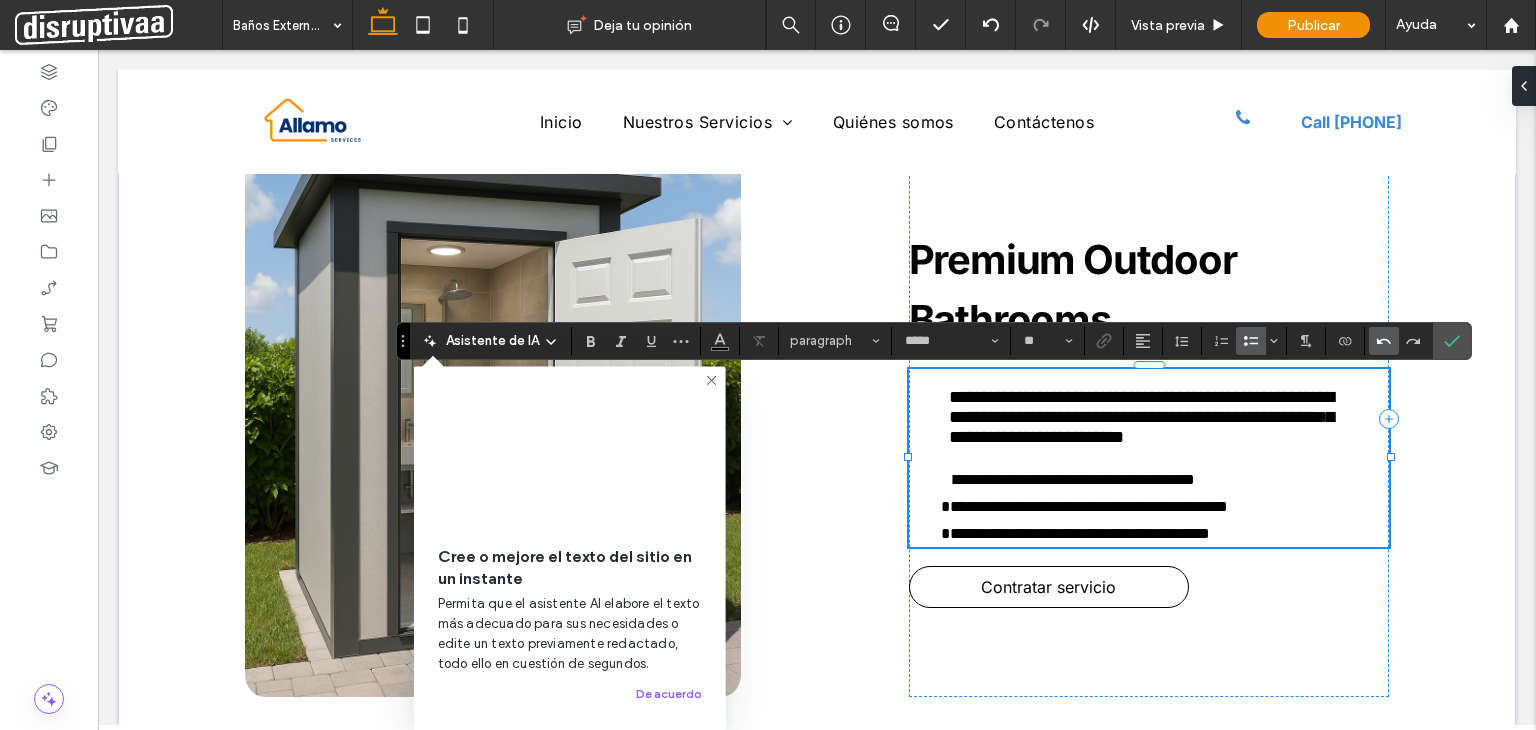 click 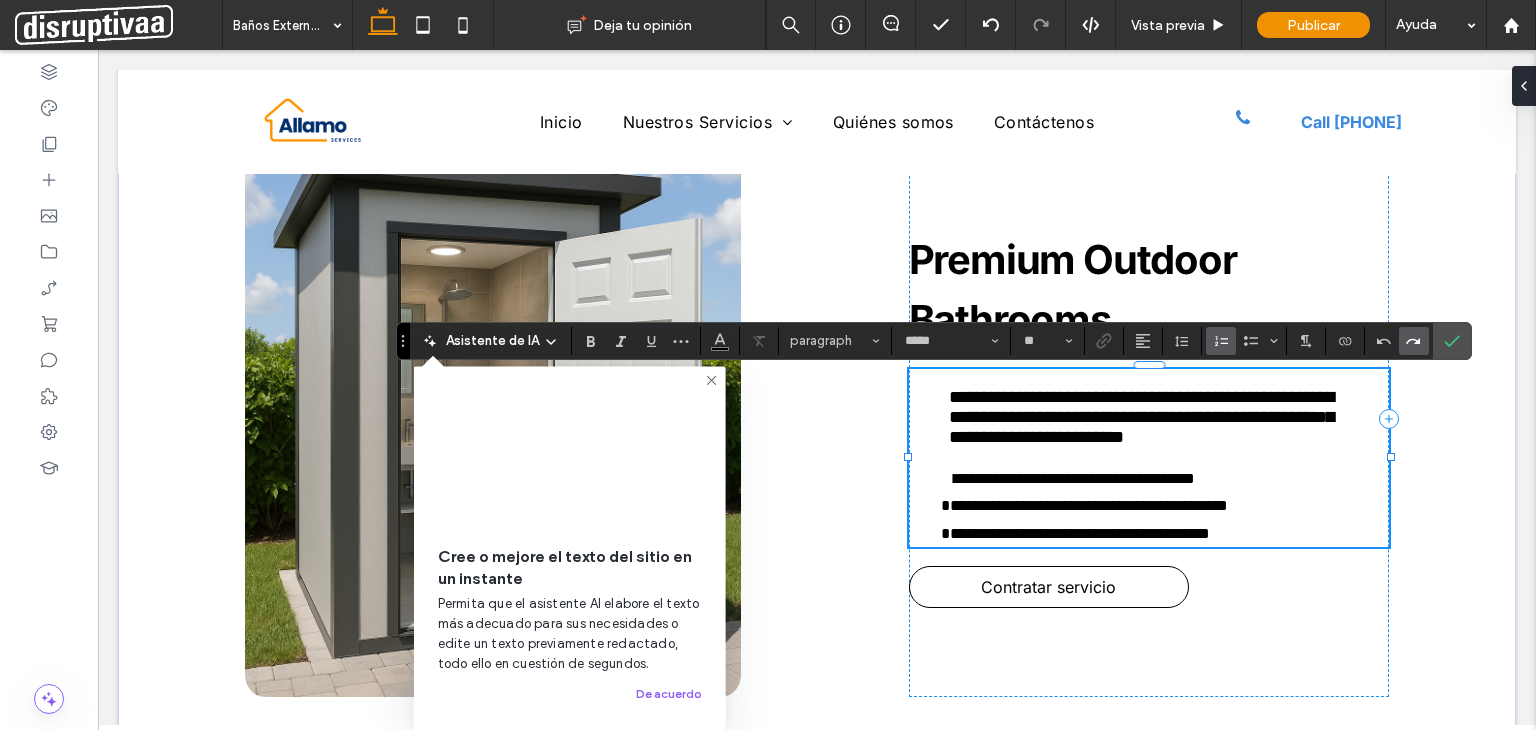 click 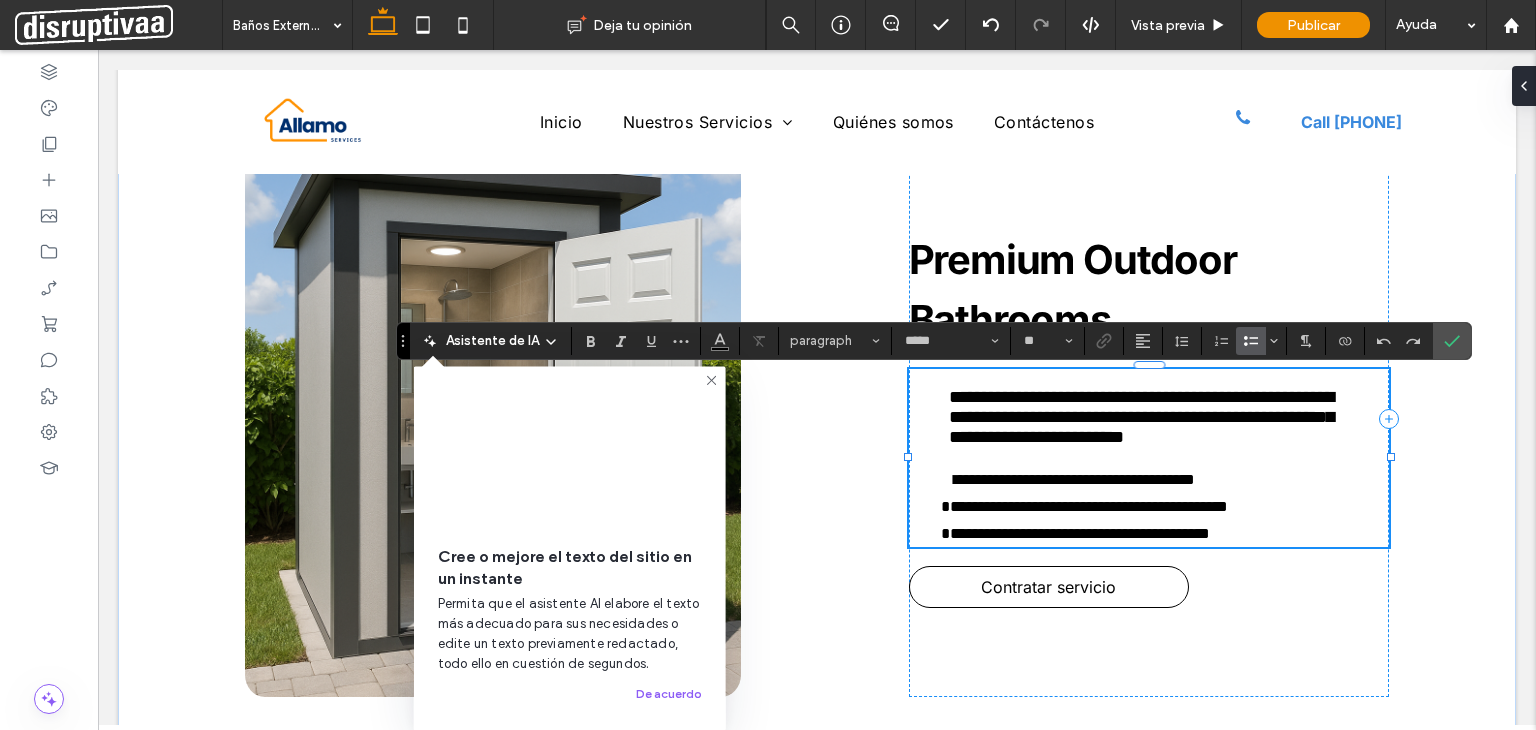 click at bounding box center [1399, 341] 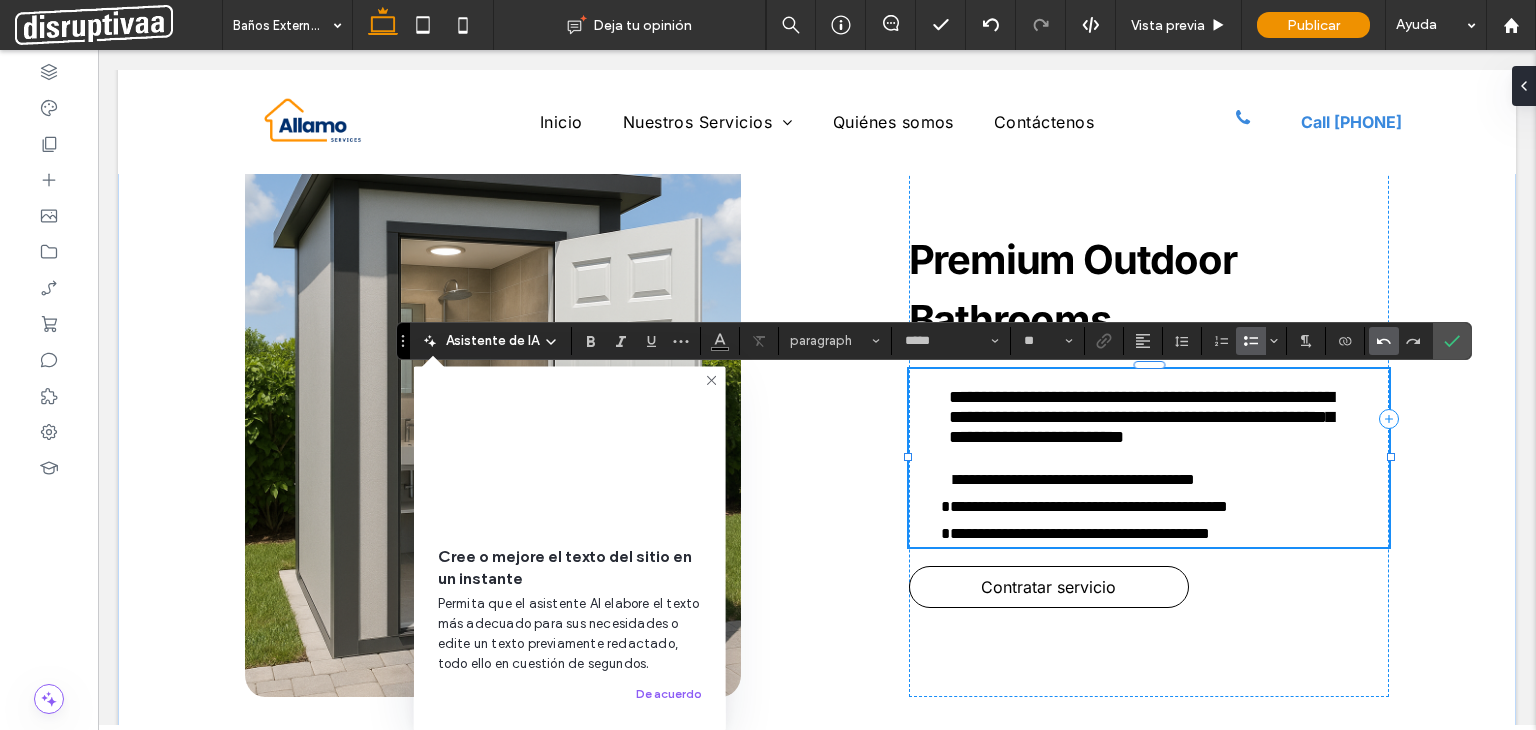 click 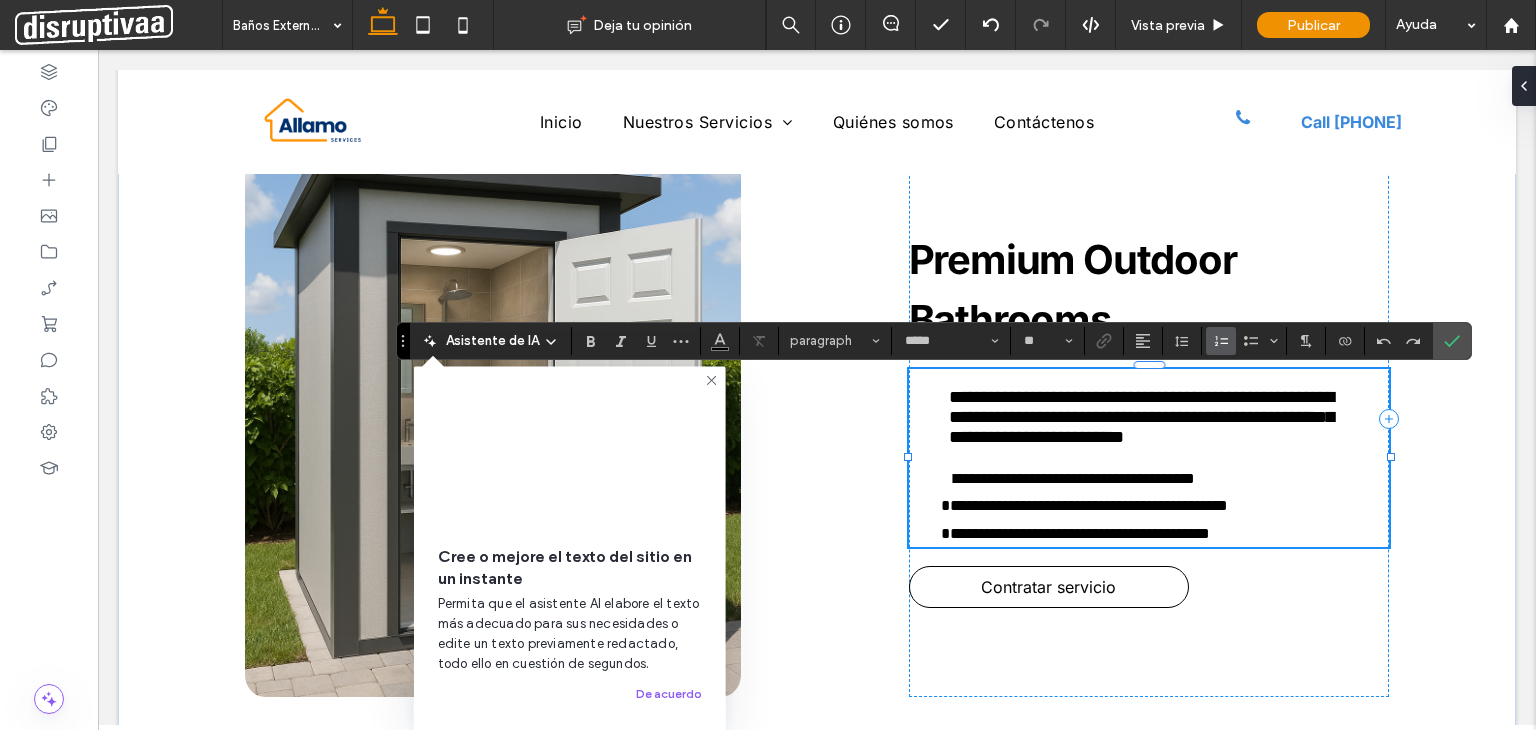 click on "*" at bounding box center (947, 478) 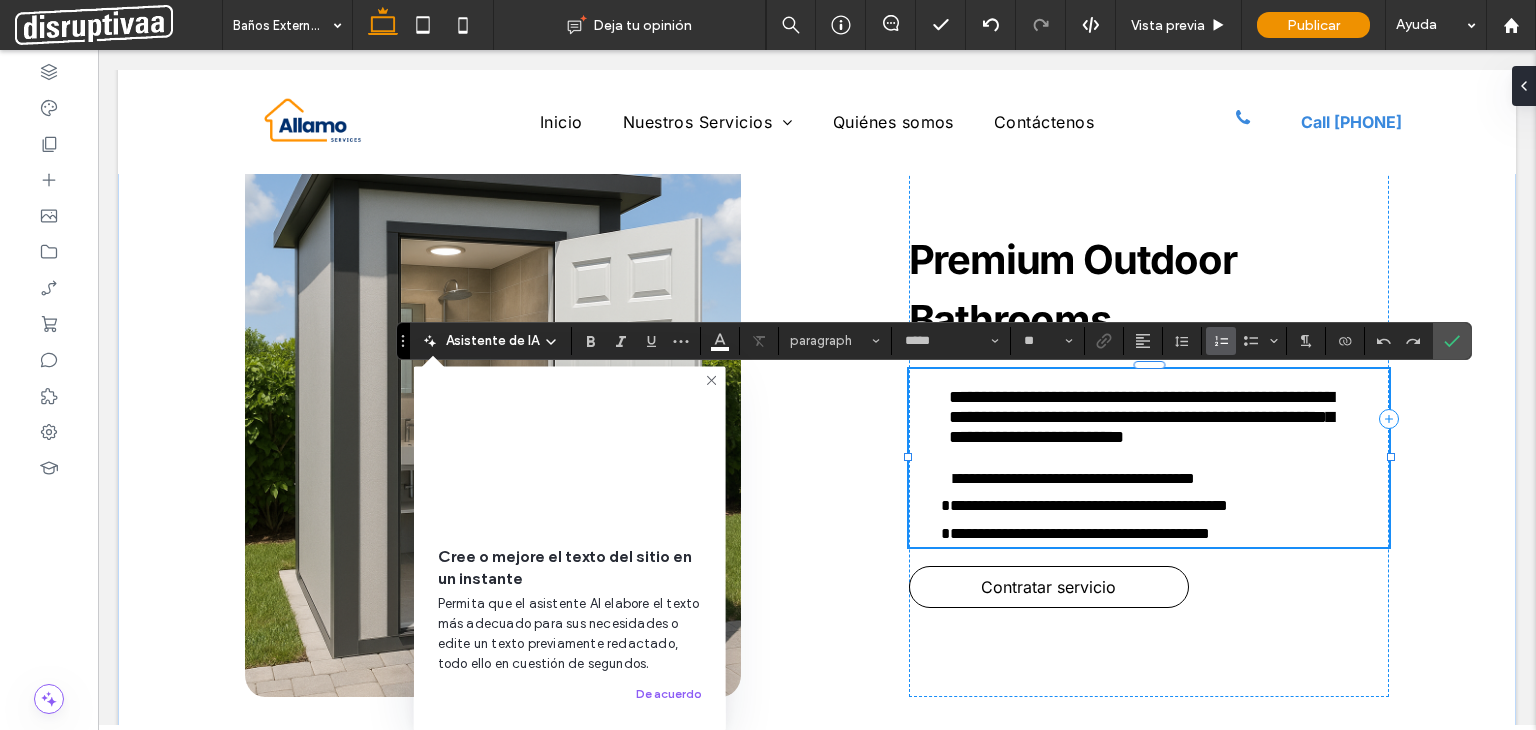 click on "**********" at bounding box center (1084, 505) 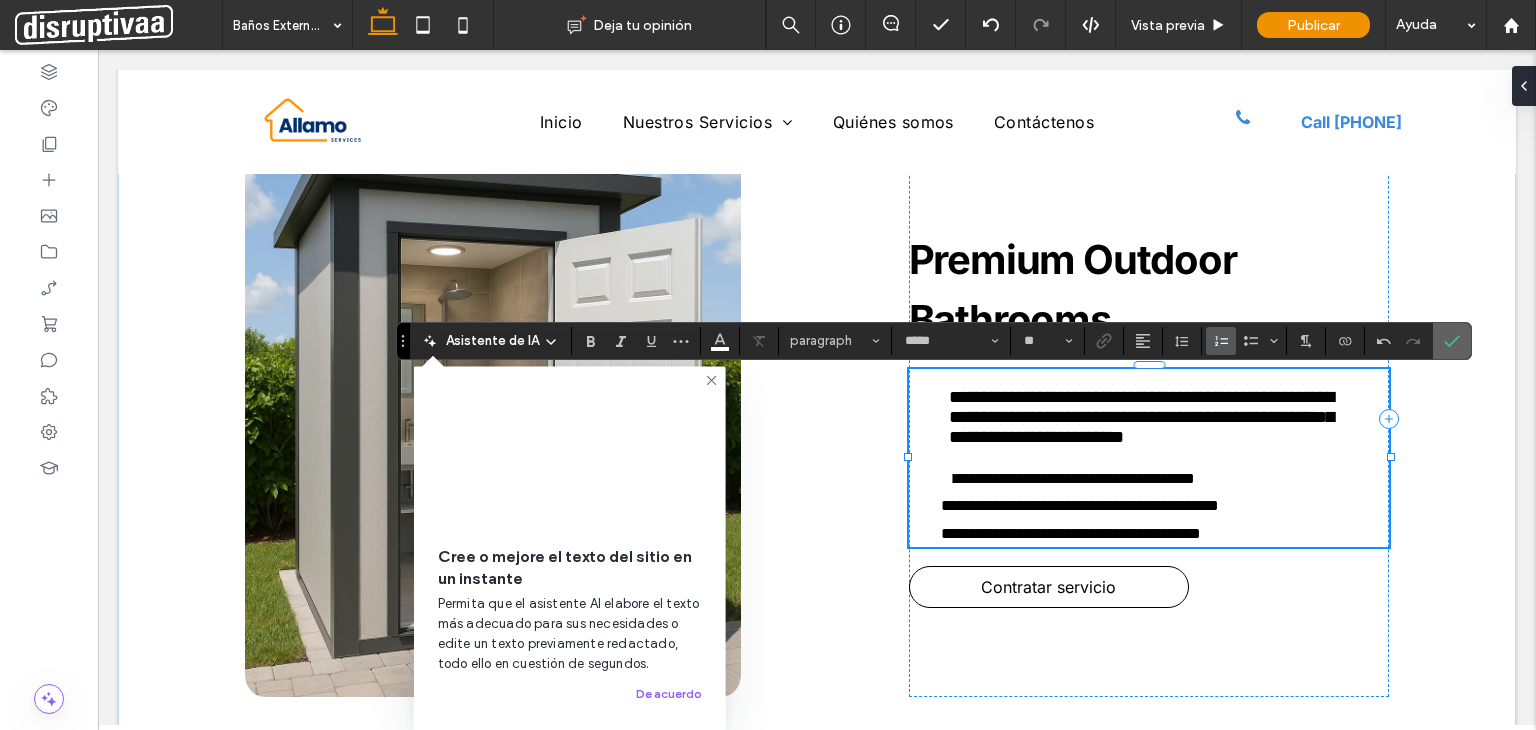 click 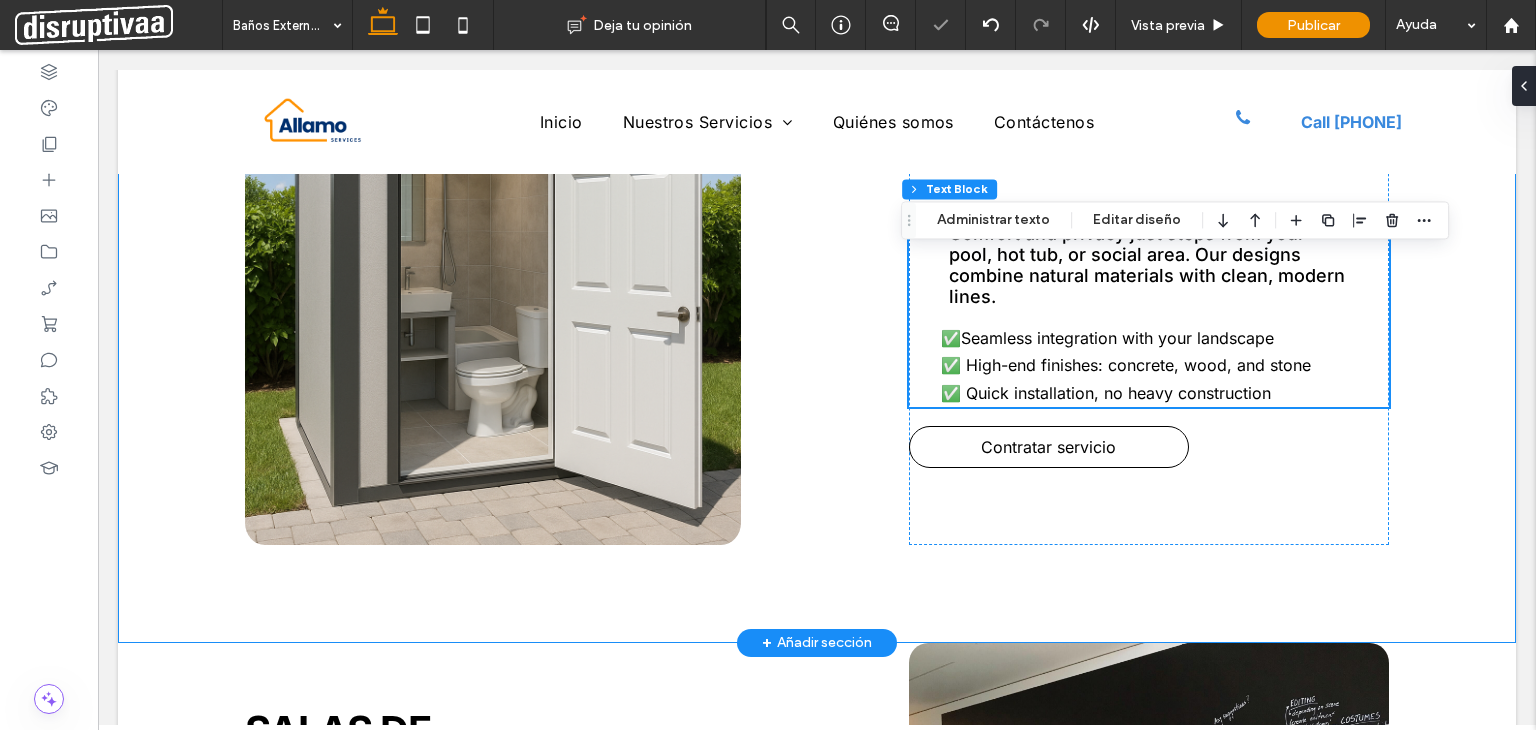 scroll, scrollTop: 1068, scrollLeft: 0, axis: vertical 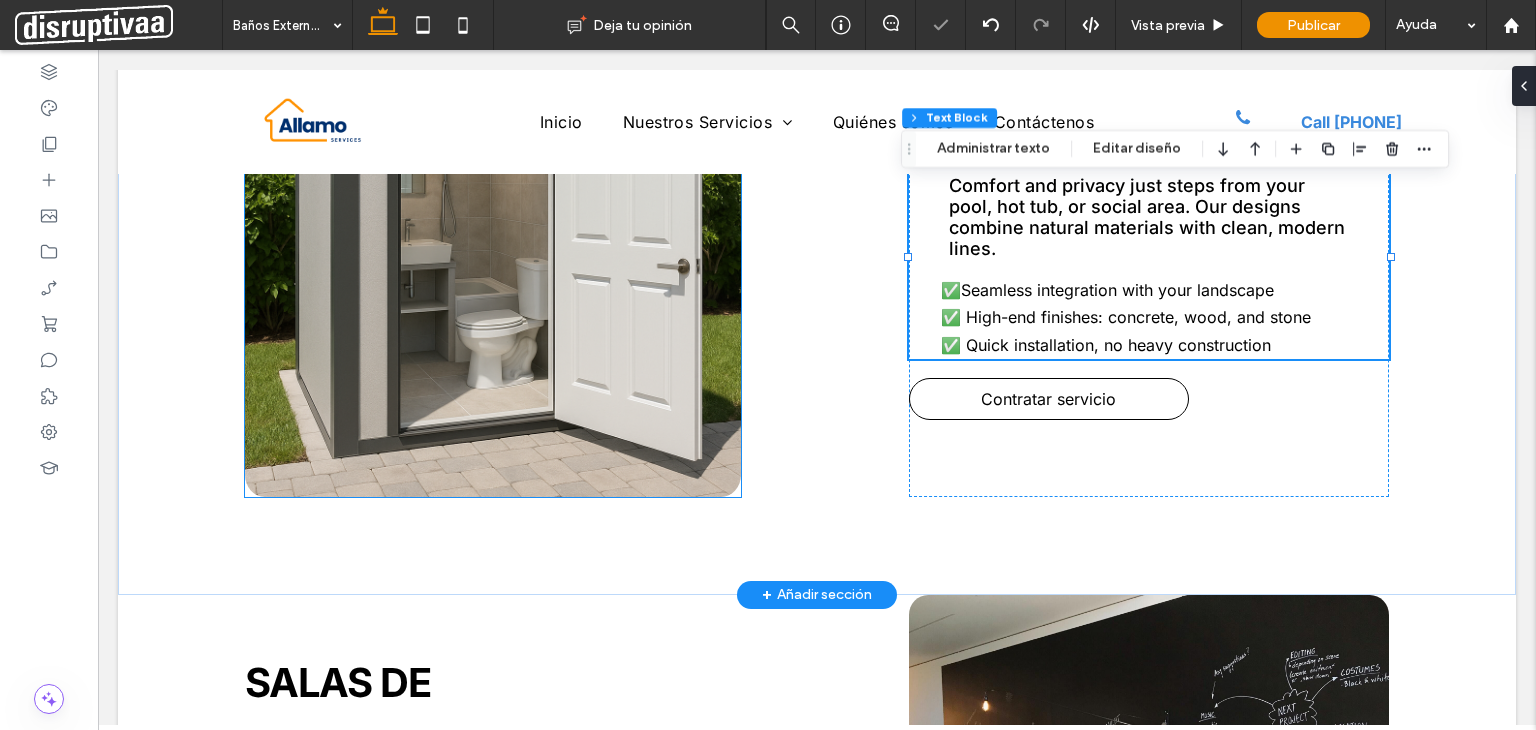 click on "Premium Outdoor Bathrooms
Comfort and privacy just steps from your pool, hot tub, or social area. Our designs combine natural materials with clean, modern lines. ✅  Seamless integration with your landscape ✅ High-end finishes: concrete, wood, and stone ✅ Quick installation, no heavy construction
Contratar servicio" at bounding box center [817, 219] 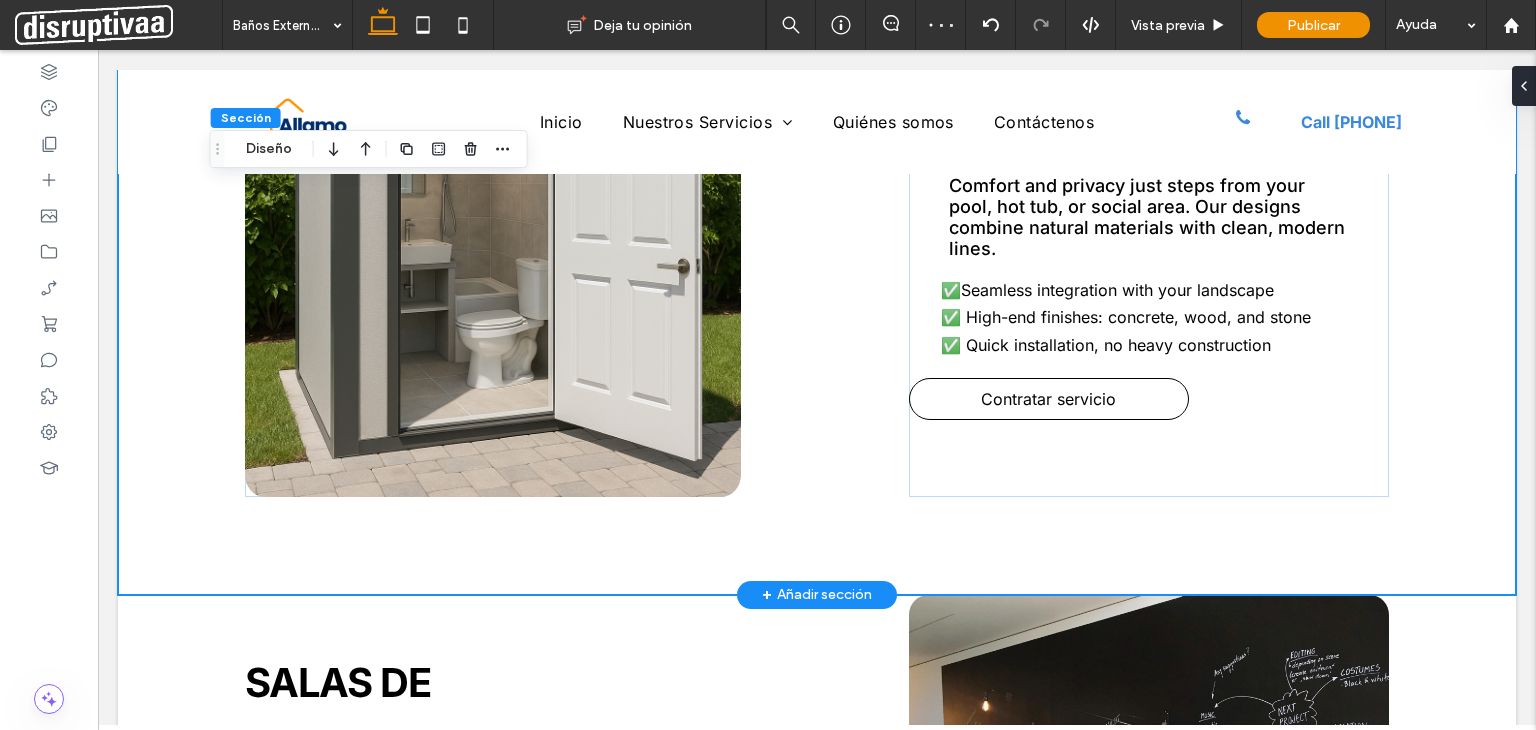 scroll, scrollTop: 868, scrollLeft: 0, axis: vertical 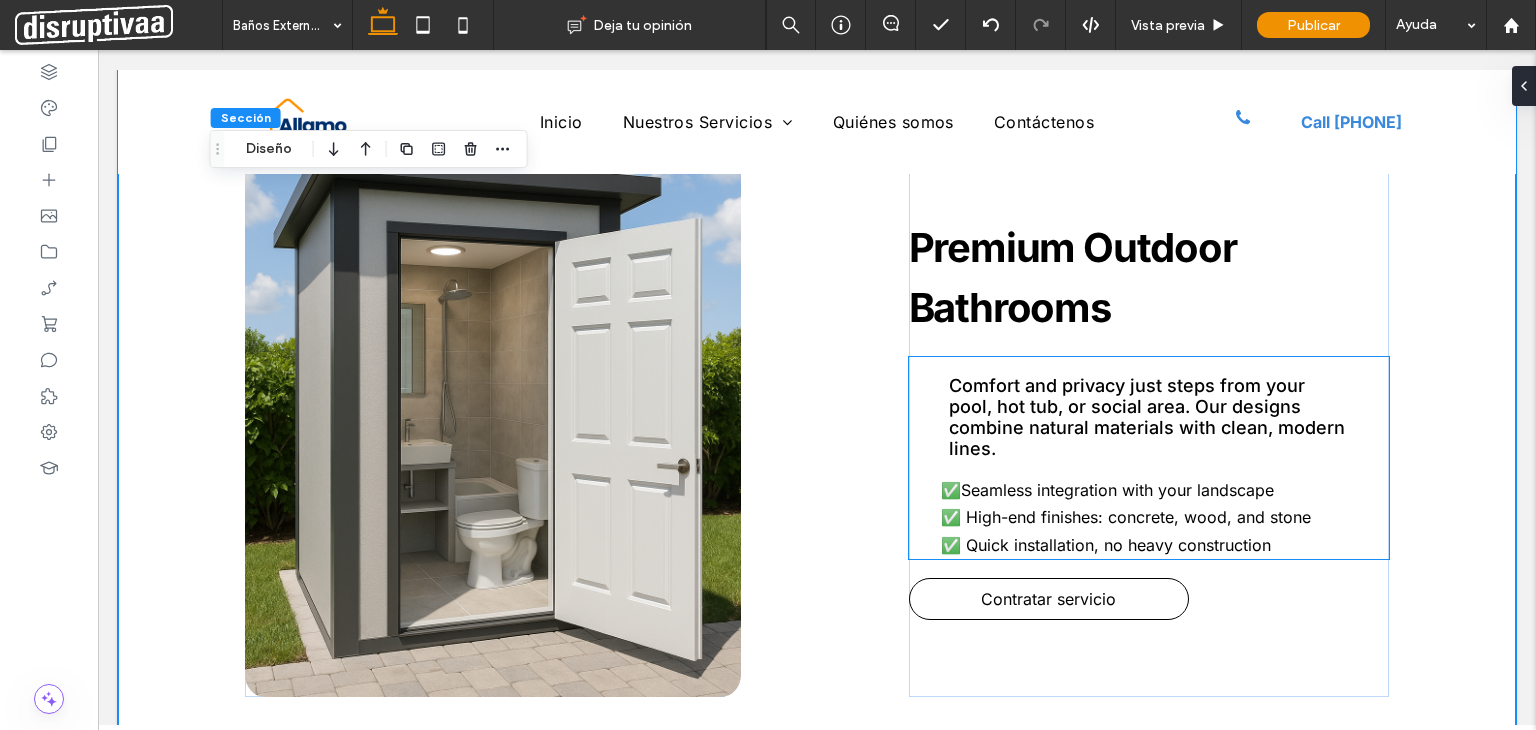 click on "Comfort and privacy just steps from your pool, hot tub, or social area. Our designs combine natural materials with clean, modern lines." at bounding box center [1147, 417] 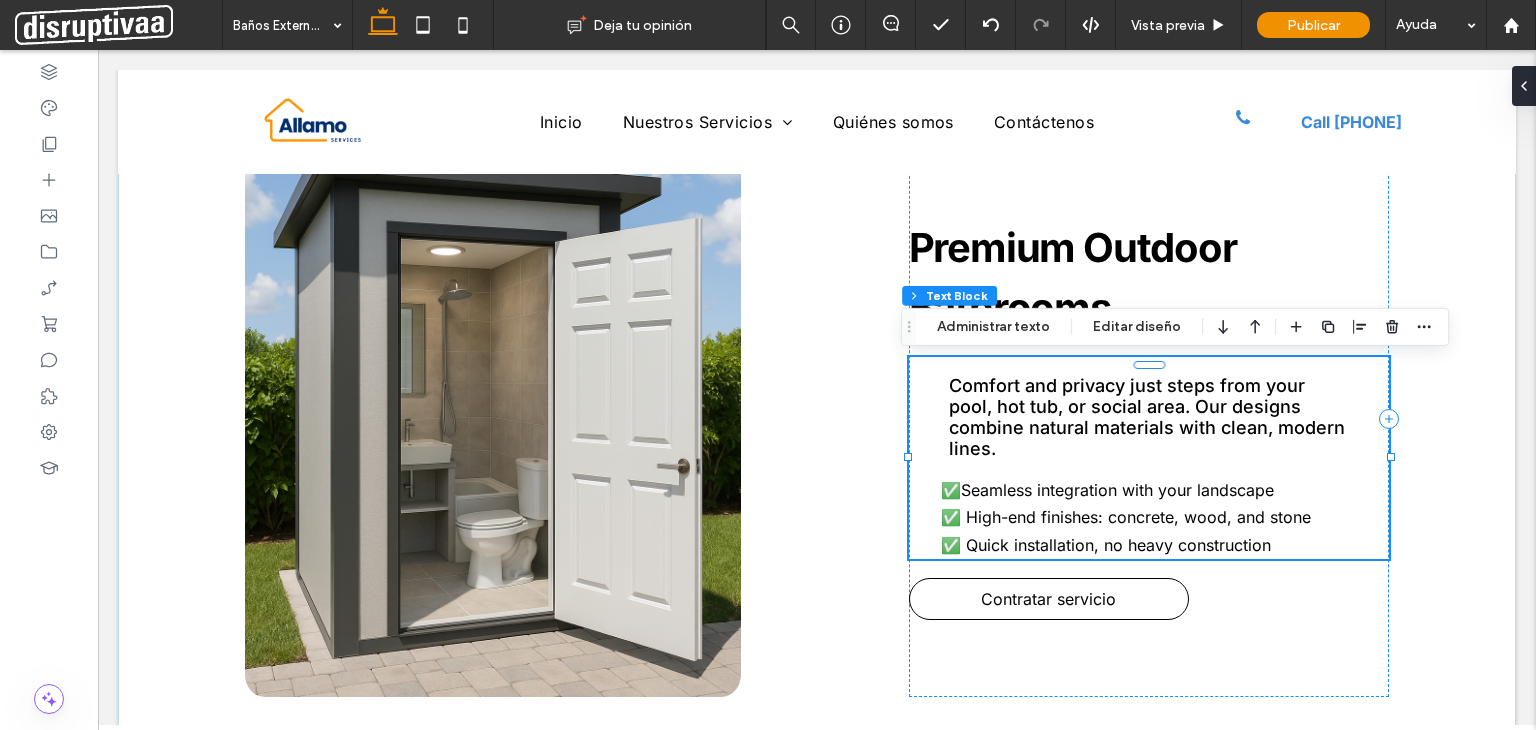 click on "Comfort and privacy just steps from your pool, hot tub, or social area. Our designs combine natural materials with clean, modern lines." at bounding box center [1147, 417] 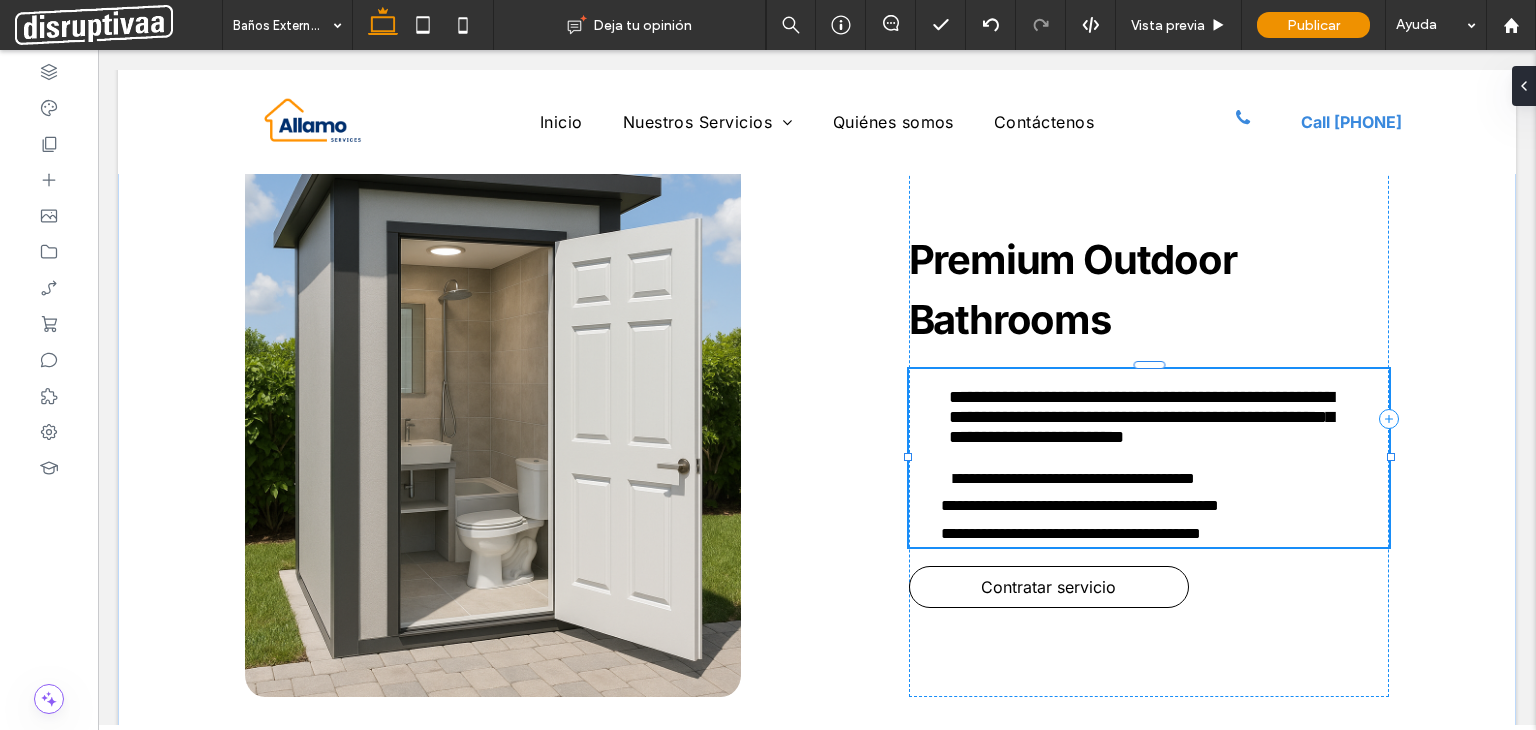 click on "**********" at bounding box center (1141, 417) 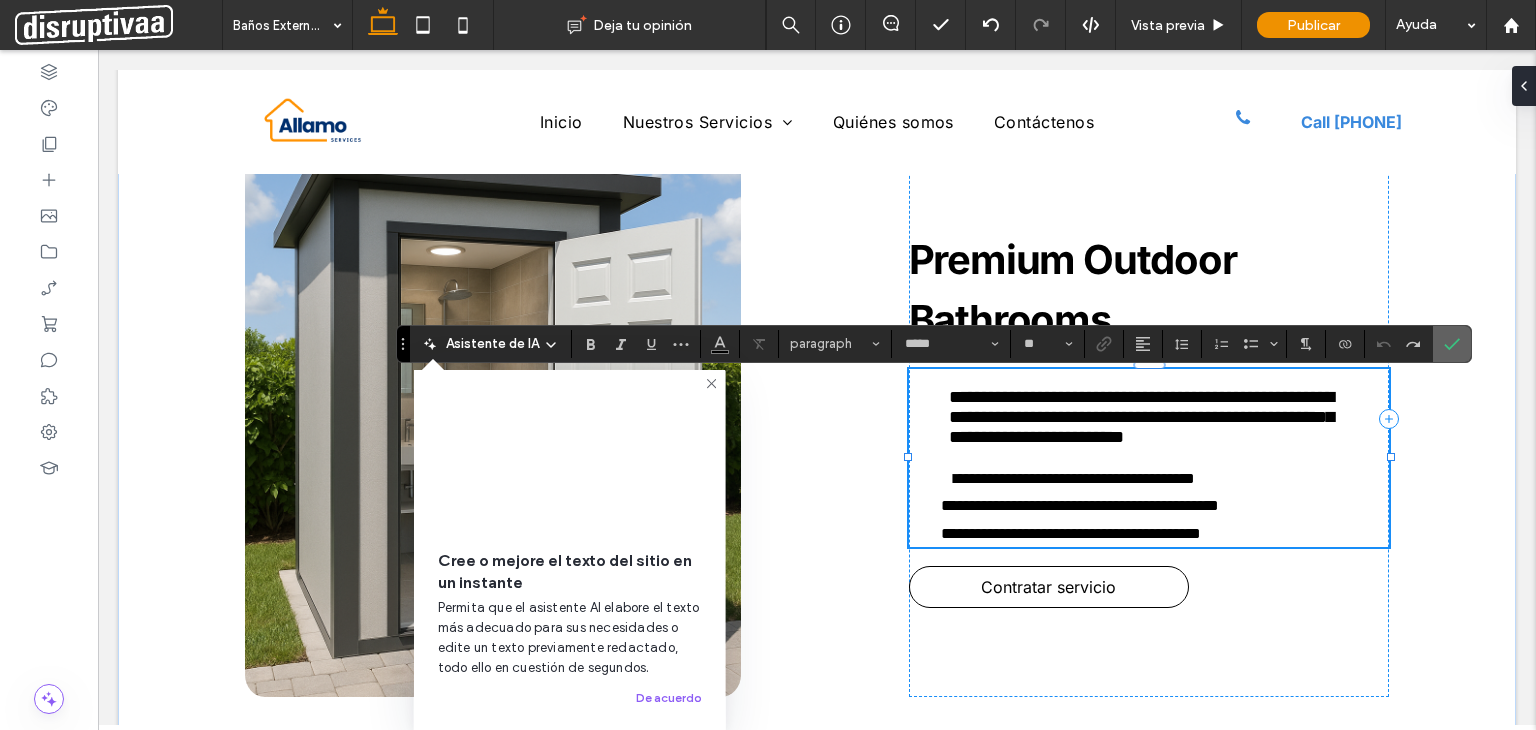 click 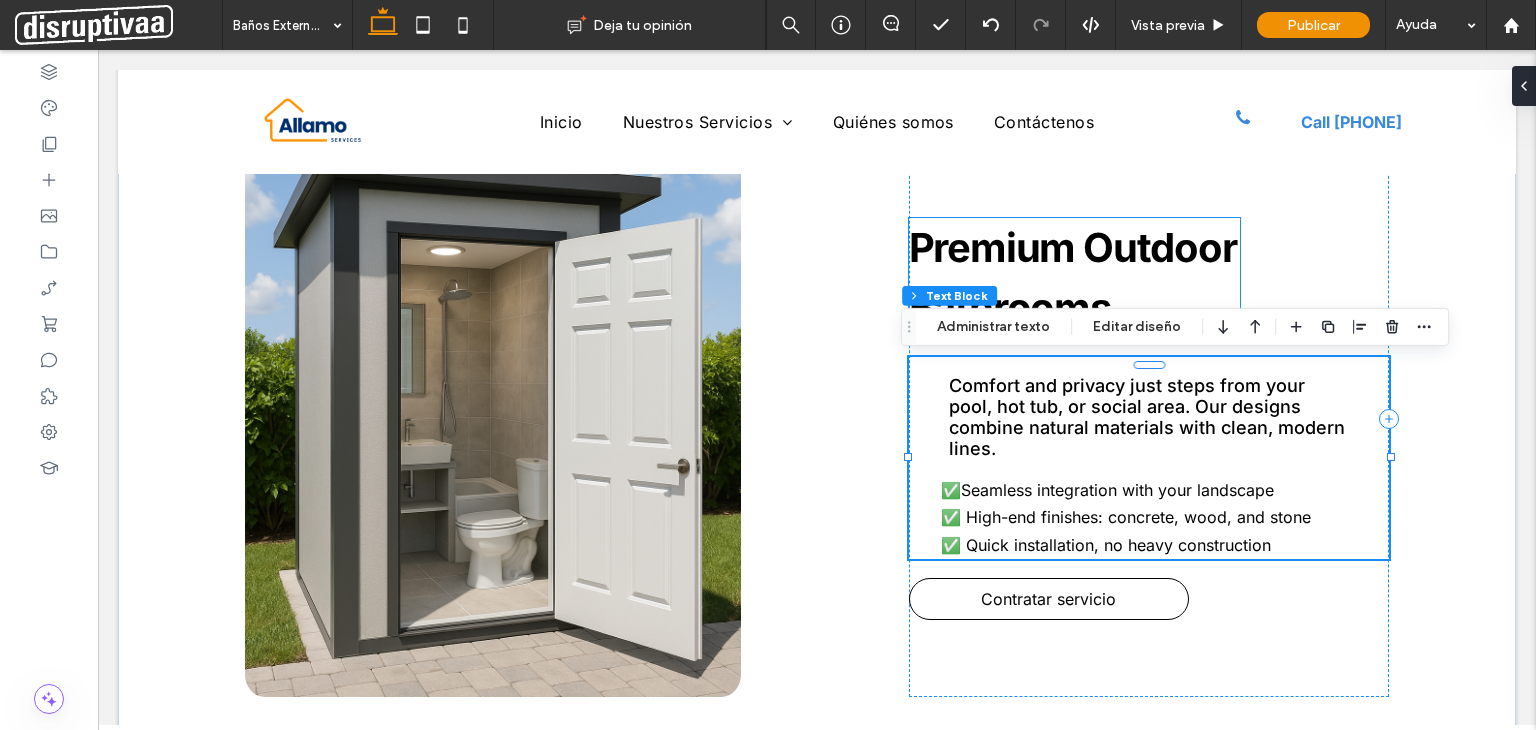 click on "Premium Outdoor Bathrooms
Comfort and privacy just steps from your pool, hot tub, or social area. Our designs combine natural materials with clean, modern lines. ✅  Seamless integration with your landscape ✅ High-end finishes: concrete, wood, and stone ✅ Quick installation, no heavy construction
Contratar servicio" at bounding box center (1149, 419) 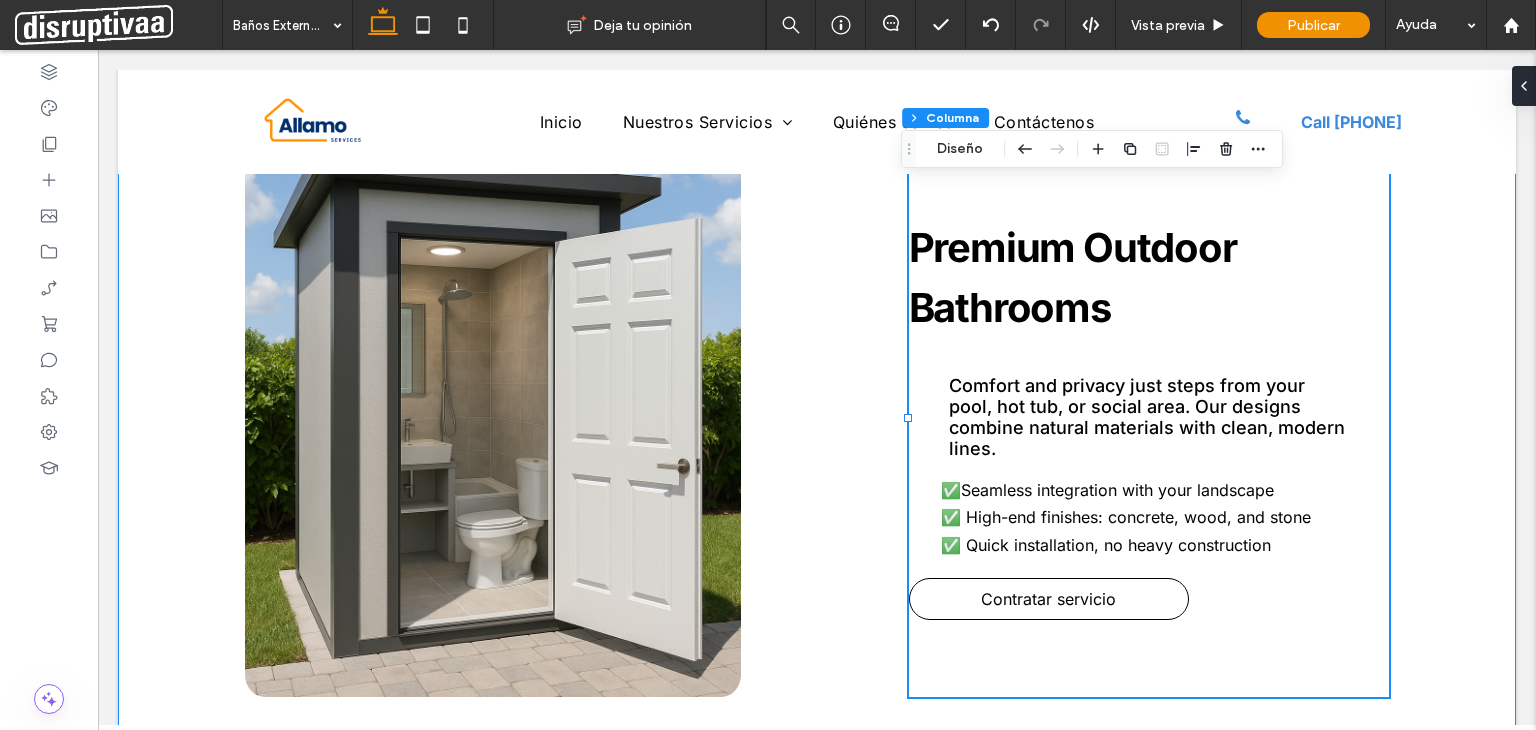click on "Premium Outdoor Bathrooms
Comfort and privacy just steps from your pool, hot tub, or social area. Our designs combine natural materials with clean, modern lines. ✅  Seamless integration with your landscape ✅ High-end finishes: concrete, wood, and stone ✅ Quick installation, no heavy construction
Contratar servicio" at bounding box center (817, 419) 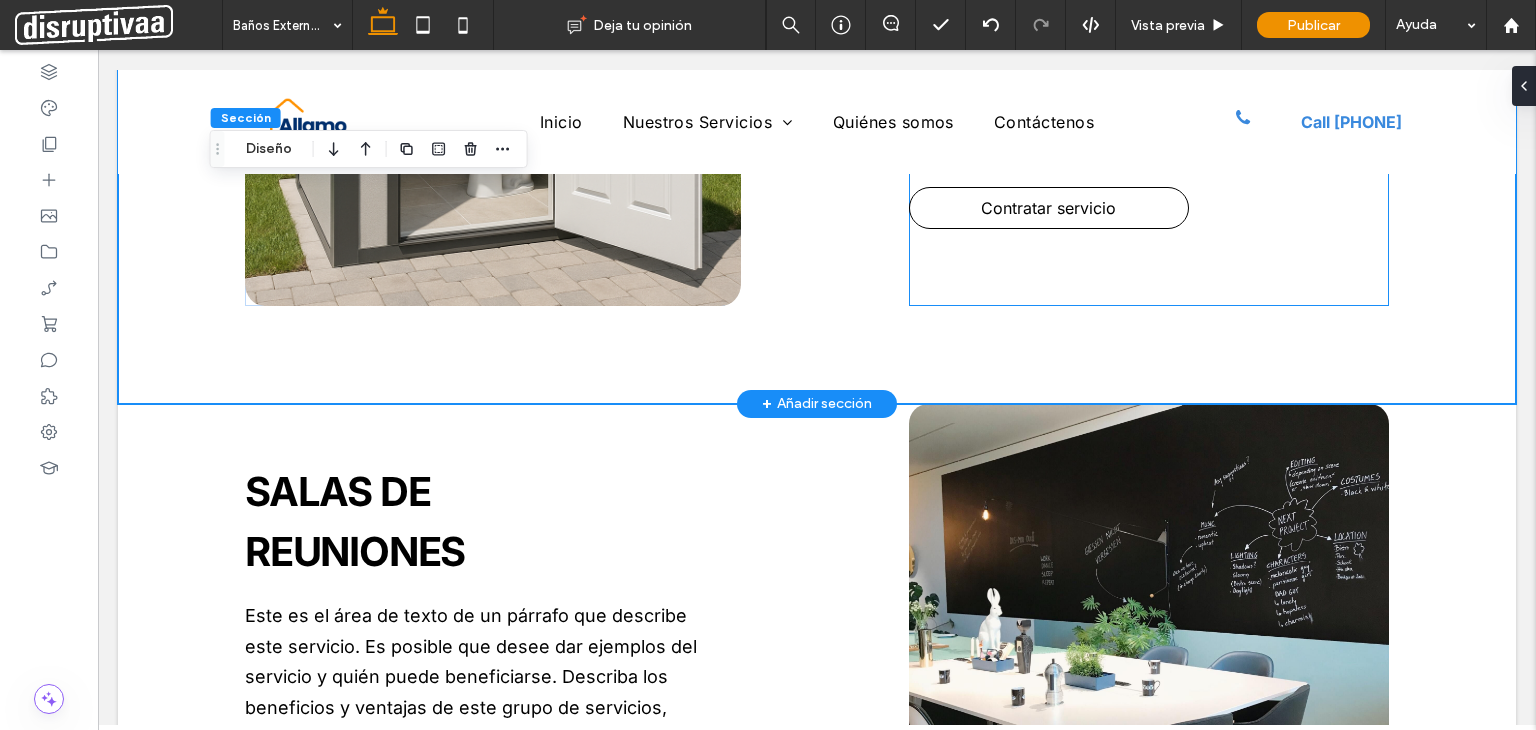 scroll, scrollTop: 1368, scrollLeft: 0, axis: vertical 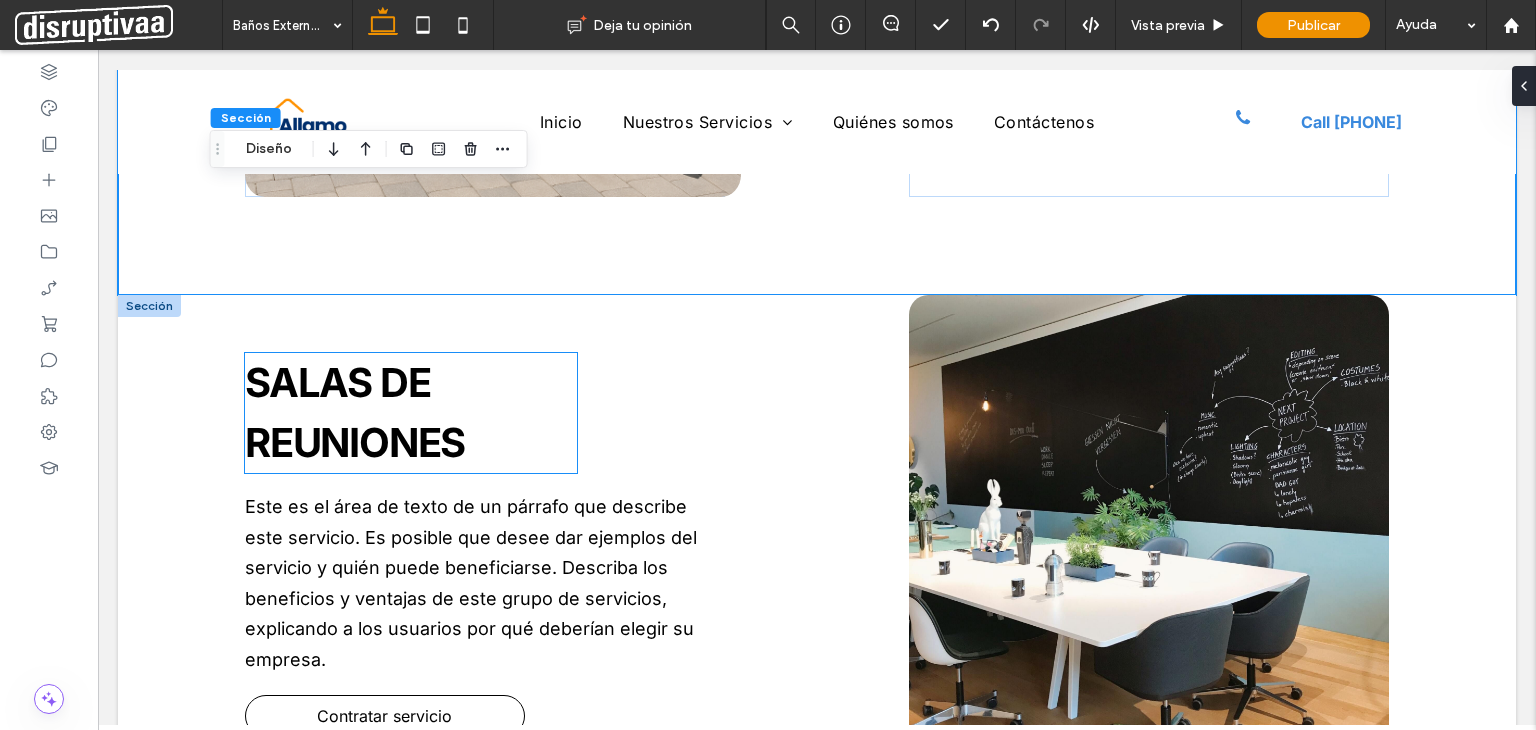 click on "SALAS DE REUNIONES" at bounding box center [411, 413] 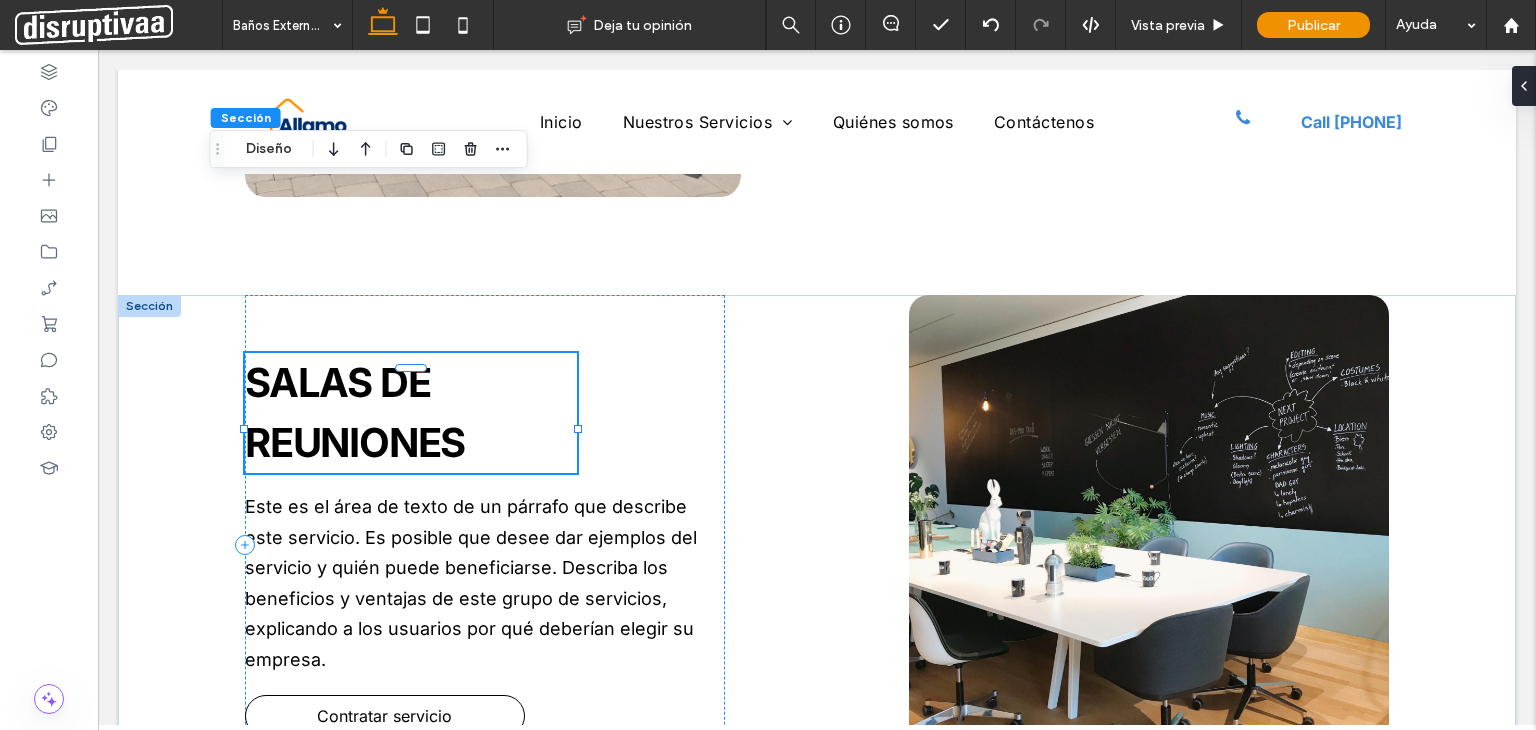 click on "SALAS DE REUNIONES" at bounding box center [411, 413] 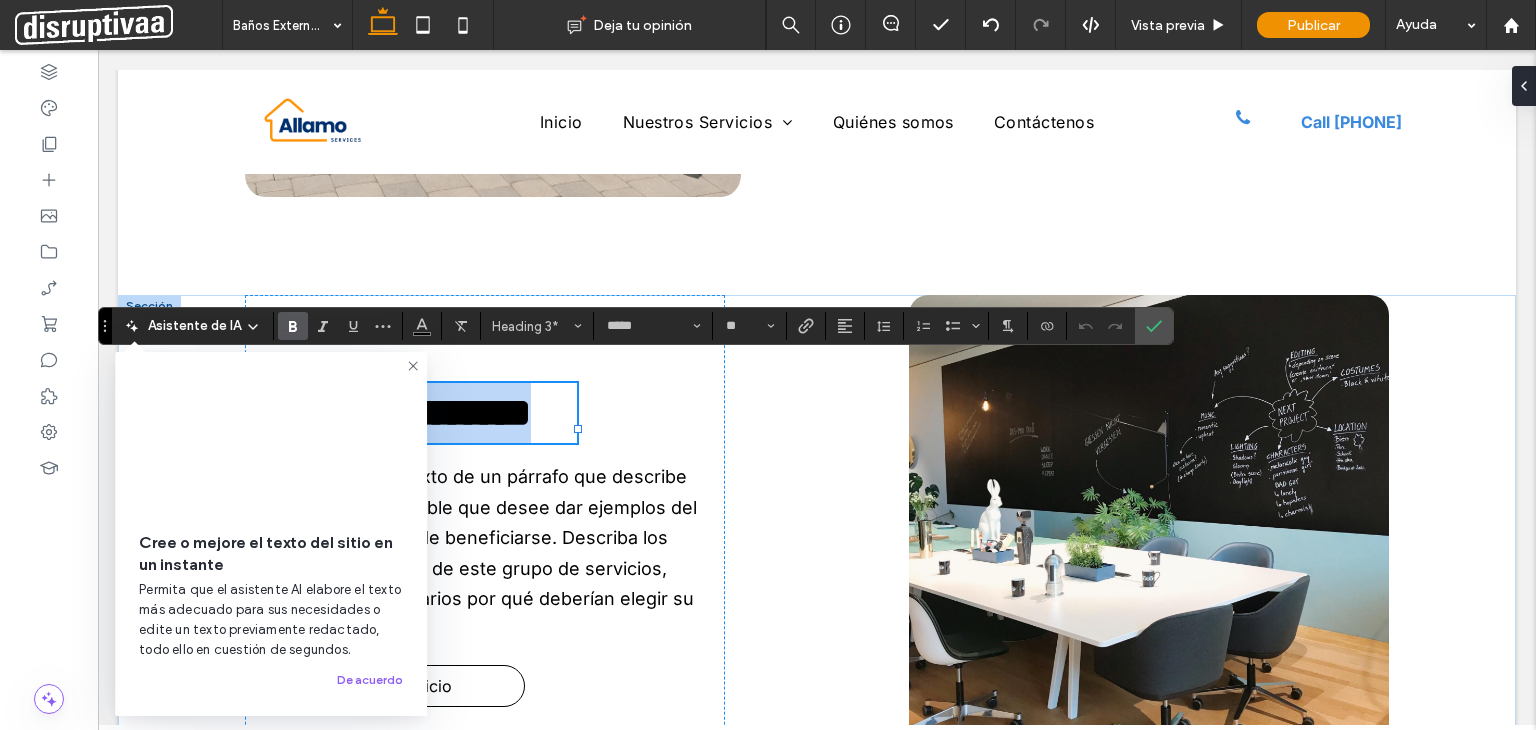 paste 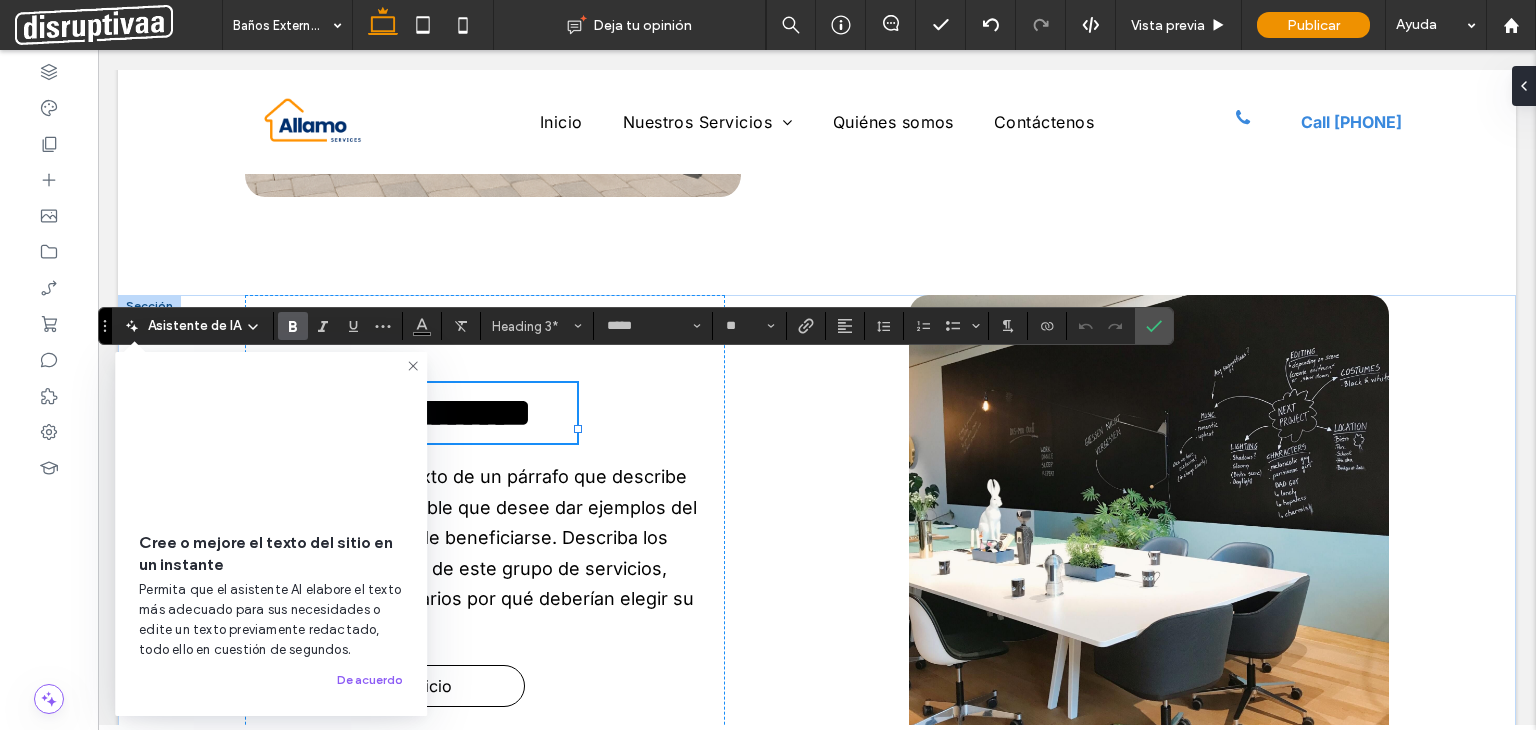 type on "**" 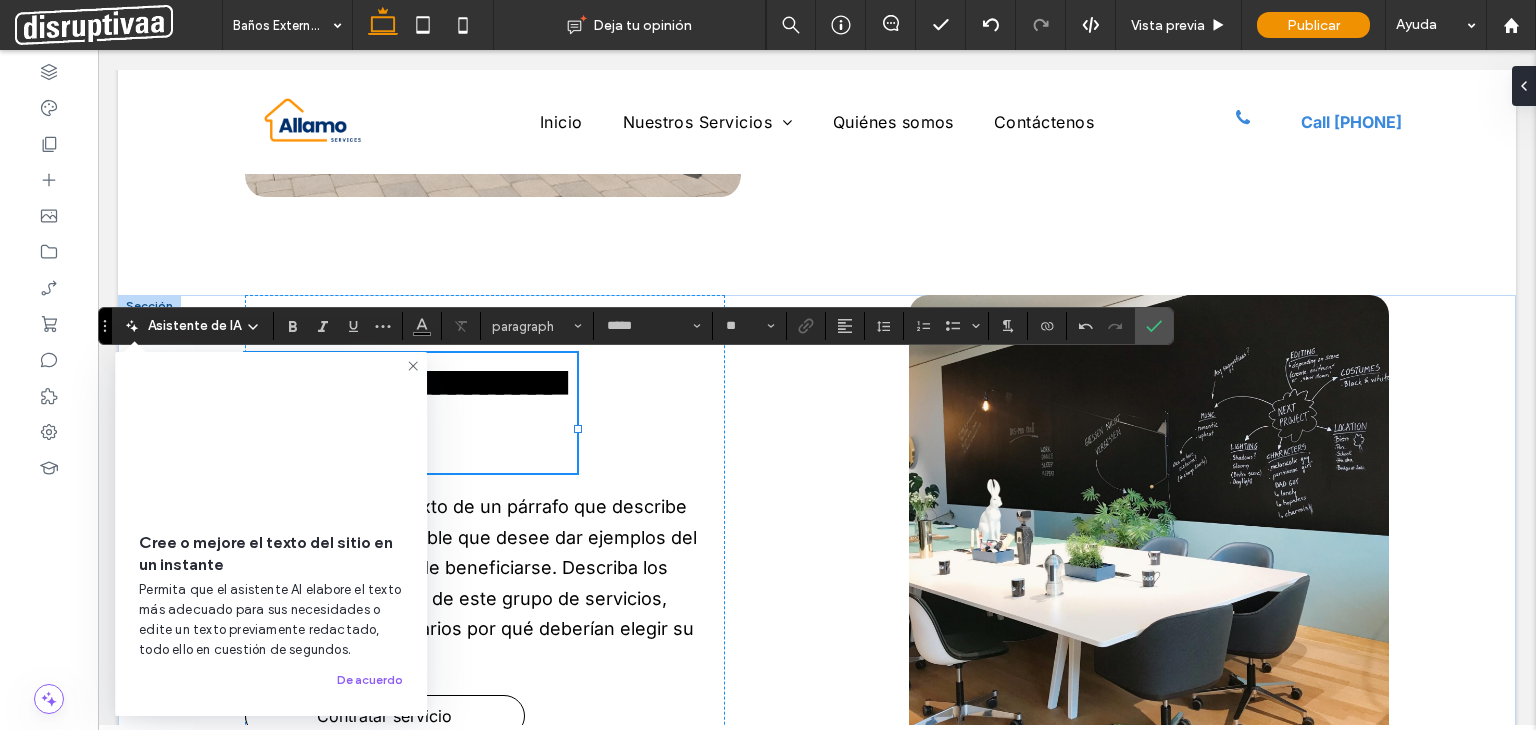 click 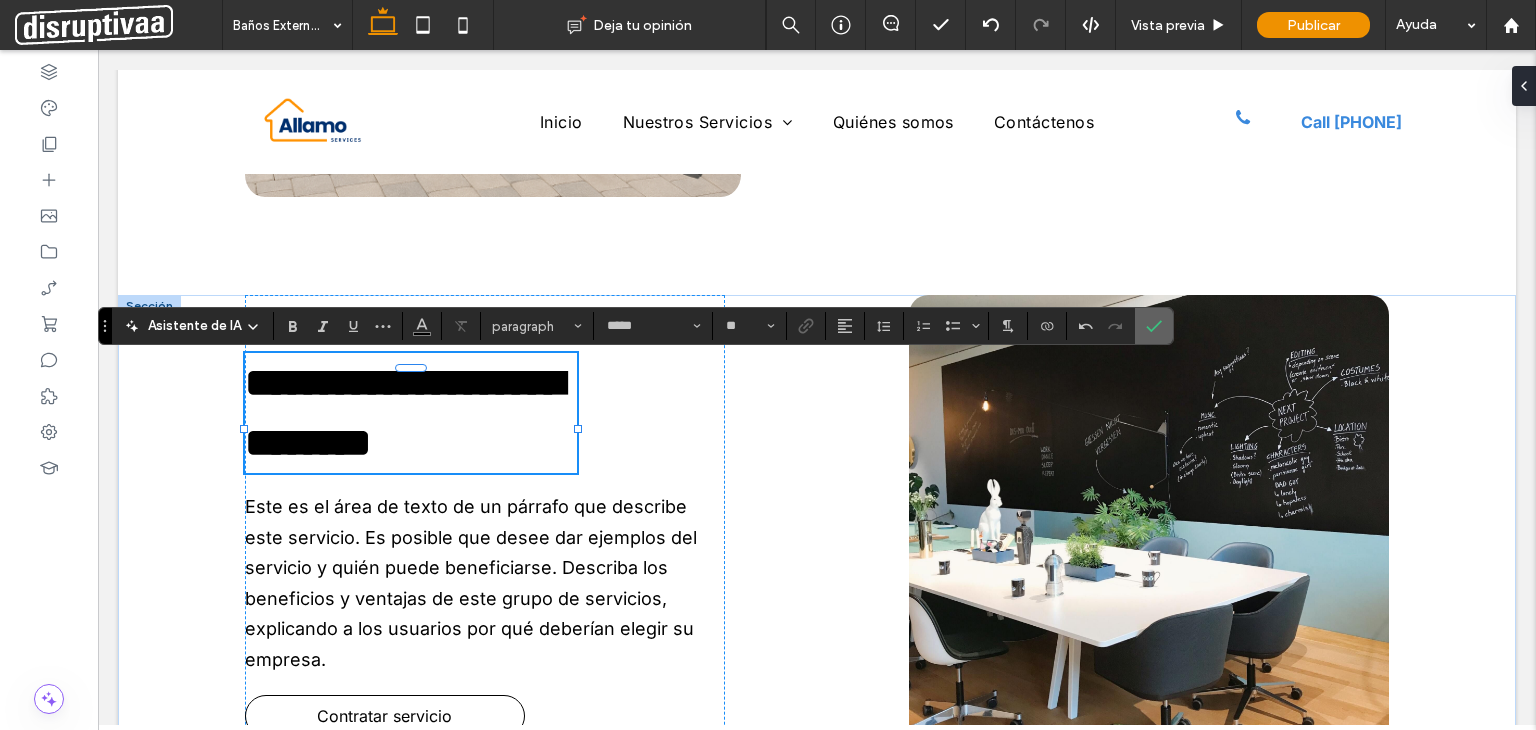 drag, startPoint x: 1143, startPoint y: 333, endPoint x: 934, endPoint y: 319, distance: 209.46837 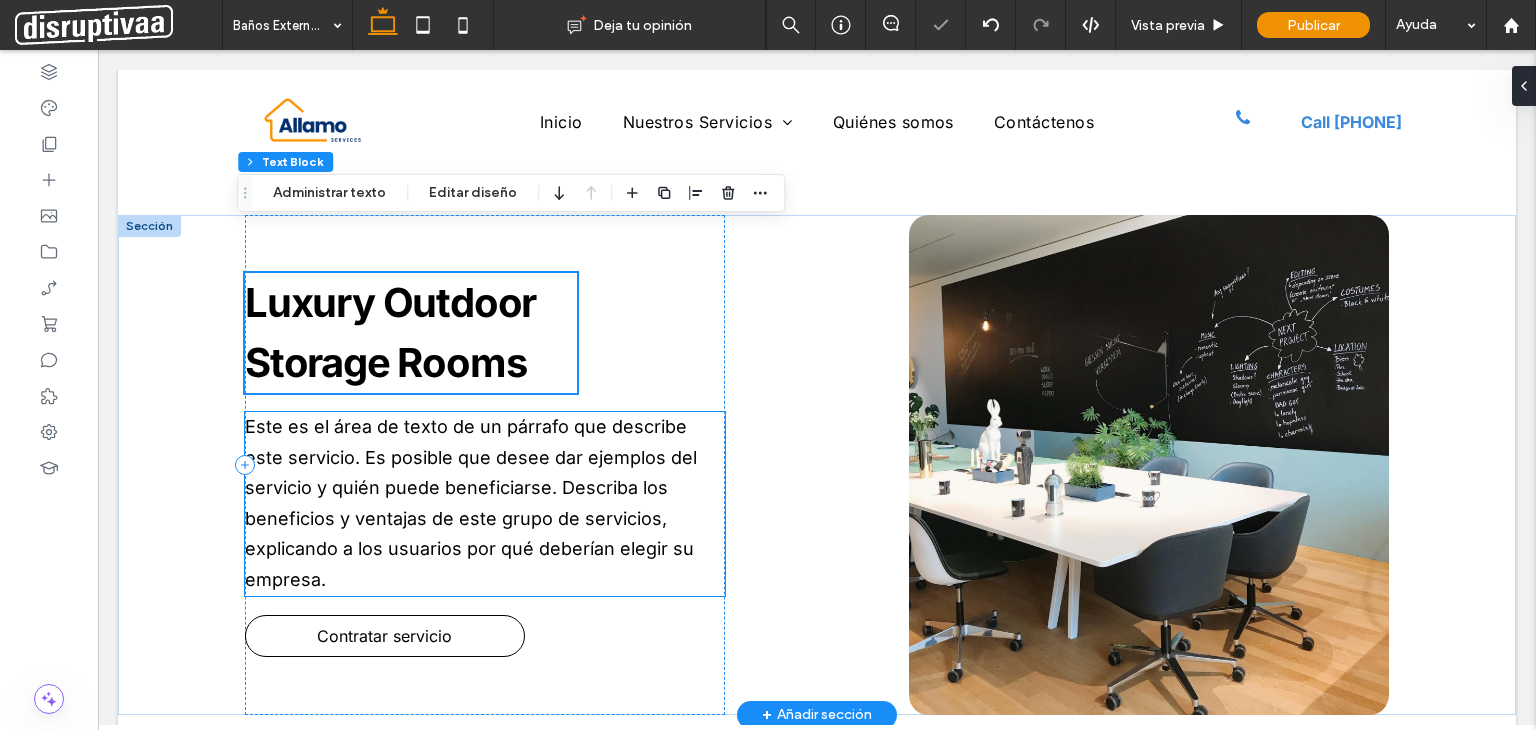 scroll, scrollTop: 1568, scrollLeft: 0, axis: vertical 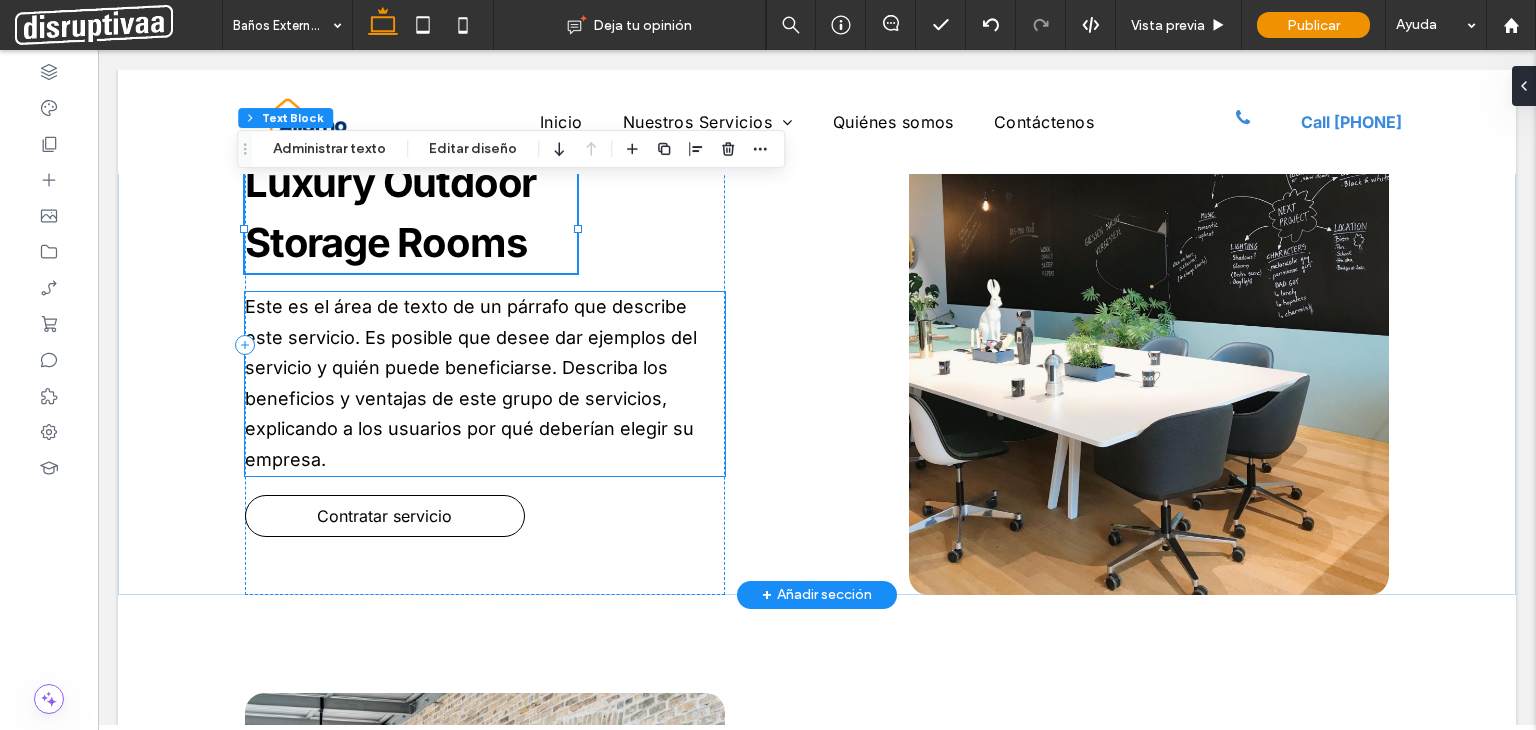 click on "Este es el área de texto de un párrafo que describe este servicio. Es posible que desee dar ejemplos del servicio y quién puede beneficiarse. Describa los beneficios y ventajas de este grupo de servicios, explicando a los usuarios por qué deberían elegir su empresa." at bounding box center [471, 383] 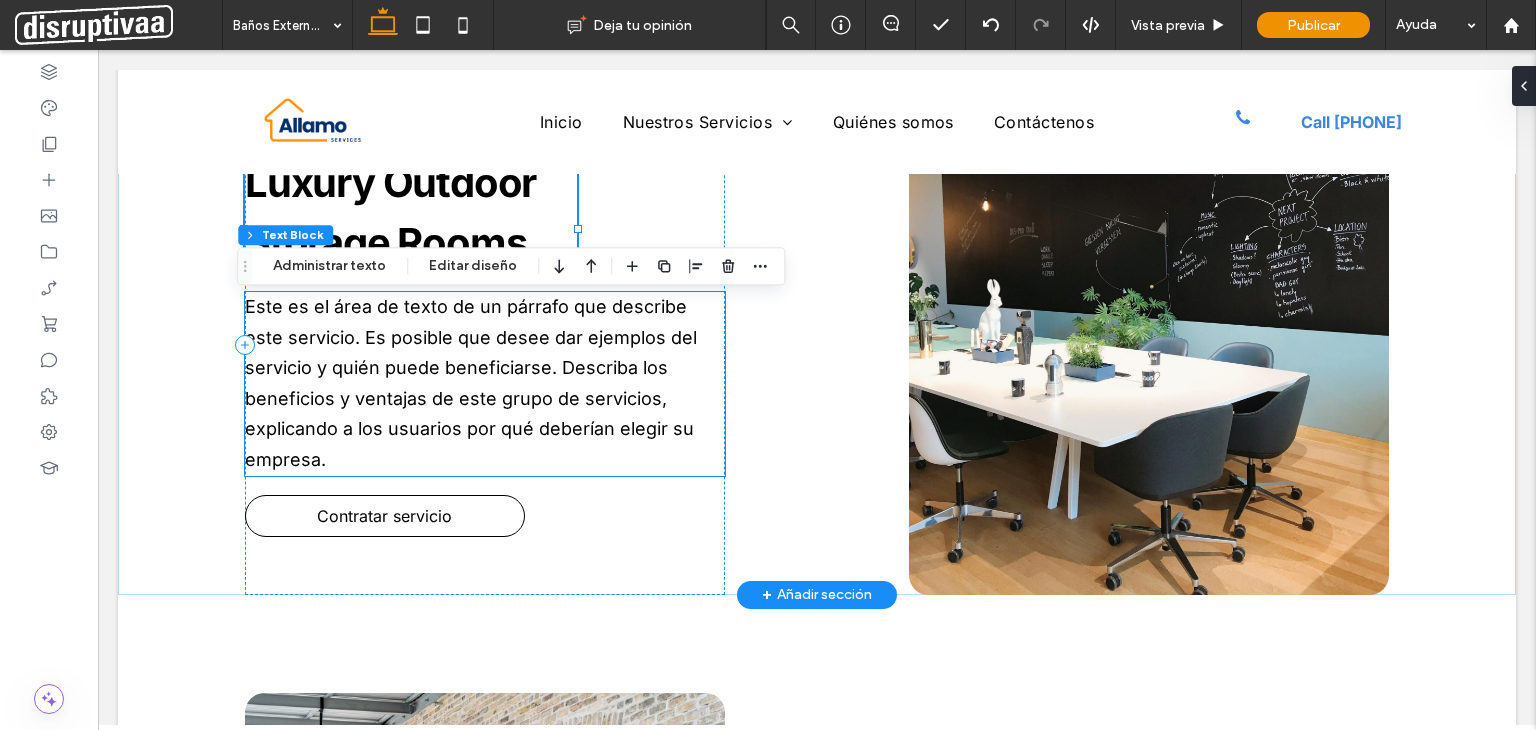 click on "Este es el área de texto de un párrafo que describe este servicio. Es posible que desee dar ejemplos del servicio y quién puede beneficiarse. Describa los beneficios y ventajas de este grupo de servicios, explicando a los usuarios por qué deberían elegir su empresa." at bounding box center [485, 384] 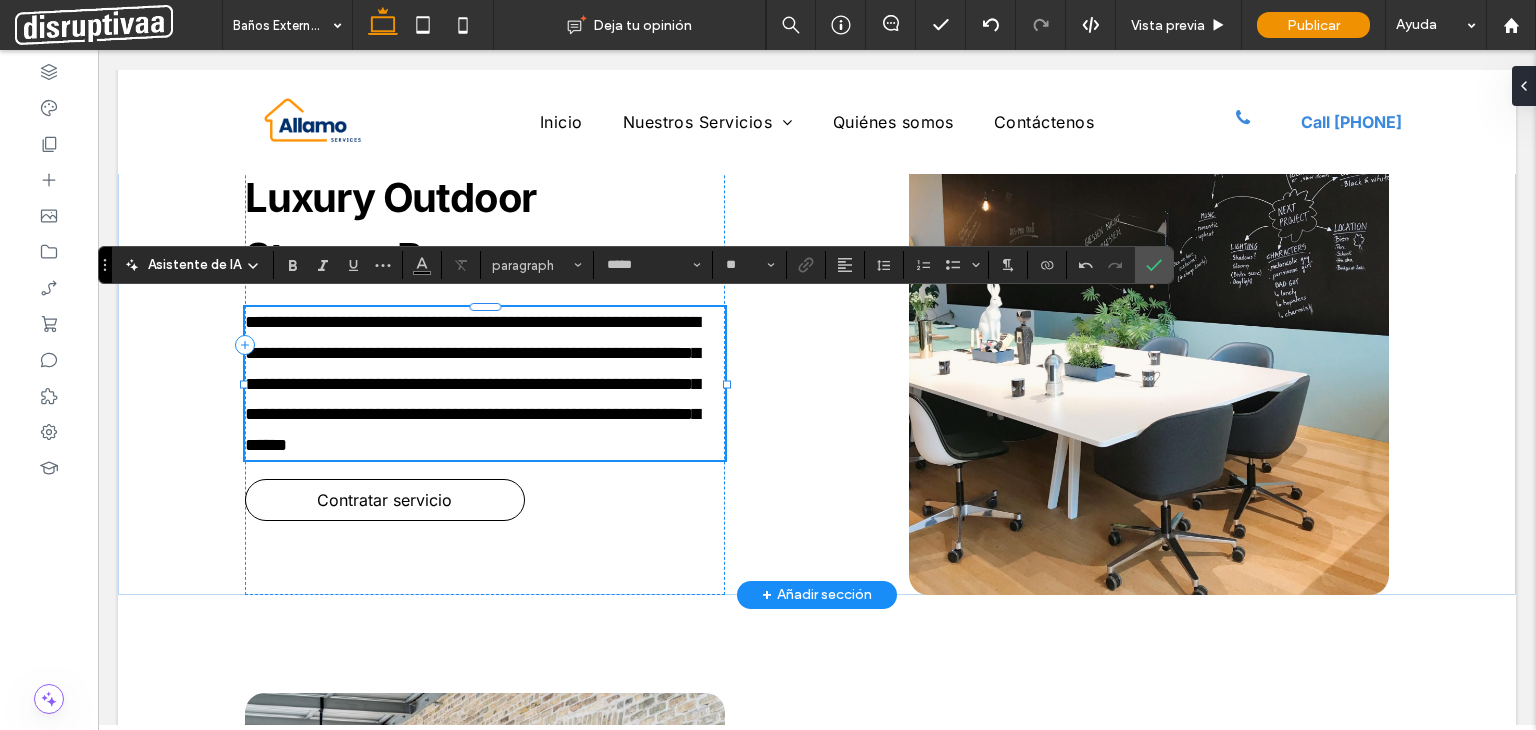 scroll, scrollTop: 0, scrollLeft: 0, axis: both 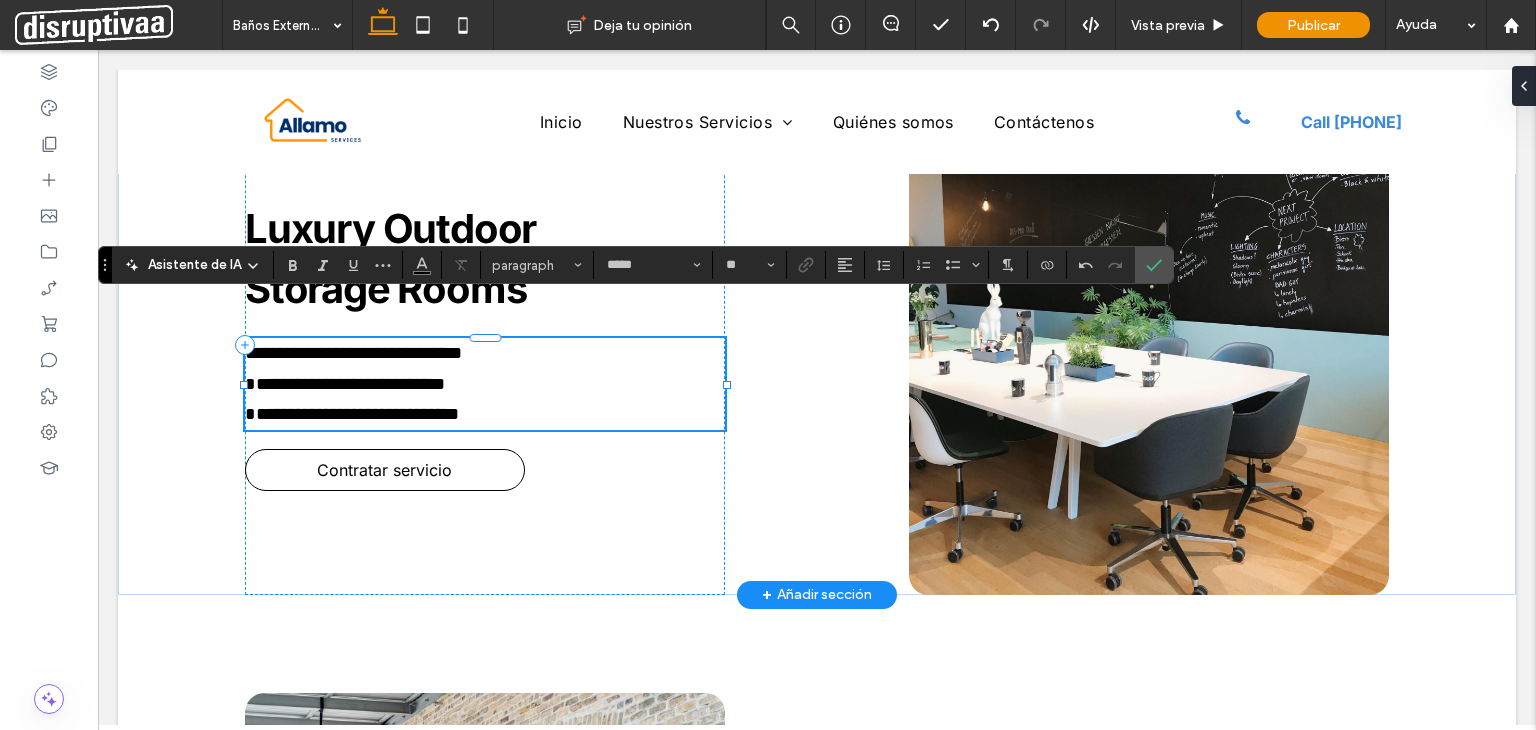 click on "**********" at bounding box center (353, 383) 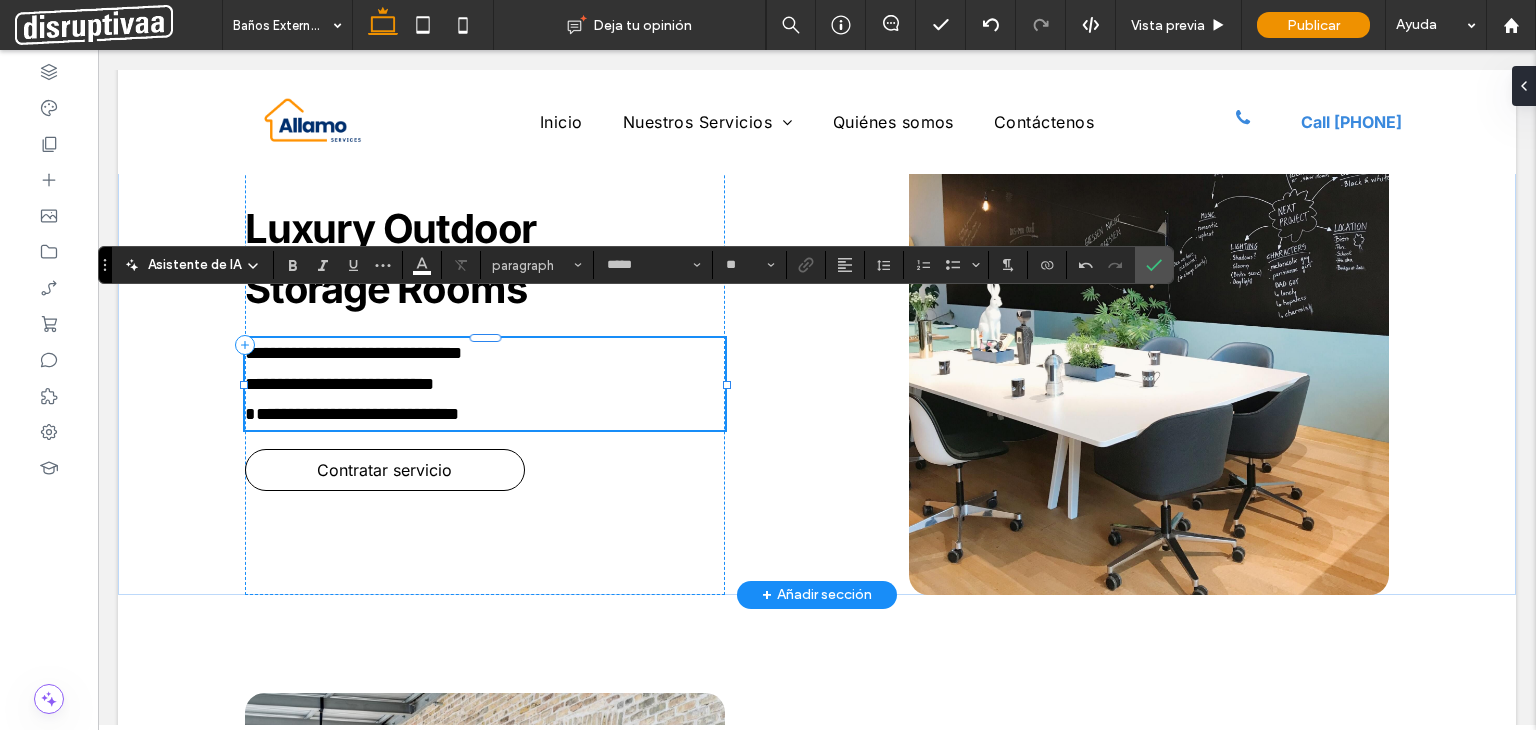 click on "**********" at bounding box center [353, 383] 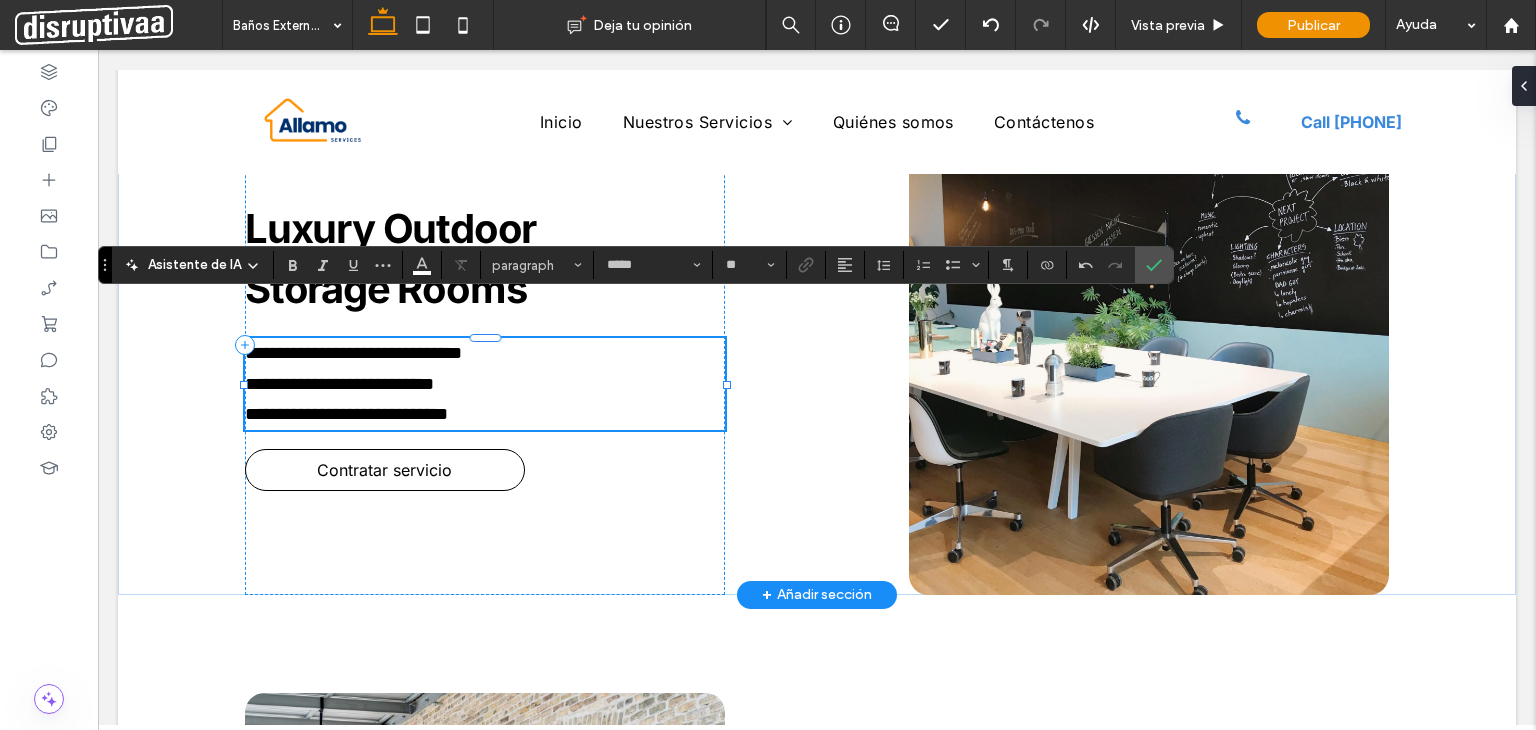 click on "**********" at bounding box center (353, 383) 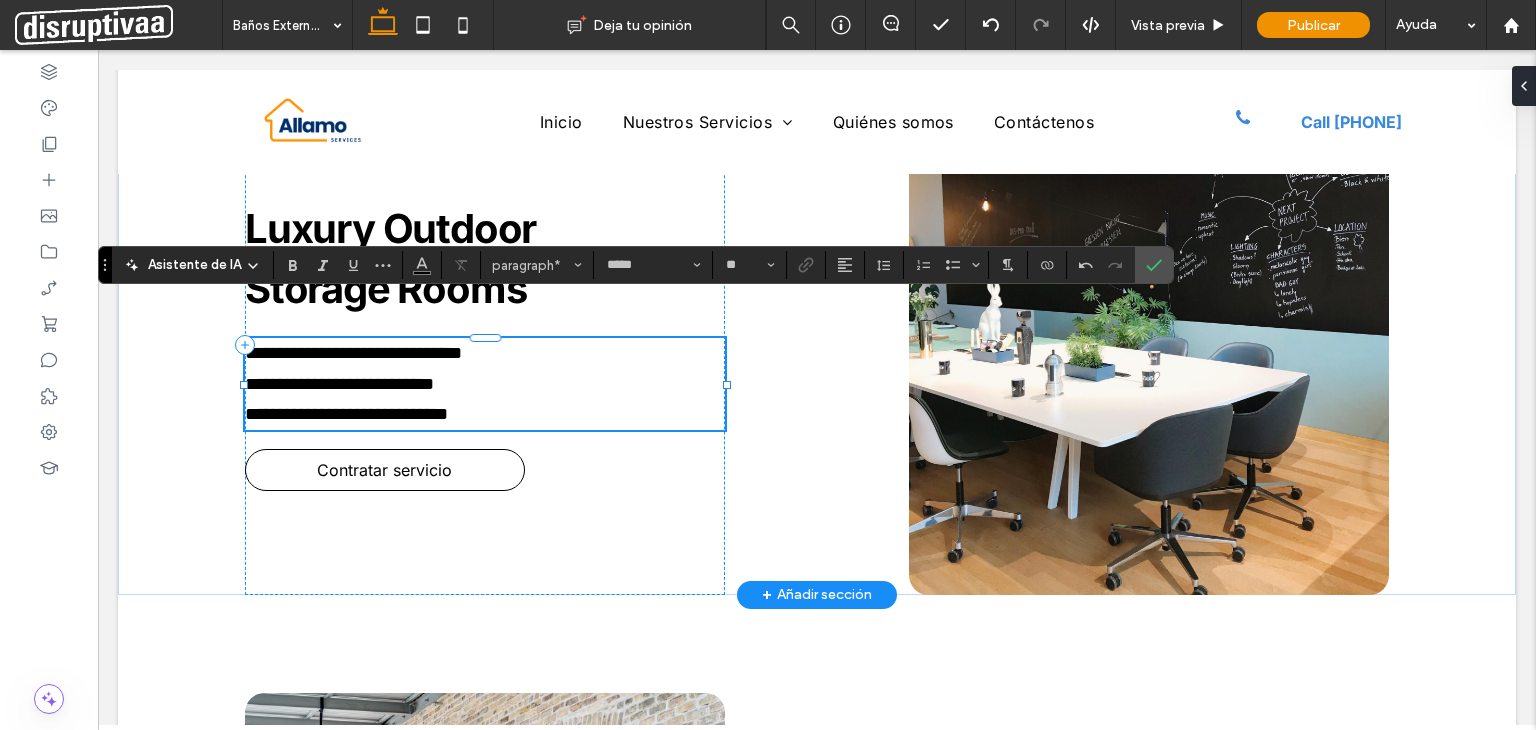 type on "**" 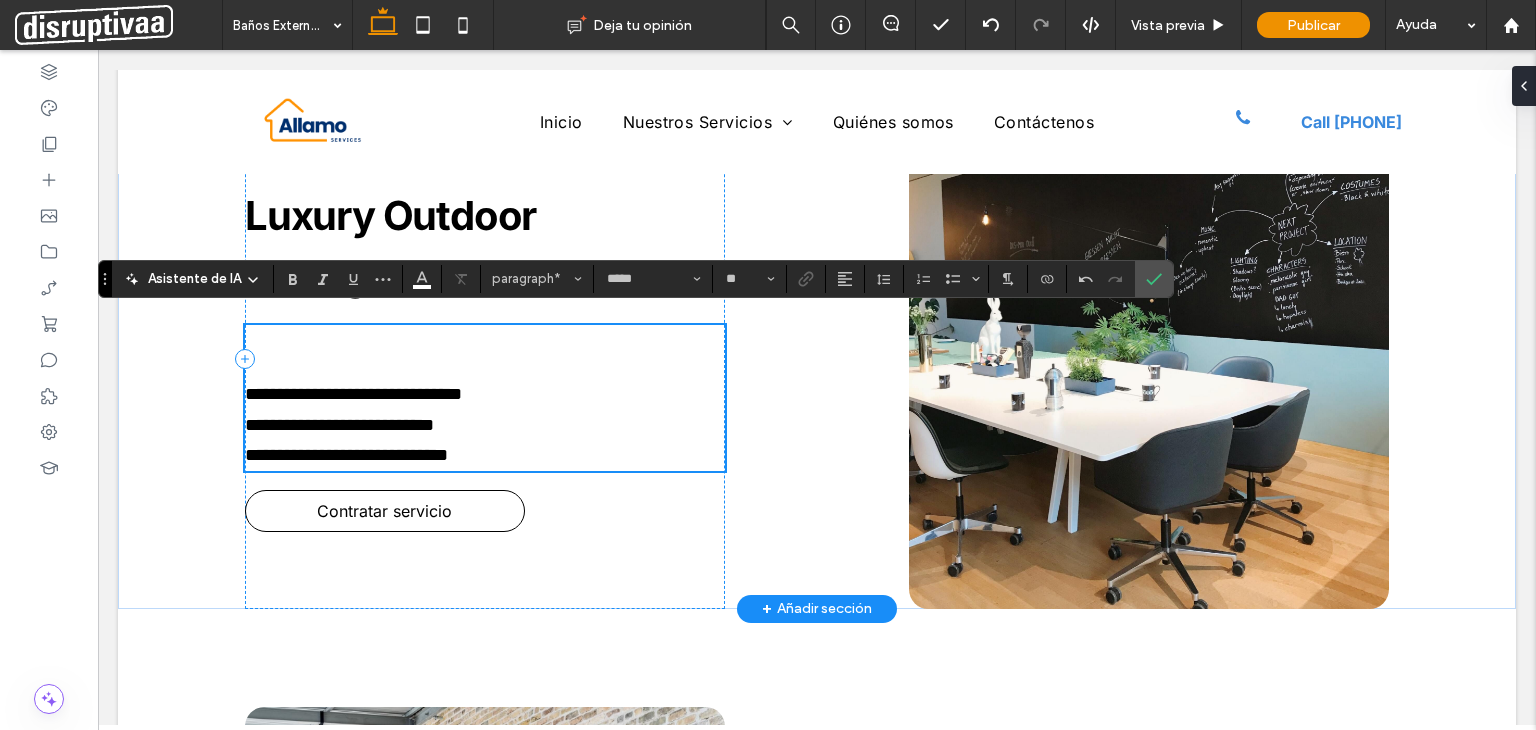 scroll, scrollTop: 1540, scrollLeft: 0, axis: vertical 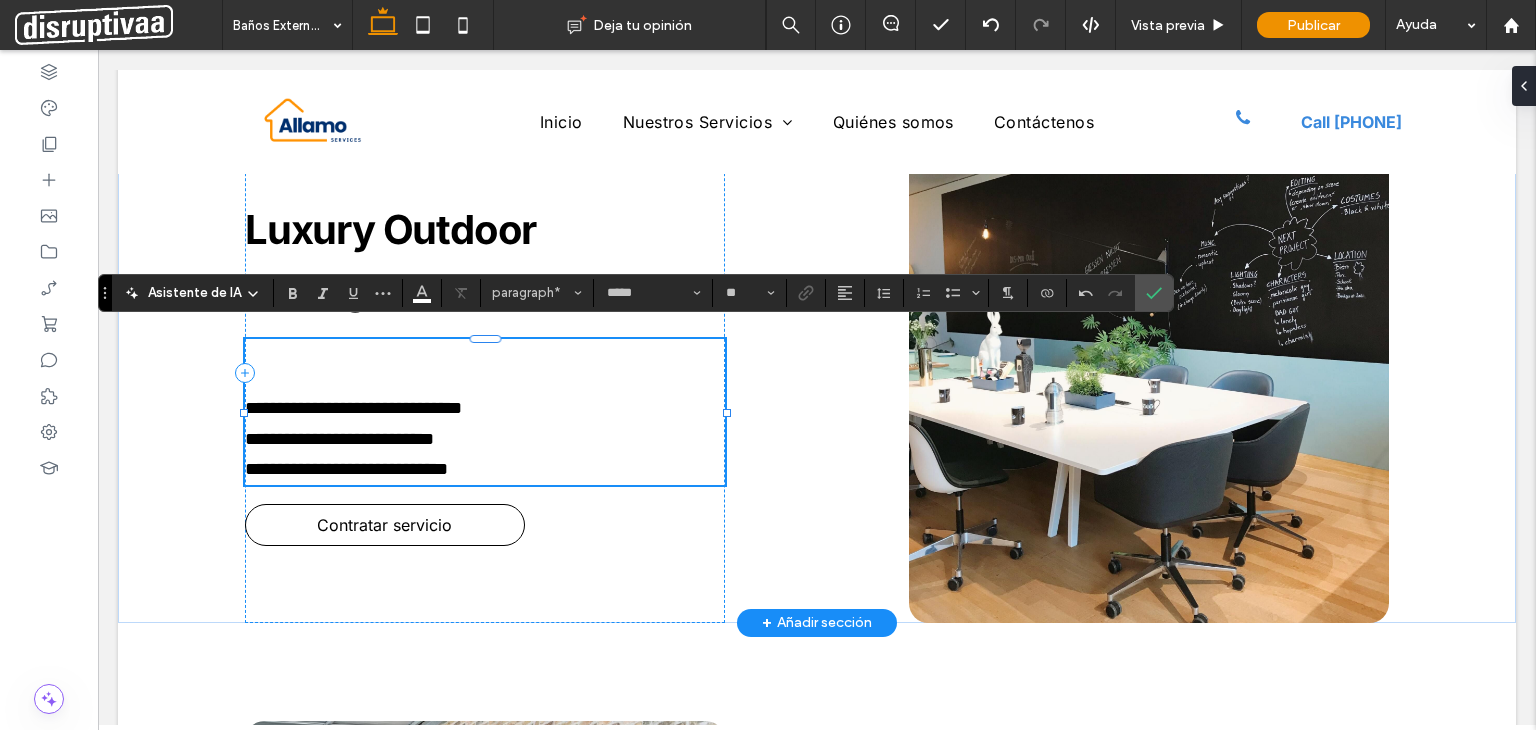 click on "﻿" at bounding box center (485, 352) 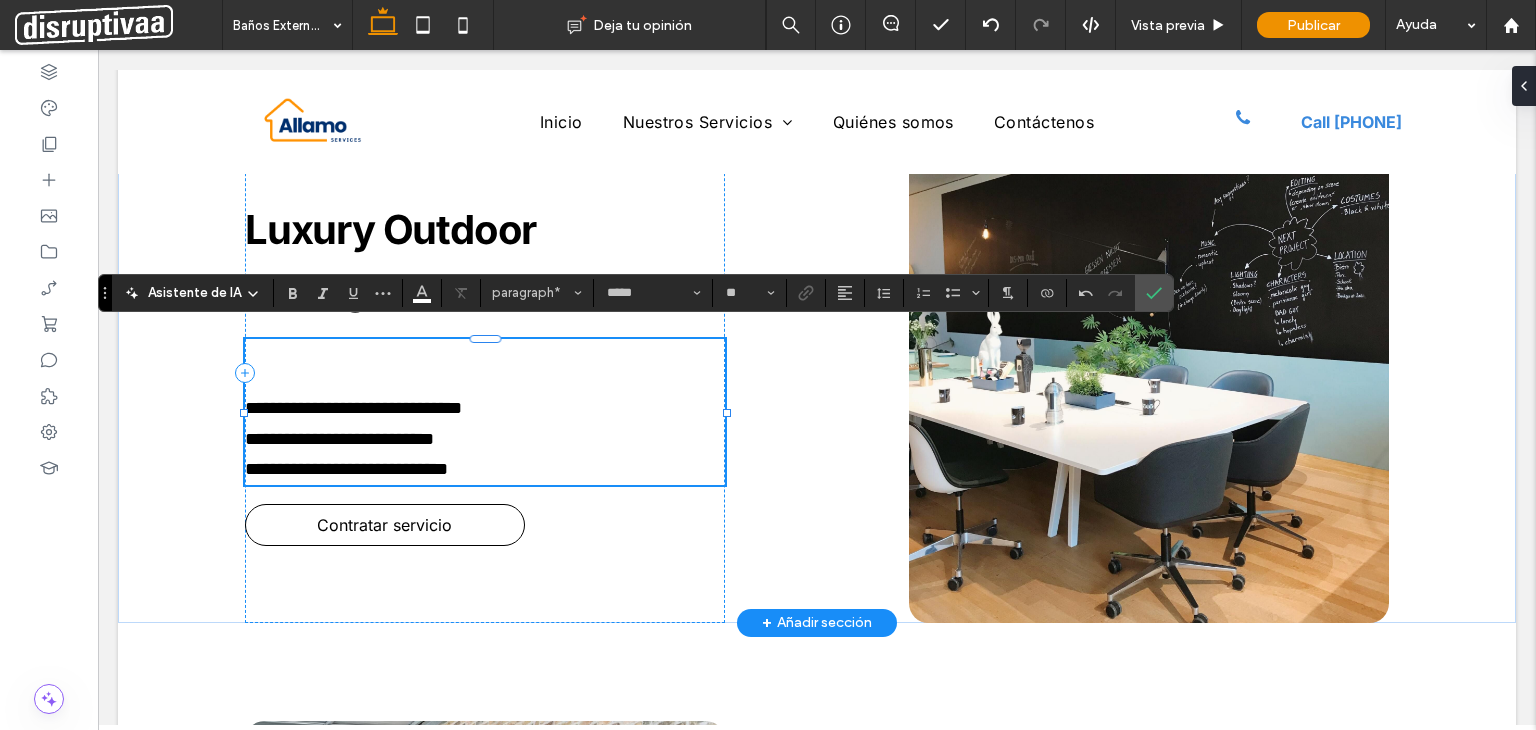 click on "﻿" at bounding box center (485, 352) 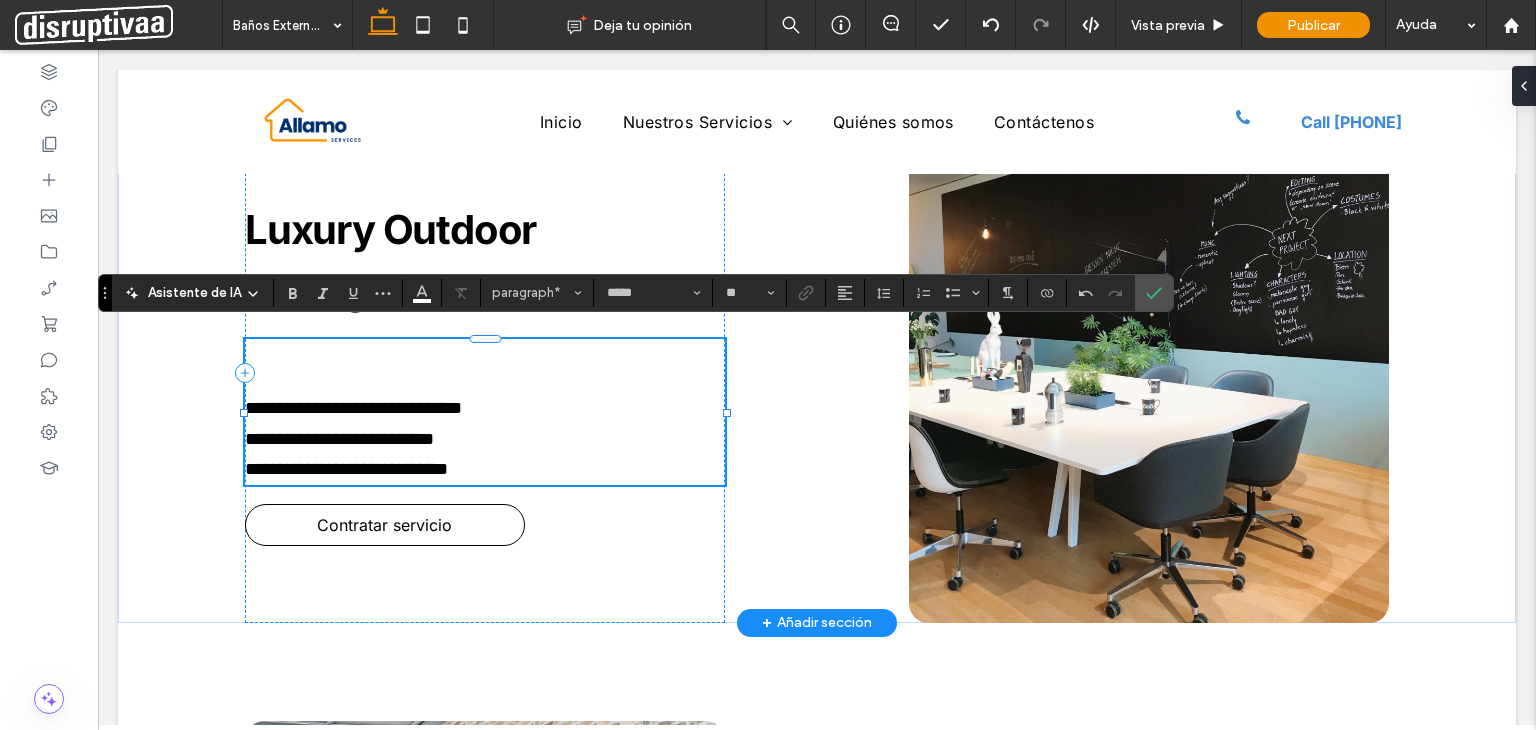 click on "﻿" at bounding box center (485, 352) 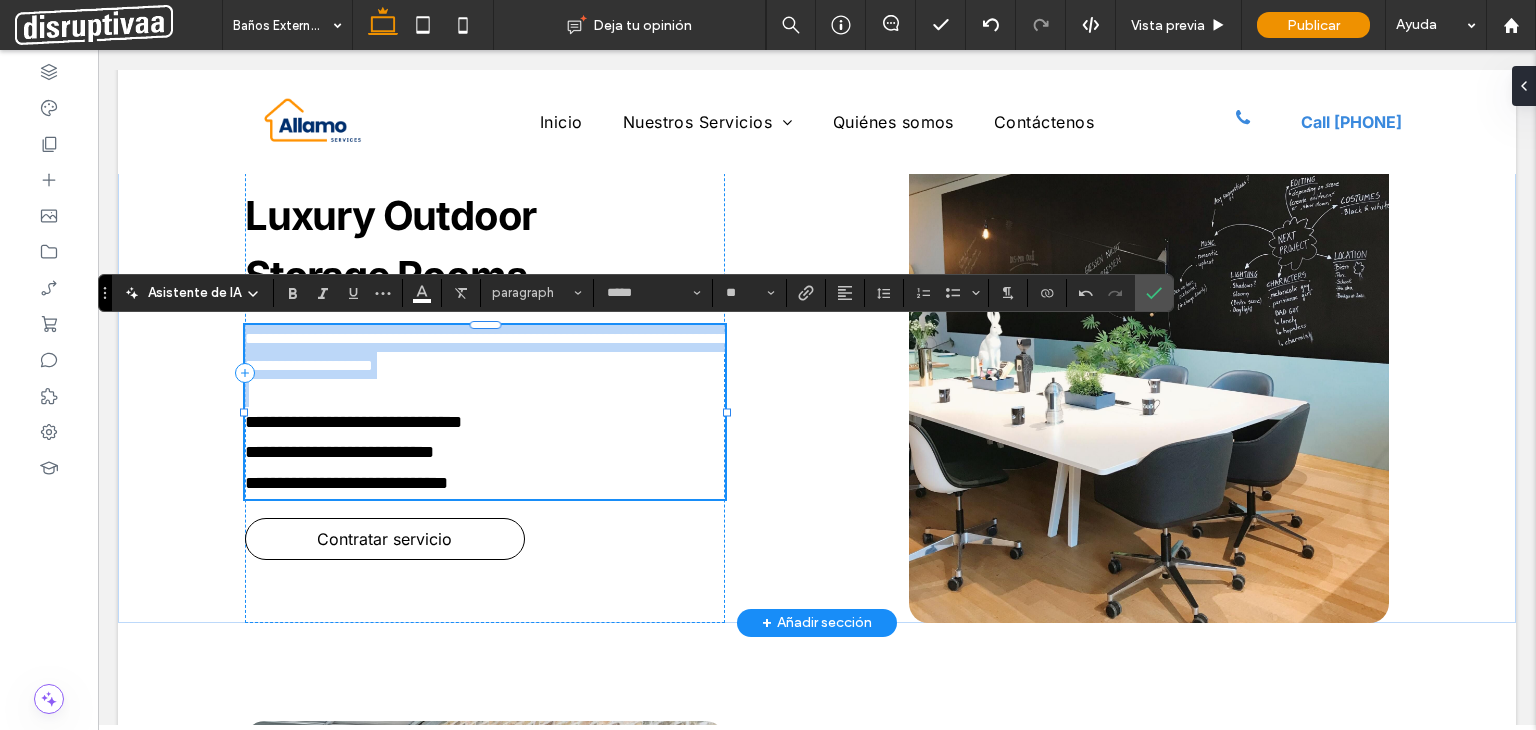 drag, startPoint x: 608, startPoint y: 377, endPoint x: 548, endPoint y: 386, distance: 60.671246 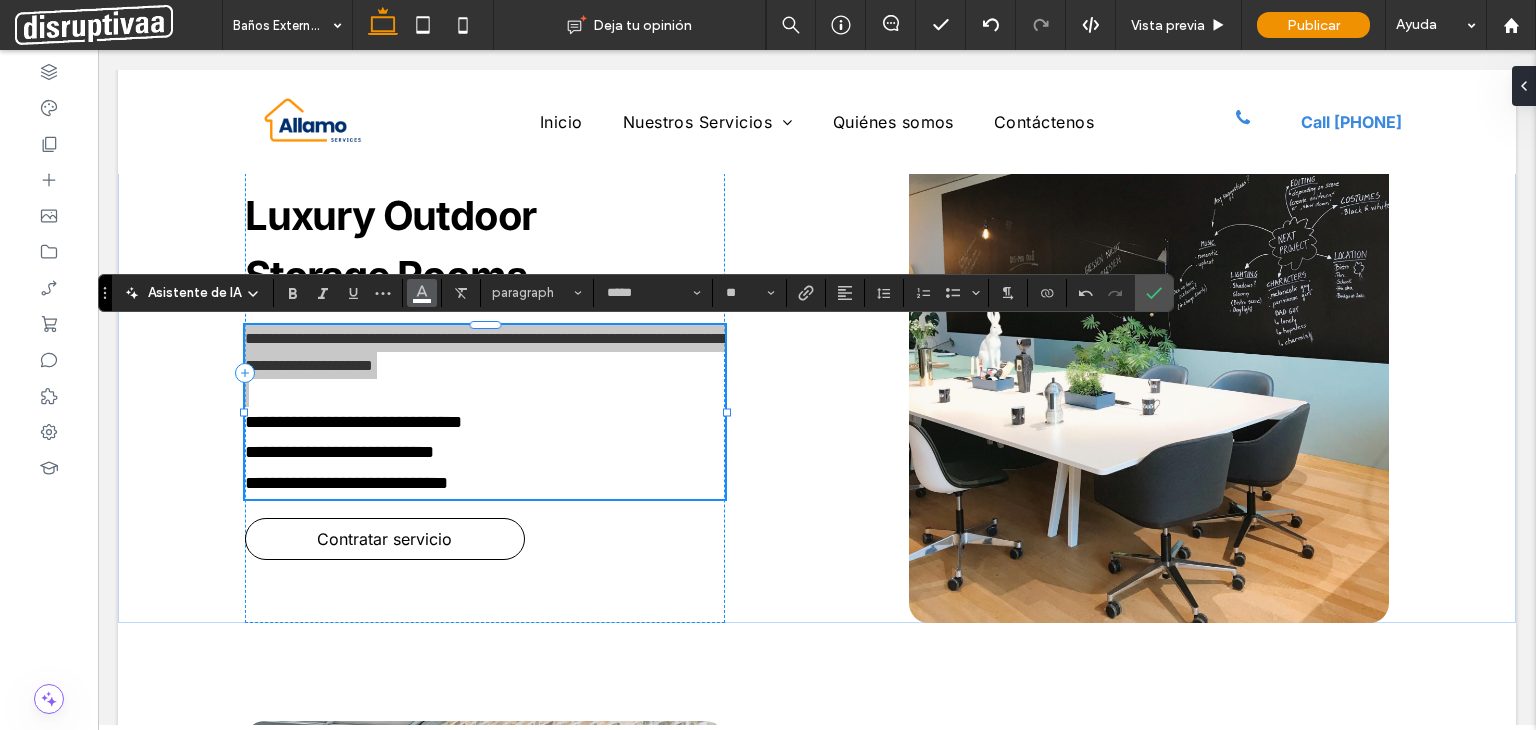 click 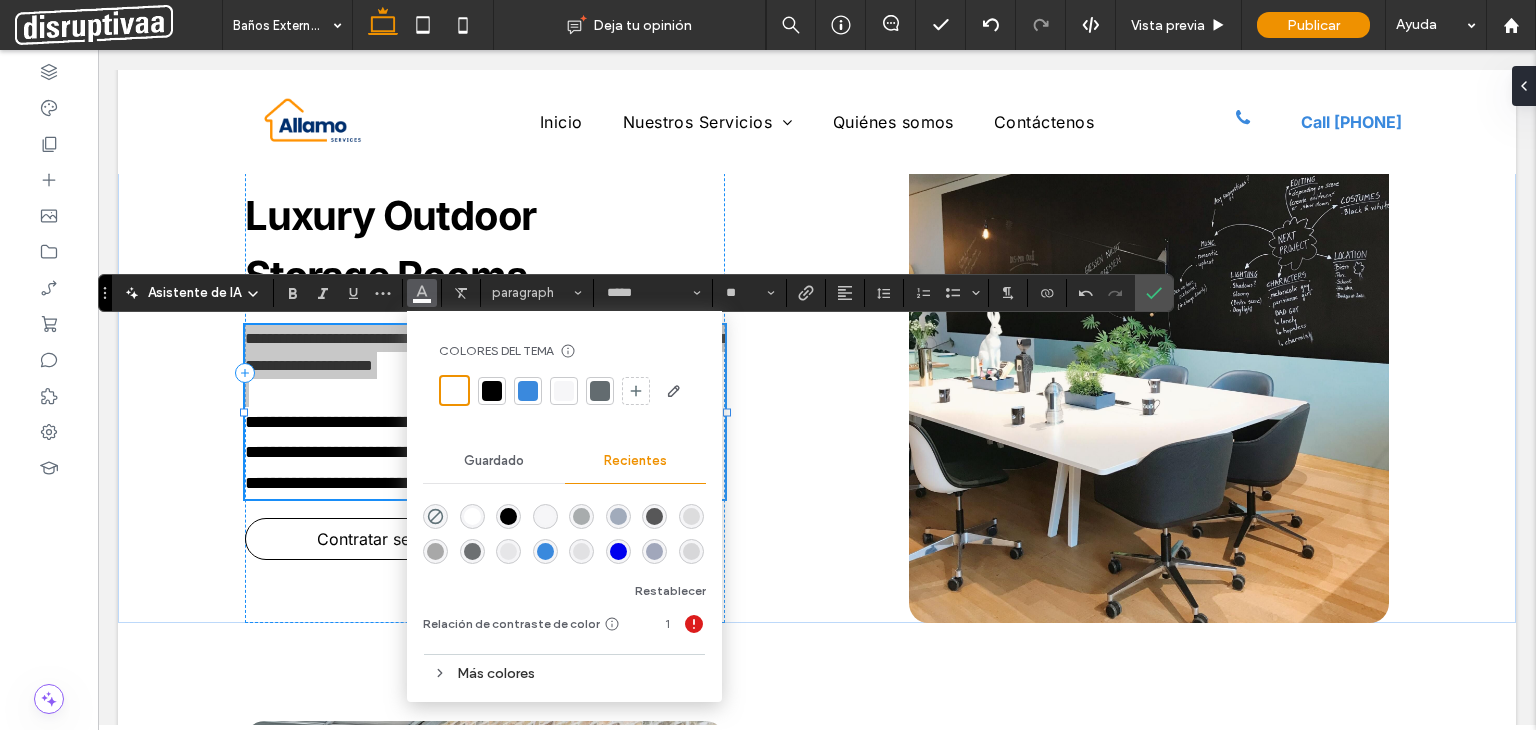 click at bounding box center (492, 391) 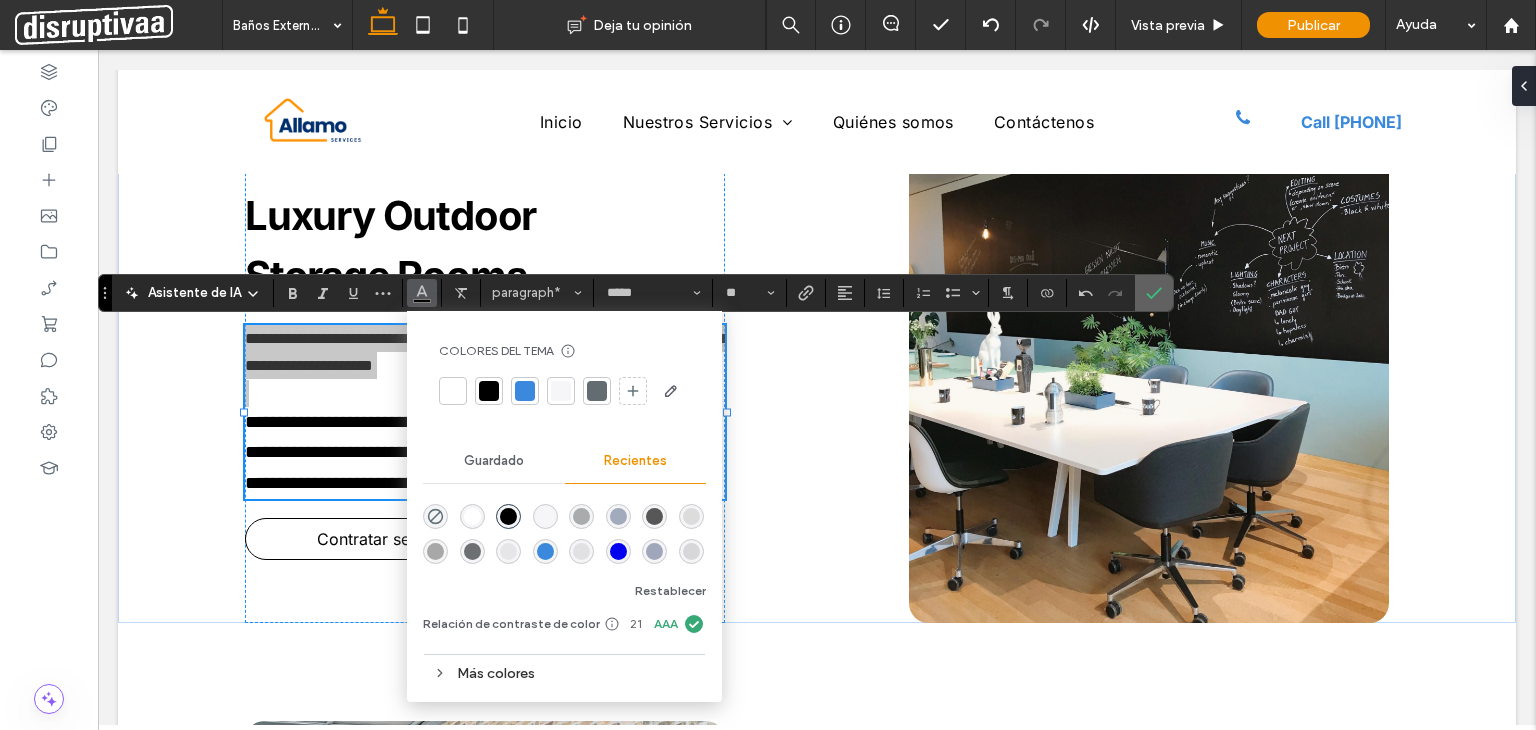drag, startPoint x: 1148, startPoint y: 292, endPoint x: 982, endPoint y: 258, distance: 169.44615 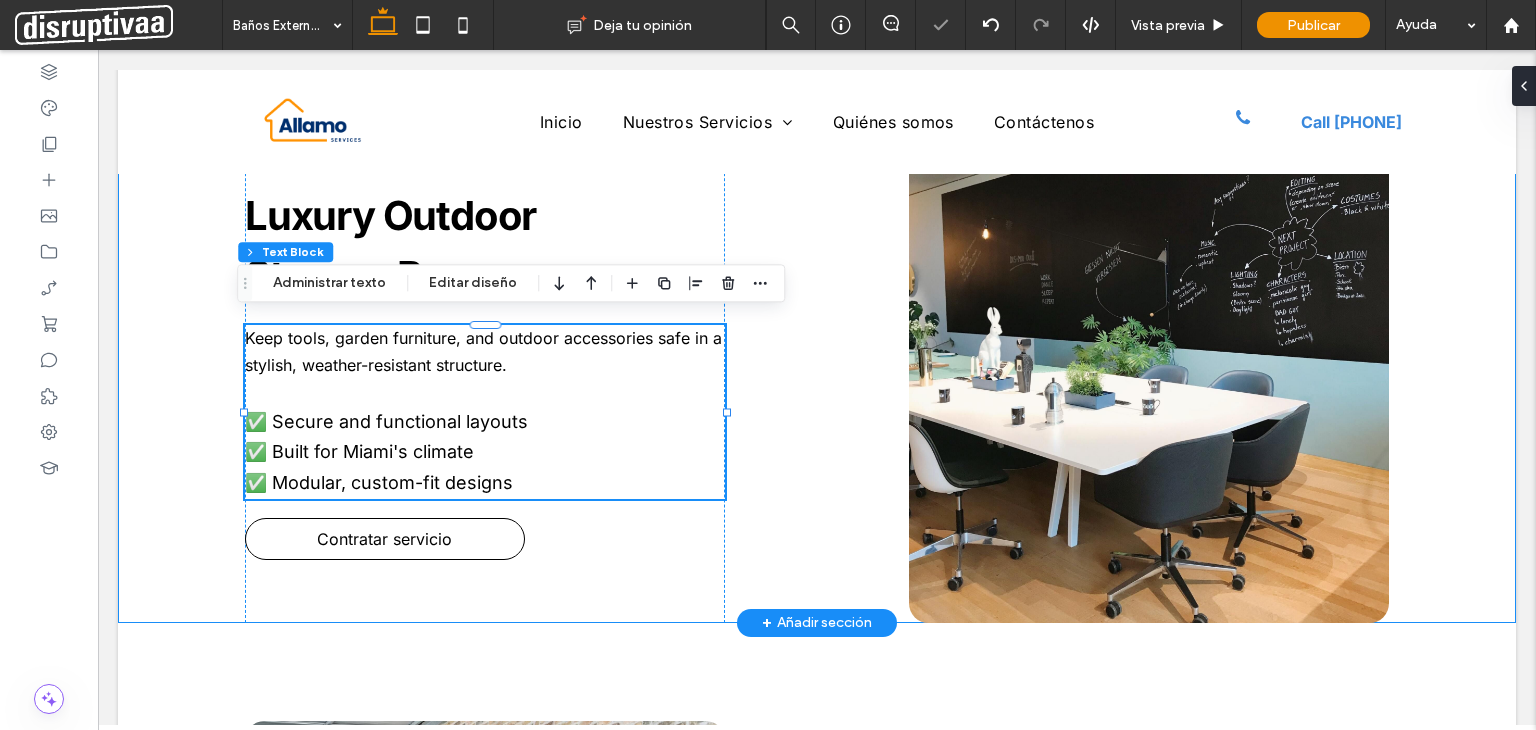 click on "Luxury Outdoor Storage Rooms
Keep tools, garden furniture, and outdoor accessories safe in a stylish, weather-resistant structure. ✅ Secure and functional layouts ✅ Built for Miami's climate ✅ Modular, custom-fit designs
Contratar servicio" at bounding box center [817, 373] 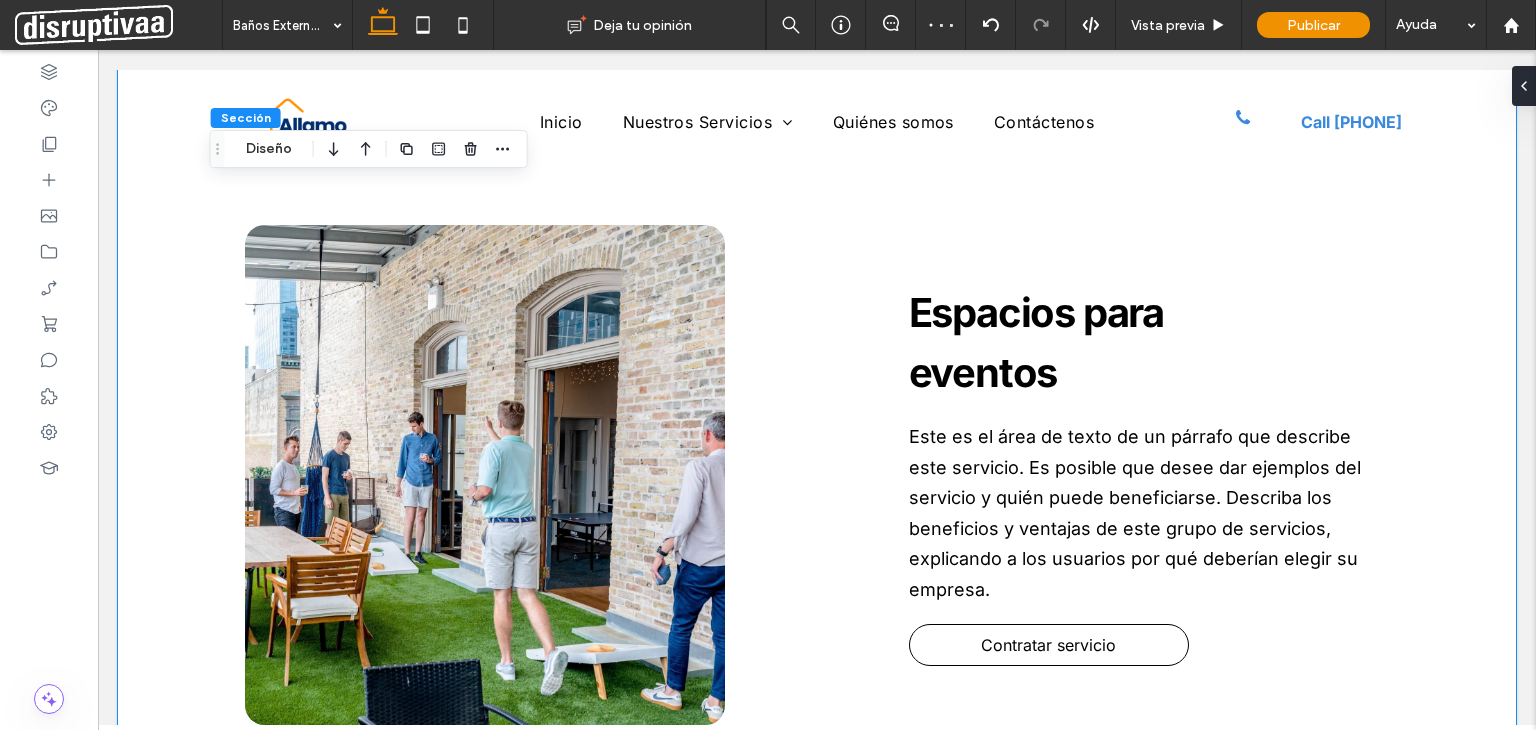 scroll, scrollTop: 2040, scrollLeft: 0, axis: vertical 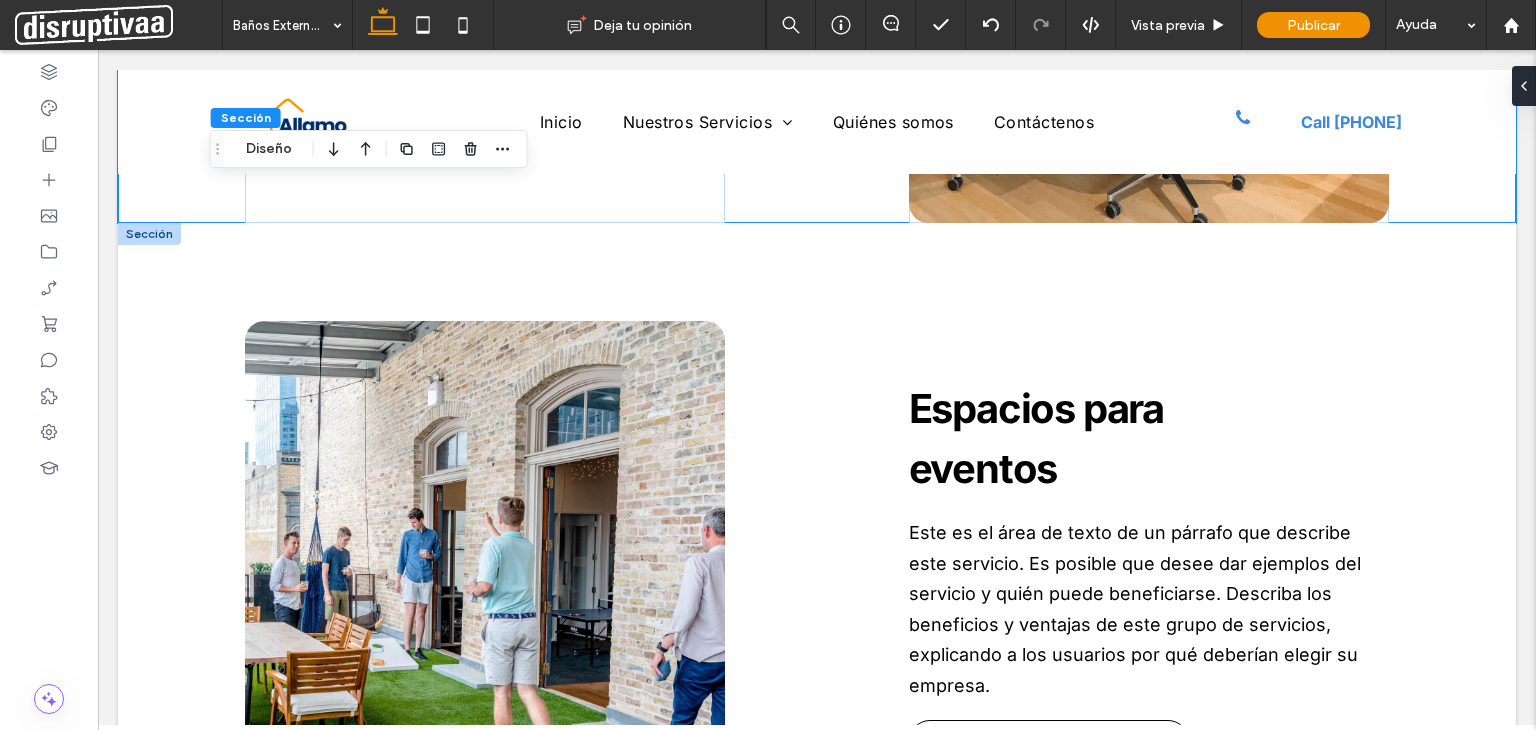 click at bounding box center [149, 234] 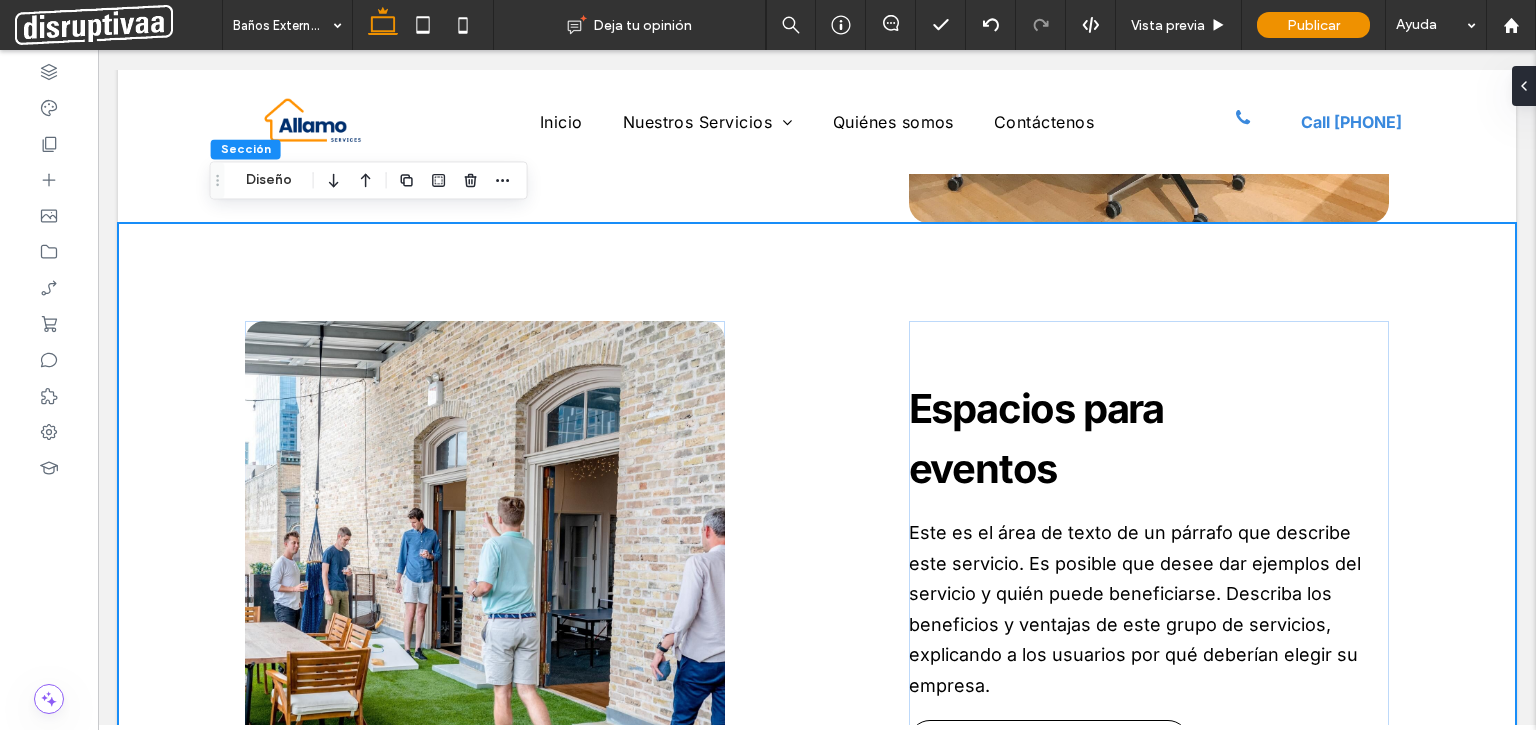 click on "Espacios para eventos
Este es el área de texto de un párrafo que describe este servicio. Es posible que desee dar ejemplos del servicio y quién puede beneficiarse. Describa los beneficios y ventajas de este grupo de servicios, explicando a los usuarios por qué deberían elegir su empresa.
Contratar servicio" at bounding box center [817, 571] 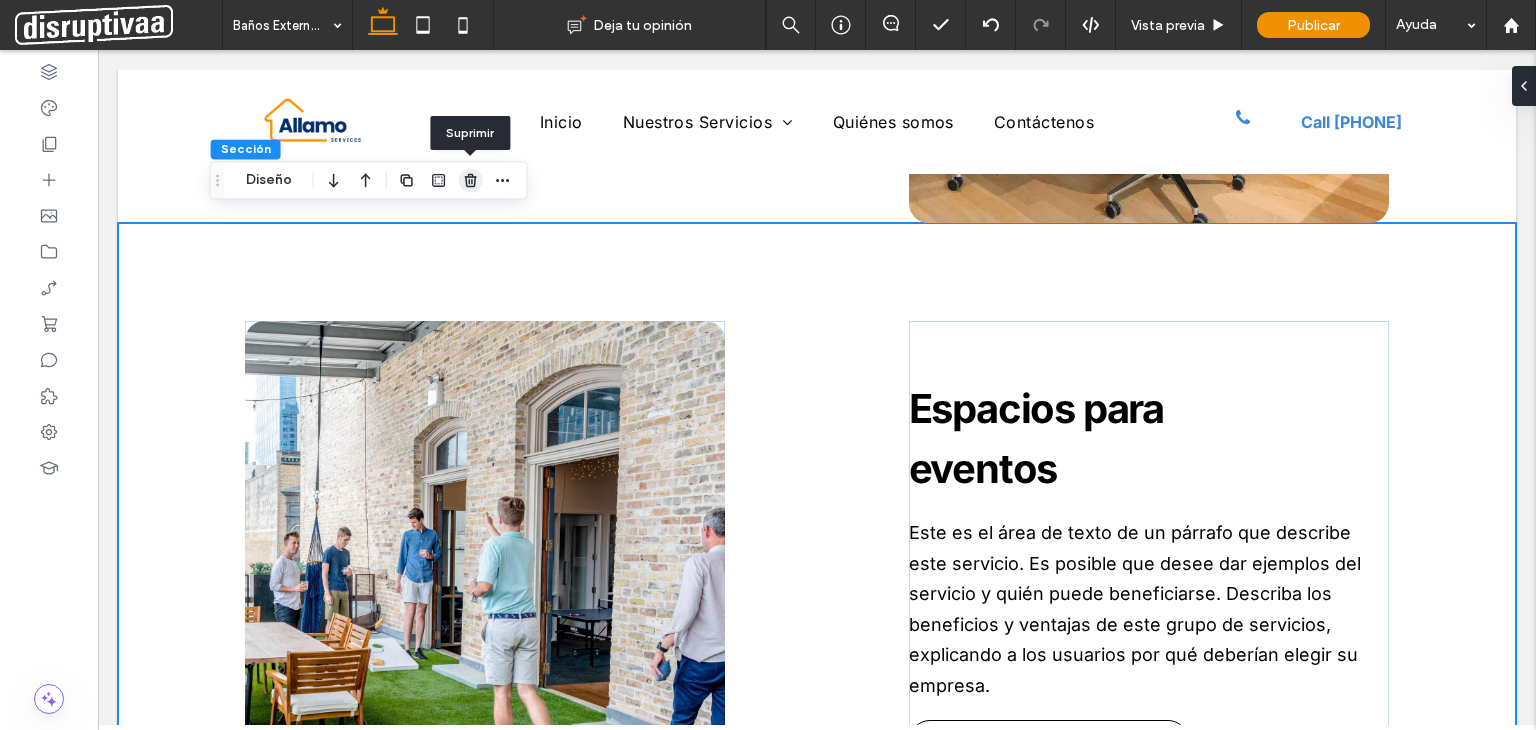 click 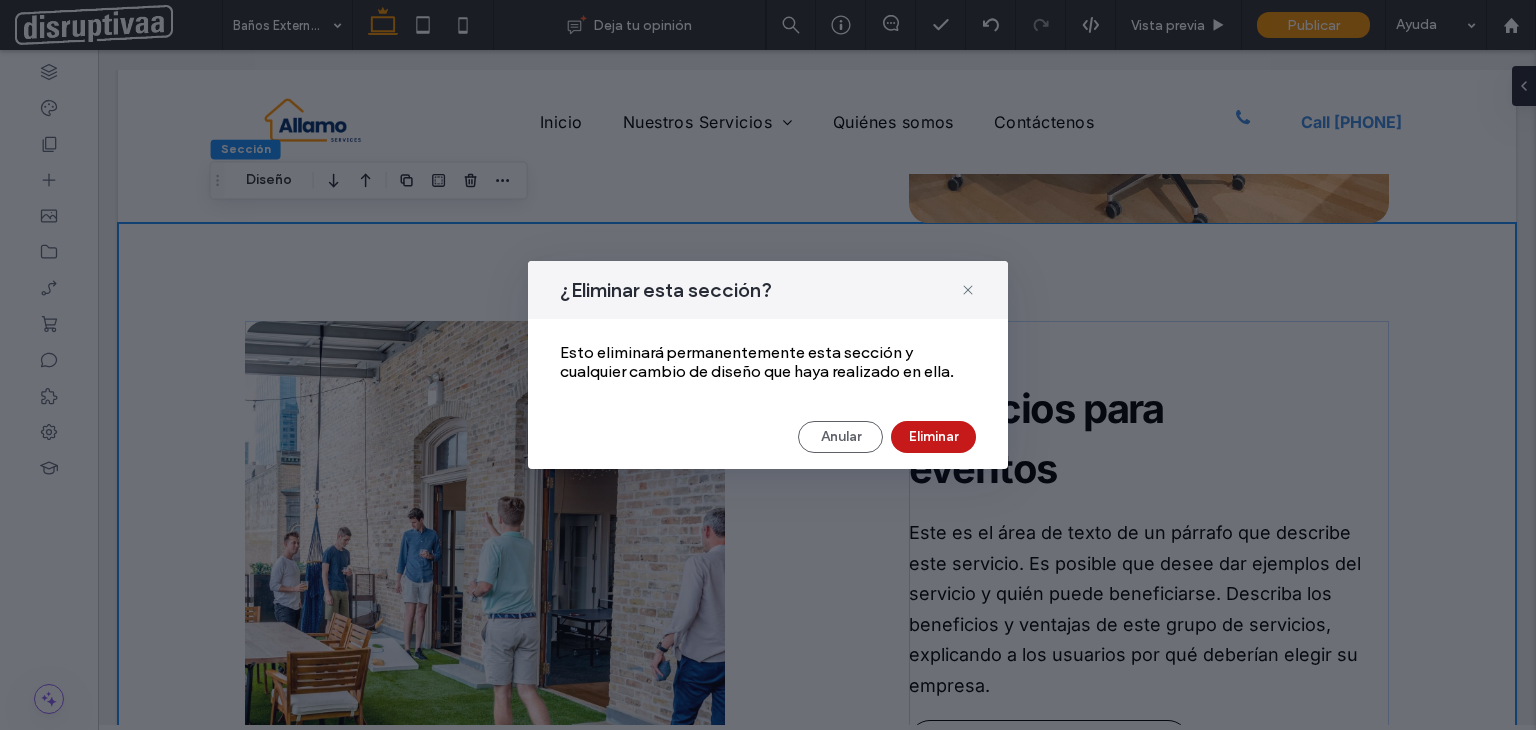 click on "Eliminar" at bounding box center (933, 437) 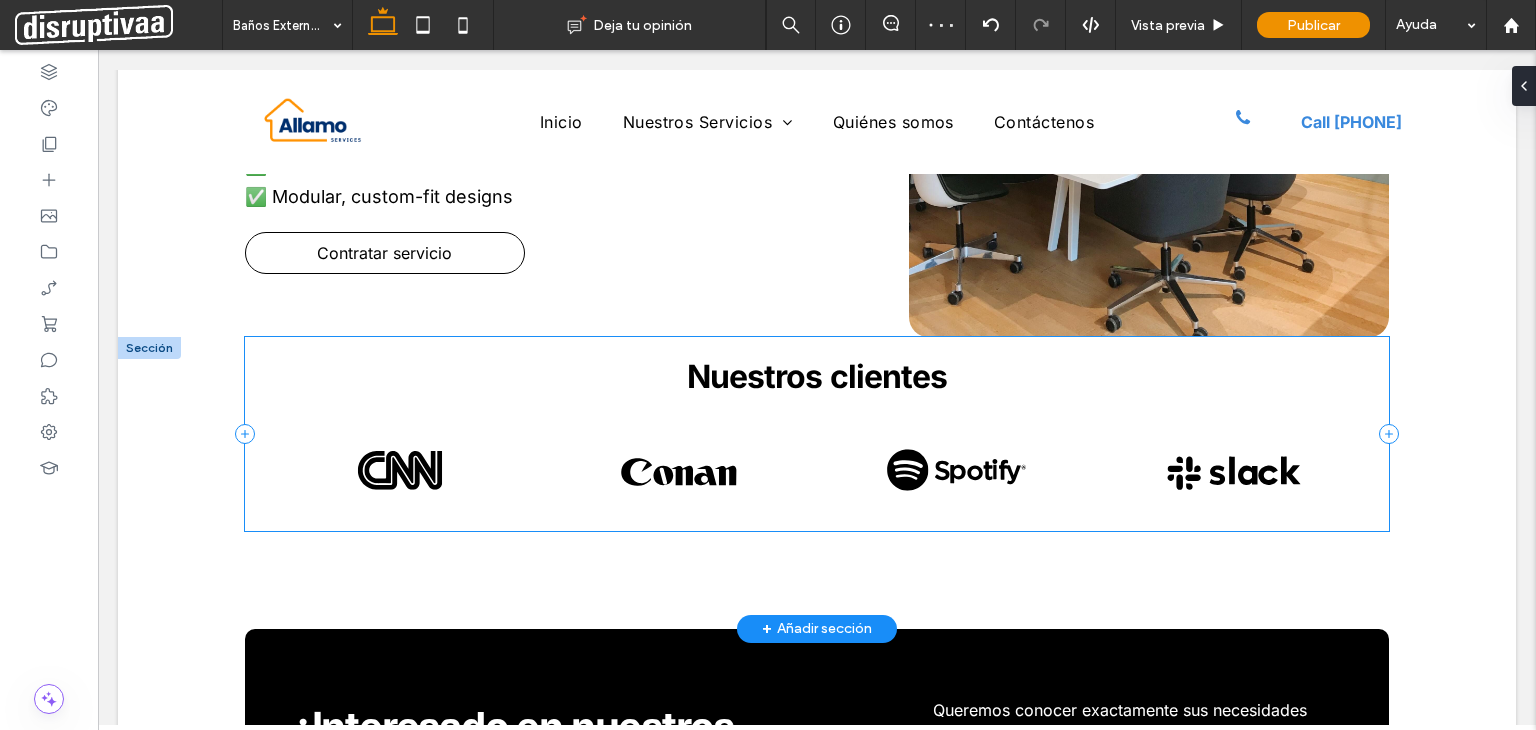 scroll, scrollTop: 1740, scrollLeft: 0, axis: vertical 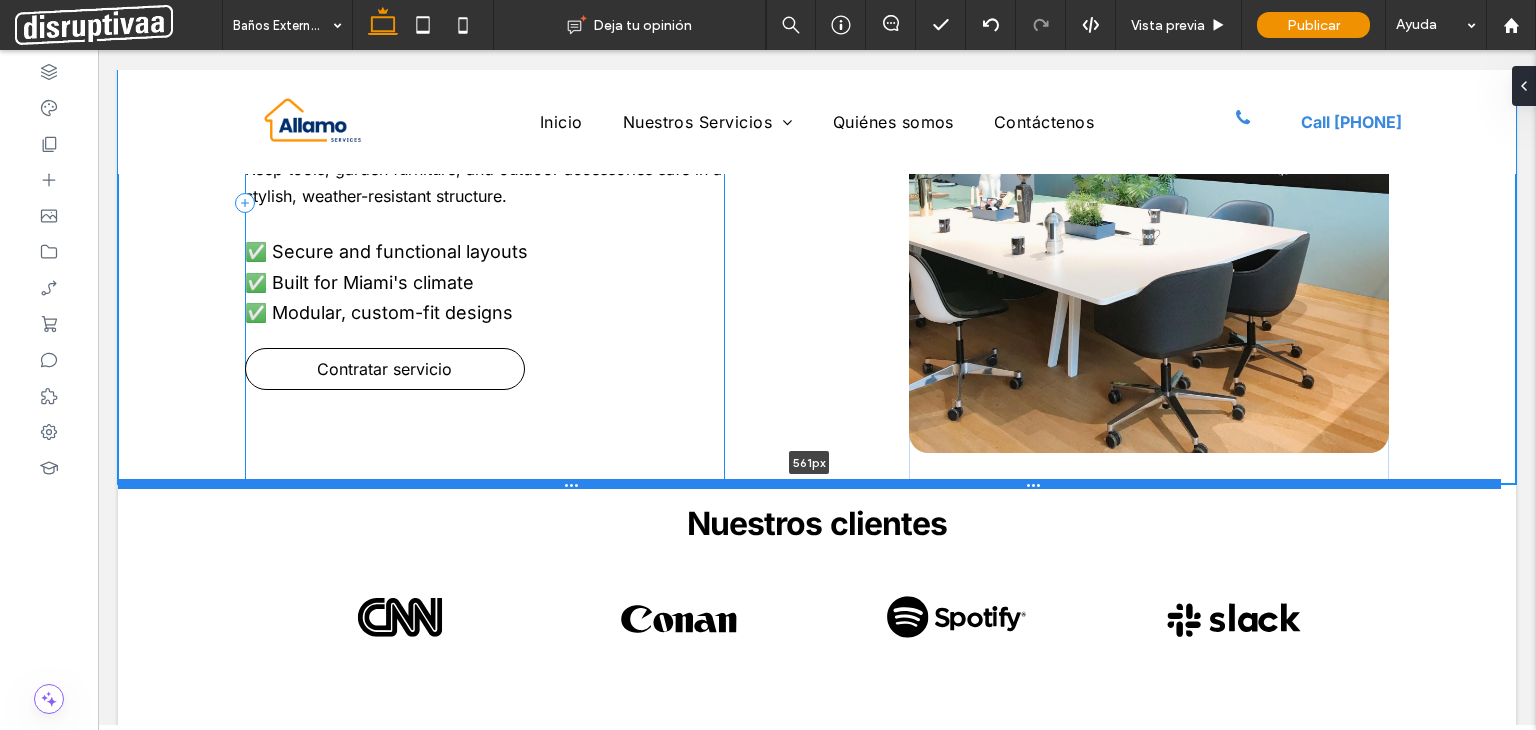 drag, startPoint x: 249, startPoint y: 410, endPoint x: 253, endPoint y: 471, distance: 61.13101 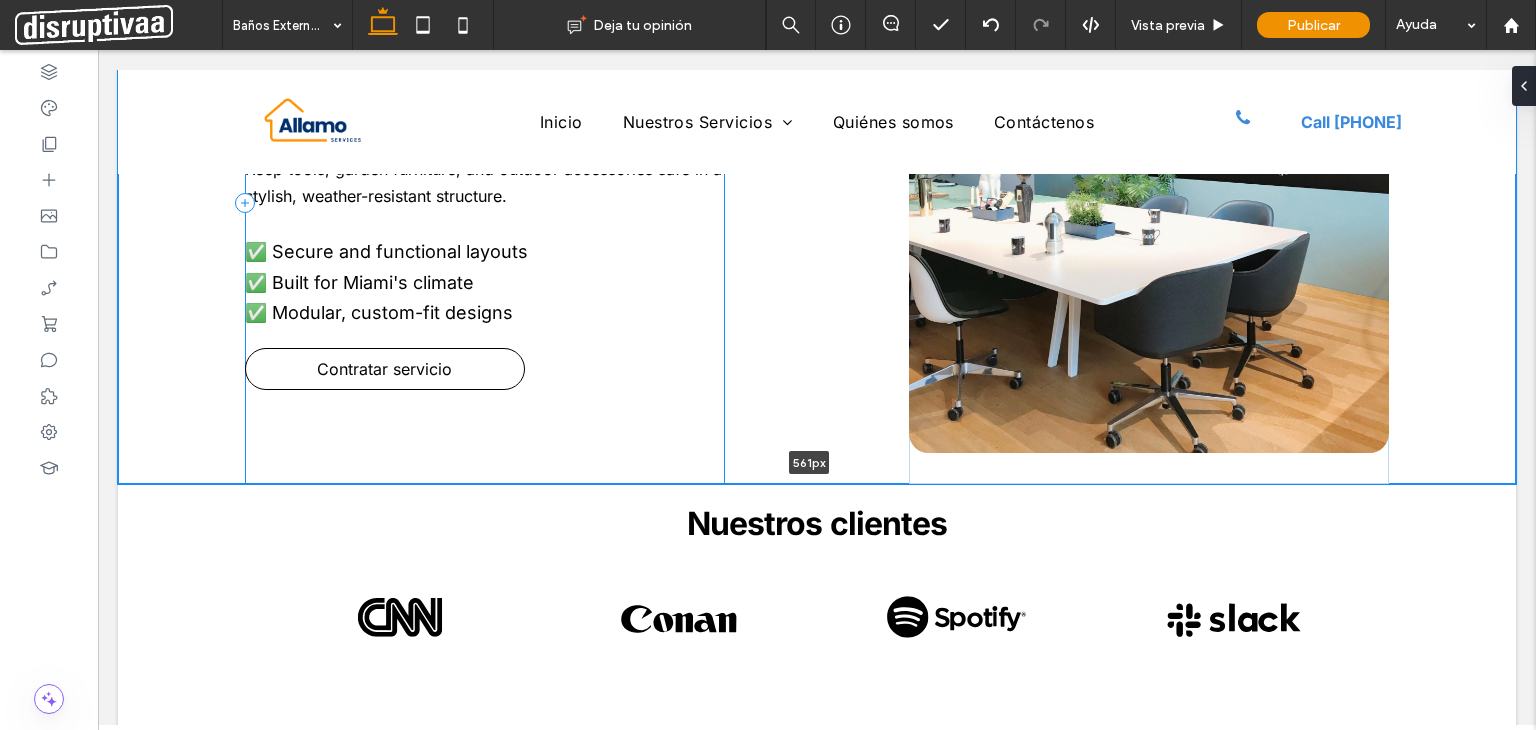 type on "***" 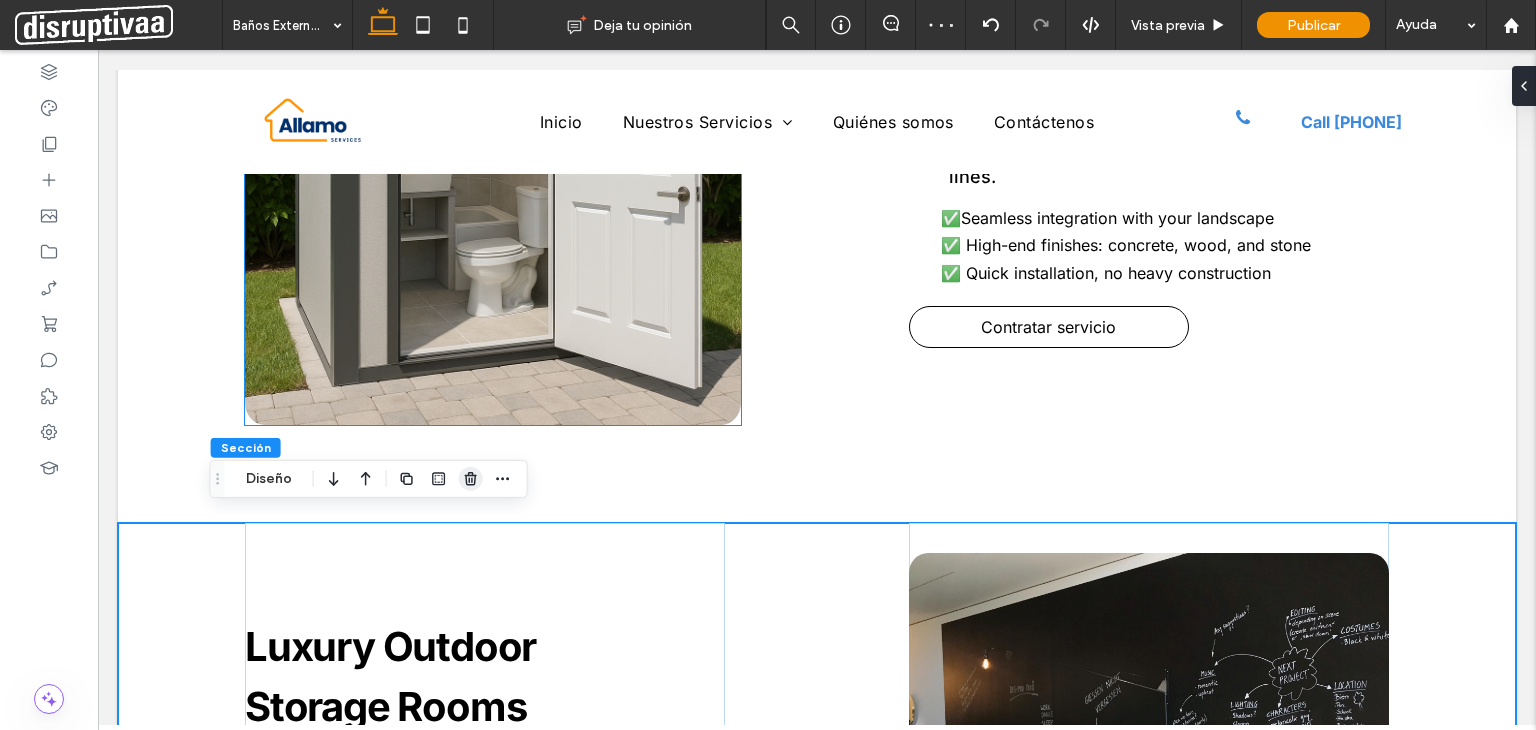 scroll, scrollTop: 1540, scrollLeft: 0, axis: vertical 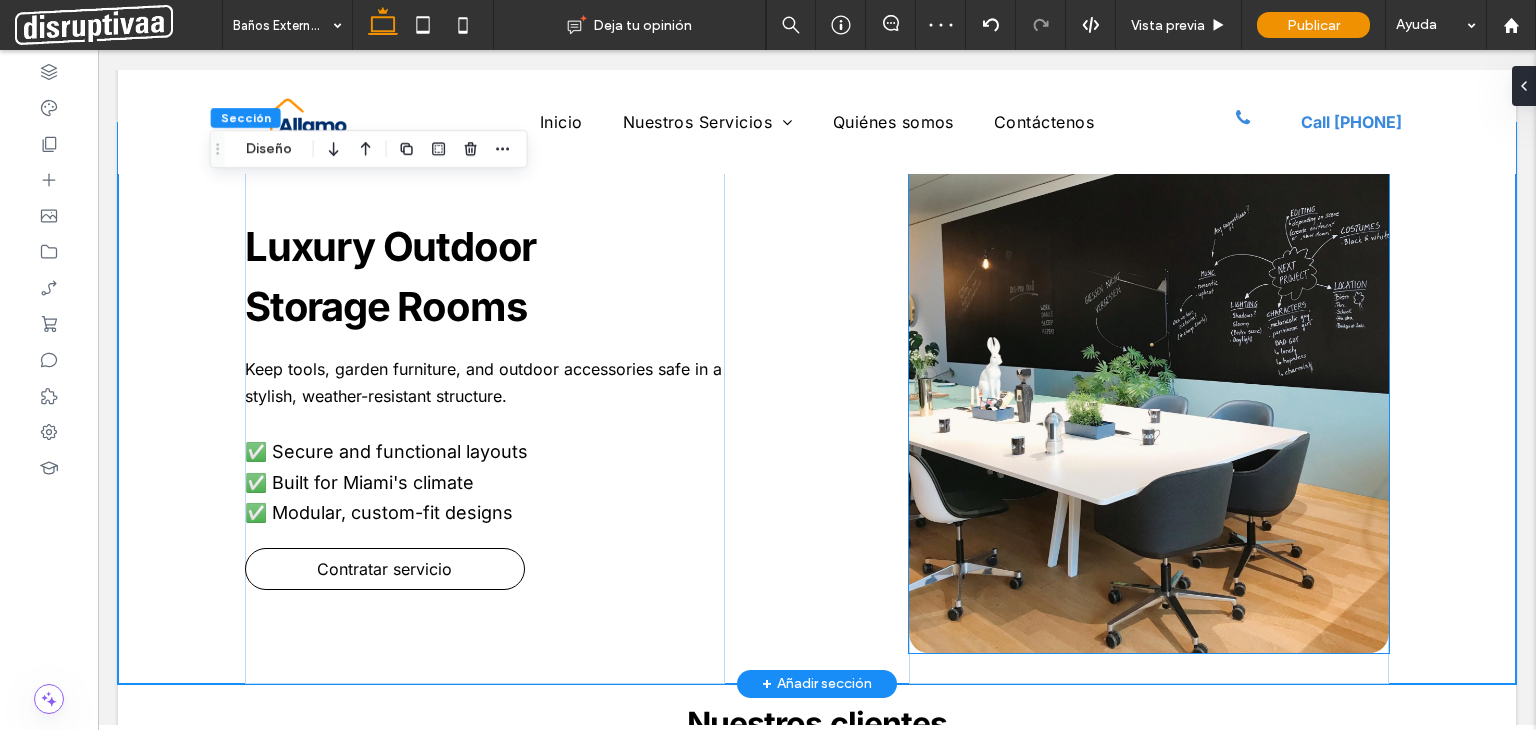 click at bounding box center [1149, 403] 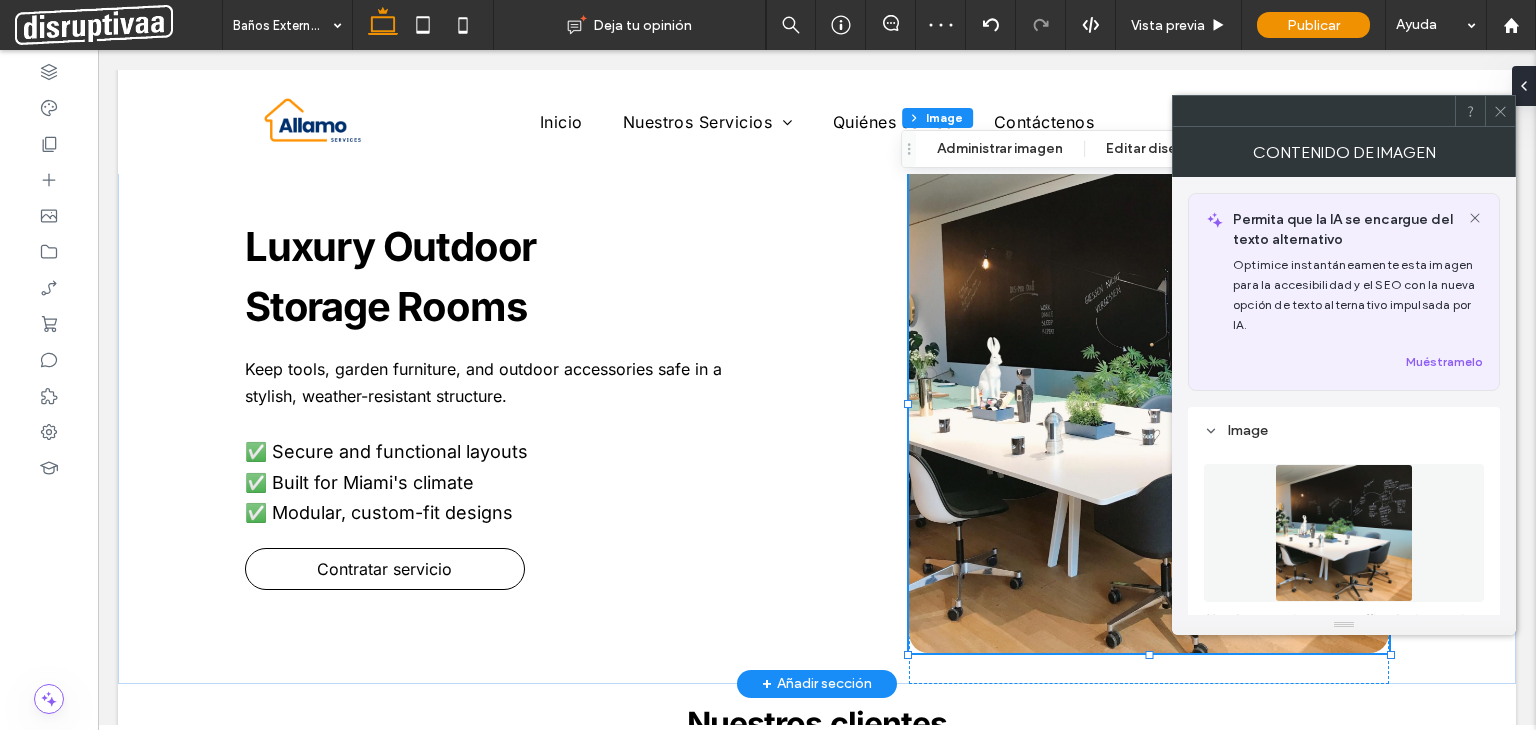 type on "*" 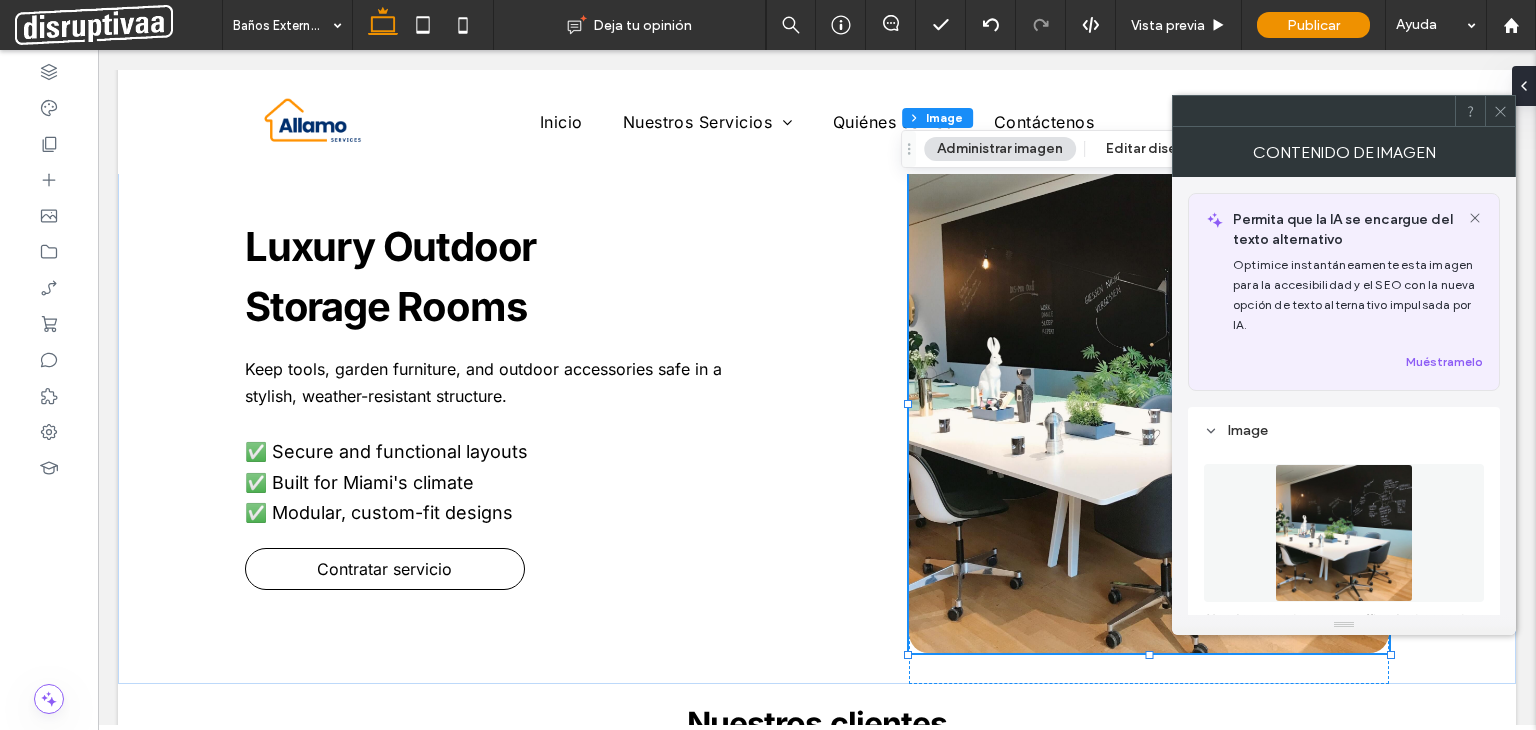 click 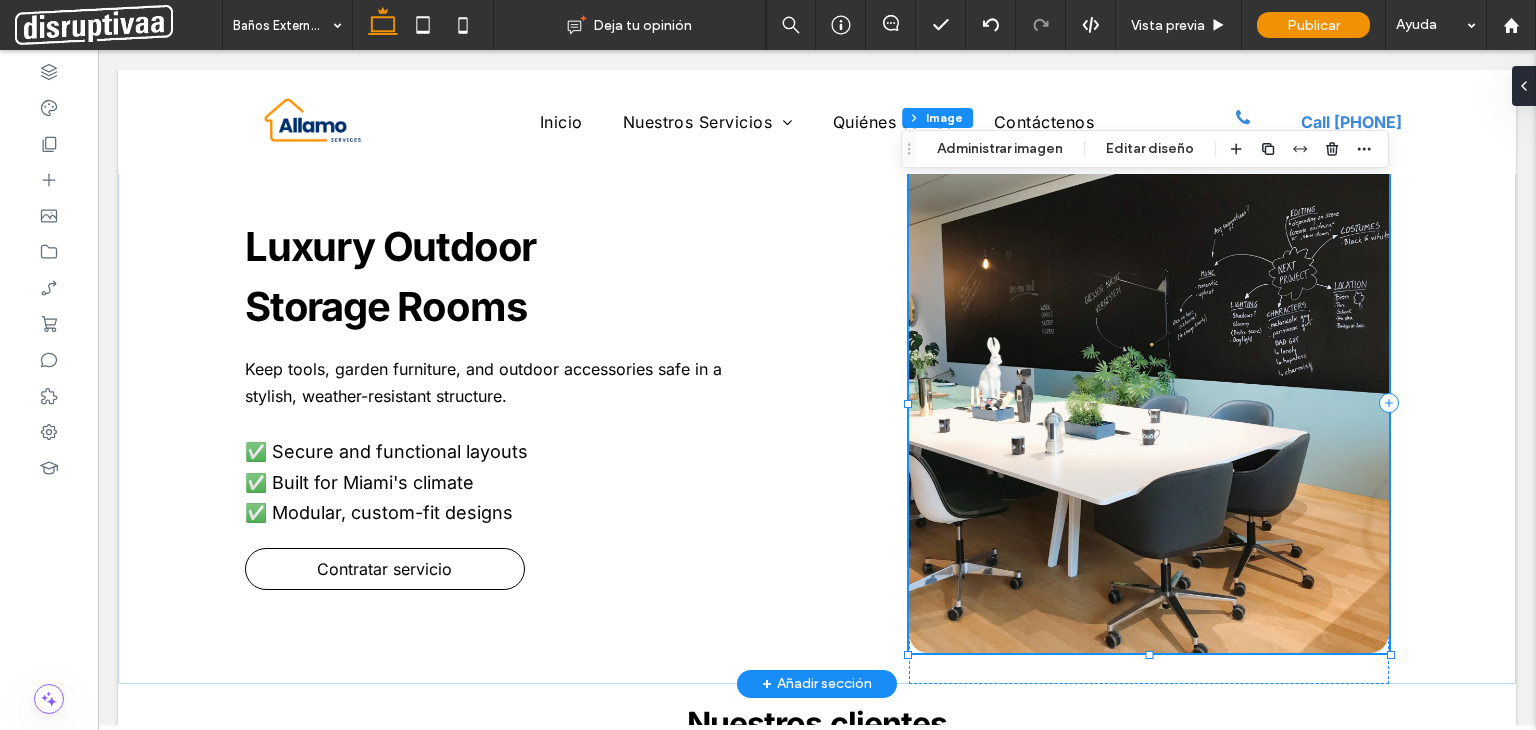 click at bounding box center [1149, 403] 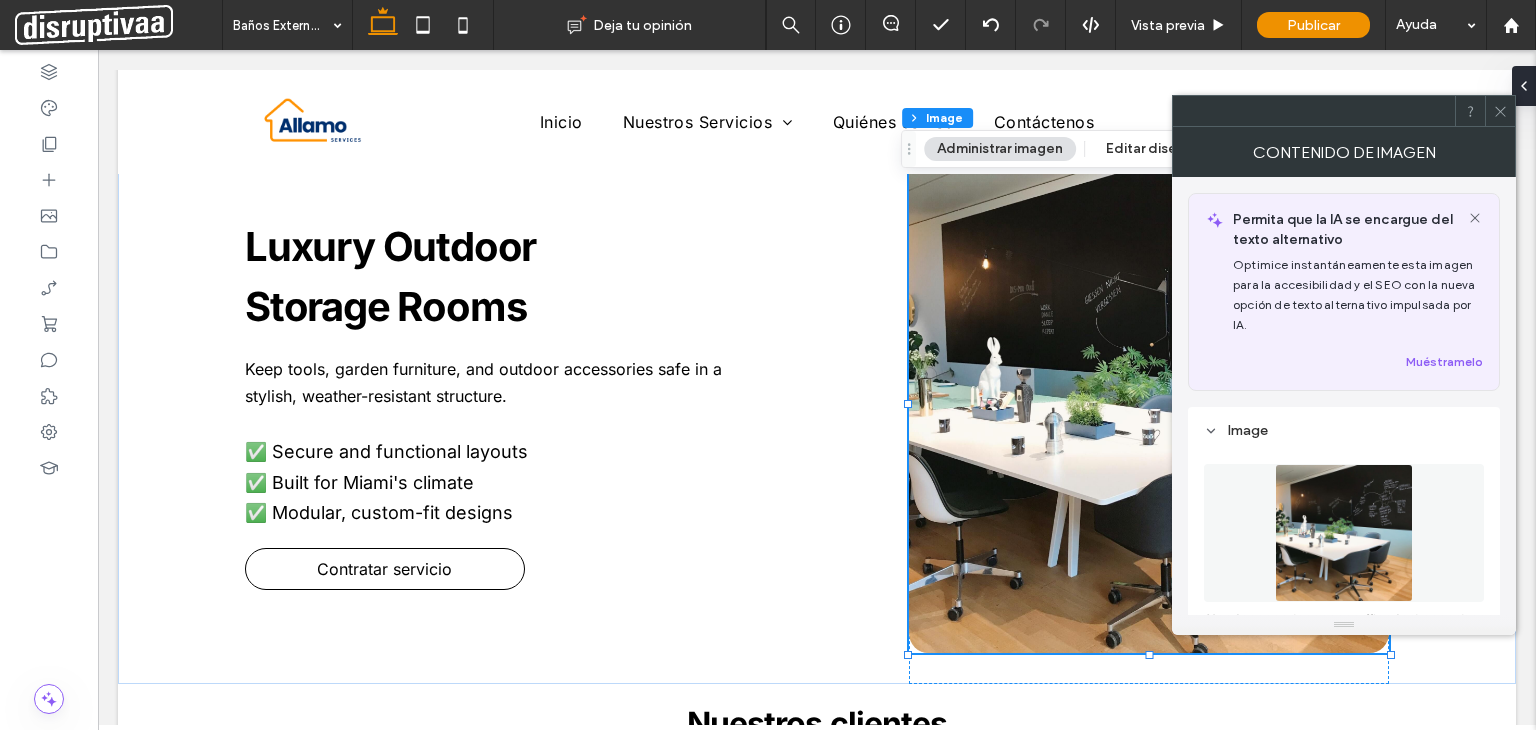 scroll, scrollTop: 300, scrollLeft: 0, axis: vertical 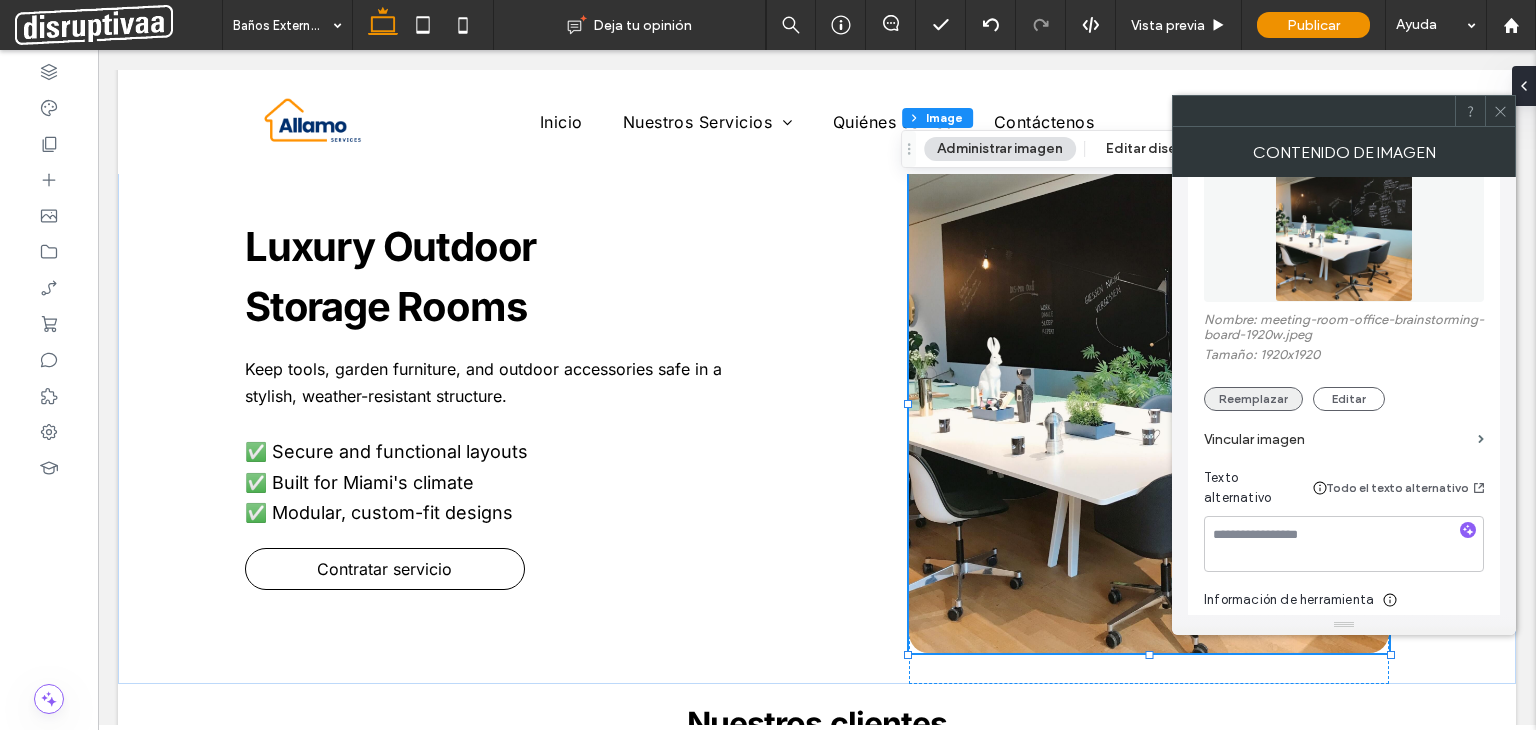 click on "Reemplazar" at bounding box center (1253, 399) 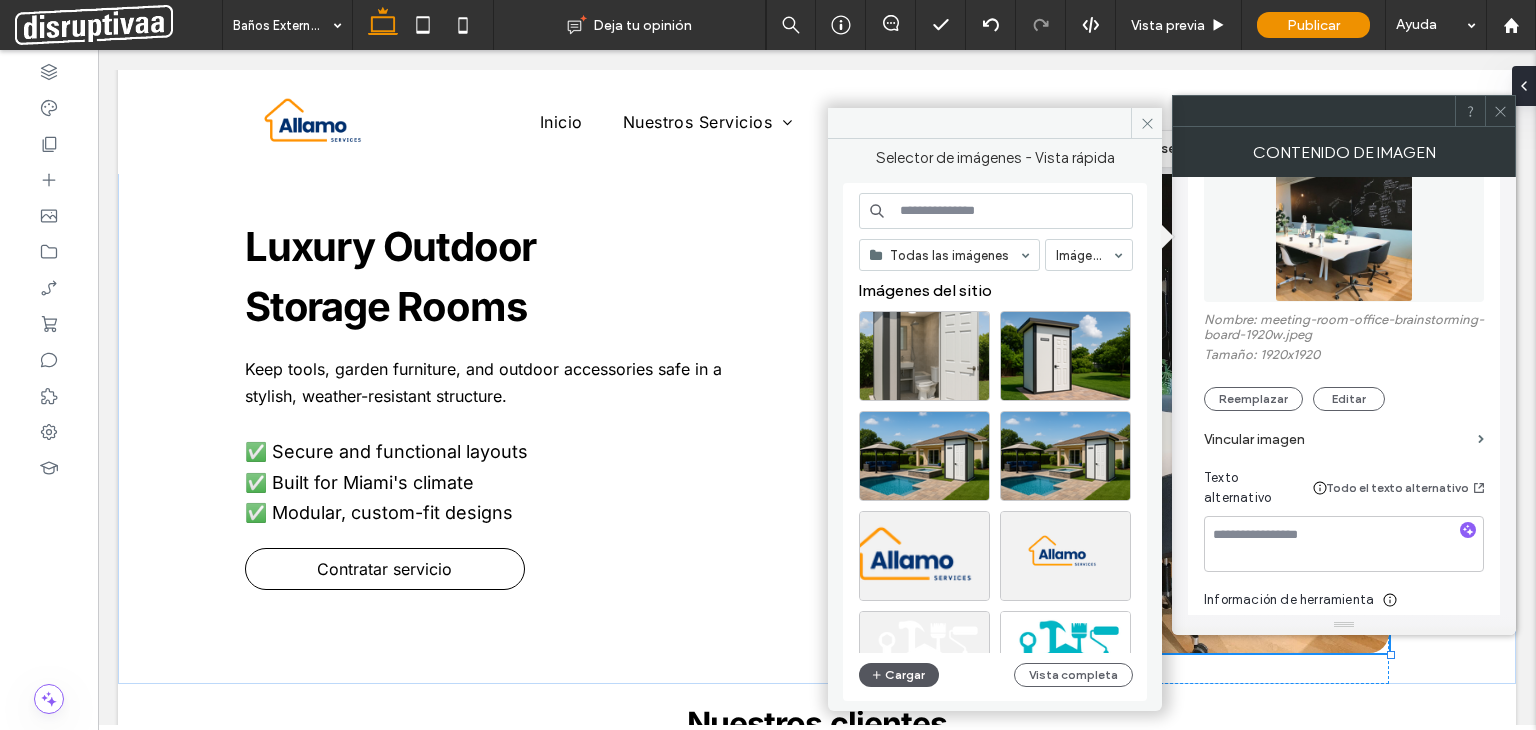 click on "Cargar" at bounding box center [899, 675] 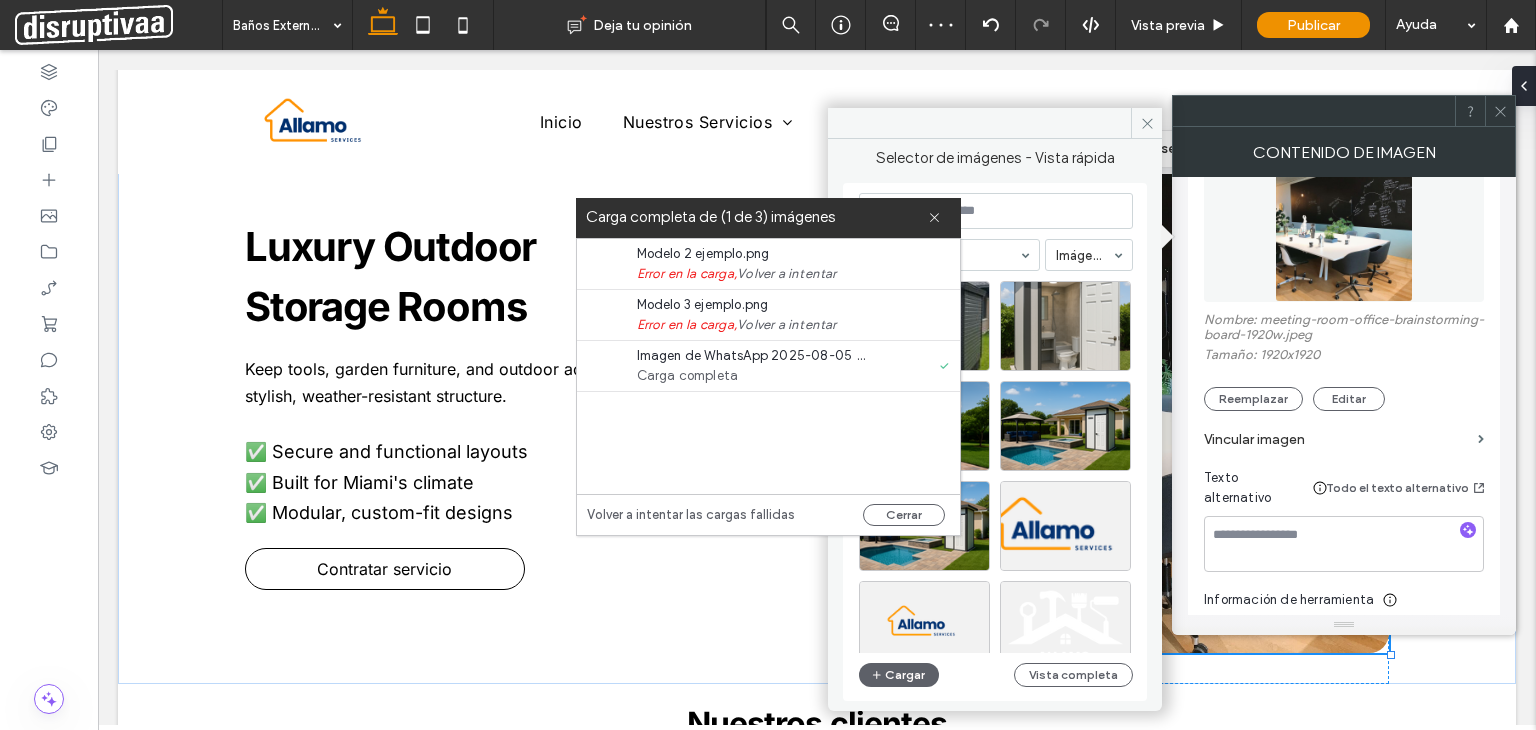 click on "Carga completa de (1 de 3) imágenes" at bounding box center (757, 217) 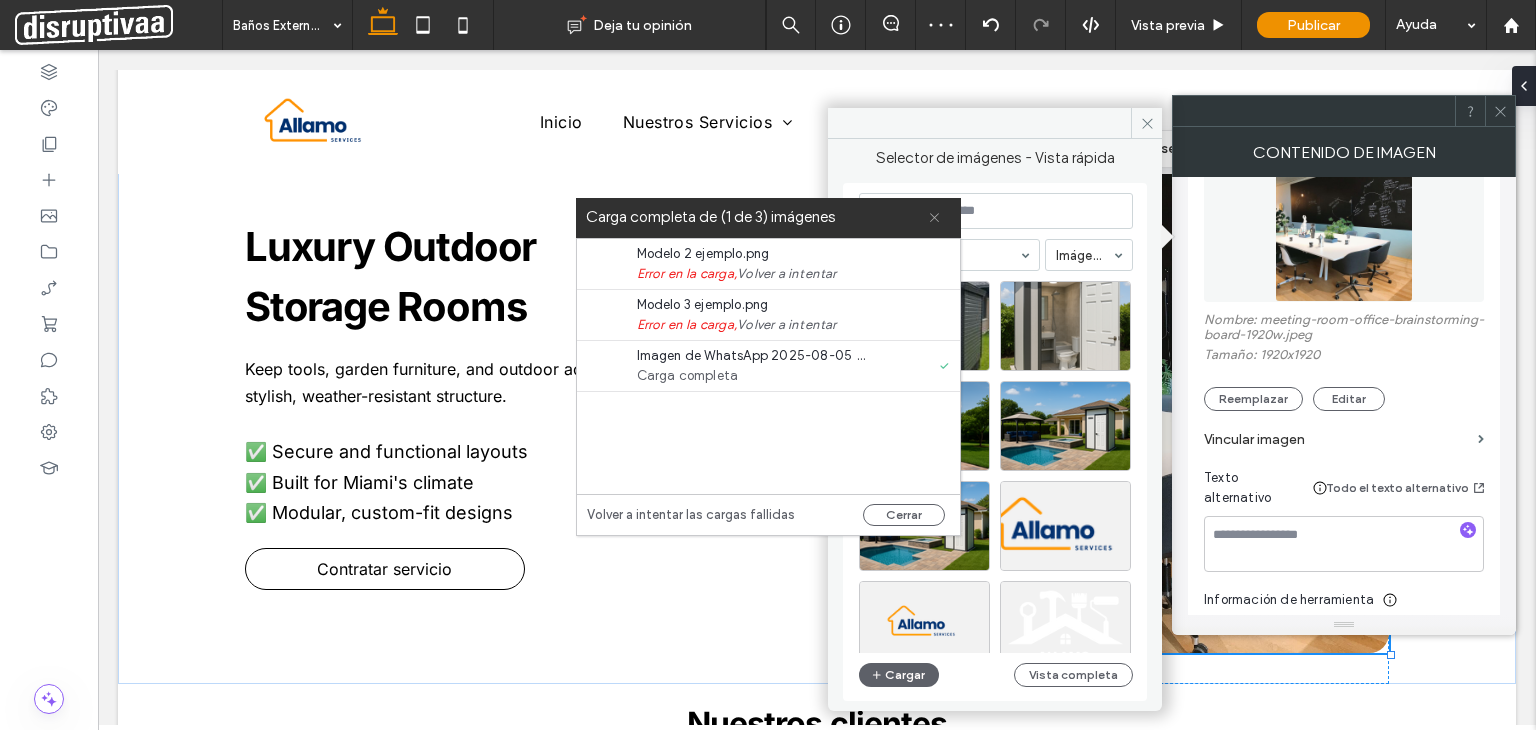 click 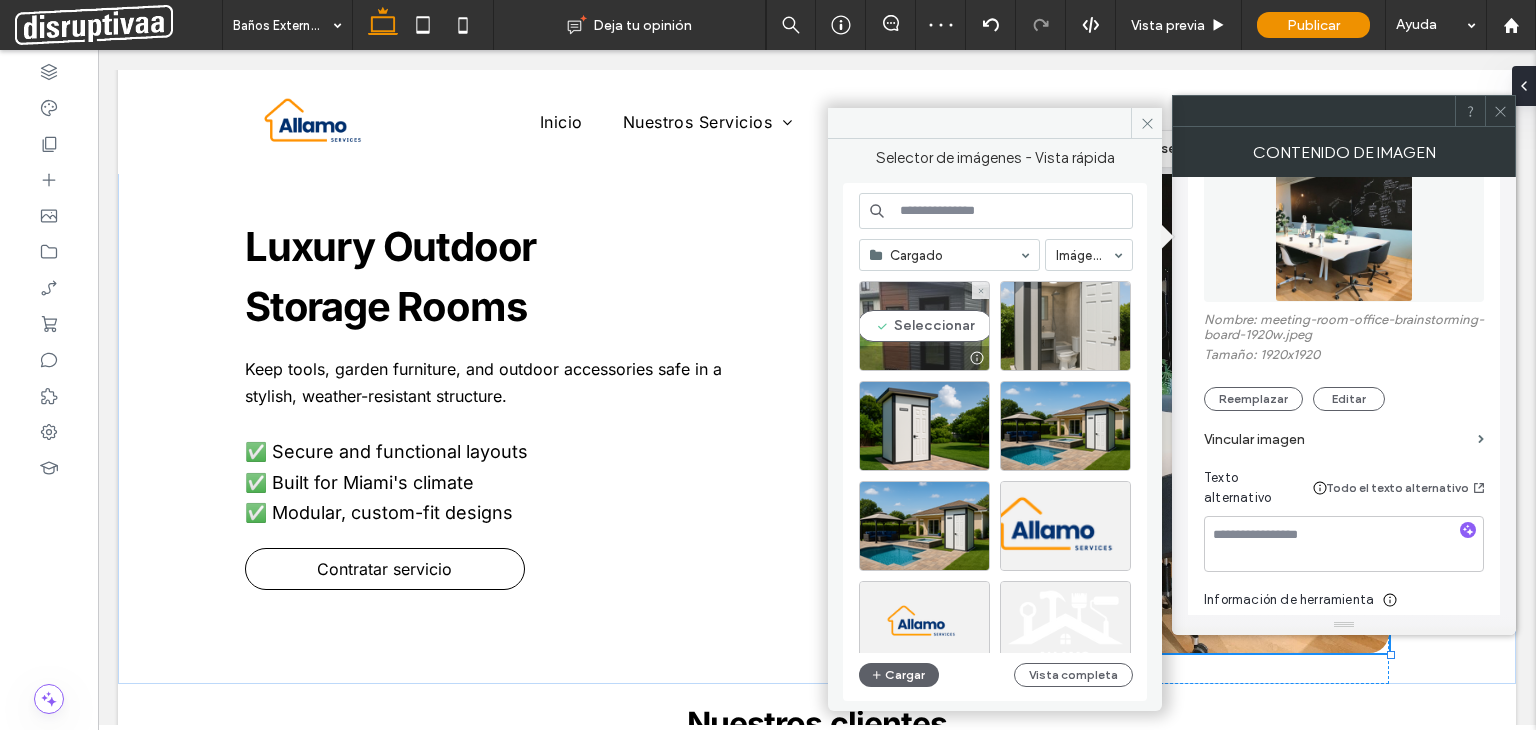 click on "Seleccionar" at bounding box center (924, 326) 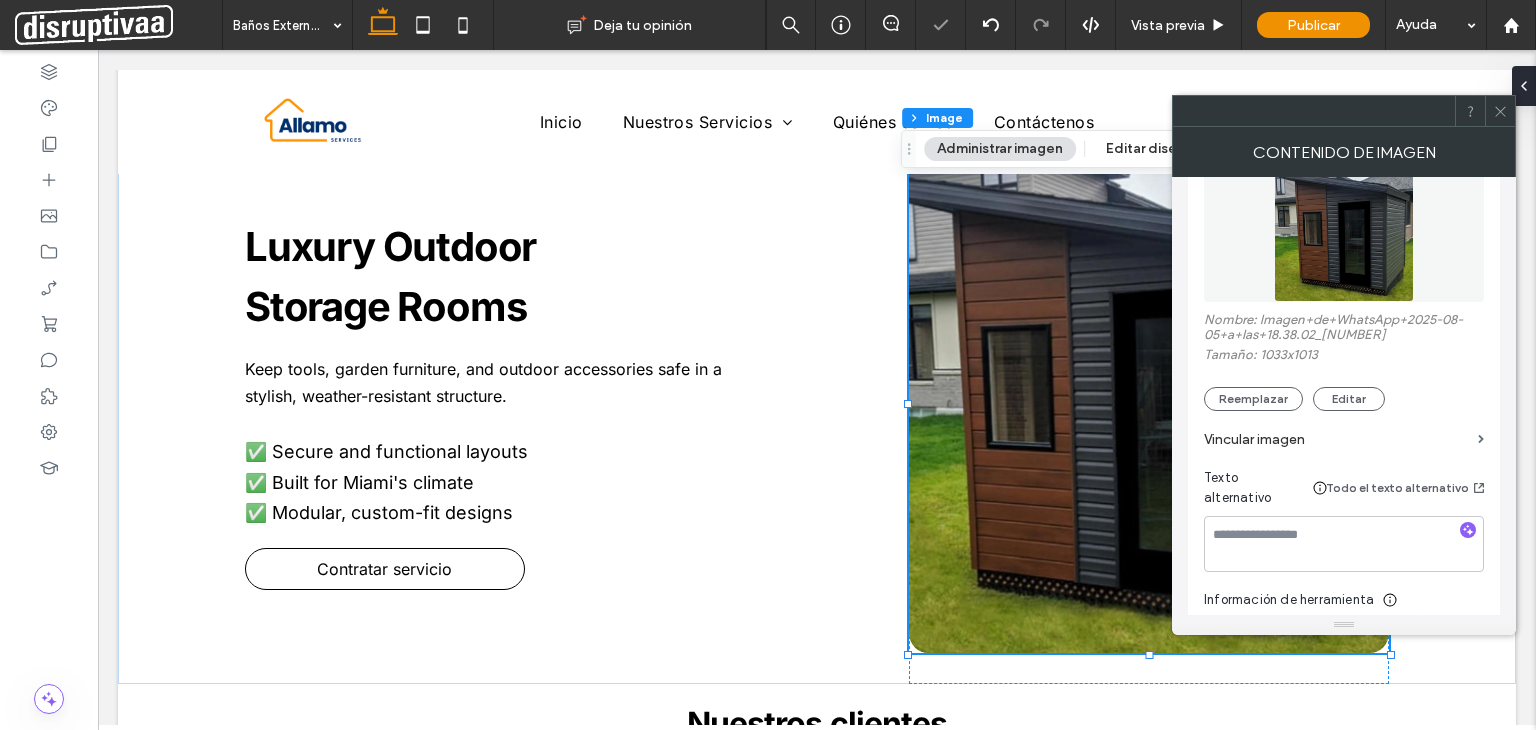 click 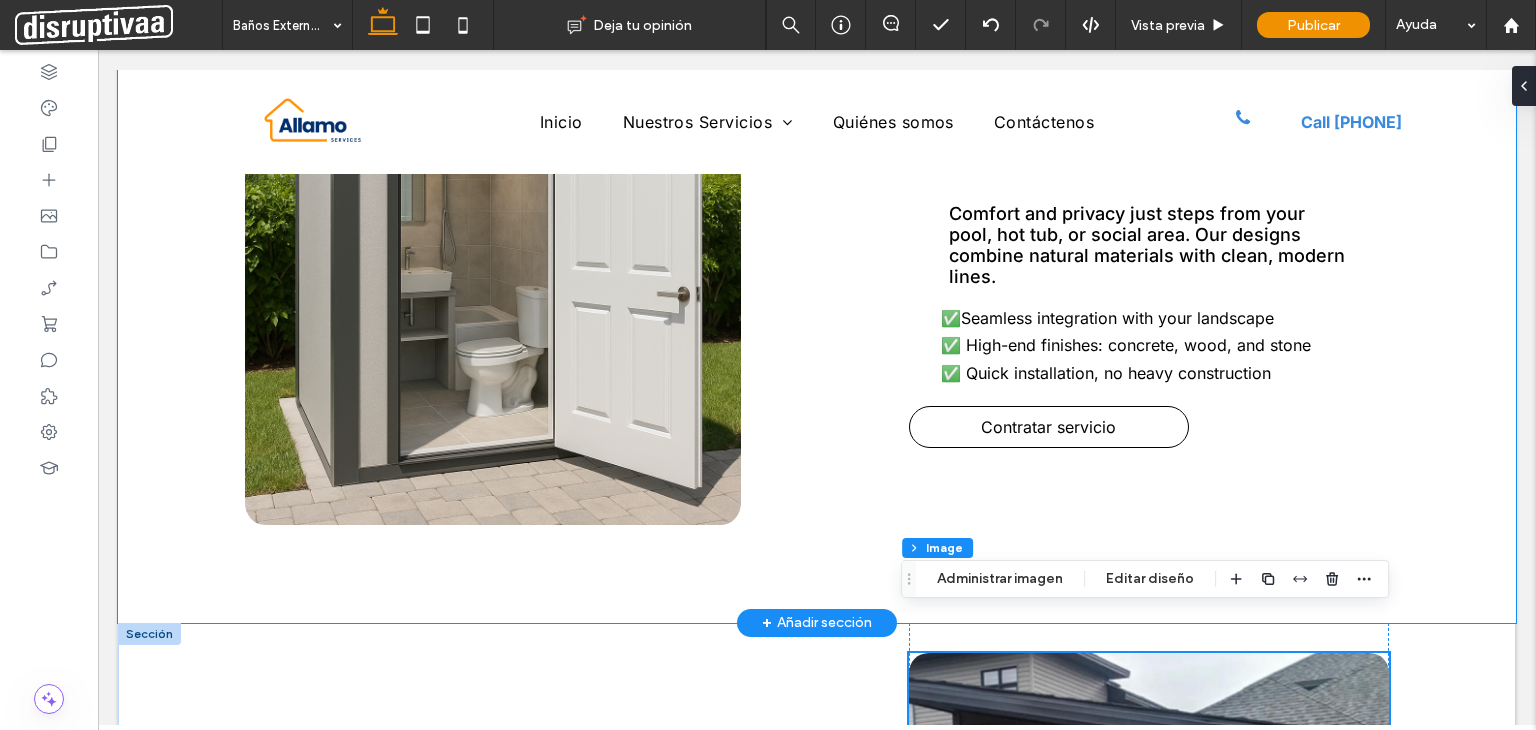 scroll, scrollTop: 1340, scrollLeft: 0, axis: vertical 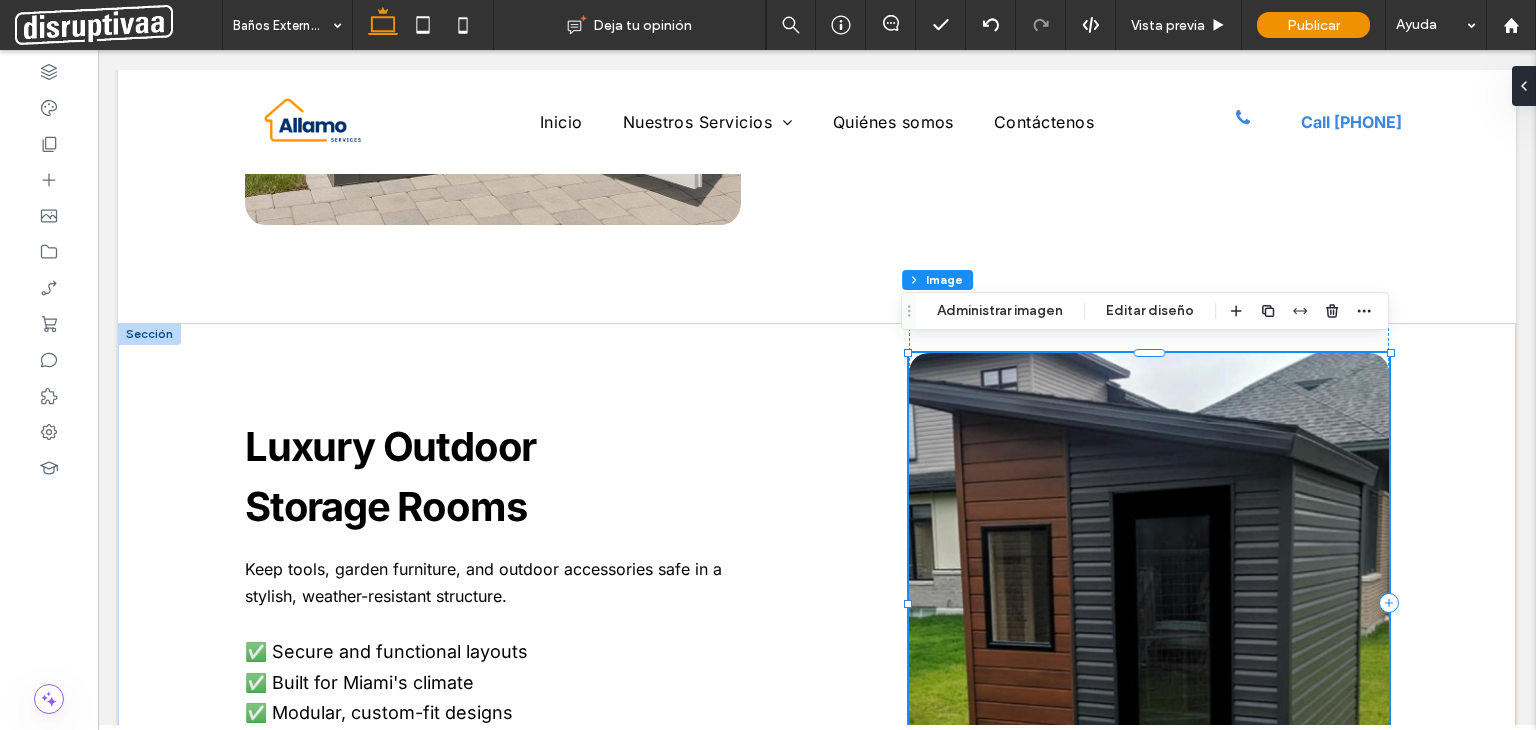 click at bounding box center [1149, 603] 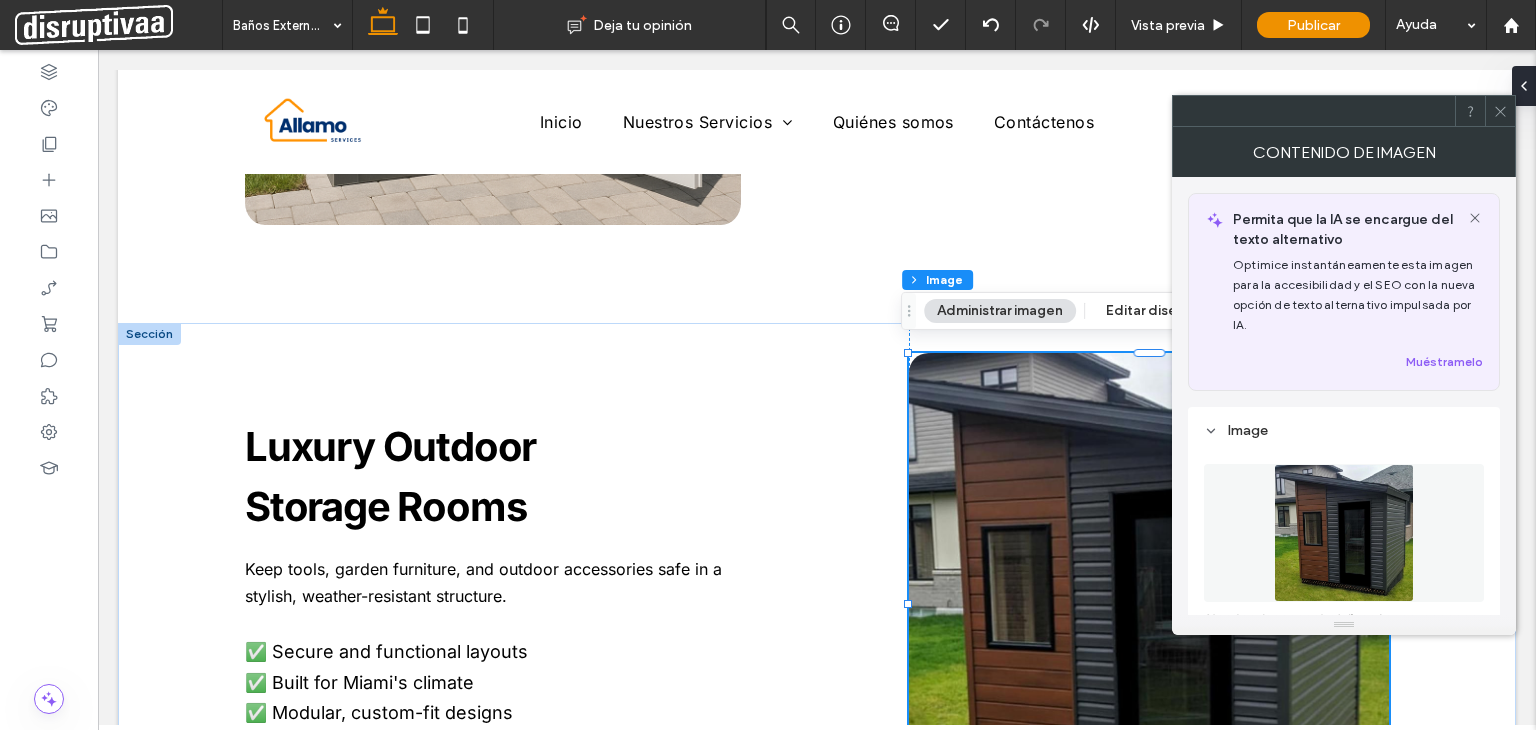 click at bounding box center (1344, 533) 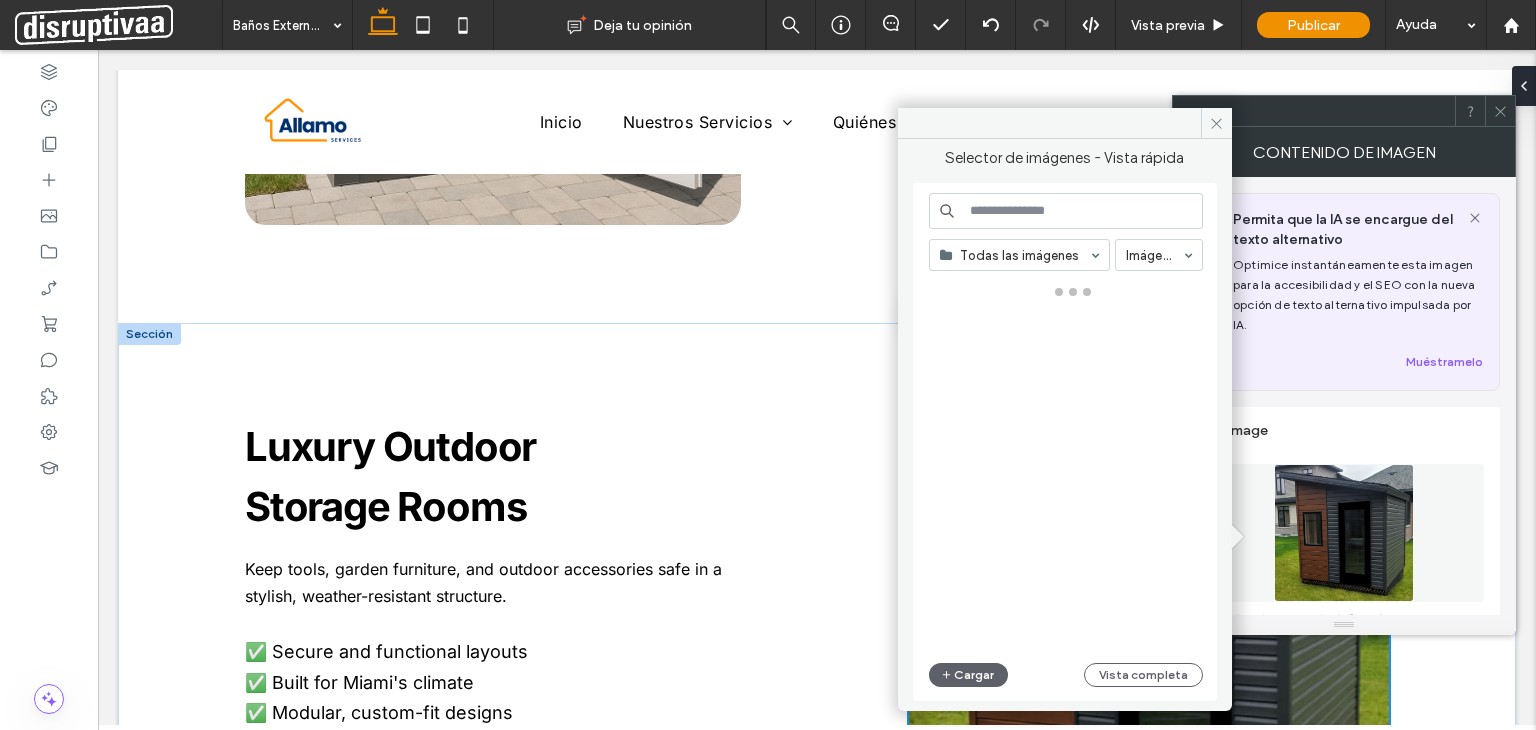 click at bounding box center (1344, 533) 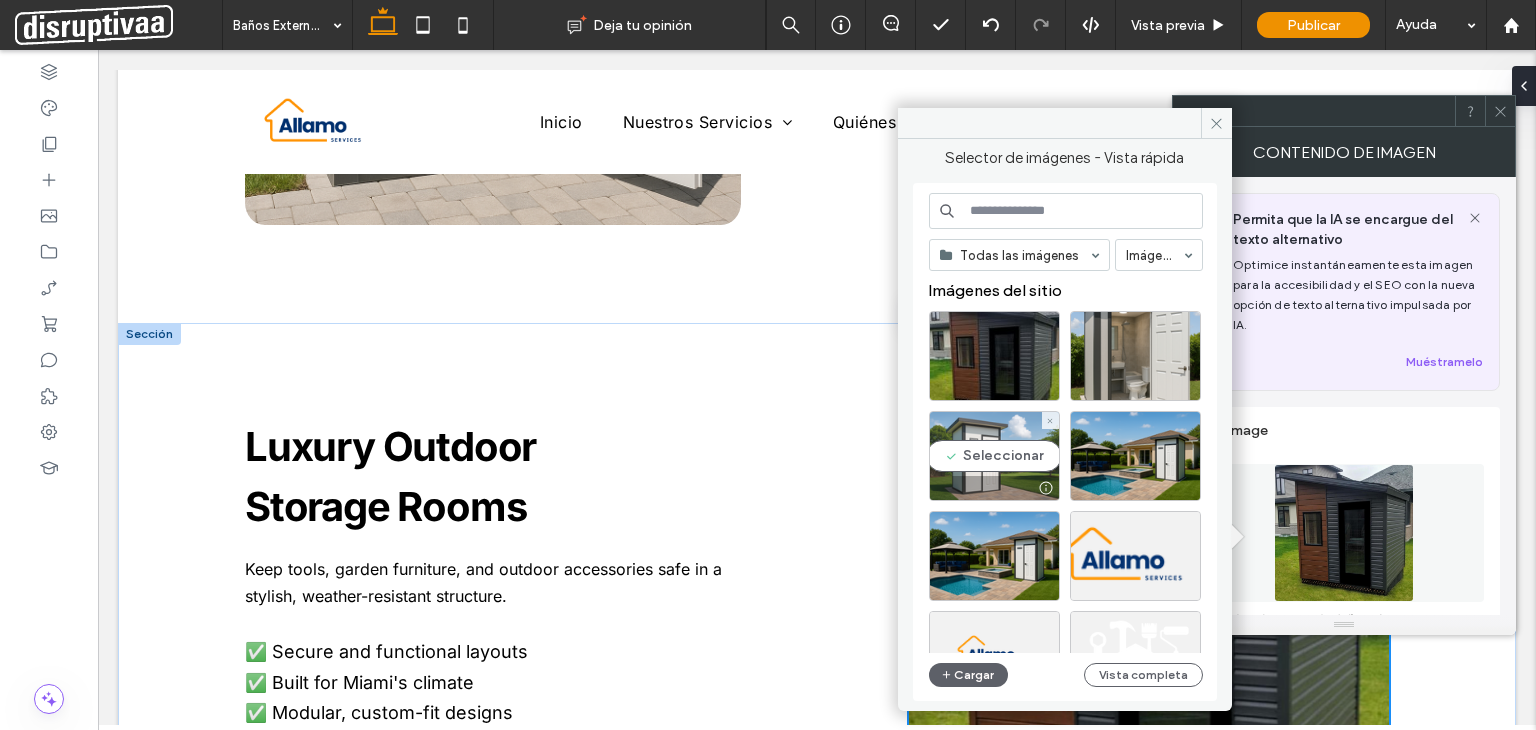 click on "Seleccionar" at bounding box center [994, 456] 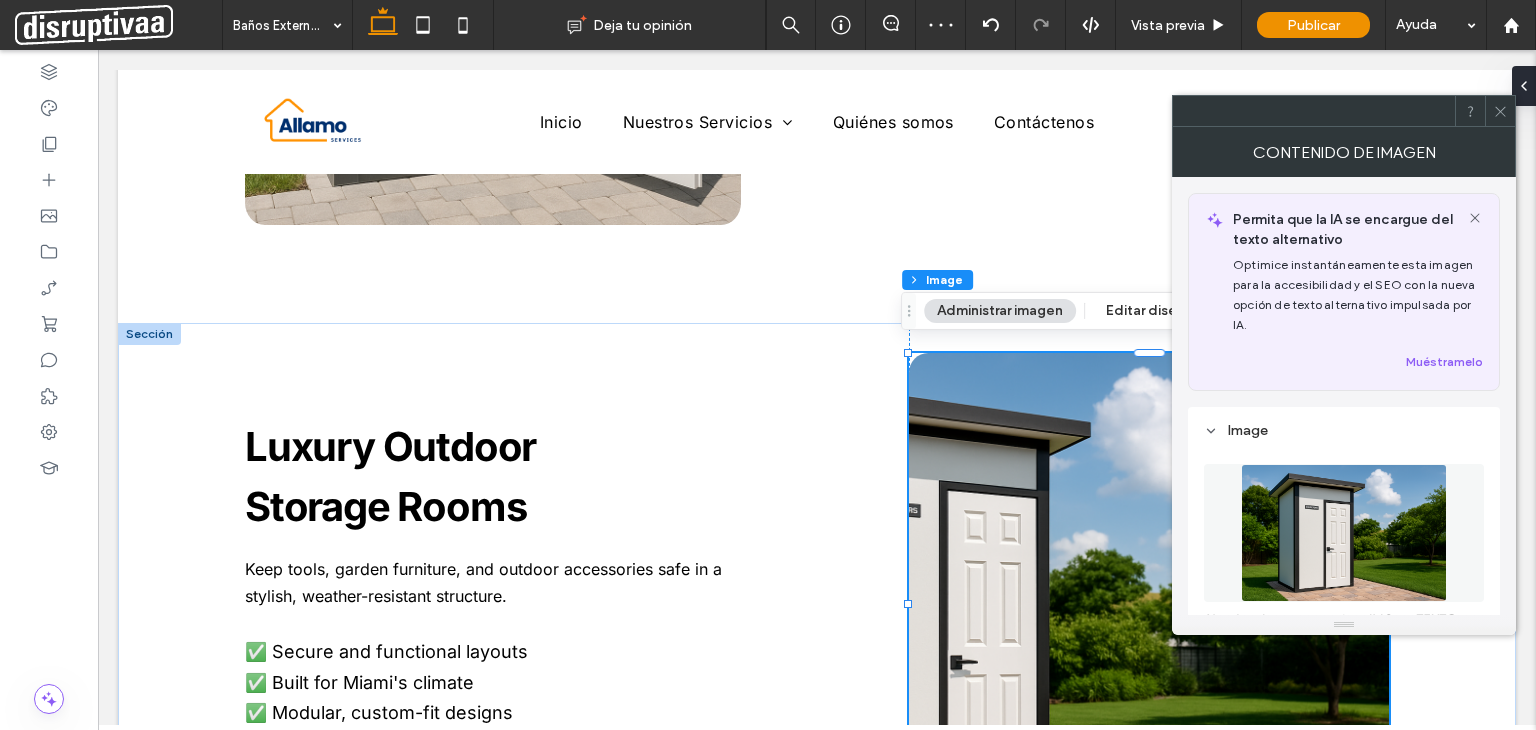 click 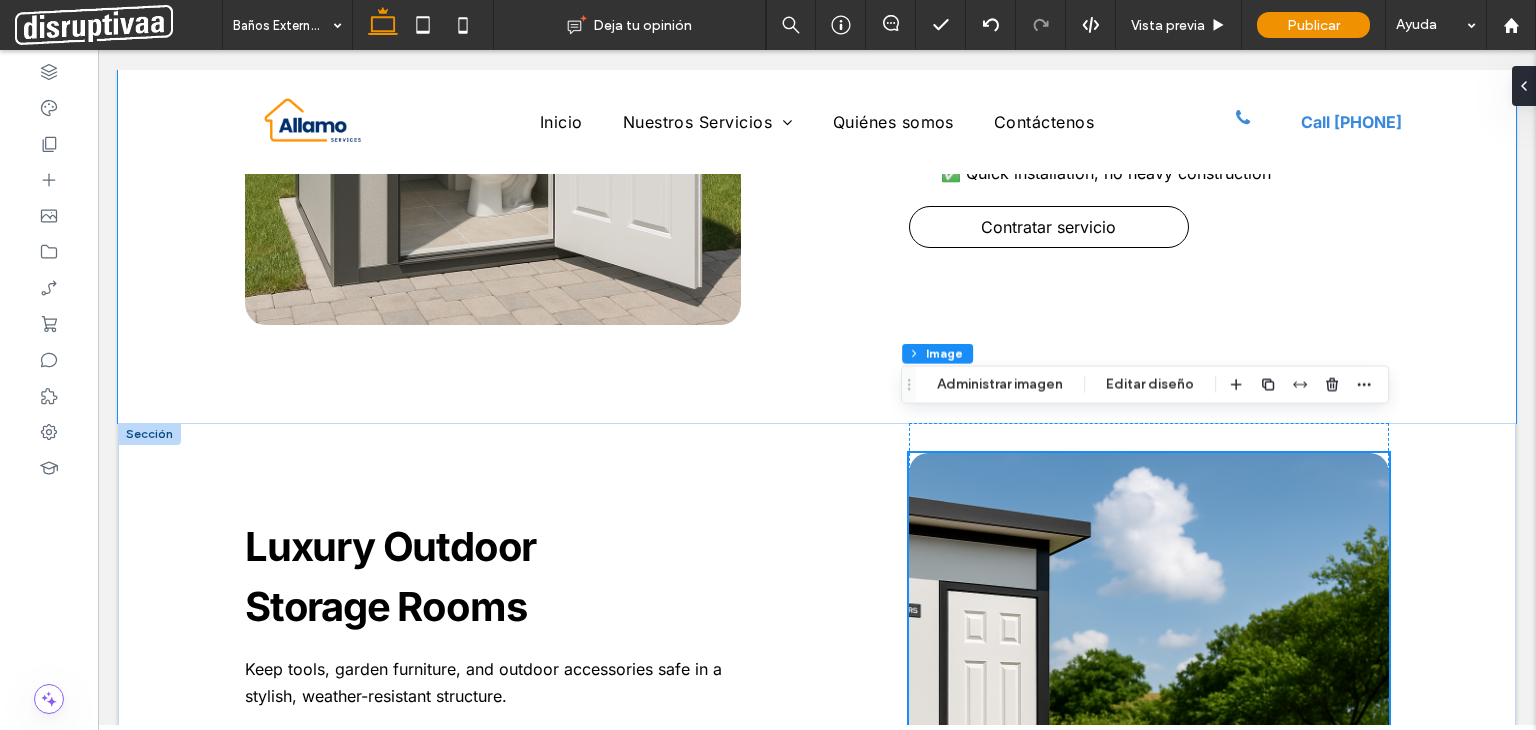 scroll, scrollTop: 1440, scrollLeft: 0, axis: vertical 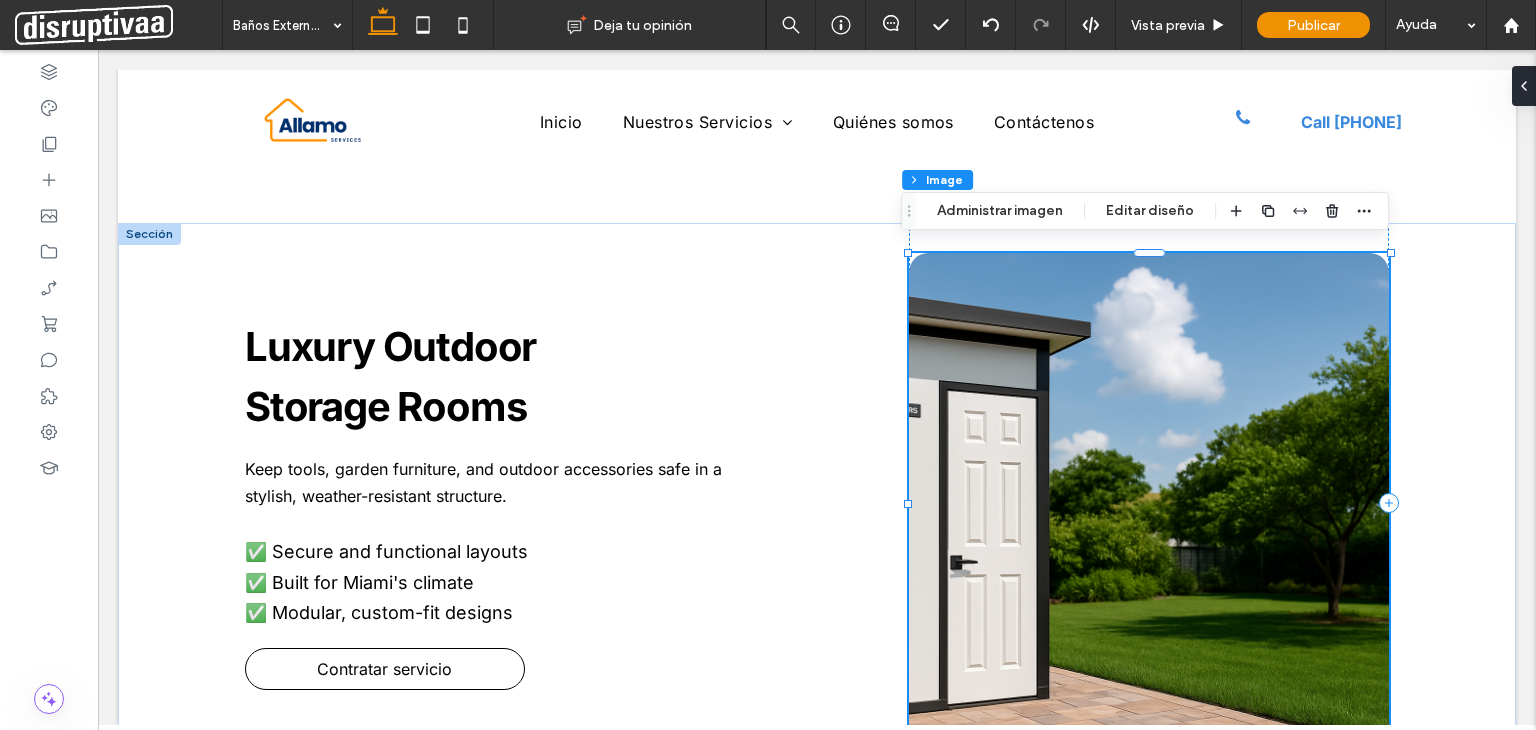 click at bounding box center [1149, 503] 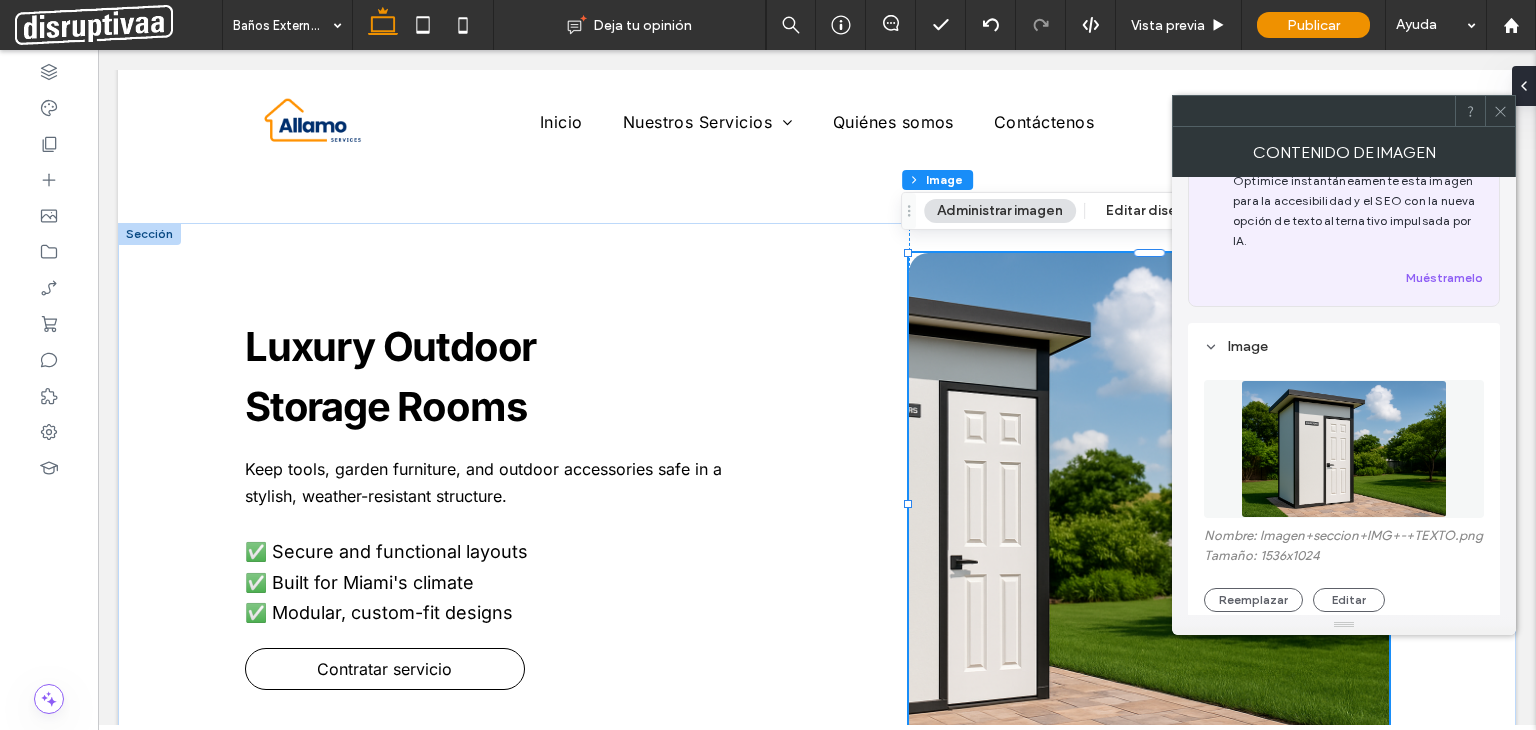 scroll, scrollTop: 200, scrollLeft: 0, axis: vertical 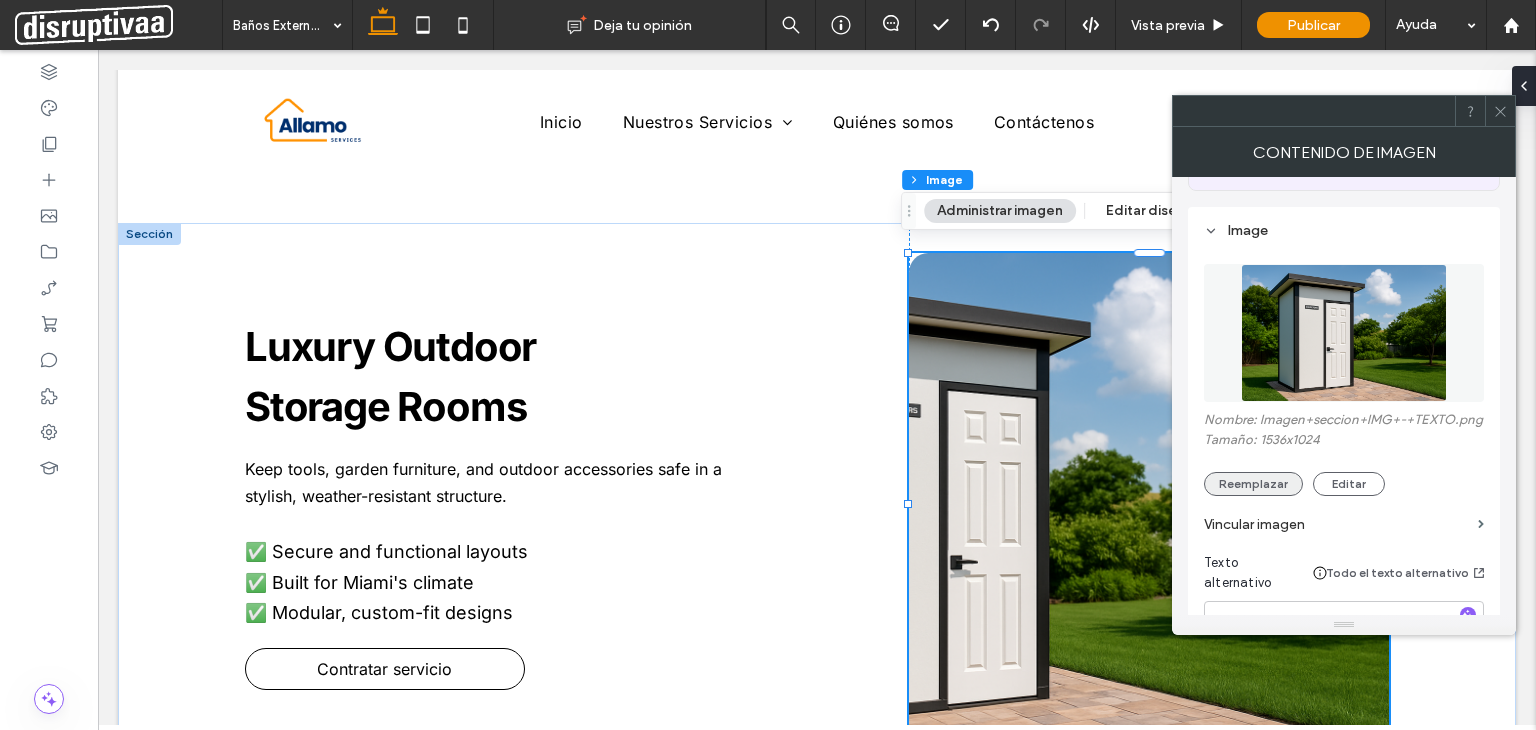 click on "Reemplazar" at bounding box center (1253, 484) 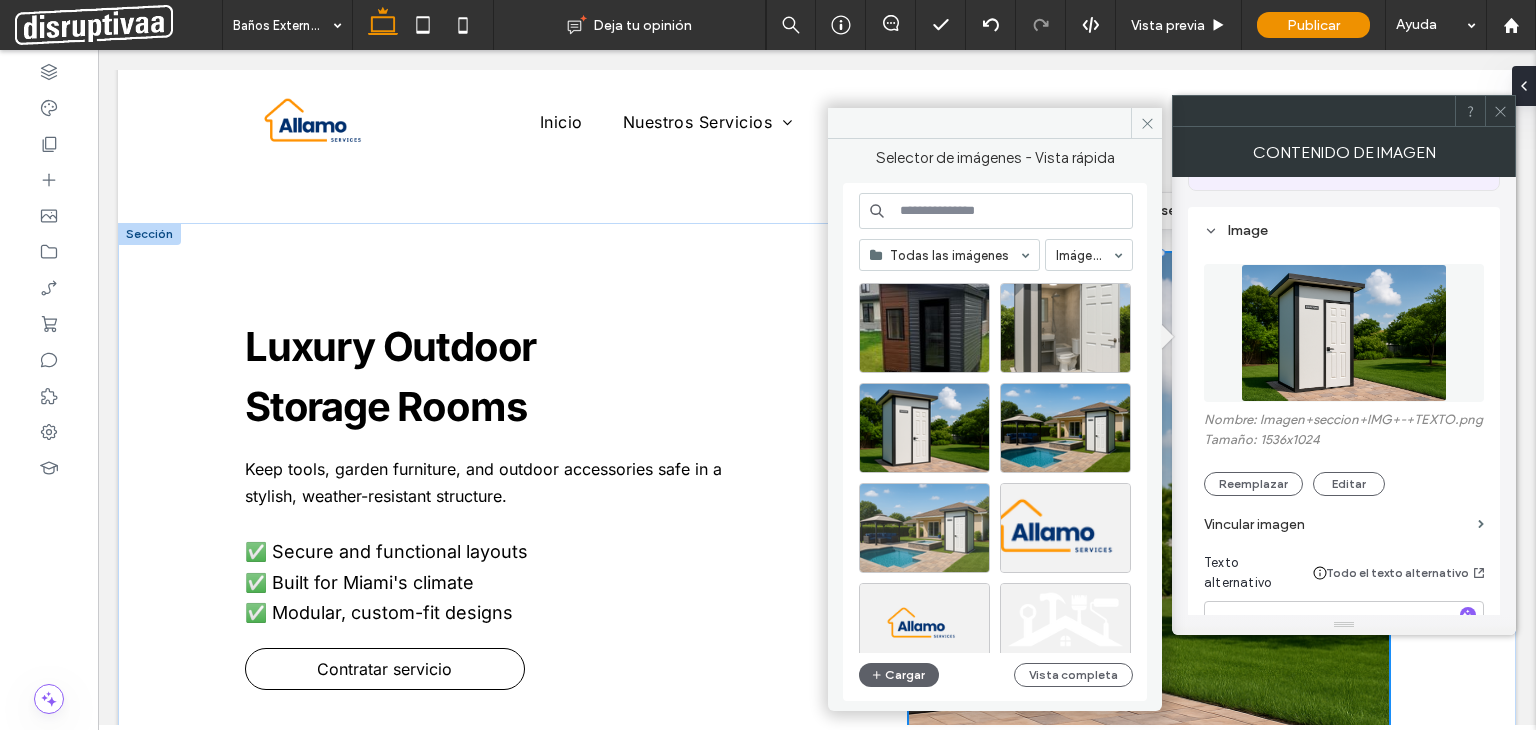 scroll, scrollTop: 0, scrollLeft: 0, axis: both 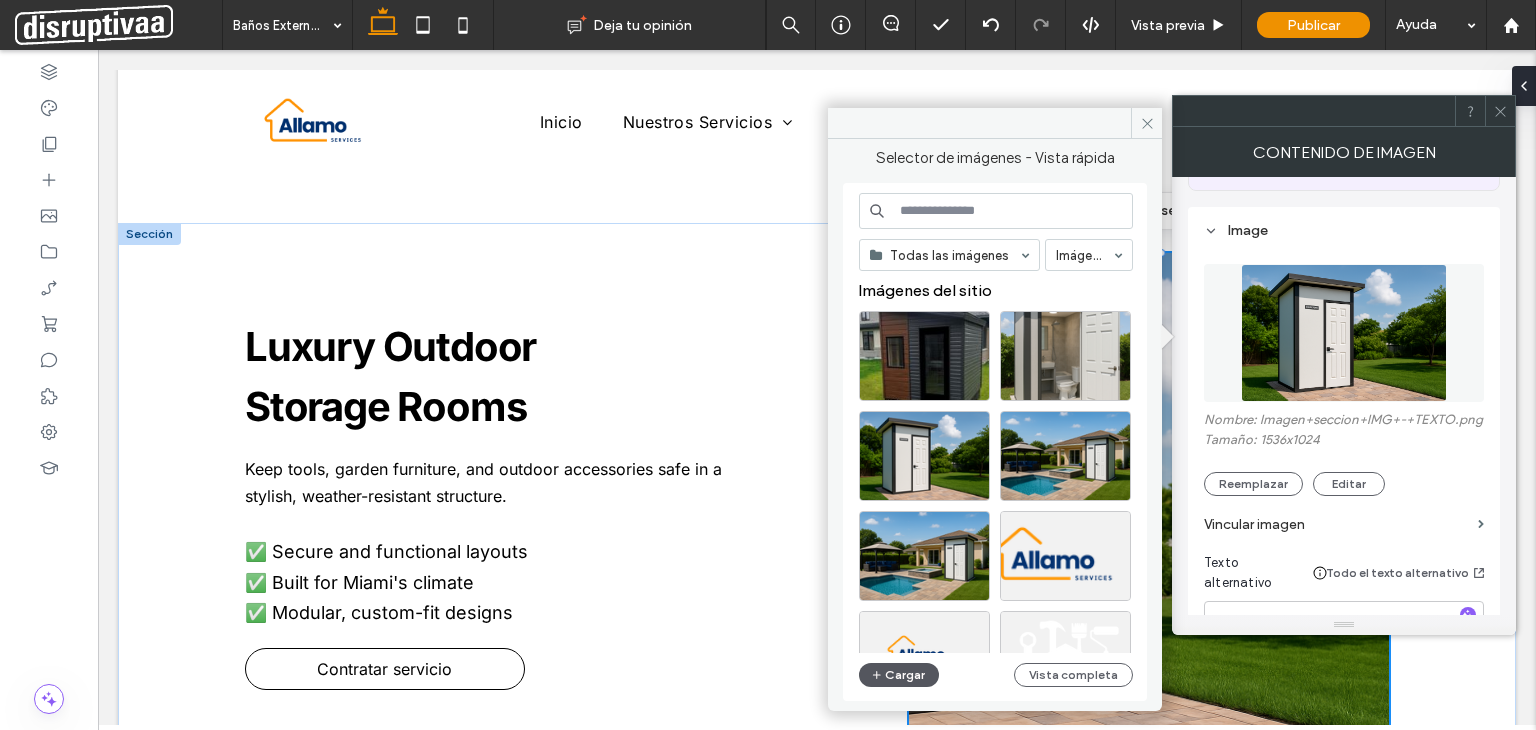 click on "Cargar" at bounding box center (899, 675) 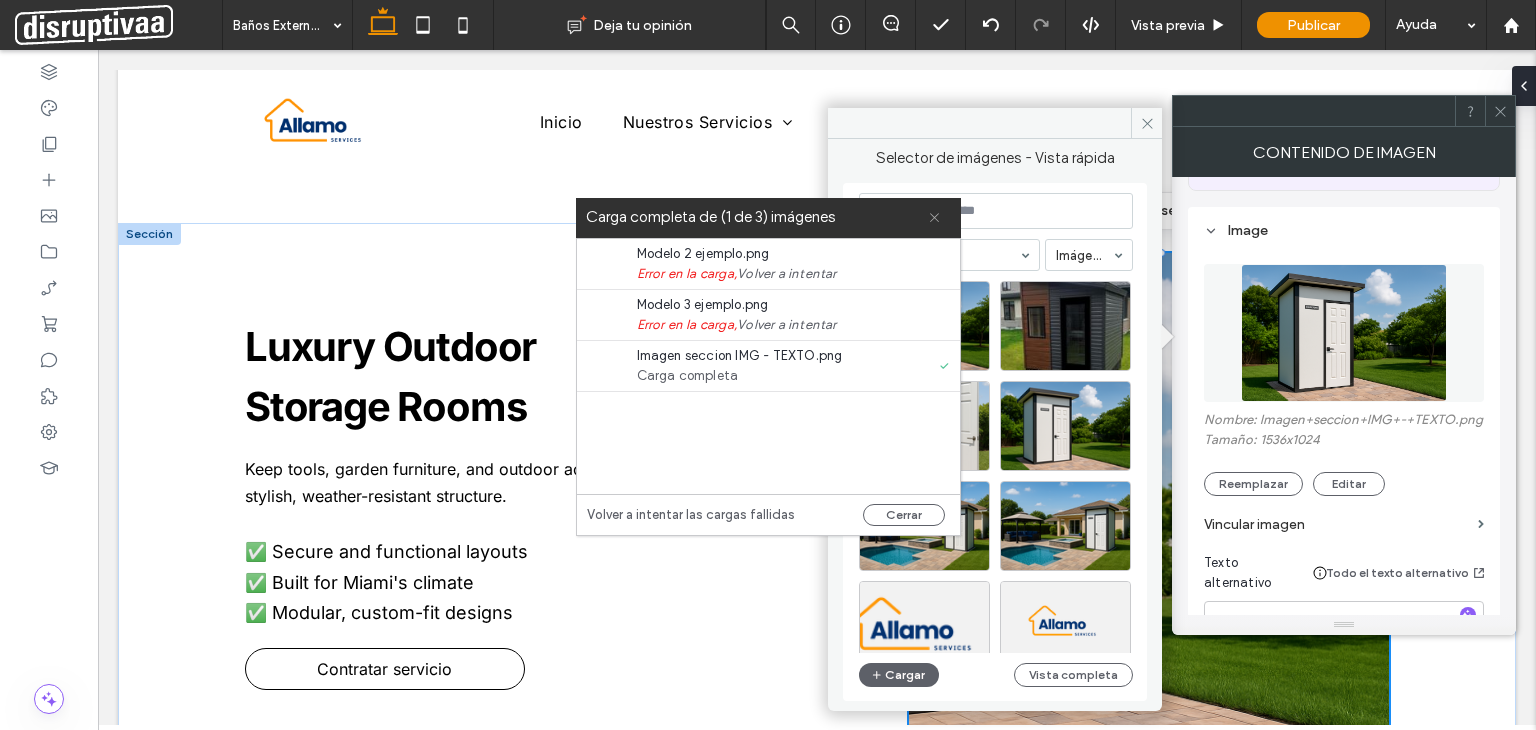 click 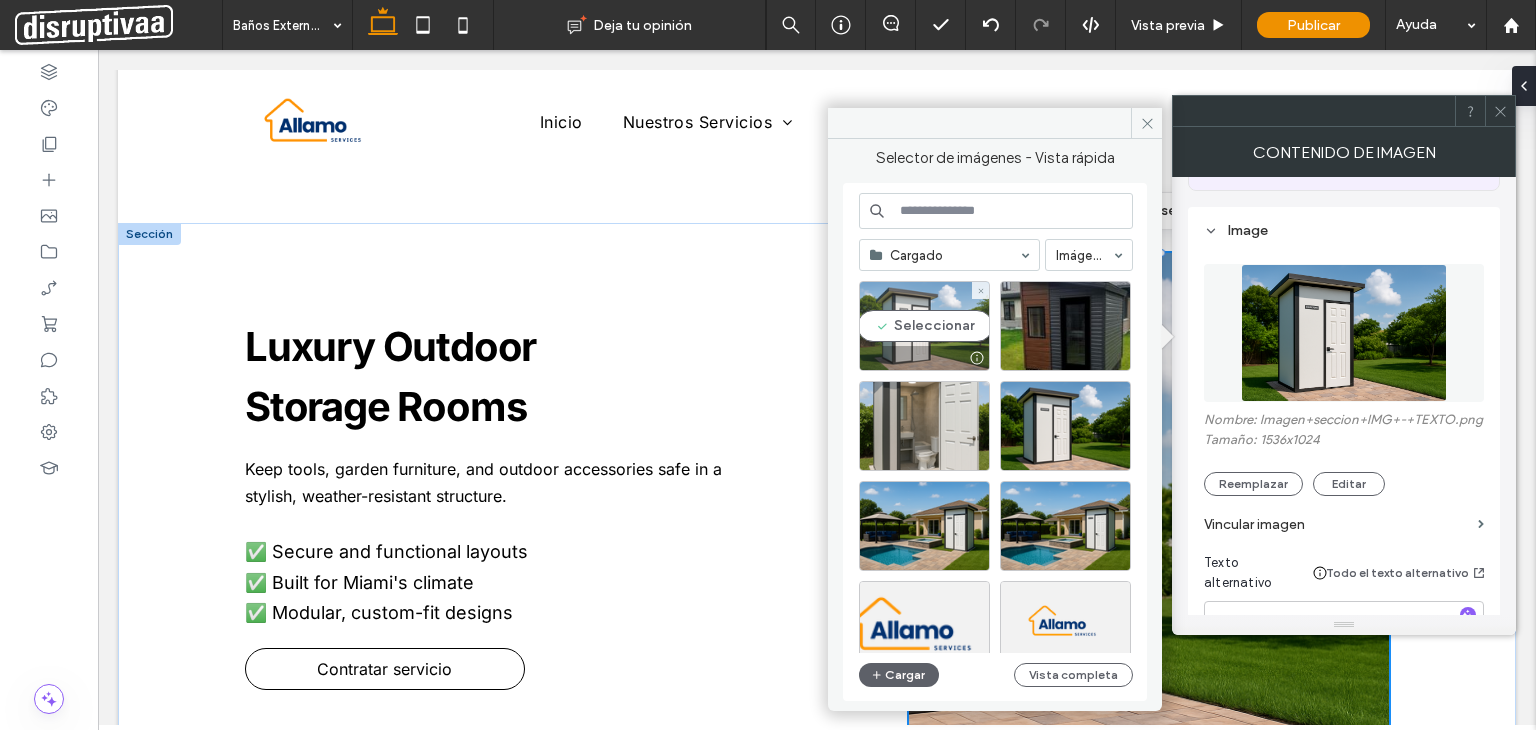 click on "Seleccionar" at bounding box center [924, 326] 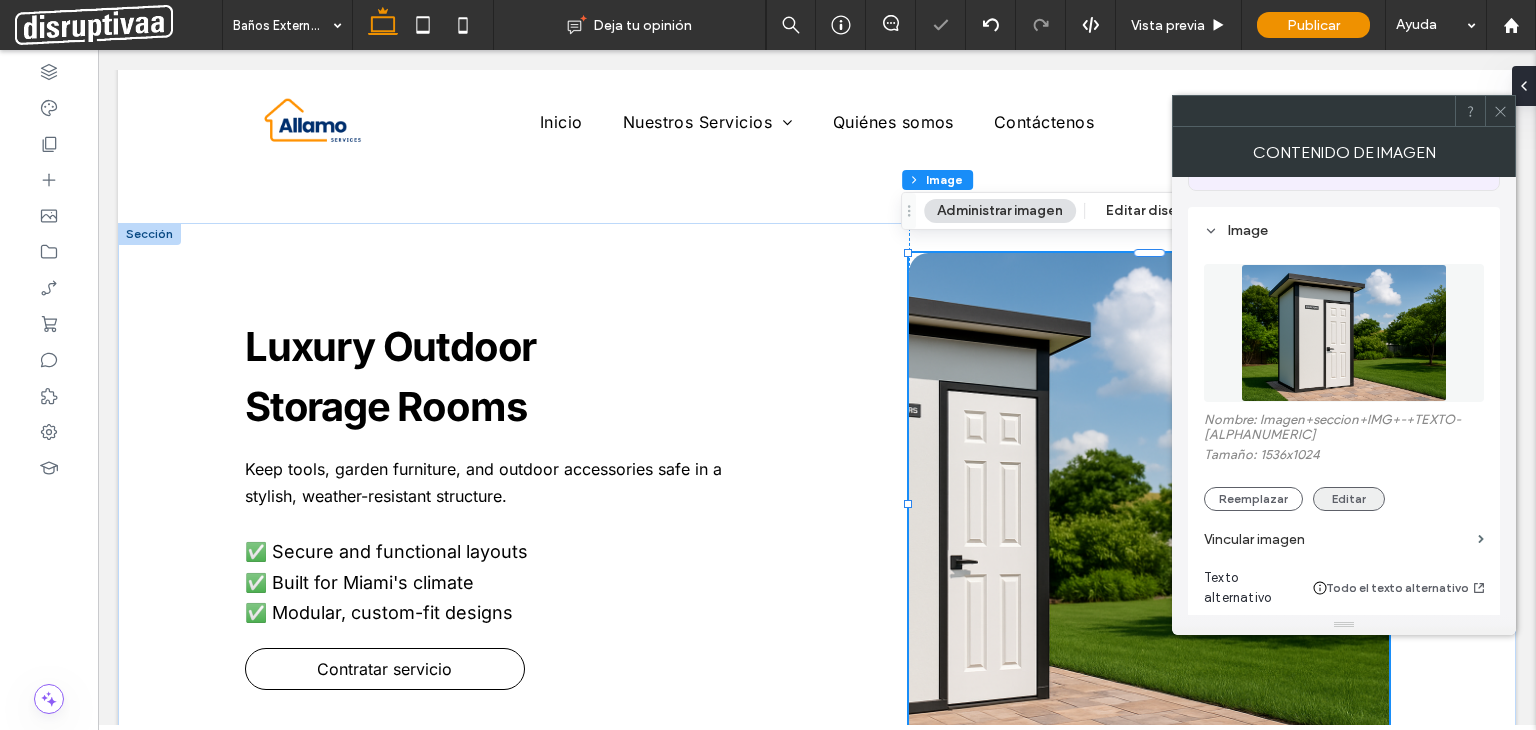 click on "Editar" at bounding box center (1349, 499) 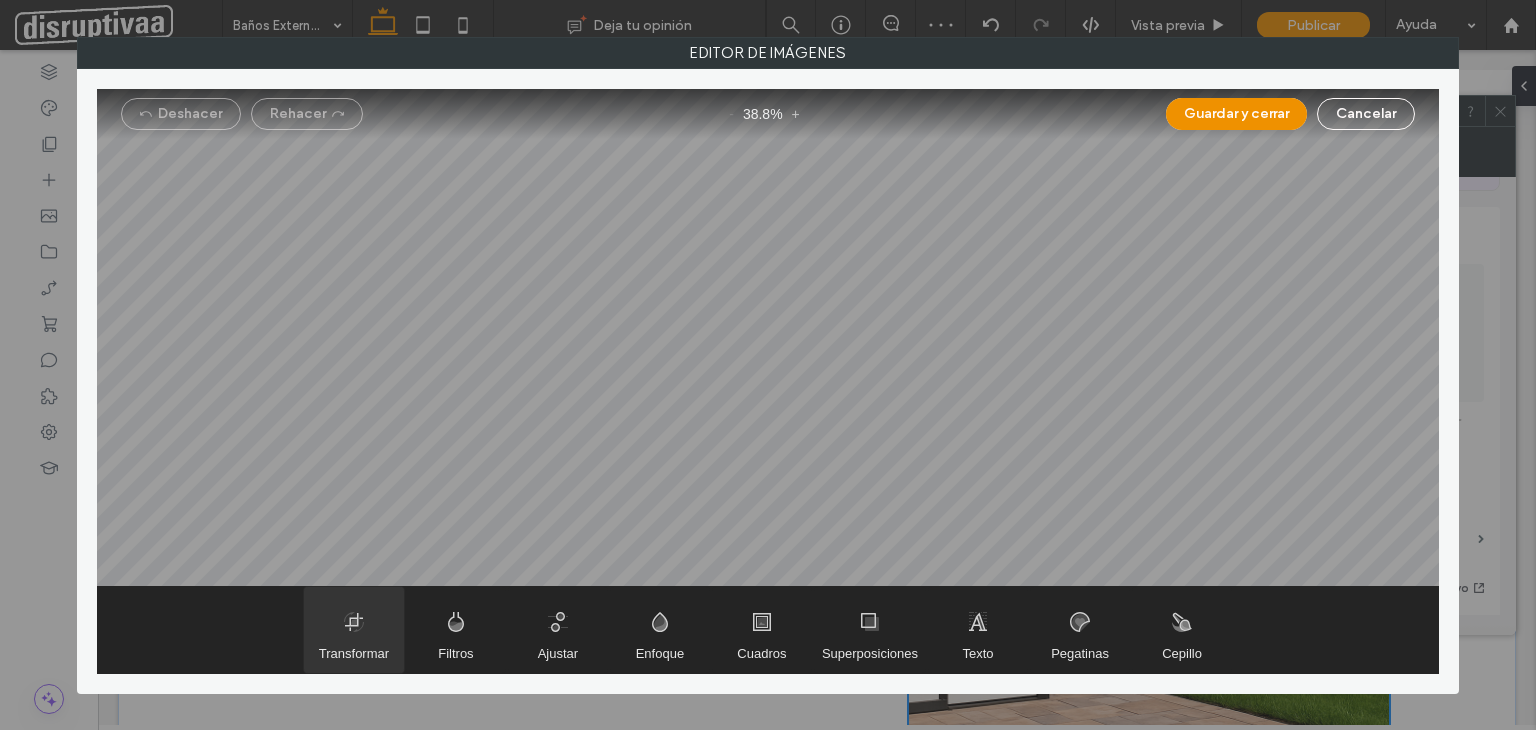 click at bounding box center (354, 630) 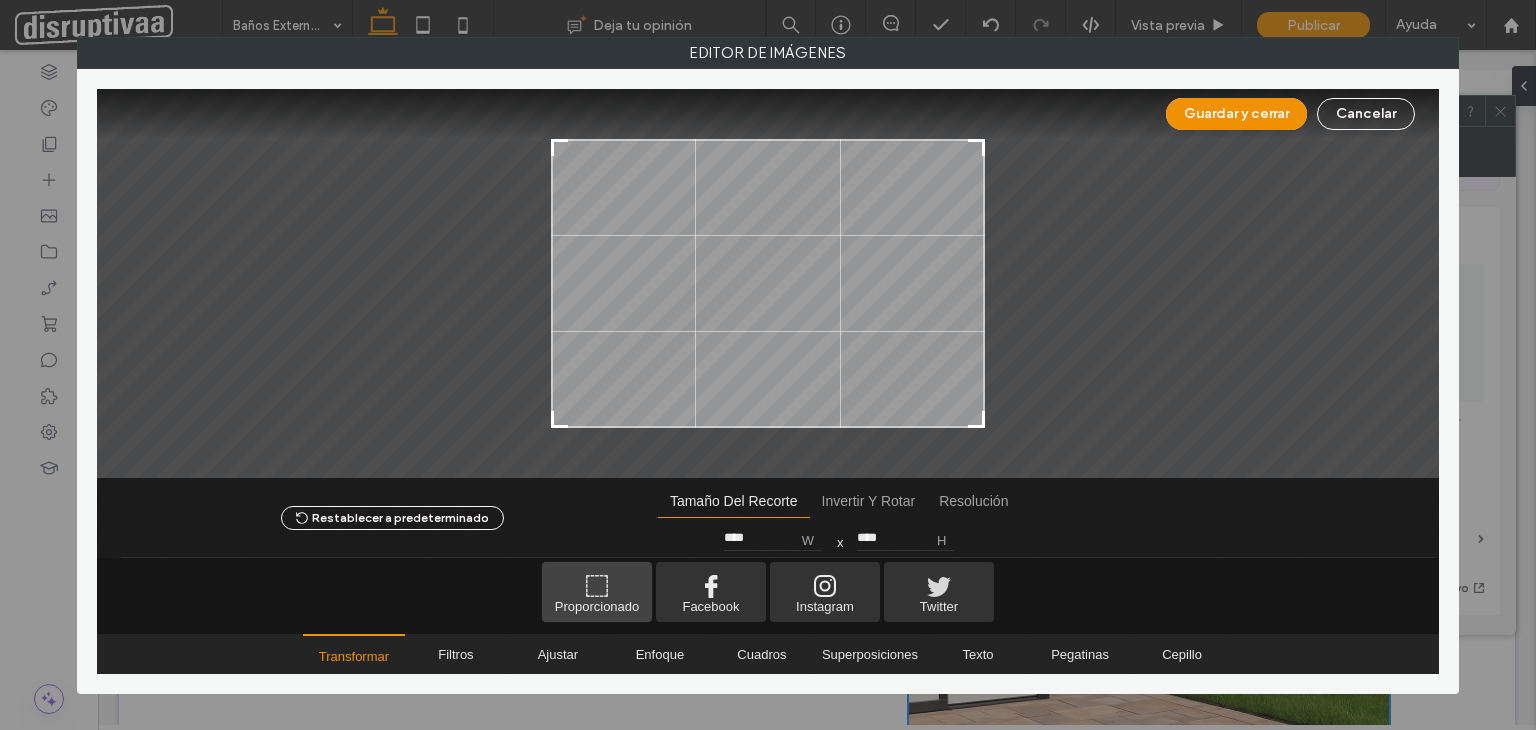 click at bounding box center (597, 592) 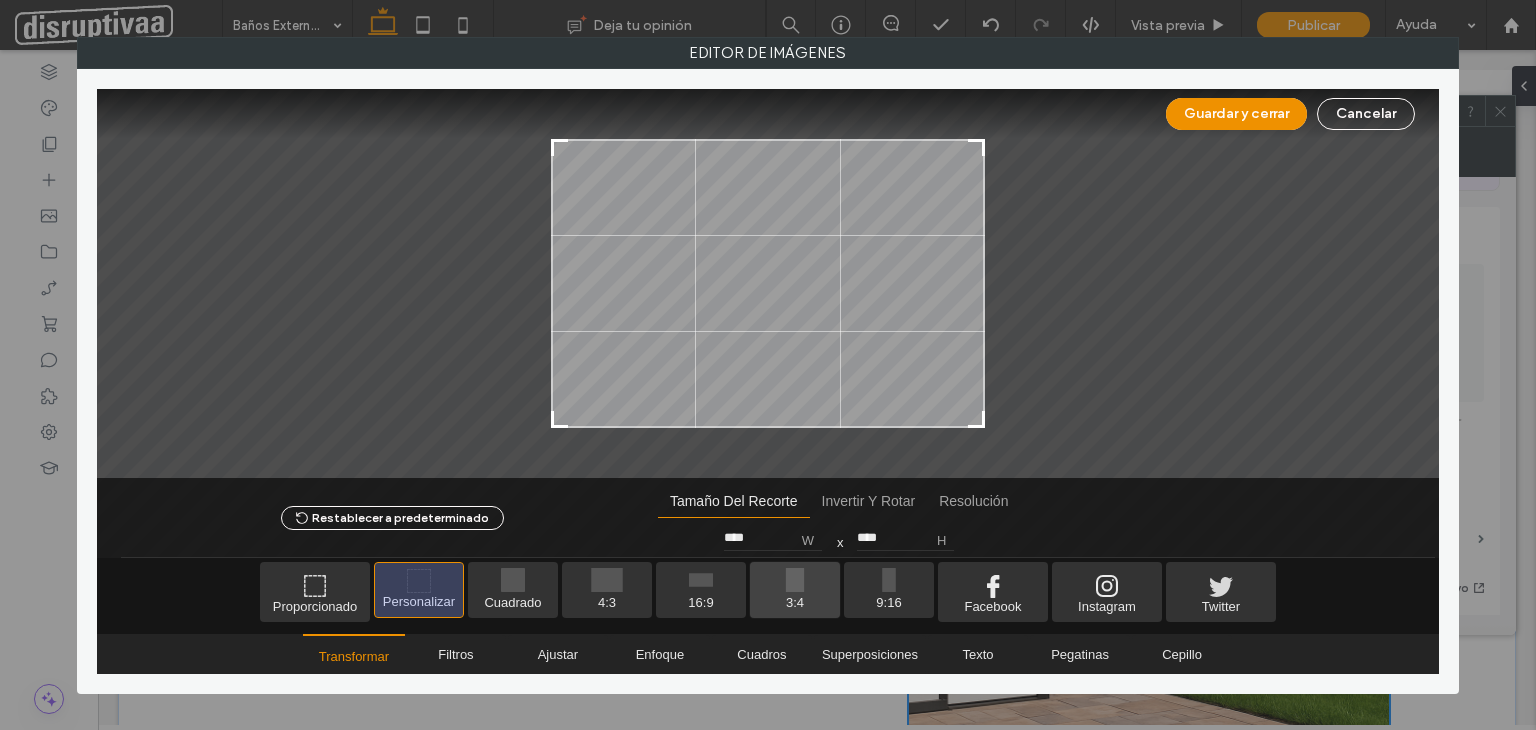 click at bounding box center [795, 590] 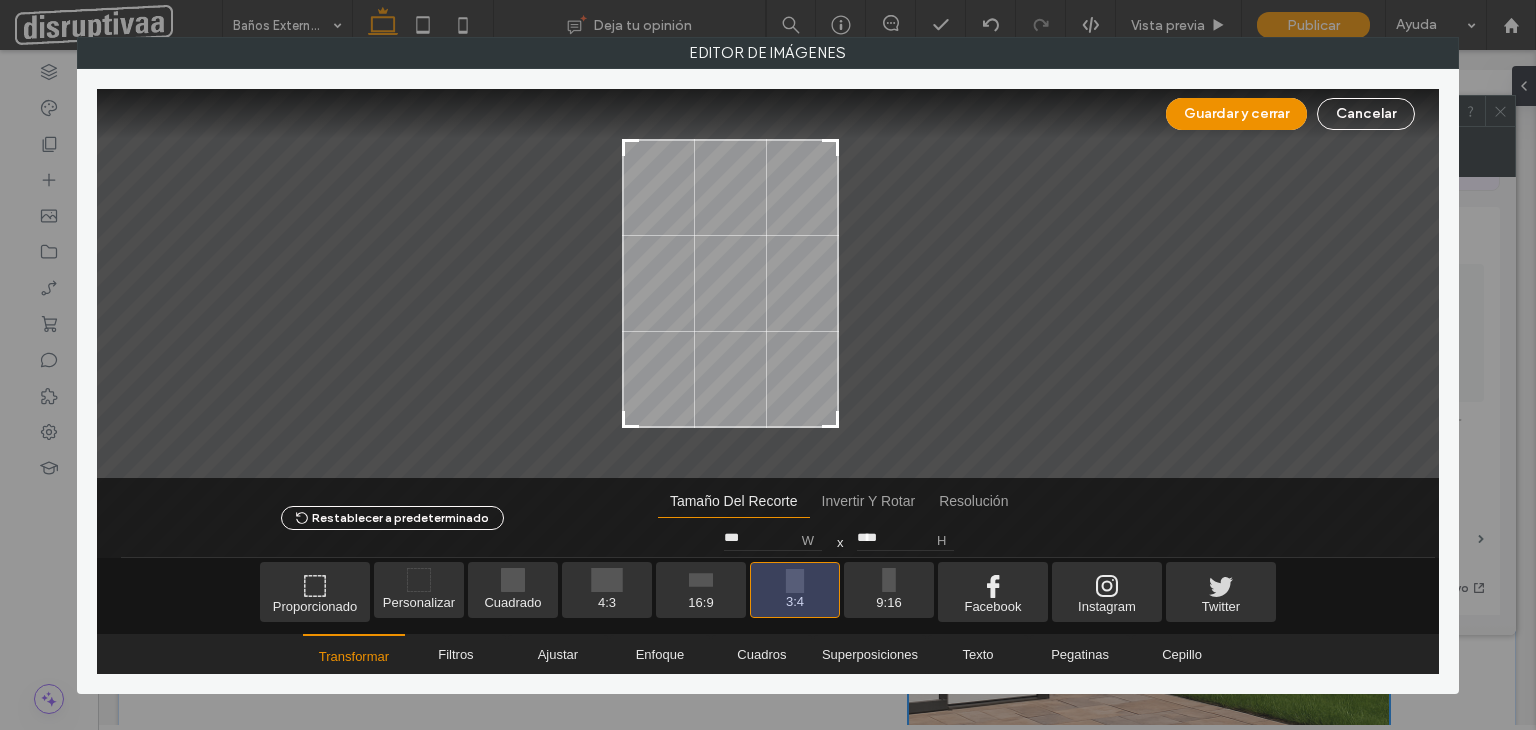 drag, startPoint x: 761, startPoint y: 314, endPoint x: 723, endPoint y: 321, distance: 38.63936 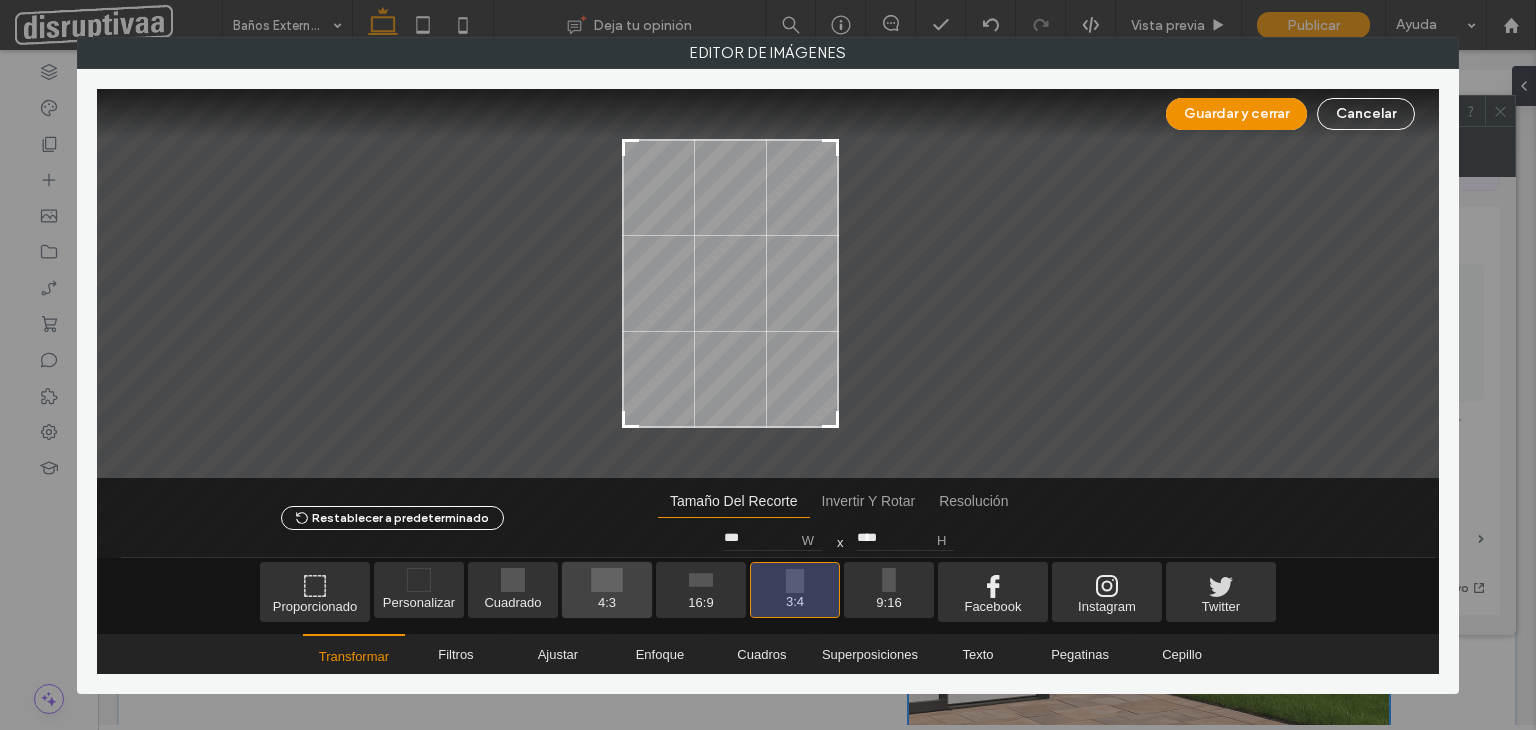 click at bounding box center [607, 590] 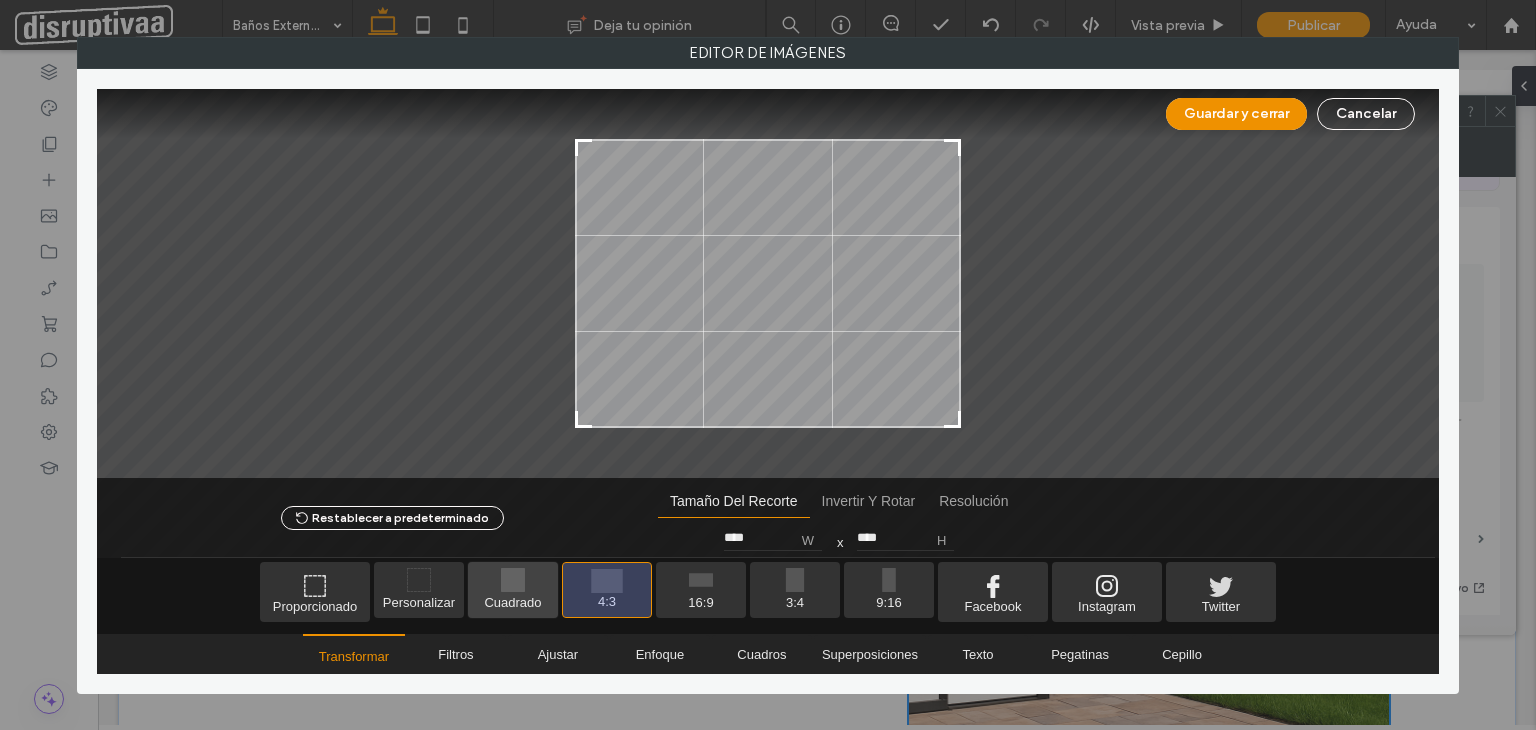click at bounding box center [513, 590] 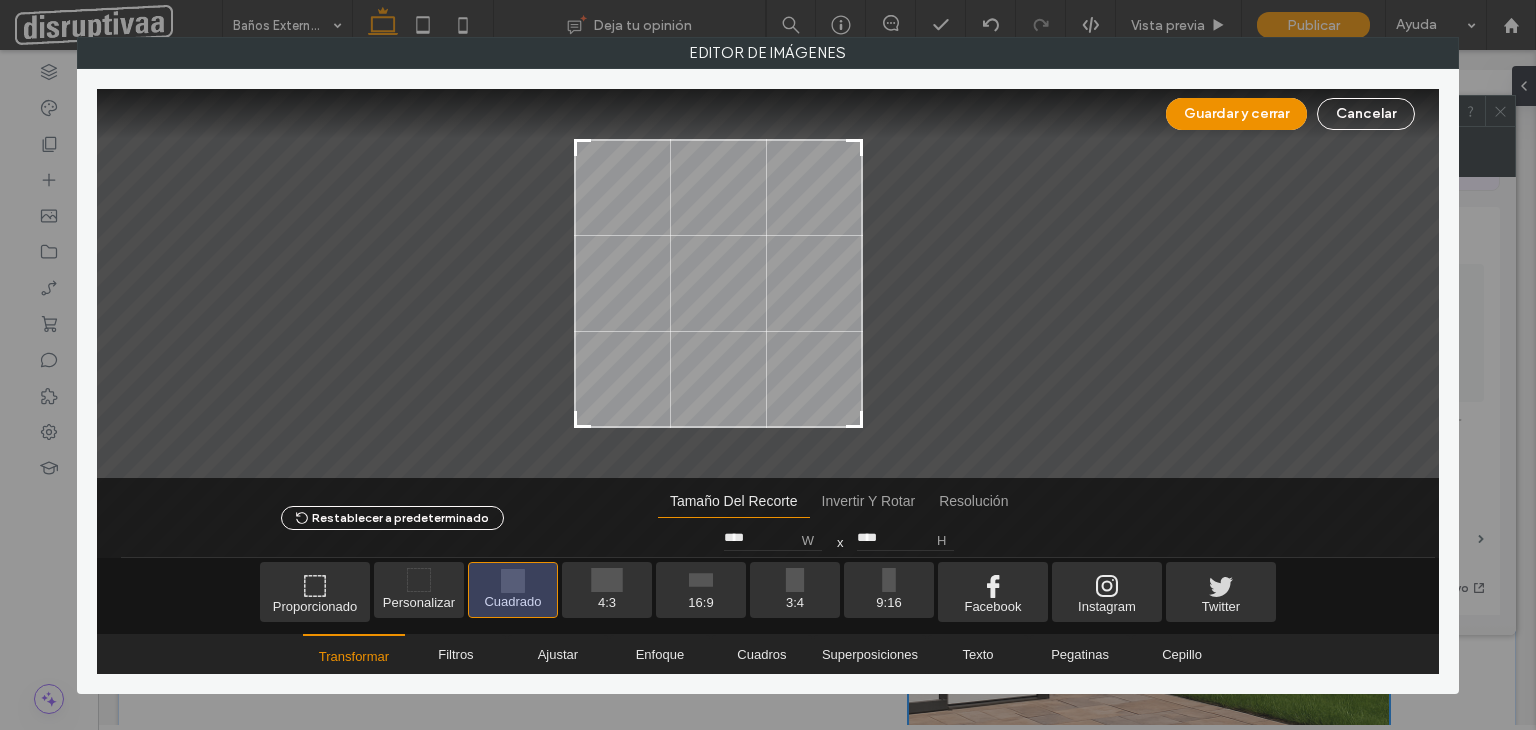 drag, startPoint x: 716, startPoint y: 307, endPoint x: 666, endPoint y: 307, distance: 50 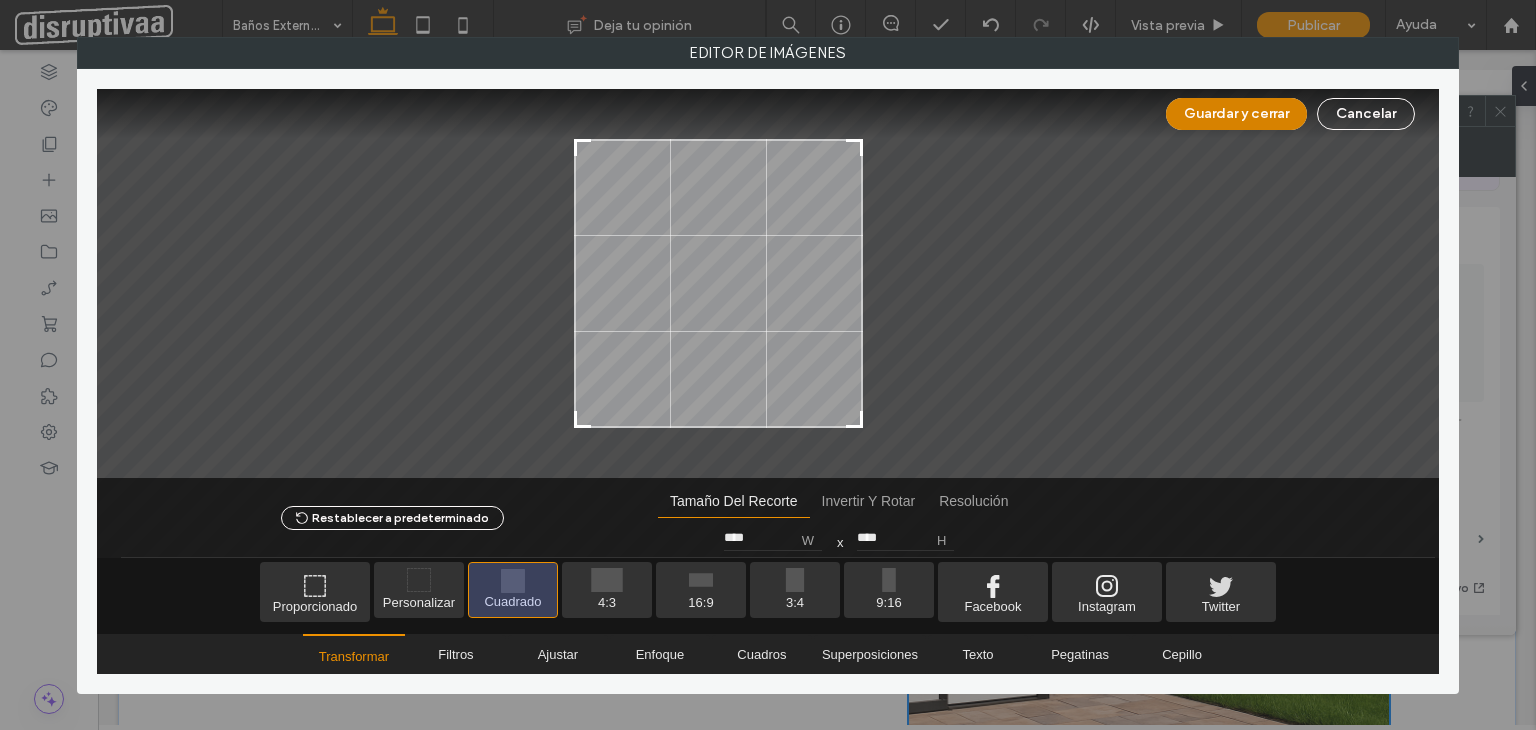 click on "Guardar y cerrar" at bounding box center [1236, 114] 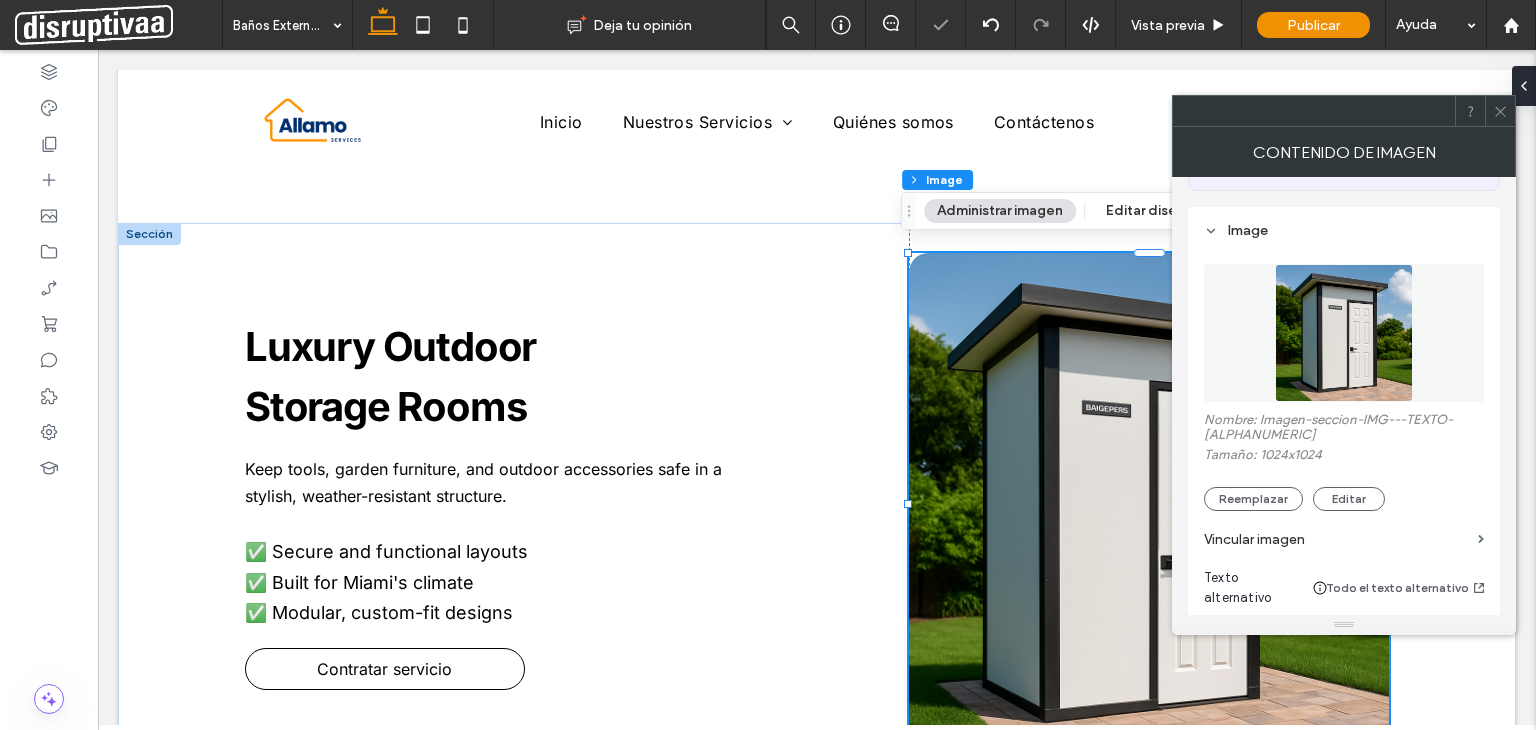 click 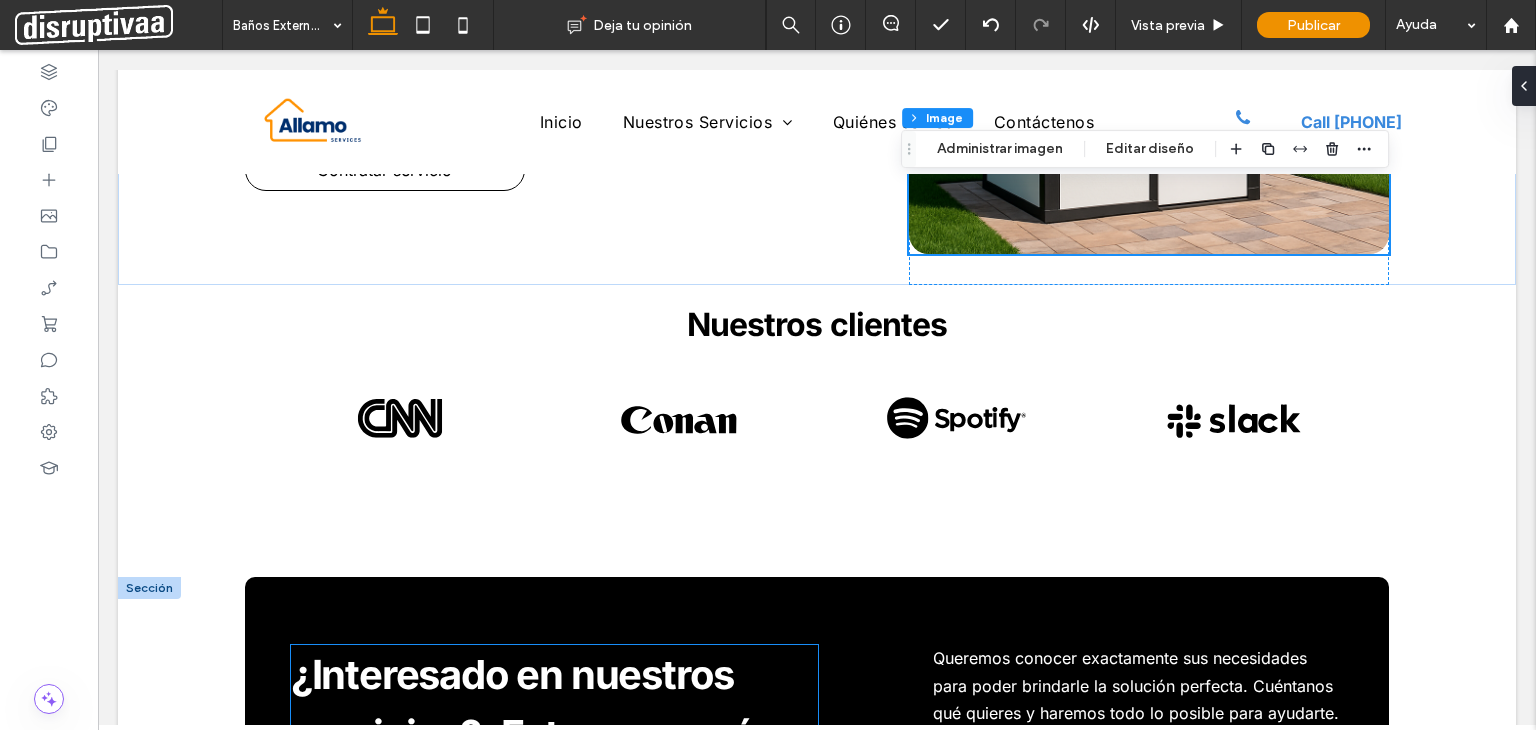 scroll, scrollTop: 1840, scrollLeft: 0, axis: vertical 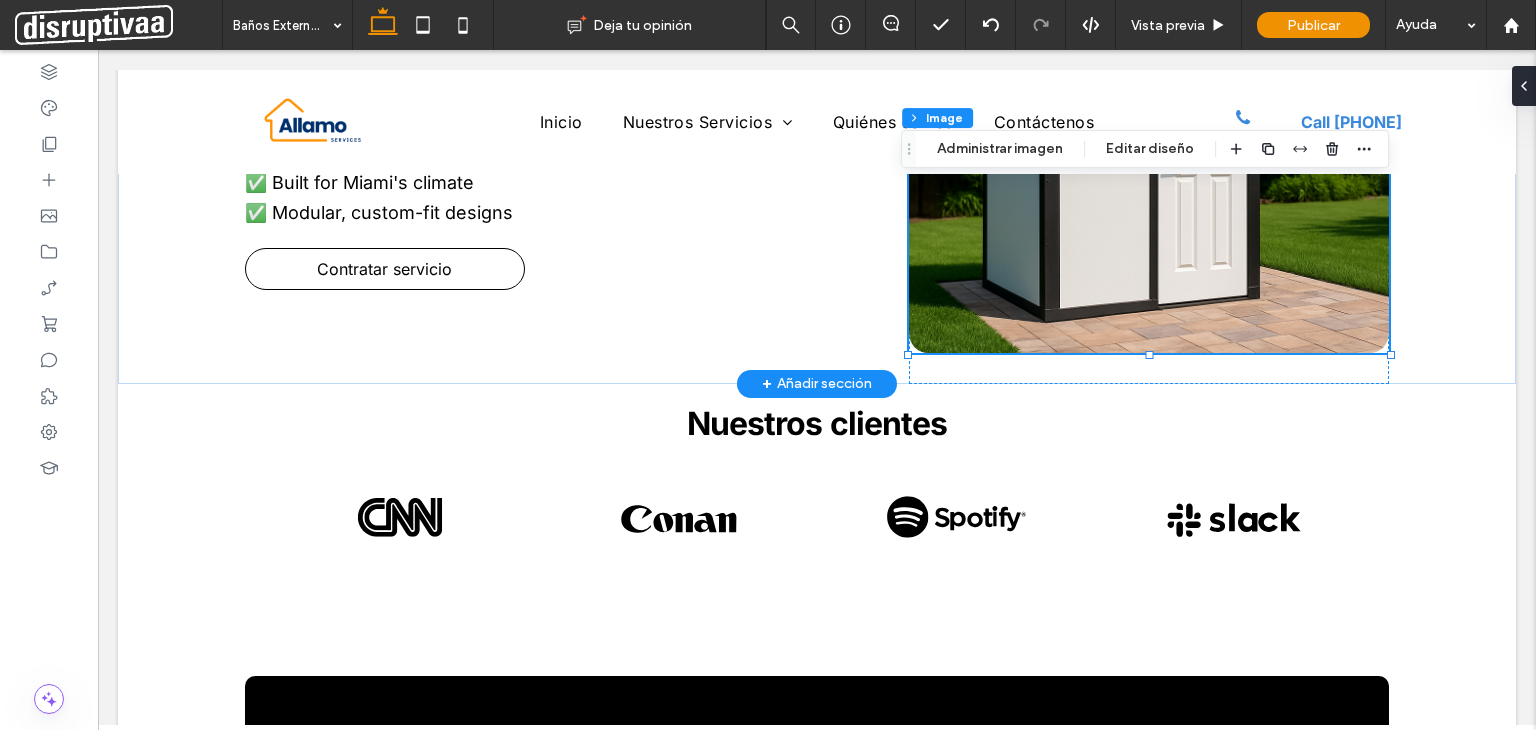click on "+ Añadir sección" at bounding box center [817, 384] 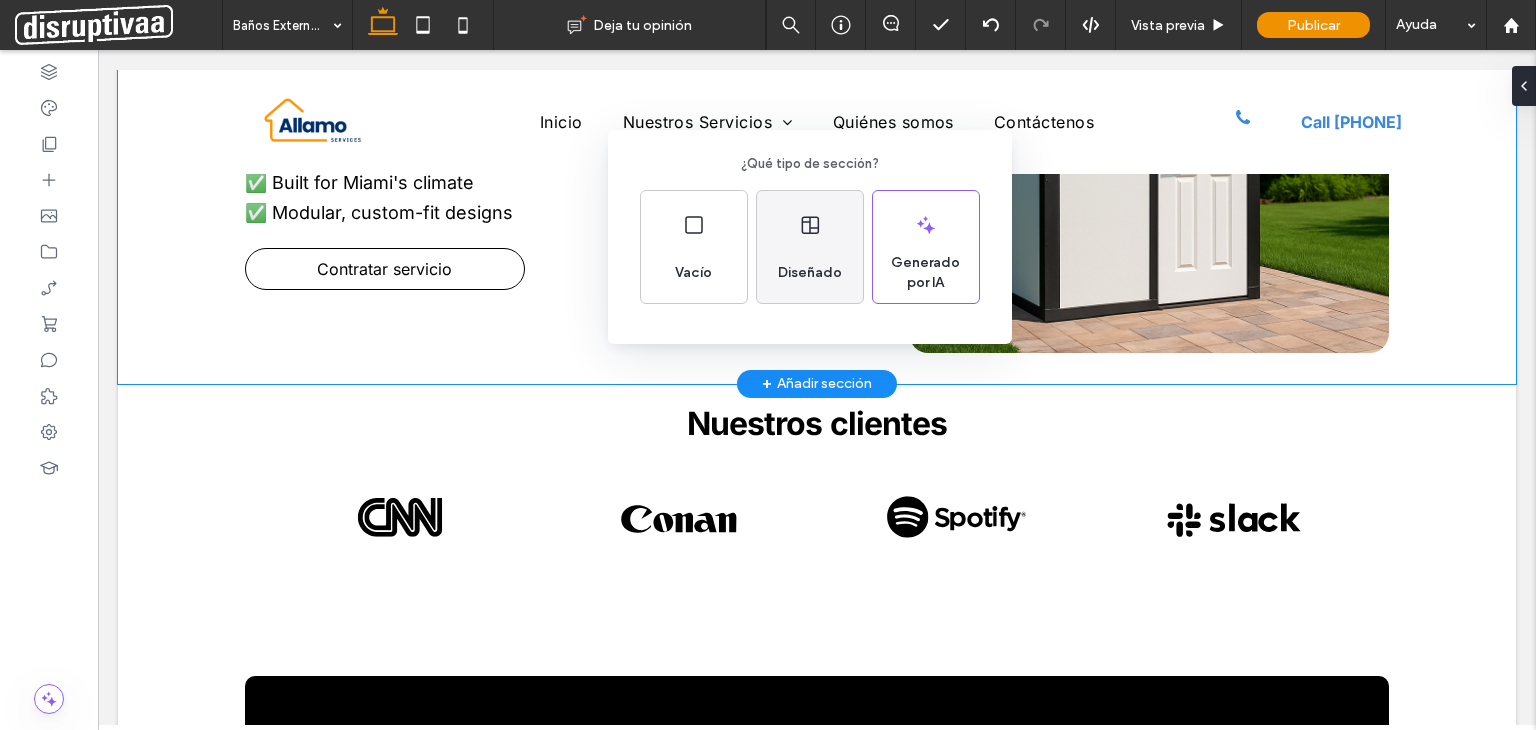 click on "Diseñado" at bounding box center [810, 247] 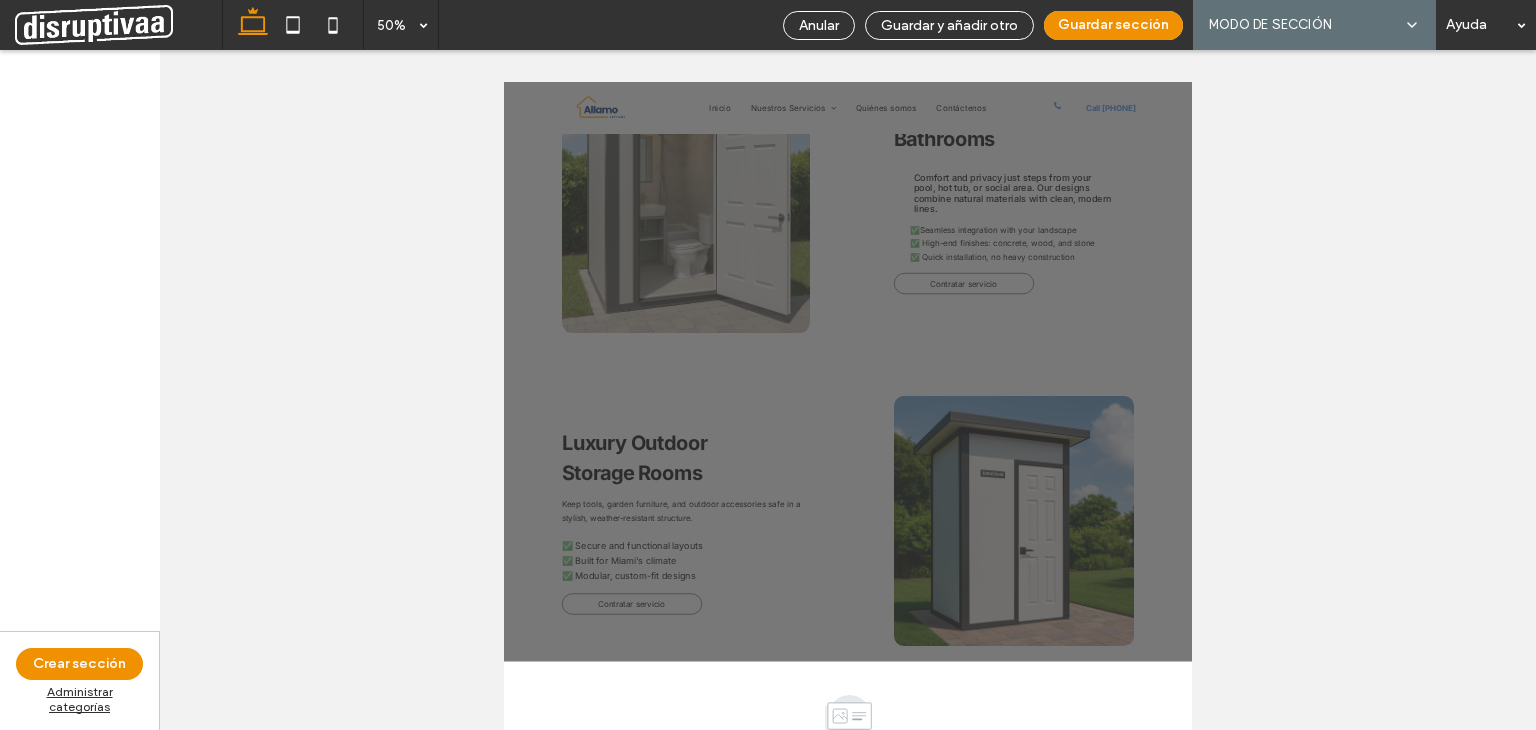 scroll, scrollTop: 1059, scrollLeft: 0, axis: vertical 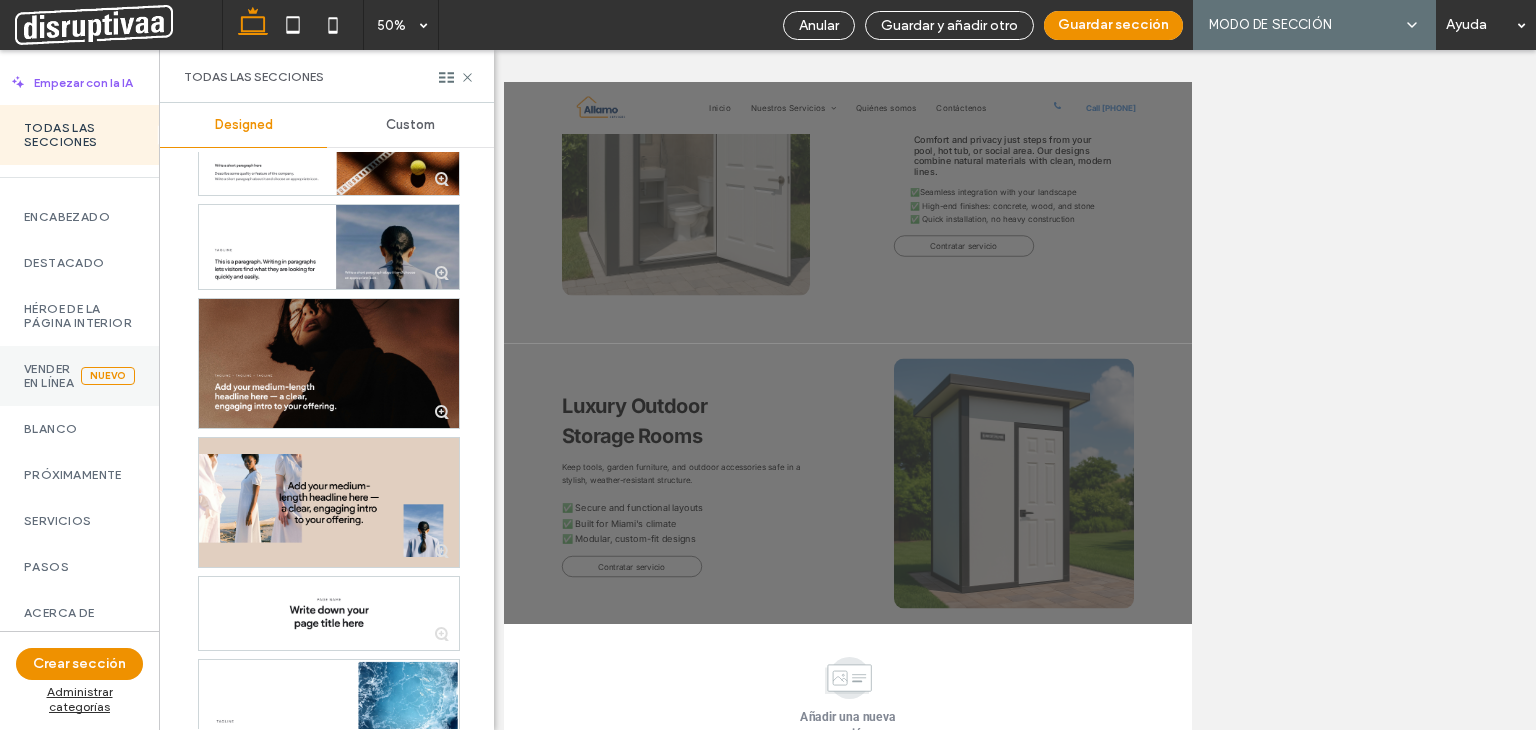 click on "Vender en línea" at bounding box center [52, 376] 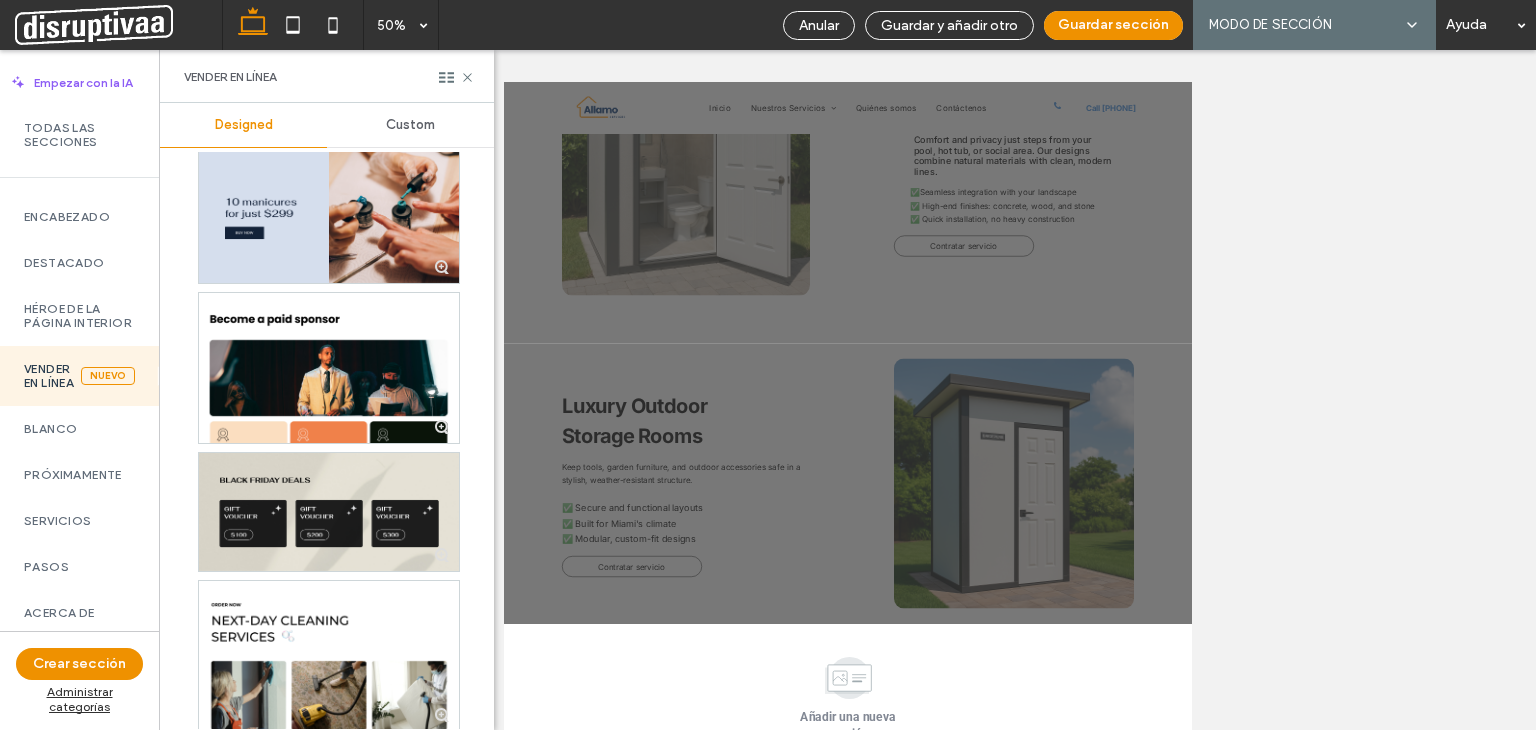 scroll, scrollTop: 1272, scrollLeft: 0, axis: vertical 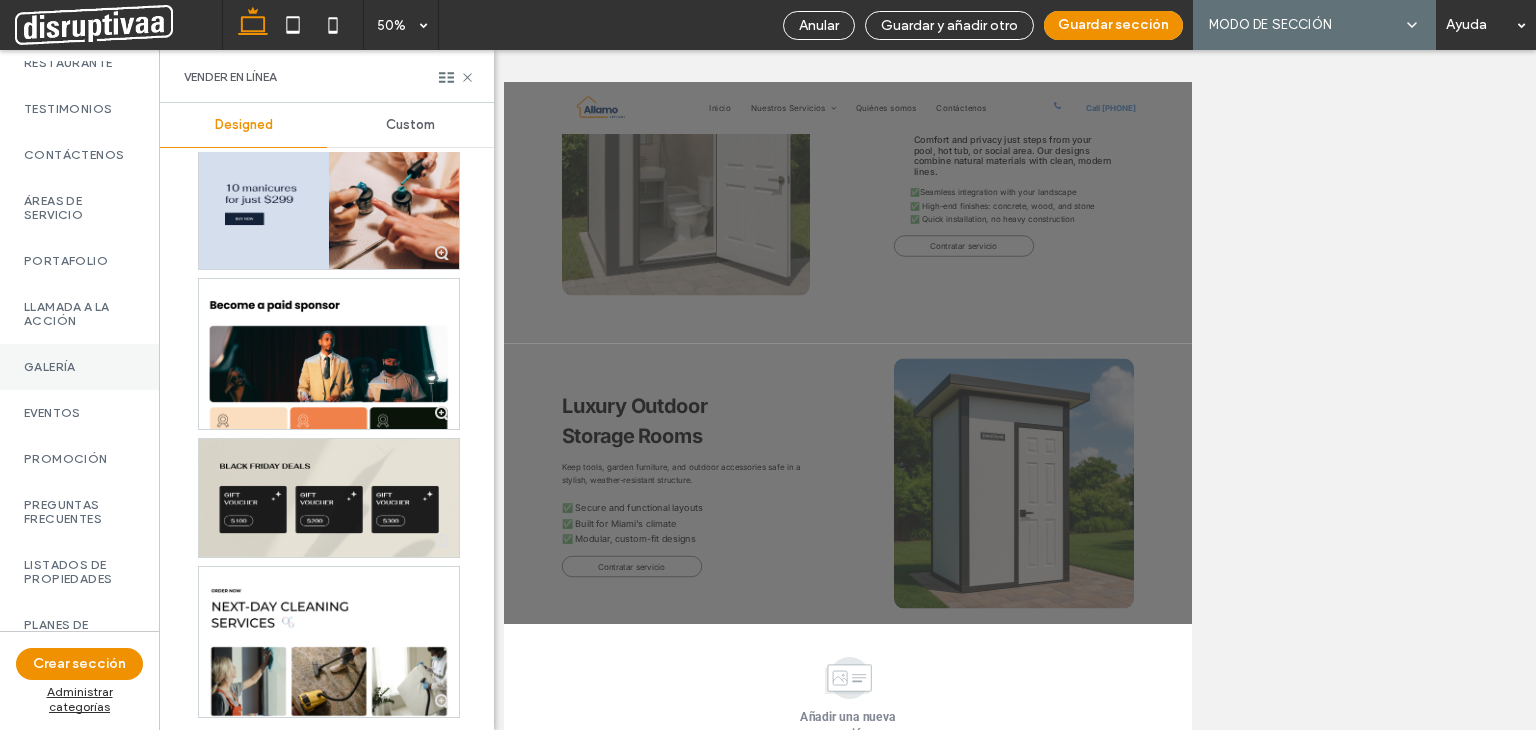 click on "Galería" at bounding box center [79, 367] 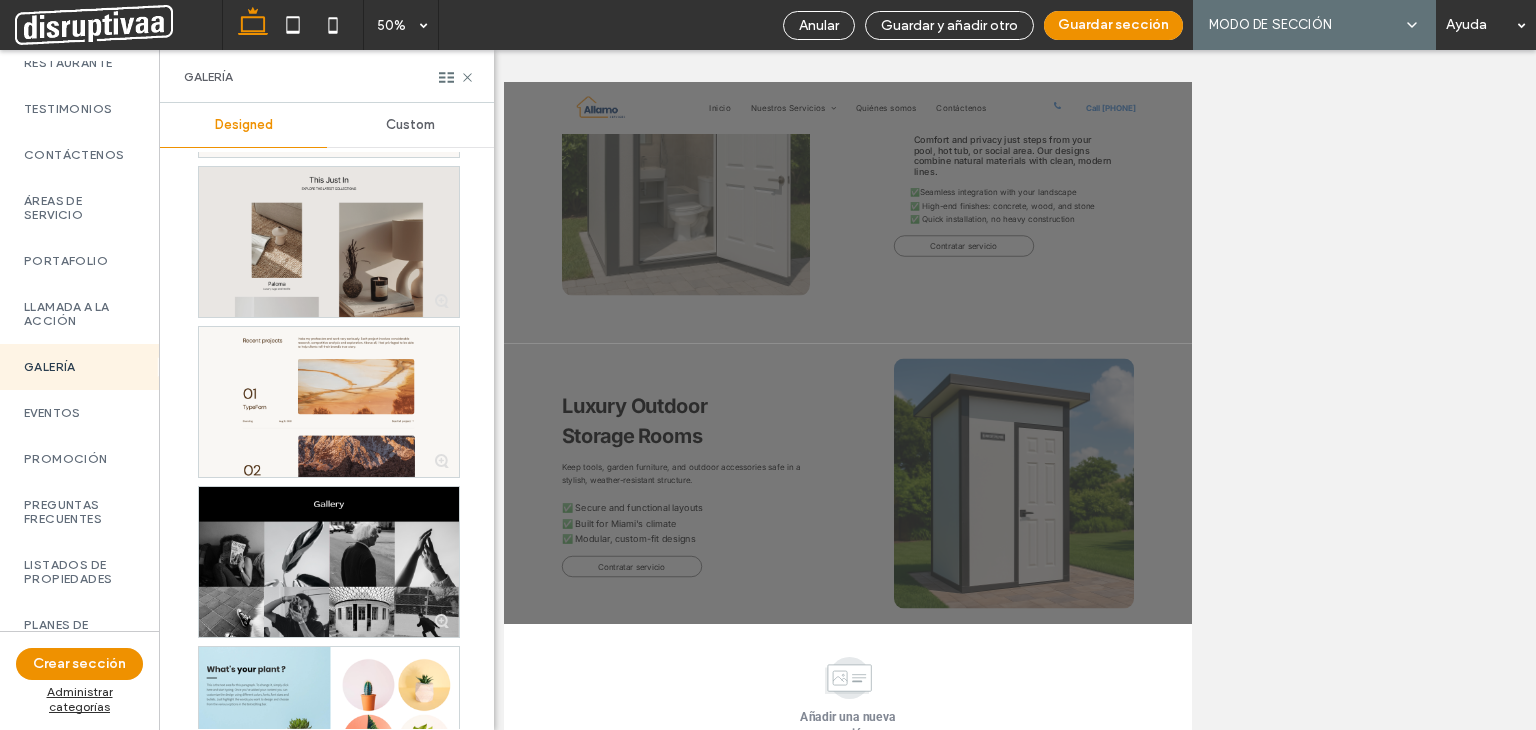 scroll, scrollTop: 2639, scrollLeft: 0, axis: vertical 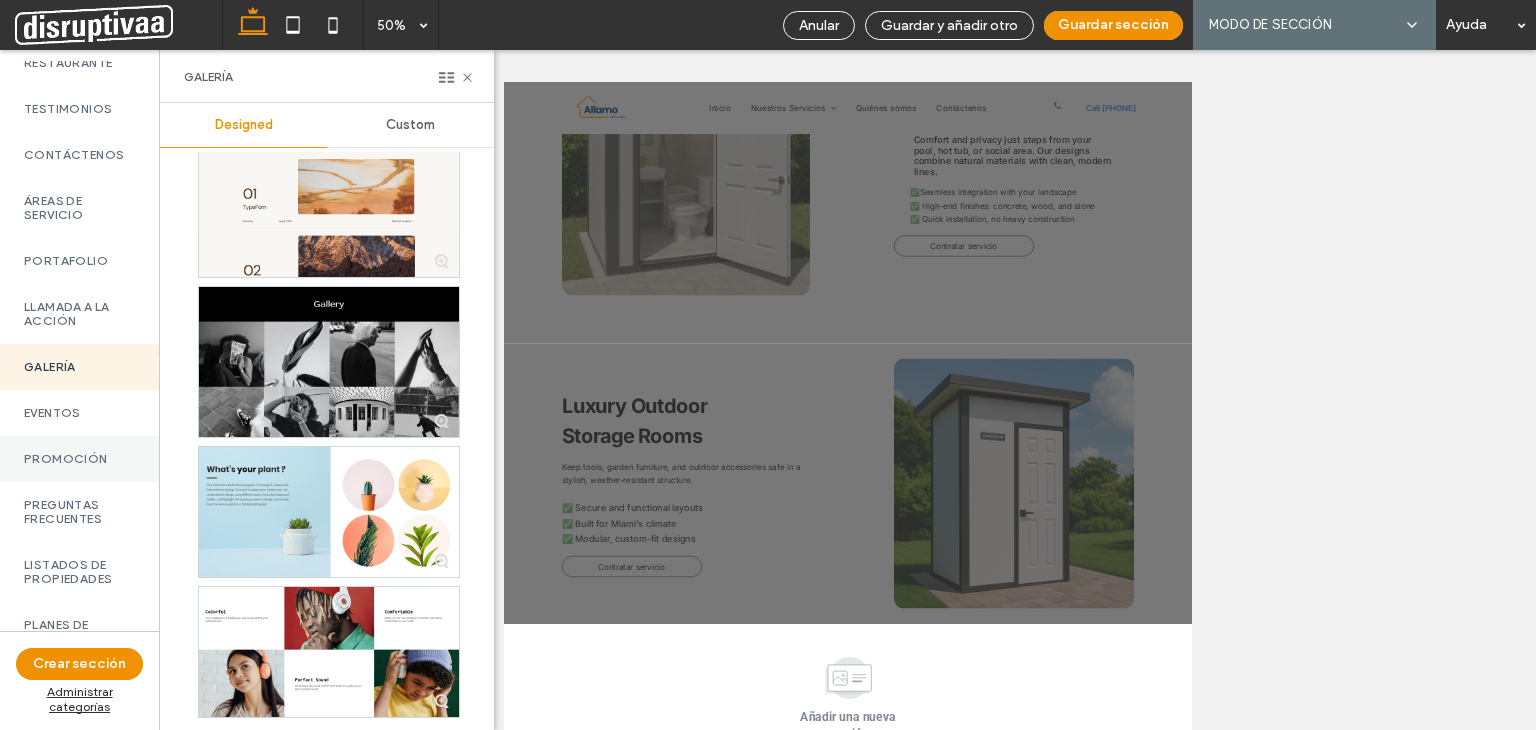 click on "Promoción" at bounding box center (79, 459) 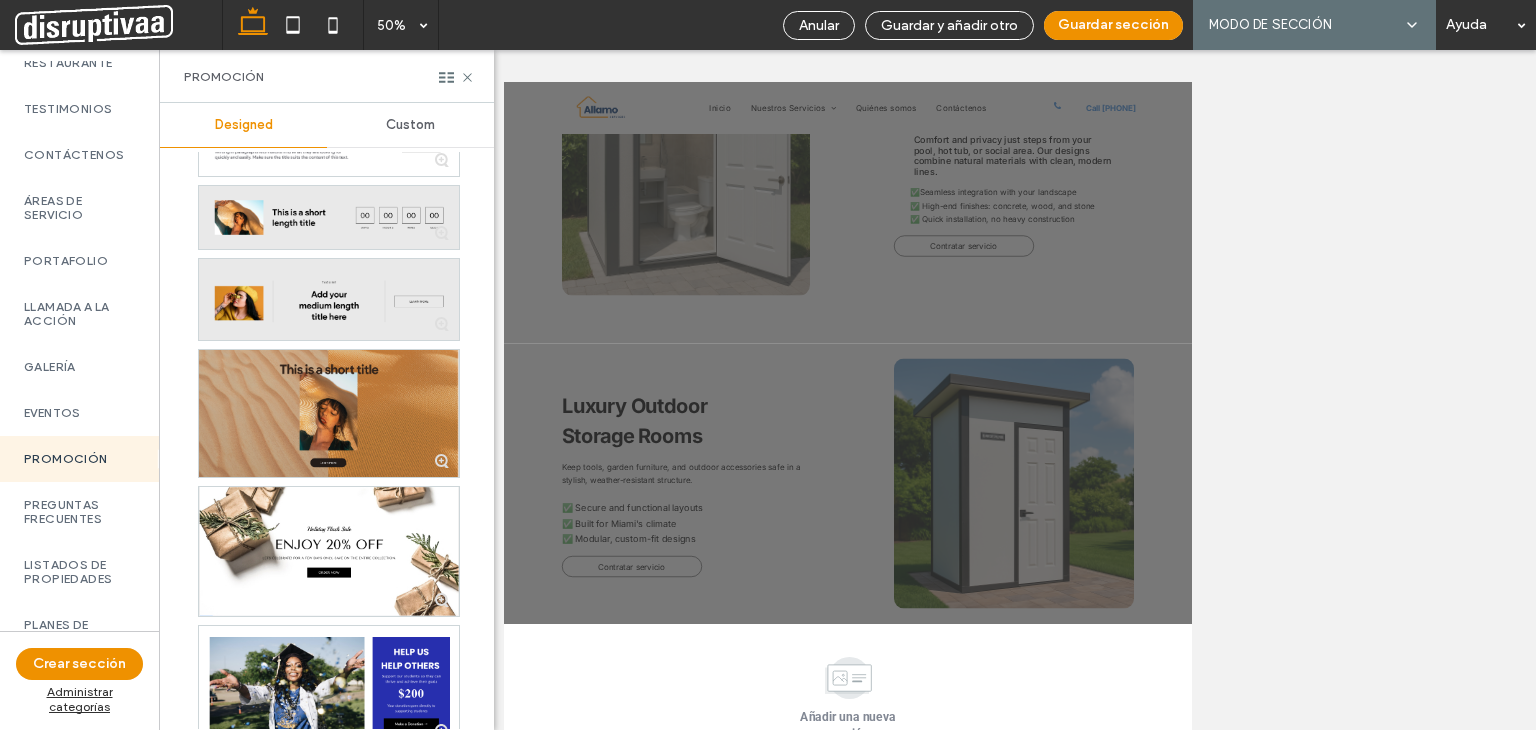 scroll, scrollTop: 86, scrollLeft: 0, axis: vertical 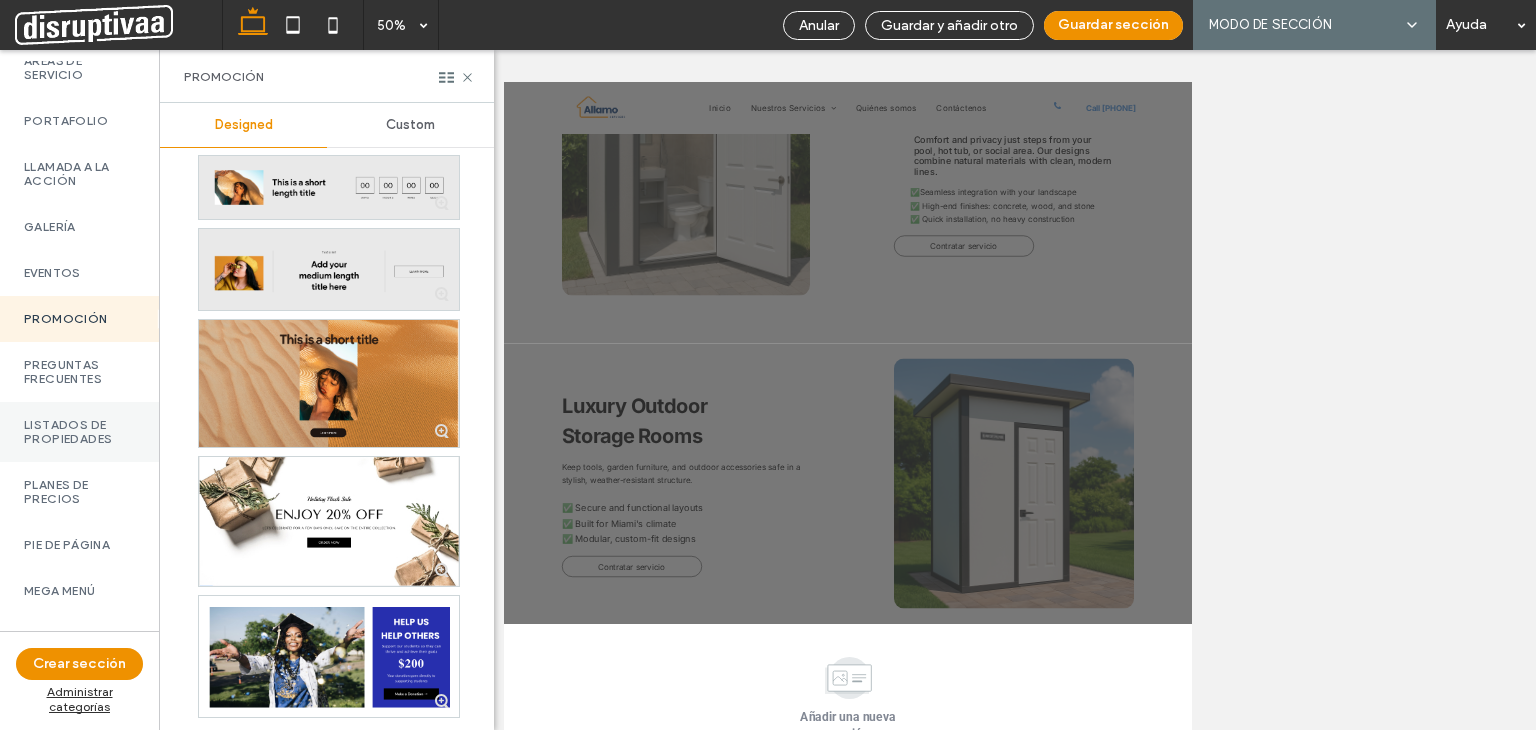 click on "Listados de Propiedades" at bounding box center (79, 432) 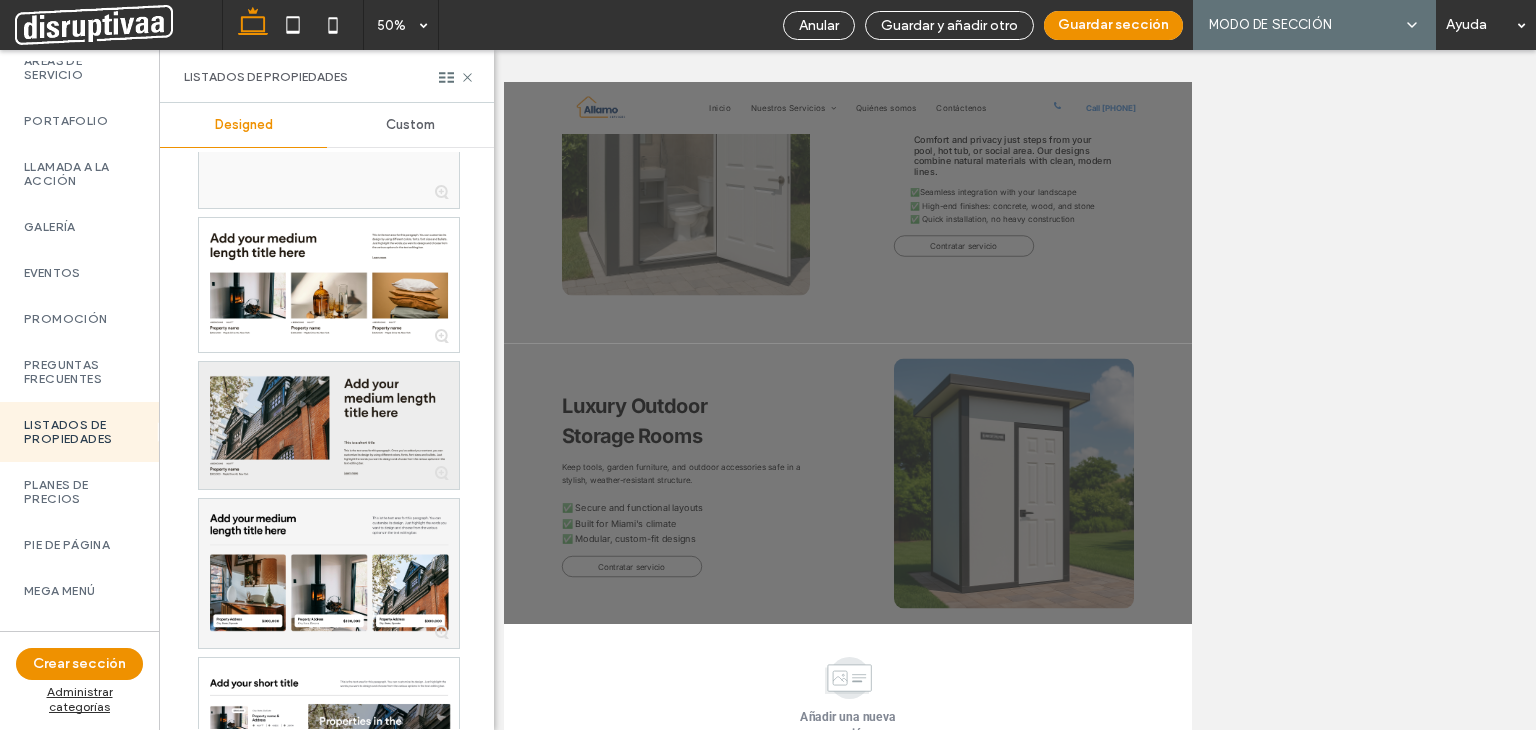 scroll, scrollTop: 100, scrollLeft: 0, axis: vertical 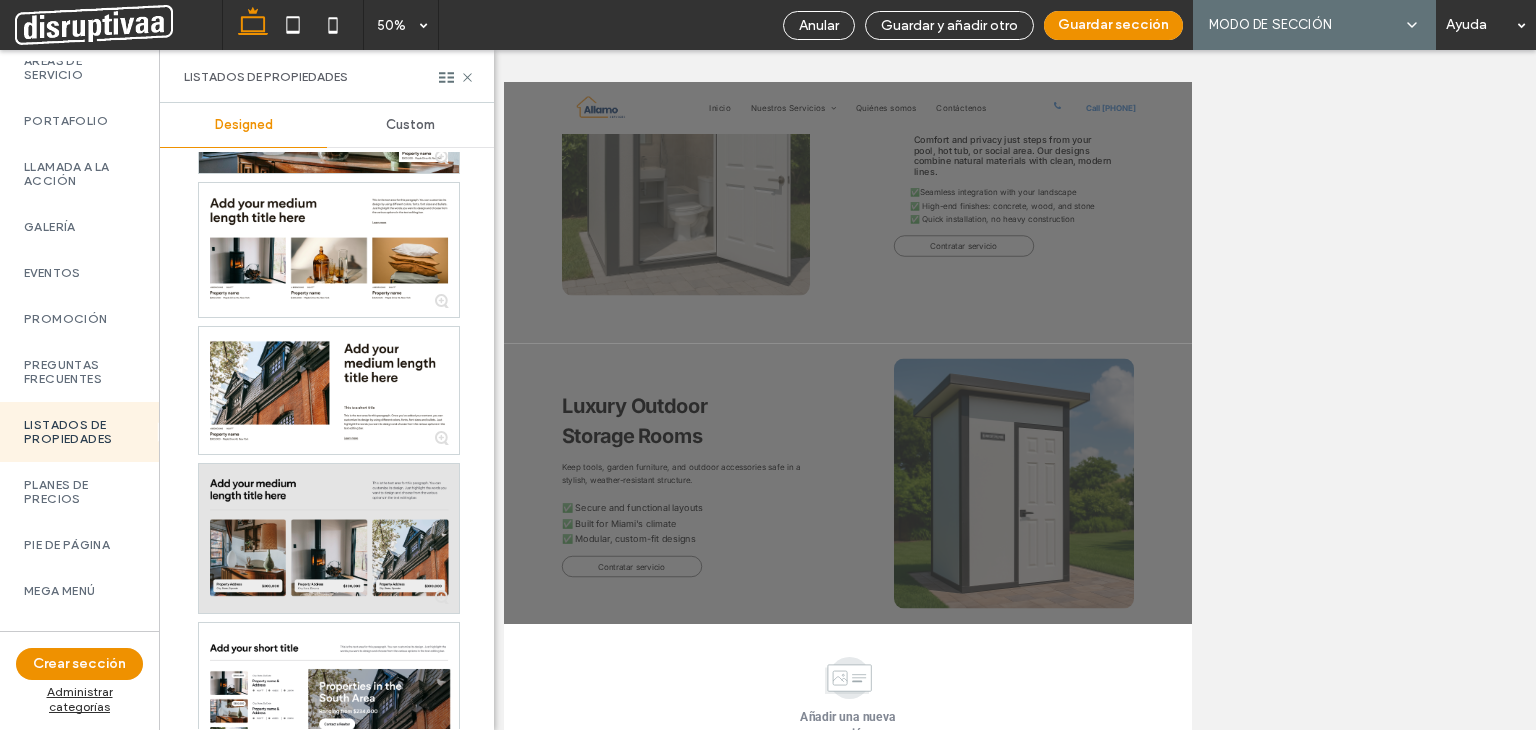 click at bounding box center [329, 538] 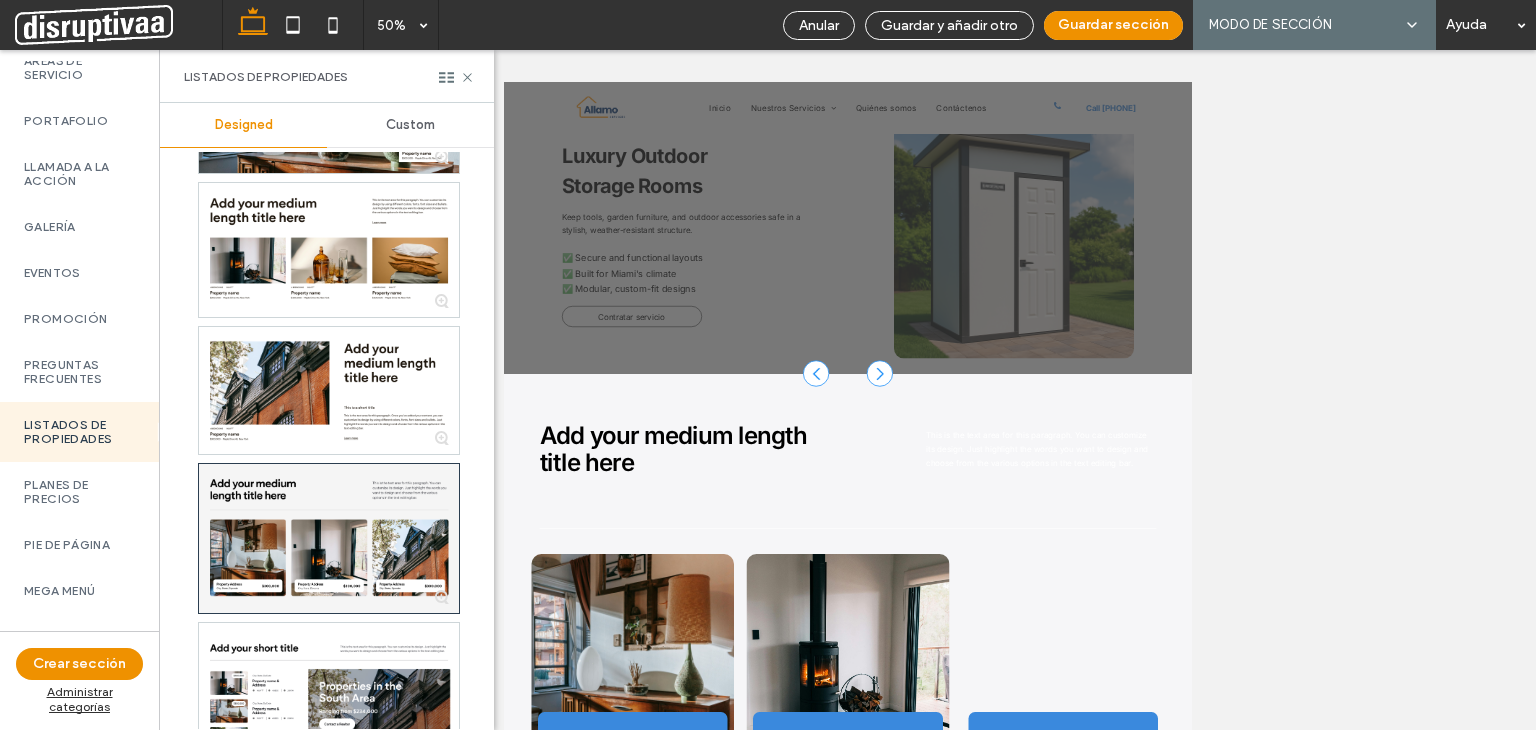 scroll, scrollTop: 1600, scrollLeft: 0, axis: vertical 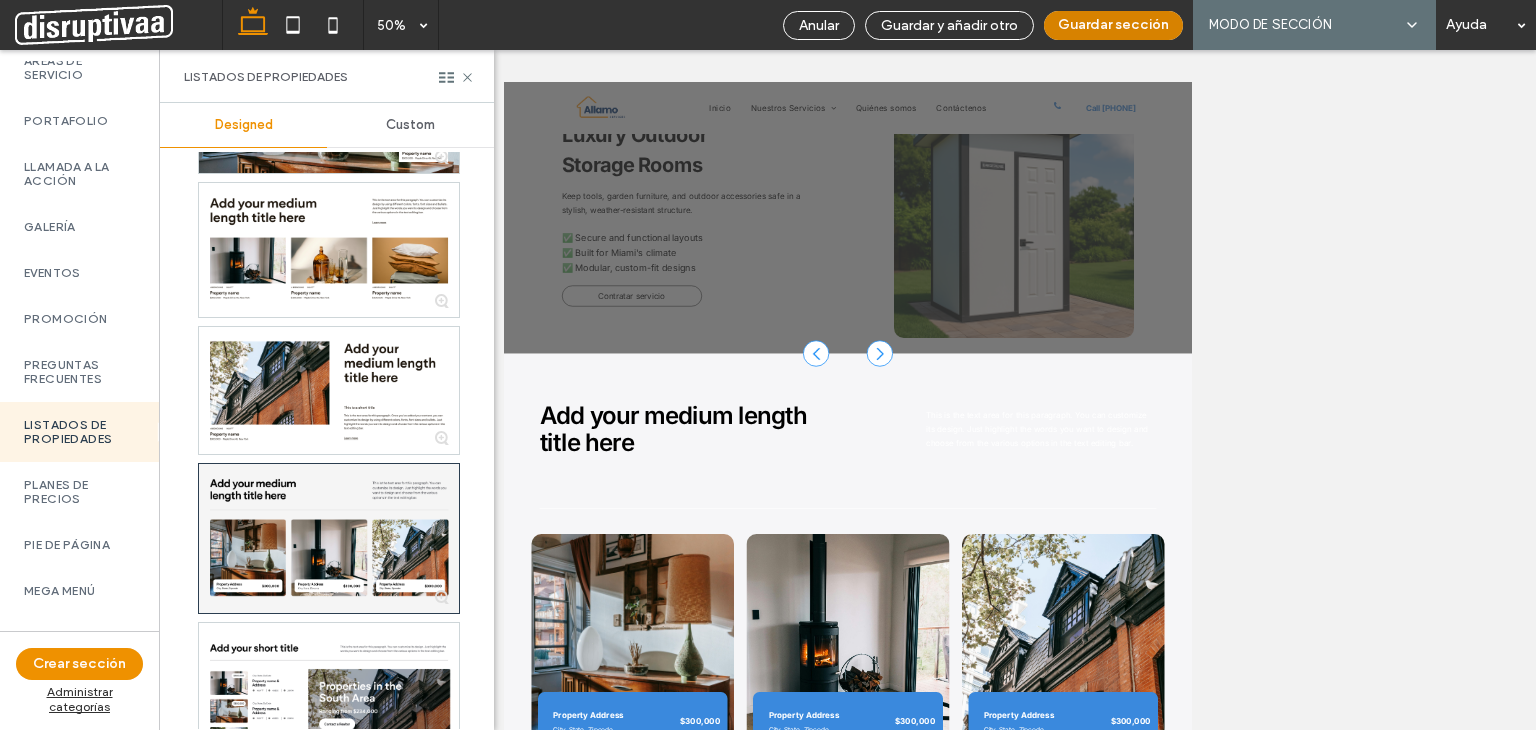 click on "Guardar sección" at bounding box center (1113, 25) 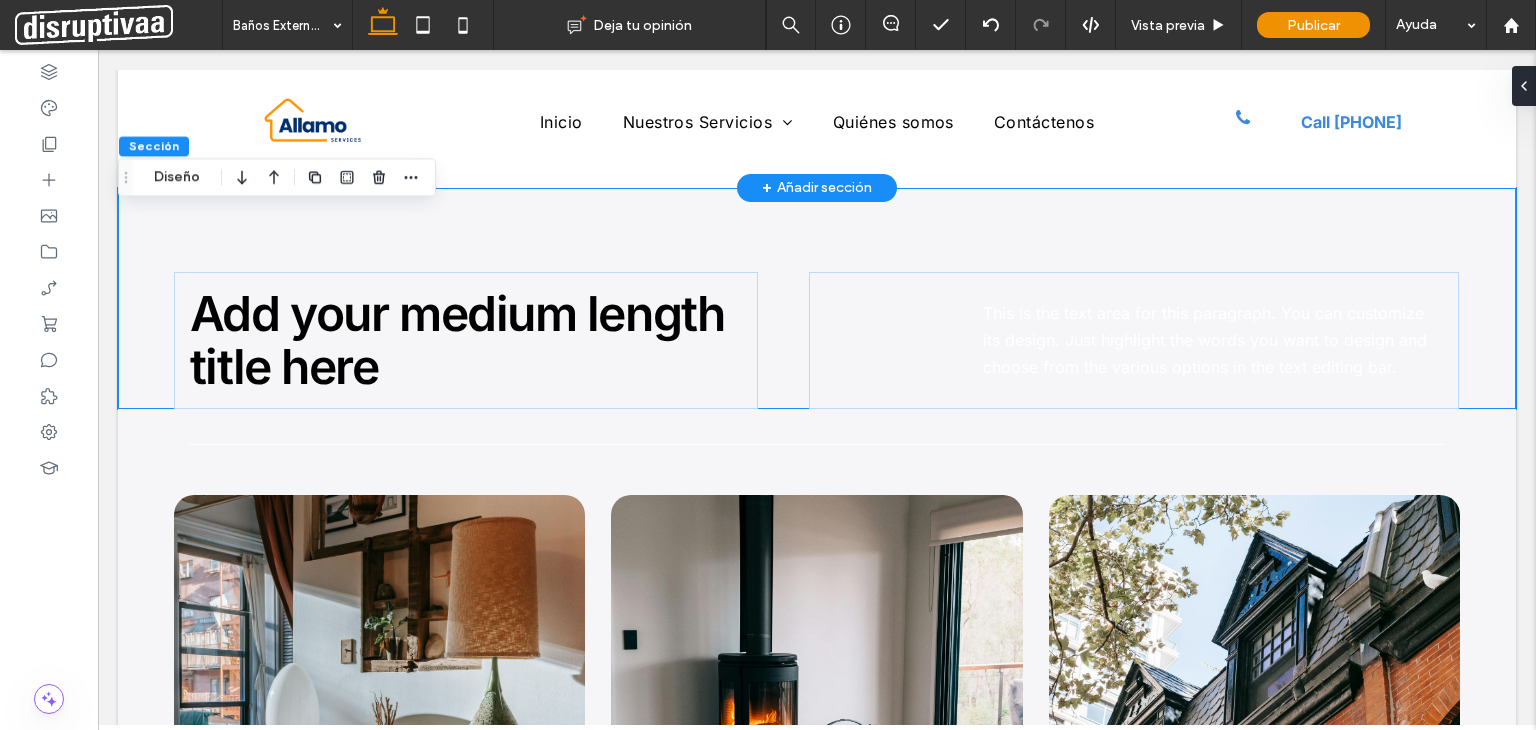 scroll, scrollTop: 2100, scrollLeft: 0, axis: vertical 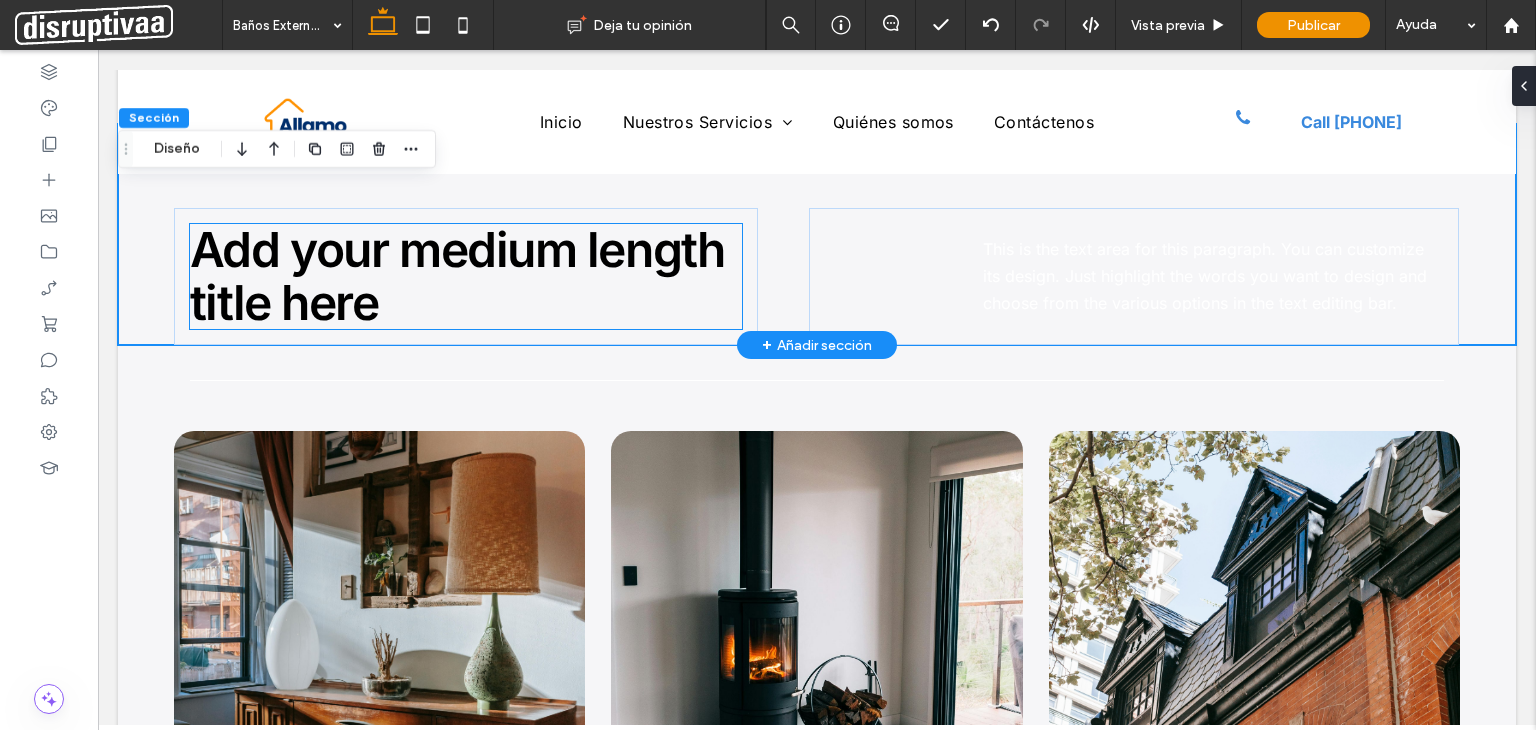 click on "Add your medium length title here" at bounding box center [457, 276] 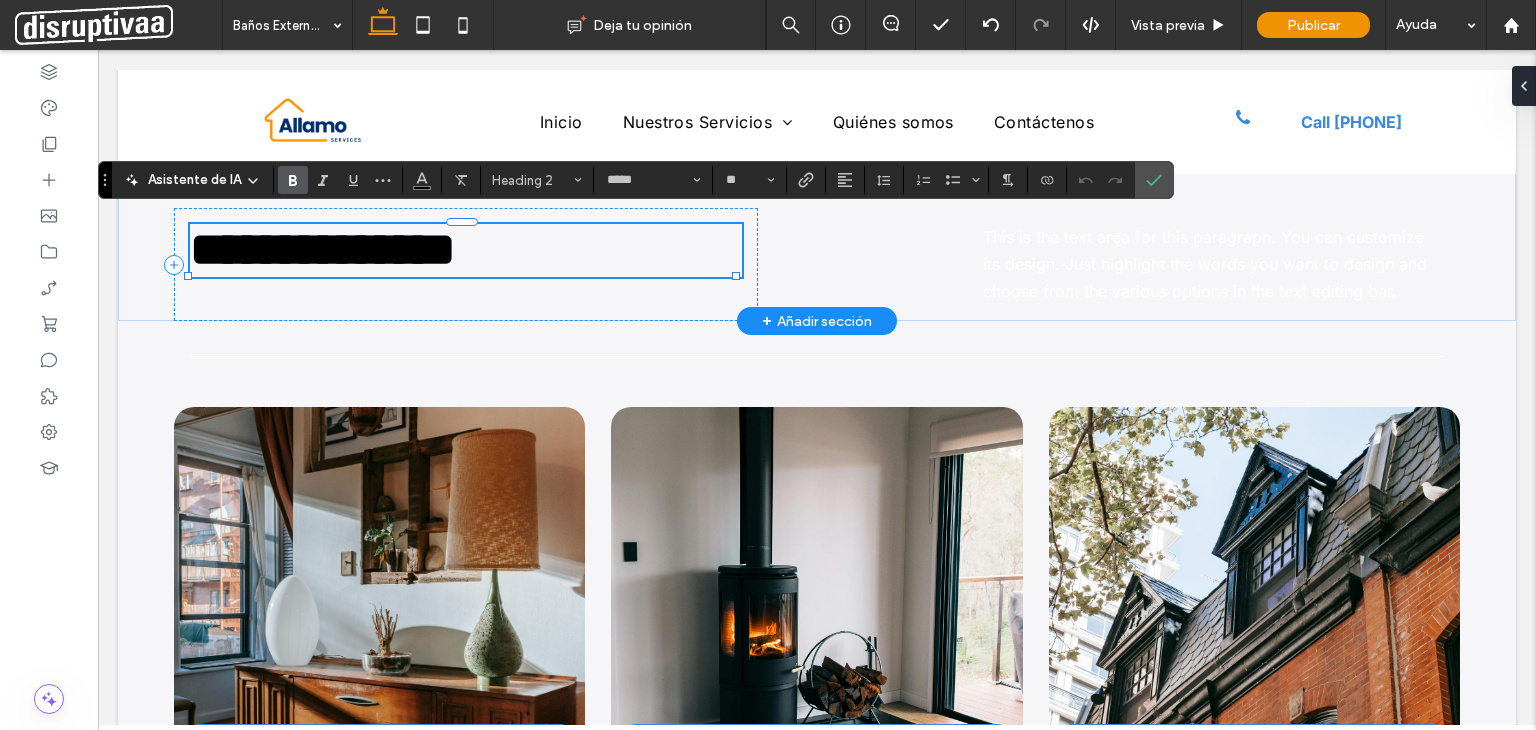type on "**" 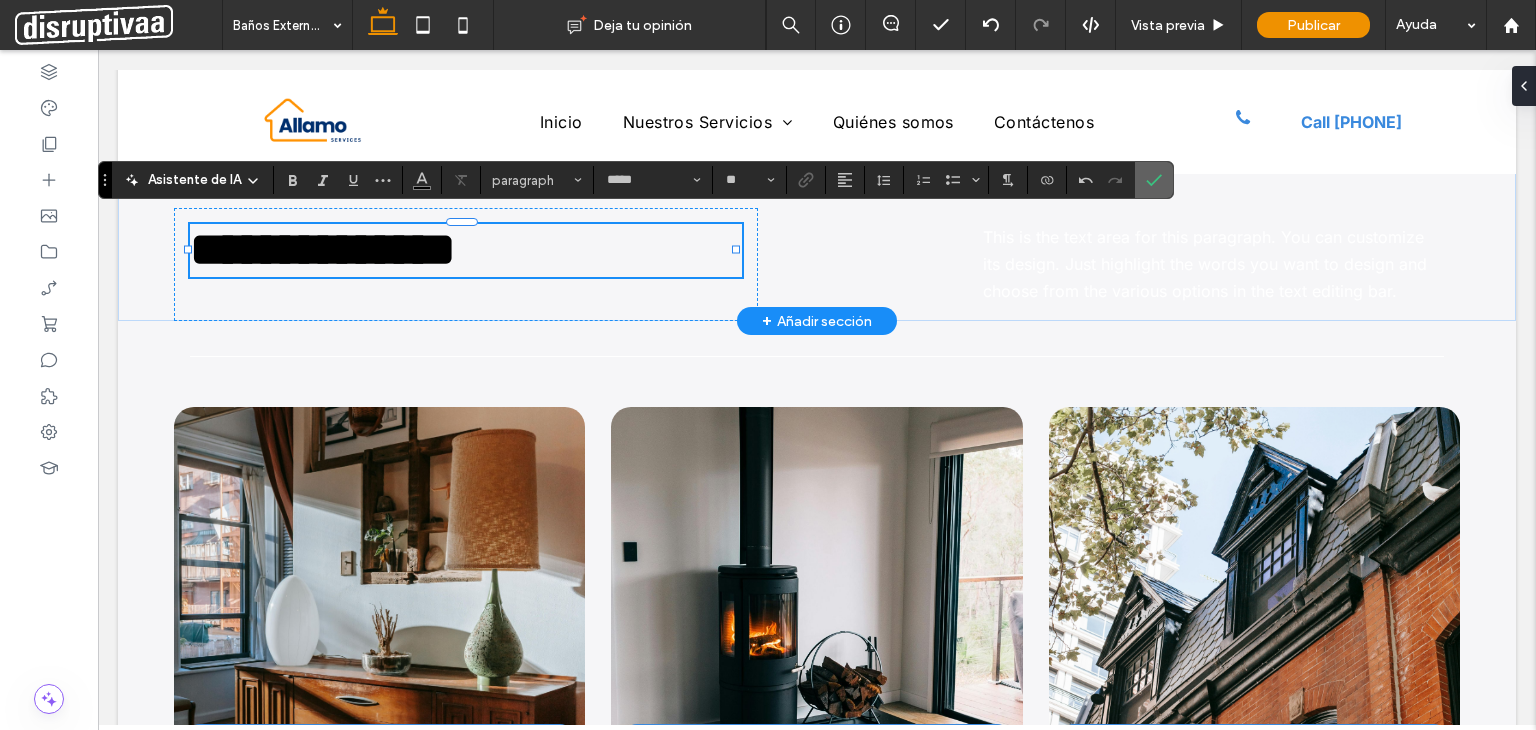 click at bounding box center [1150, 180] 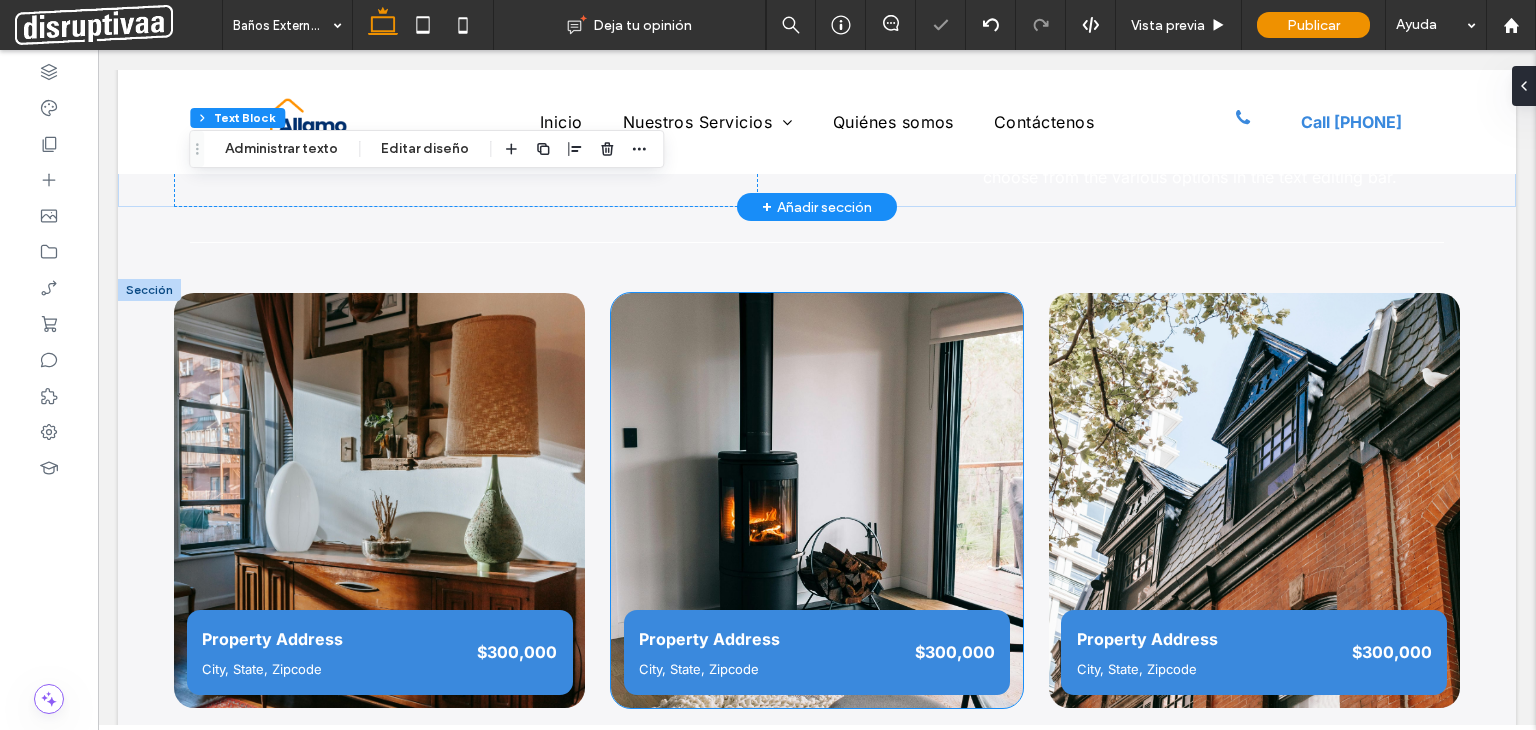 scroll, scrollTop: 2300, scrollLeft: 0, axis: vertical 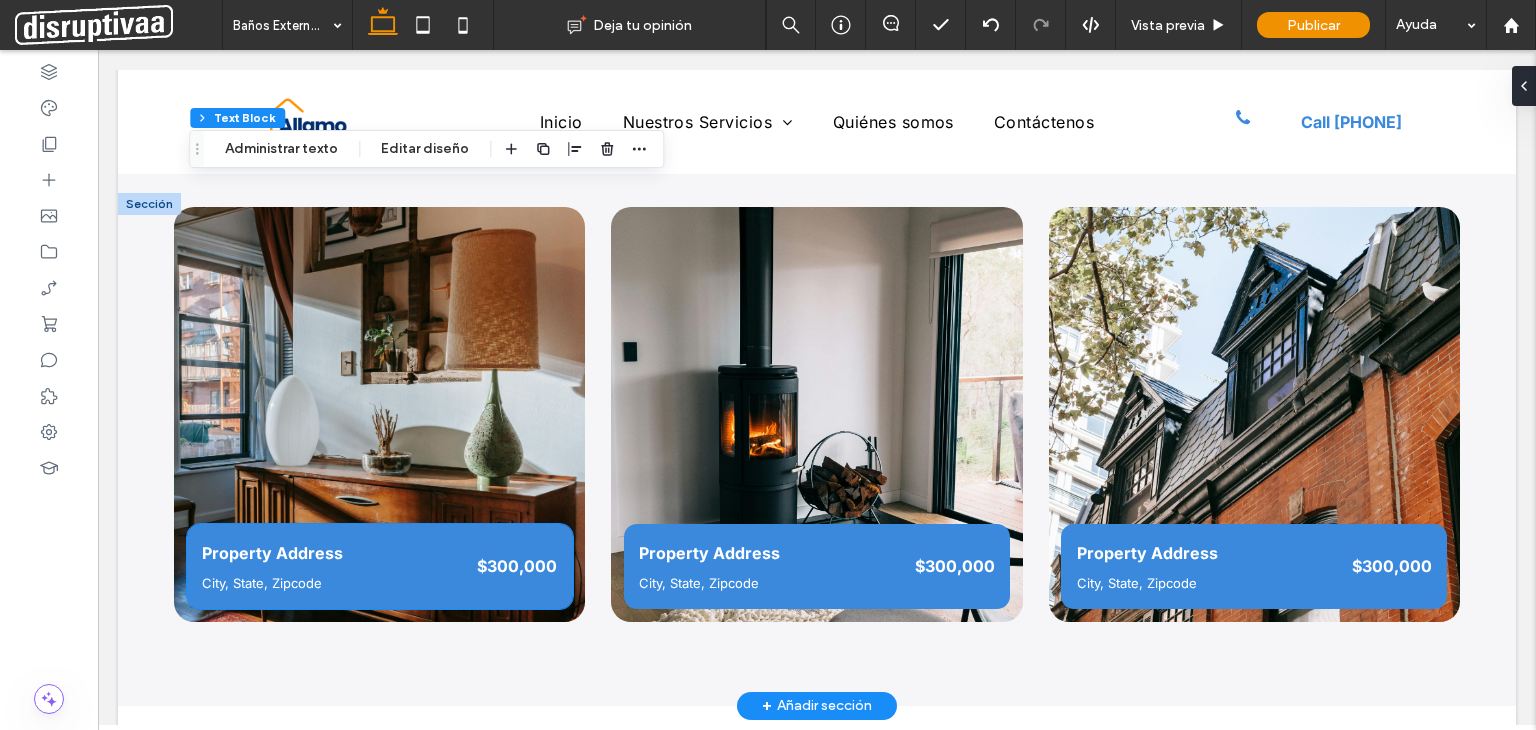 click on "Property Address" at bounding box center [272, 553] 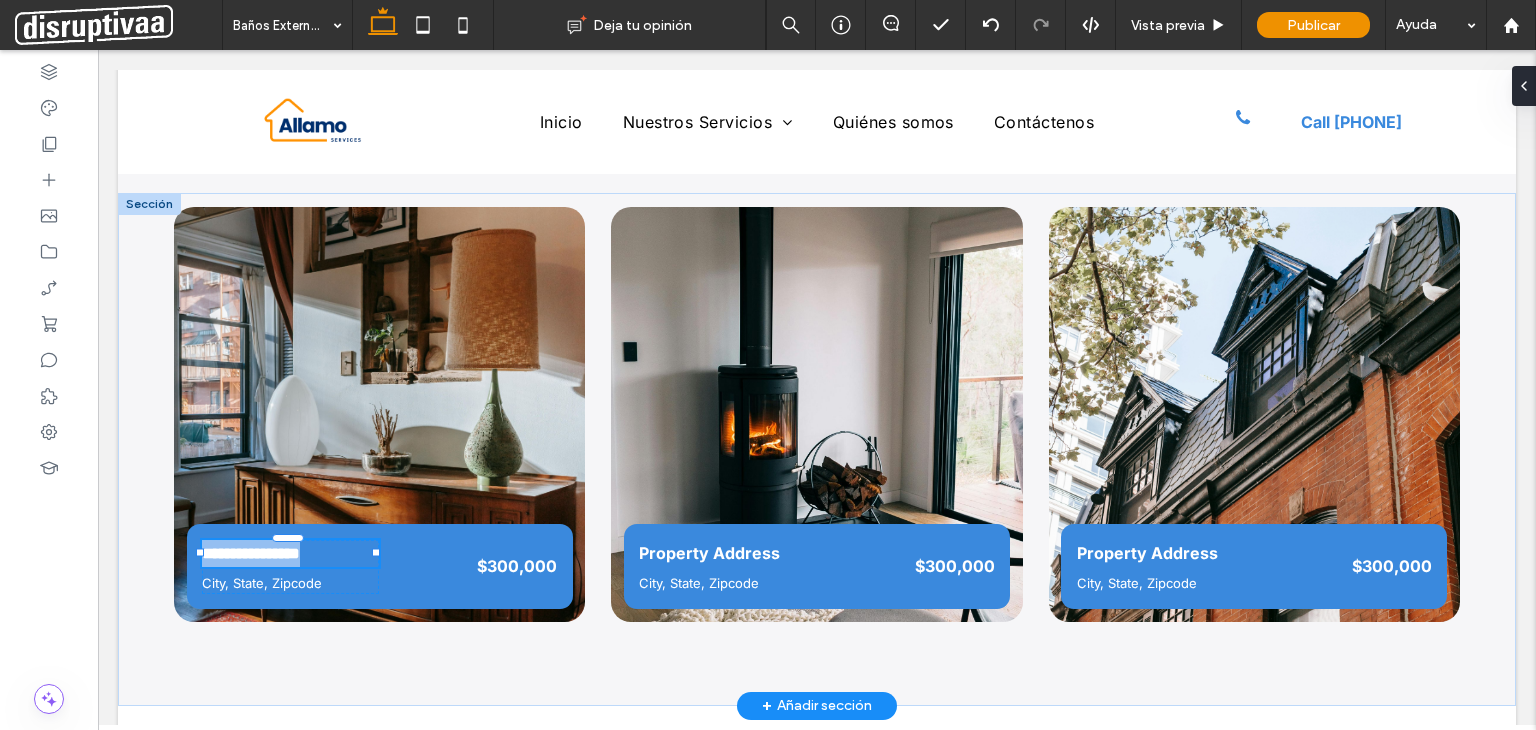 type on "*****" 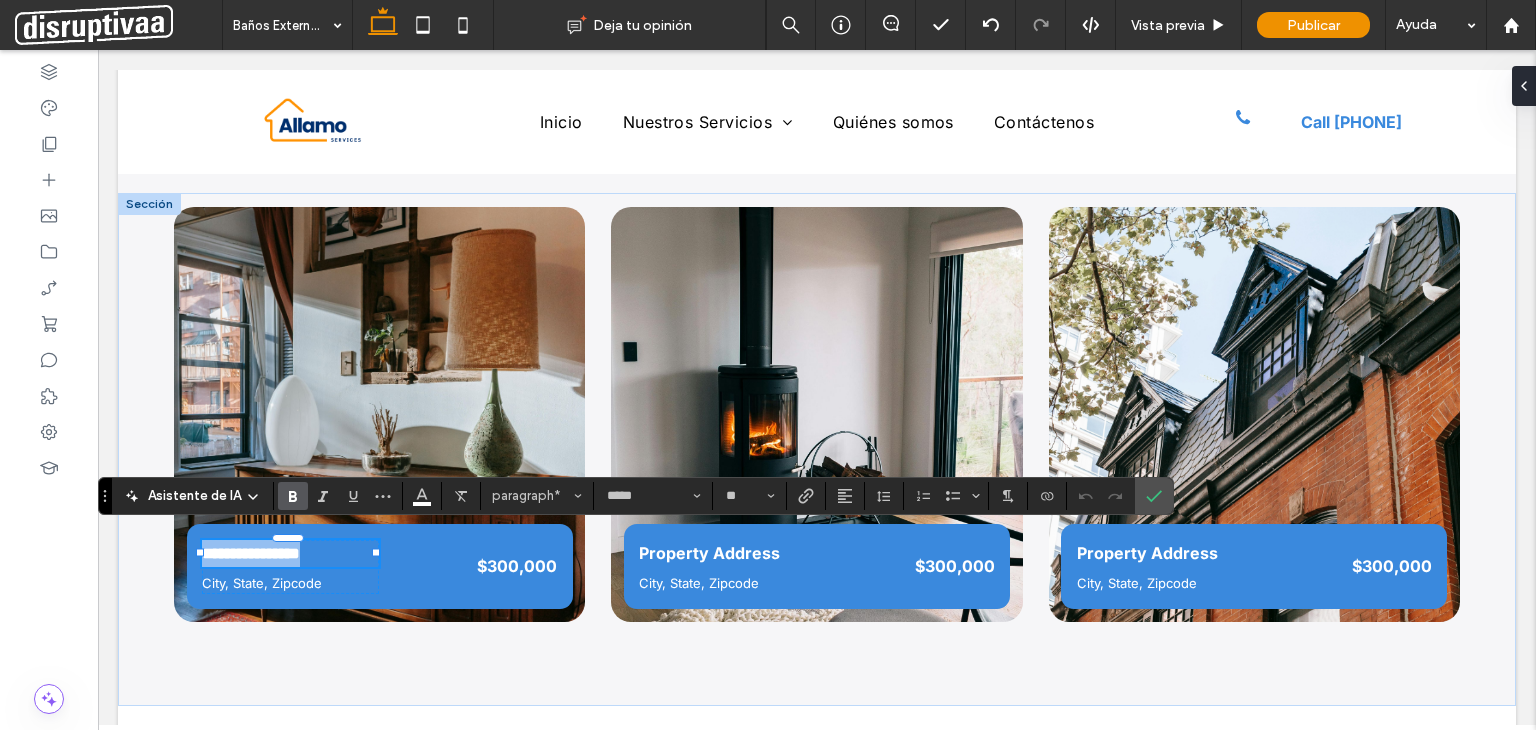 type 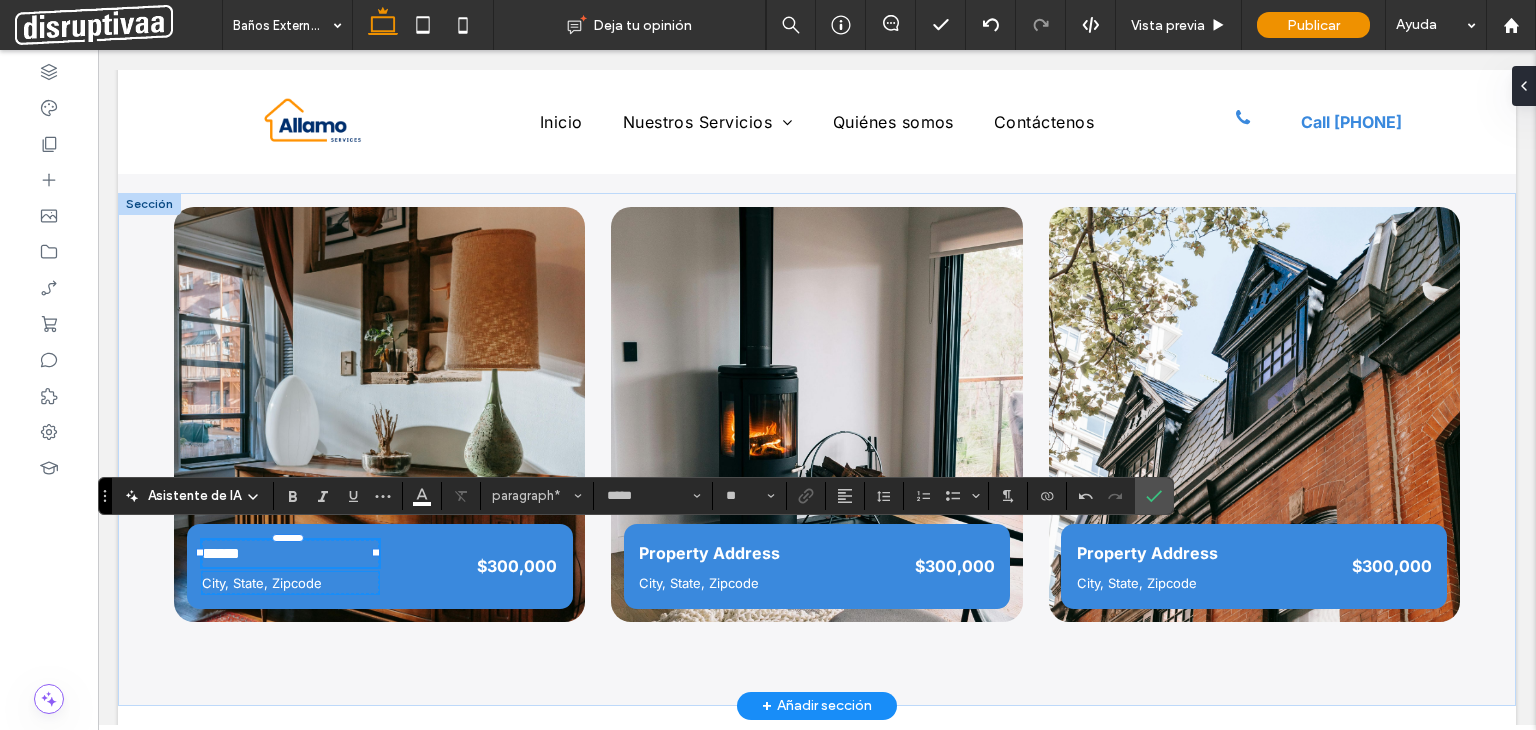 click on "City, State, Zipcode" at bounding box center [262, 583] 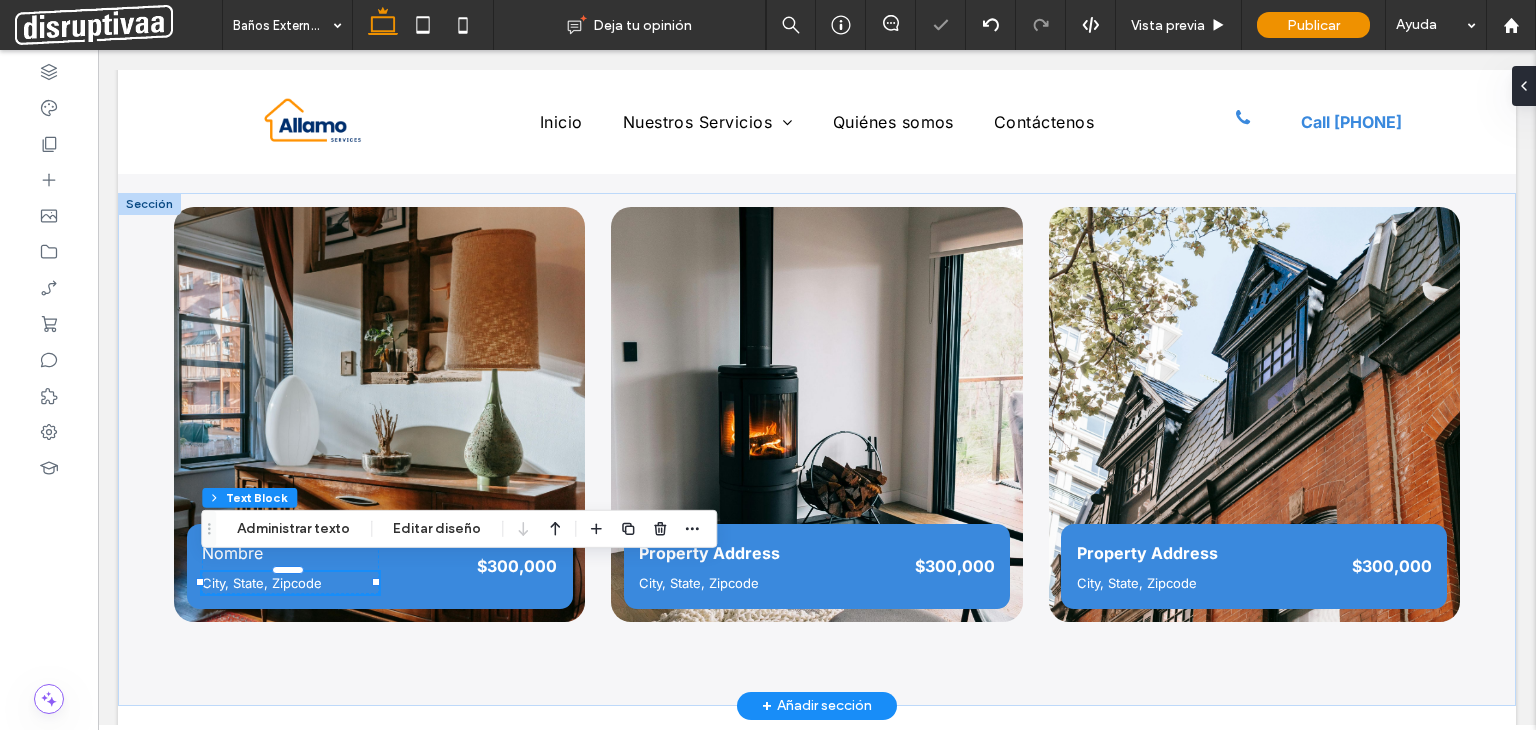 click on "City, State, Zipcode" at bounding box center (262, 583) 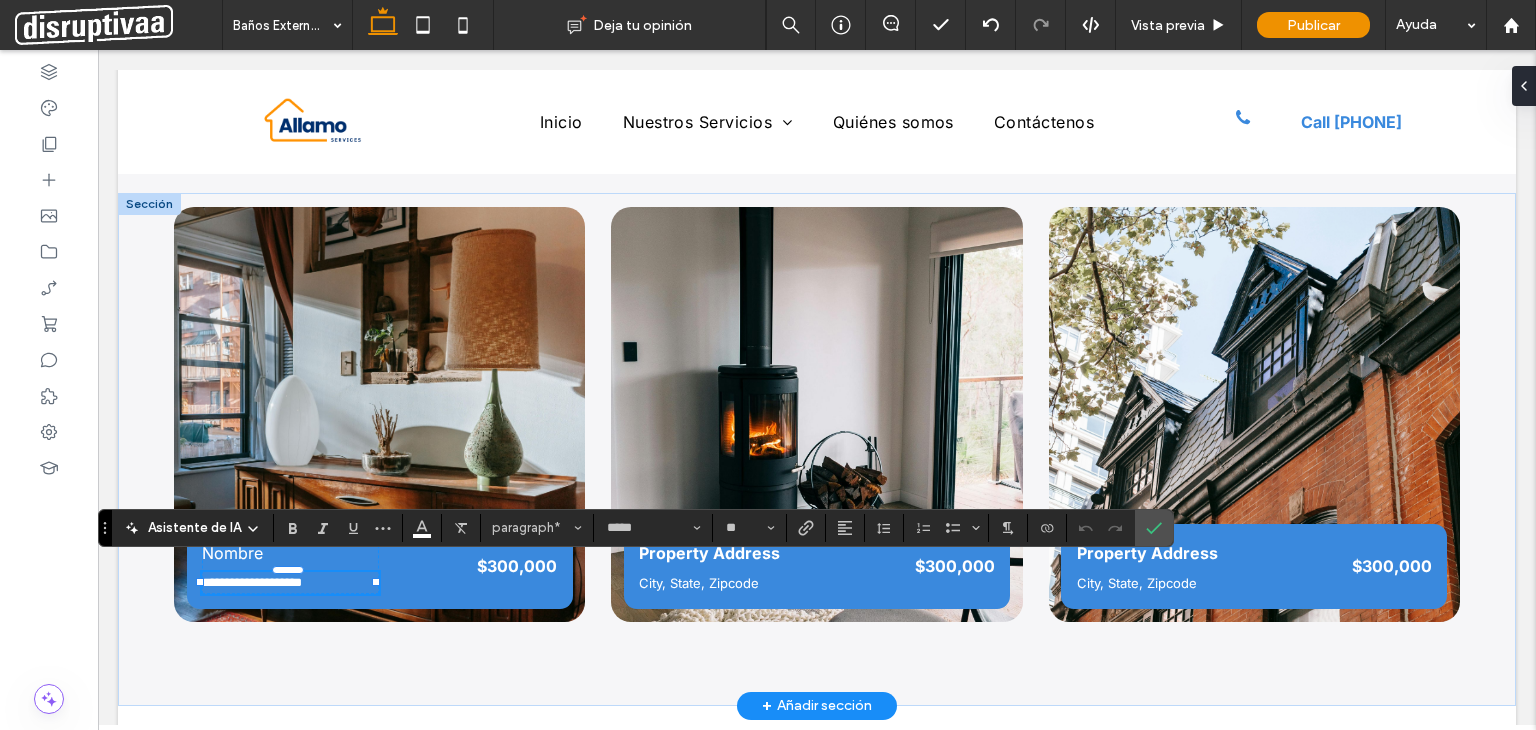 type 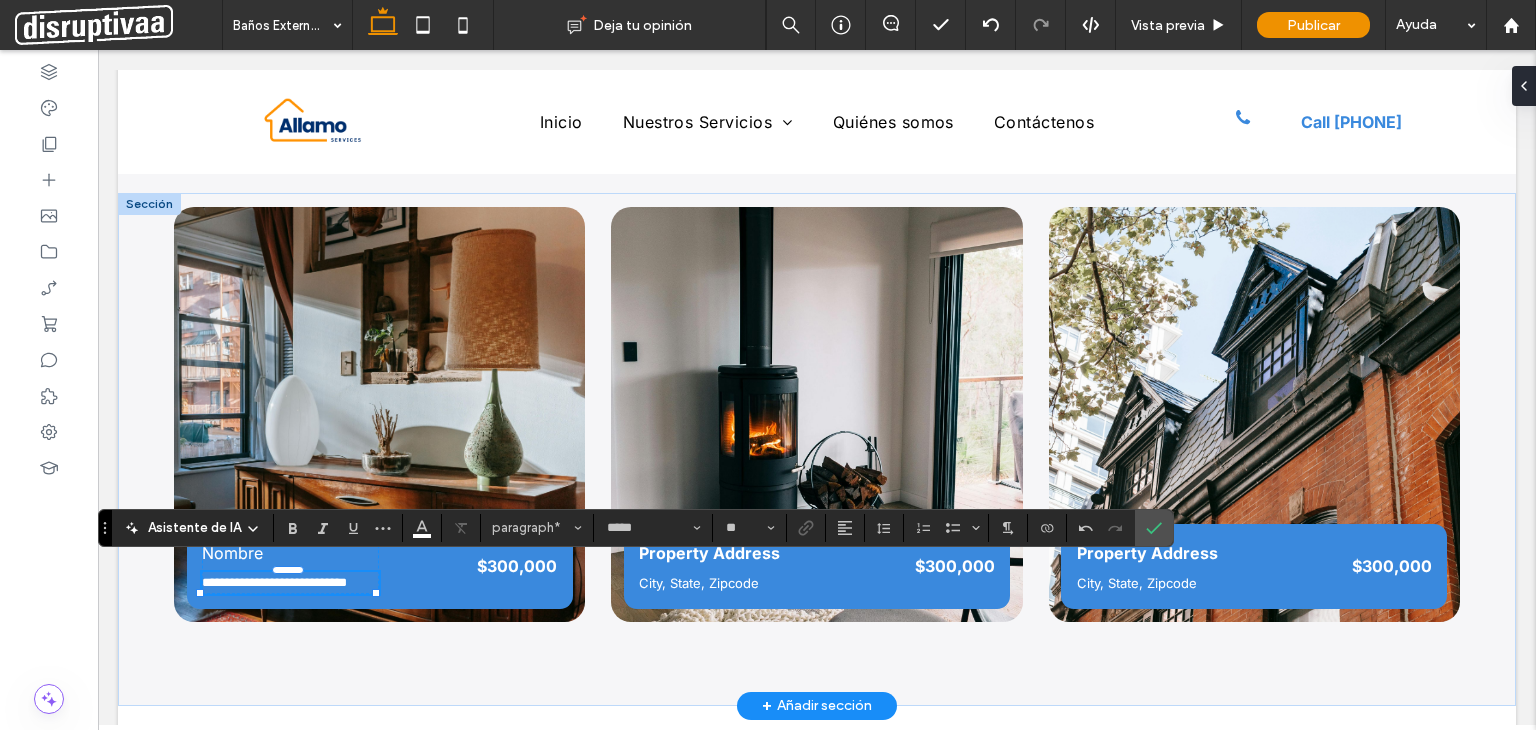 drag, startPoint x: 251, startPoint y: 583, endPoint x: 245, endPoint y: 573, distance: 11.661903 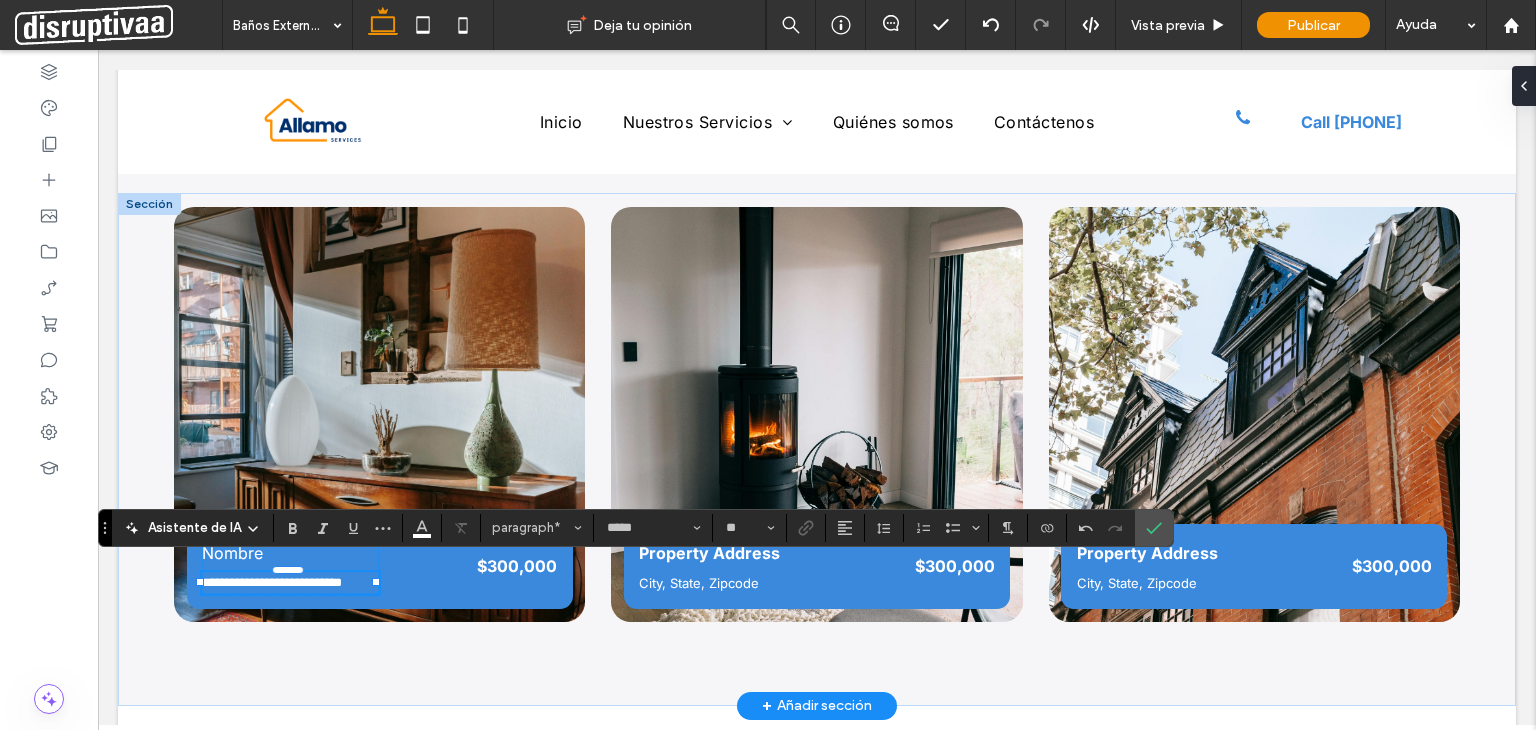 click on "**********" at bounding box center (272, 582) 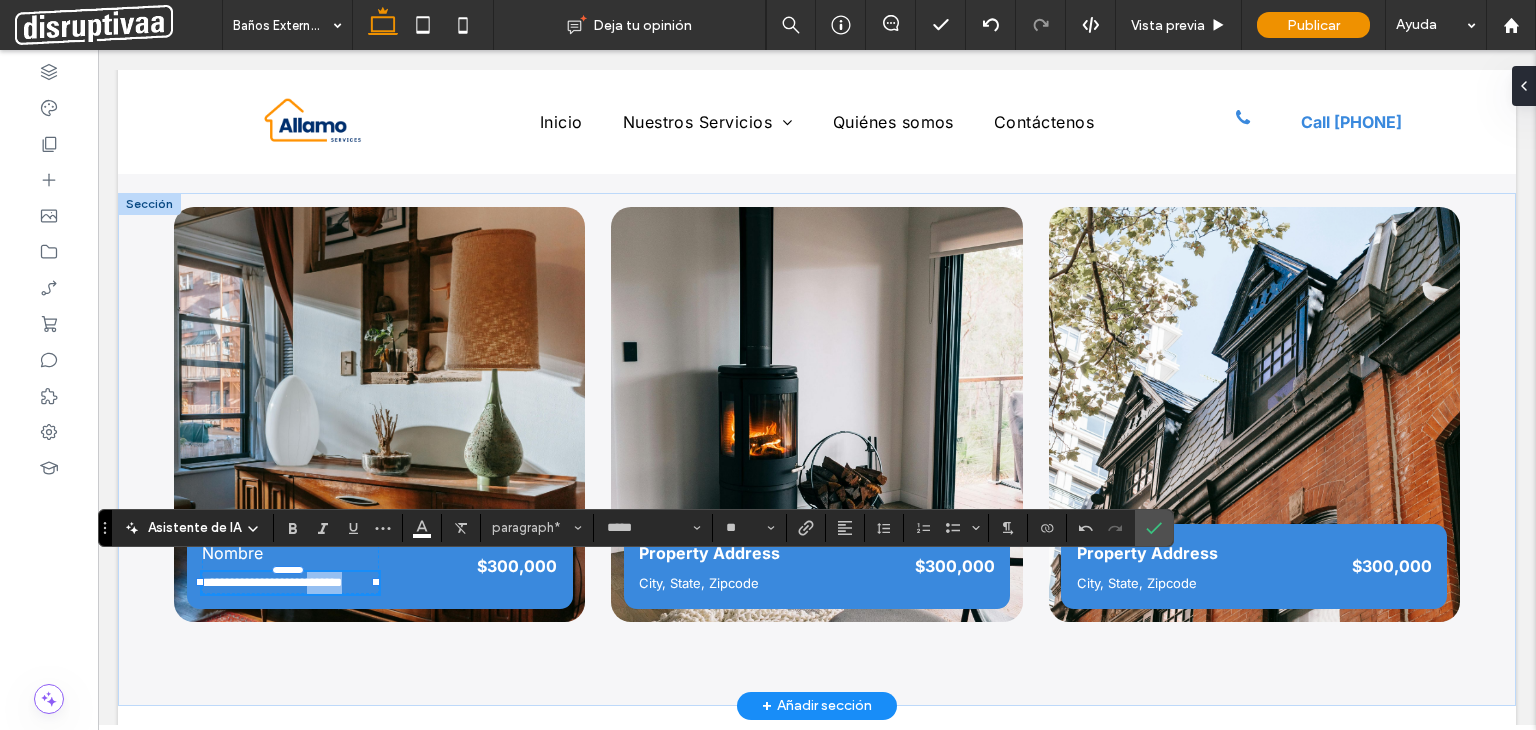 click on "**********" at bounding box center [272, 582] 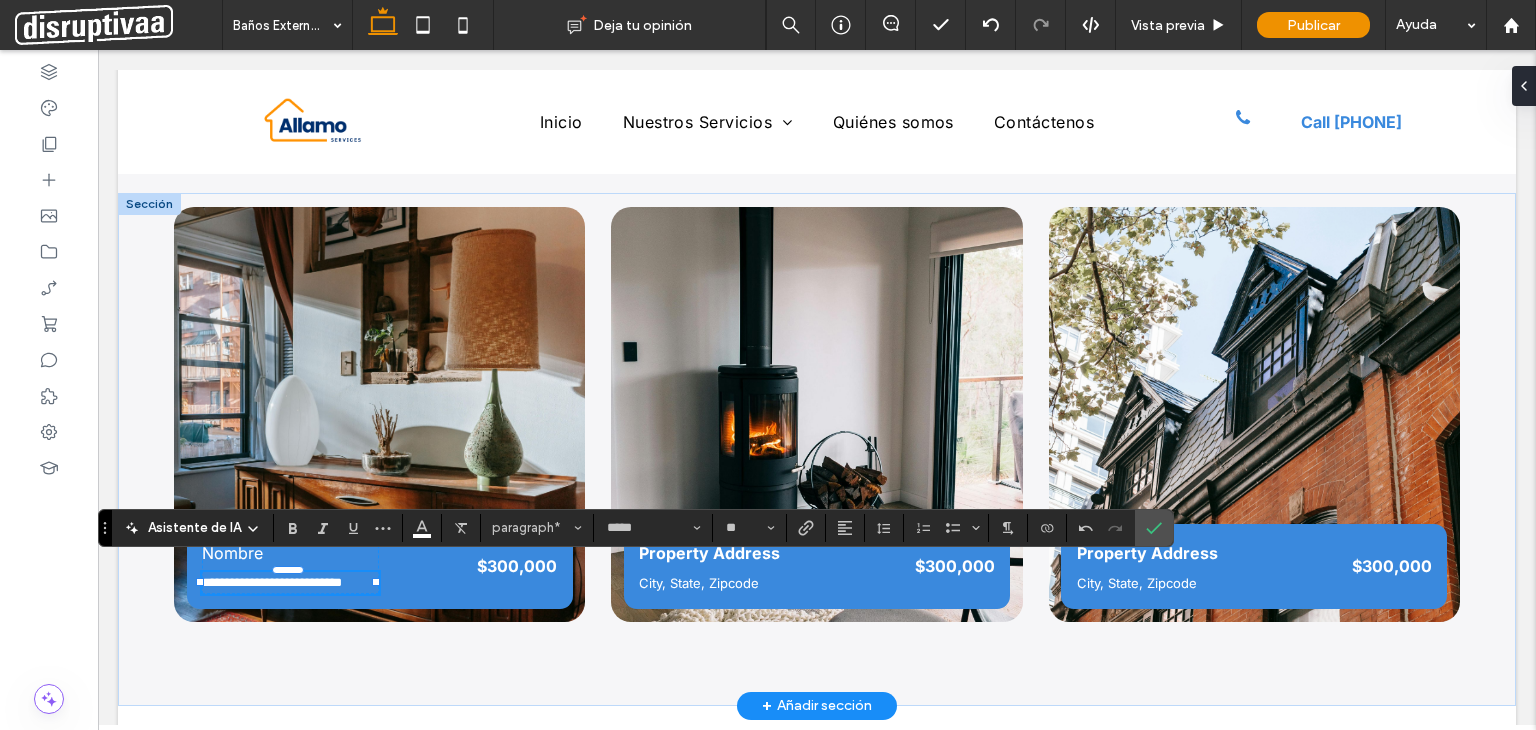 click on "**********" at bounding box center (272, 582) 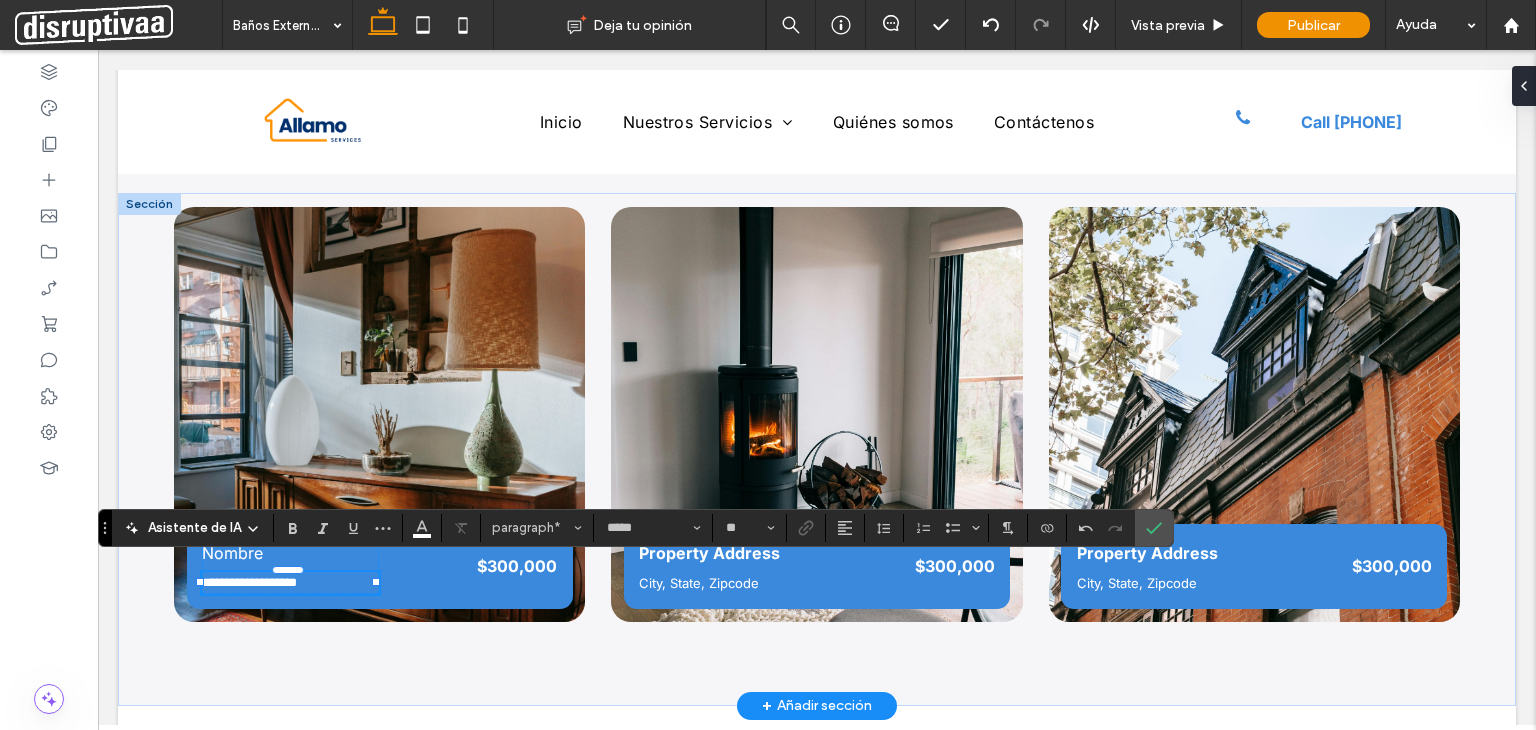 click on "**********" at bounding box center [290, 583] 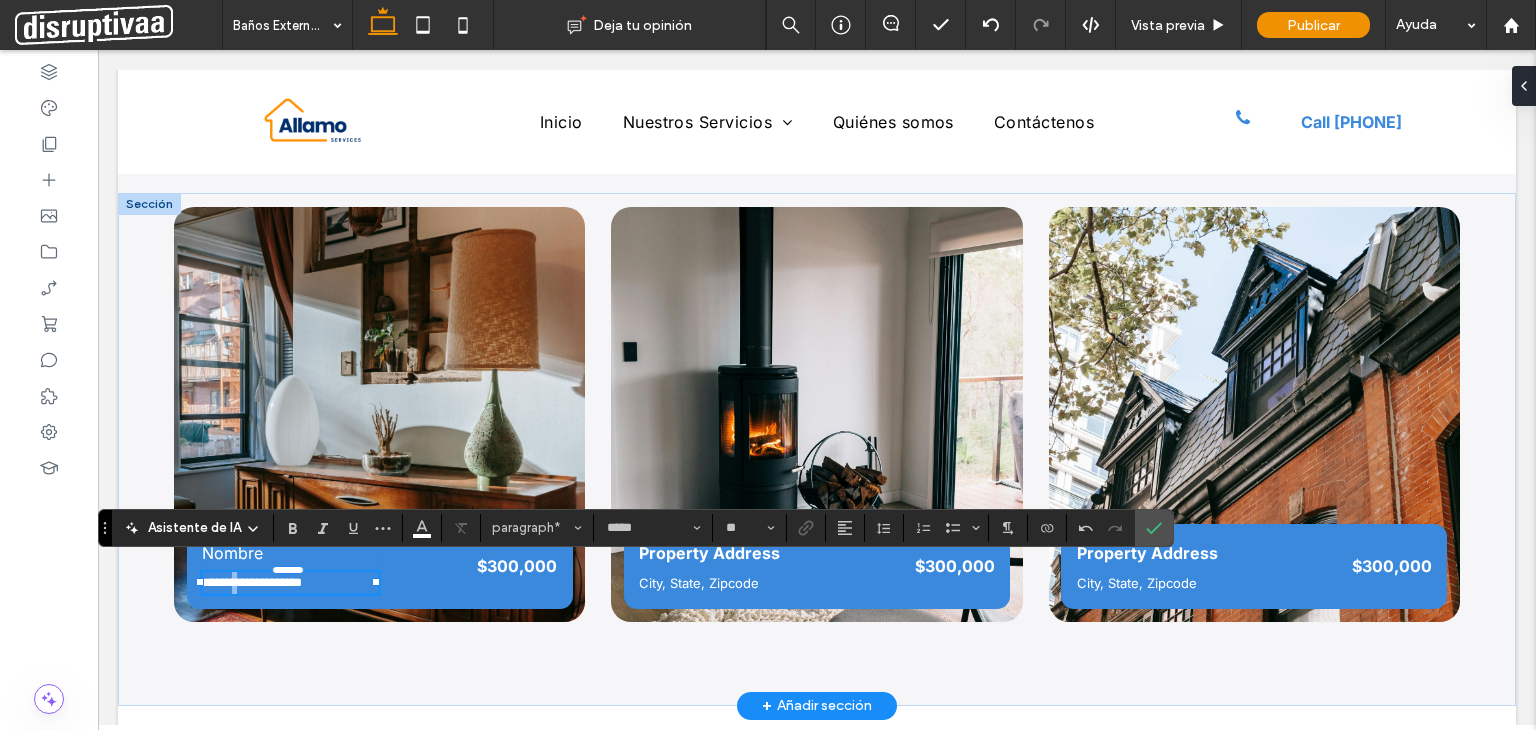 click on "**********" at bounding box center (252, 582) 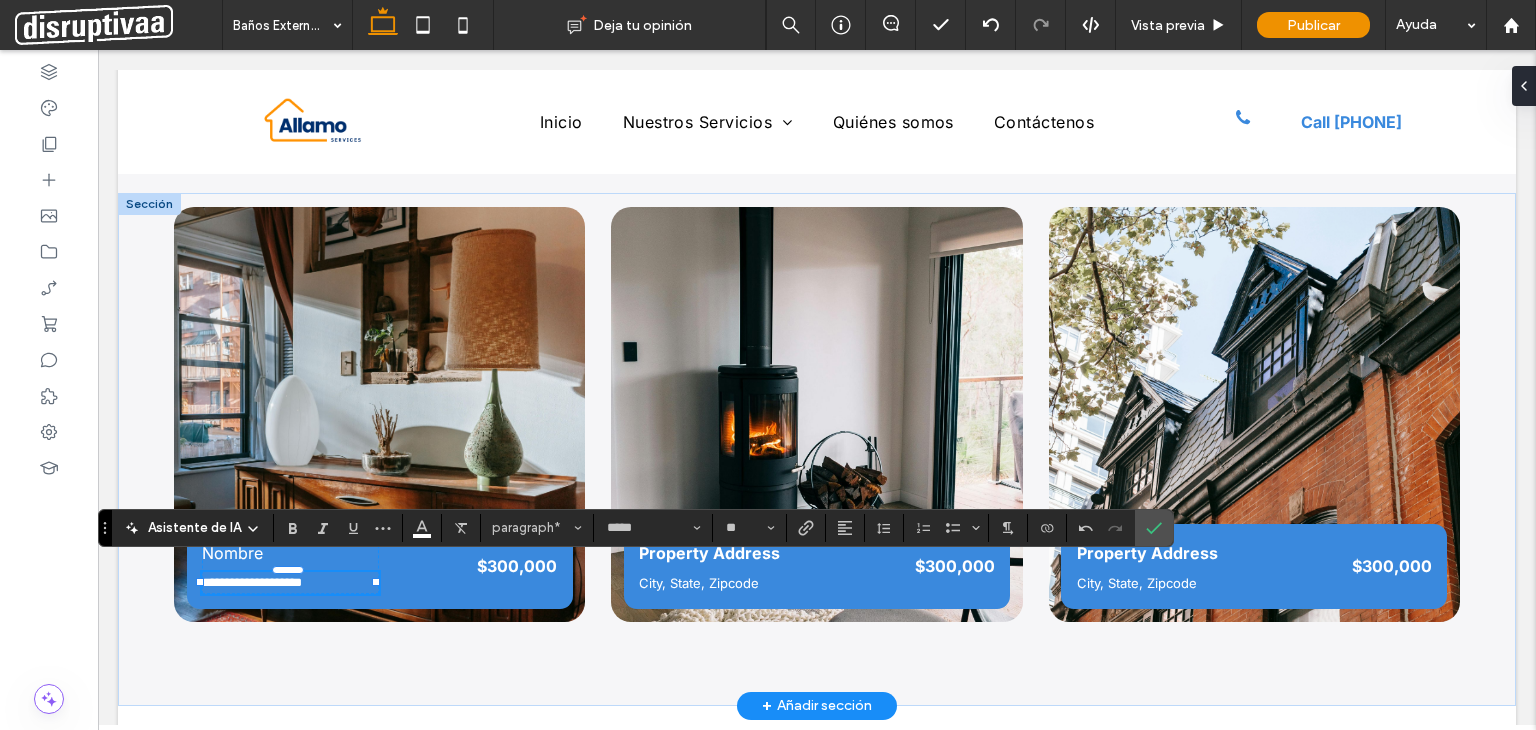 click on "**********" at bounding box center [252, 582] 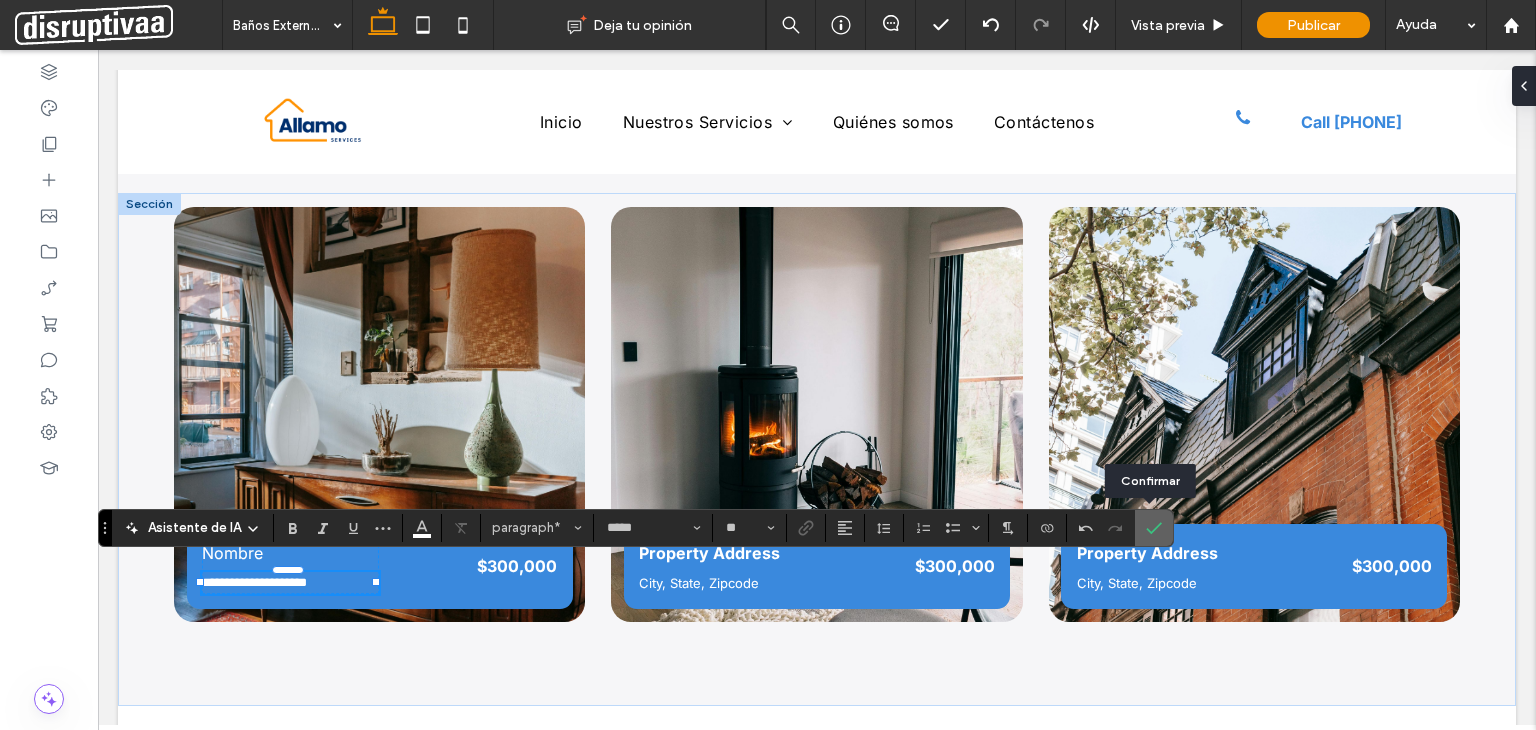 click 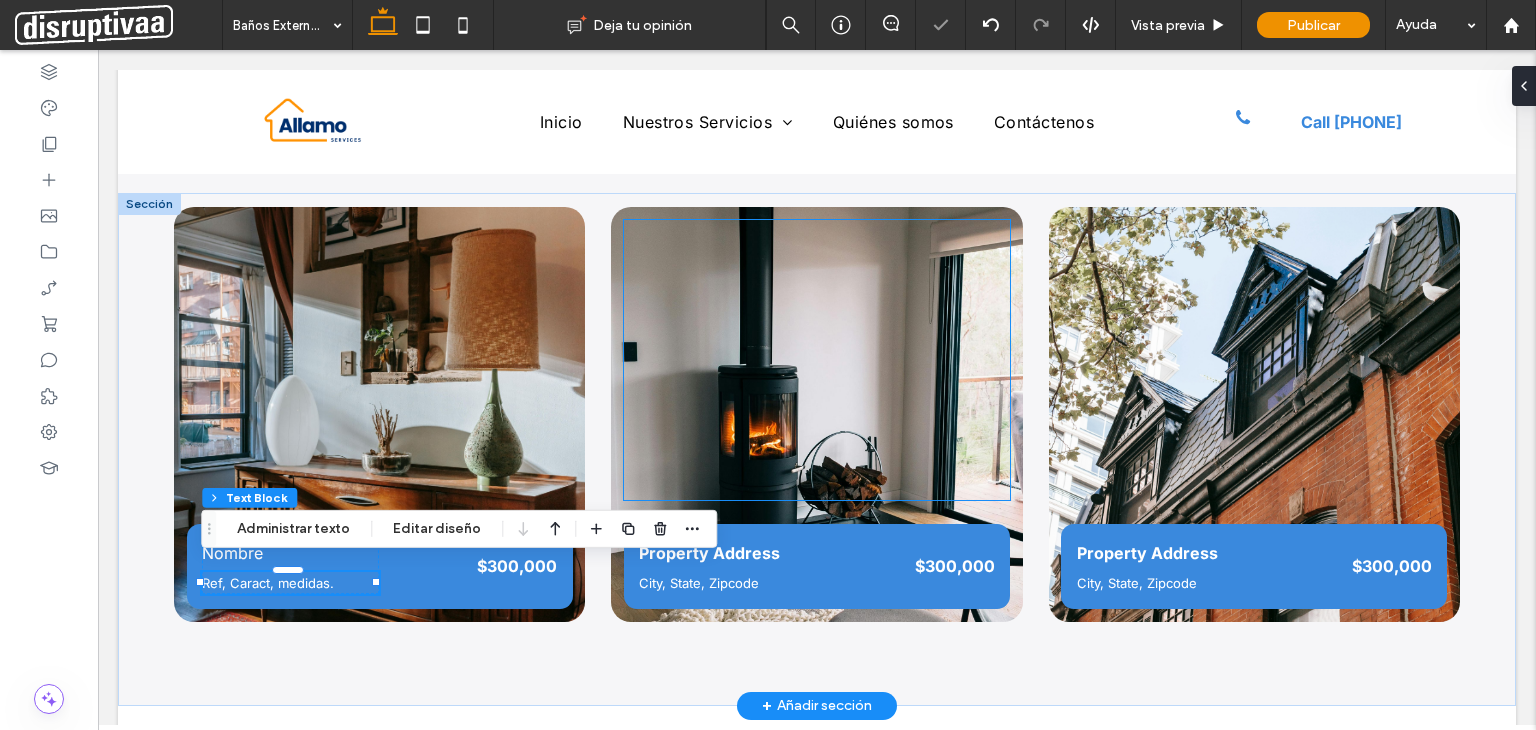 click at bounding box center (817, 360) 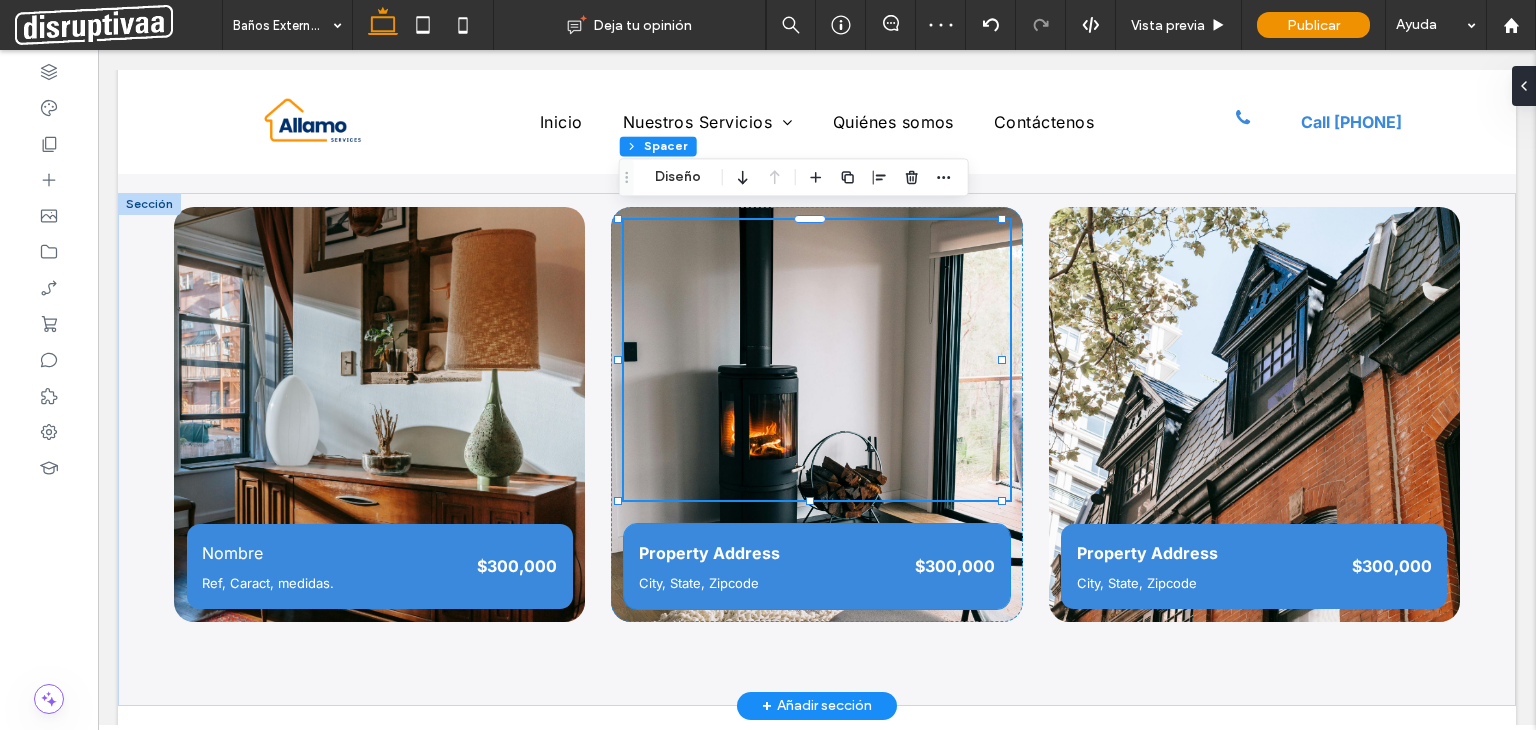 click on "Property Address" at bounding box center [709, 553] 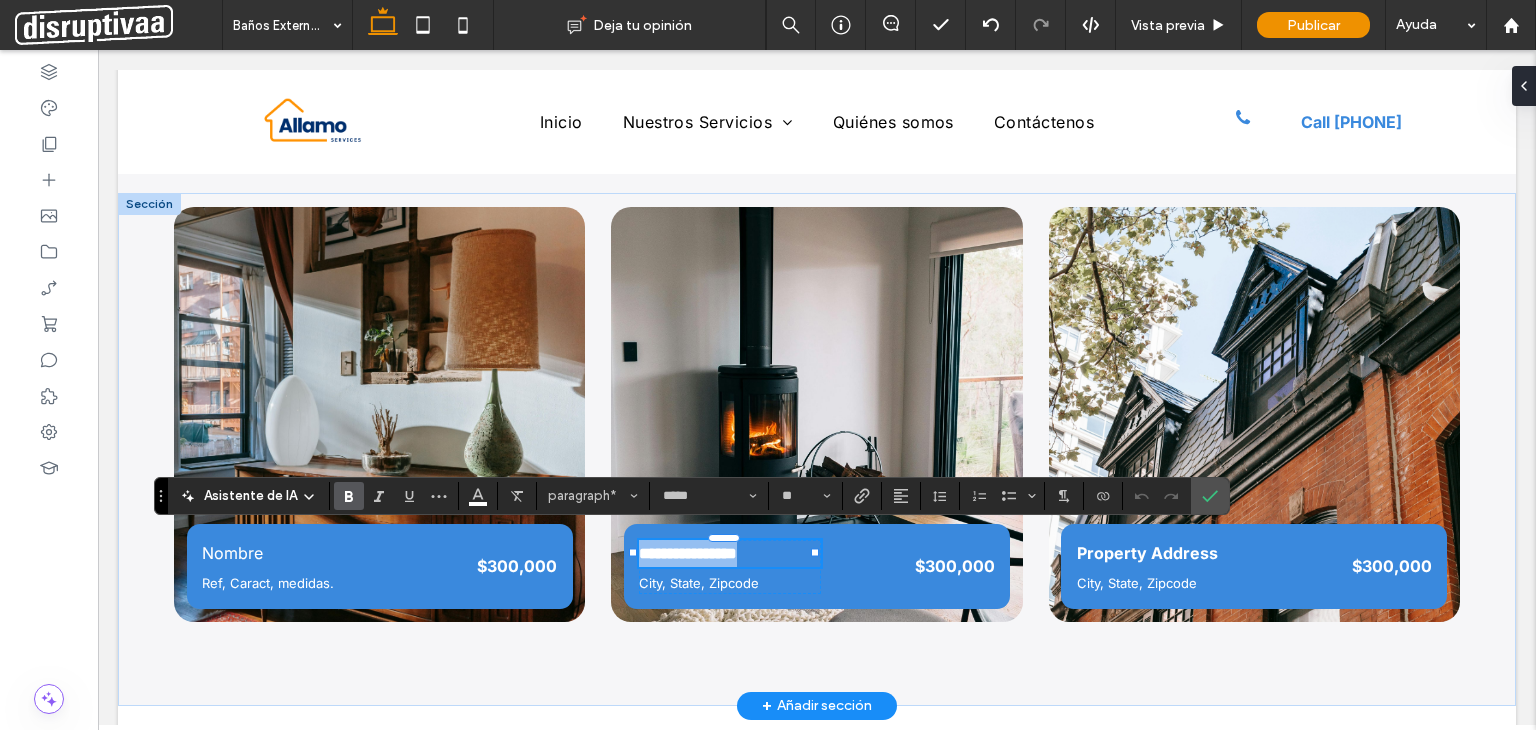 type 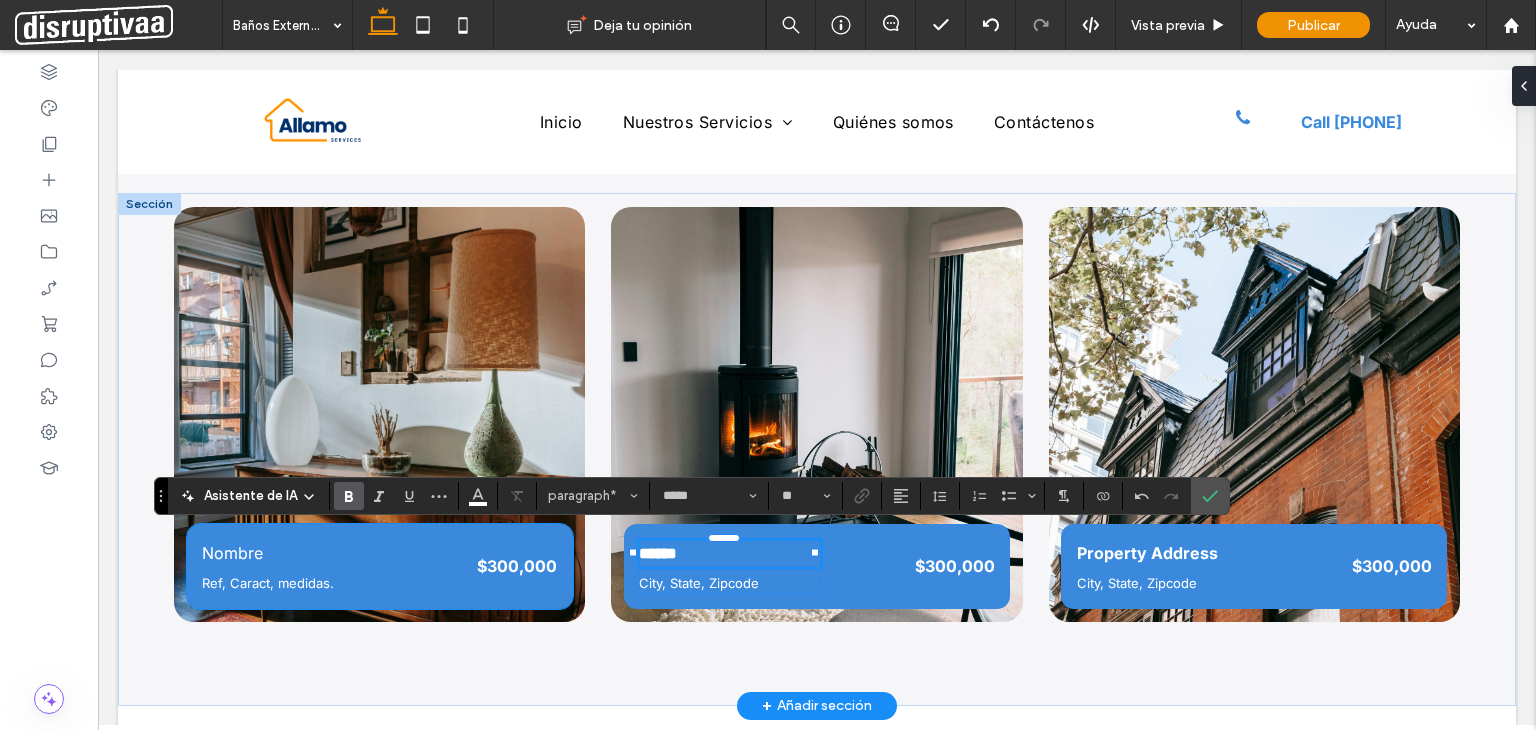 click on "Ref, Caract, medidas." at bounding box center [268, 583] 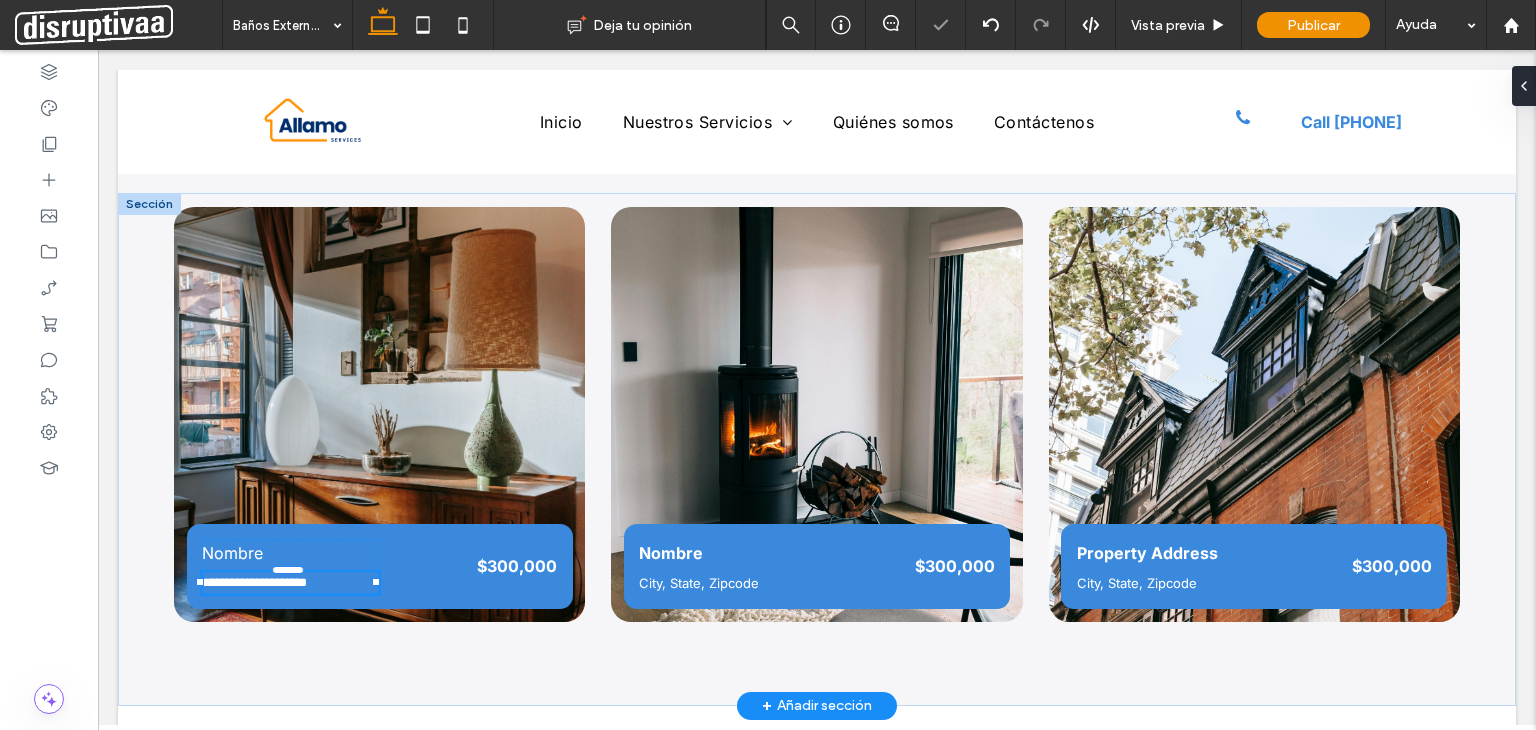 type on "*****" 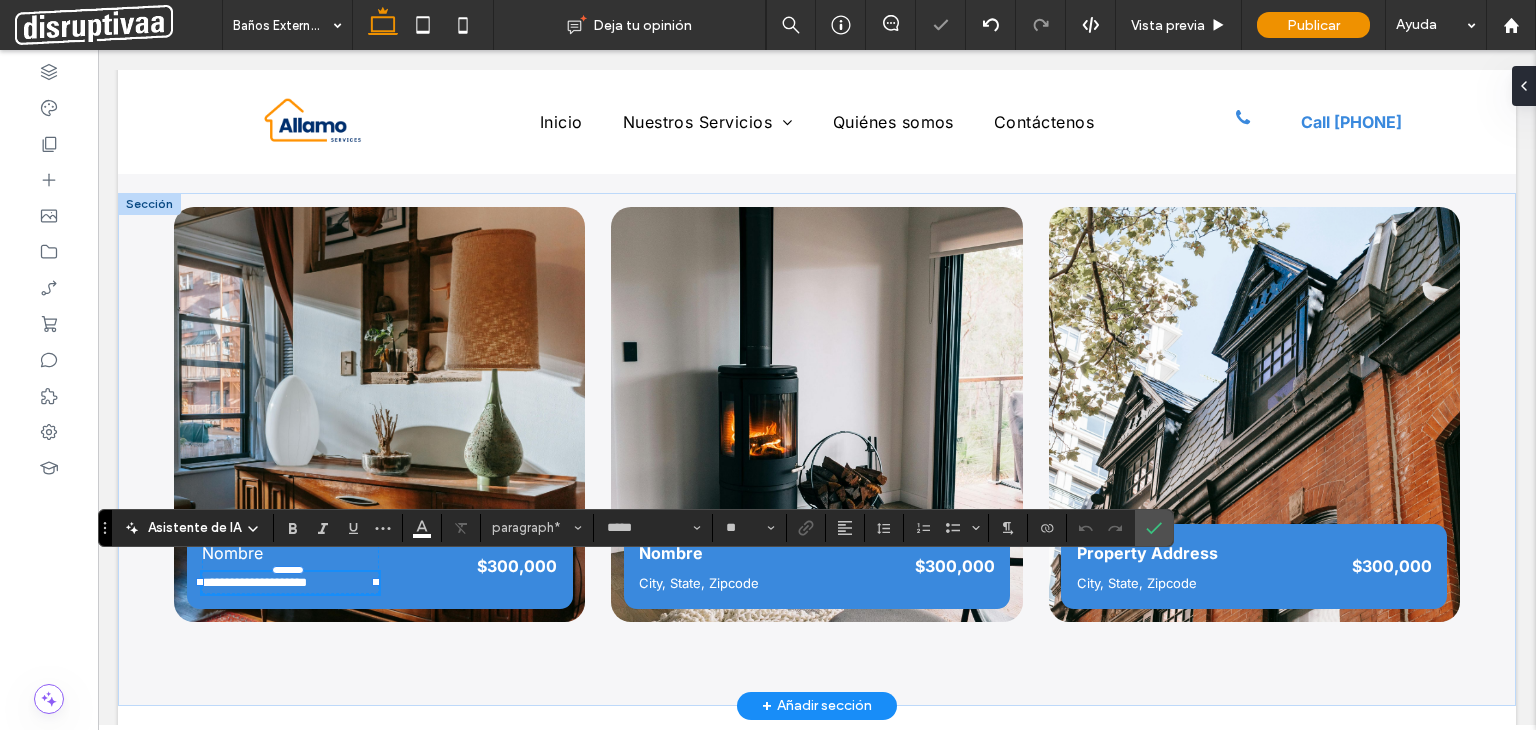 click on "**********" at bounding box center [254, 582] 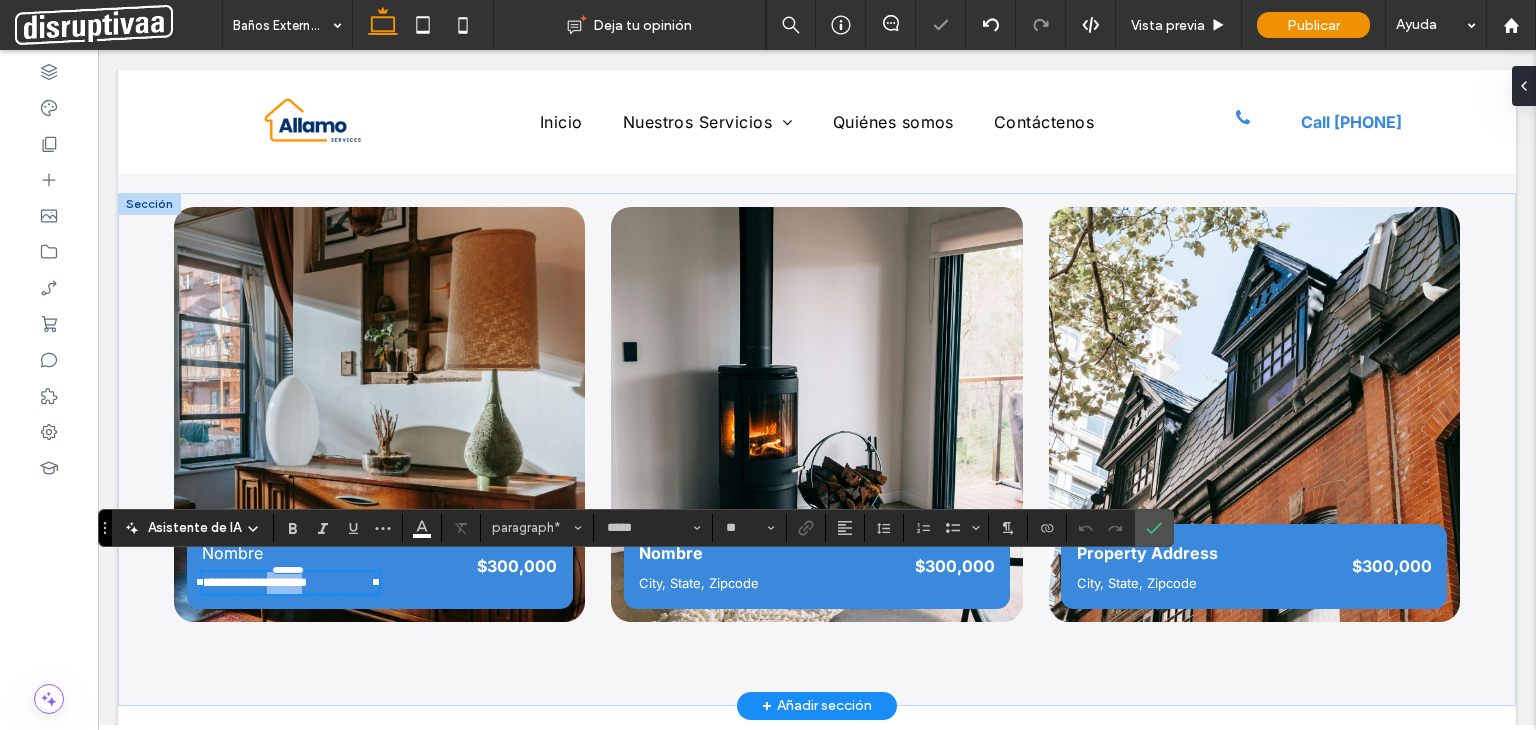 click on "**********" at bounding box center (254, 582) 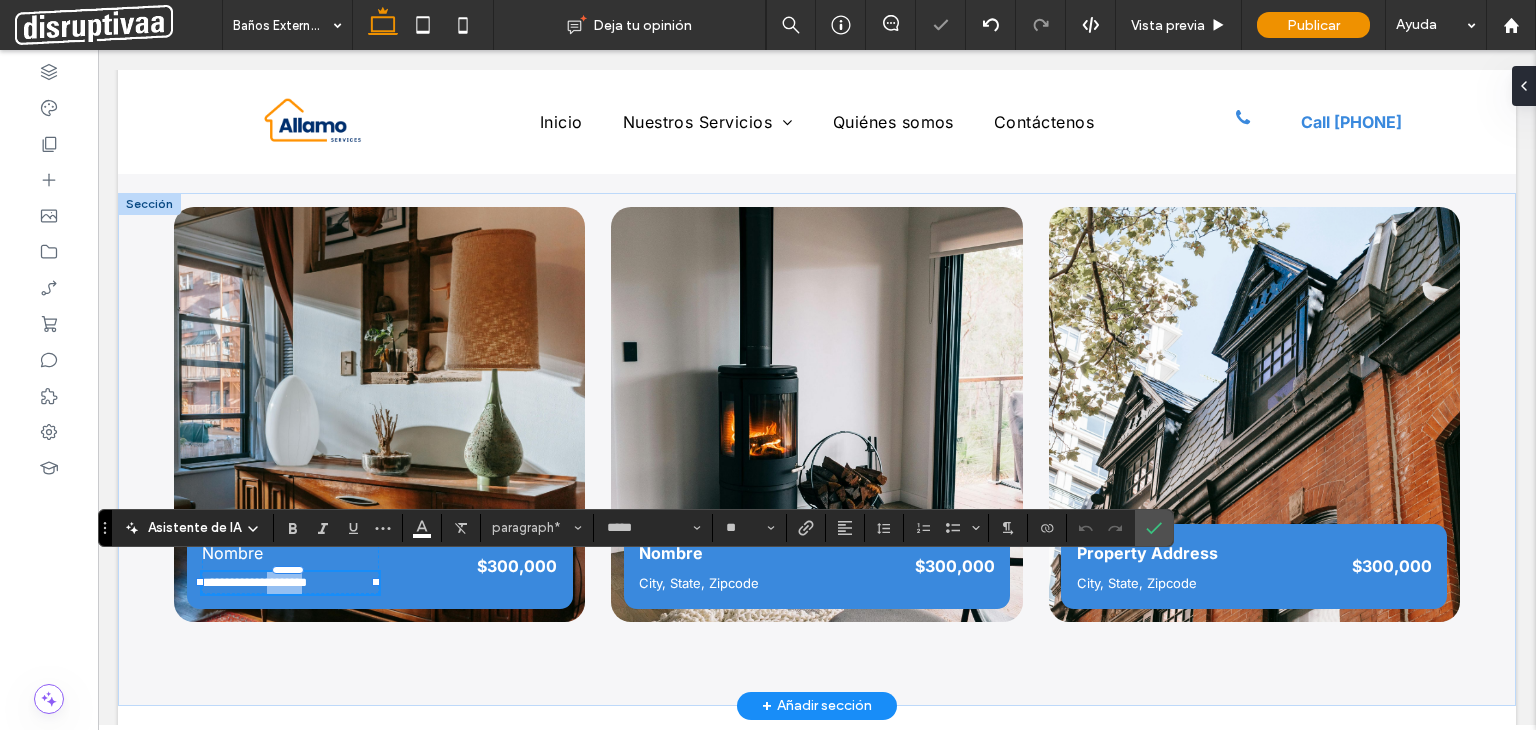 click on "**********" at bounding box center [254, 582] 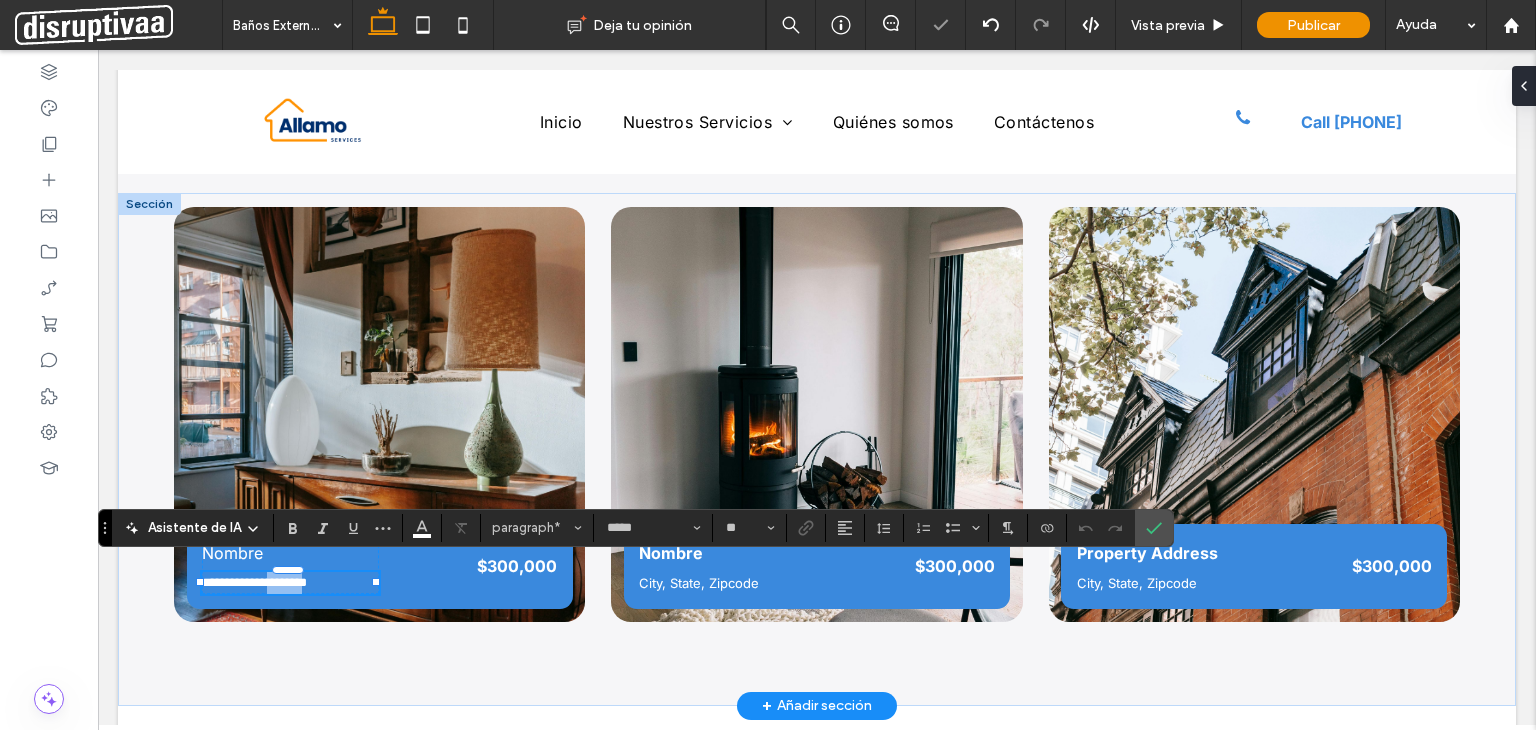 click on "**********" at bounding box center [254, 582] 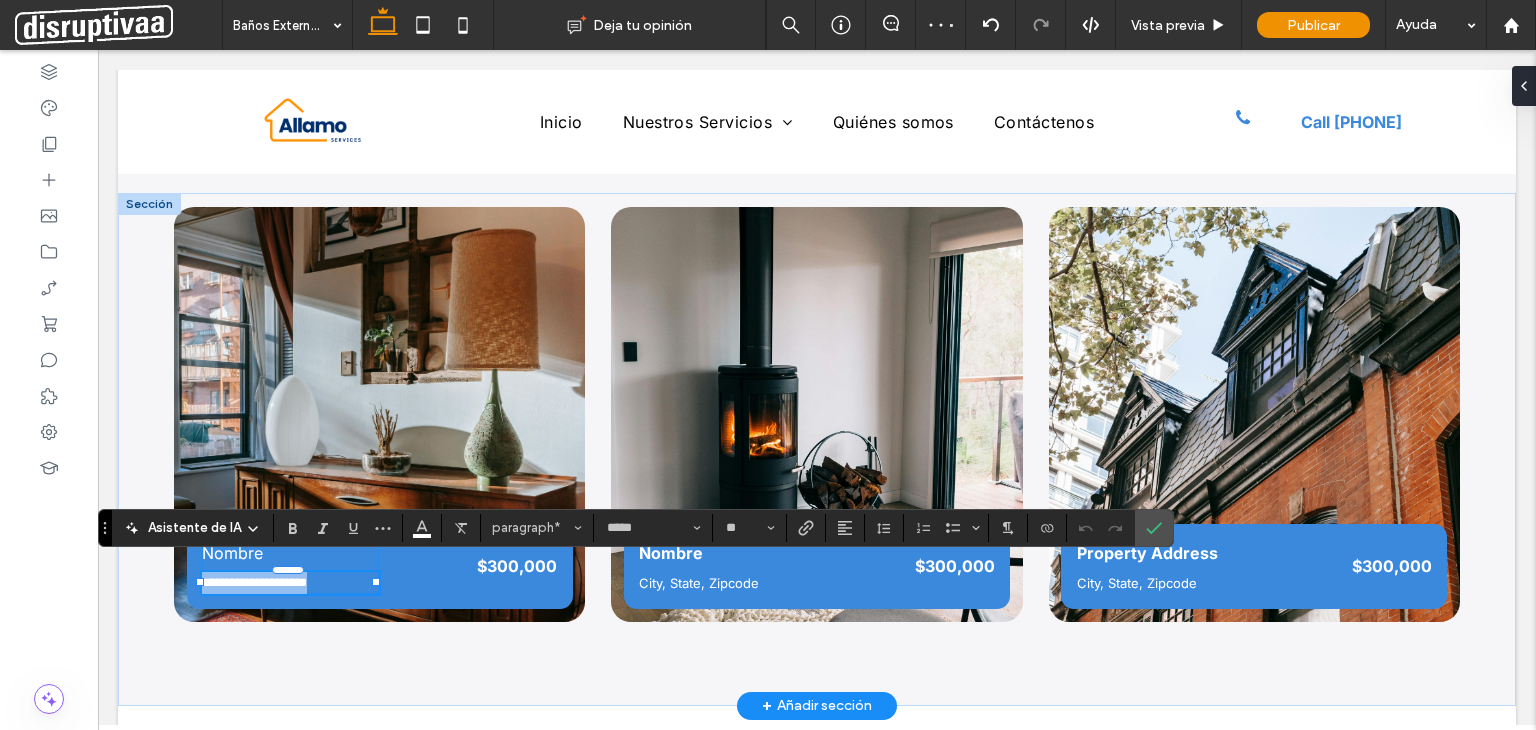 click on "**********" at bounding box center (254, 582) 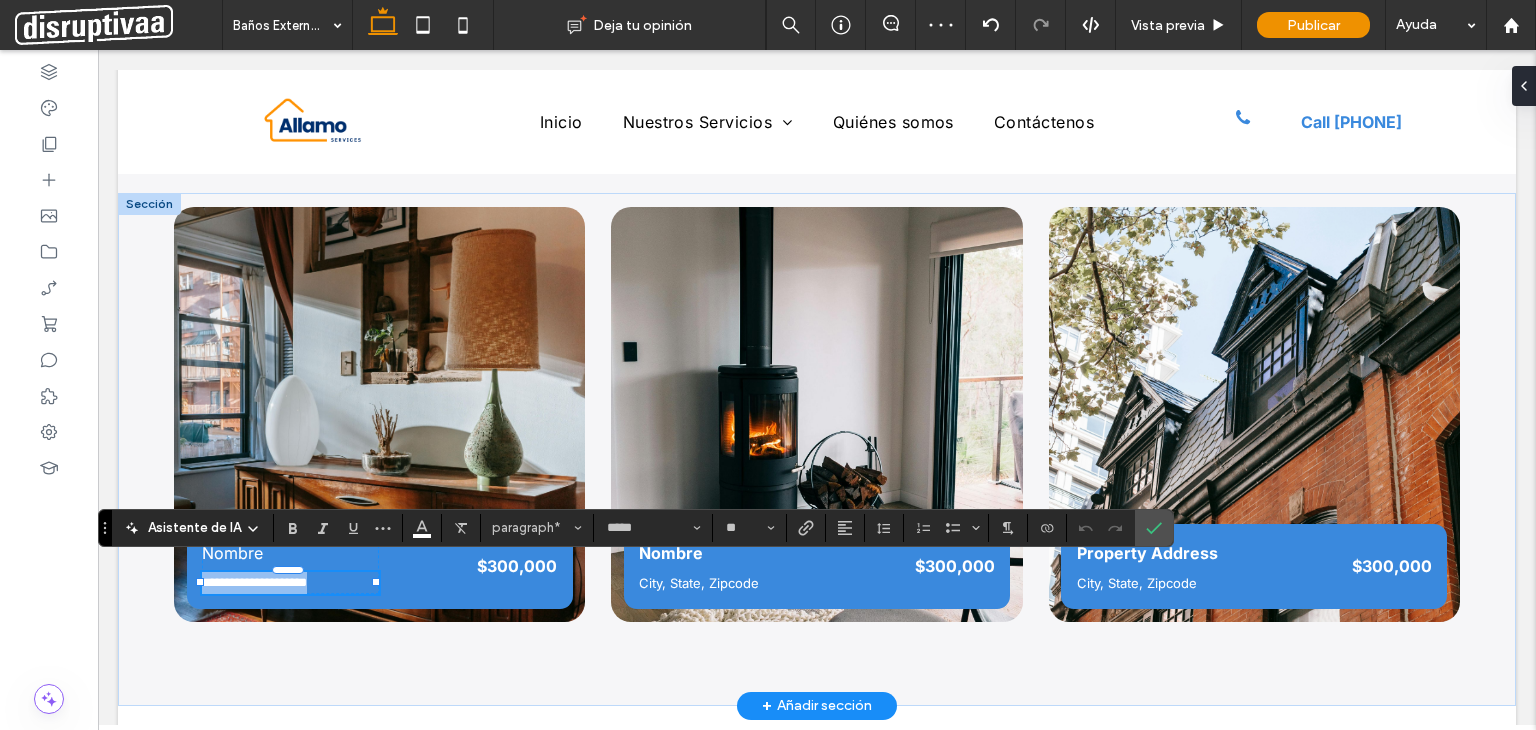 copy on "**********" 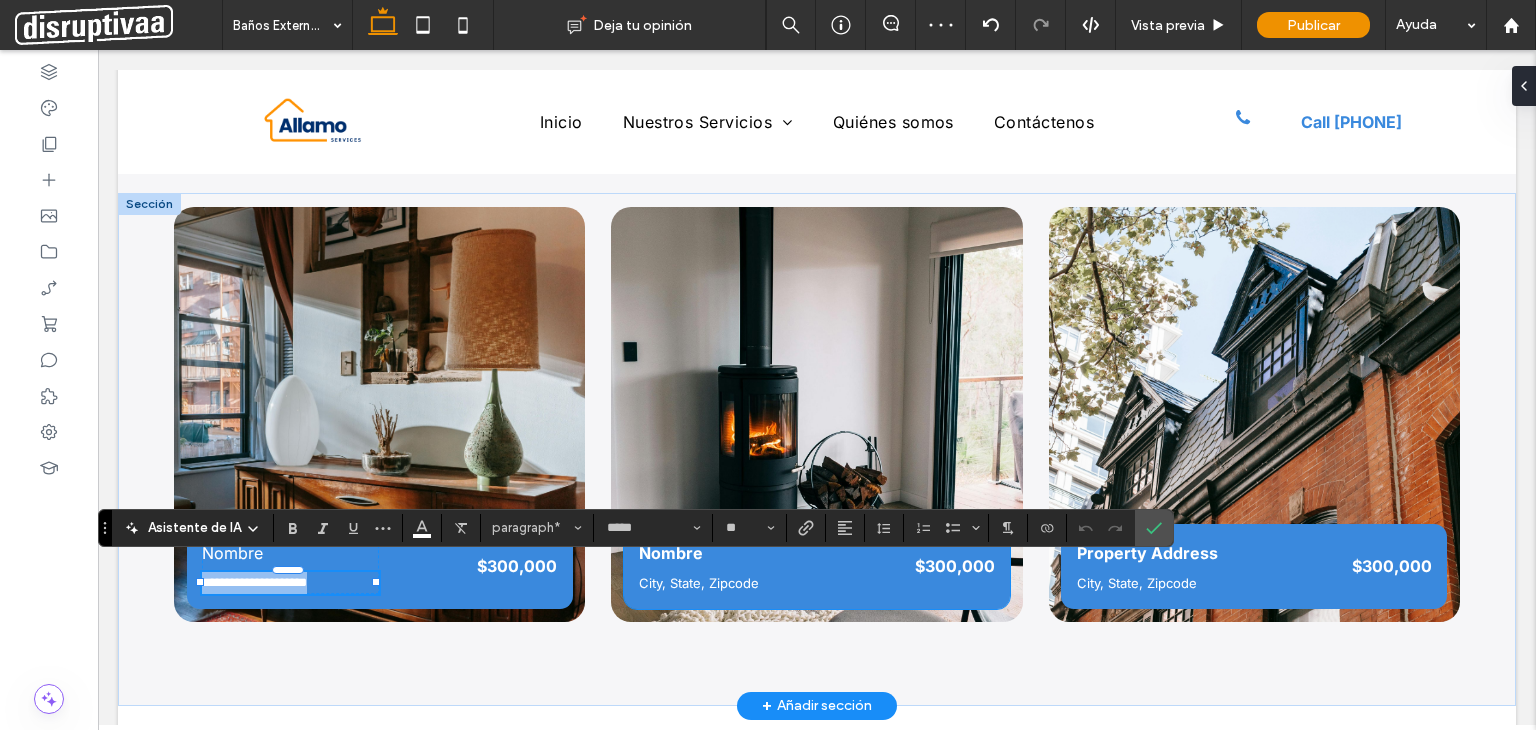 click on "City, State, Zipcode" at bounding box center (699, 583) 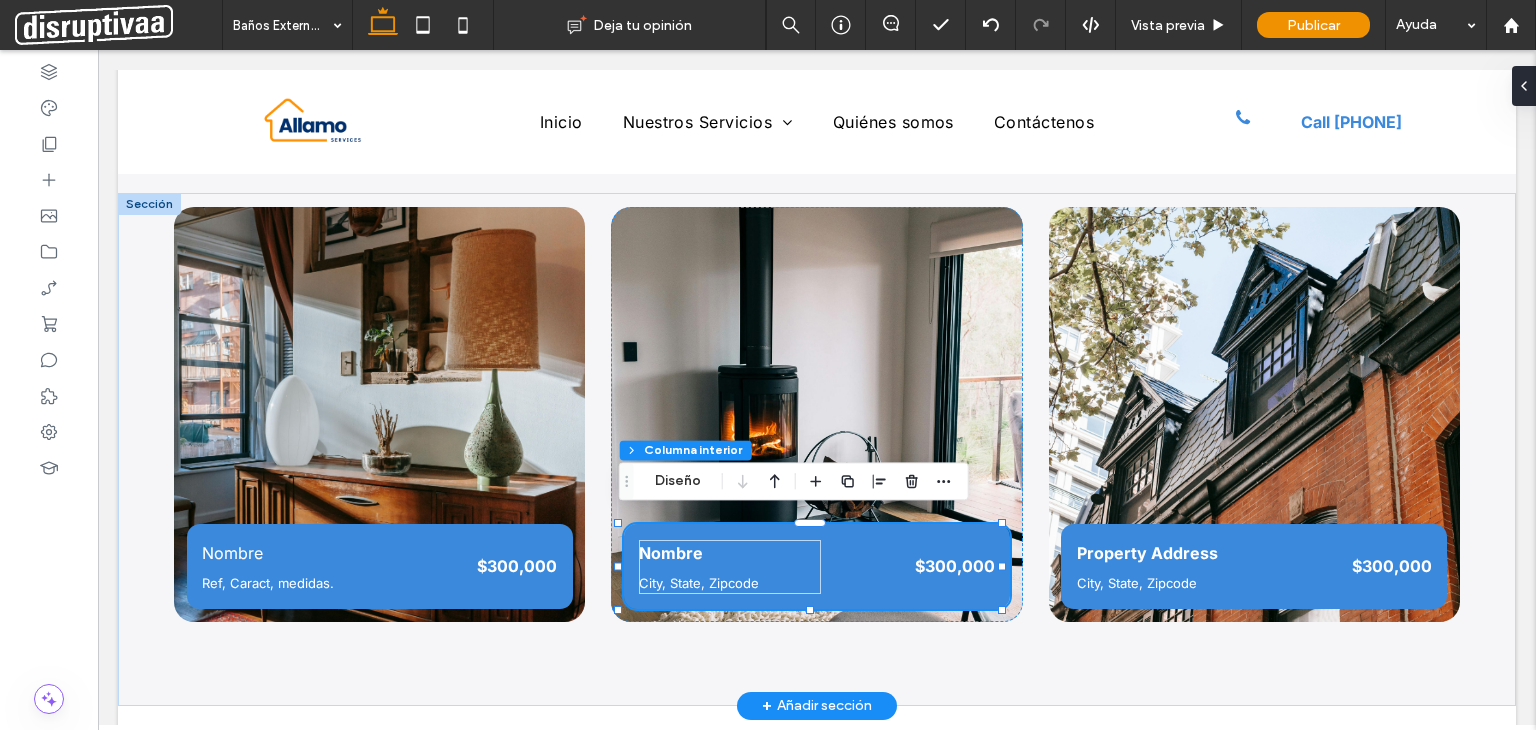 click on "City, State, Zipcode" at bounding box center (699, 583) 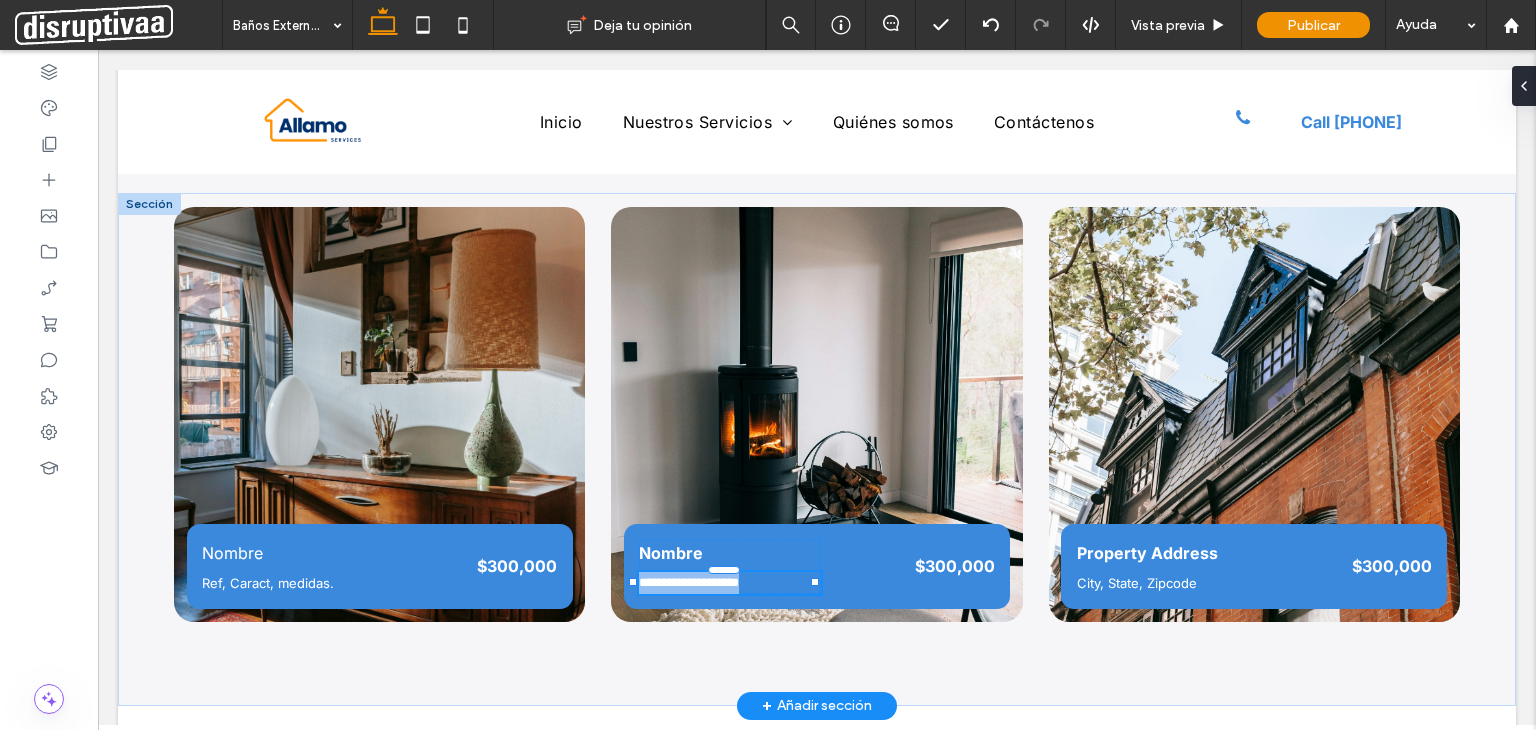 type on "*****" 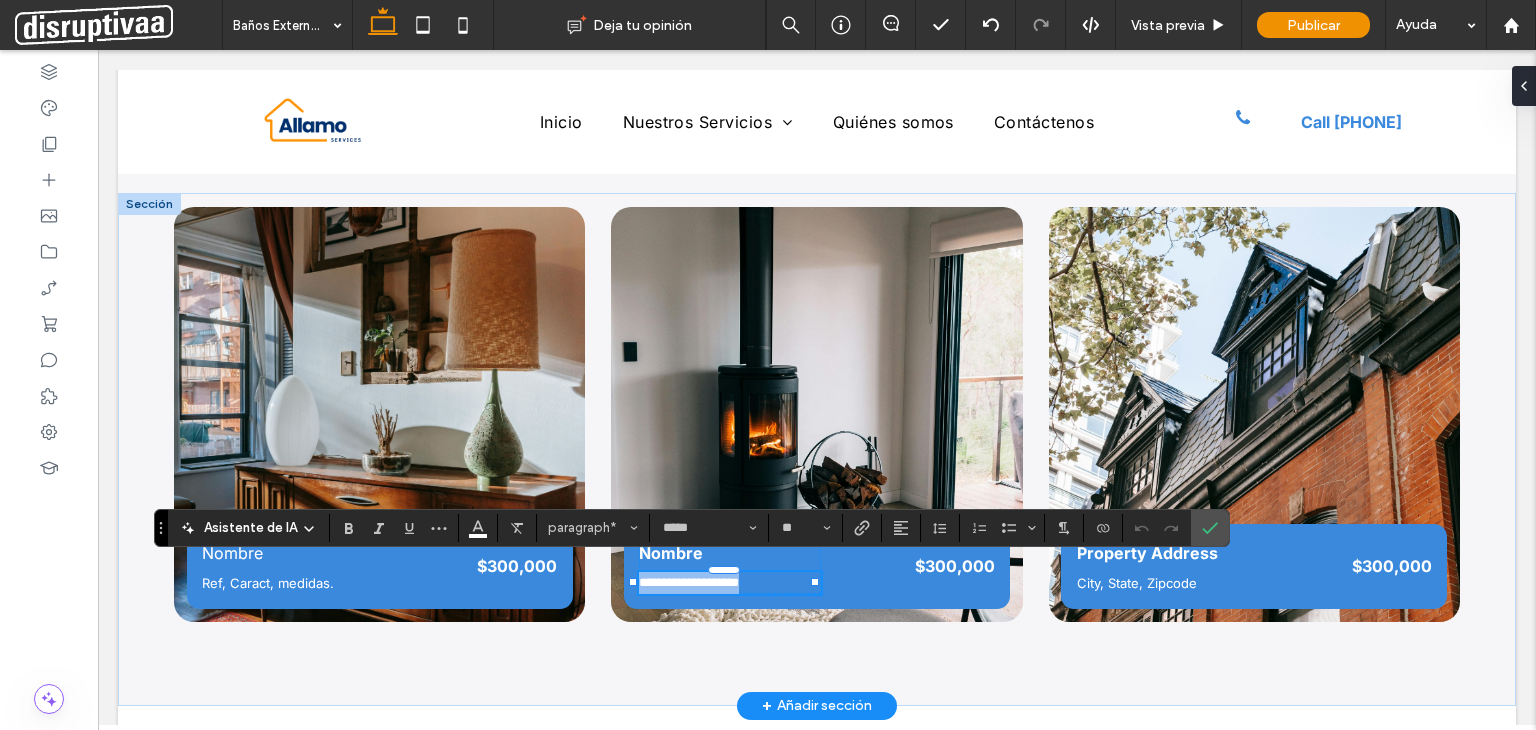 type on "**" 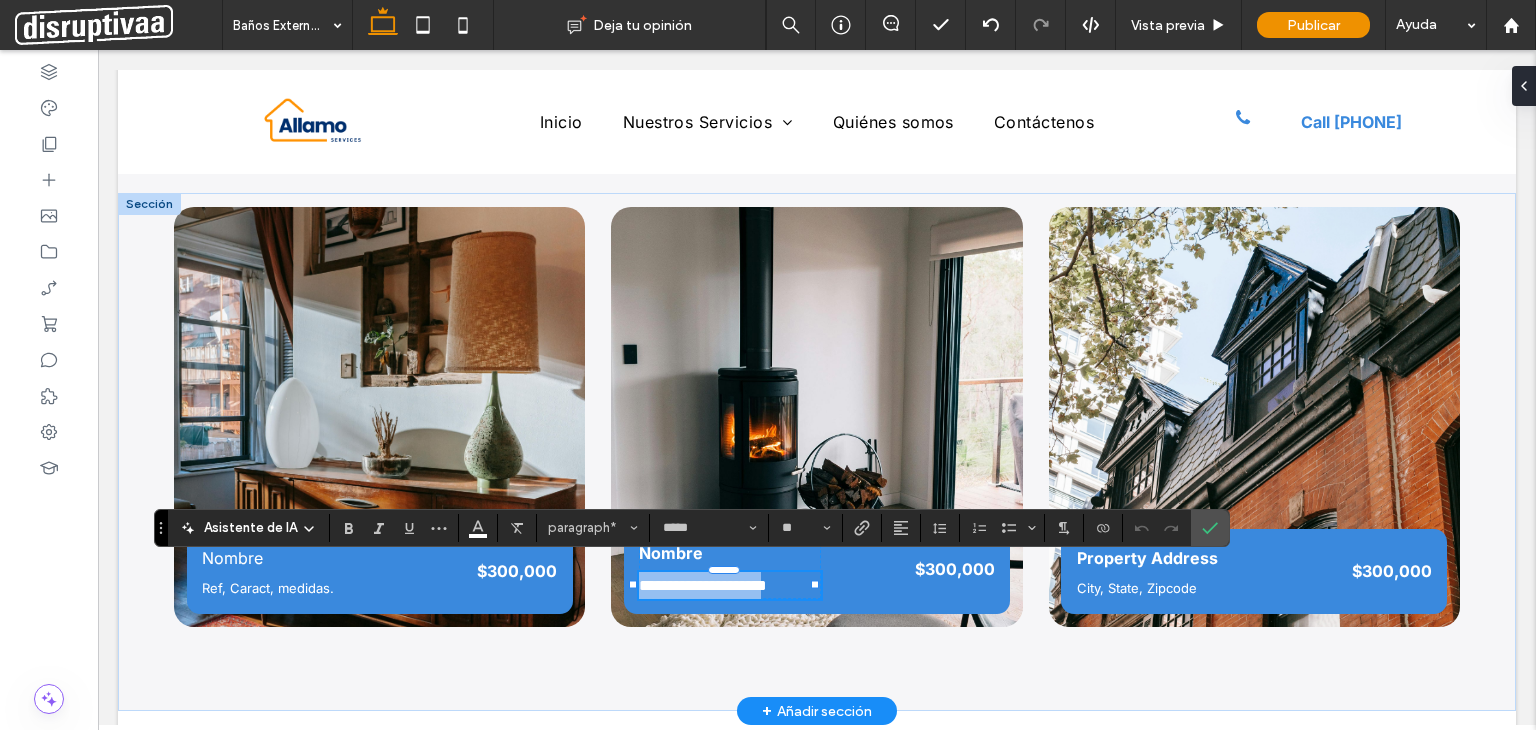 scroll, scrollTop: 0, scrollLeft: 0, axis: both 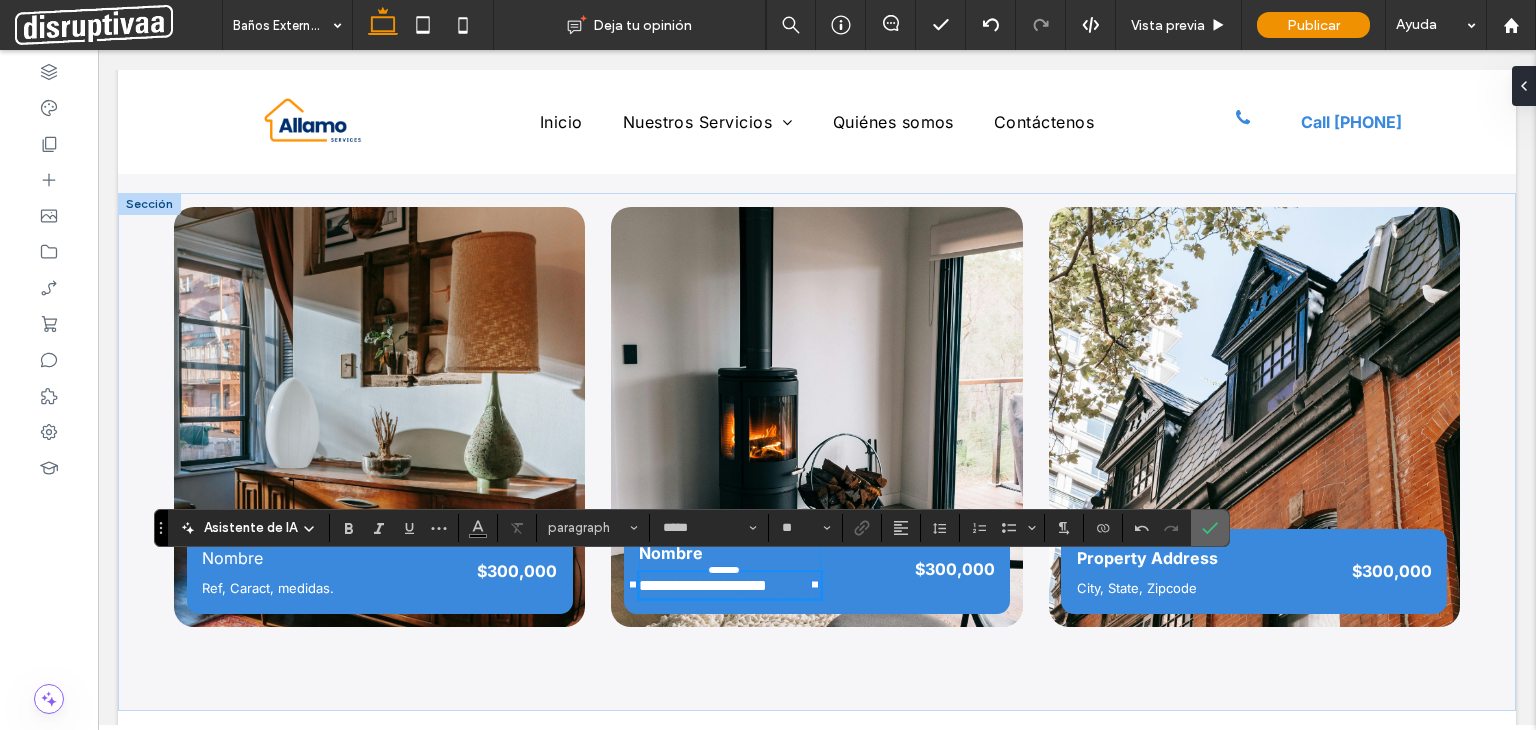 click 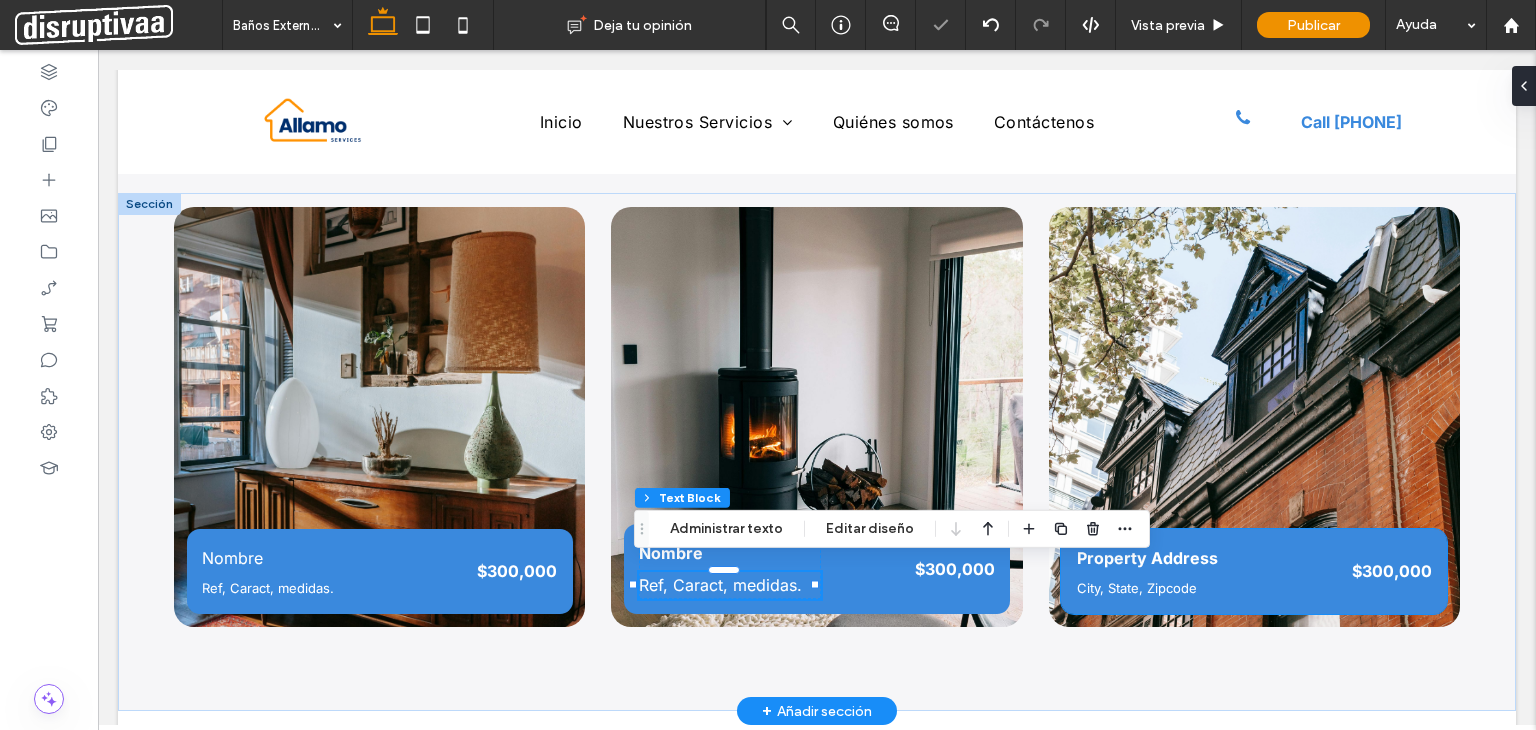 click on "City, State, Zipcode" at bounding box center (1137, 588) 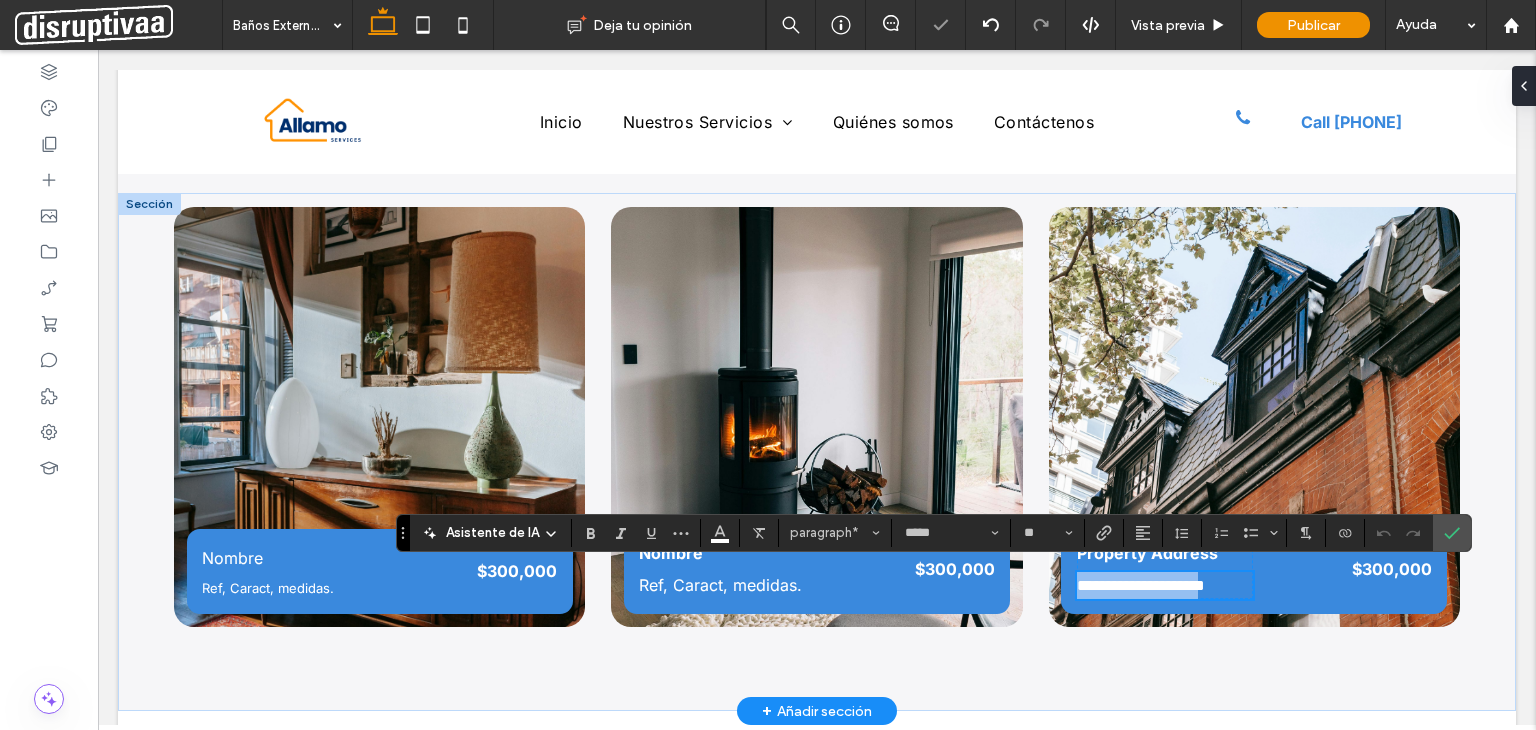 type on "**" 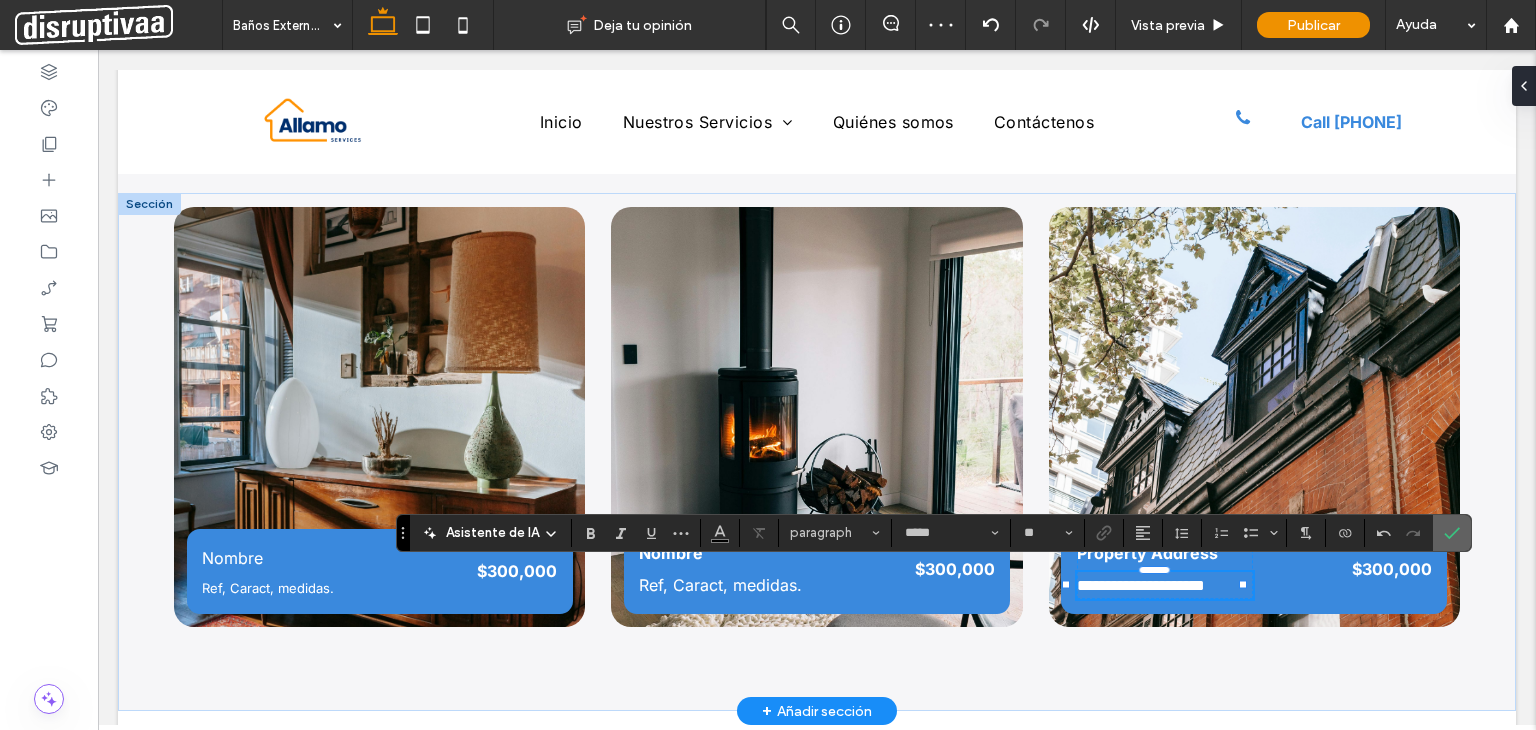 click 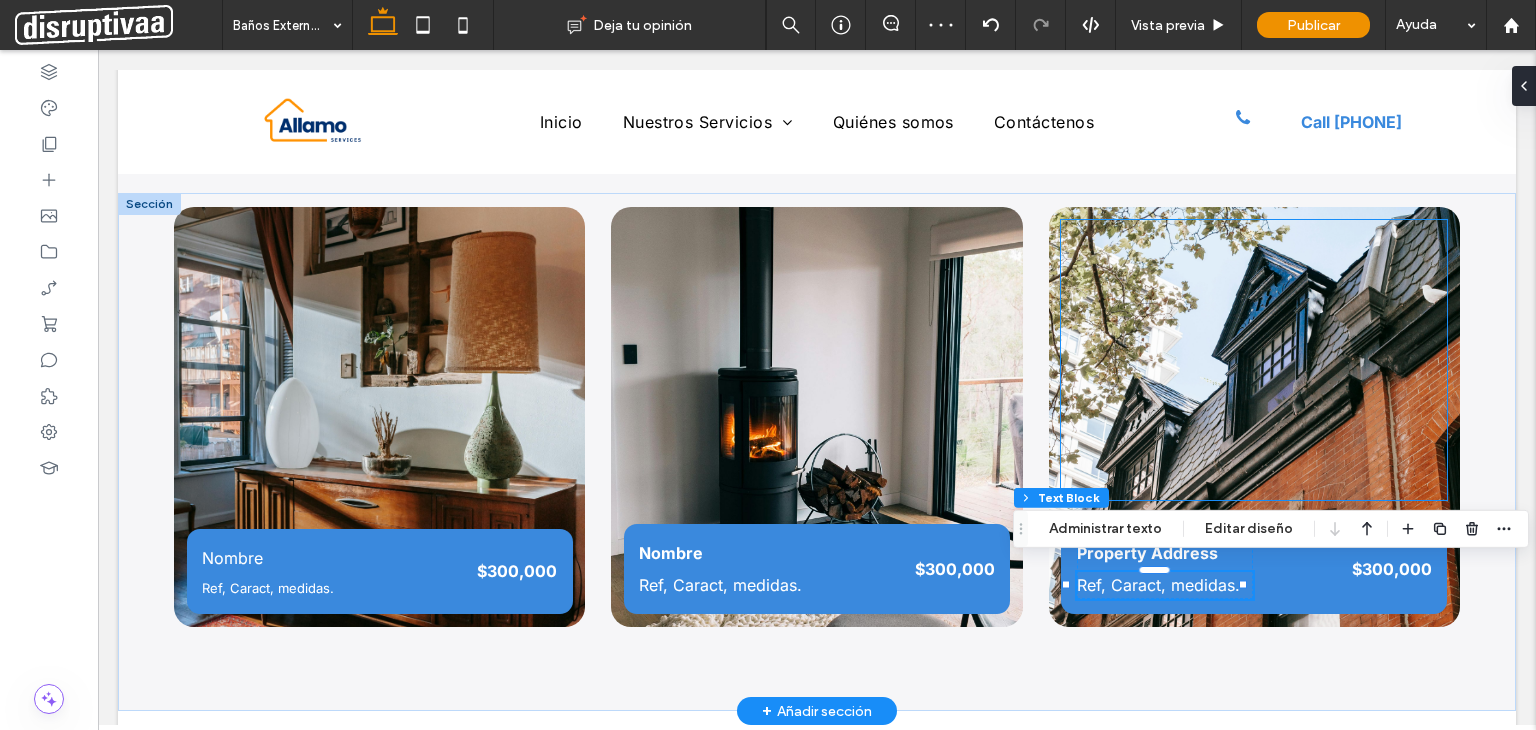 click at bounding box center (1254, 360) 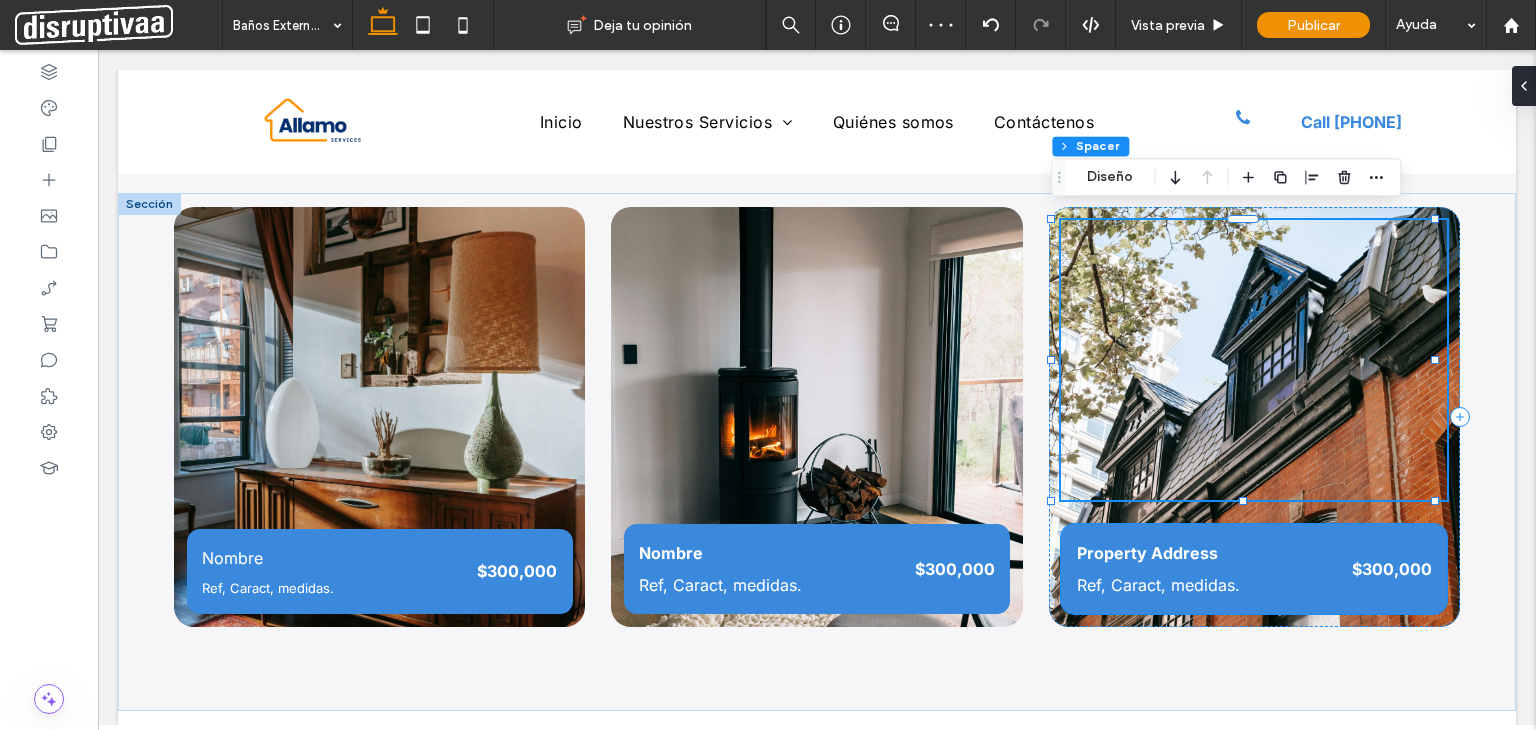 click on "Property Address" at bounding box center [1147, 553] 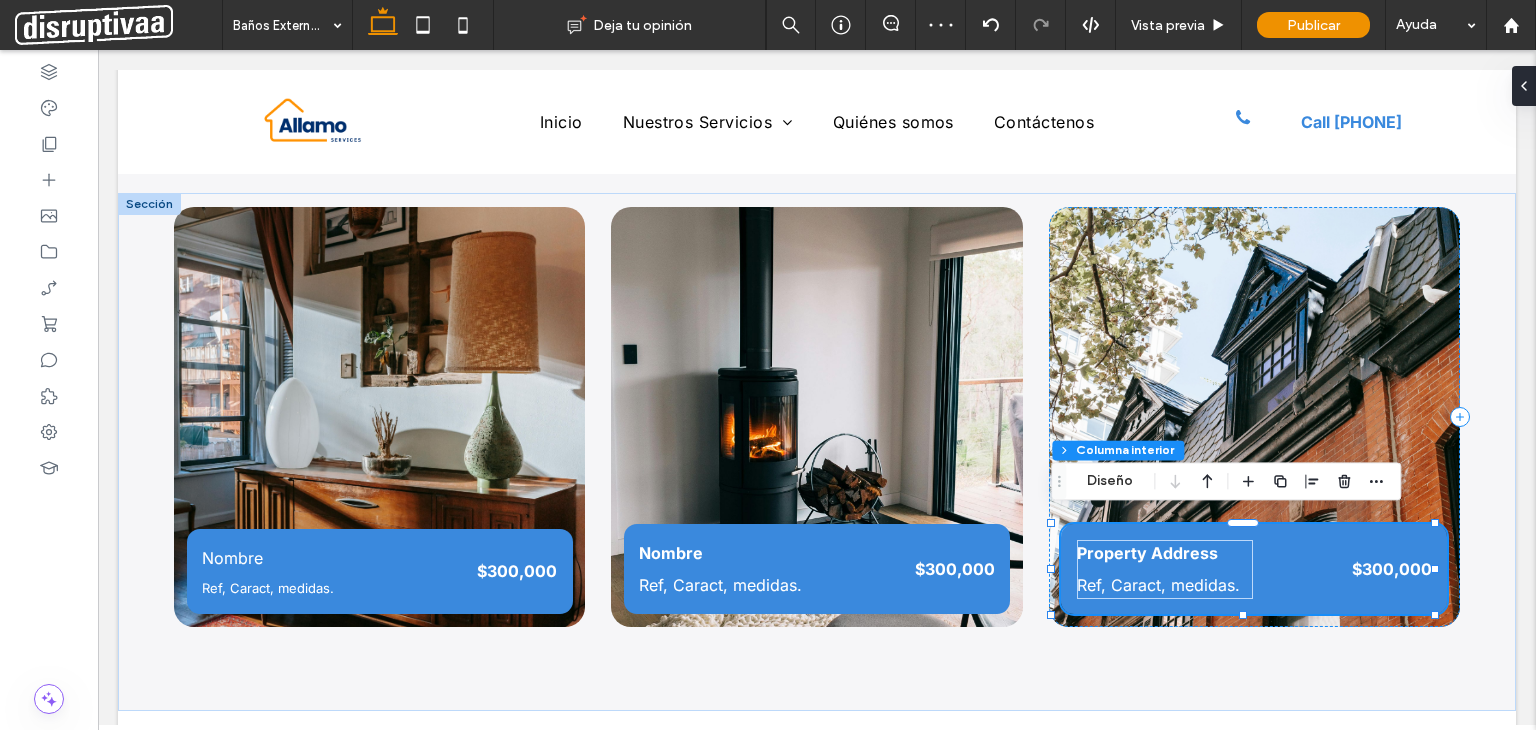 click on "Property Address" at bounding box center (1147, 553) 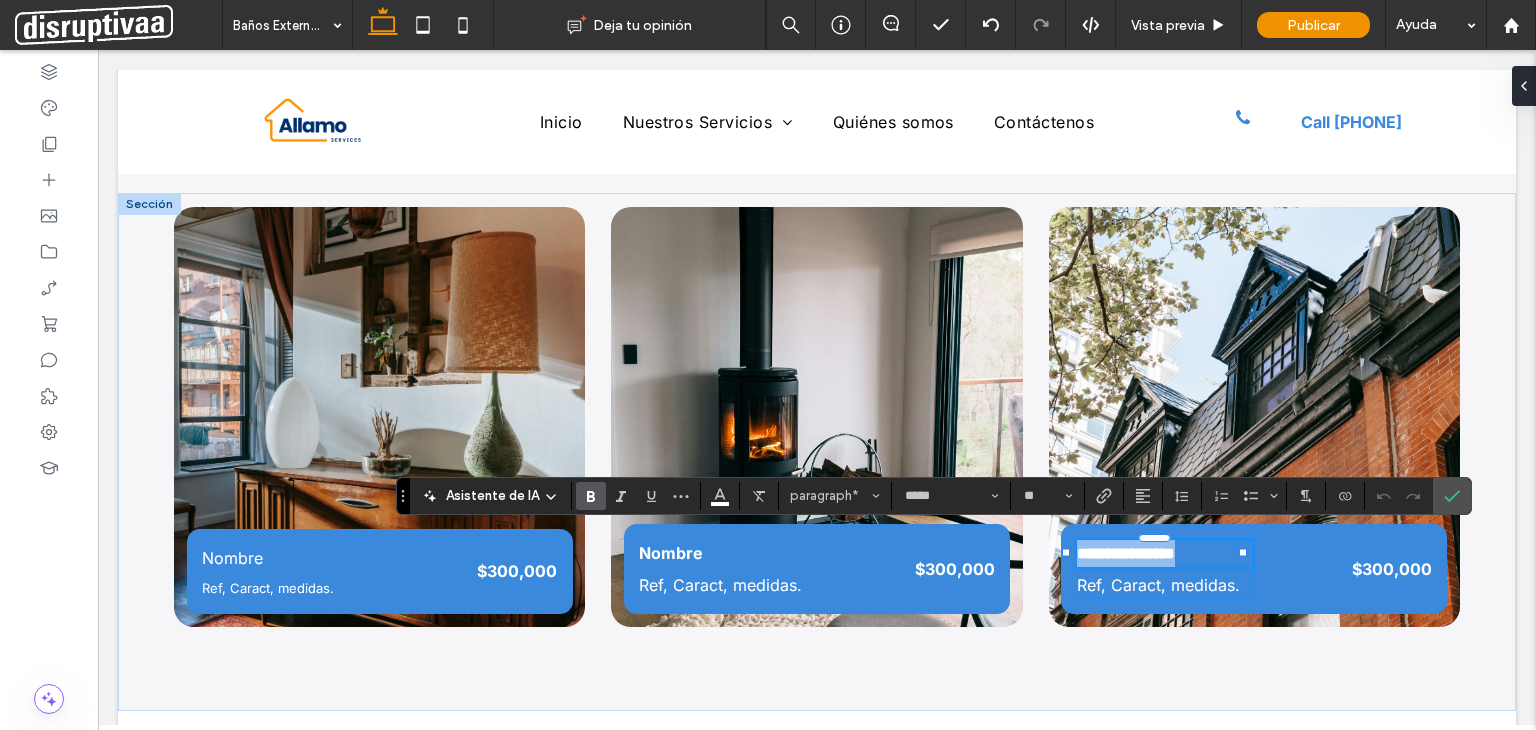 type 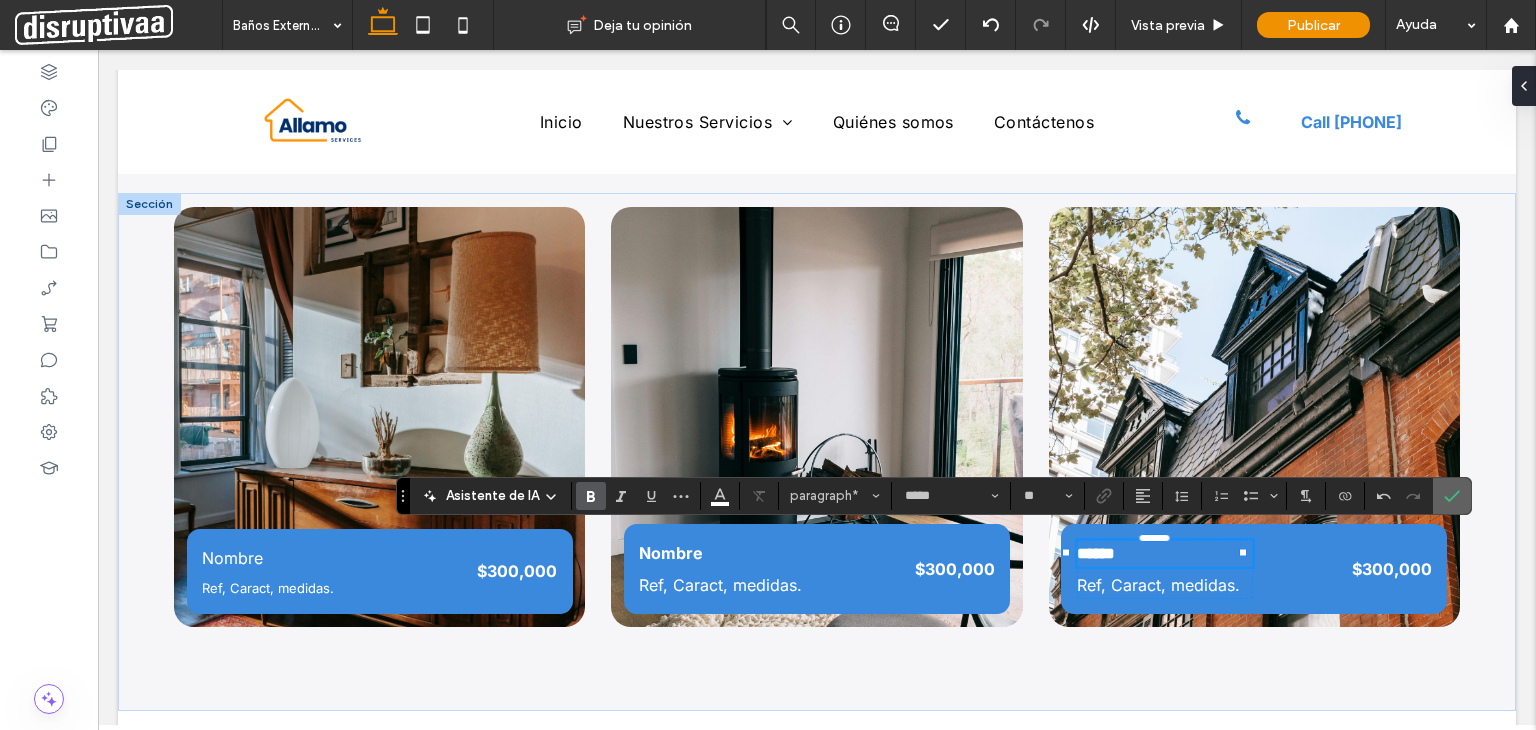 click at bounding box center (1452, 496) 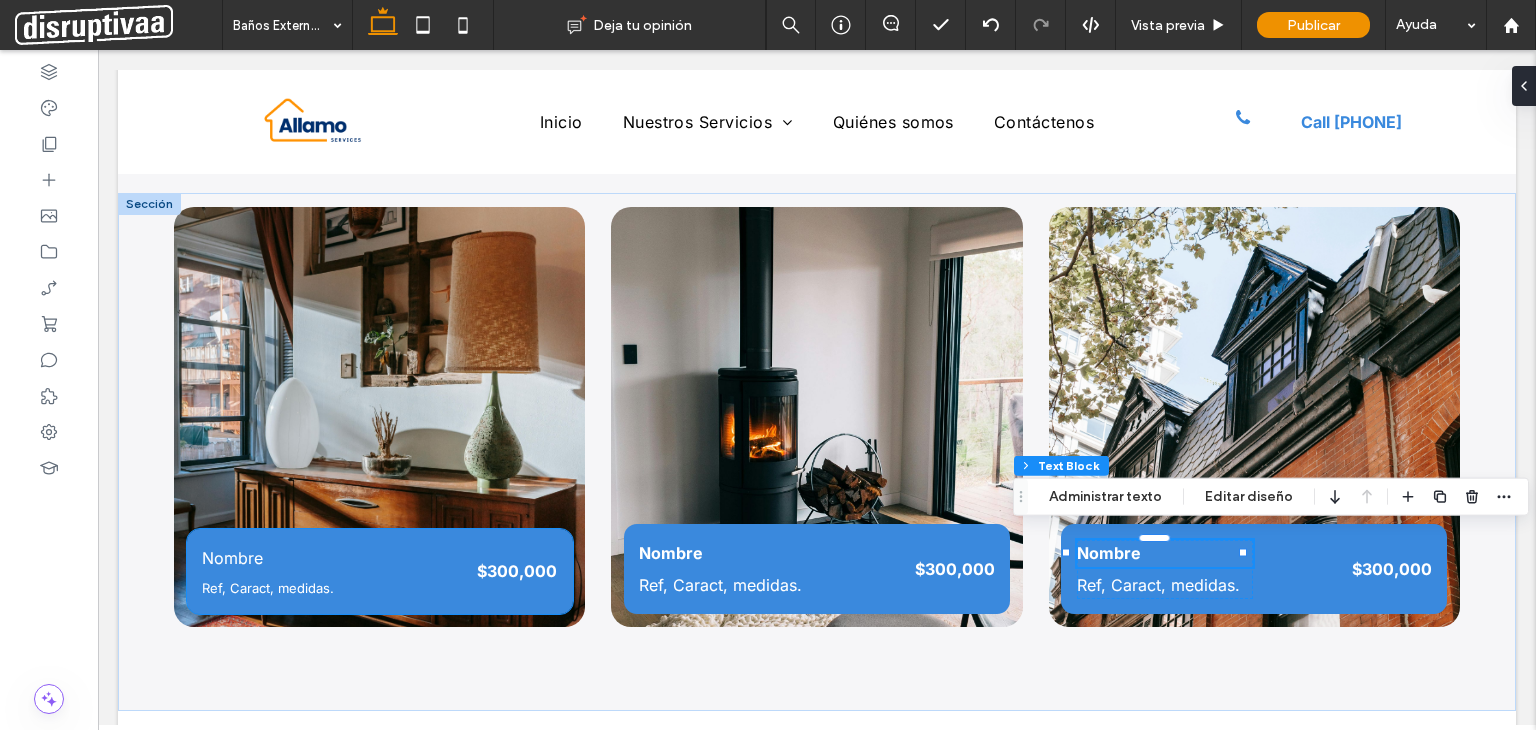click on "Nombre" at bounding box center [232, 558] 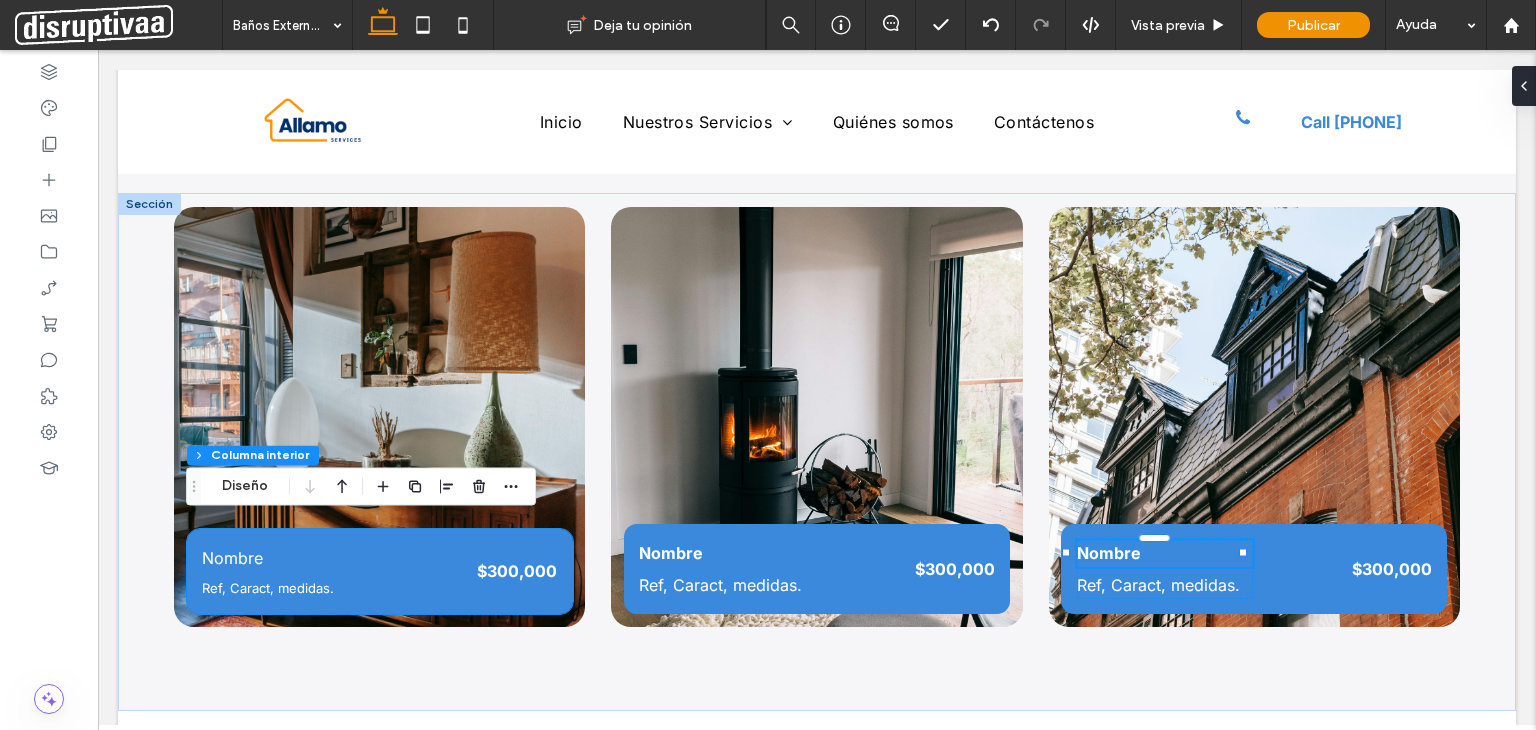 click on "Nombre" at bounding box center [232, 558] 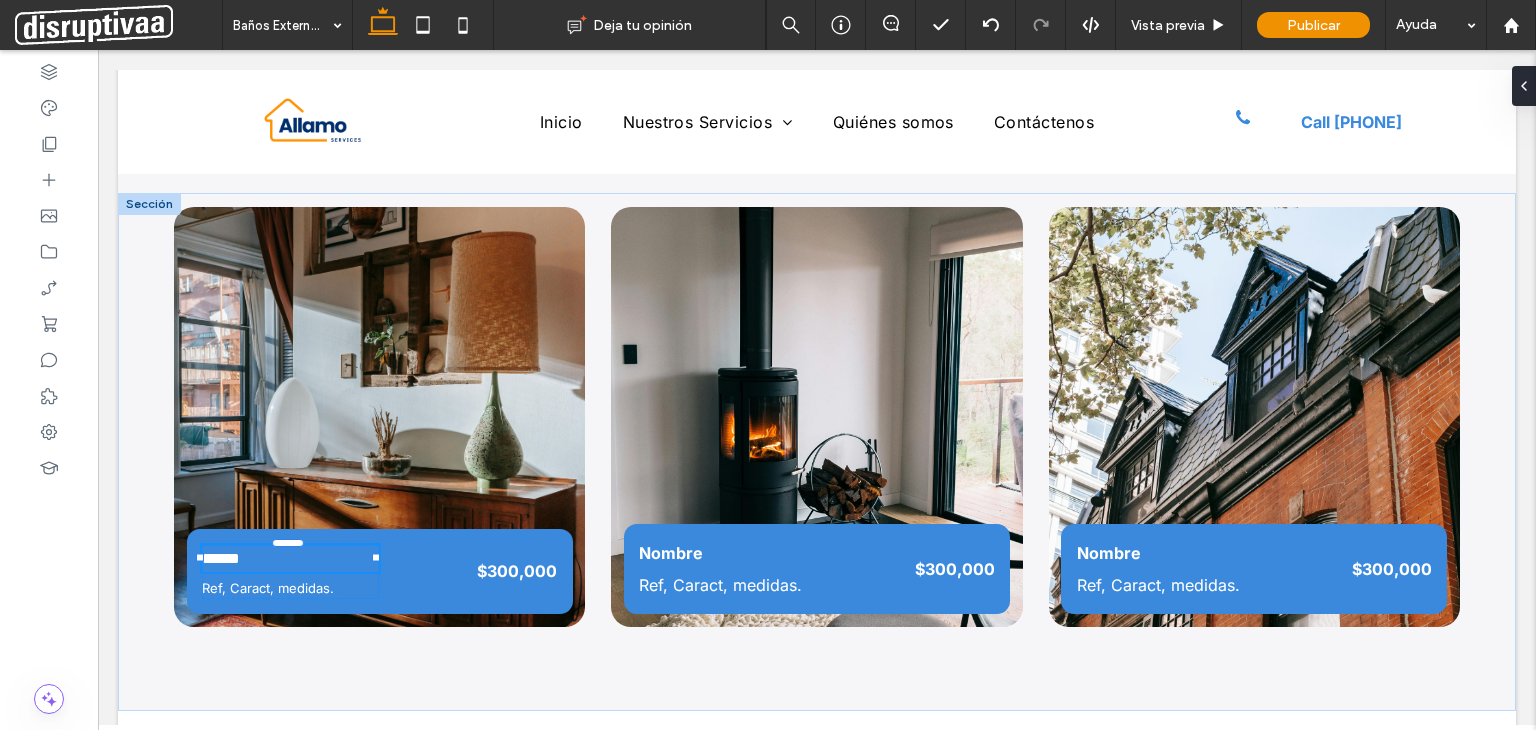 type on "*****" 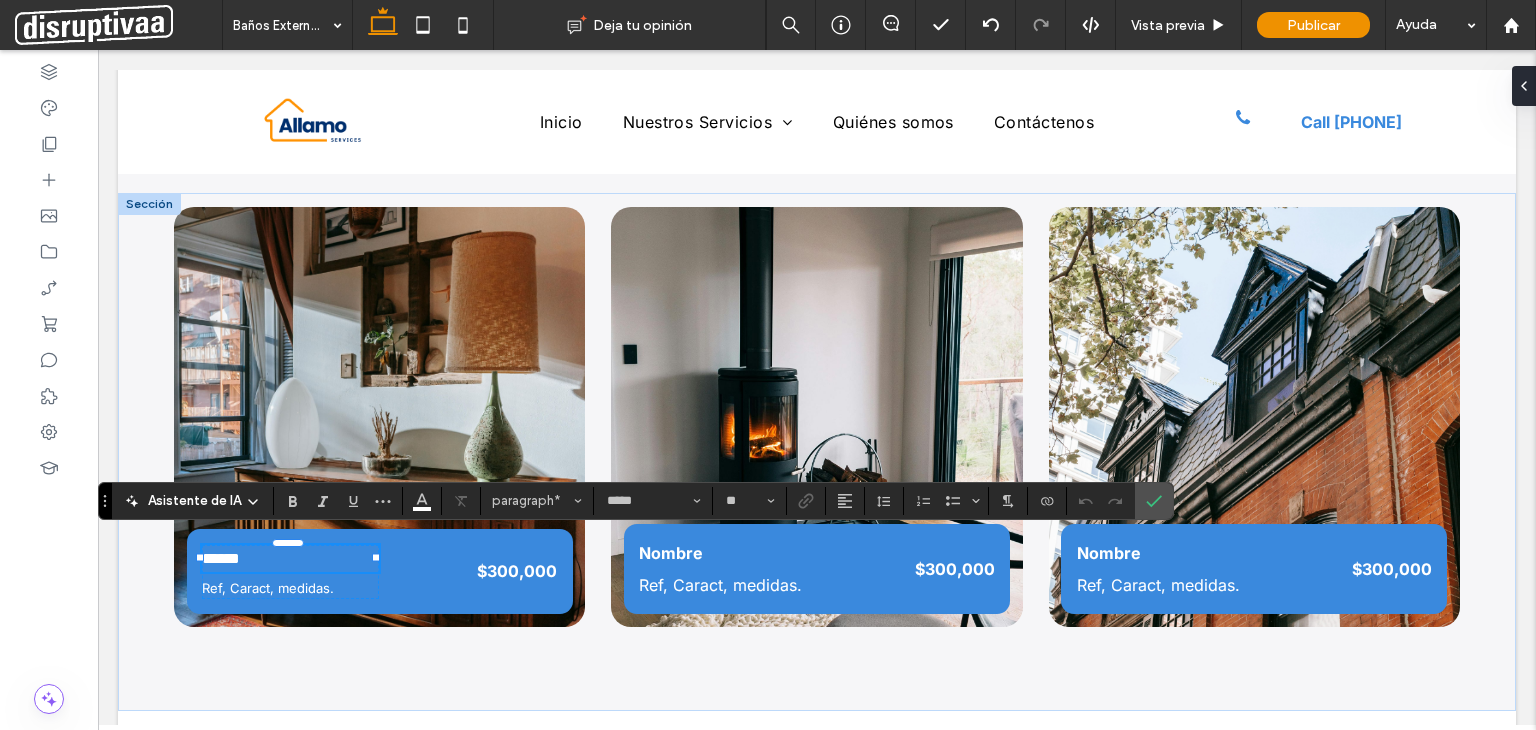 click on "******" at bounding box center (221, 558) 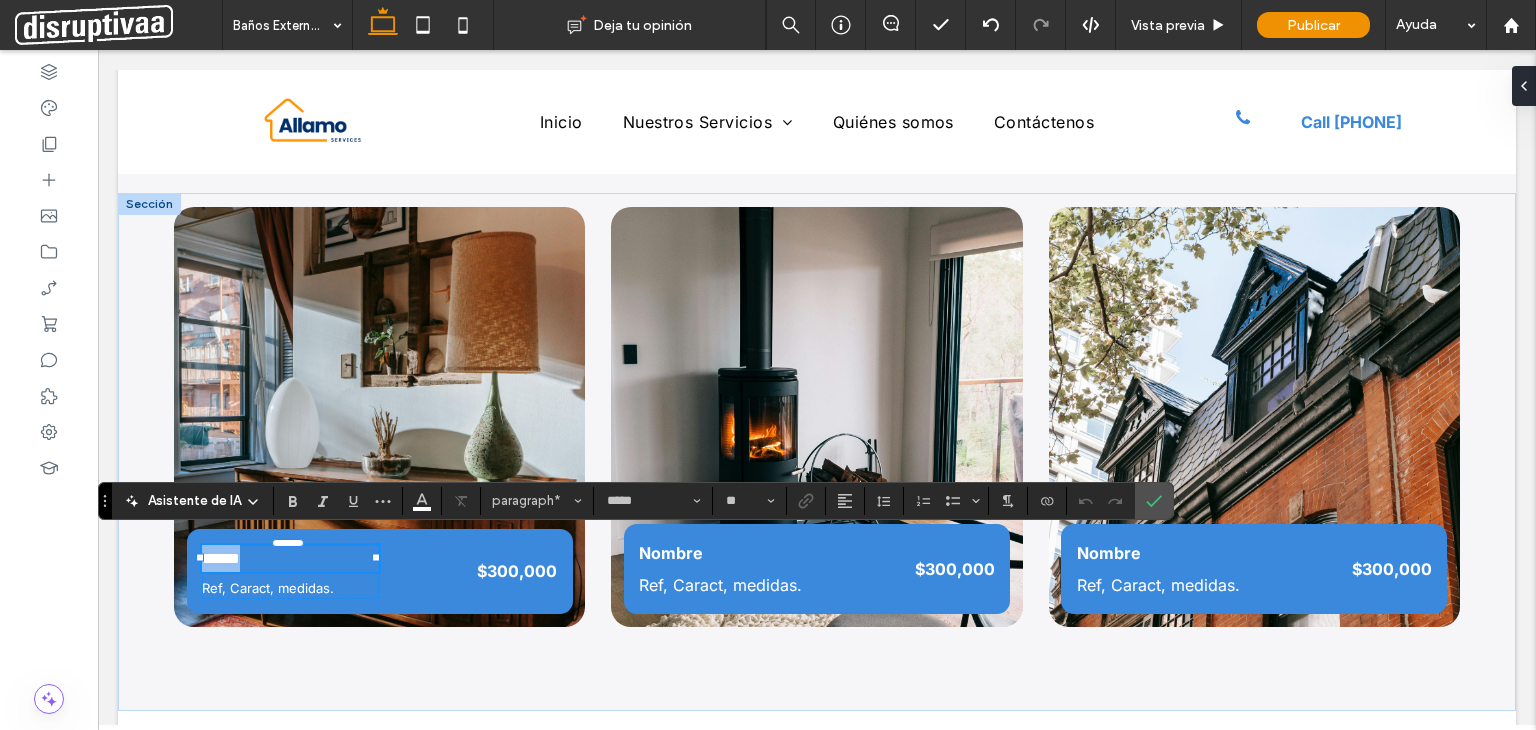 click on "******" at bounding box center [221, 558] 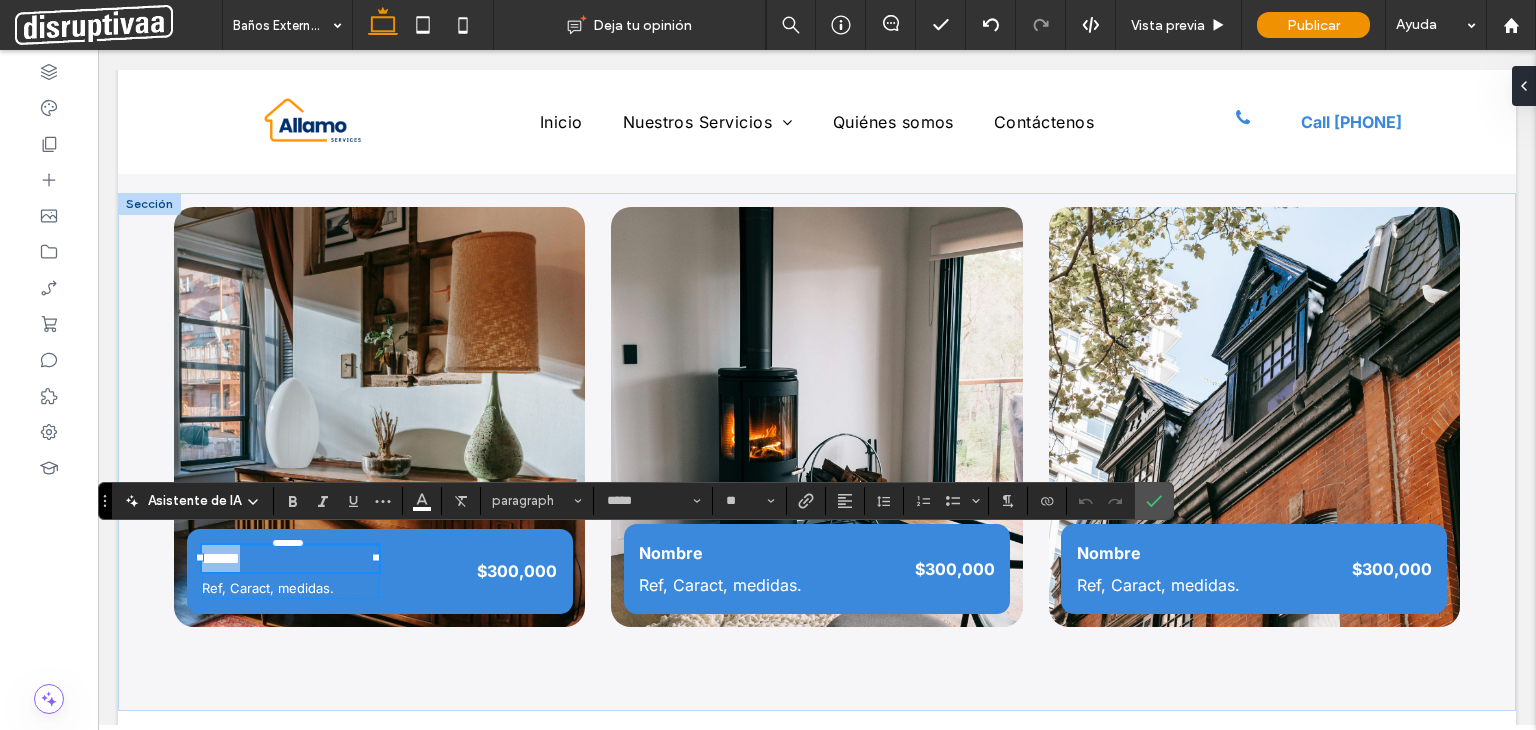 paste 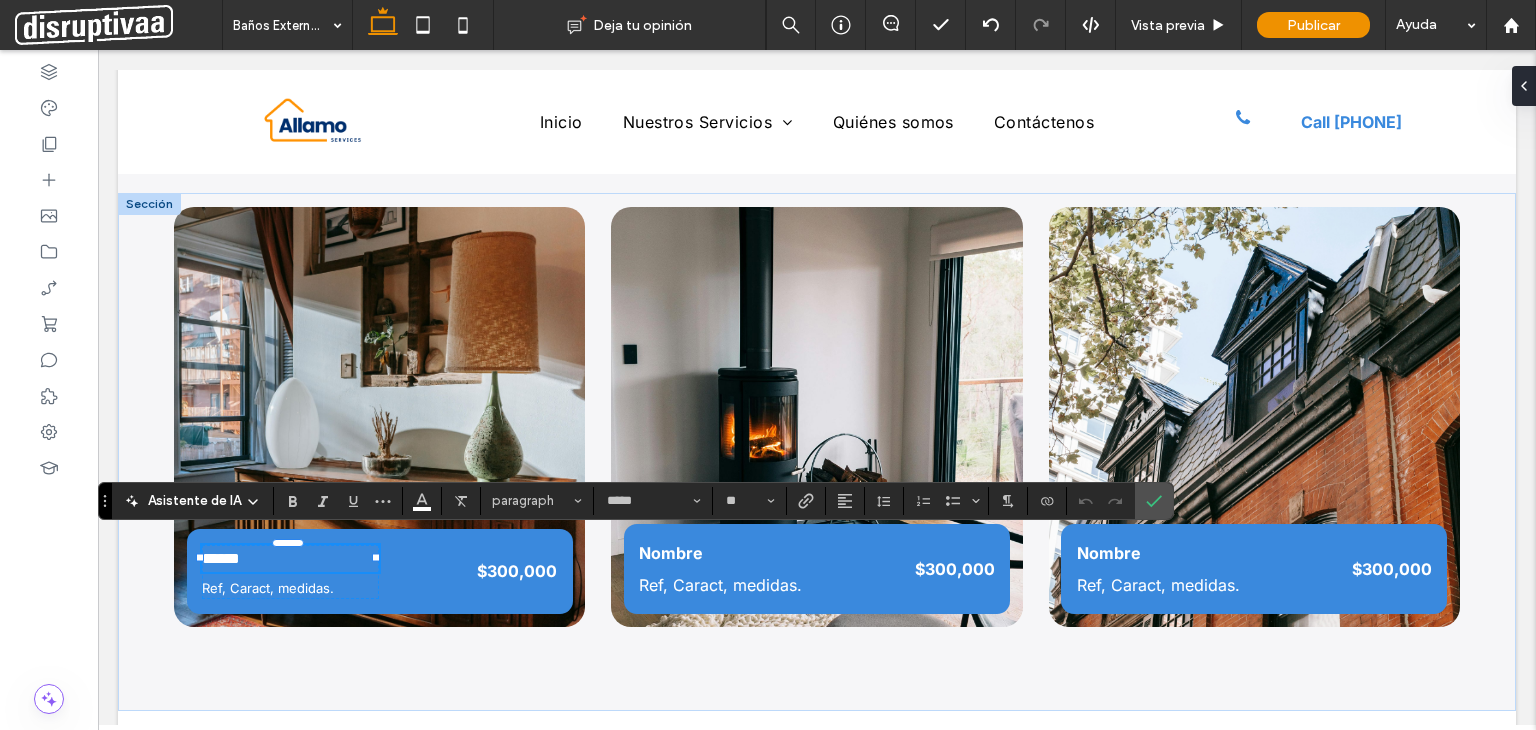type on "**" 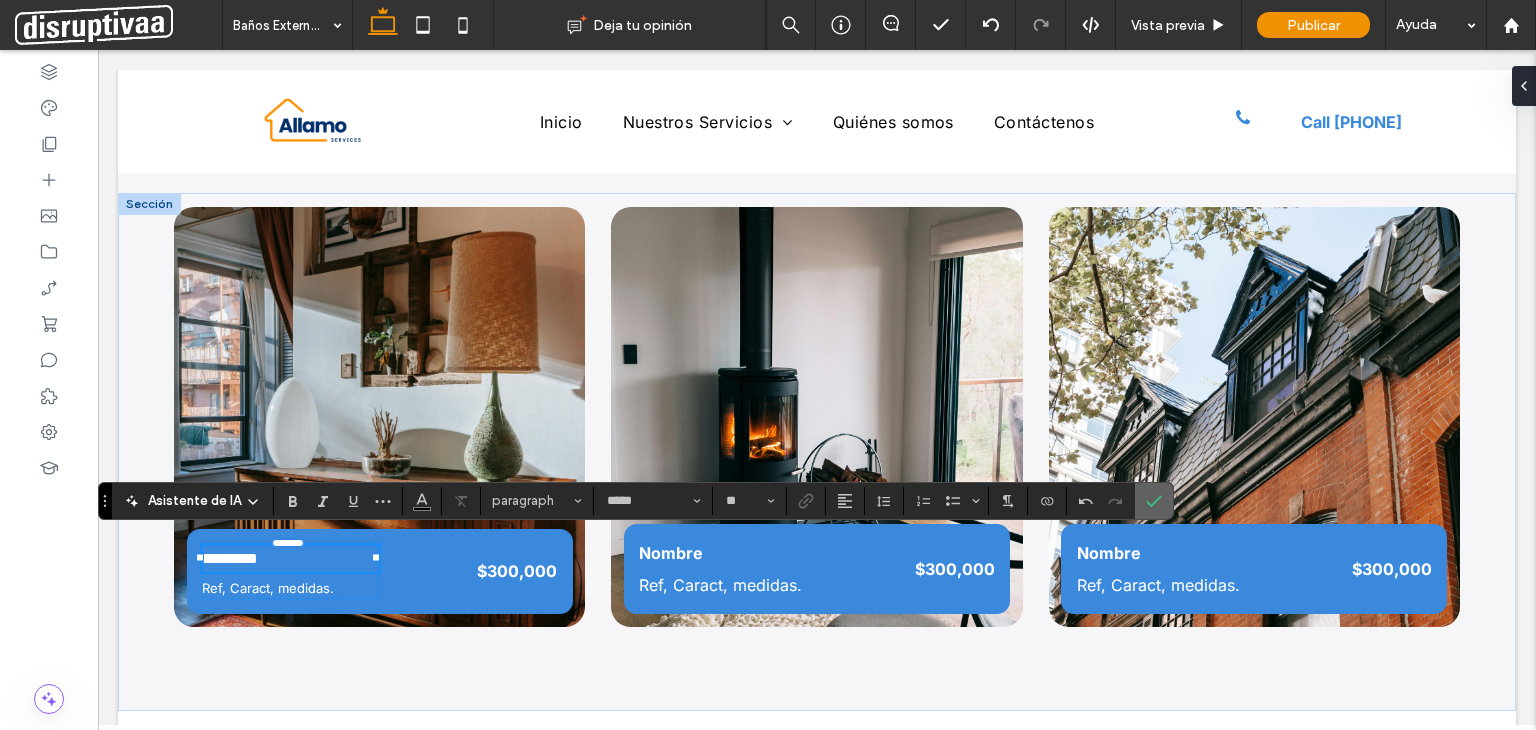 click 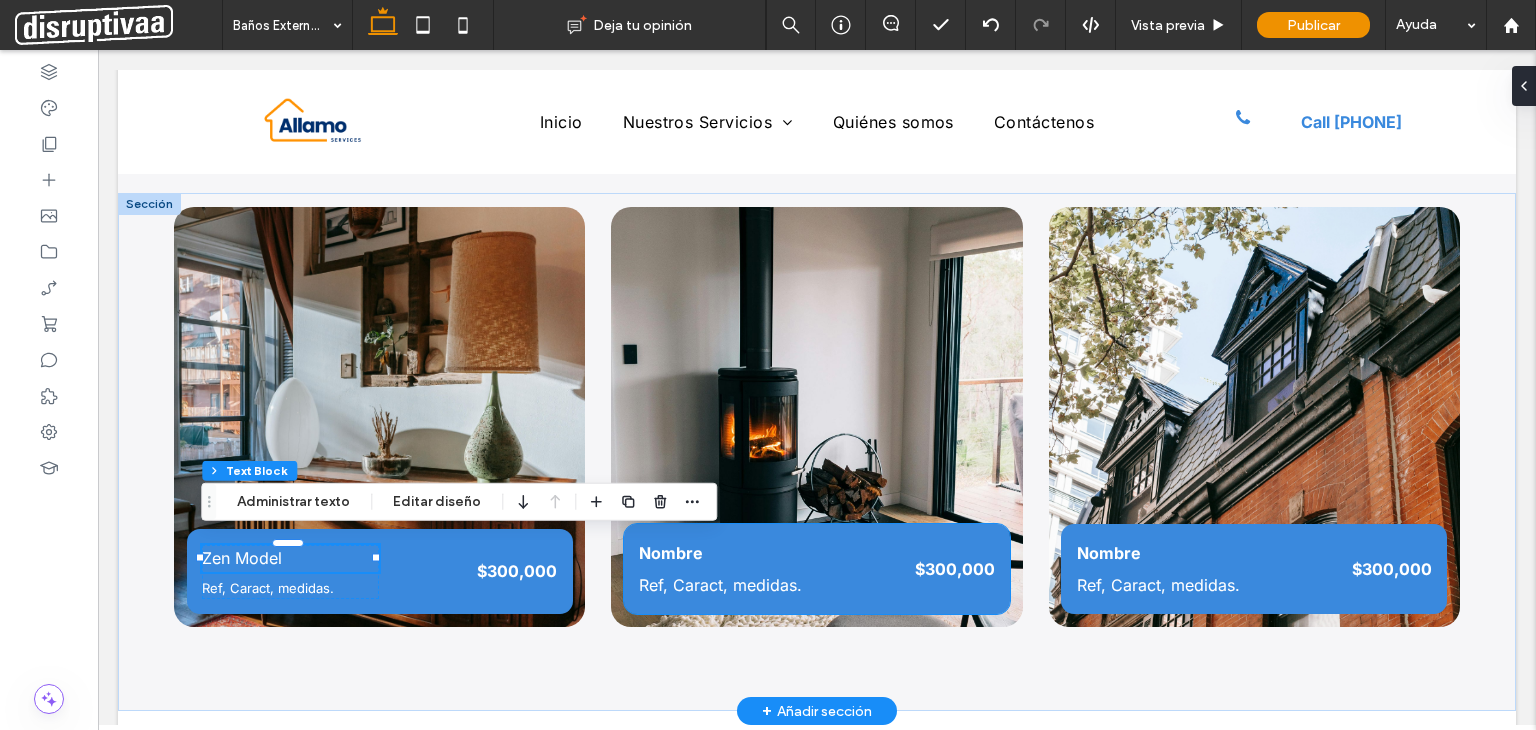 click on "Nombre" at bounding box center (671, 553) 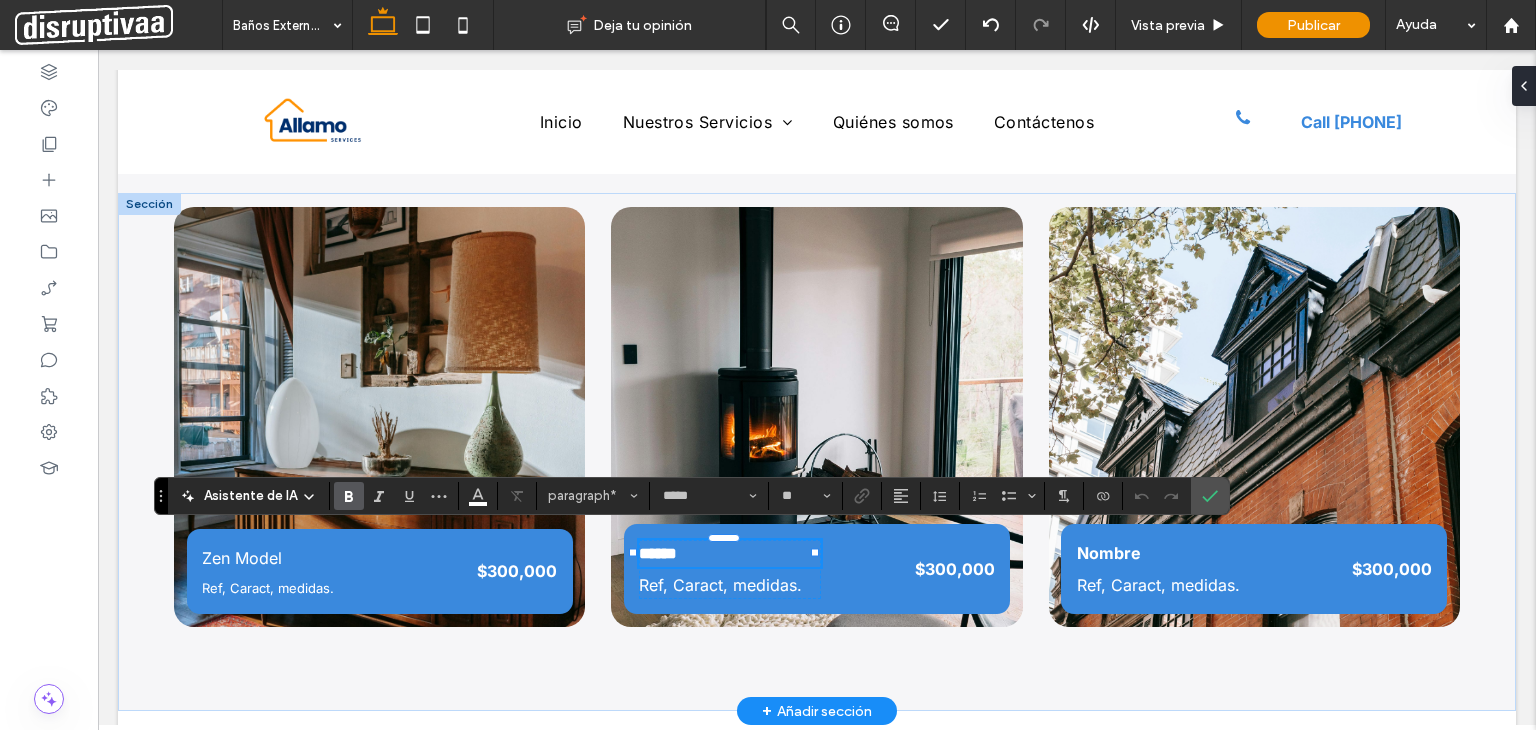 click on "******" at bounding box center (658, 553) 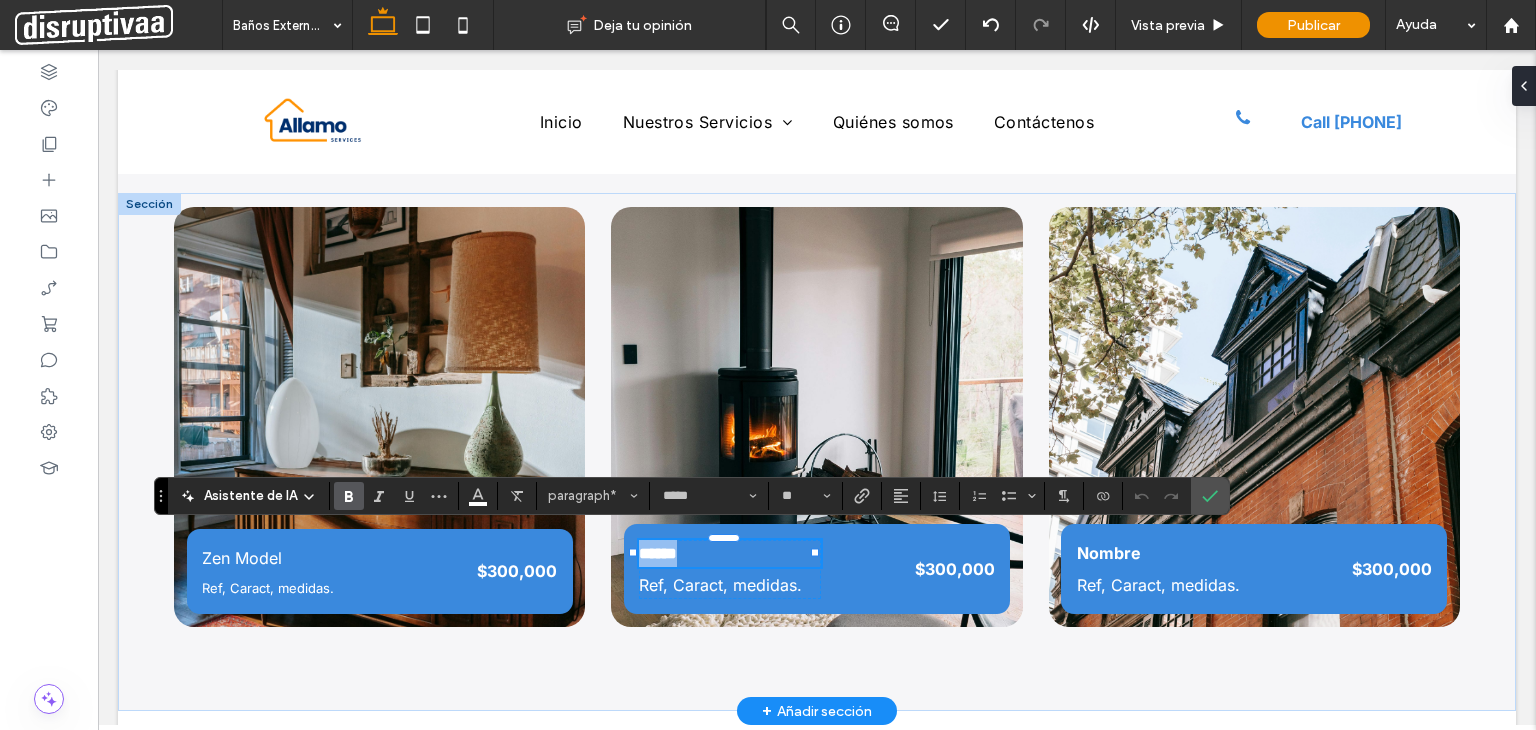 click on "******" at bounding box center (658, 553) 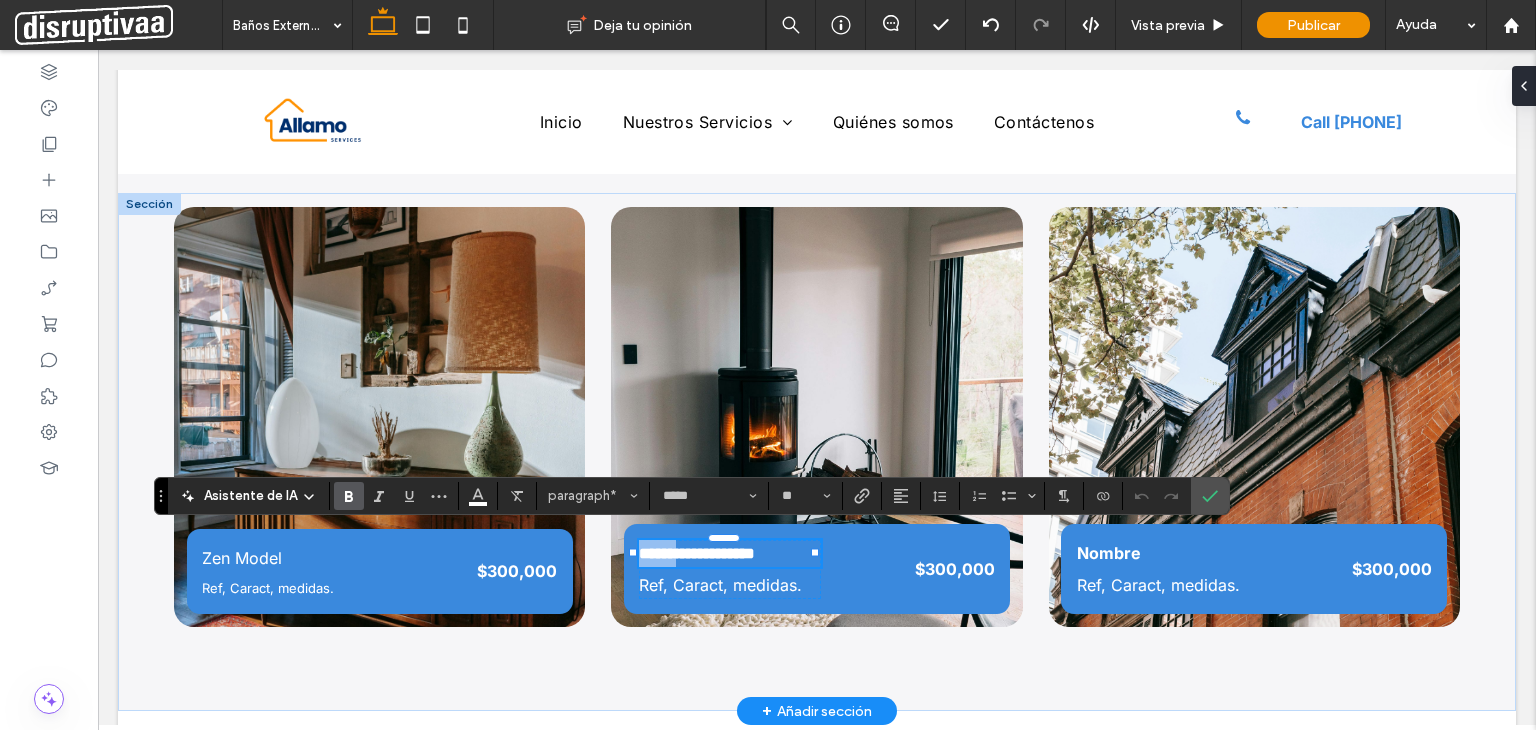 type on "**" 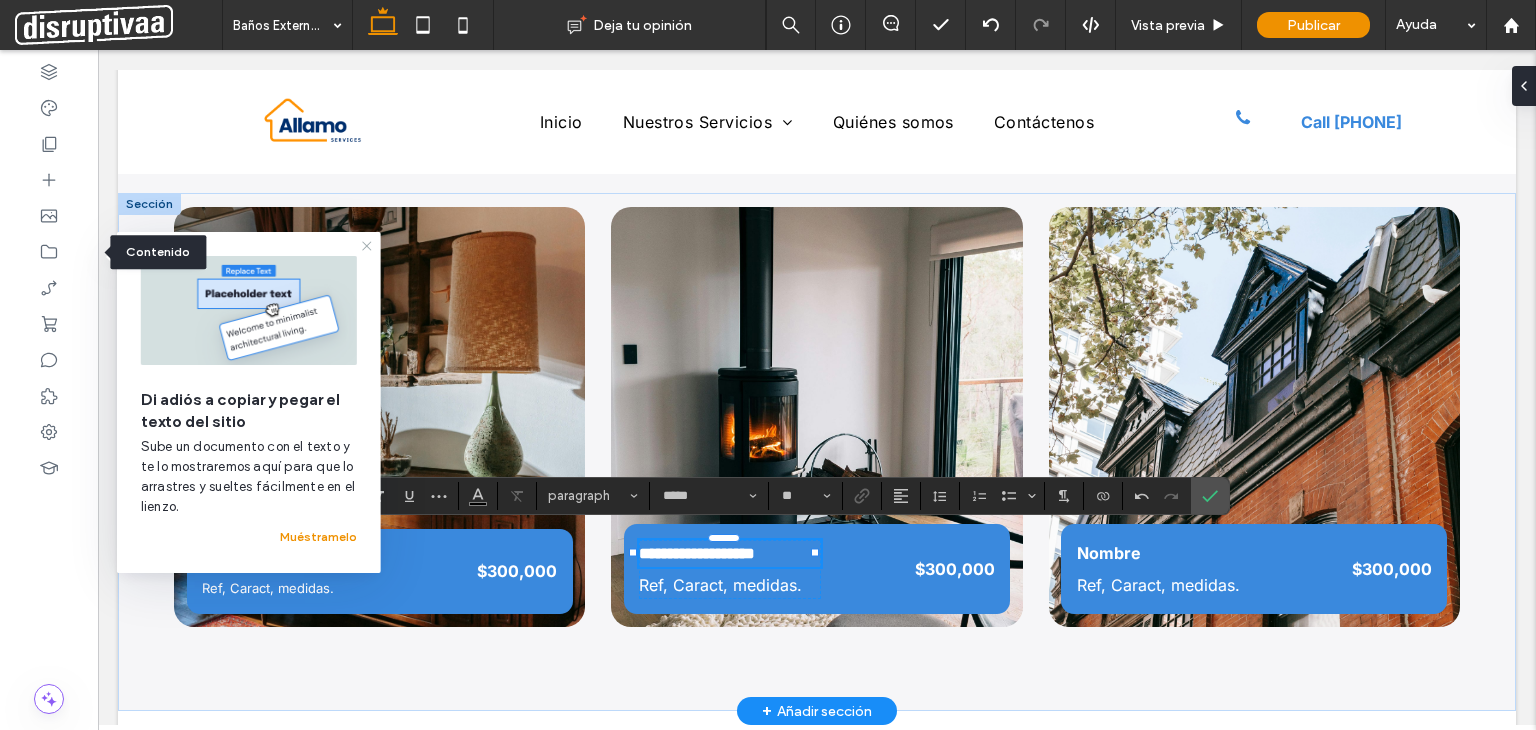 click 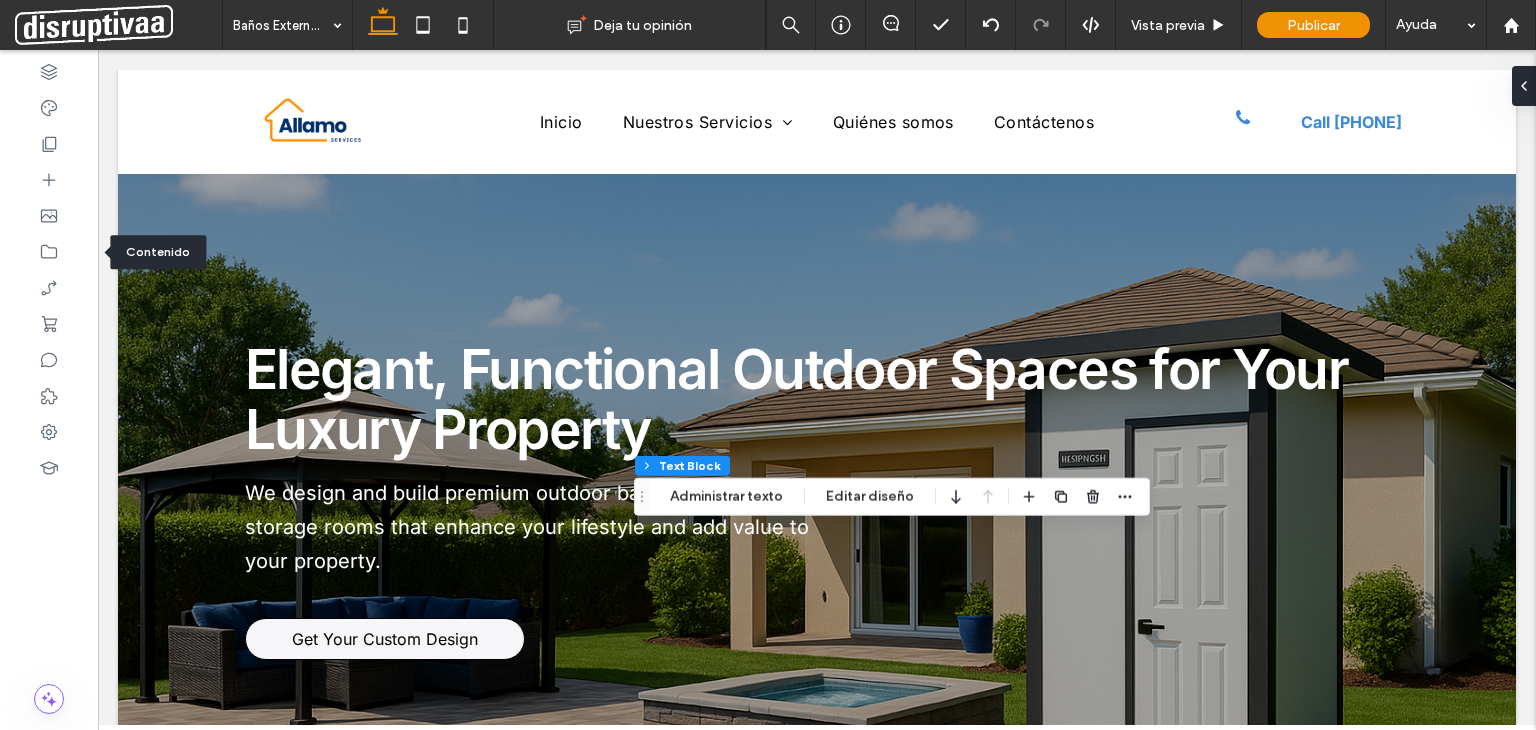 scroll, scrollTop: 2300, scrollLeft: 0, axis: vertical 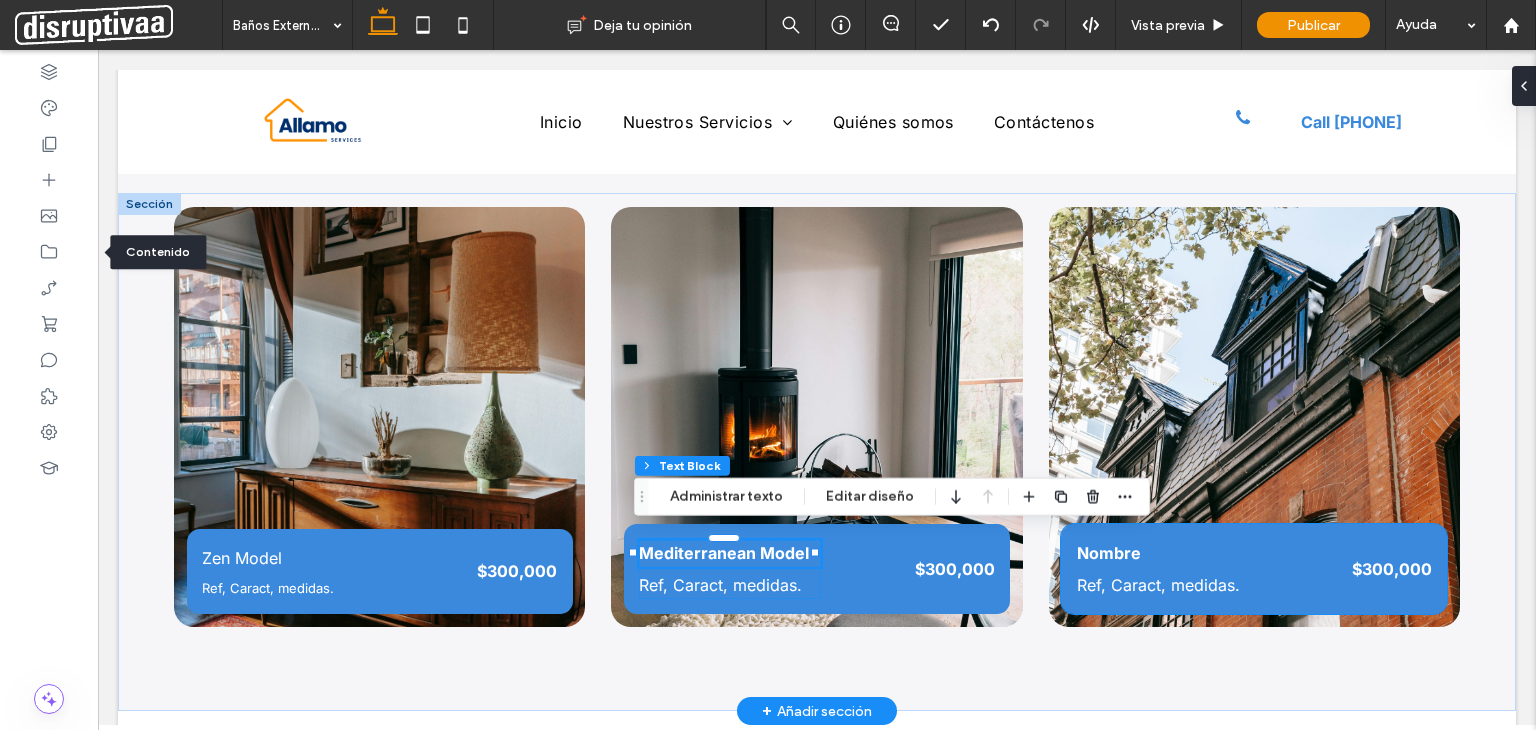 click on "Nombre" at bounding box center [1109, 553] 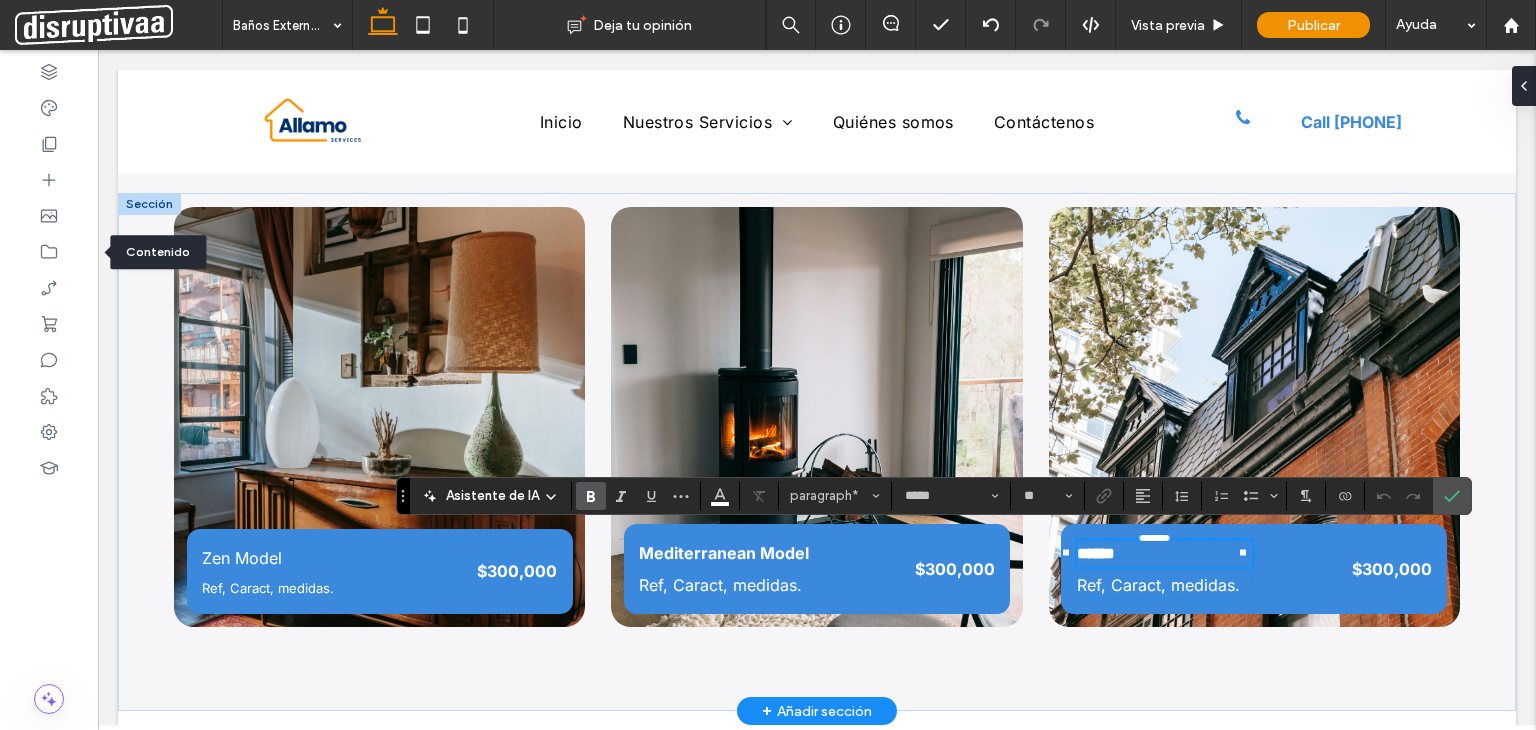 click on "******" at bounding box center (1096, 553) 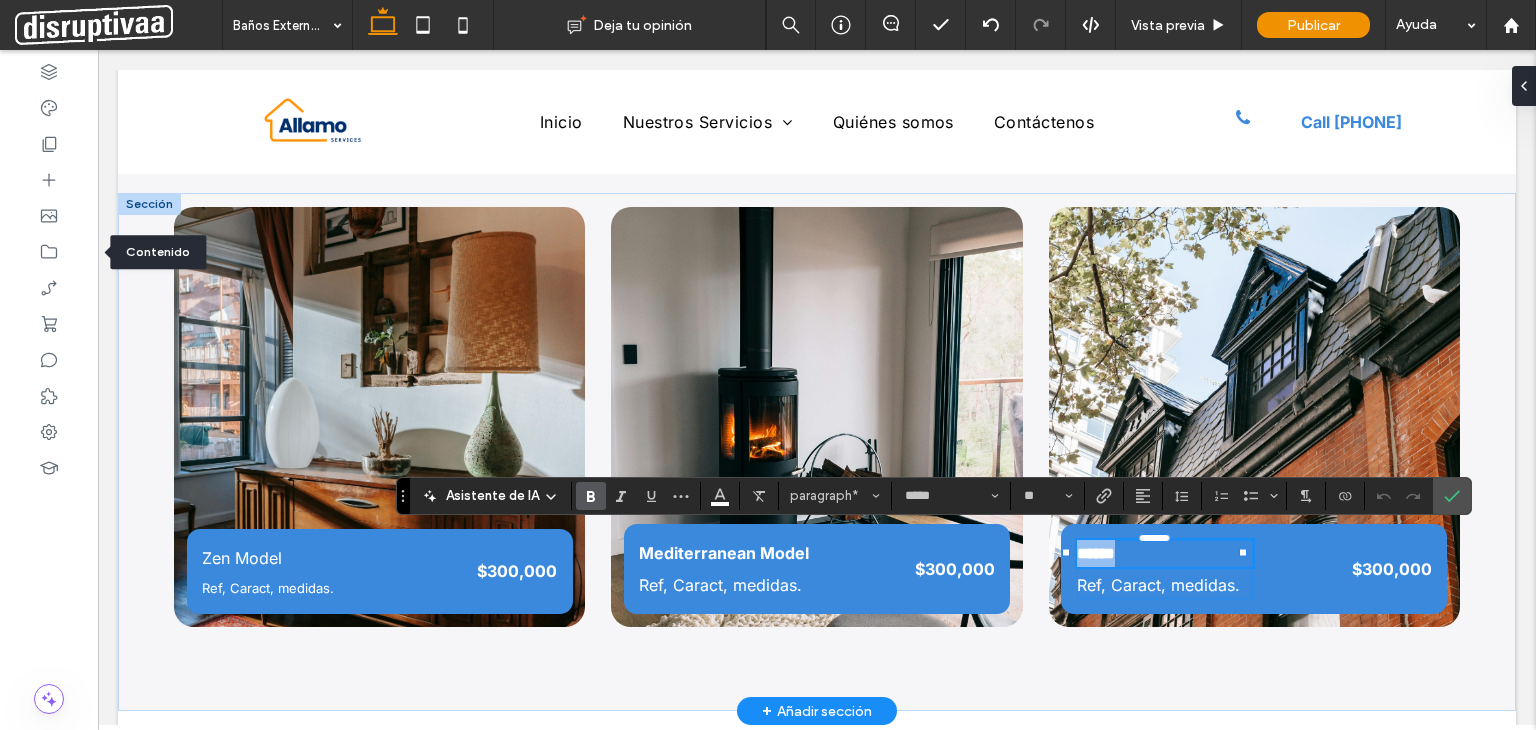 click on "******" at bounding box center (1096, 553) 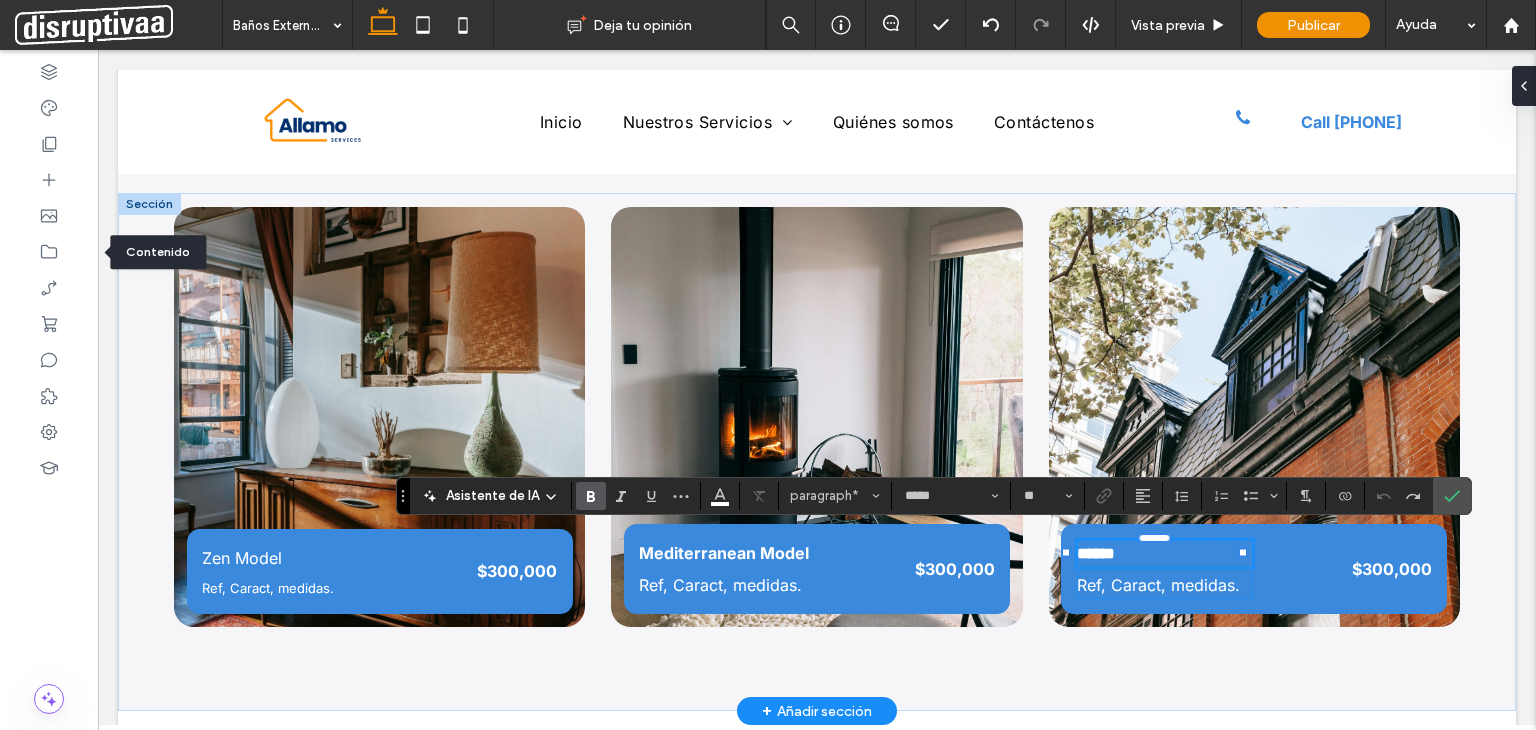 click on "******" at bounding box center (1096, 553) 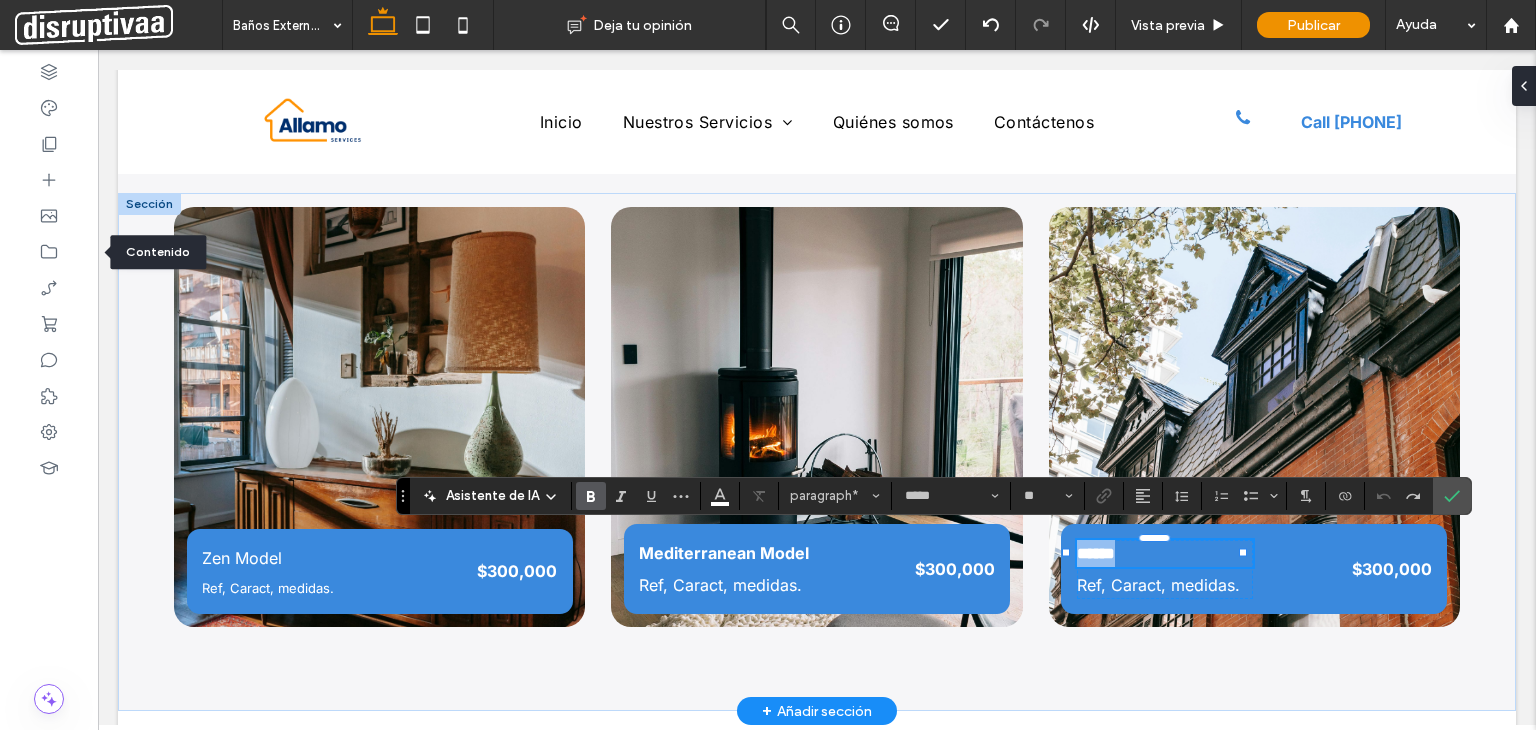 click on "******" at bounding box center [1096, 553] 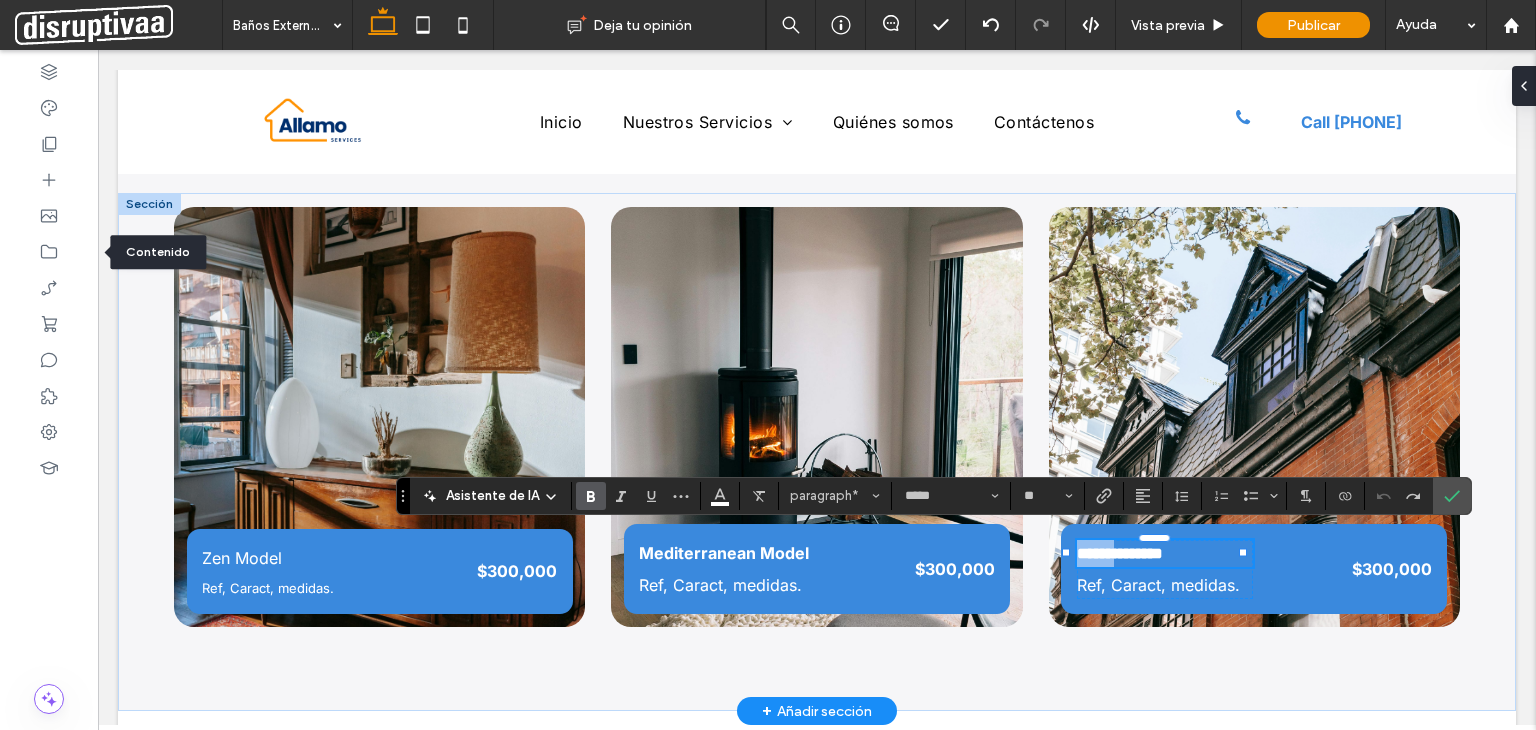type on "**" 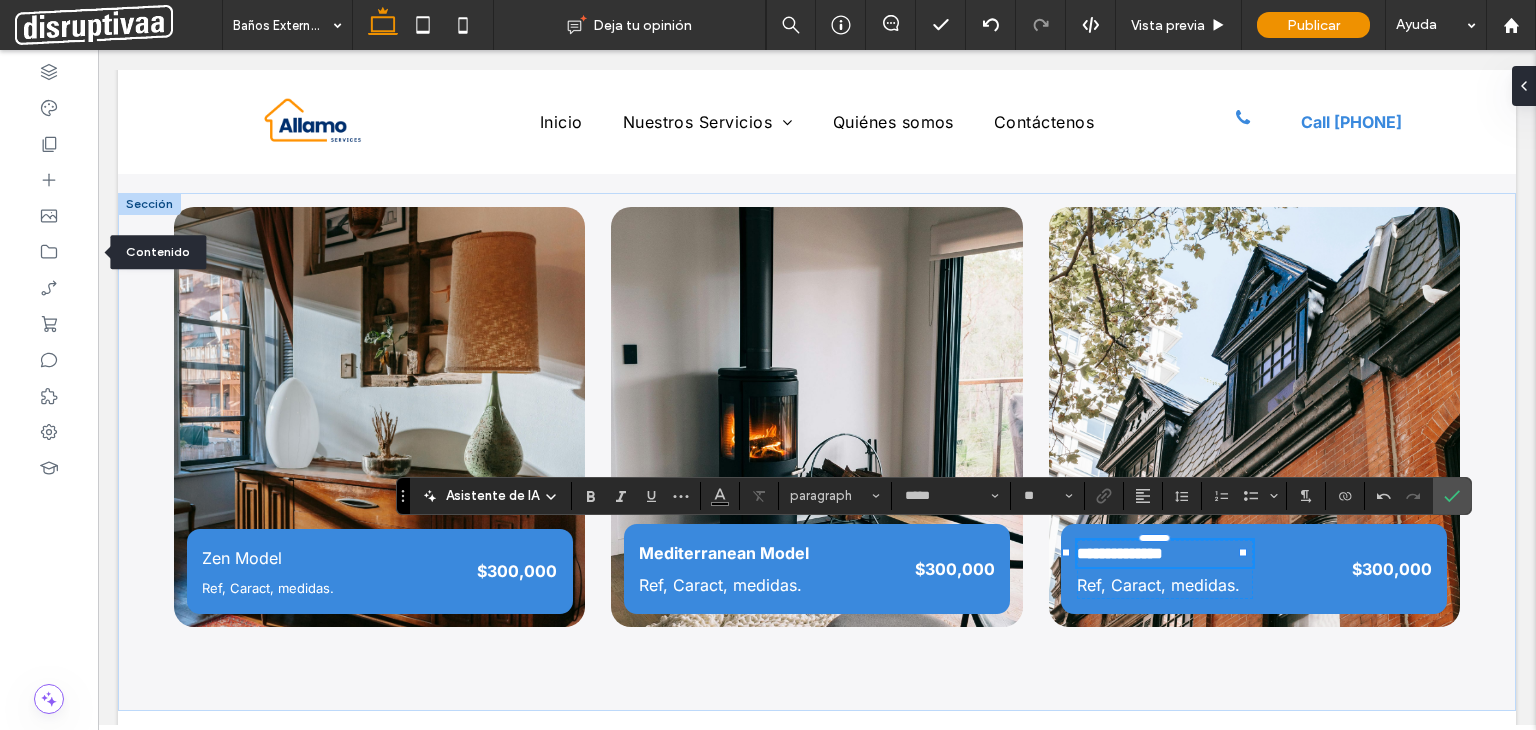click at bounding box center [1452, 496] 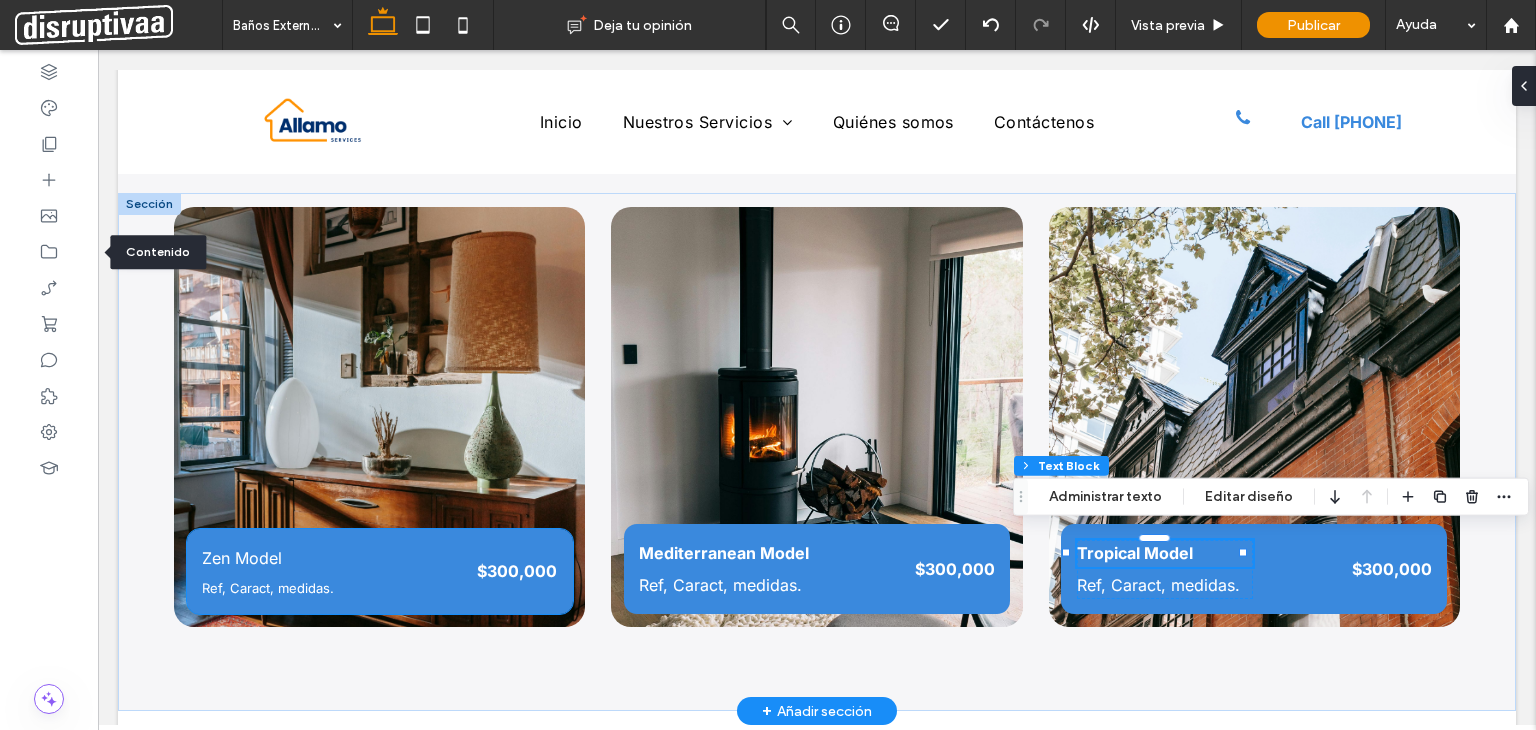 click on "$300,000" at bounding box center [517, 571] 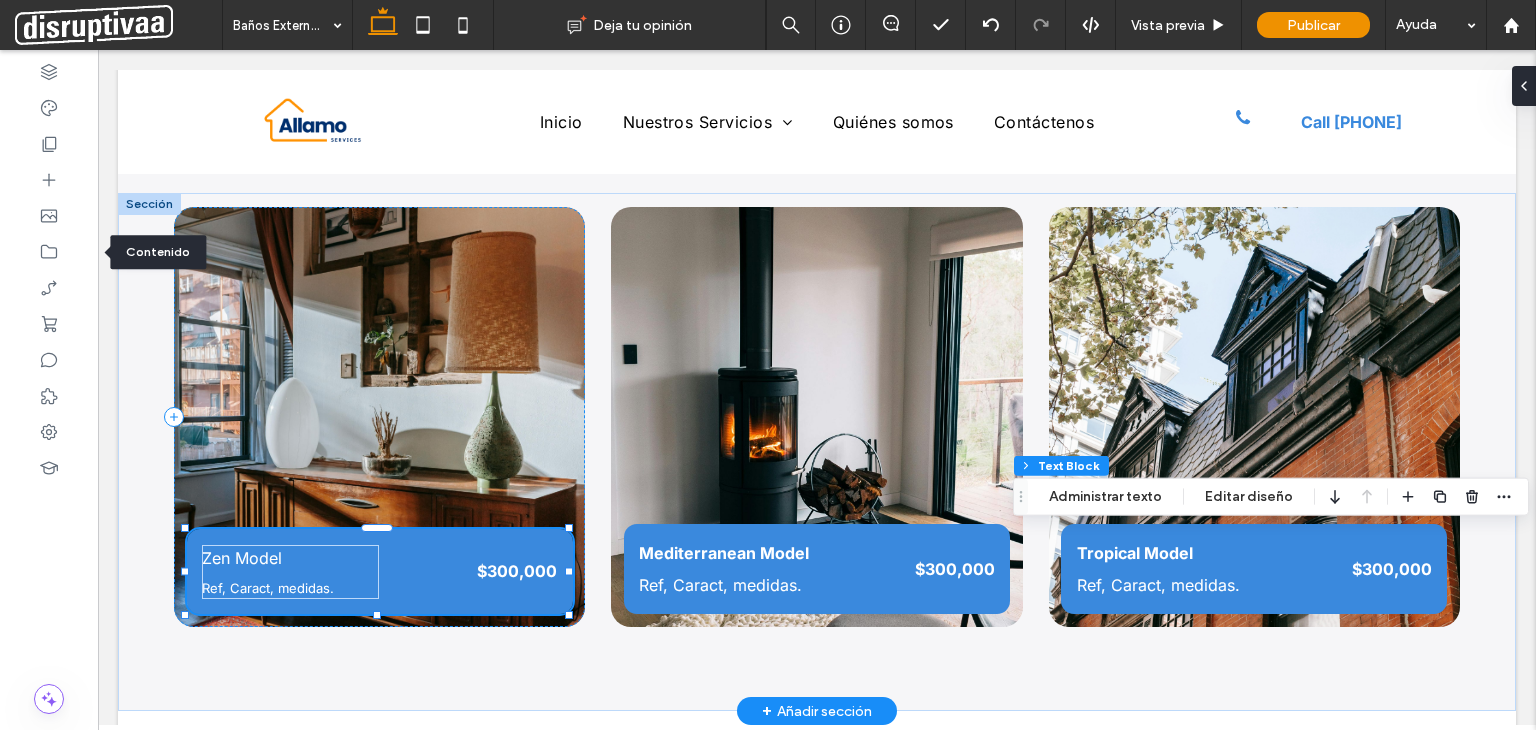 click on "$300,000" at bounding box center (517, 571) 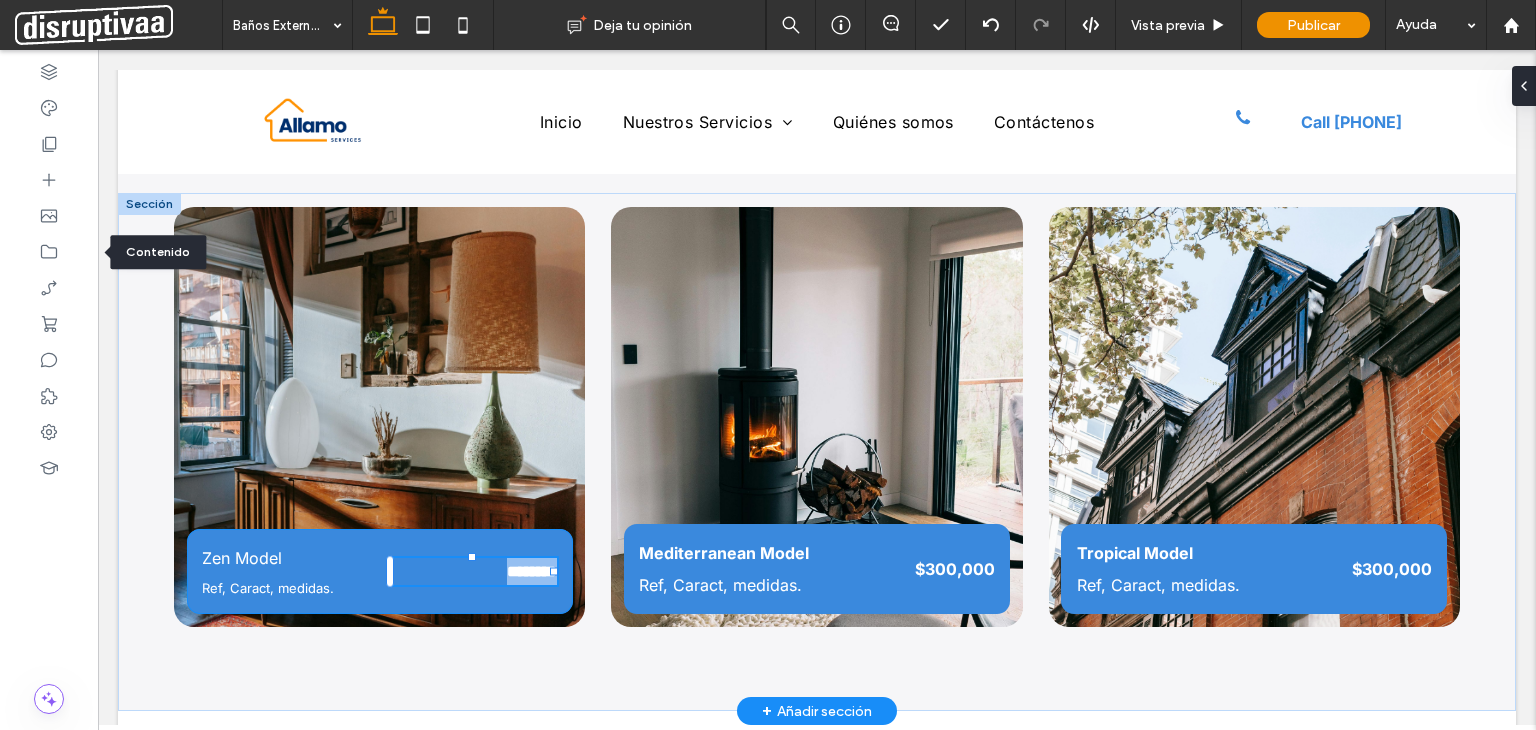 type on "*****" 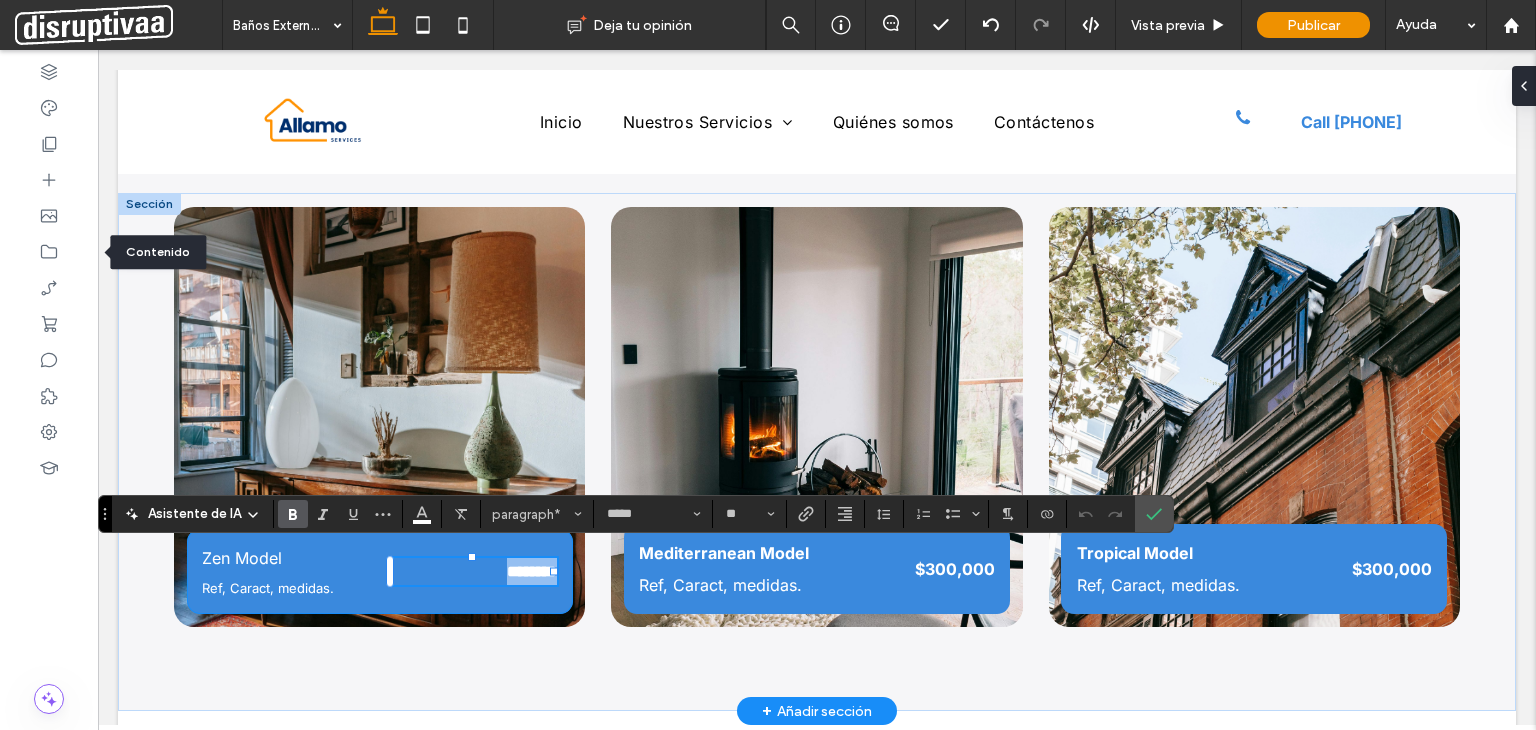 click on "********" at bounding box center [532, 571] 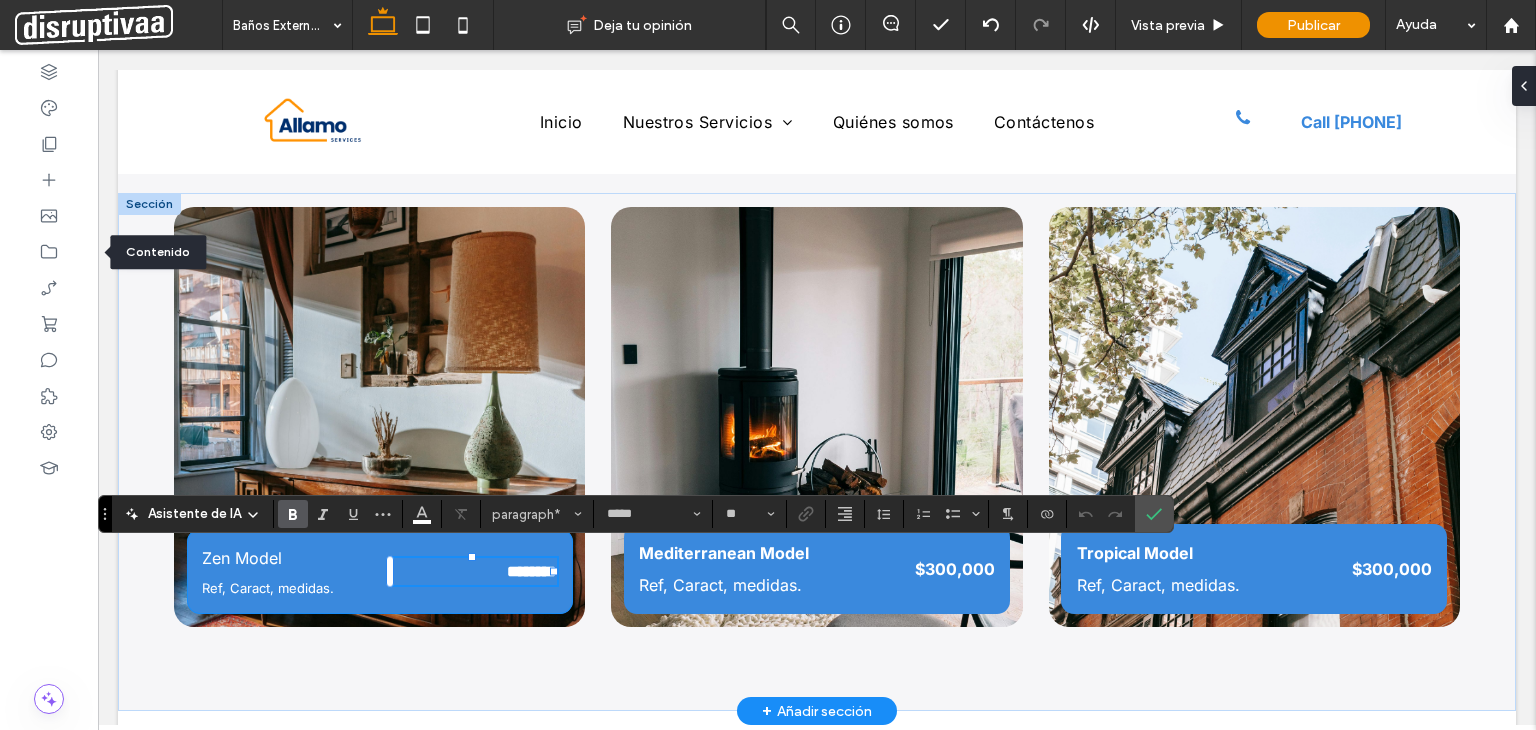 click on "********" at bounding box center [532, 571] 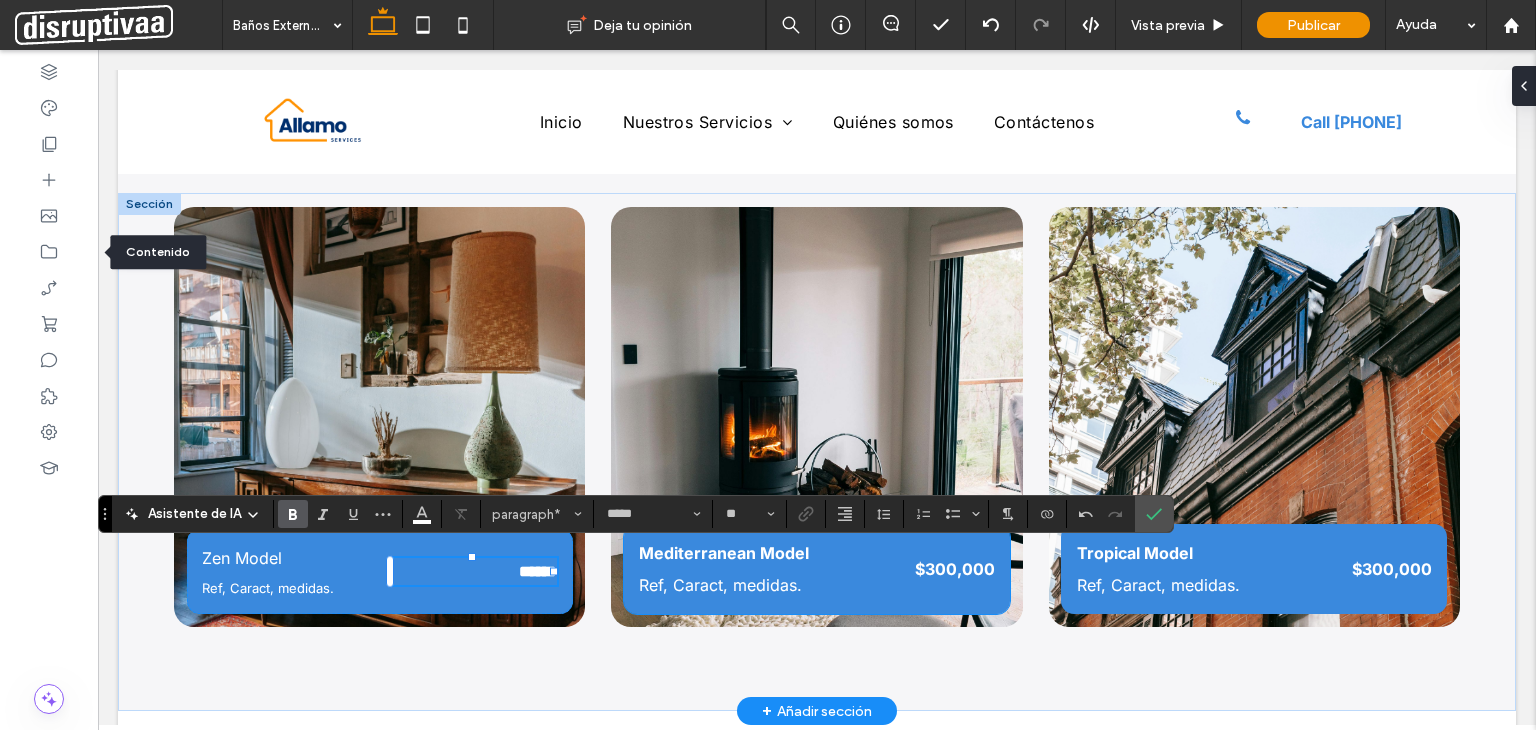 click on "$300,000" at bounding box center (955, 569) 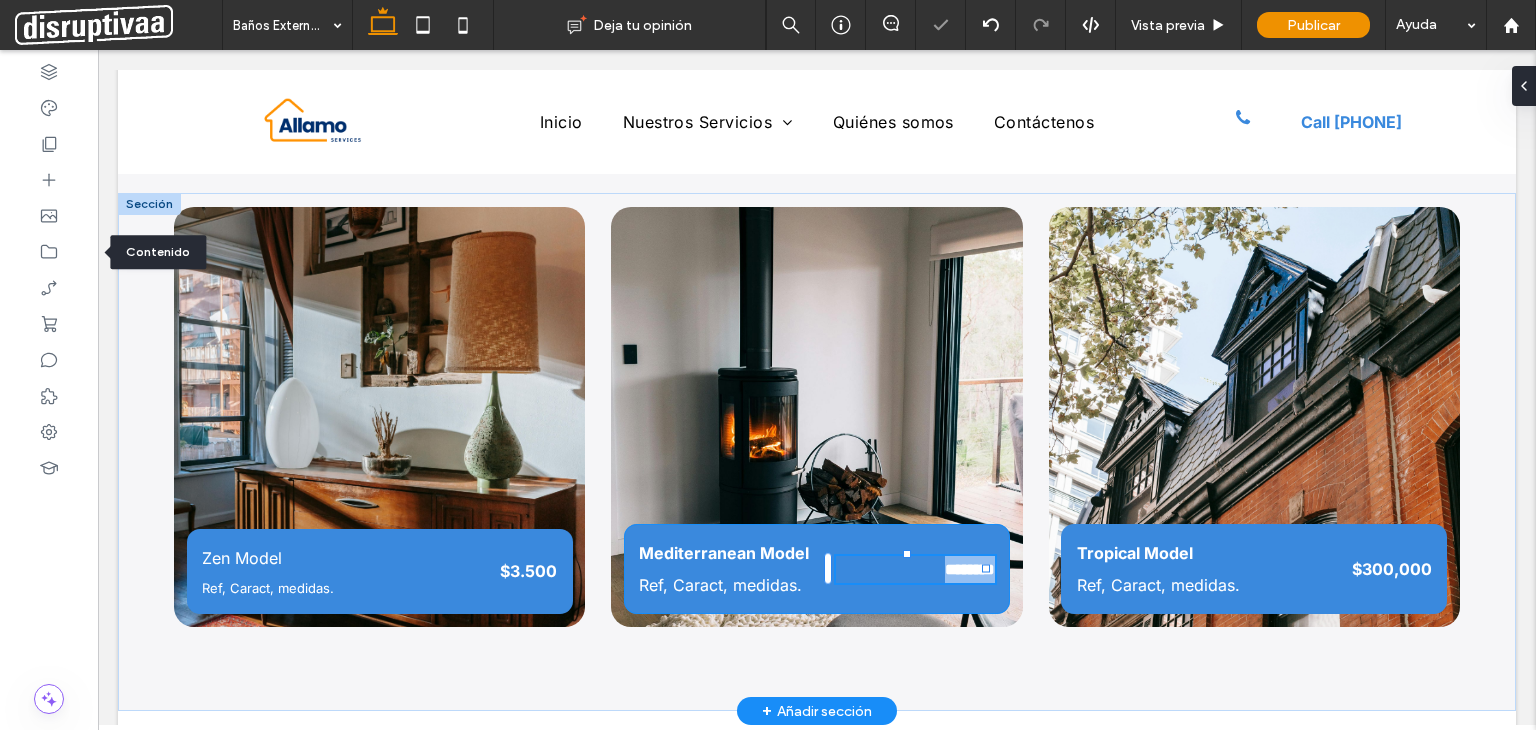 type on "*****" 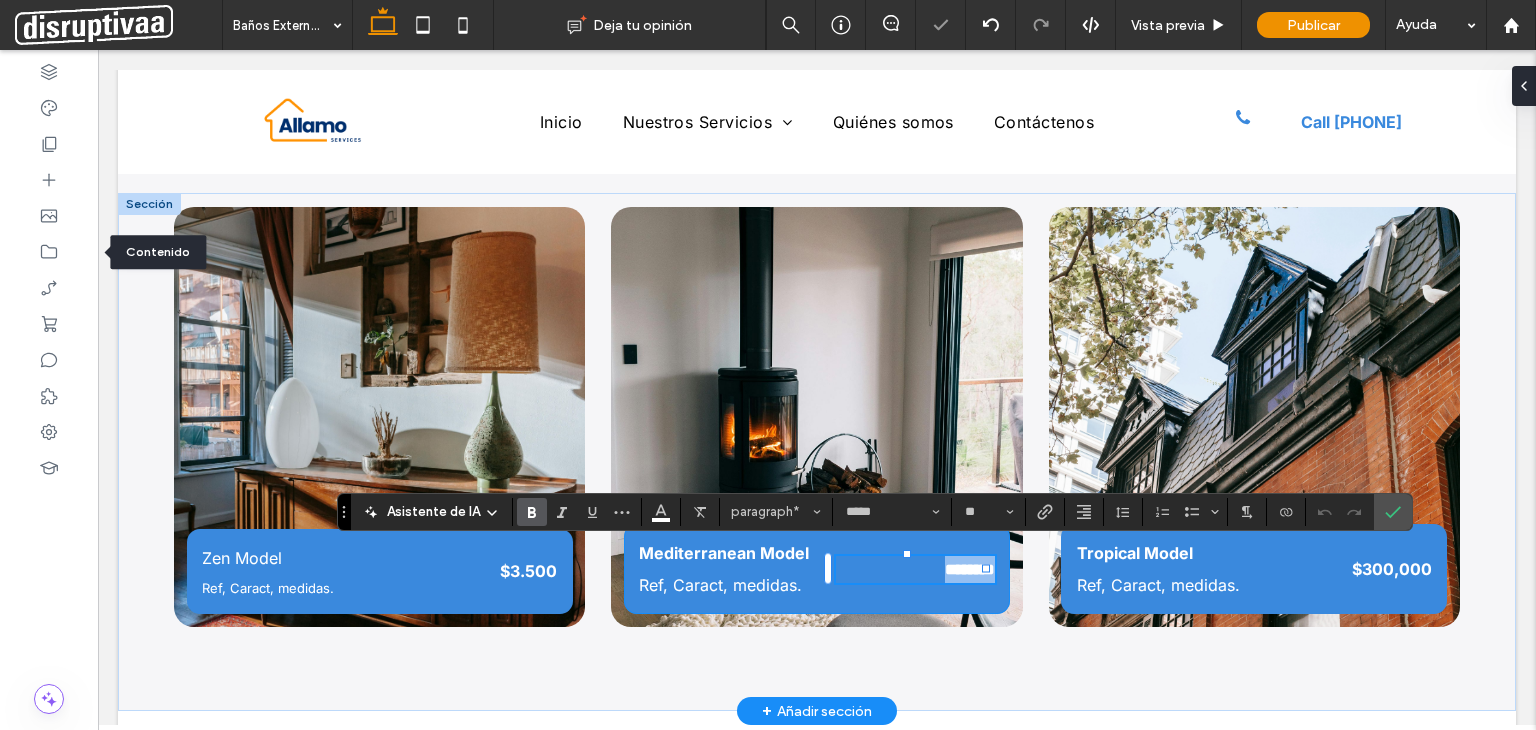 click on "********" at bounding box center [970, 569] 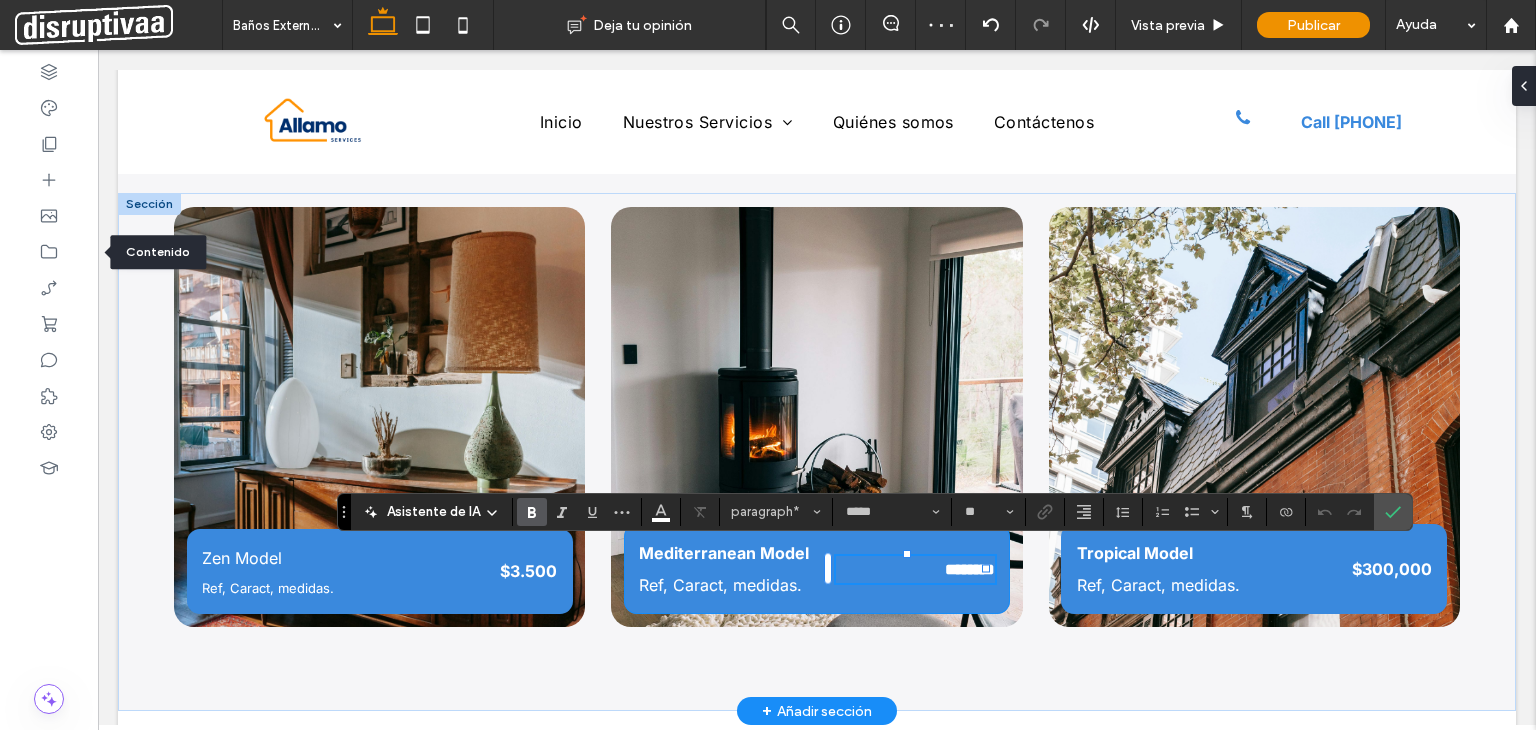 type 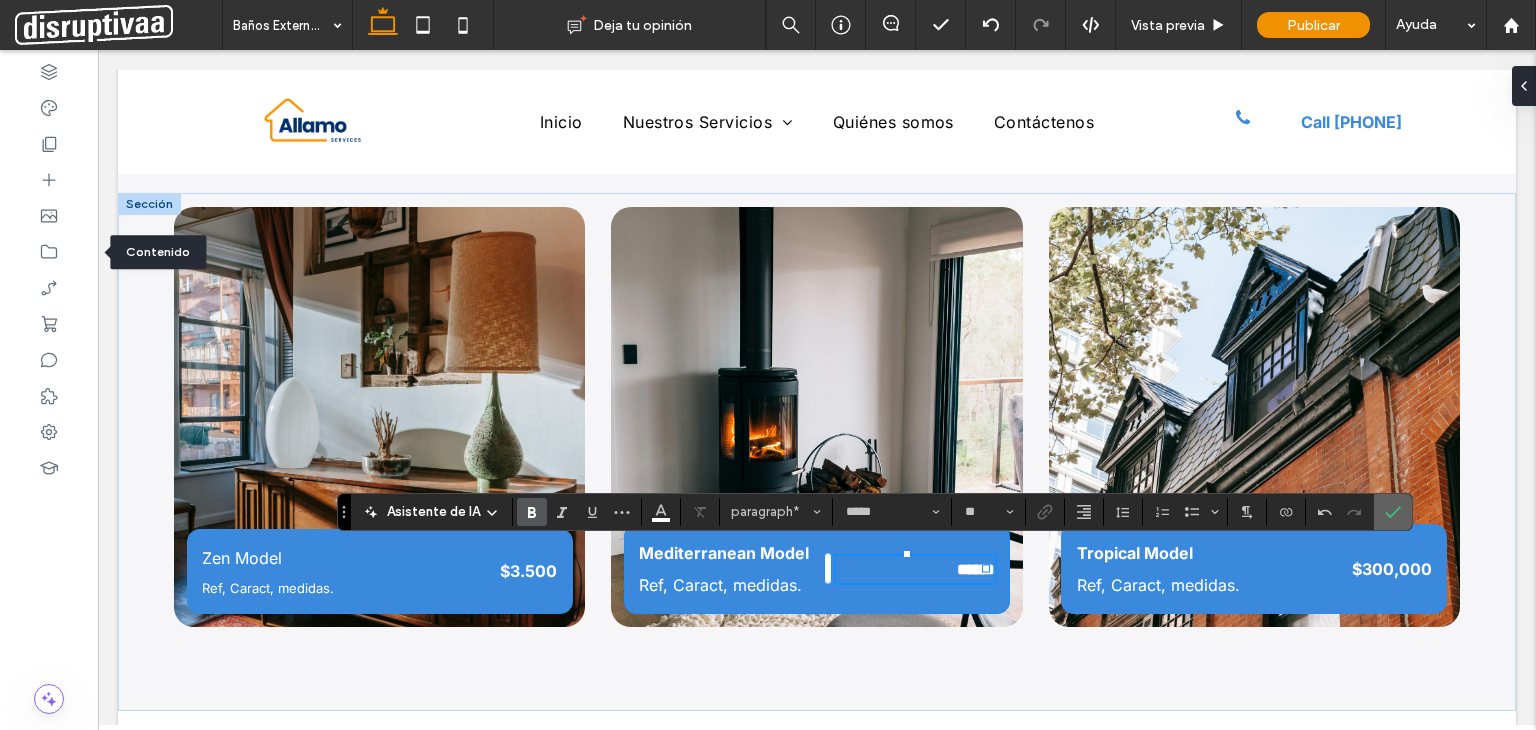 click 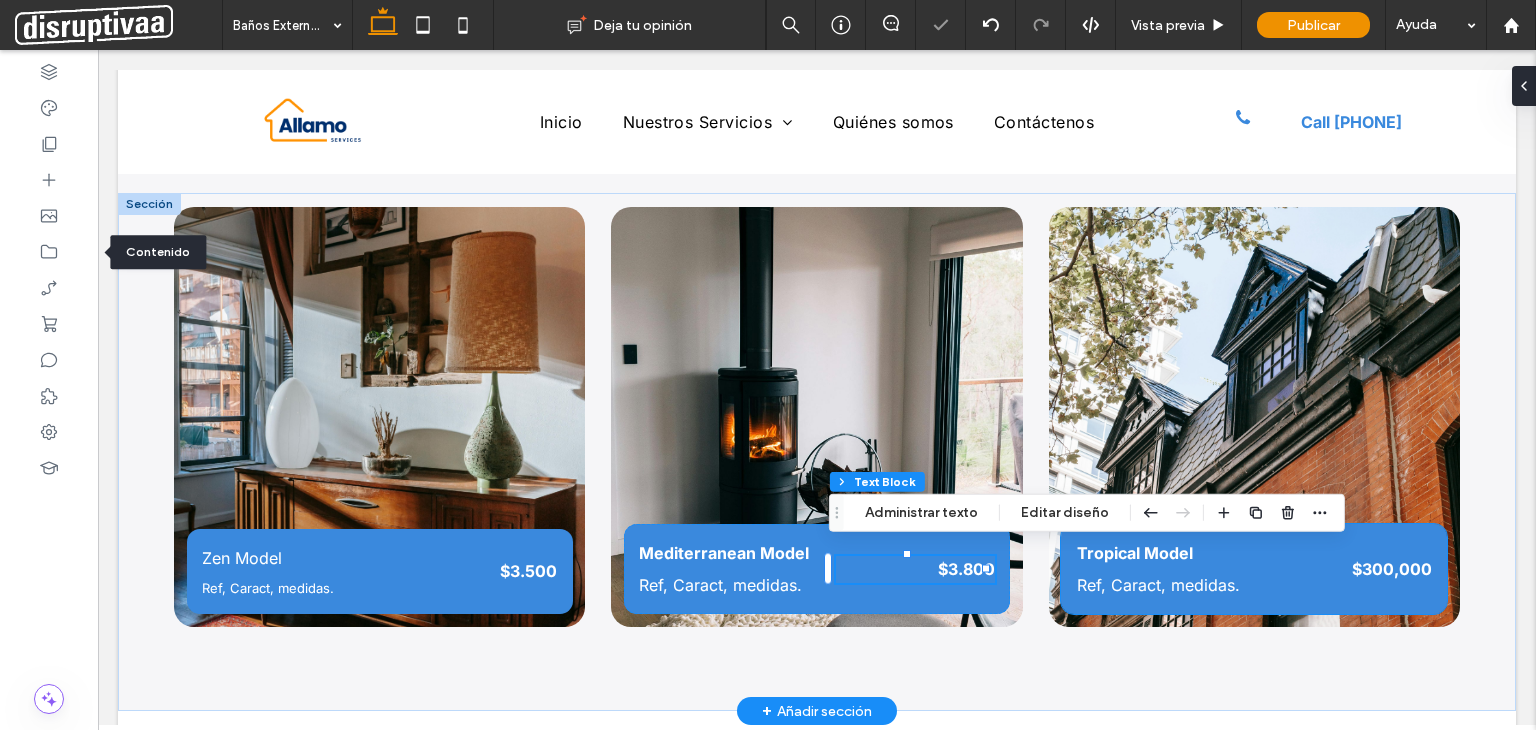 click on "$300,000" at bounding box center [1392, 569] 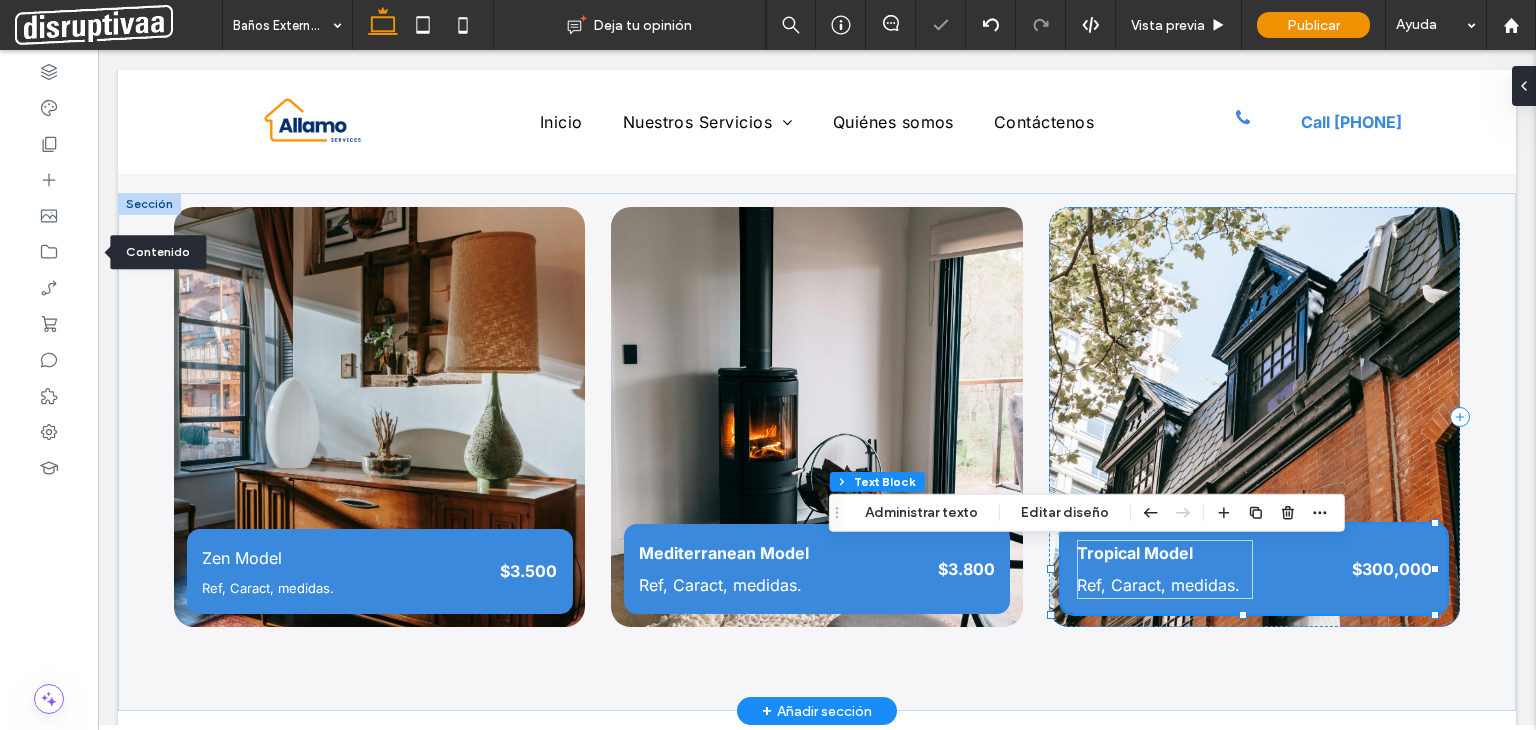 click on "$300,000" at bounding box center [1392, 569] 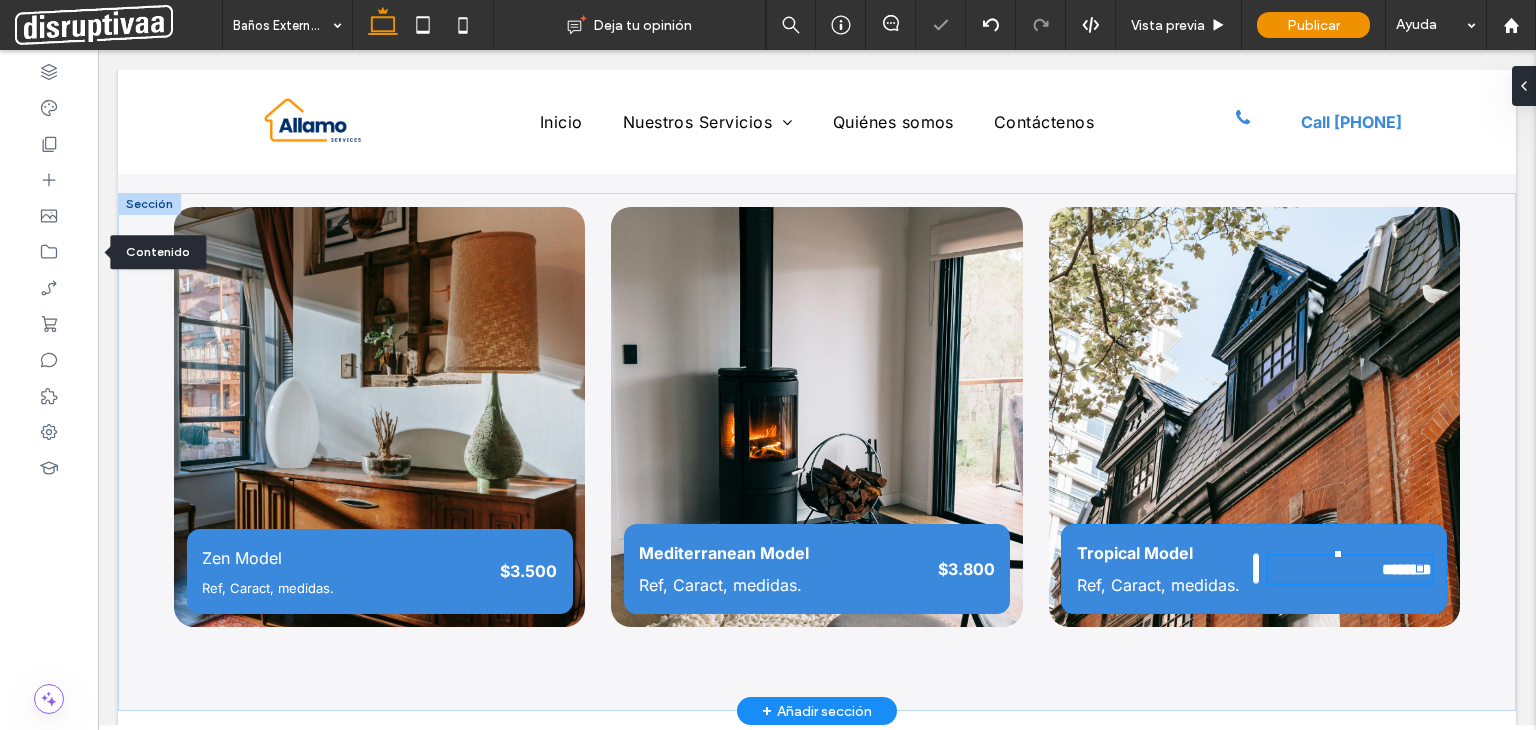 type on "*****" 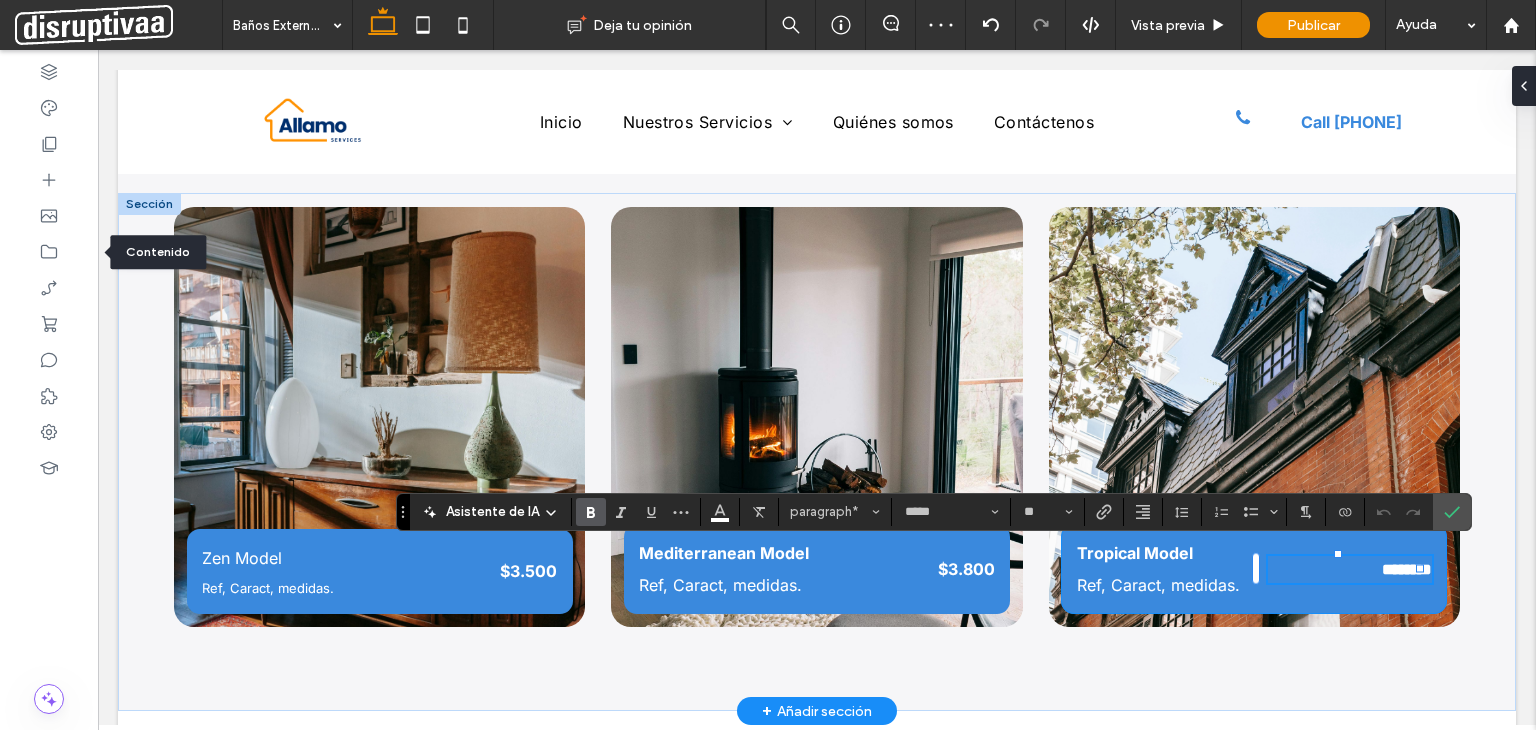 click on "********" at bounding box center [1407, 569] 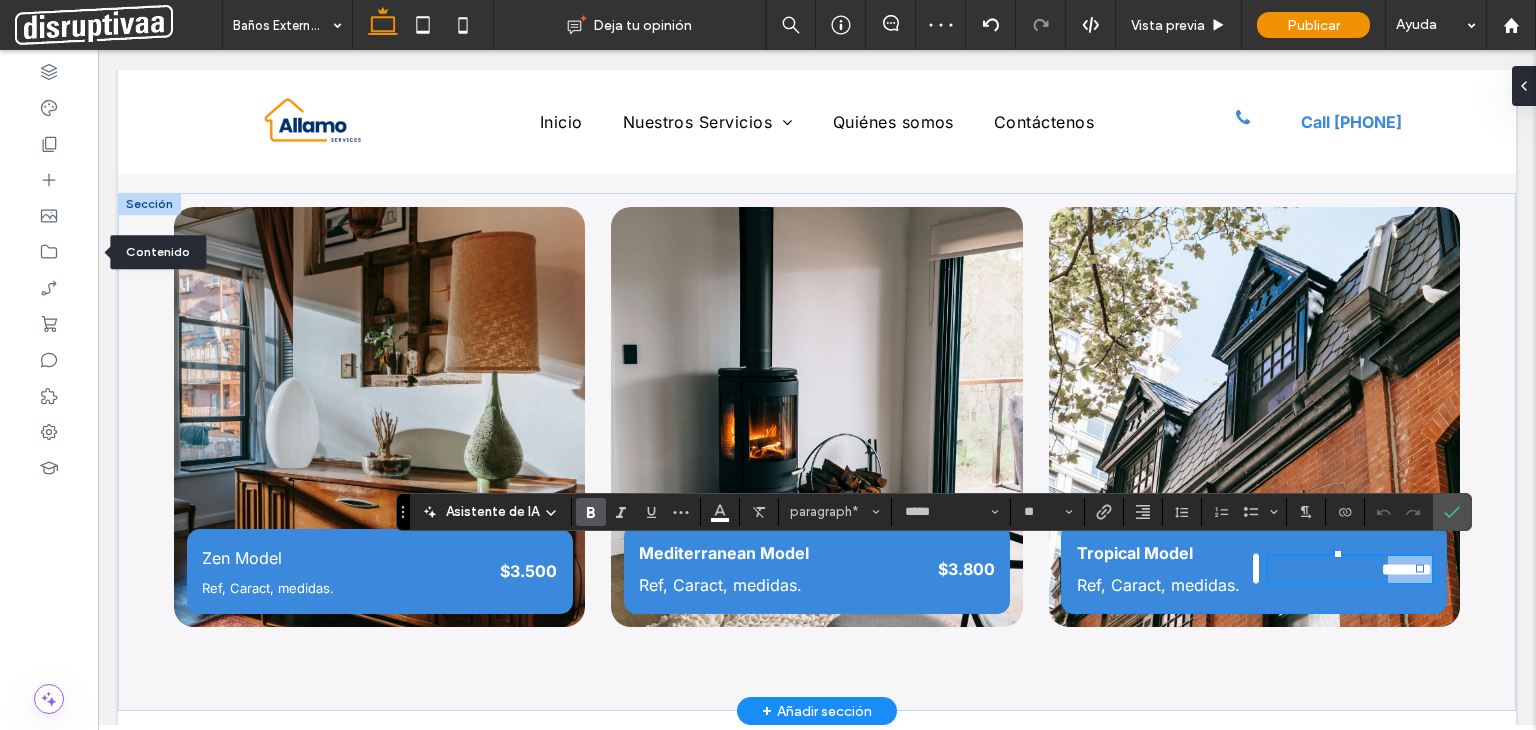 click on "********" at bounding box center (1407, 569) 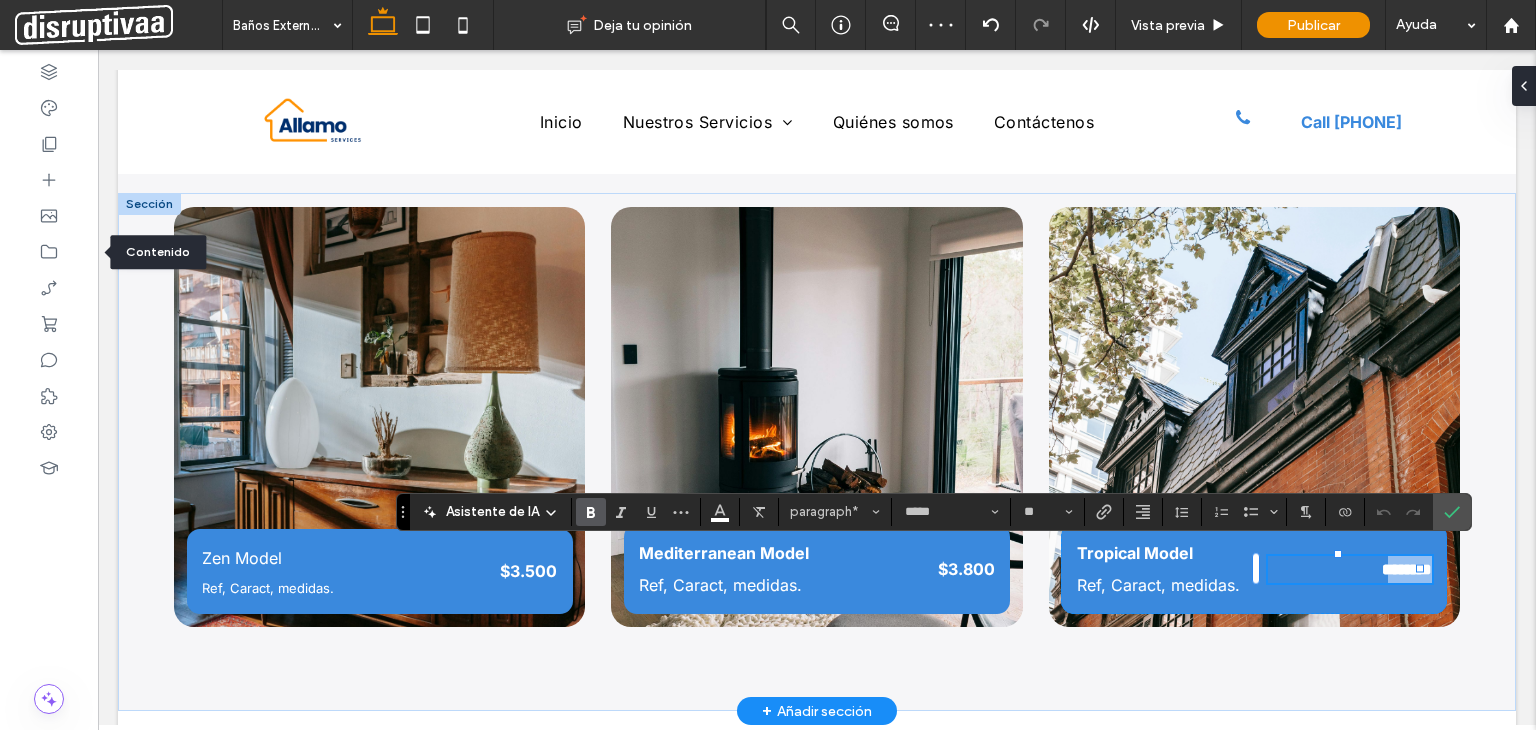 click on "********" at bounding box center (1407, 569) 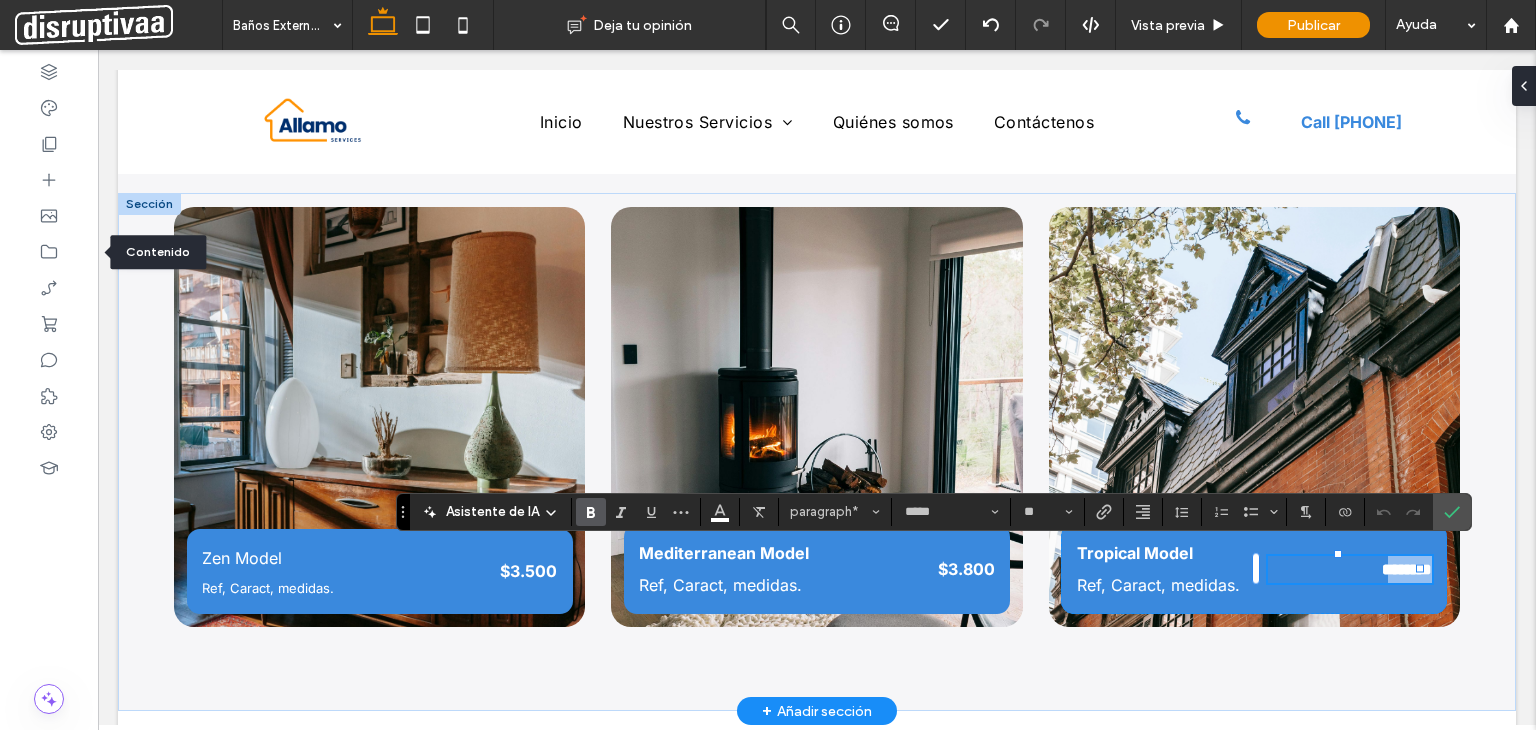 click on "********" at bounding box center [1407, 569] 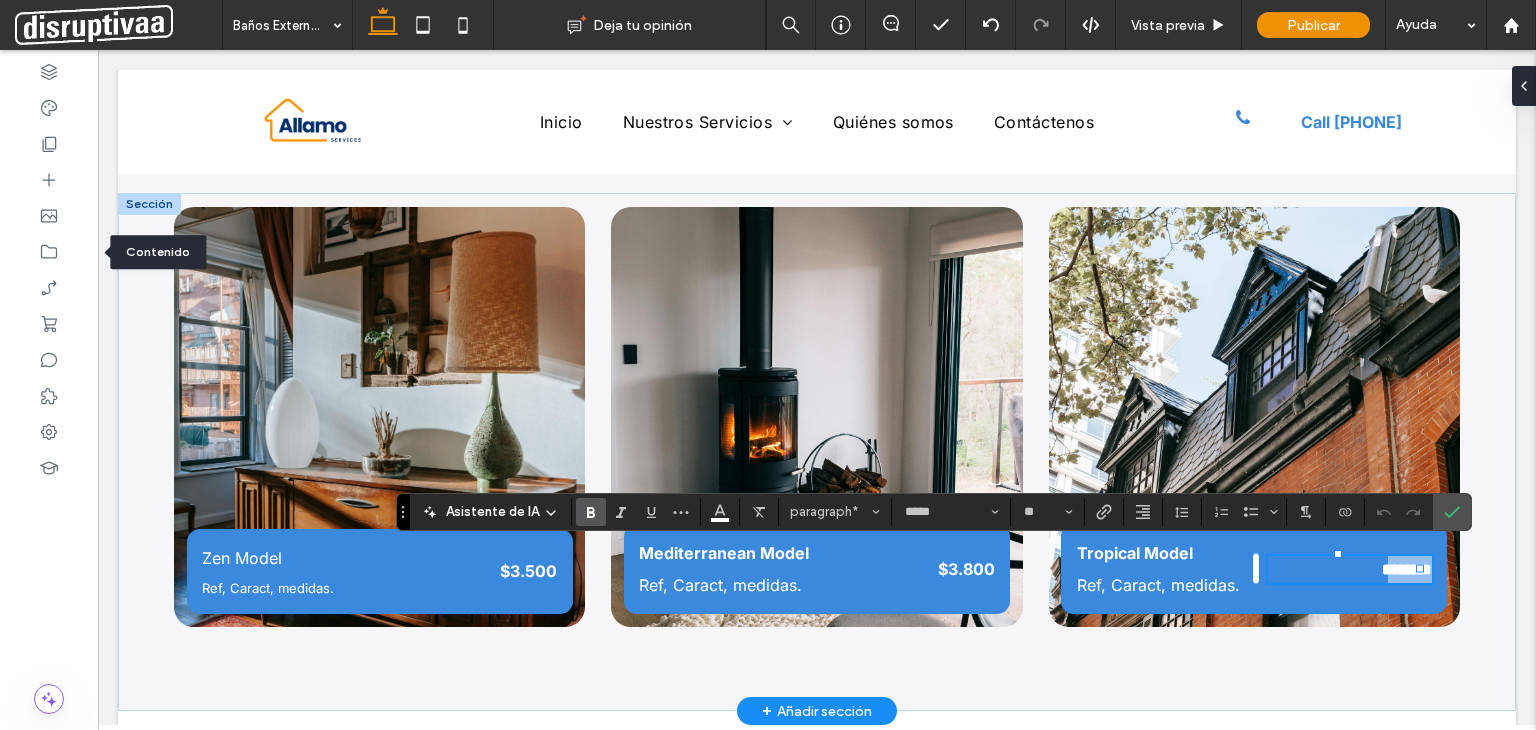 type 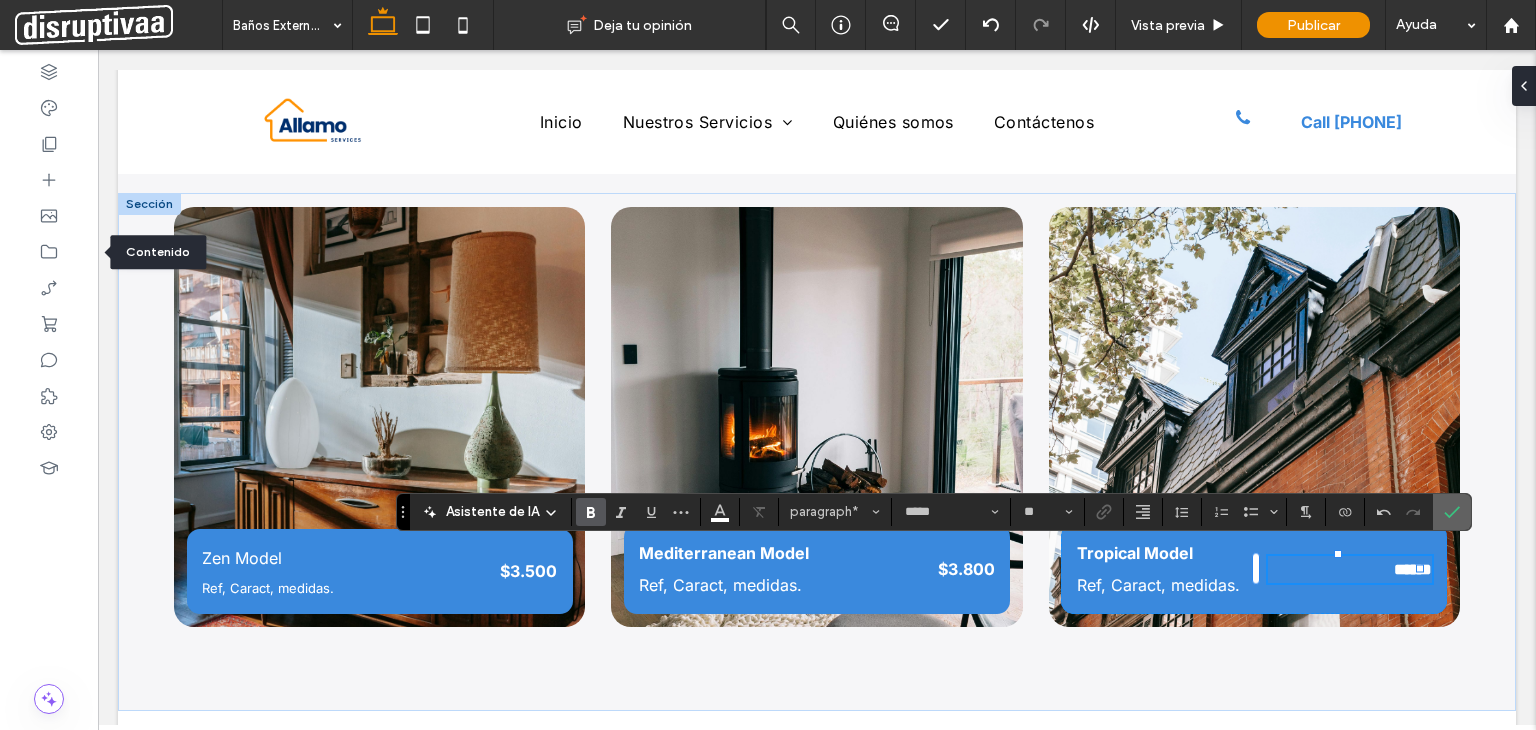 click 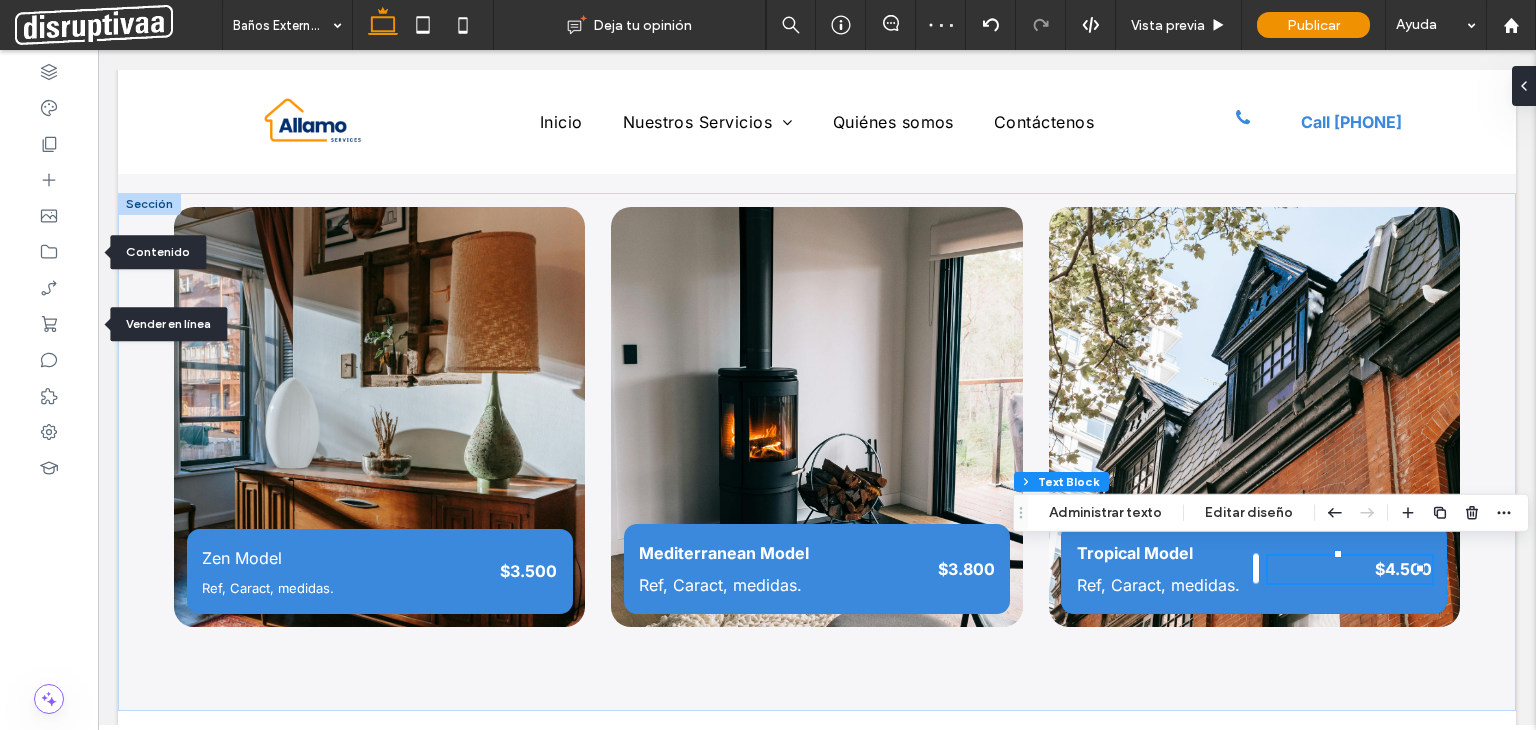 click on "Vender en línea" at bounding box center [168, 324] 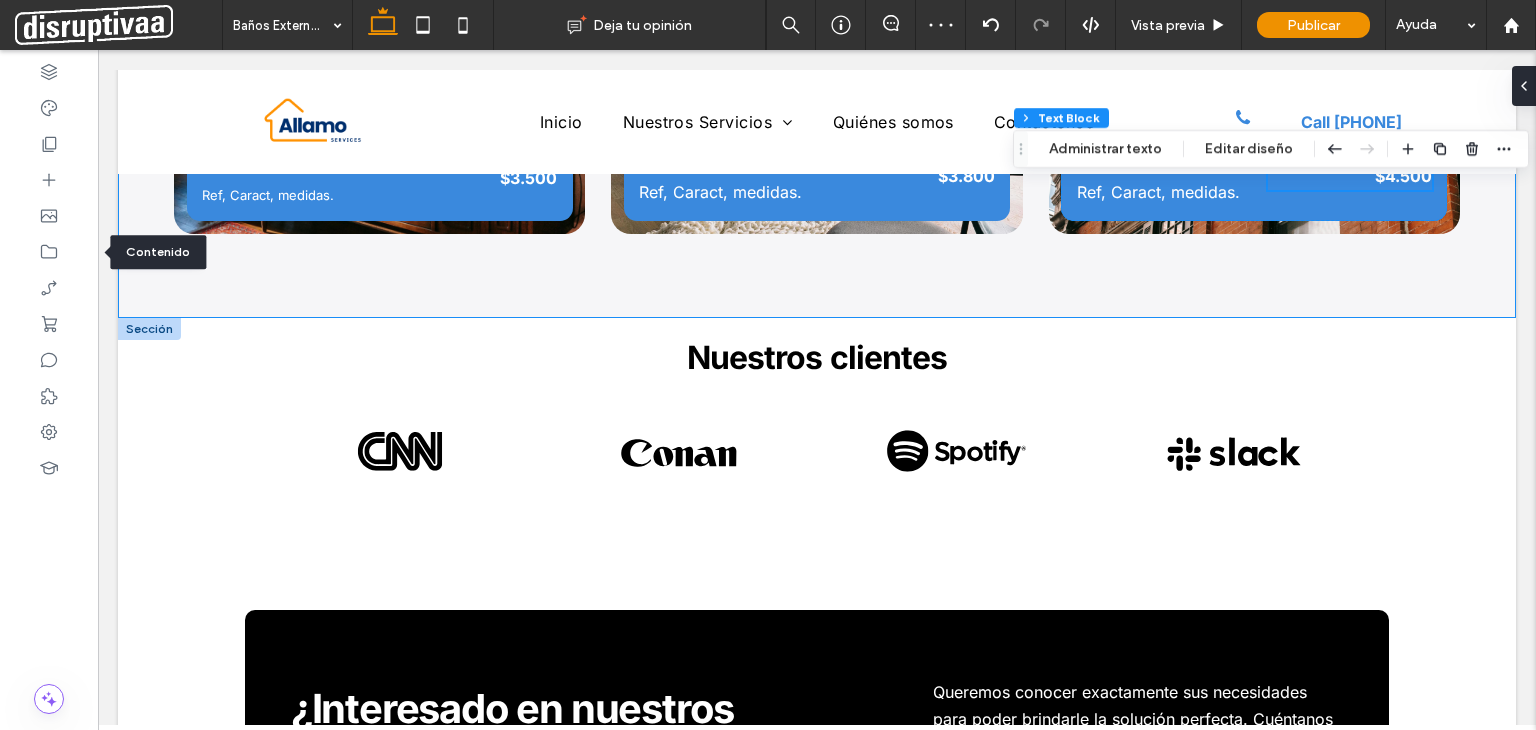scroll, scrollTop: 2700, scrollLeft: 0, axis: vertical 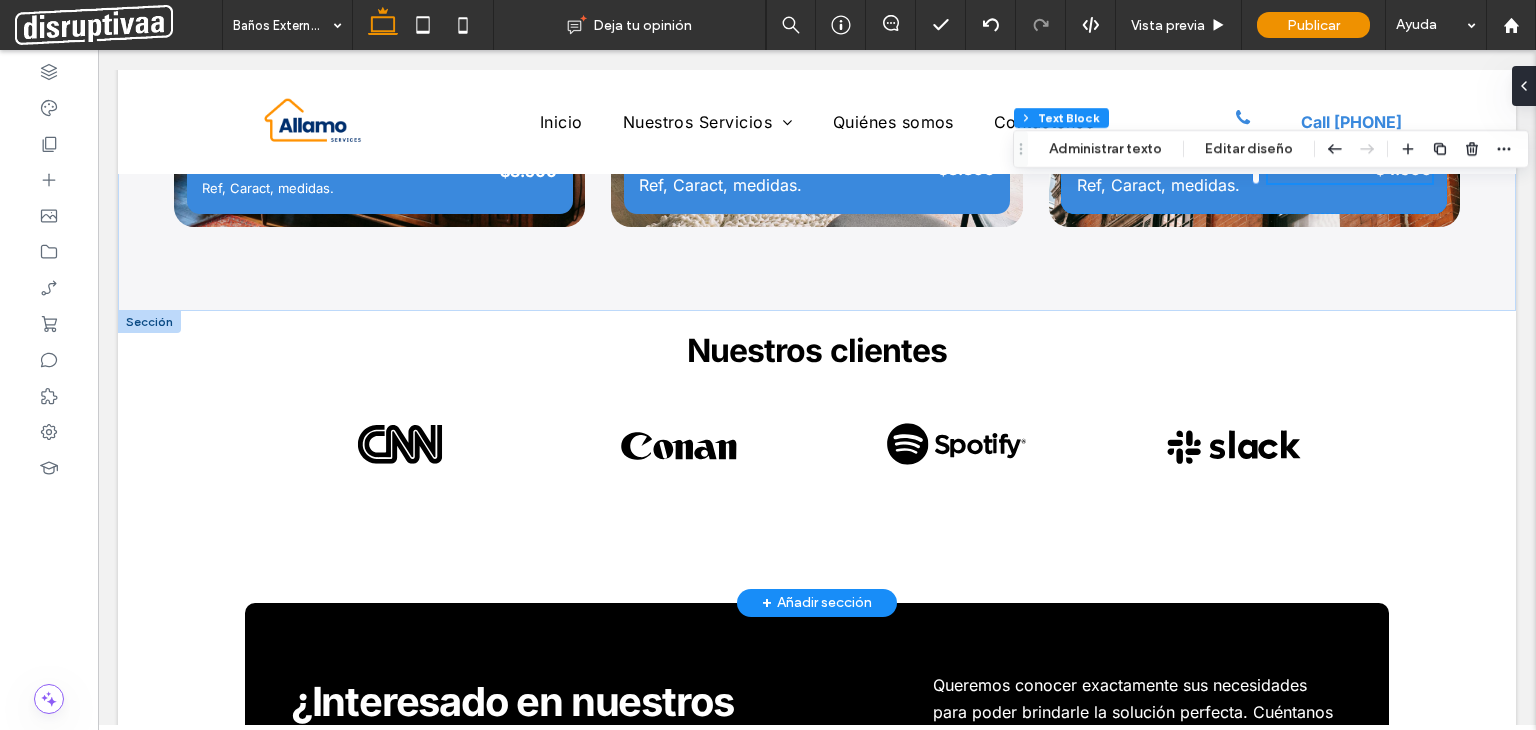 click at bounding box center (149, 322) 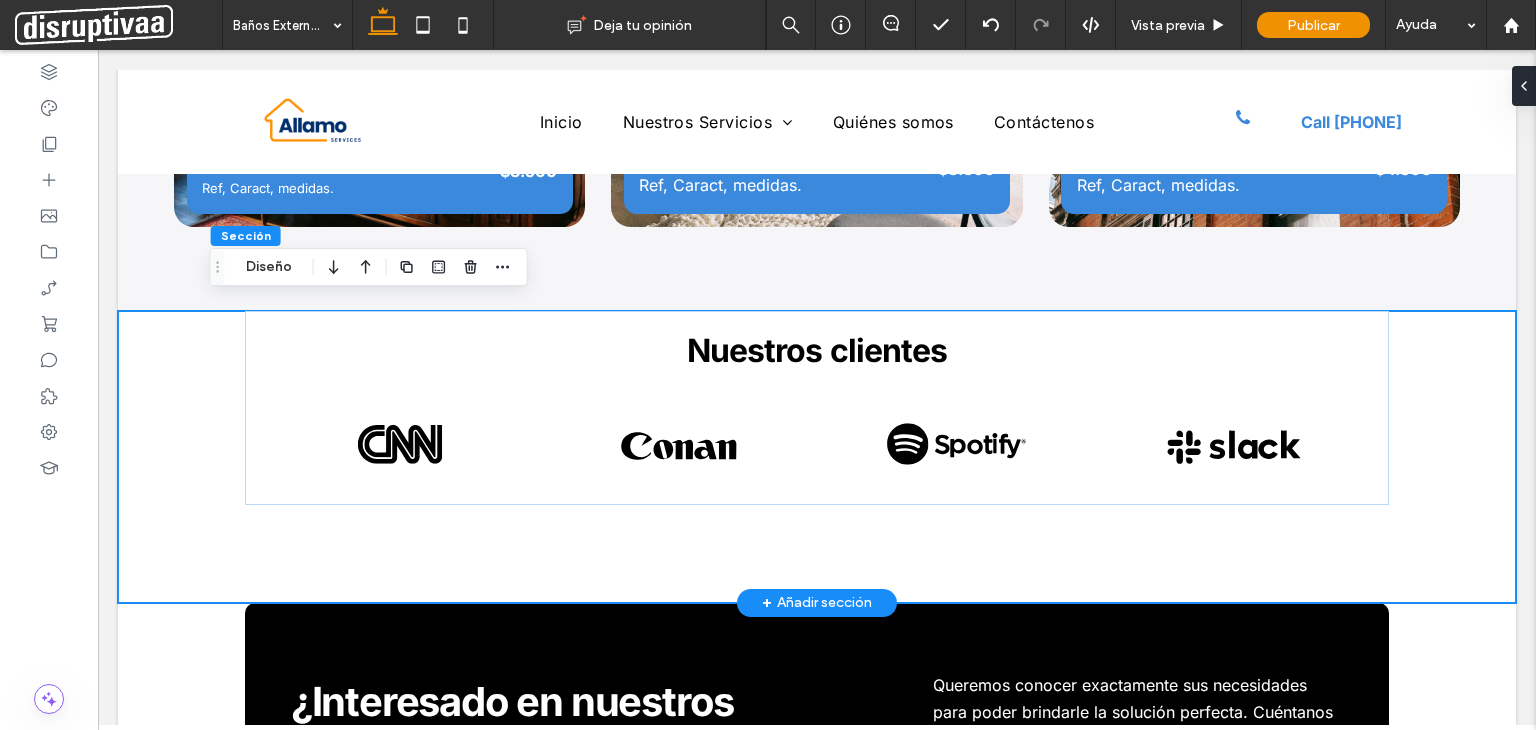 click on "Nuestros clientes
Botón
Botón
Botón
Botón
Ver más" at bounding box center (817, 457) 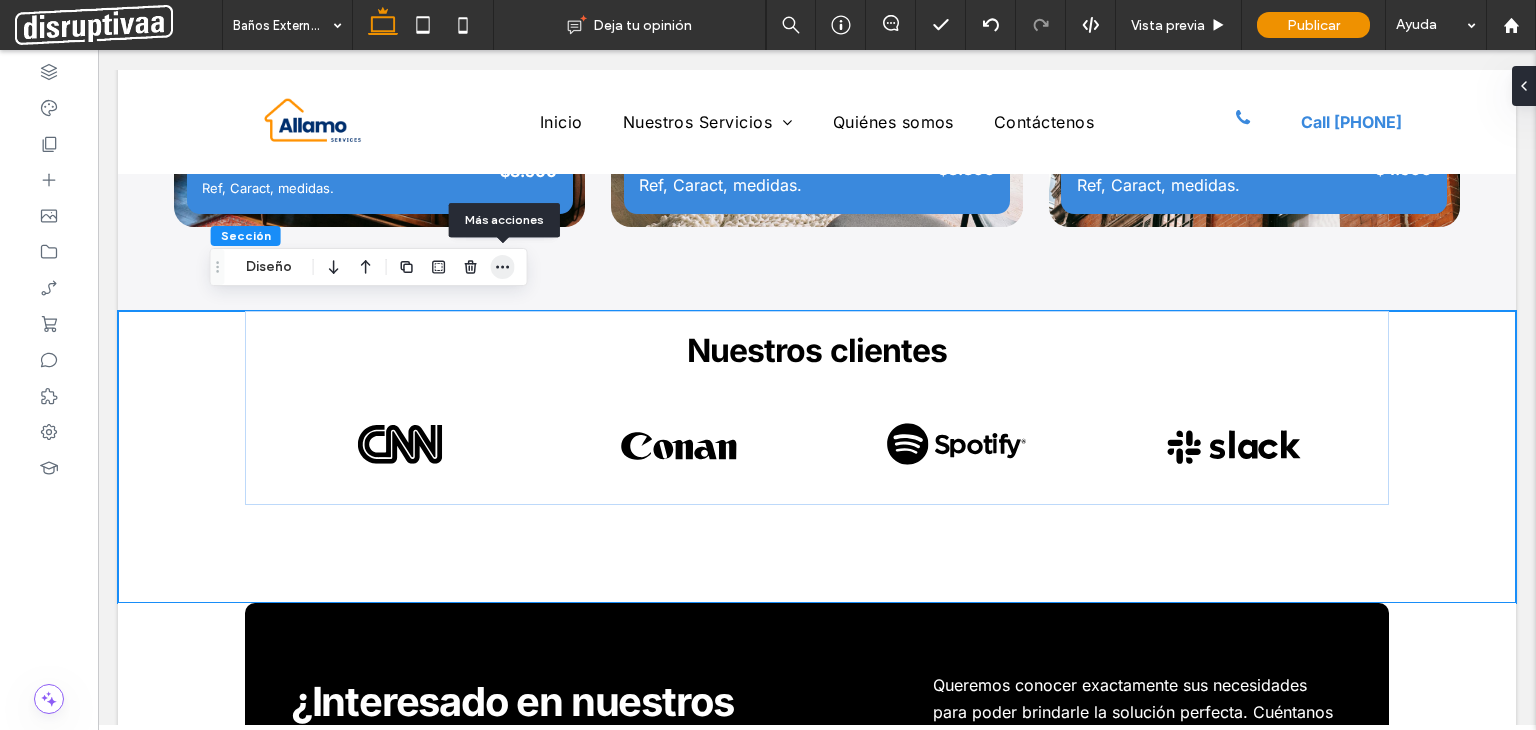 click 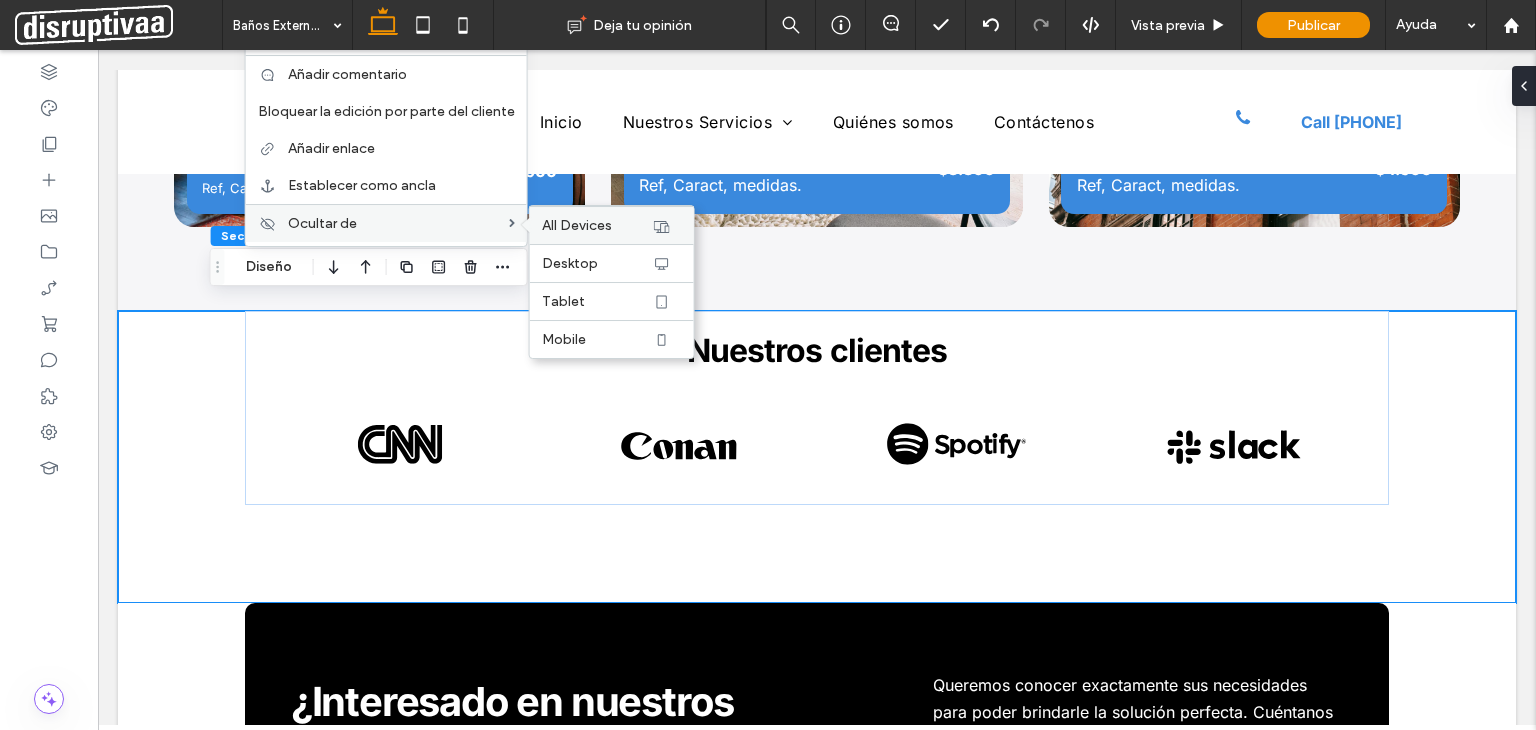 click on "All Devices" at bounding box center (577, 225) 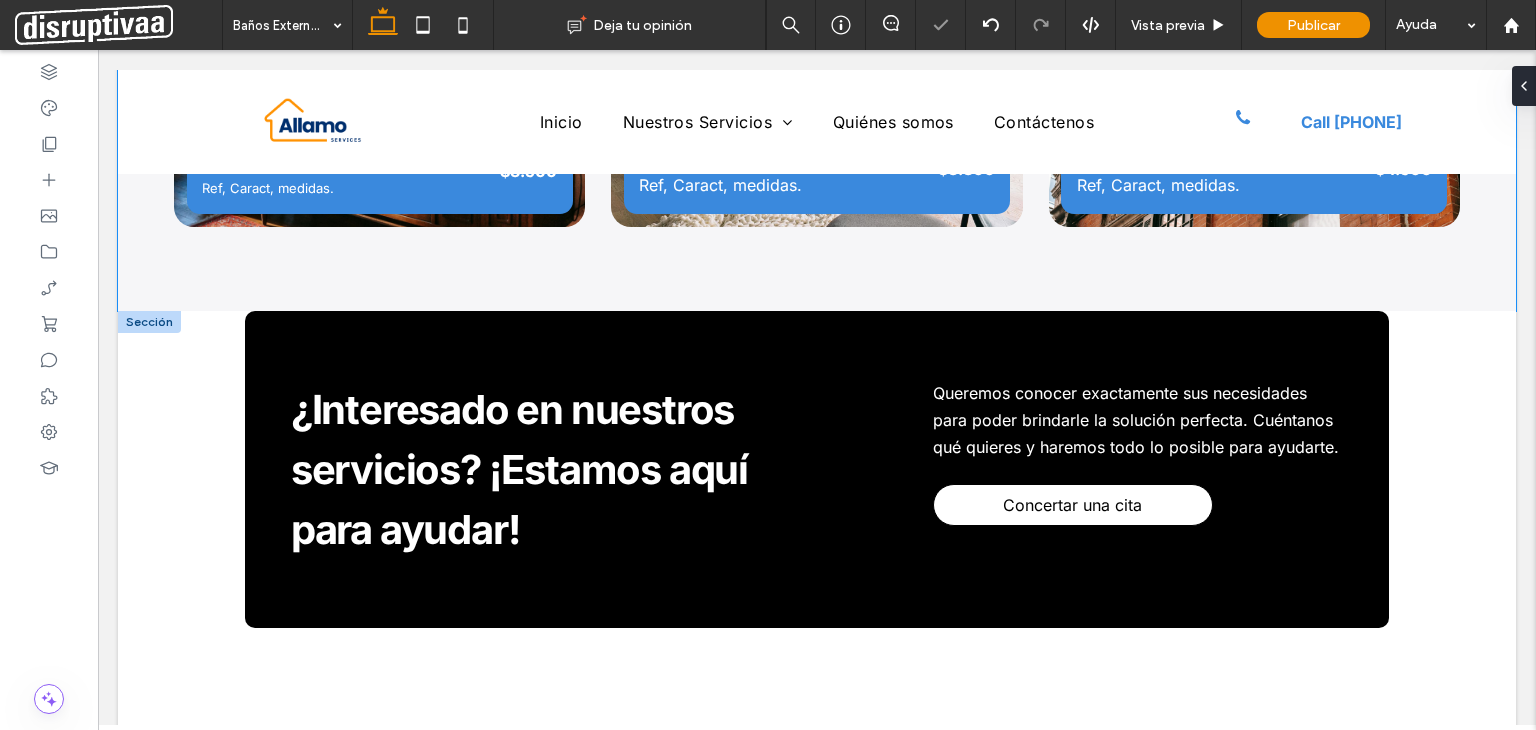 scroll, scrollTop: 0, scrollLeft: 229, axis: horizontal 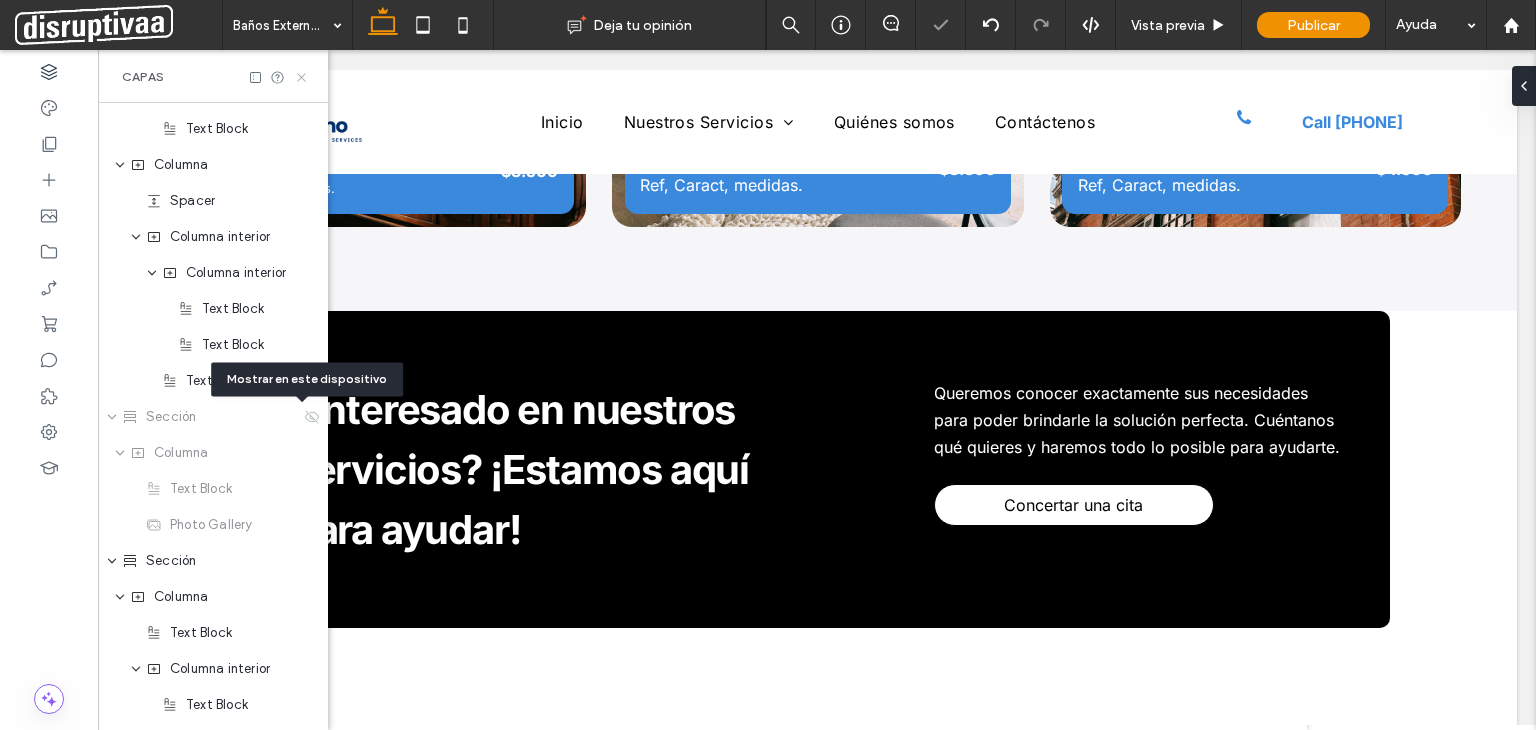 click 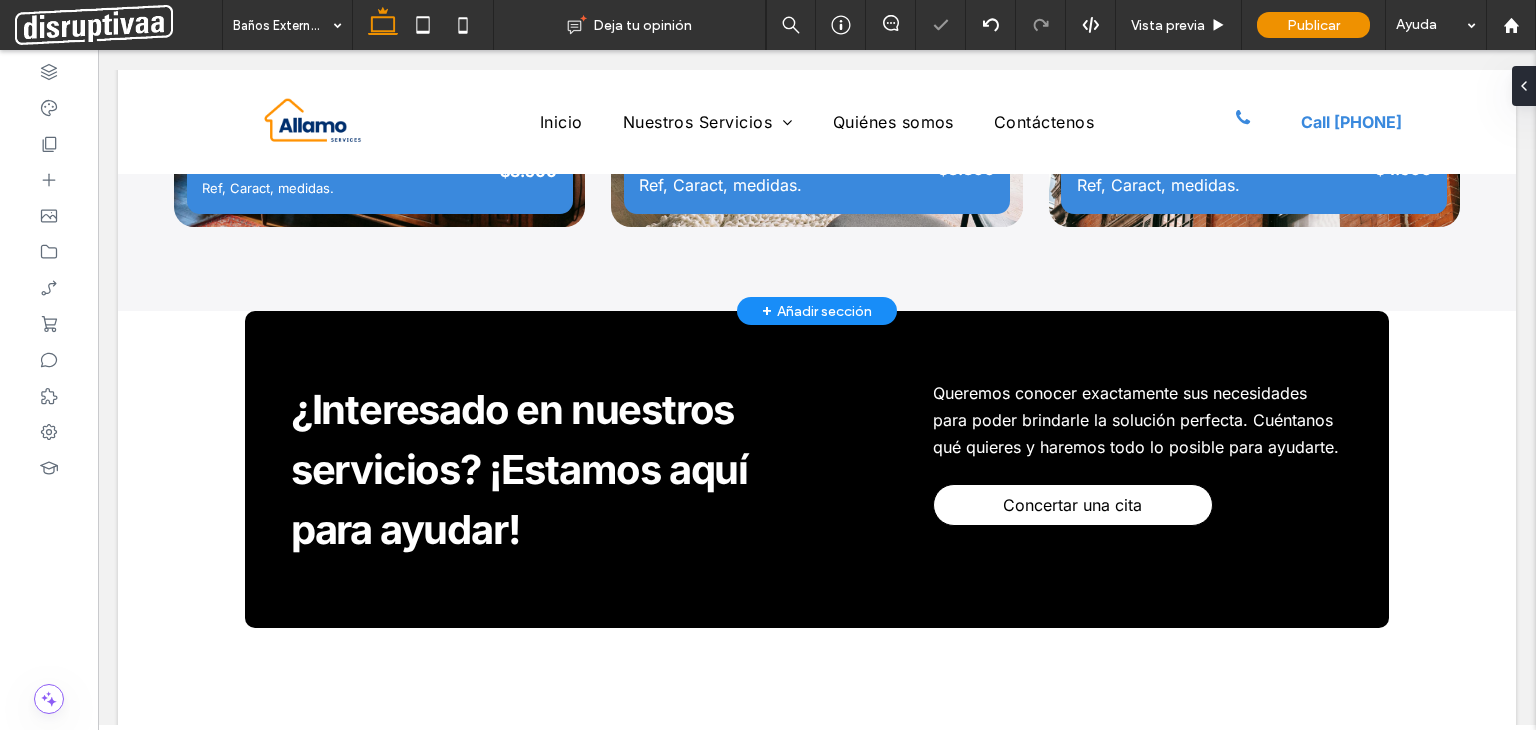scroll, scrollTop: 0, scrollLeft: 0, axis: both 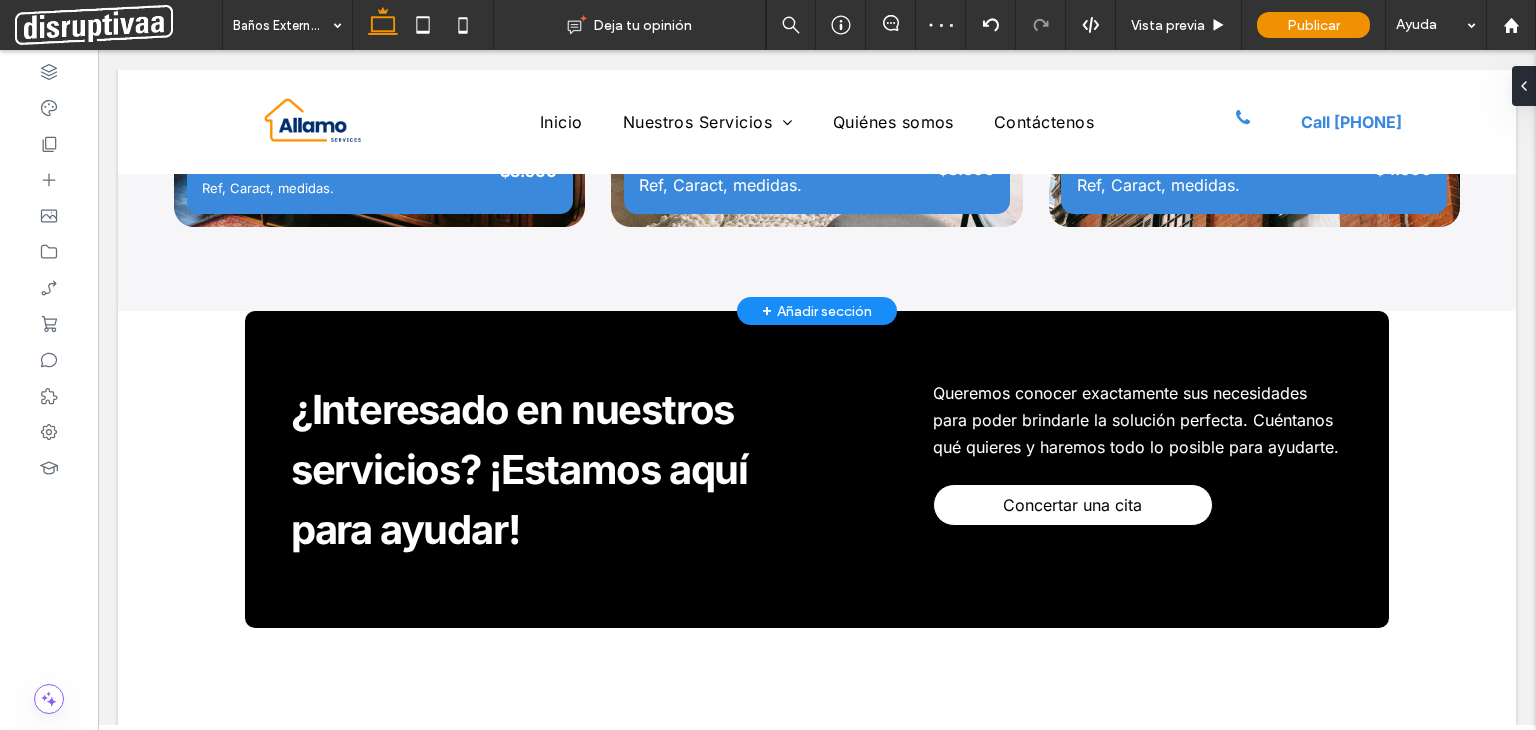 click on "+ Añadir sección" at bounding box center [817, 311] 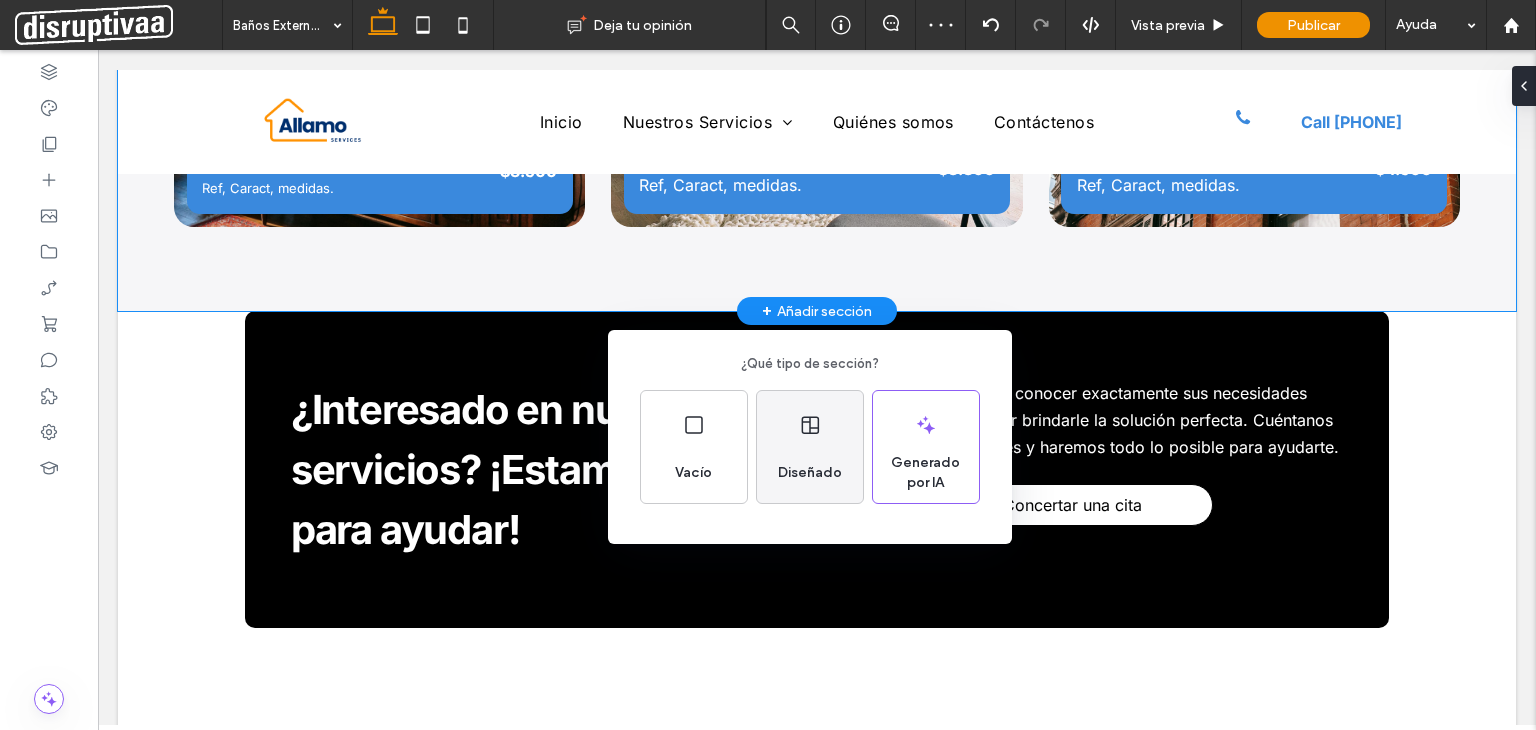 click on "Diseñado" at bounding box center (810, 447) 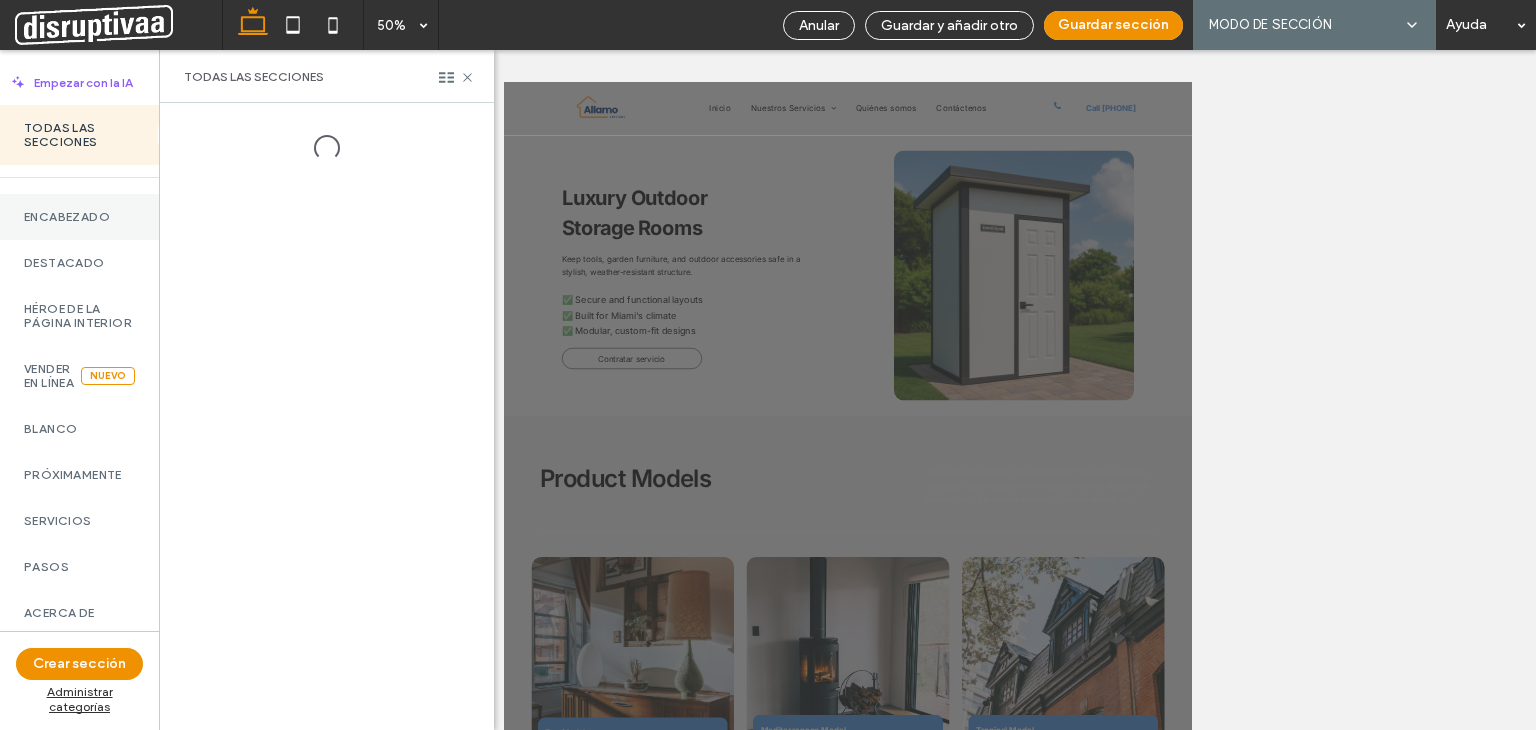 scroll, scrollTop: 1549, scrollLeft: 0, axis: vertical 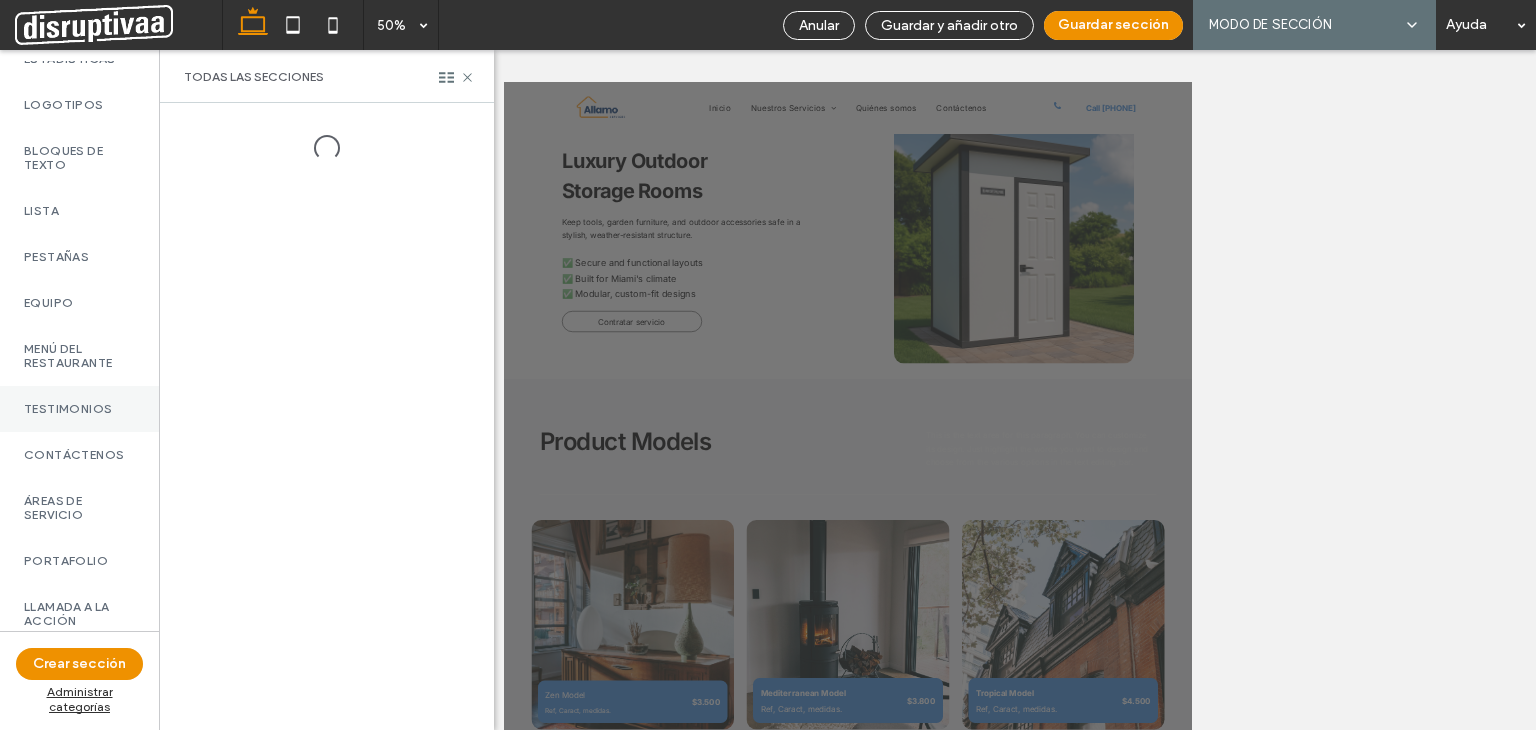 click on "TESTIMONIOS" at bounding box center (79, 409) 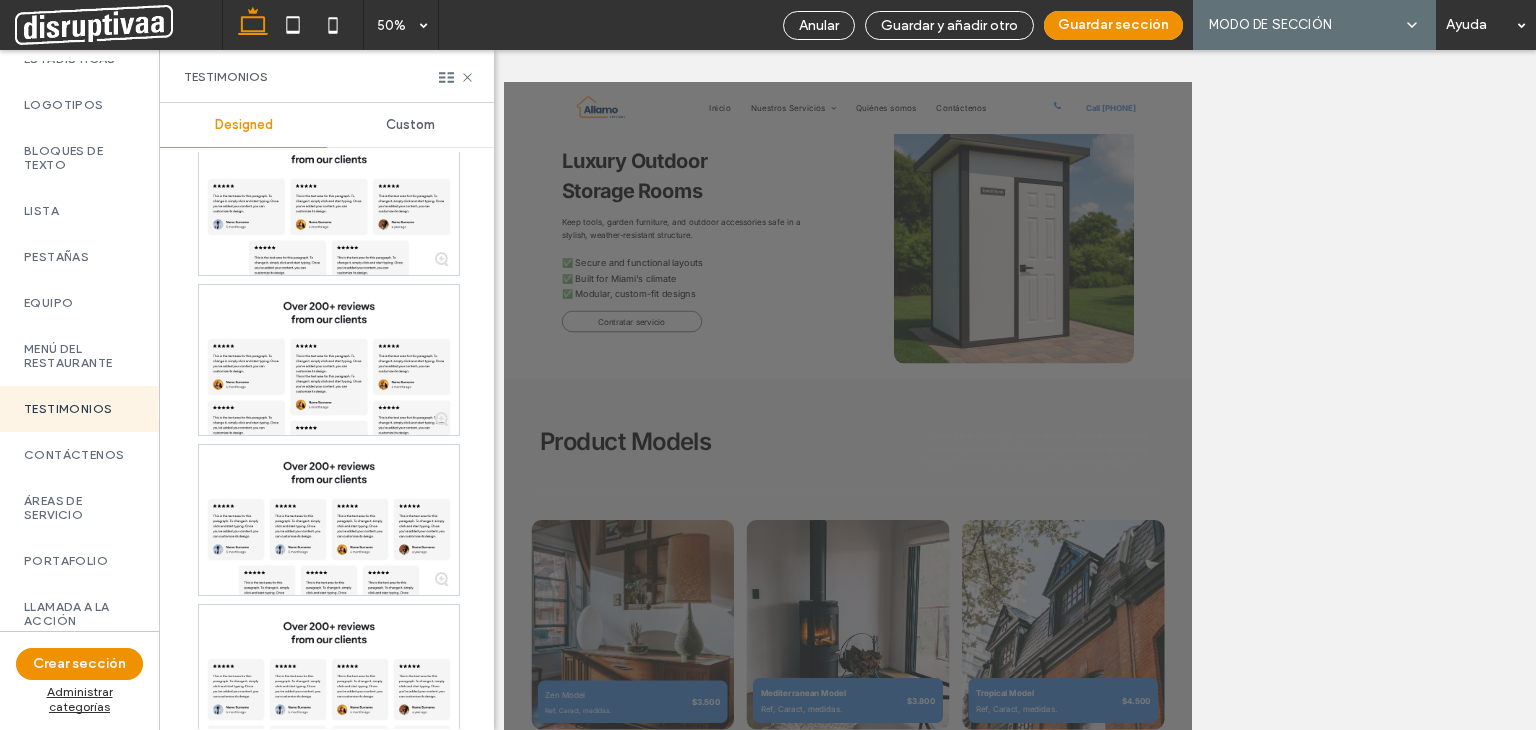 scroll, scrollTop: 1300, scrollLeft: 0, axis: vertical 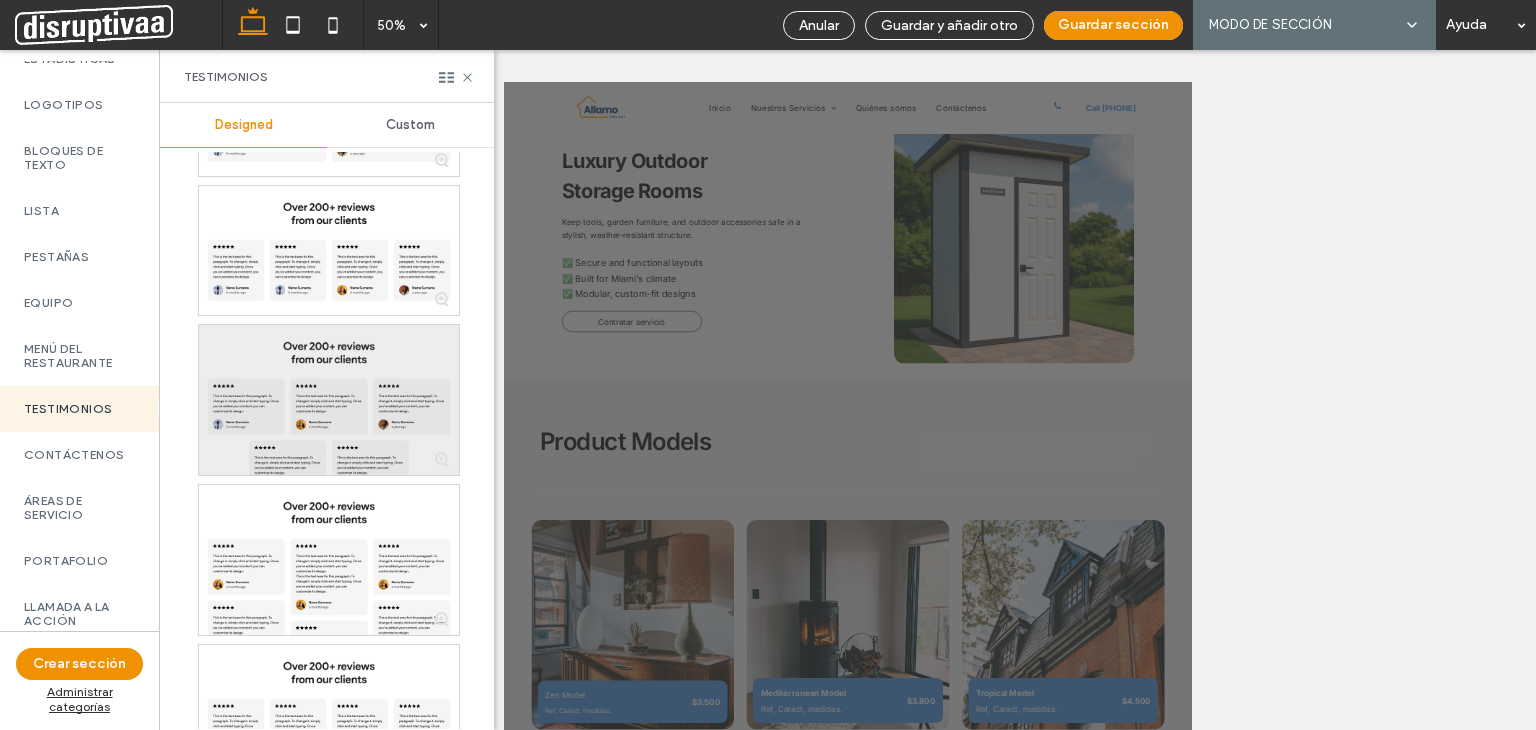 click at bounding box center (329, 400) 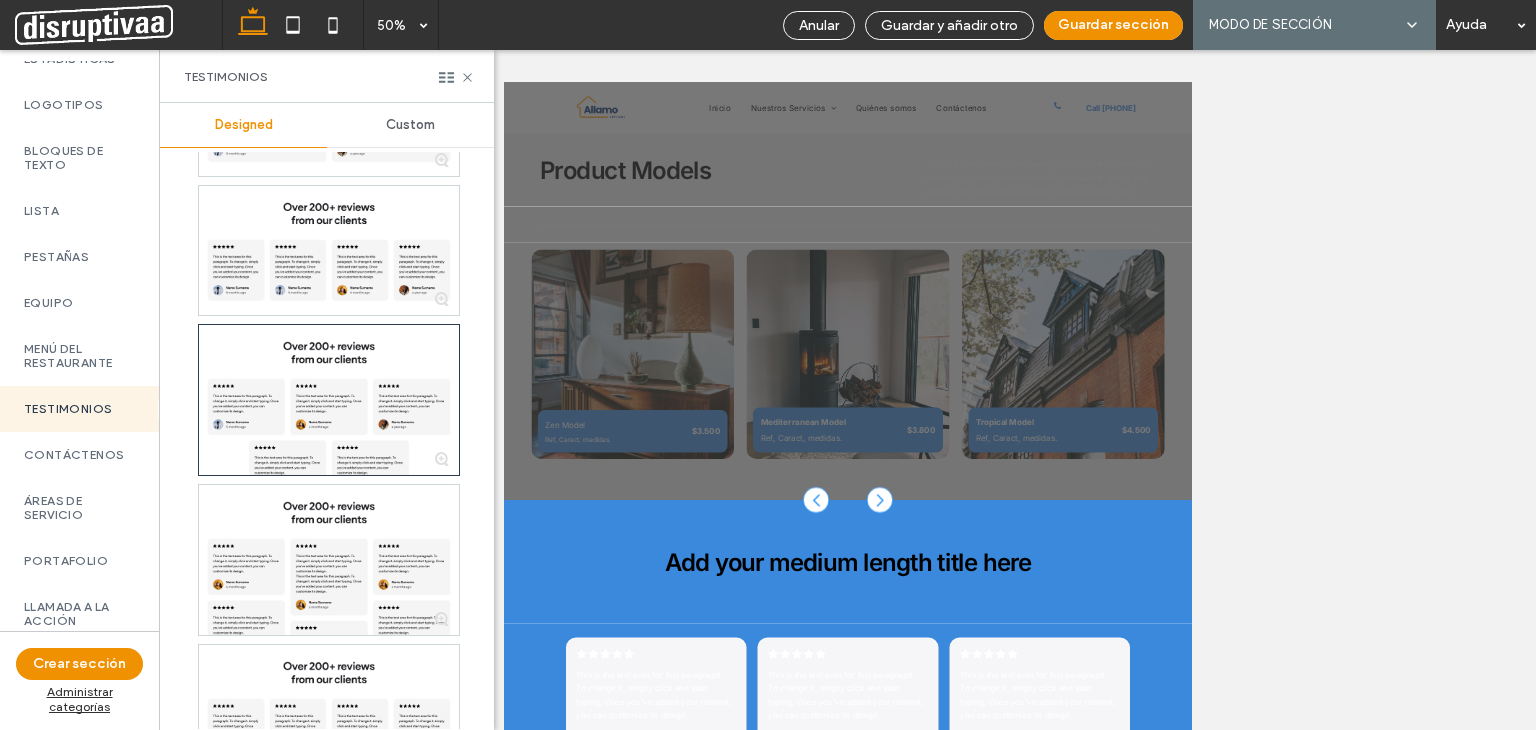 scroll, scrollTop: 2167, scrollLeft: 0, axis: vertical 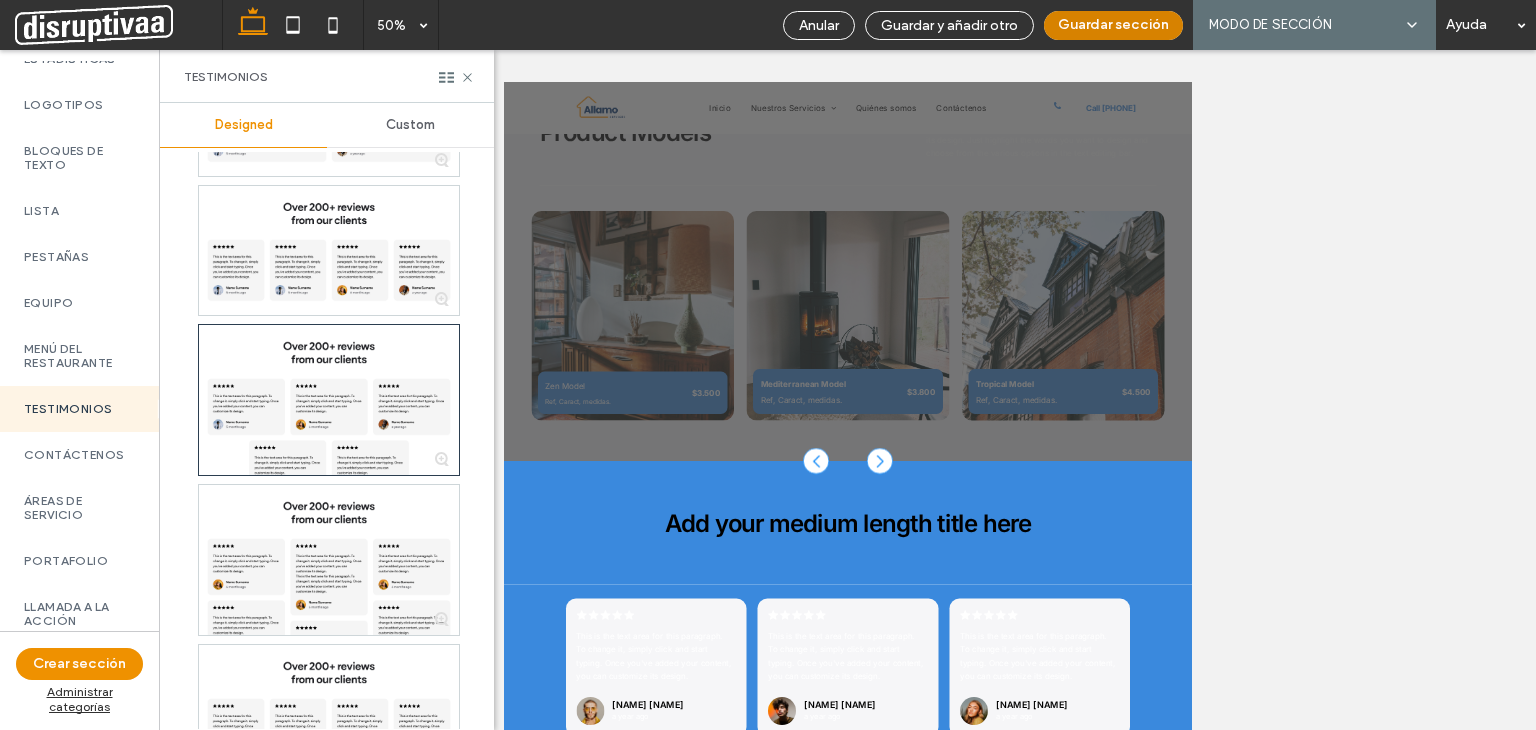 click on "Guardar sección" at bounding box center [1113, 25] 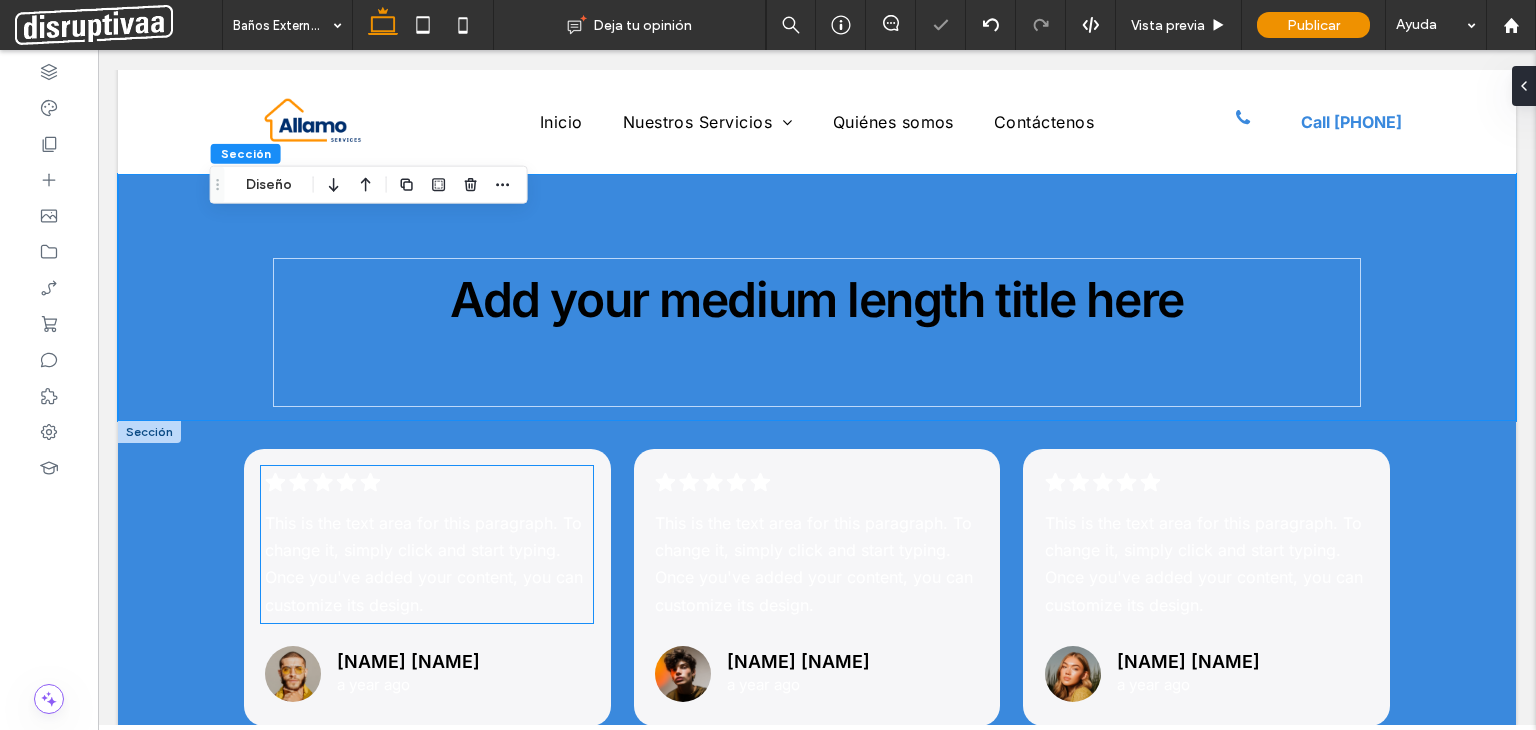scroll, scrollTop: 2936, scrollLeft: 0, axis: vertical 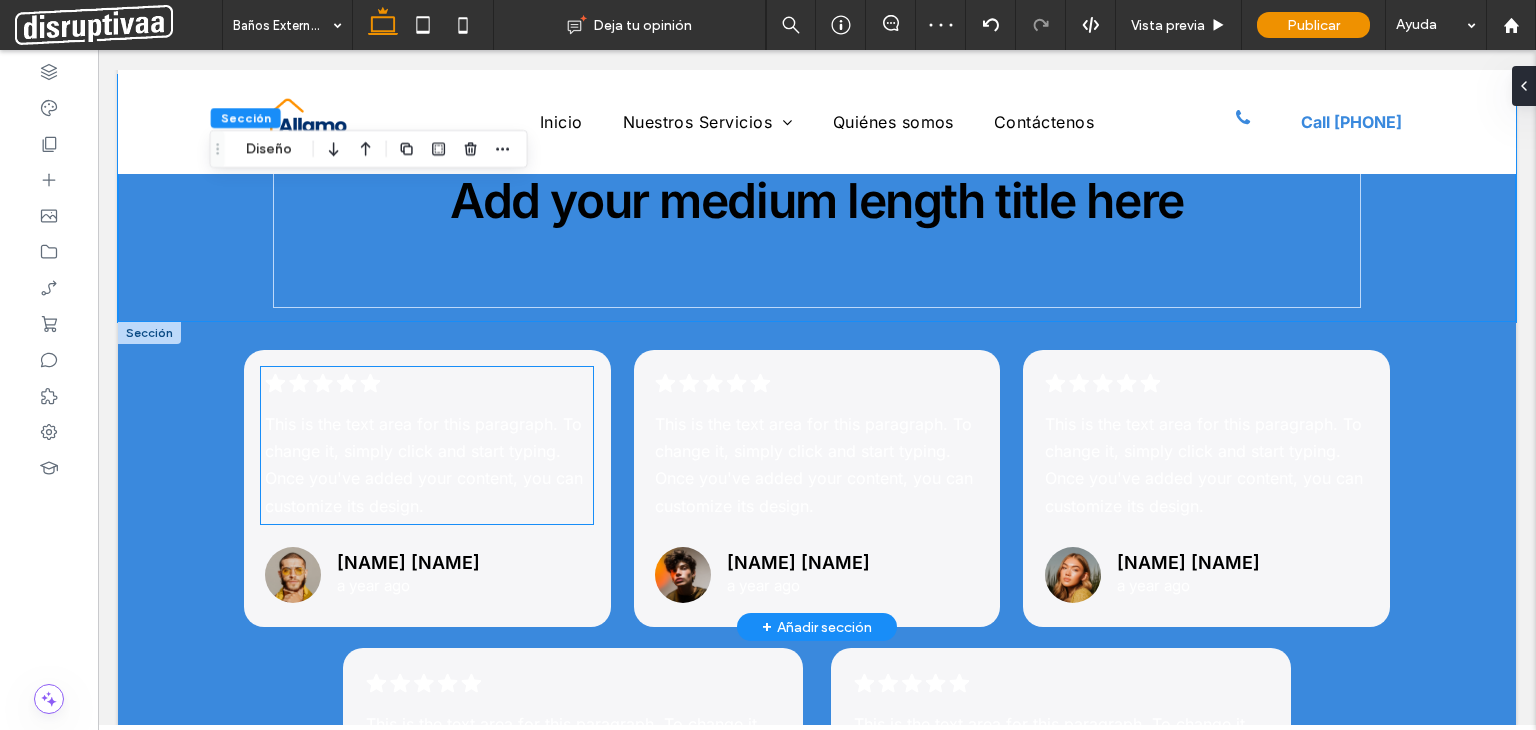 click on "This is the text area for this paragraph. To change it, simply click and start typing. Once you've added your content, you can customize its design." at bounding box center [424, 465] 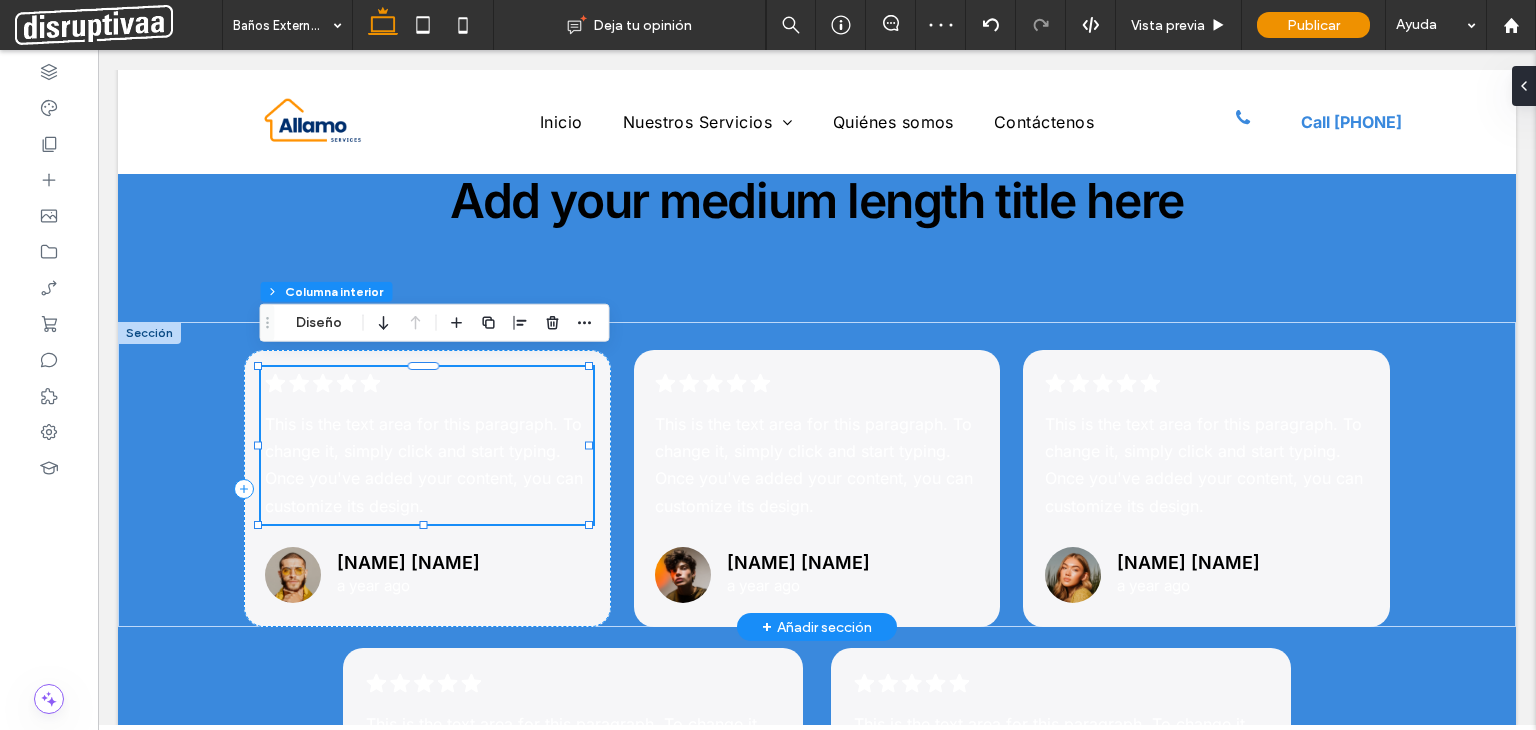 click on "This is the text area for this paragraph. To change it, simply click and start typing. Once you've added your content, you can customize its design." at bounding box center [424, 465] 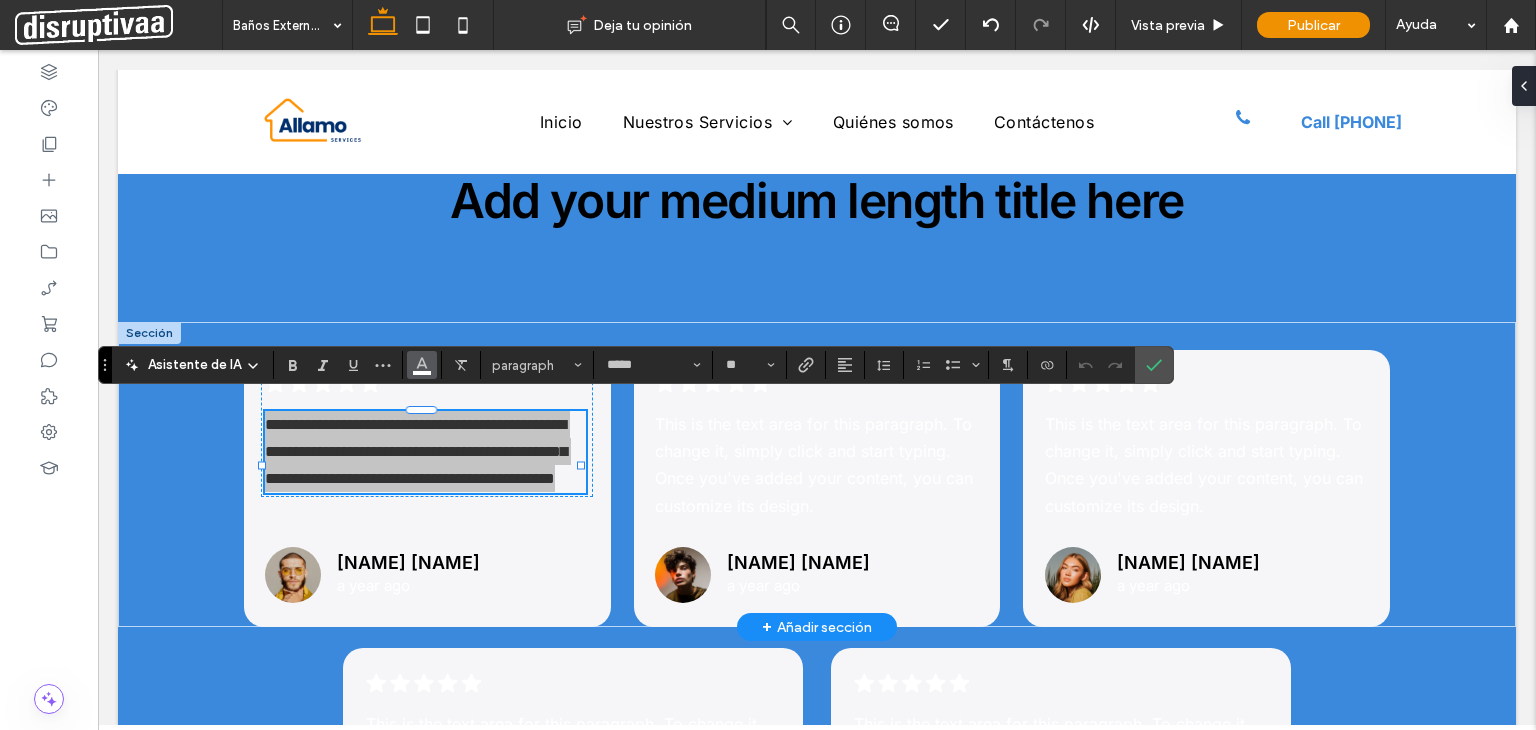 click 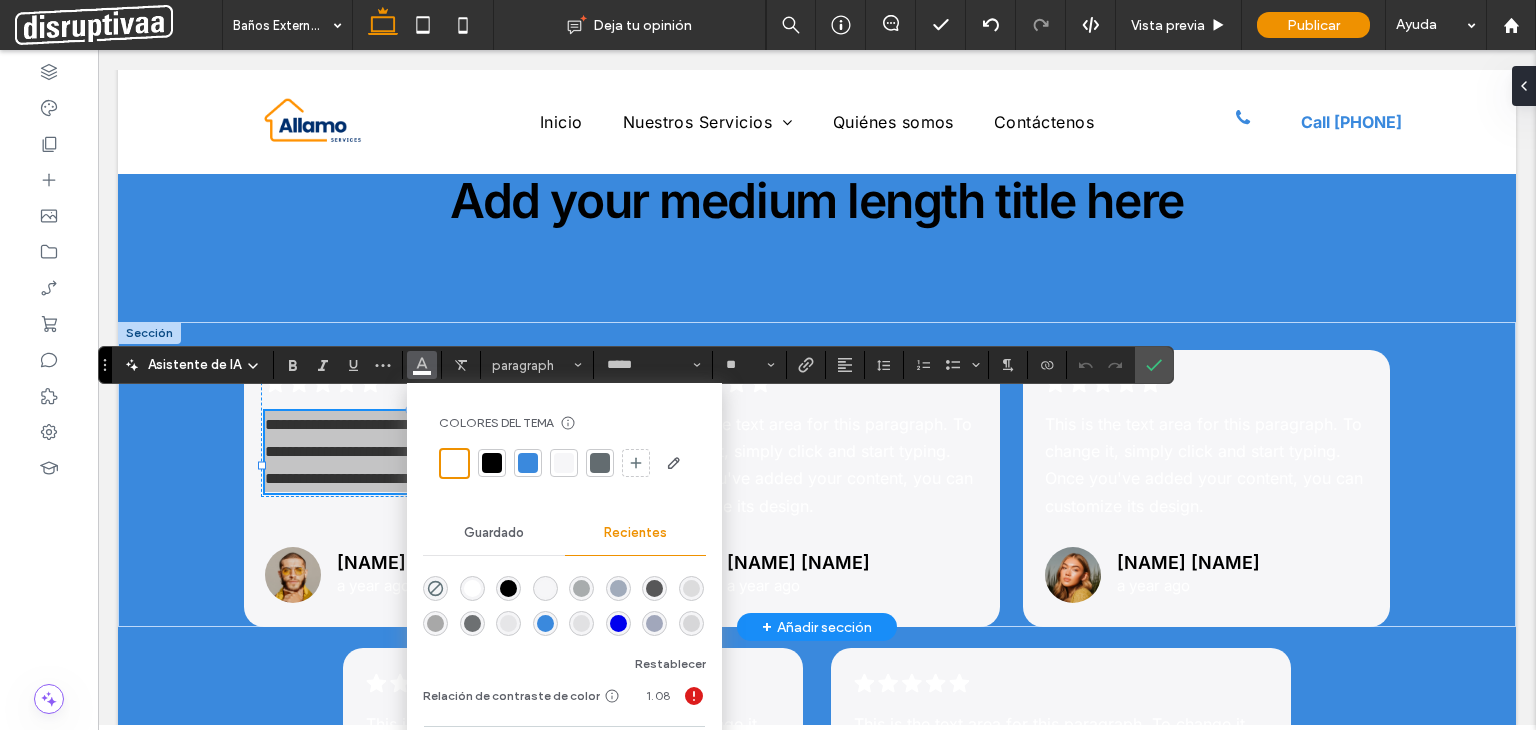 click at bounding box center [492, 463] 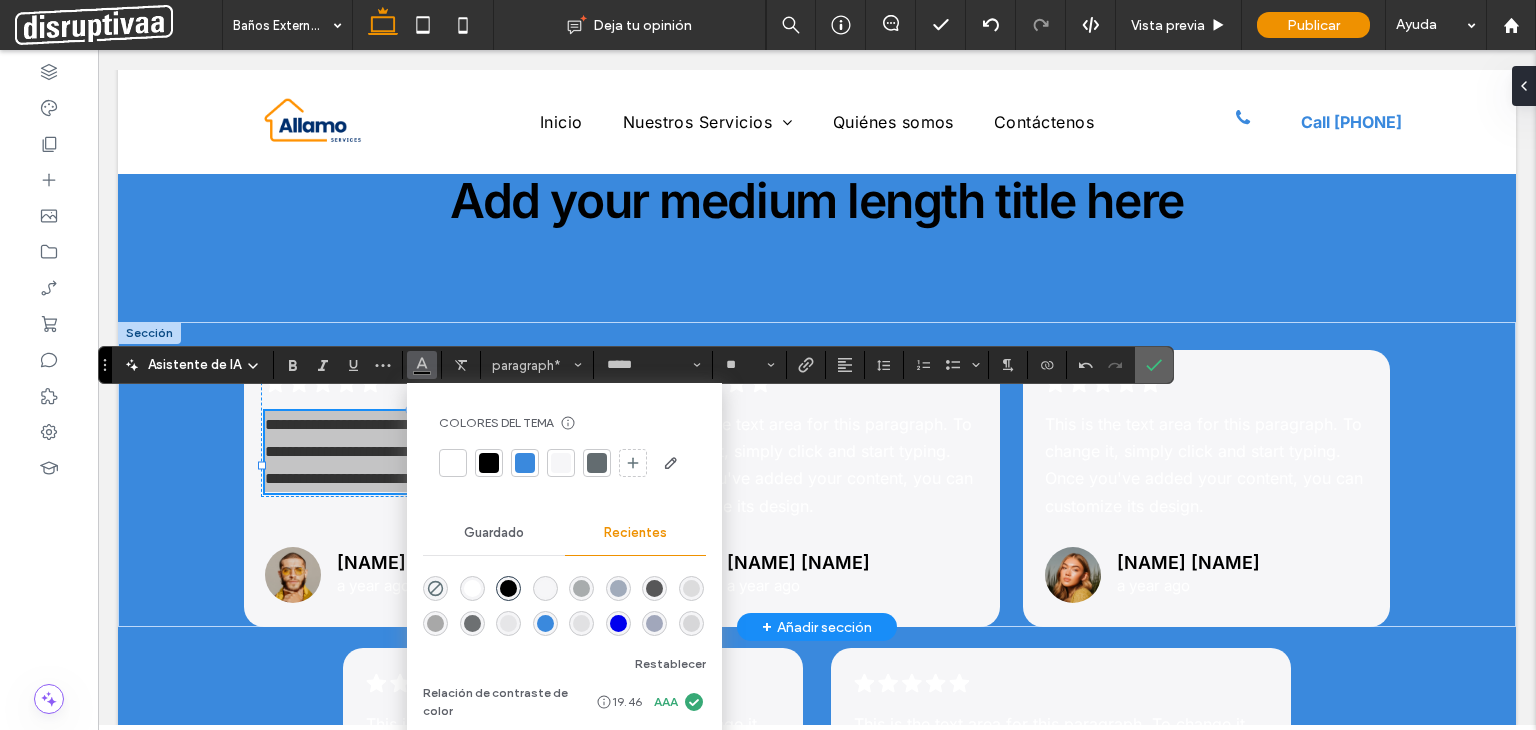 click 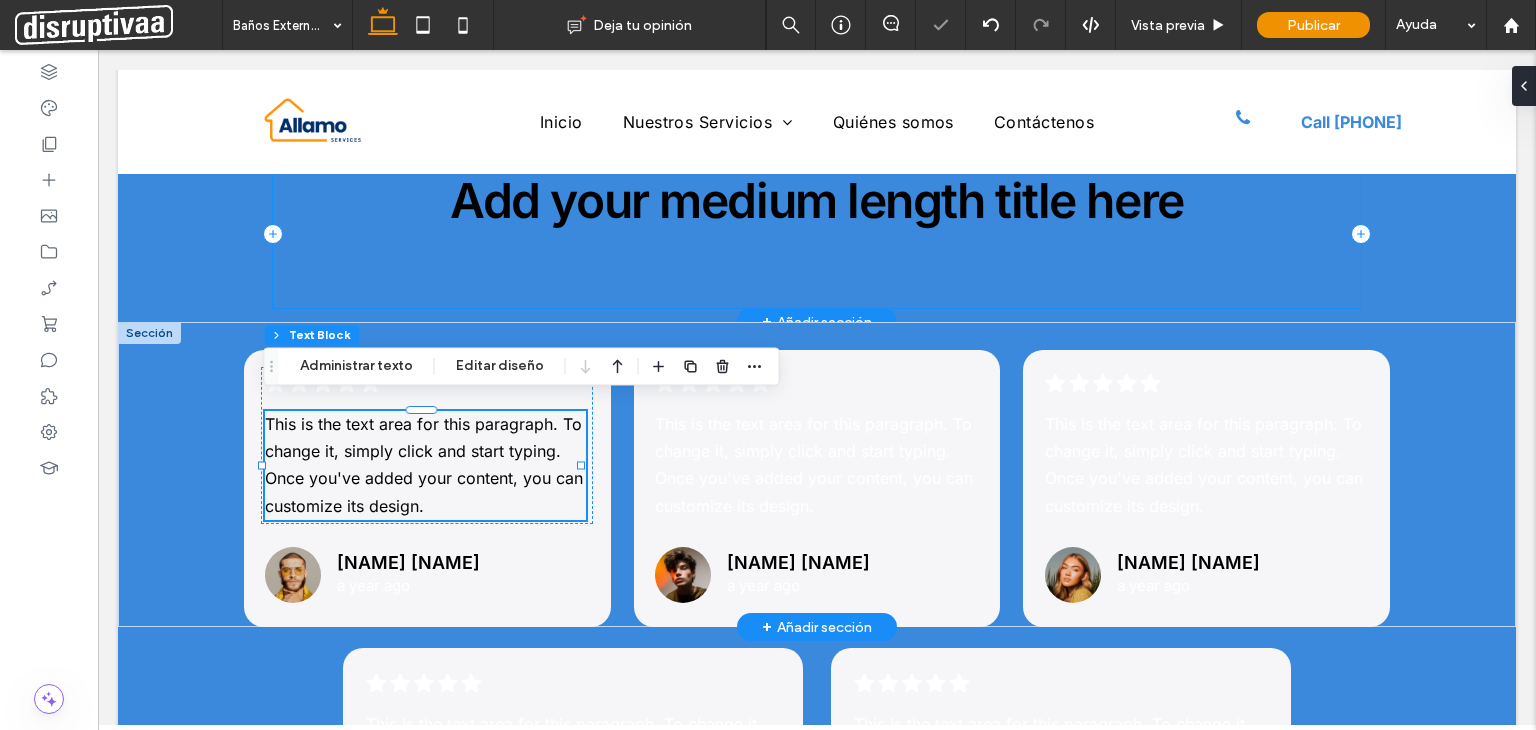 click on "Add your medium length title here" at bounding box center (817, 233) 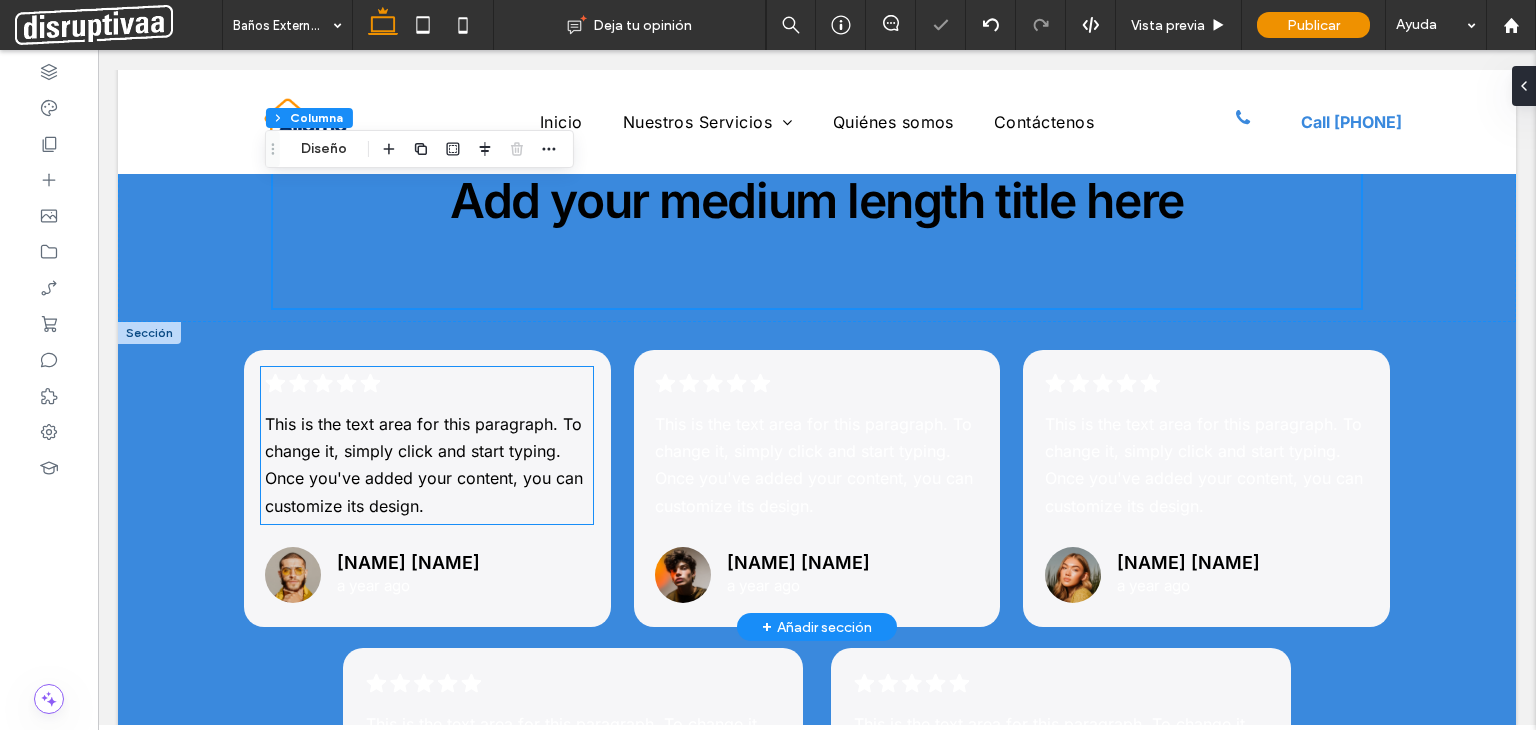 click on ".cls-1-1788903176-1788903176 {
fill: #00000;
stroke-width: 0px;
}" 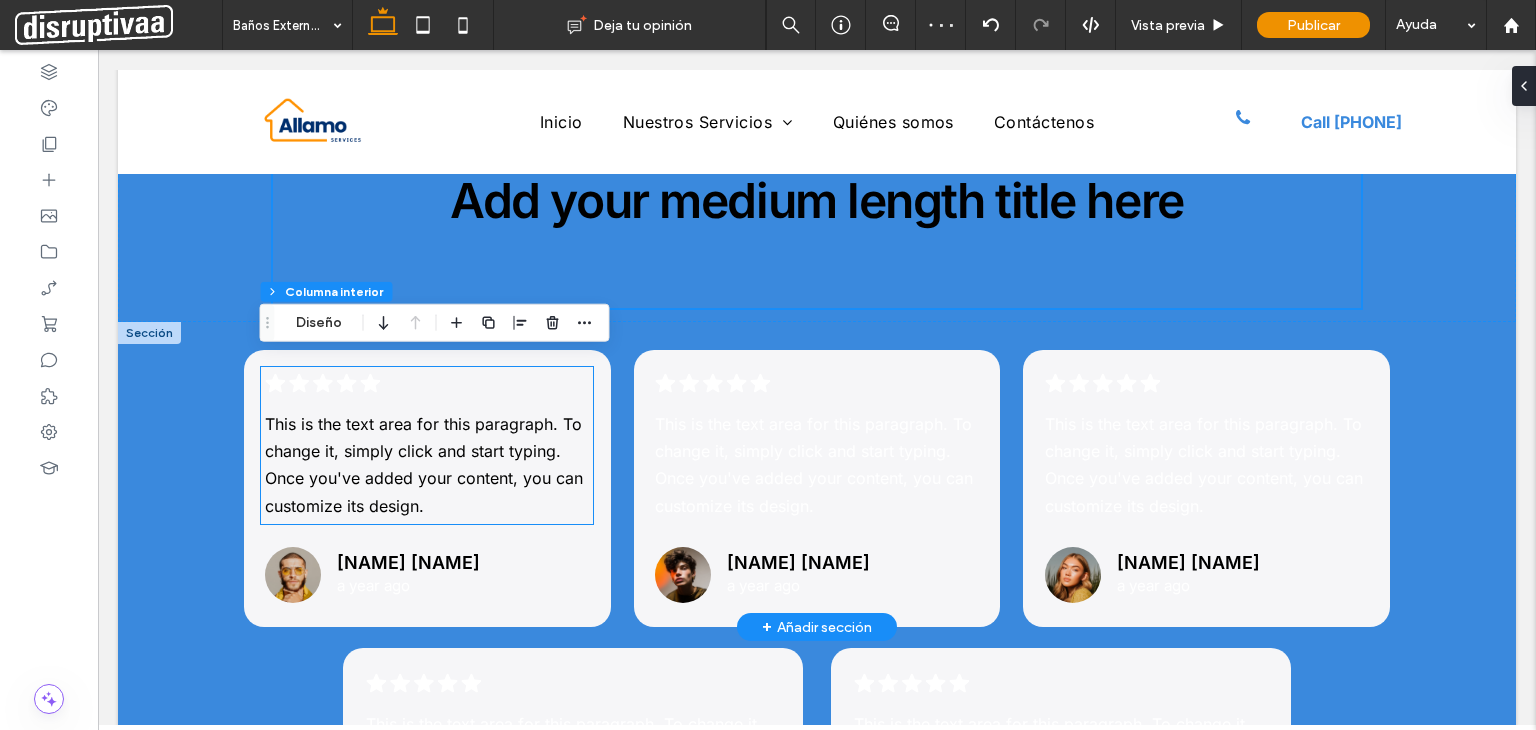 click on ".cls-1-1788903176-1788903176 {
fill: #00000;
stroke-width: 0px;
}" 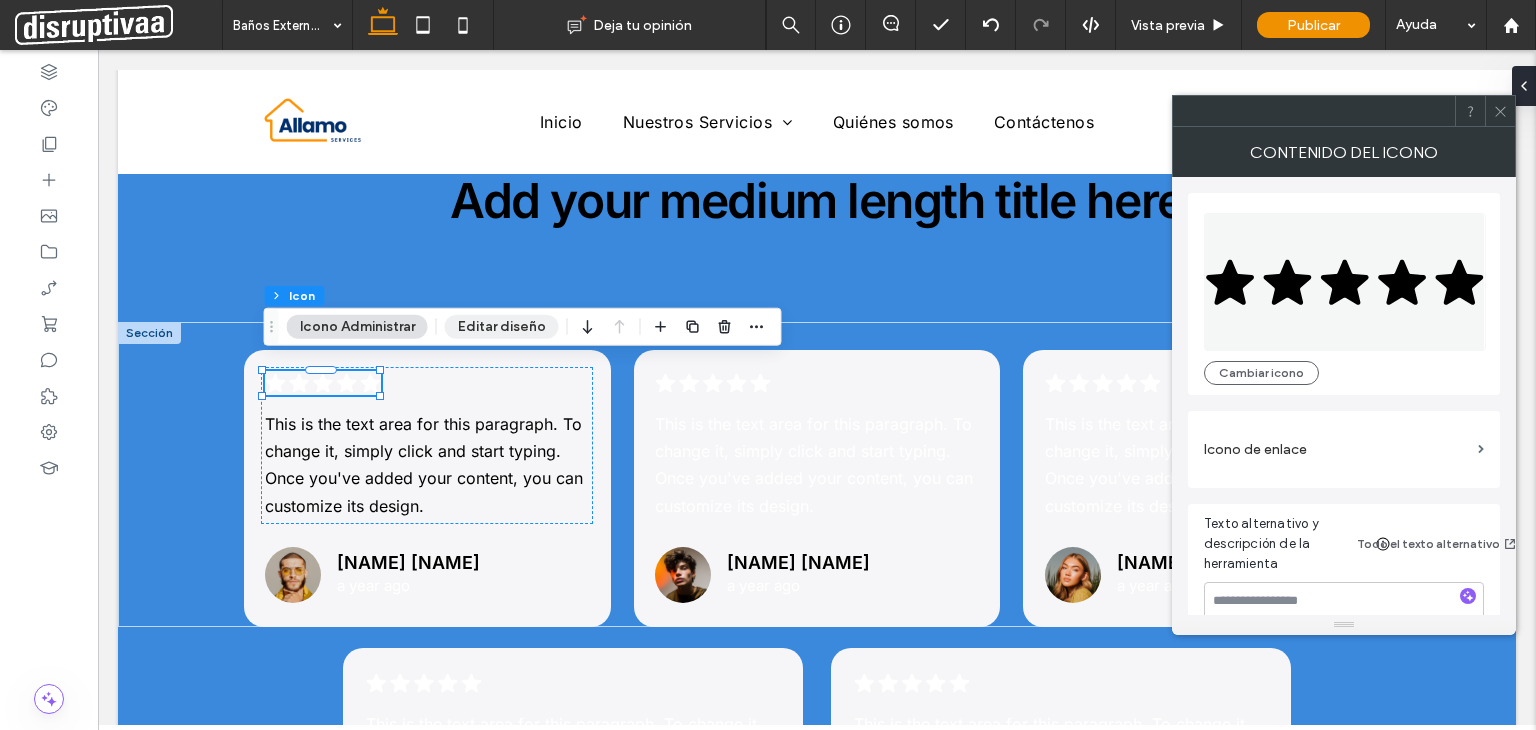 click on "Editar diseño" at bounding box center [502, 327] 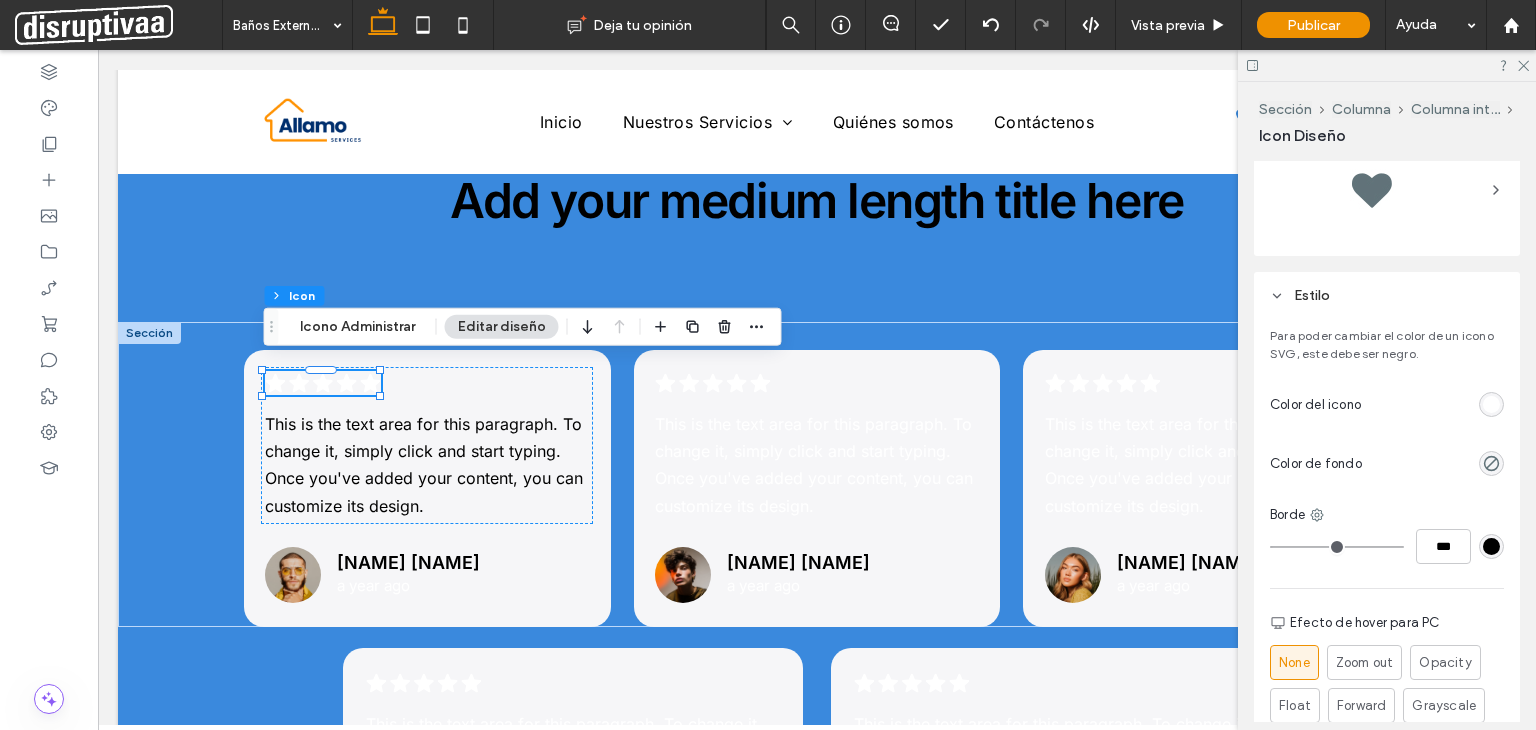 scroll, scrollTop: 500, scrollLeft: 0, axis: vertical 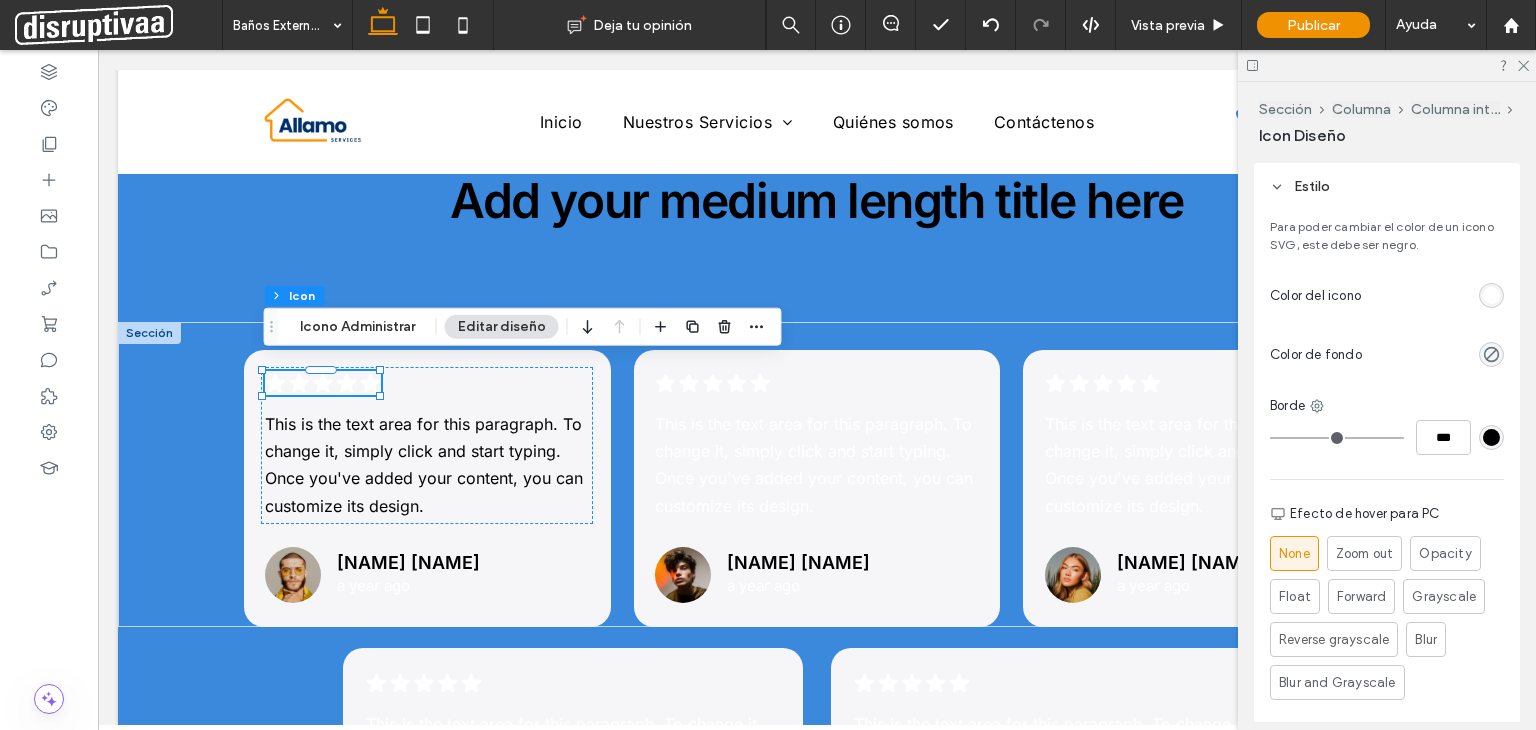 click at bounding box center (1491, 295) 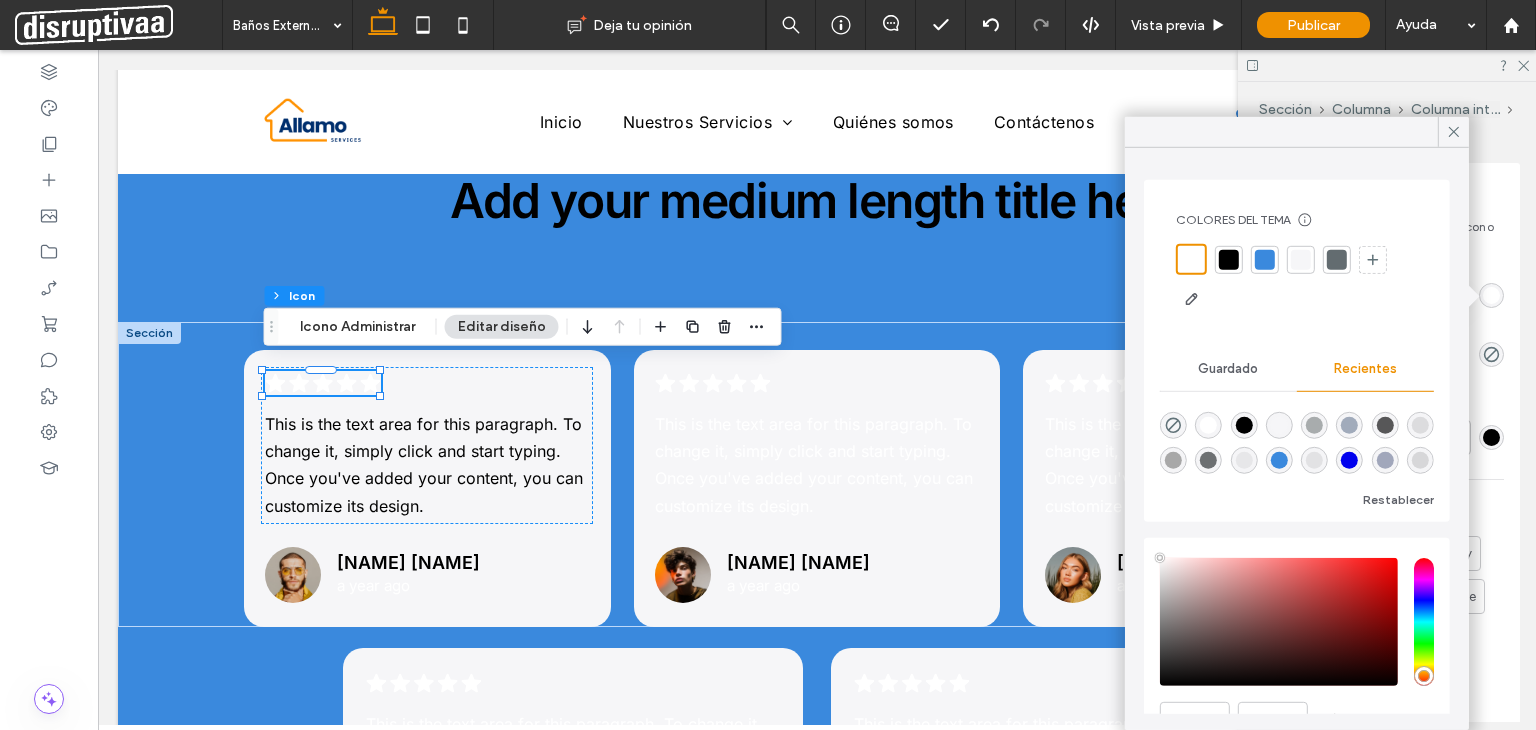 drag, startPoint x: 1228, startPoint y: 257, endPoint x: 1204, endPoint y: 277, distance: 31.241 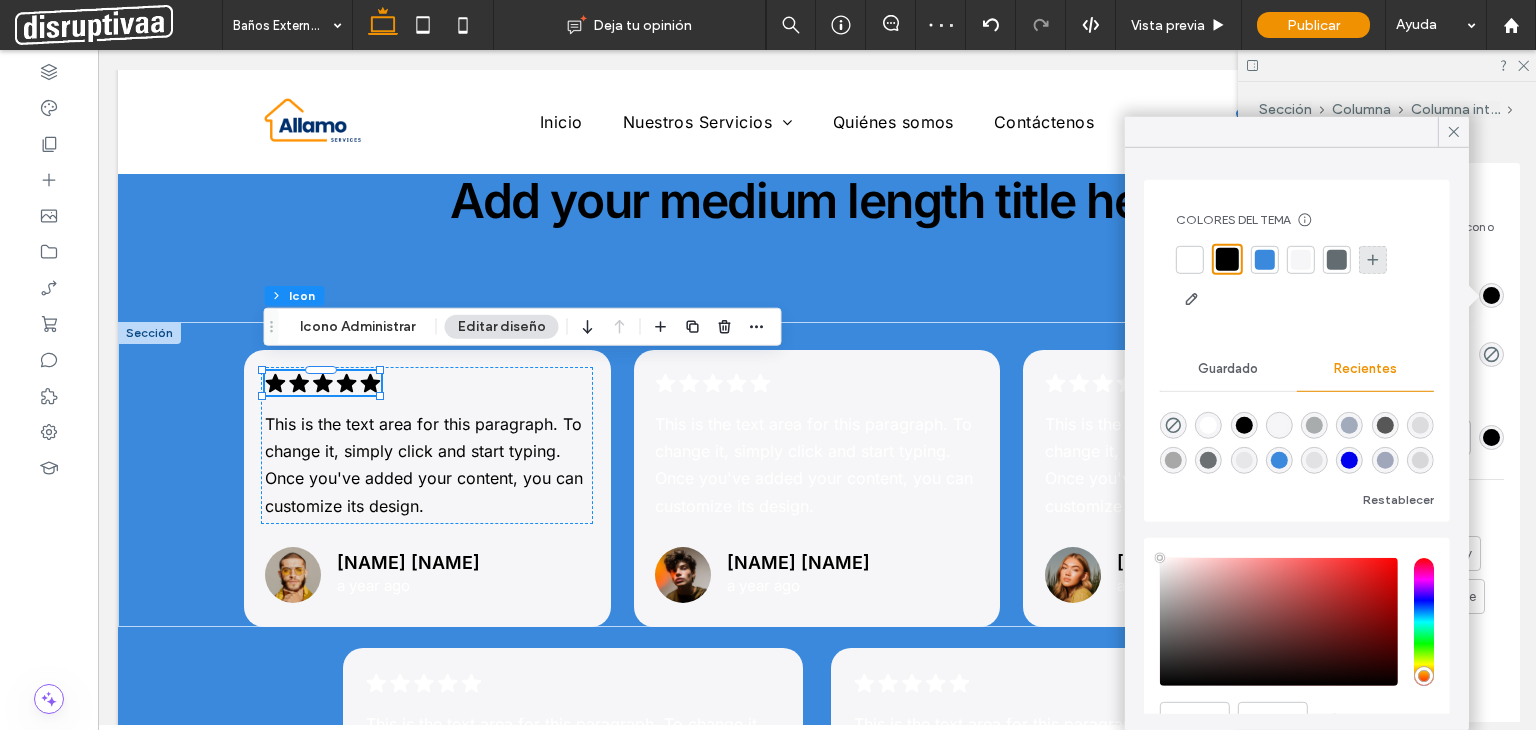 click 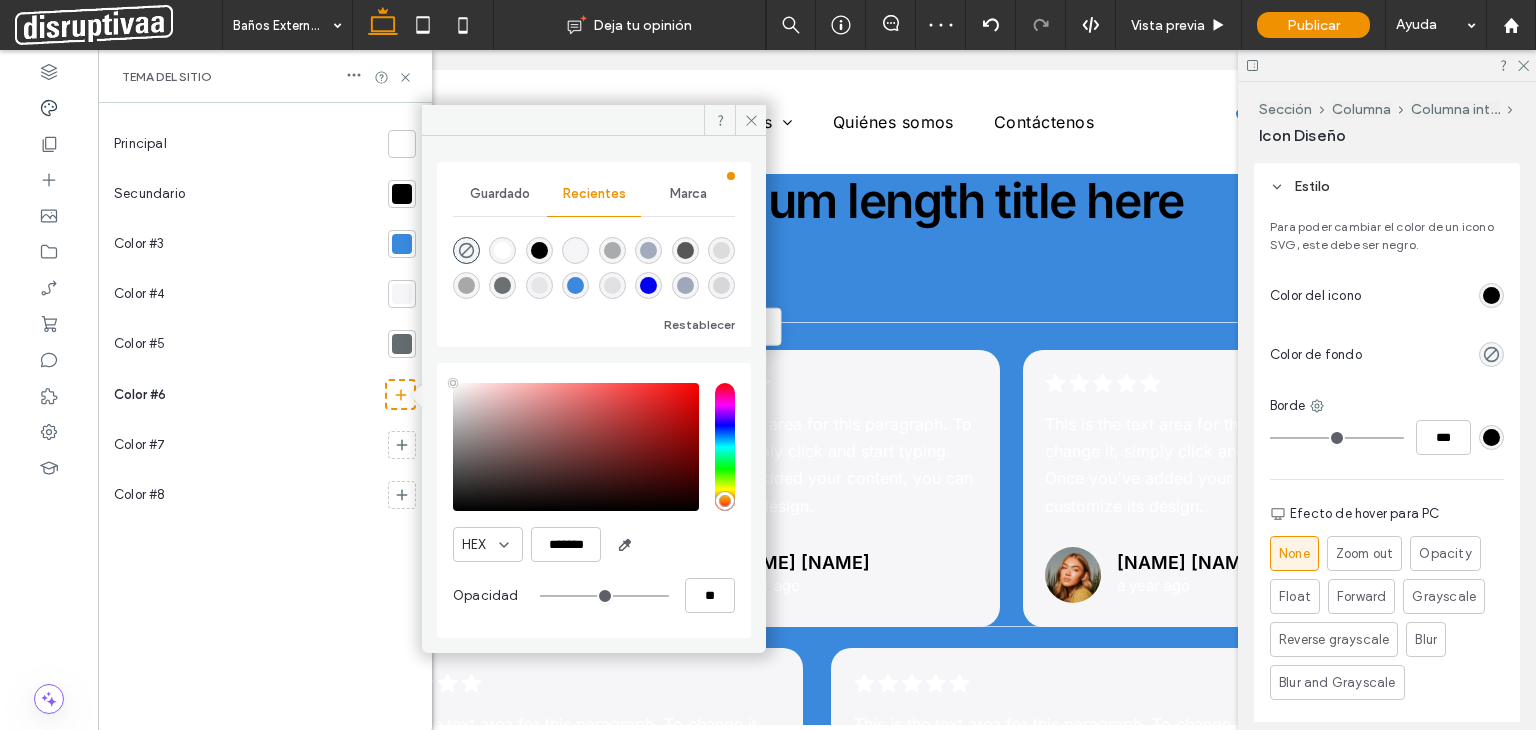 type on "**" 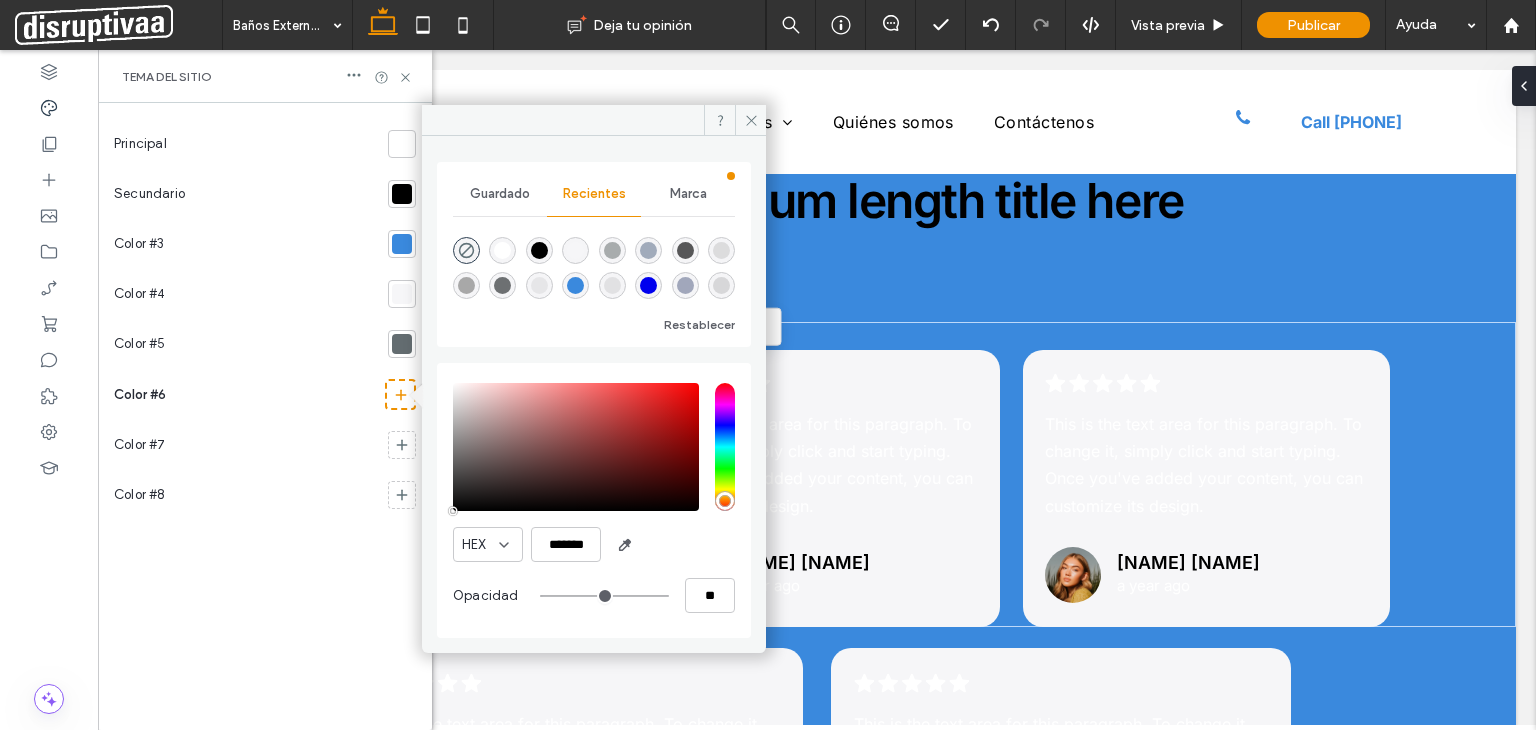 type on "*******" 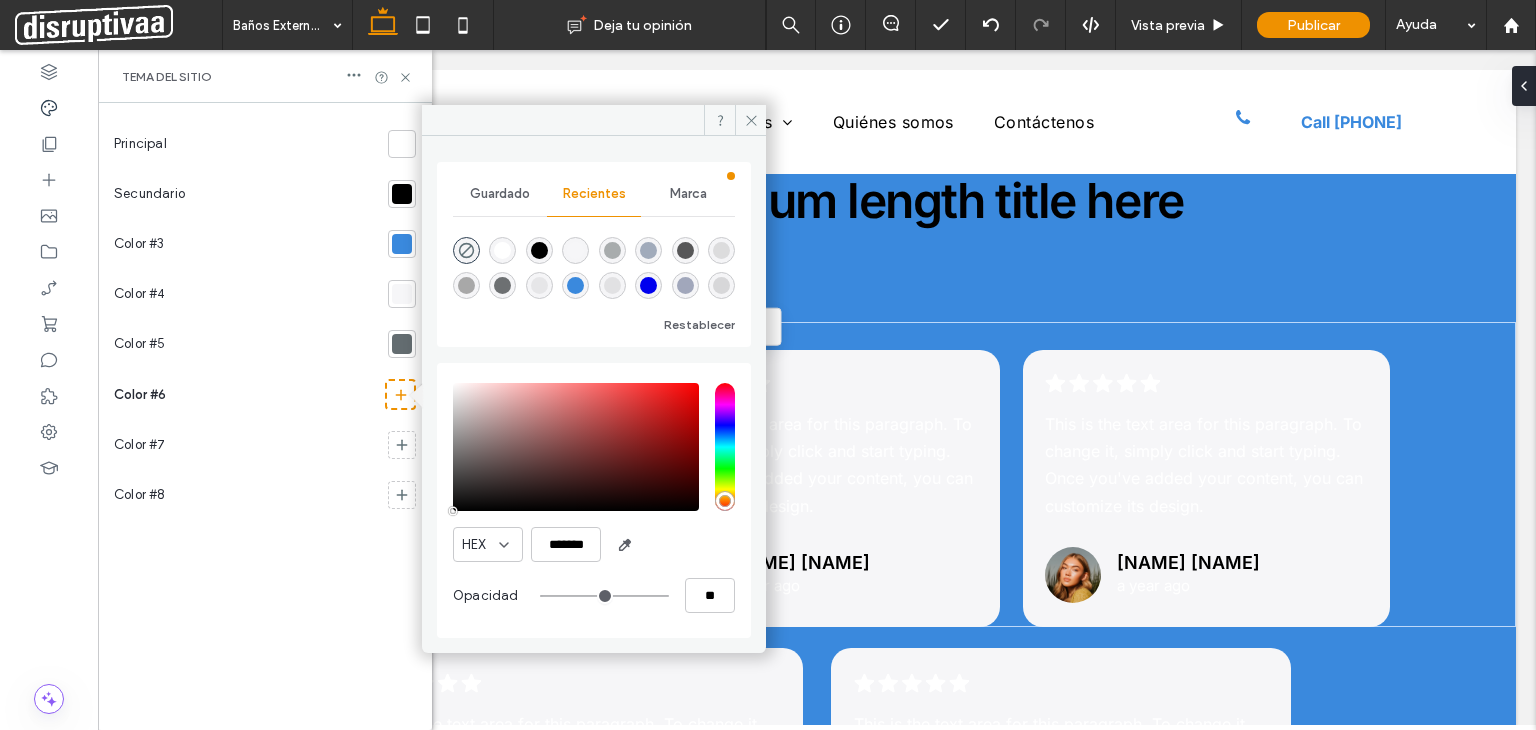 type on "***" 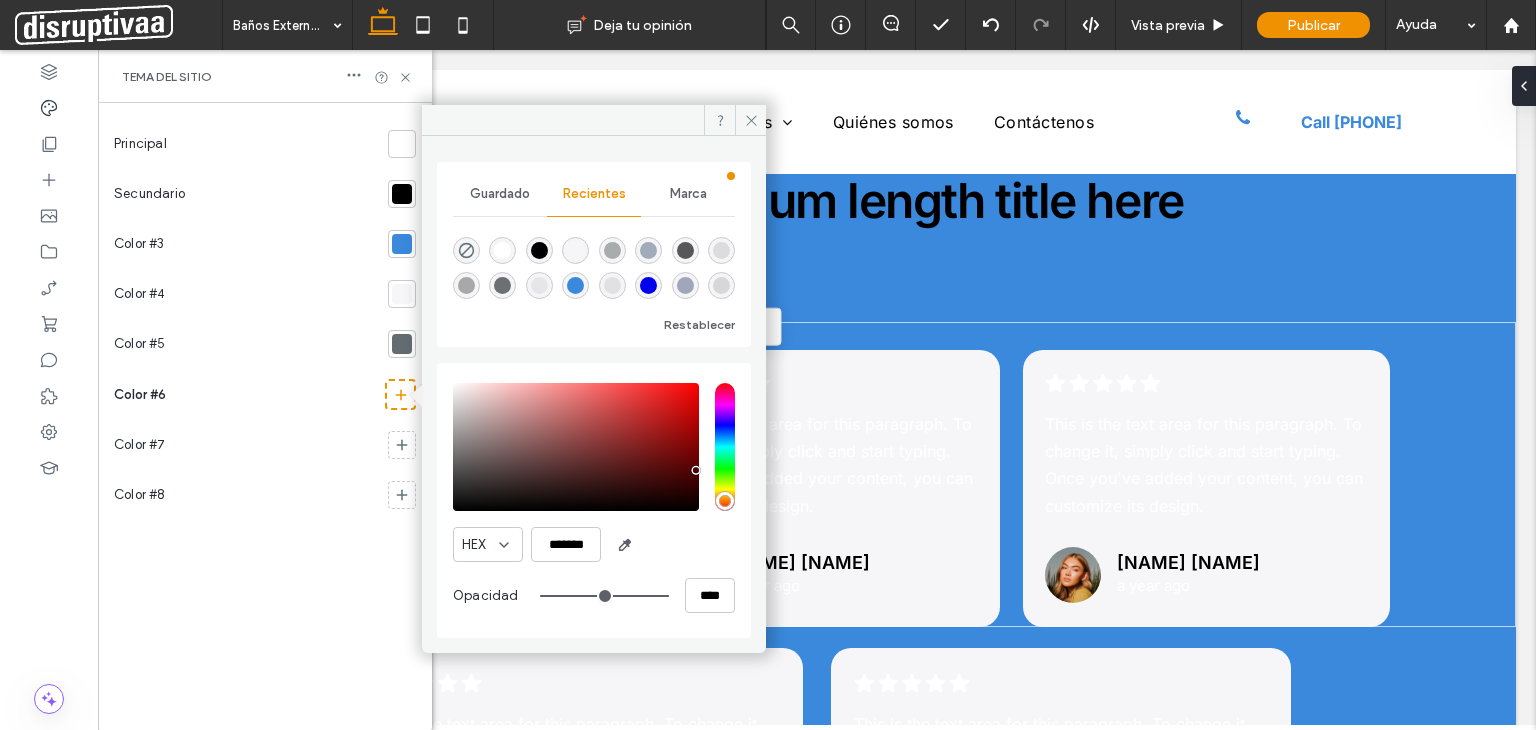 type on "*******" 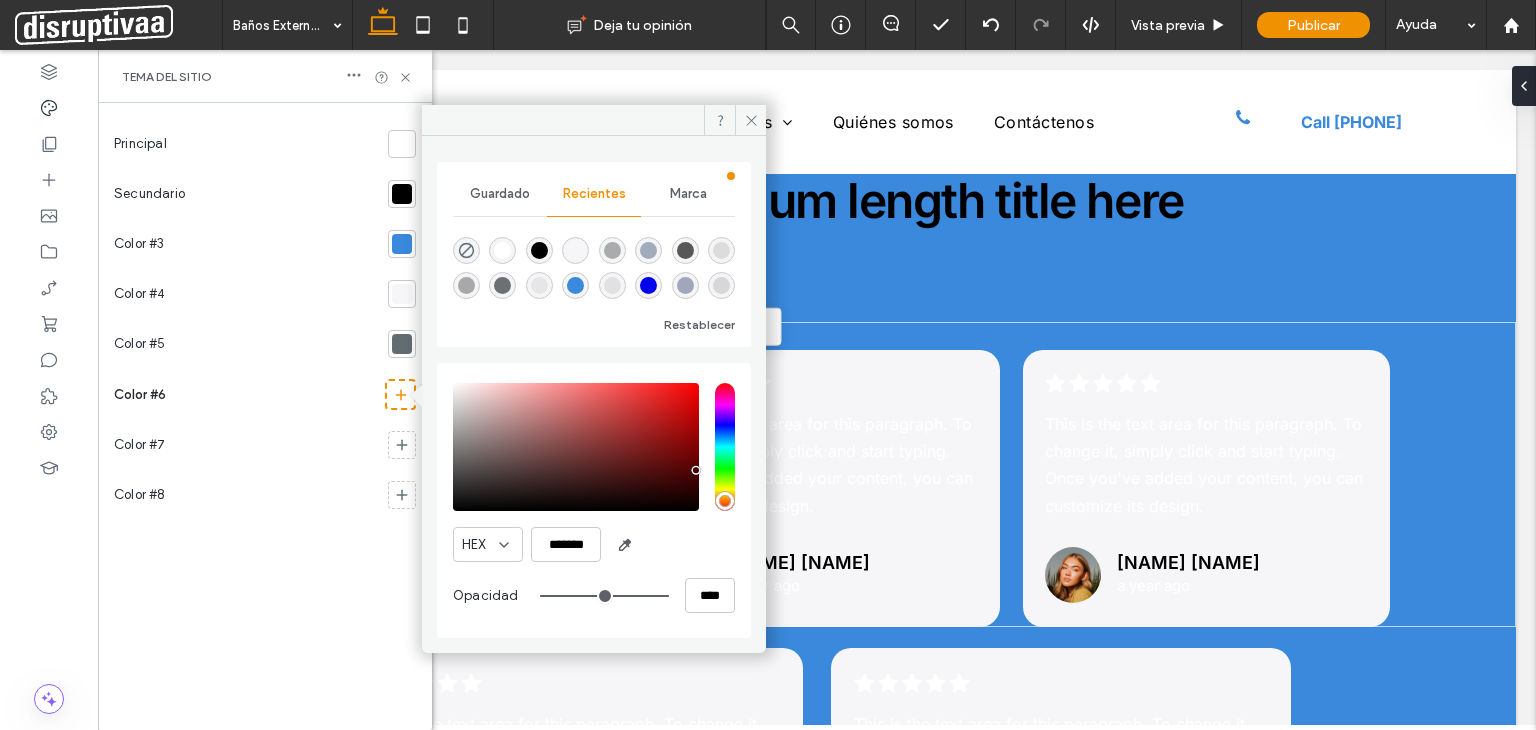 drag, startPoint x: 656, startPoint y: 461, endPoint x: 700, endPoint y: 471, distance: 45.122055 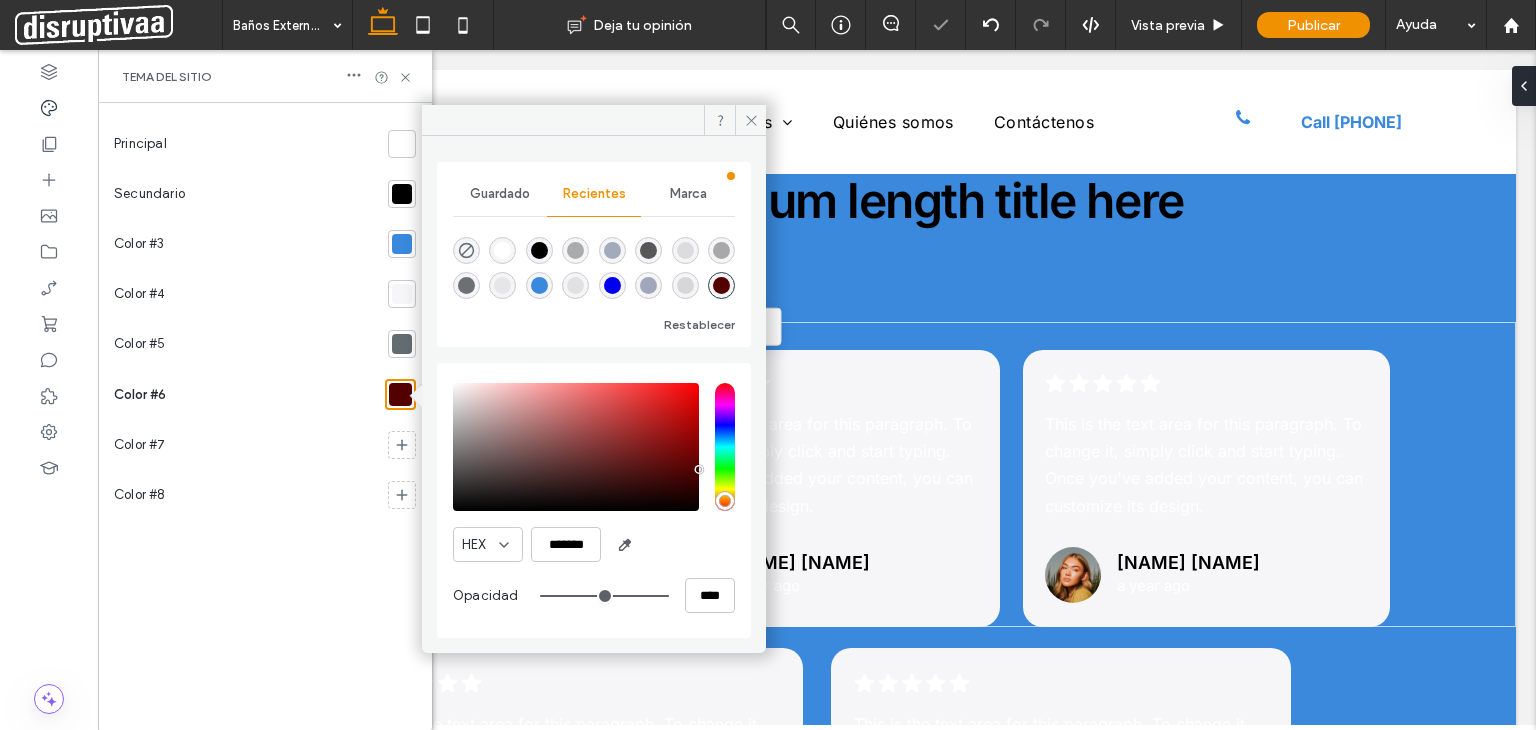 type on "**" 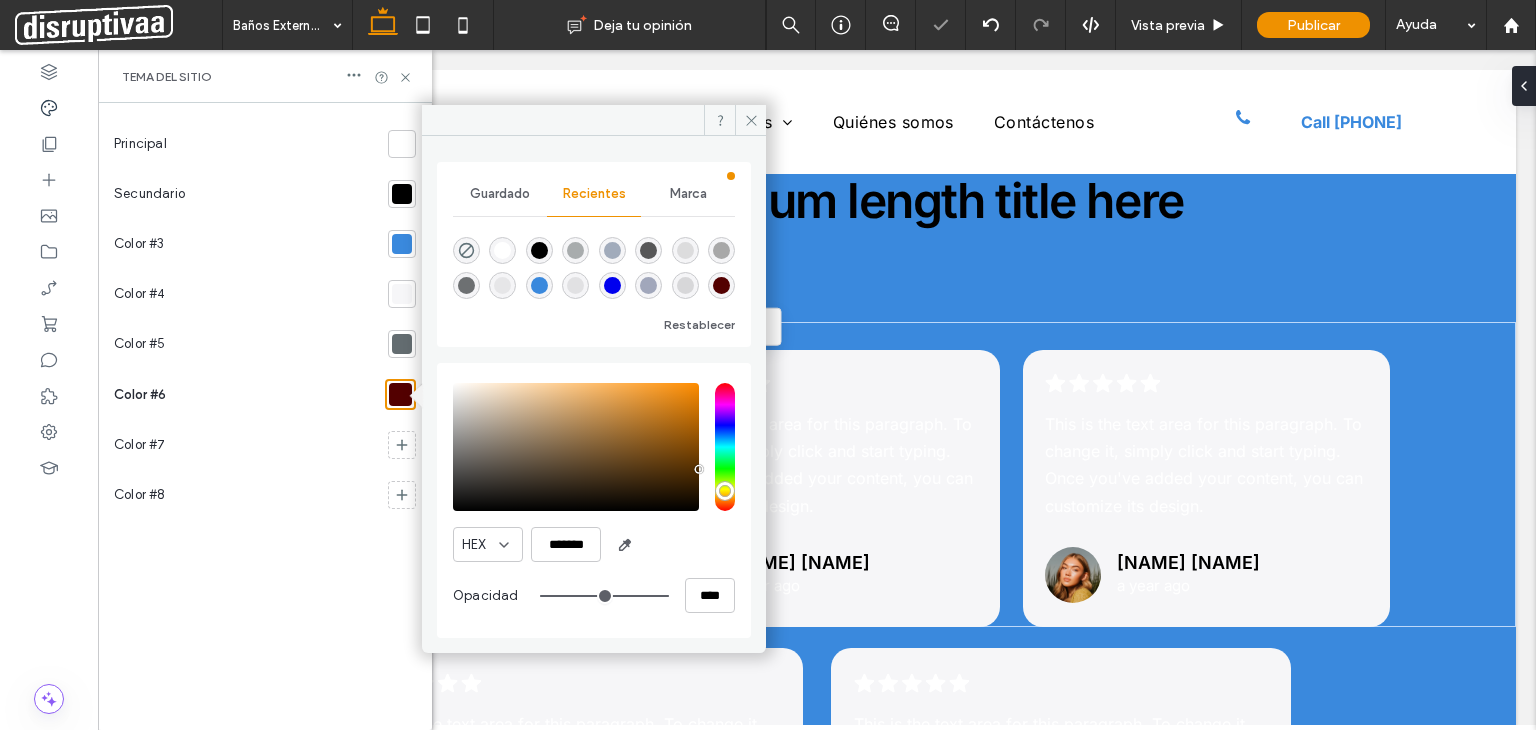 type on "**" 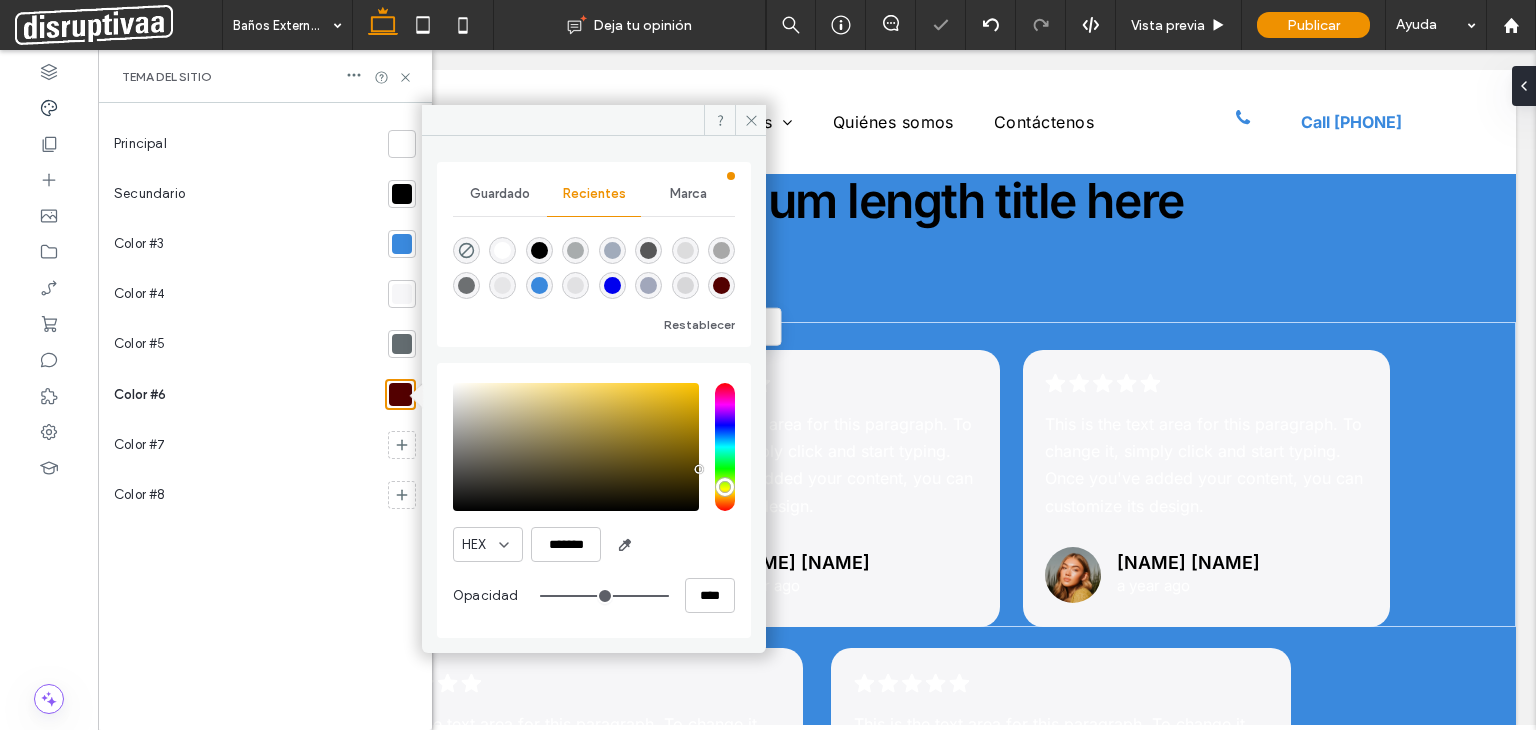 type on "*******" 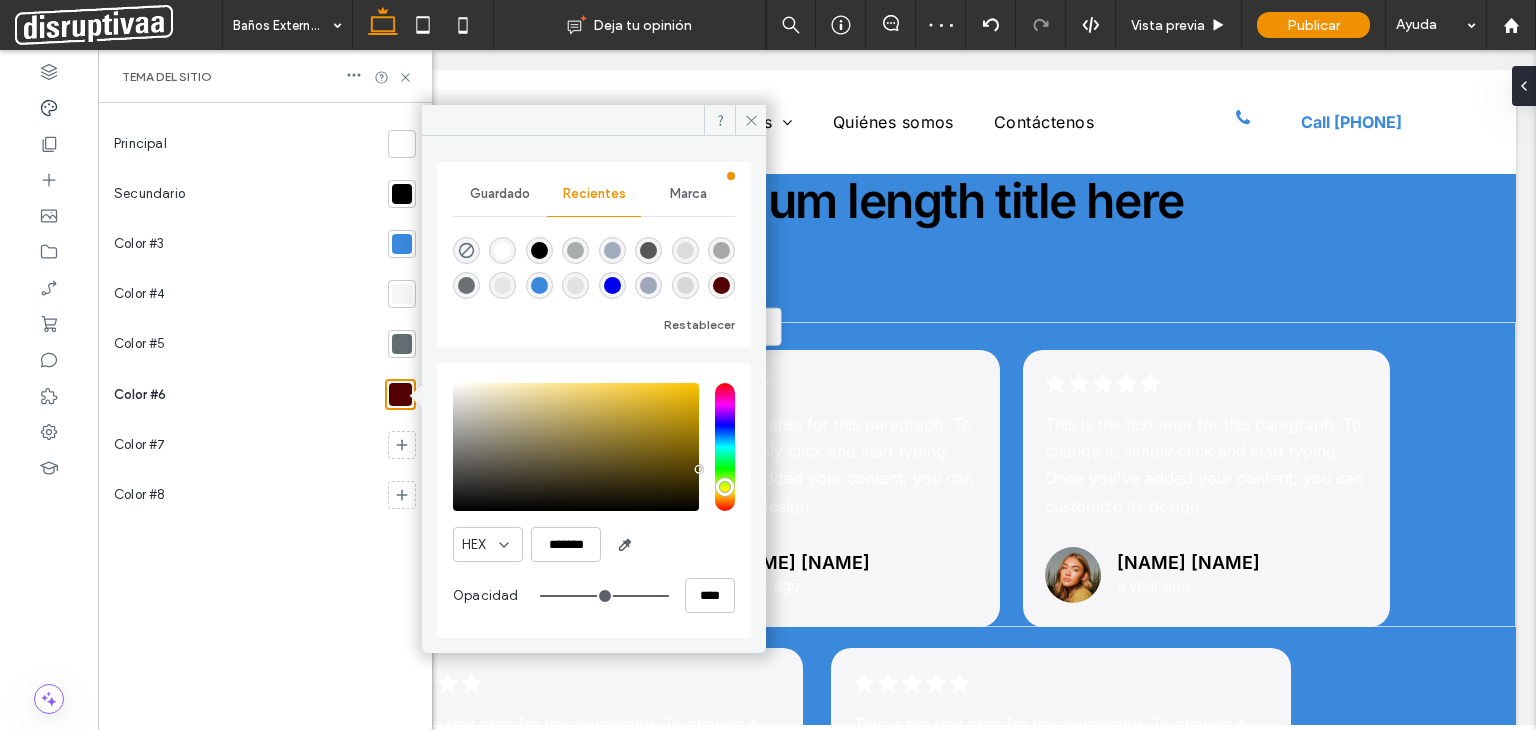 drag, startPoint x: 726, startPoint y: 501, endPoint x: 728, endPoint y: 488, distance: 13.152946 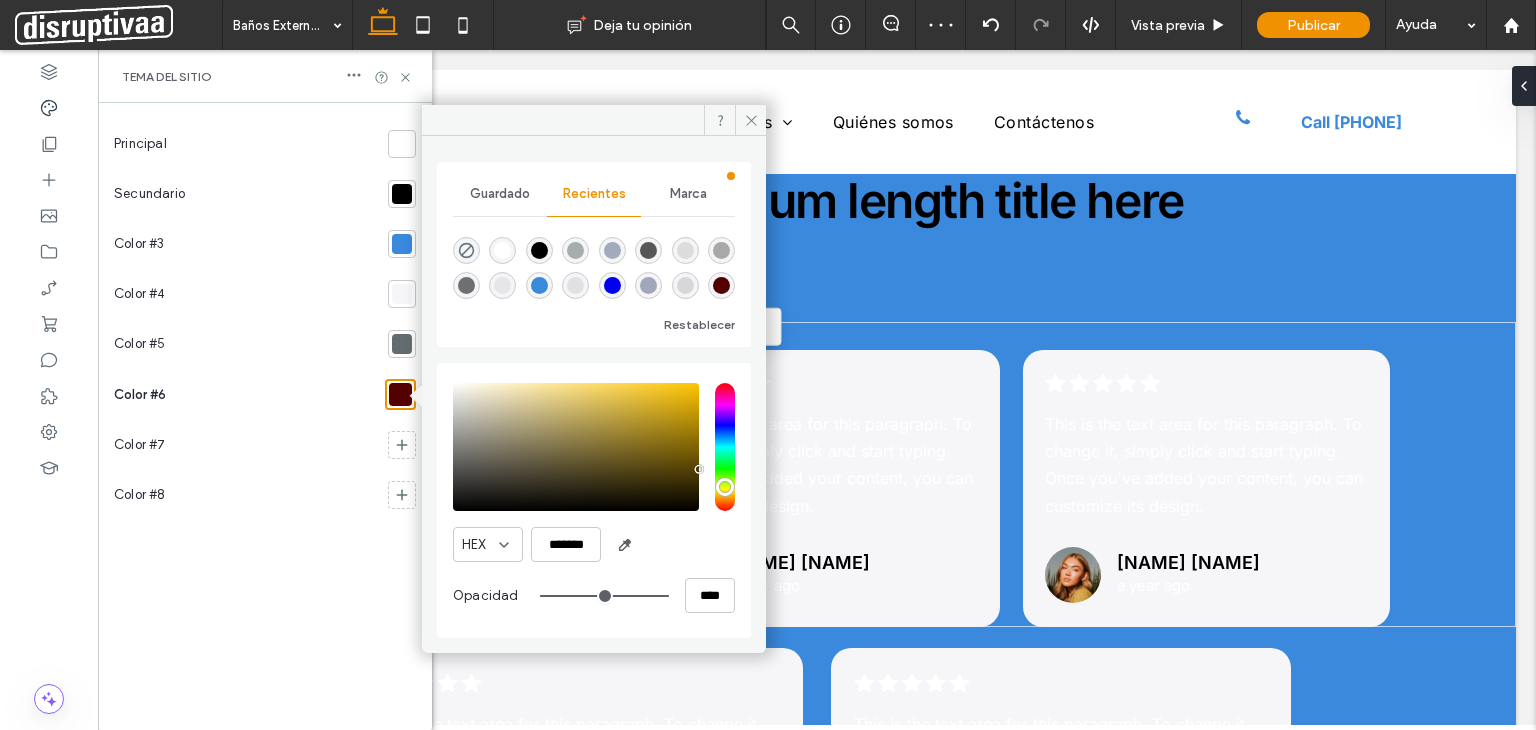 type on "**" 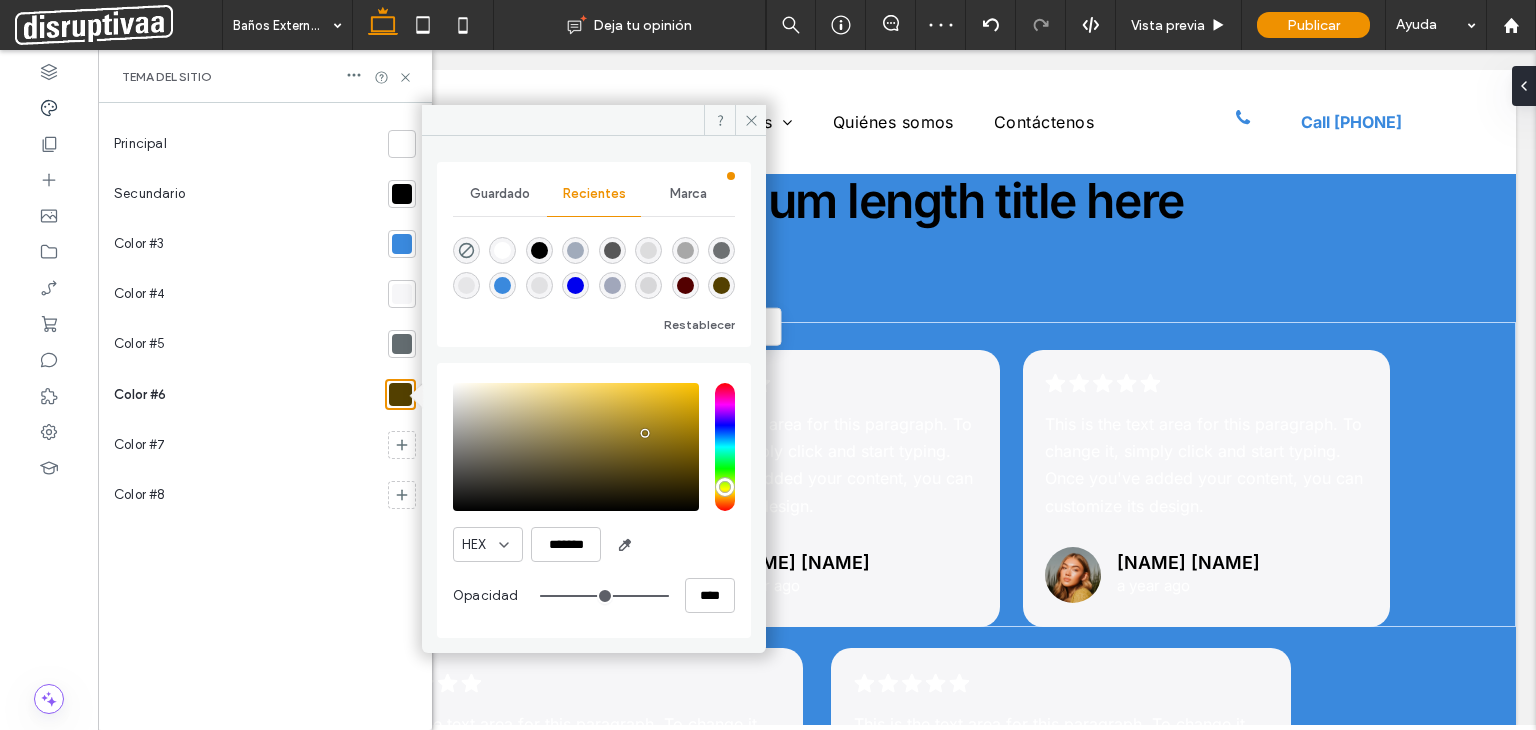 type on "*******" 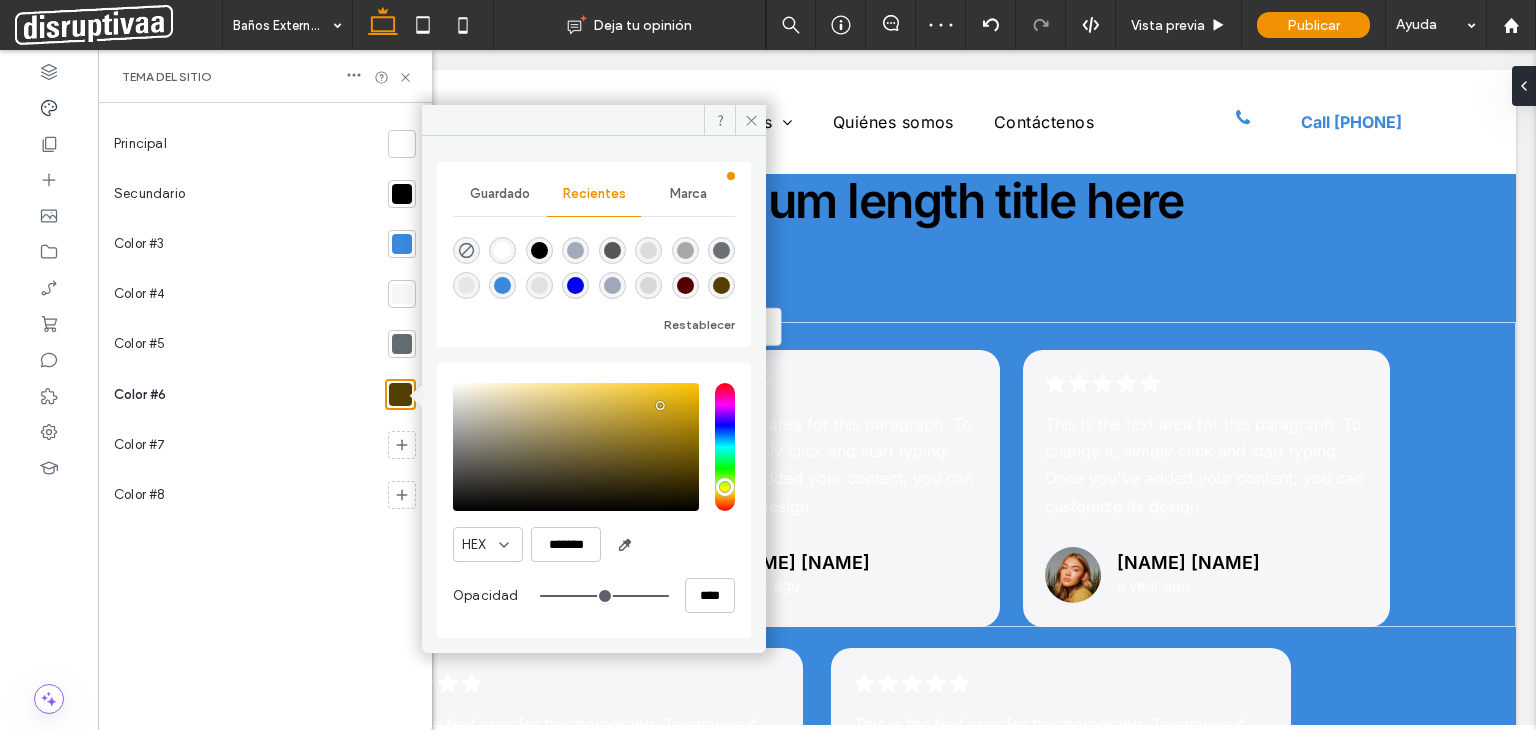 drag, startPoint x: 636, startPoint y: 438, endPoint x: 660, endPoint y: 405, distance: 40.804413 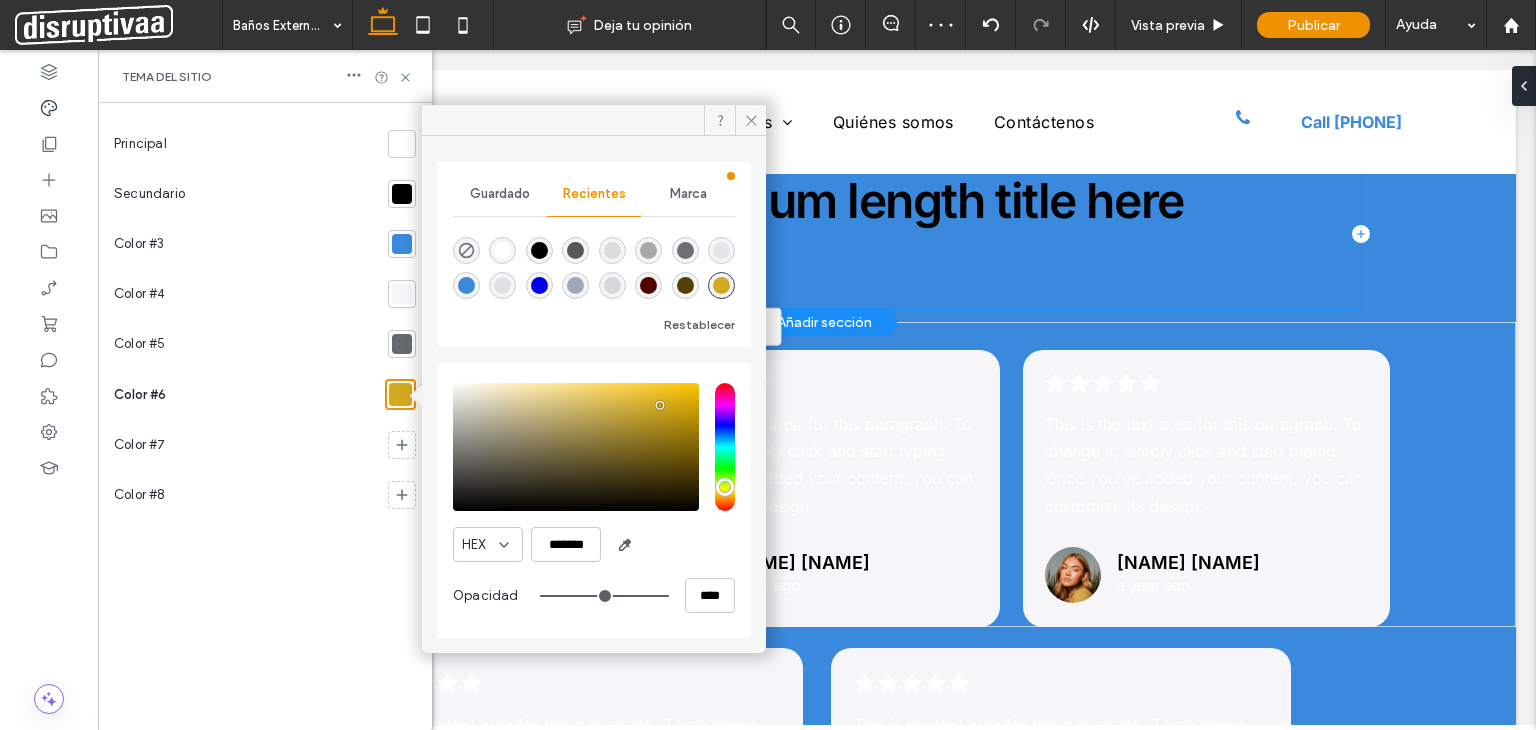 click on "Add your medium length title here" at bounding box center (817, 233) 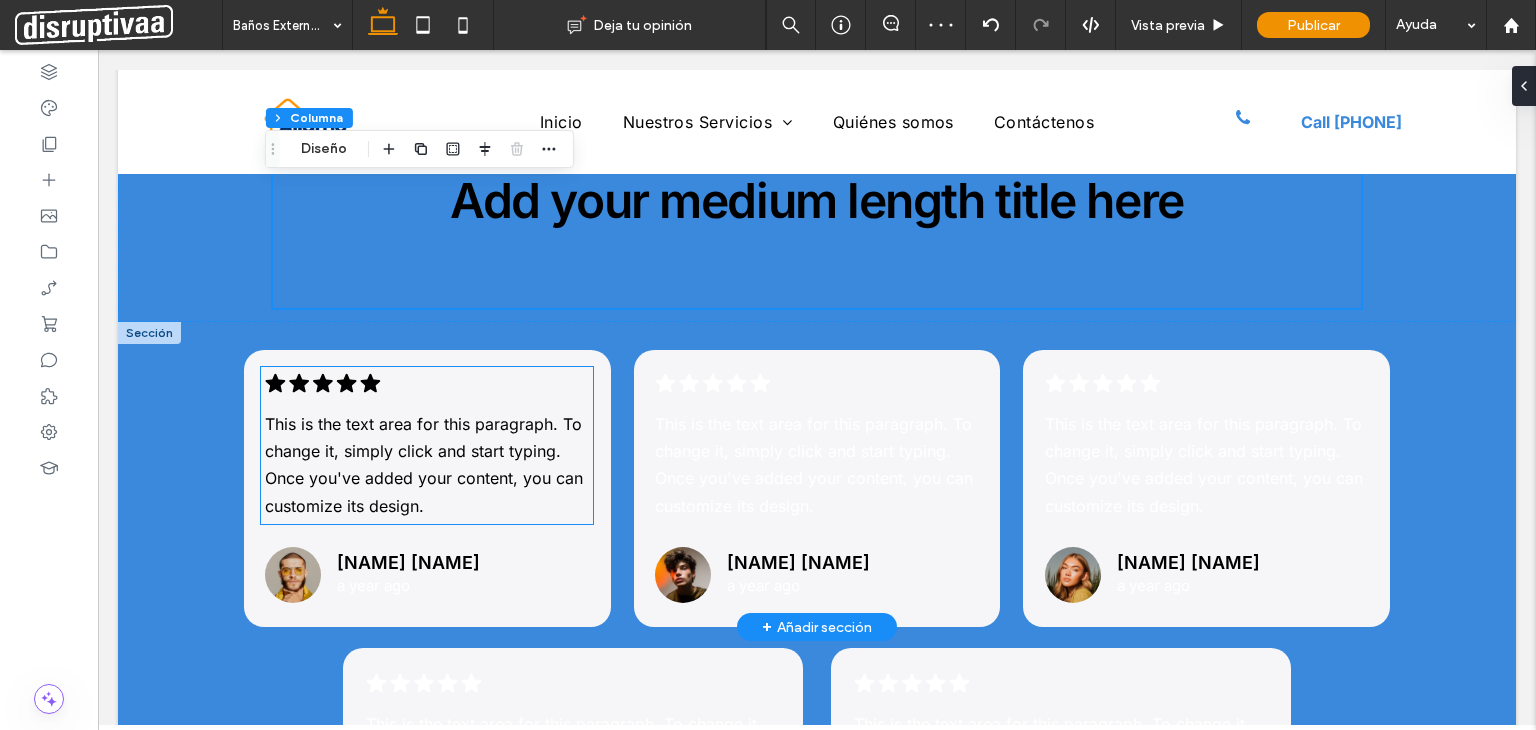 click 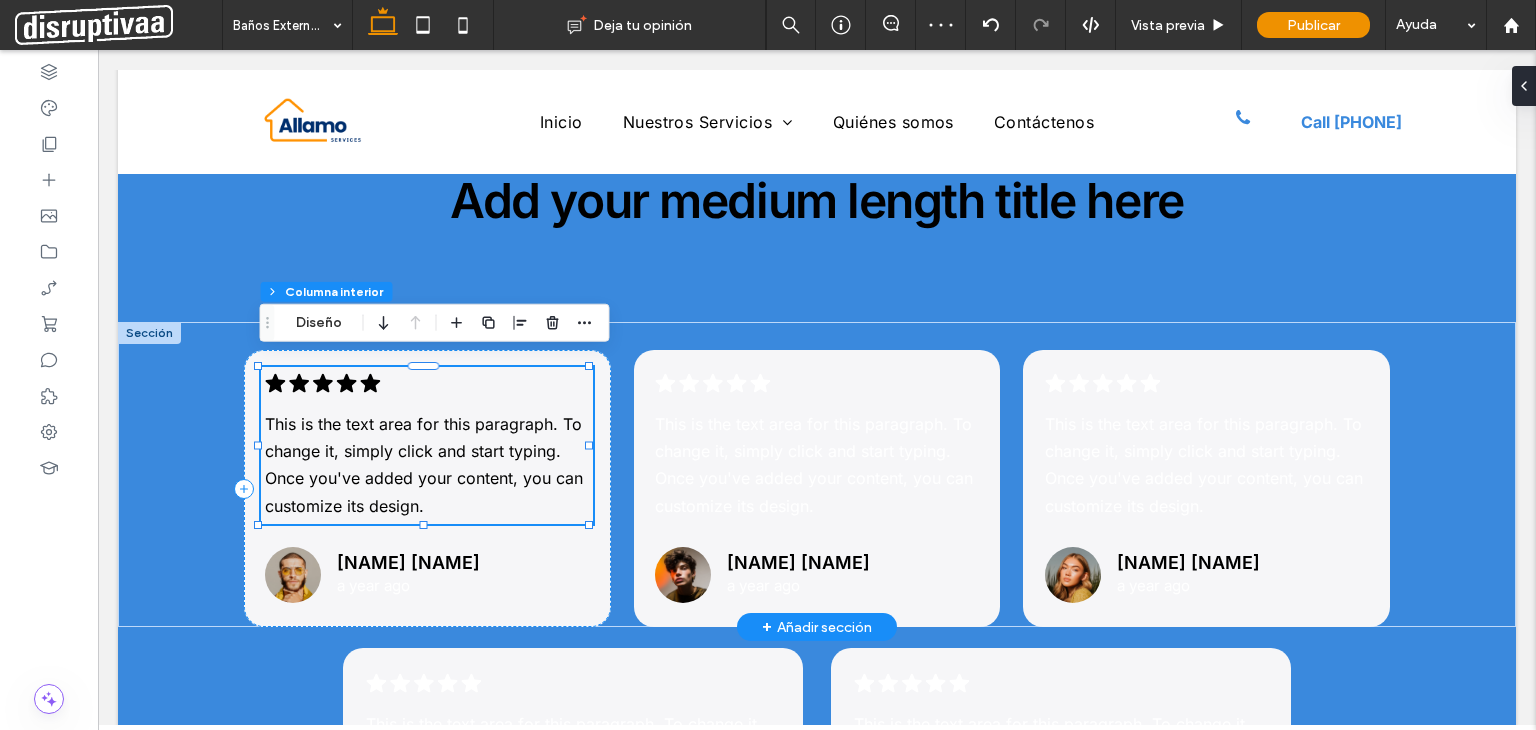 click 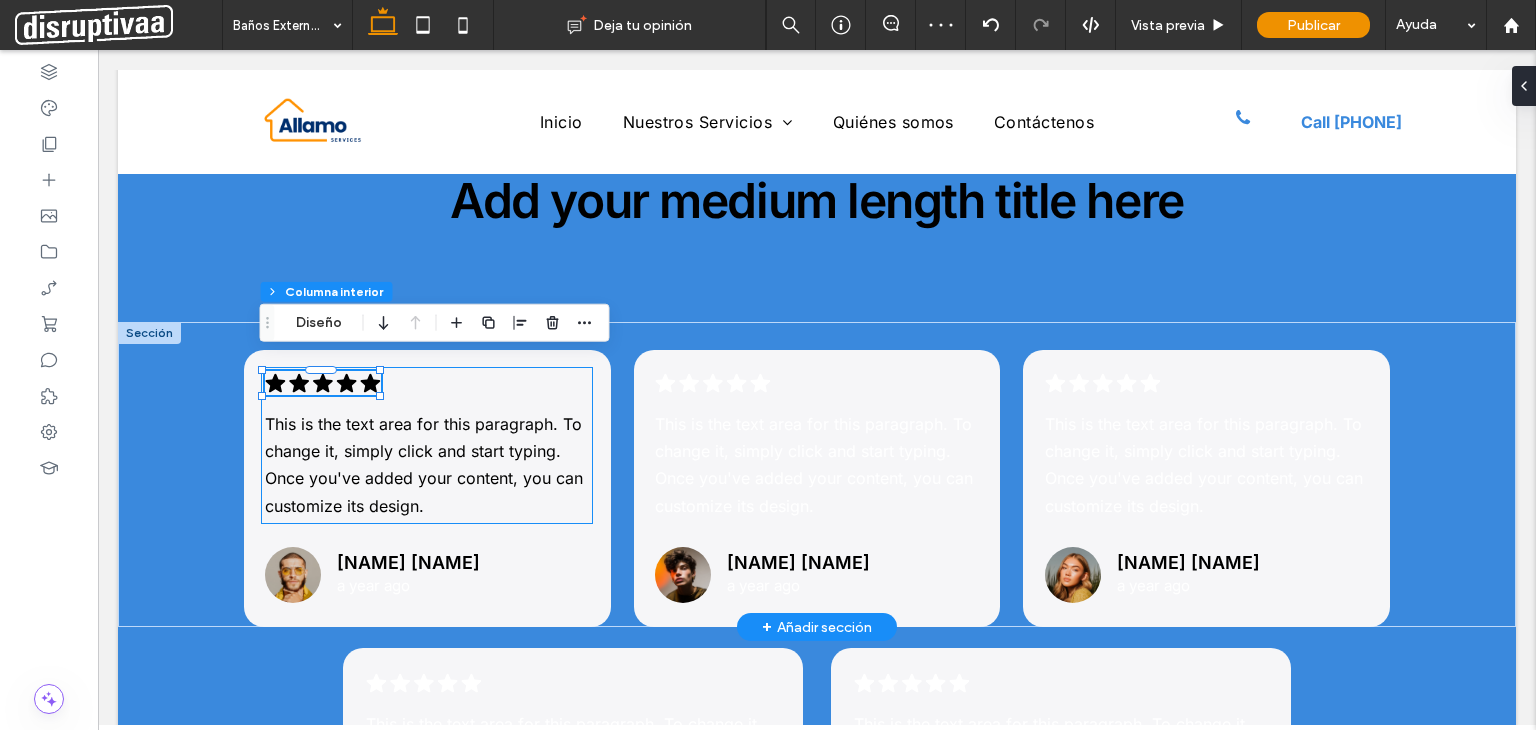 click on ".cls-1-1788903176-1788903176 {
fill: #00000;
stroke-width: 0px;
}" at bounding box center (323, 383) 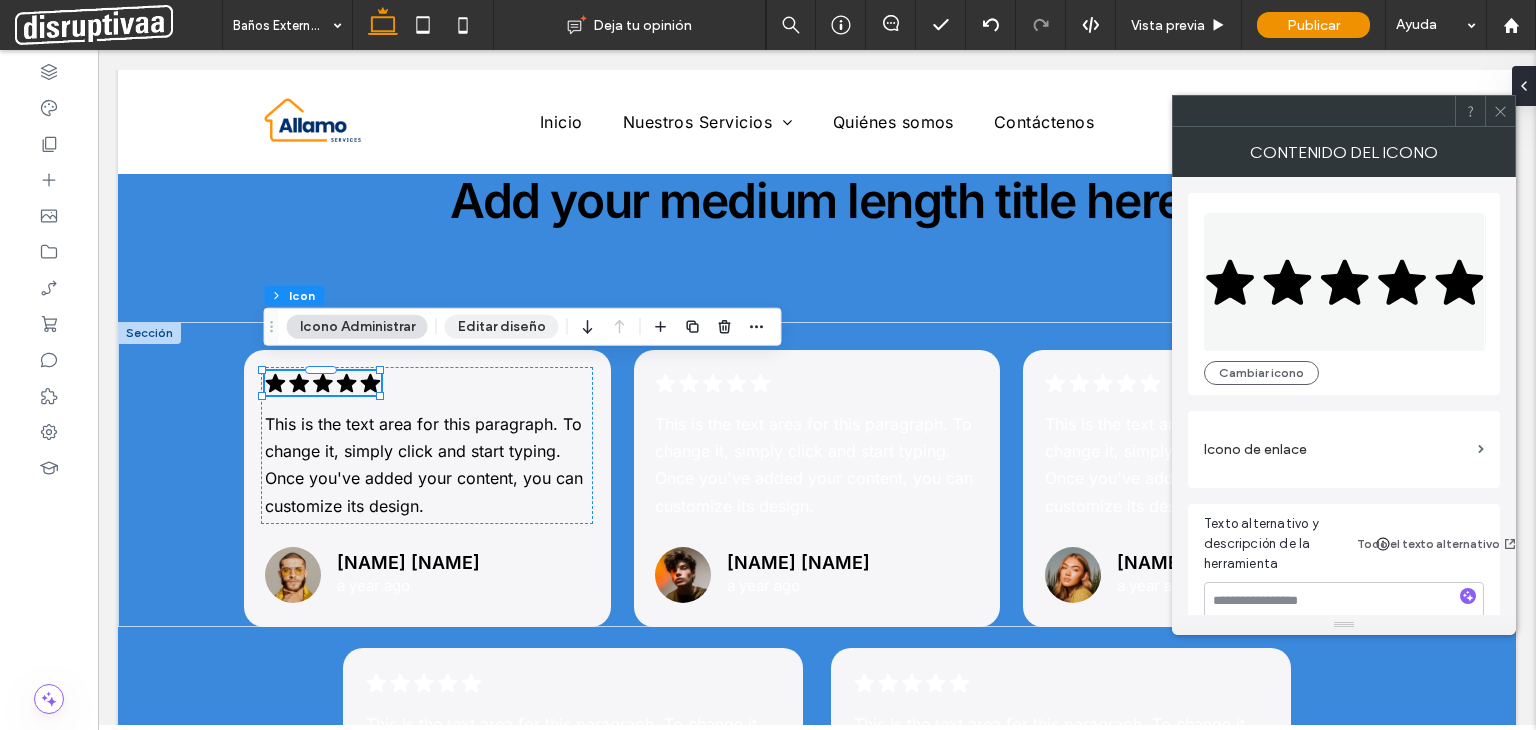 click on "Editar diseño" at bounding box center [502, 327] 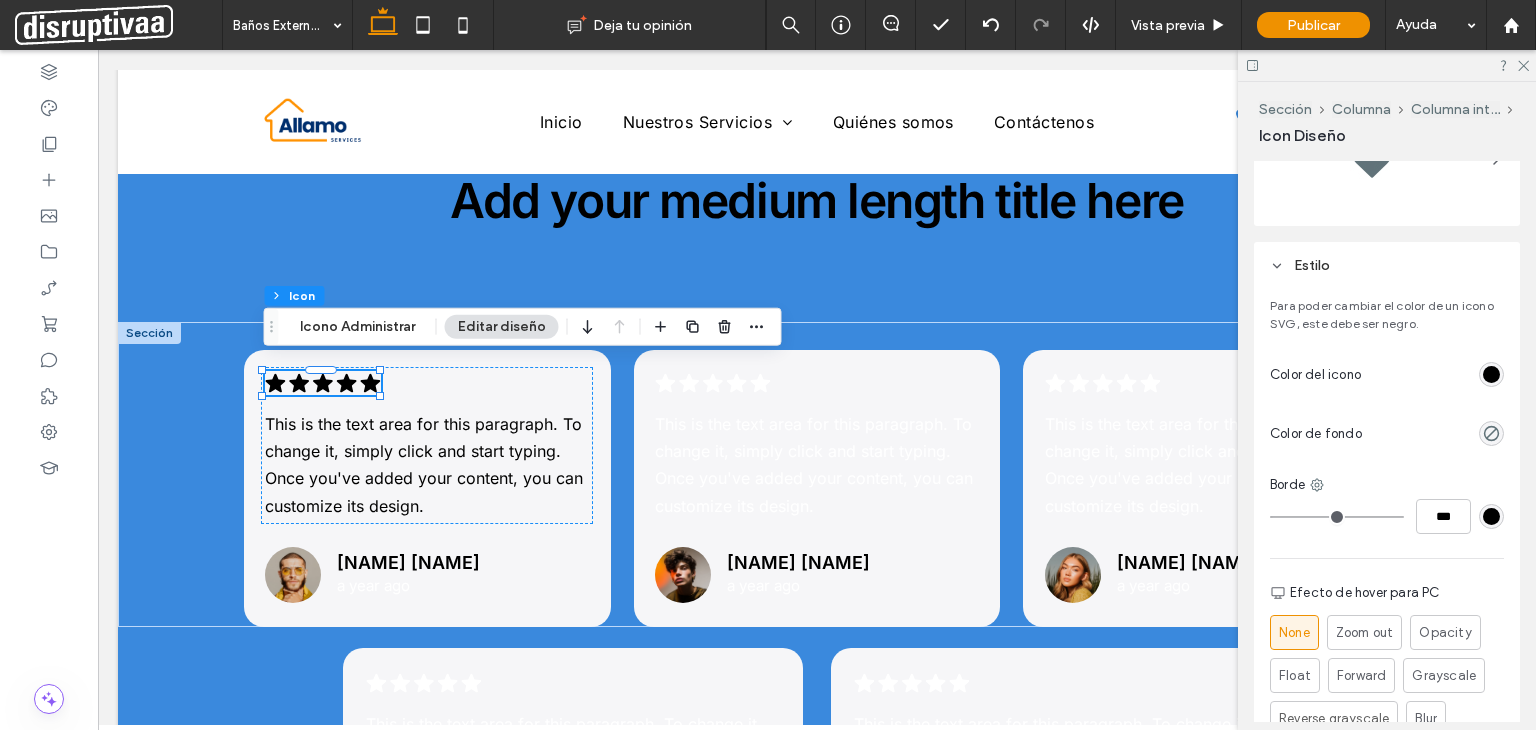scroll, scrollTop: 500, scrollLeft: 0, axis: vertical 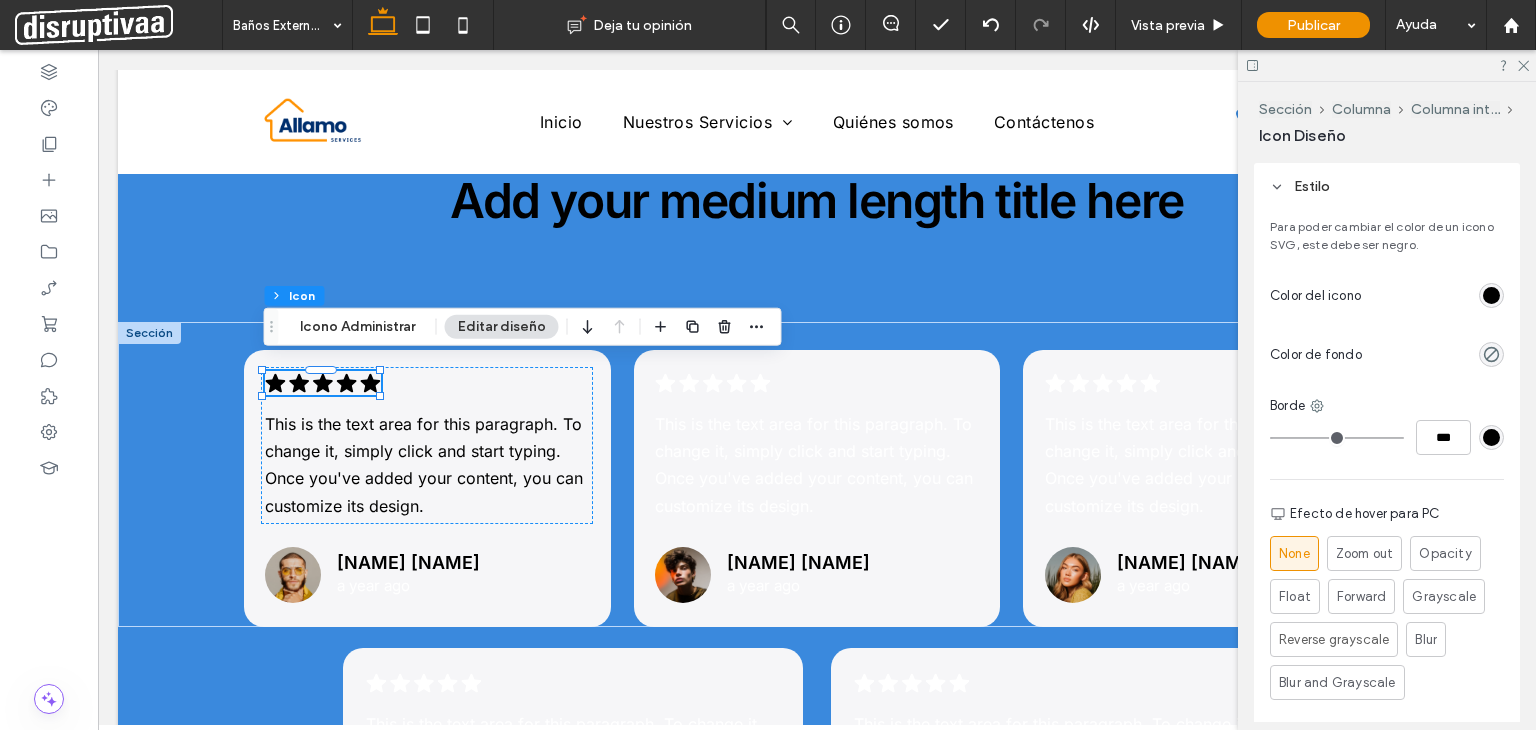 click at bounding box center (1491, 295) 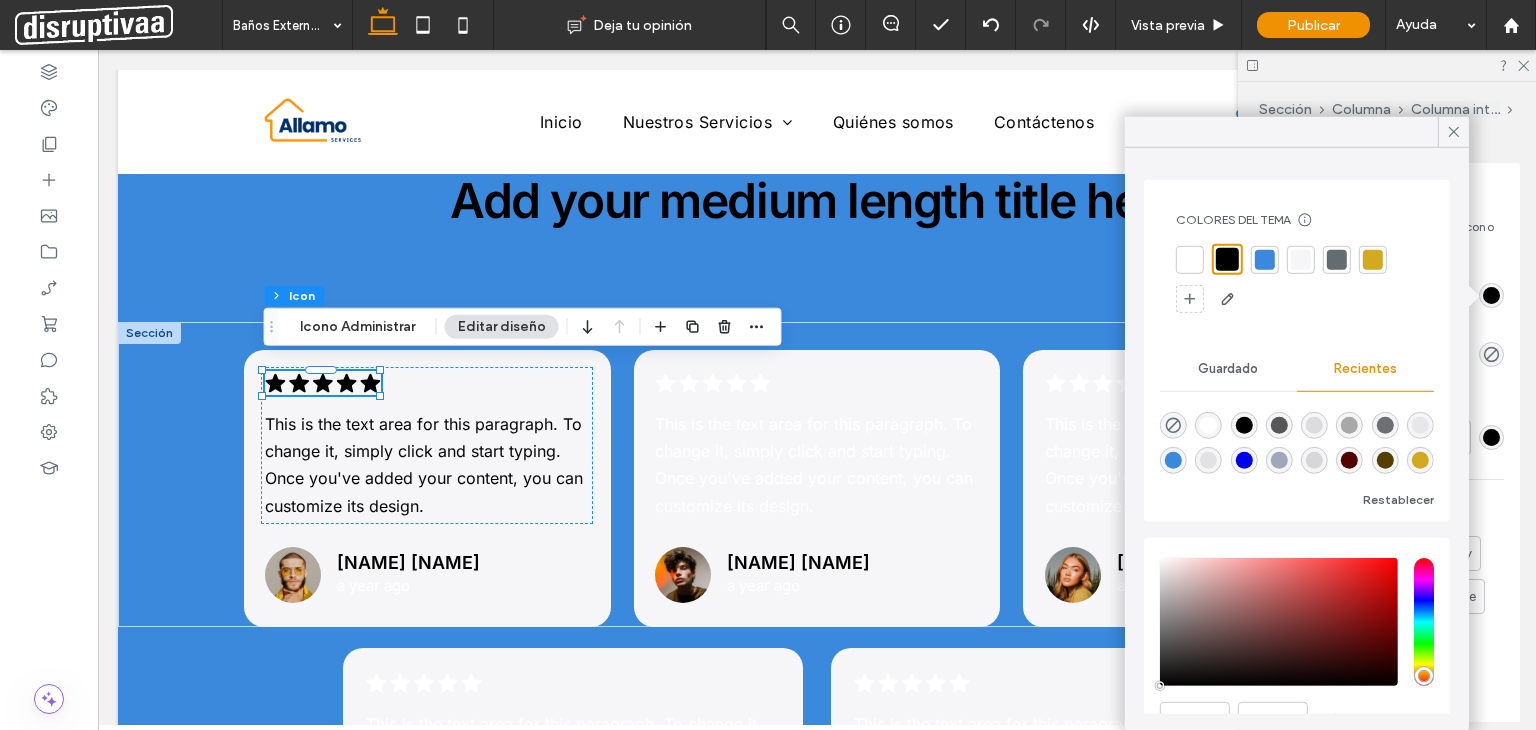click at bounding box center (1373, 259) 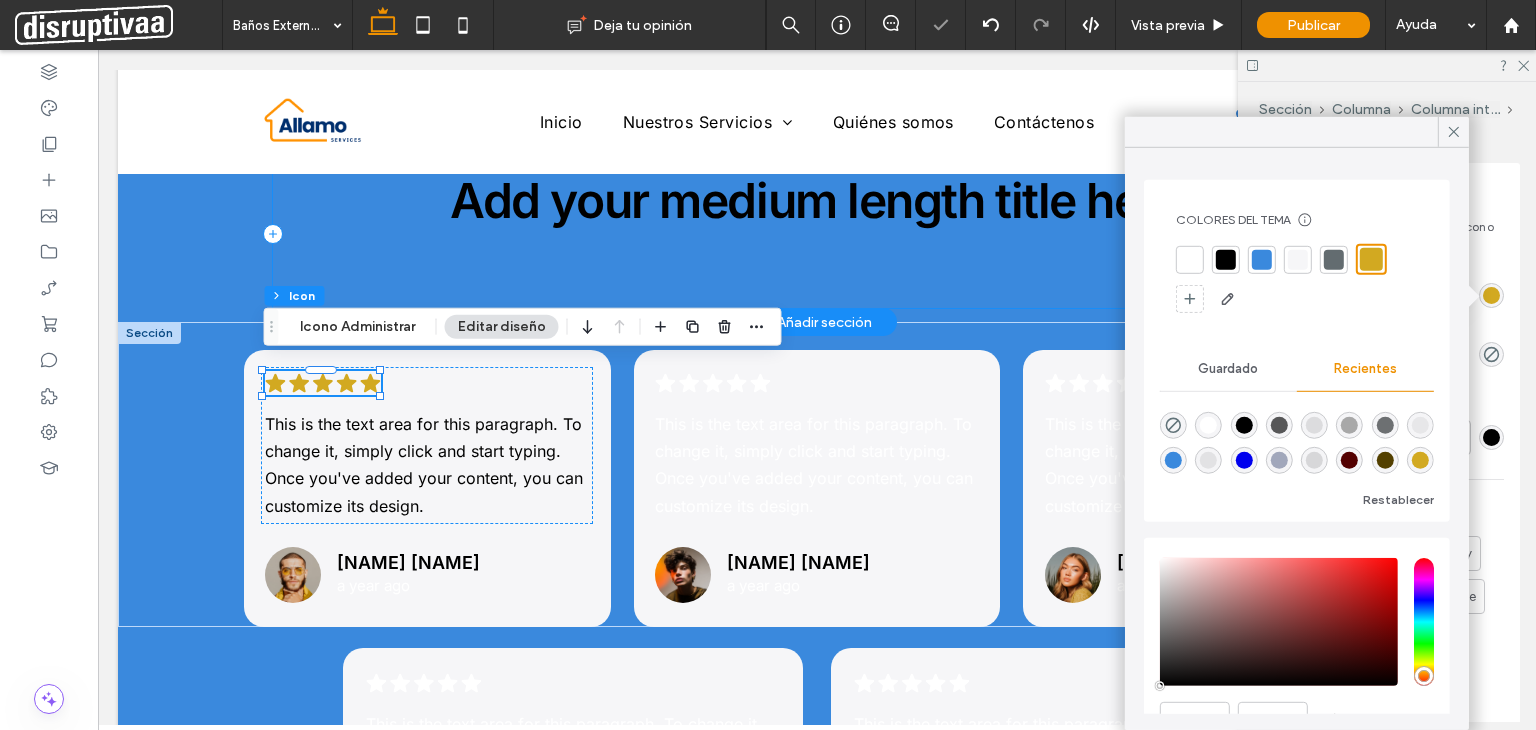 click on "Add your medium length title here" at bounding box center (817, 233) 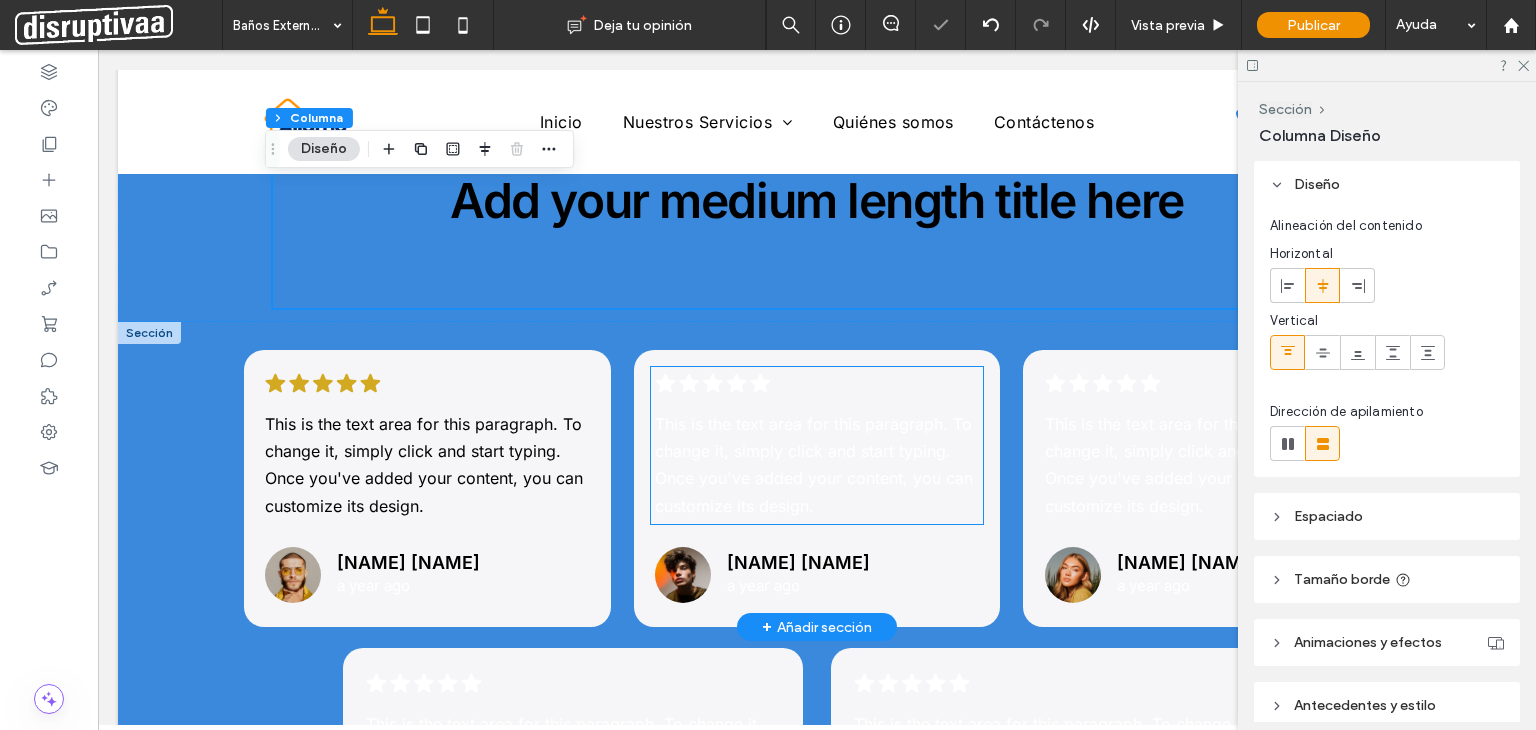 click on "This is the text area for this paragraph. To change it, simply click and start typing. Once you've added your content, you can customize its design." at bounding box center [814, 465] 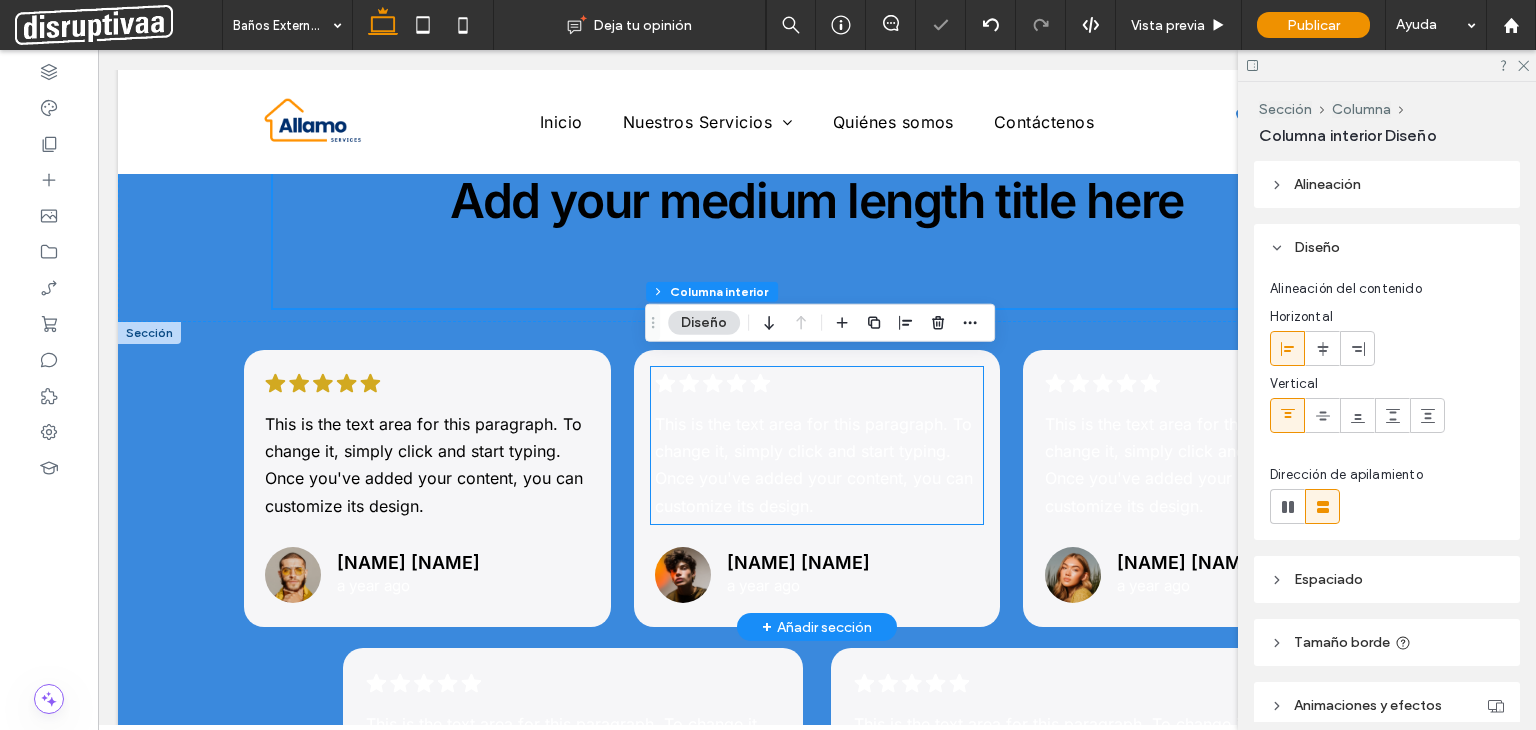 click on "This is the text area for this paragraph. To change it, simply click and start typing. Once you've added your content, you can customize its design." at bounding box center [814, 465] 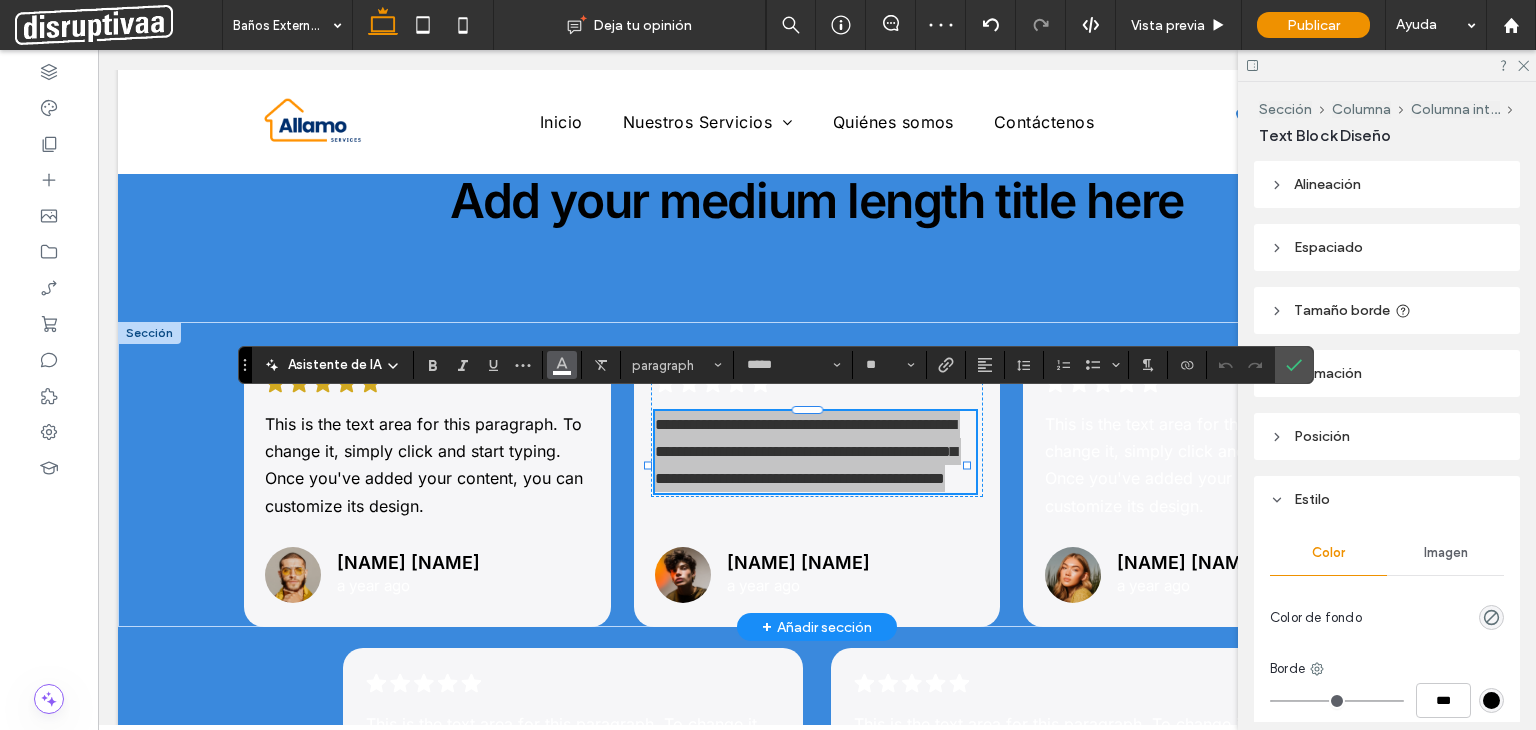 click 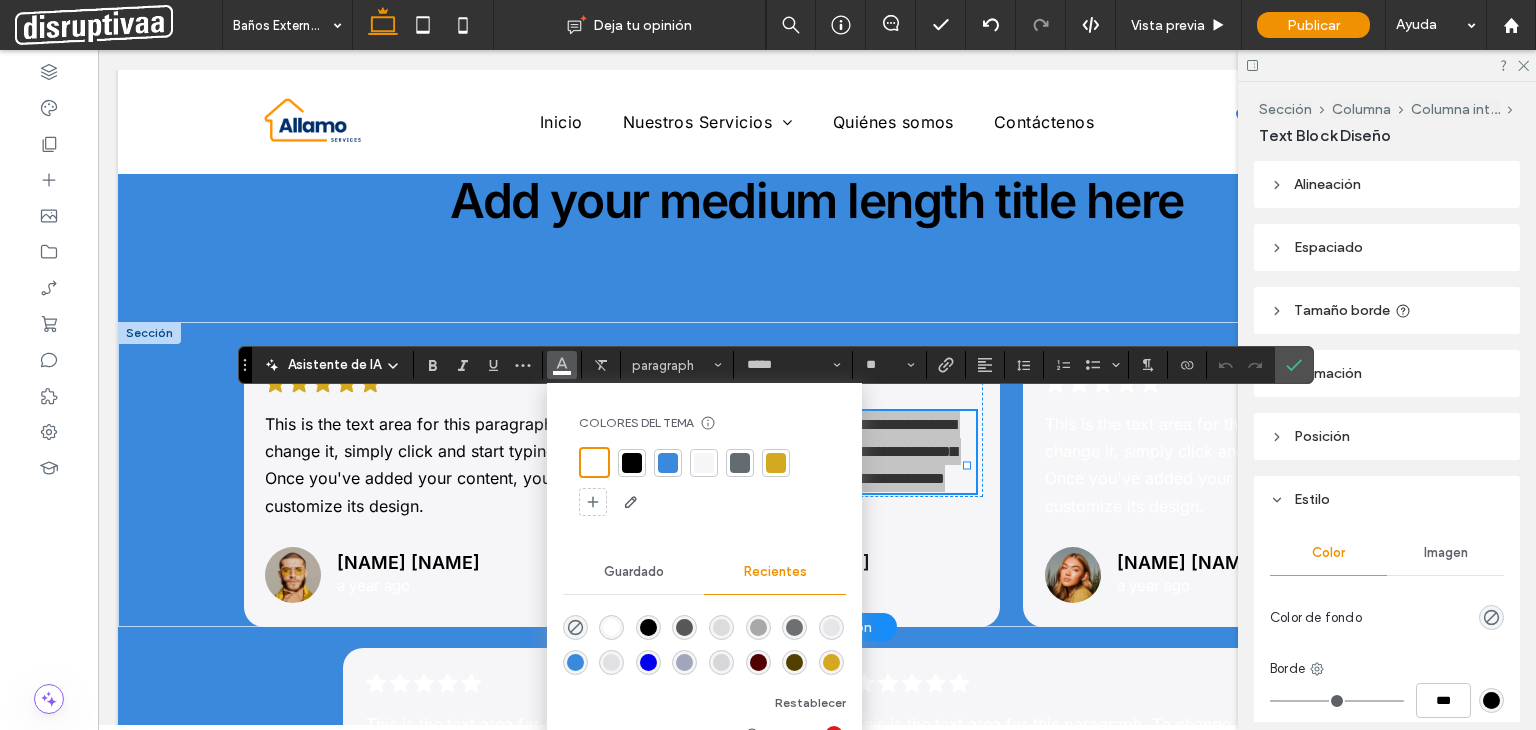 click at bounding box center [632, 463] 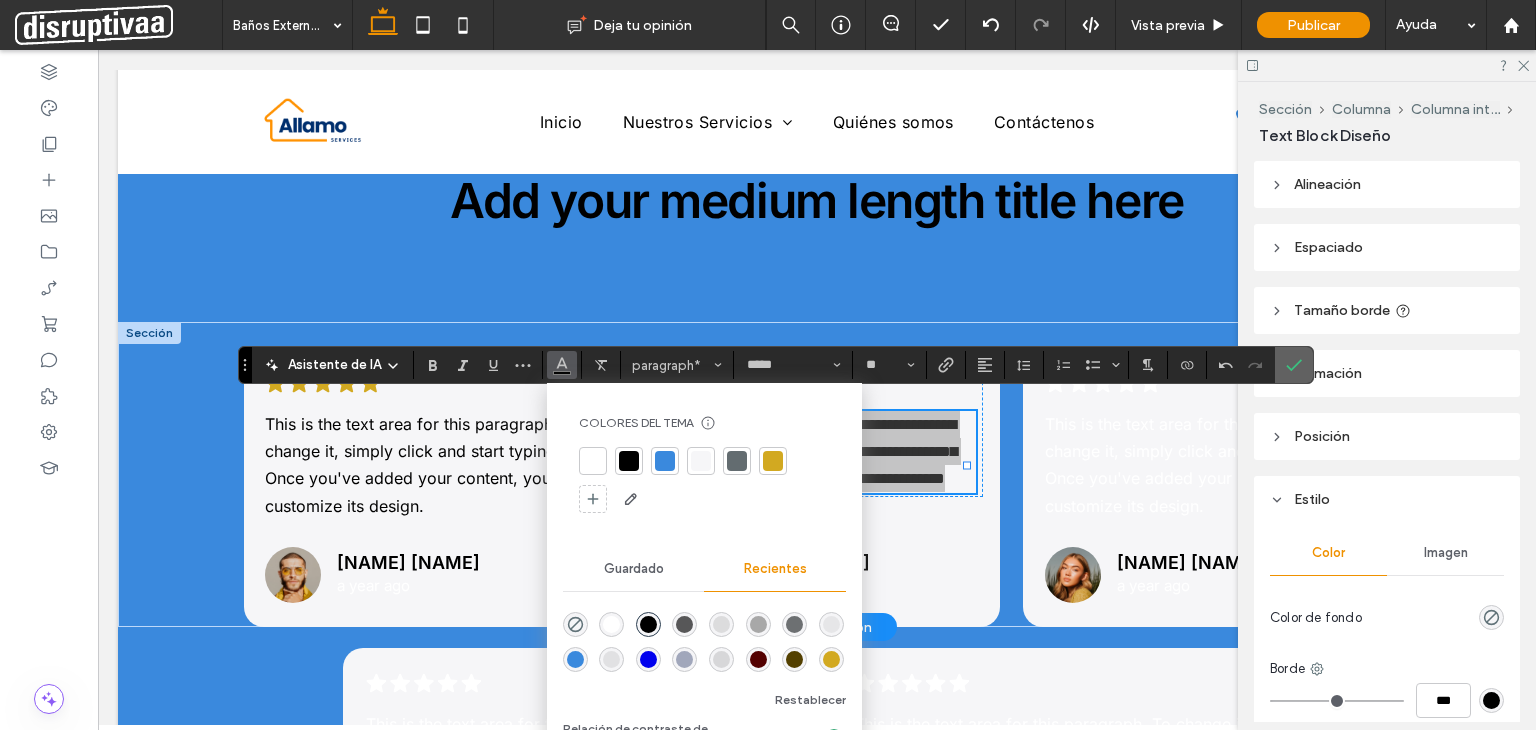 click 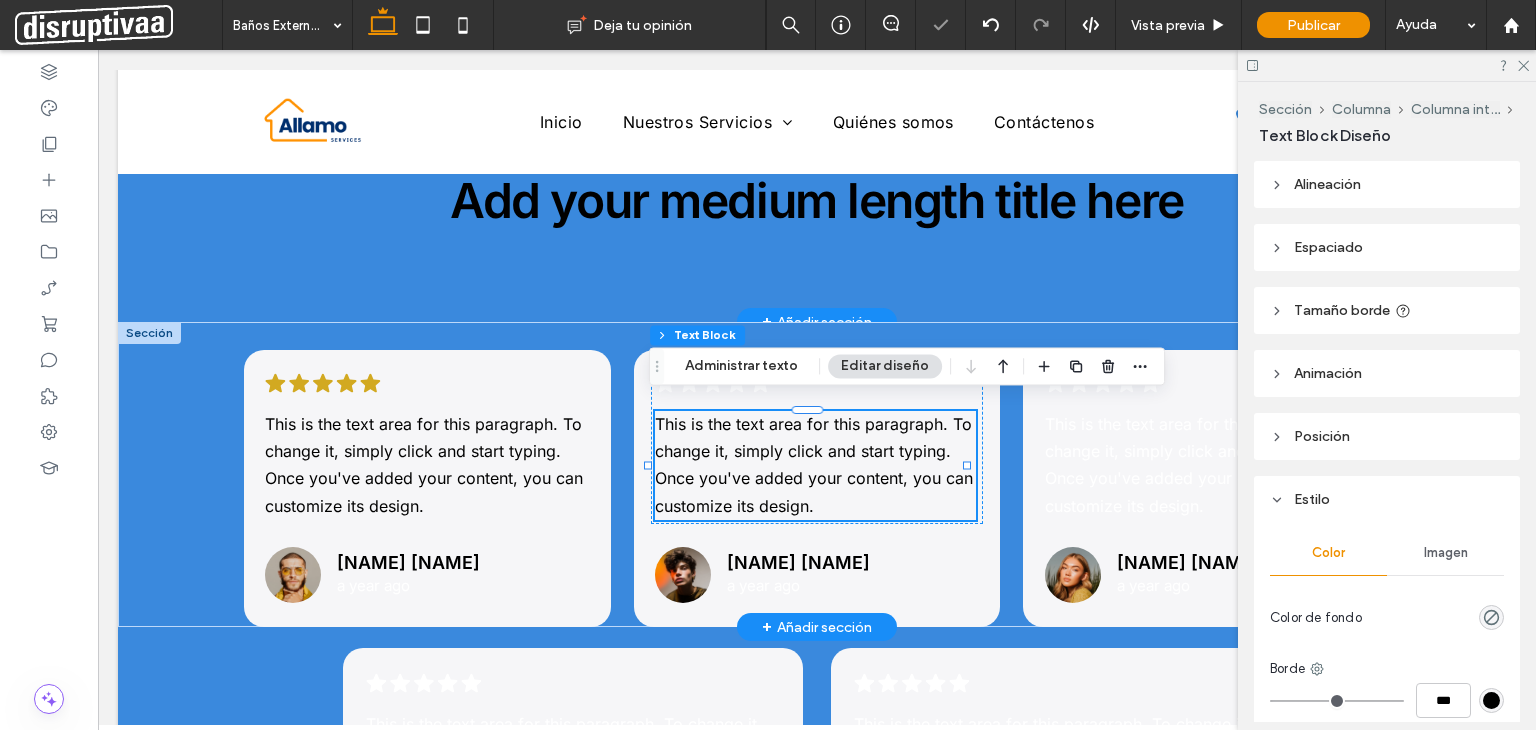 click on "Add your medium length title here" at bounding box center (817, 233) 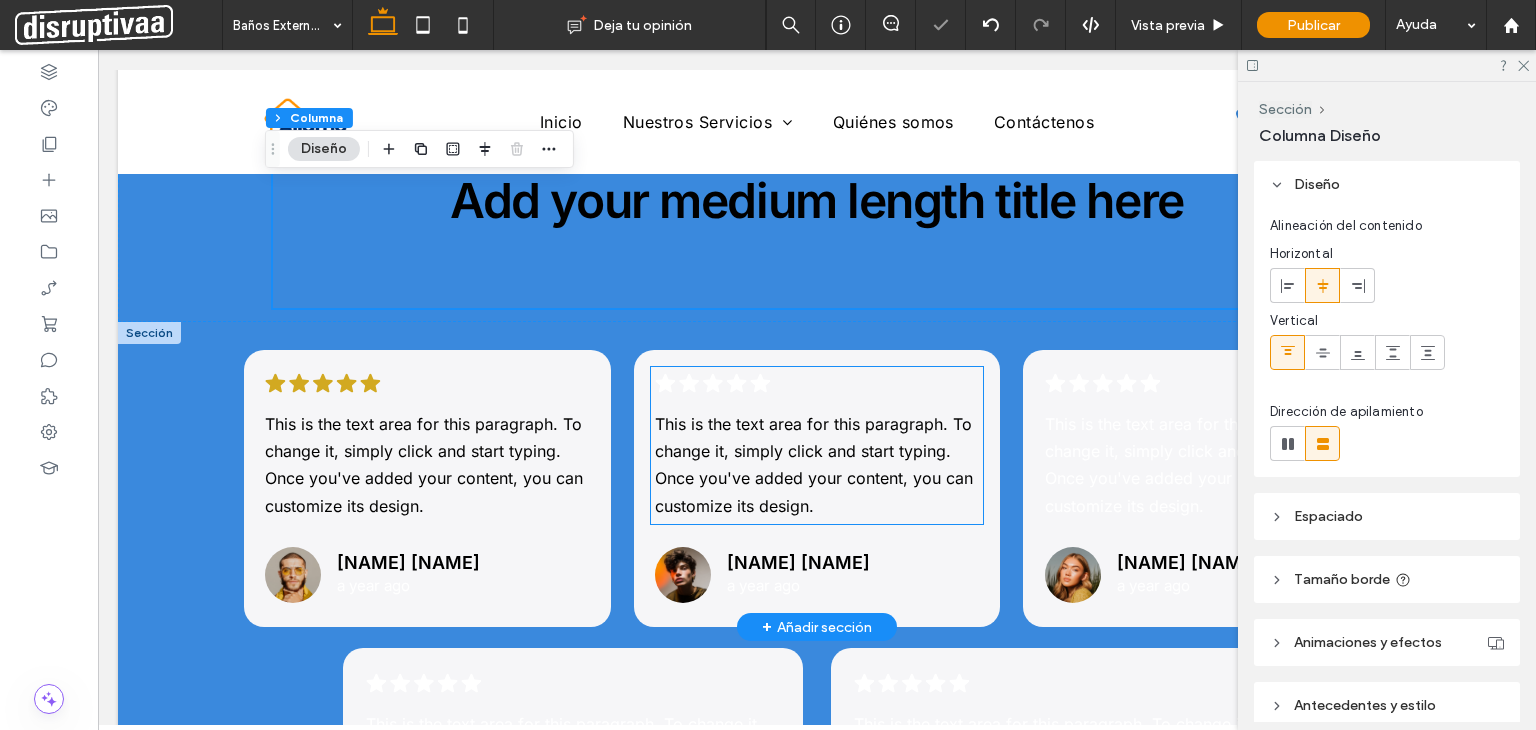 click on ".cls-1-1788903176-1788903176 {
fill: #00000;
stroke-width: 0px;
}
This is the text area for this paragraph. To change it, simply click and start typing. Once you've added your content, you can customize its design." at bounding box center [817, 445] 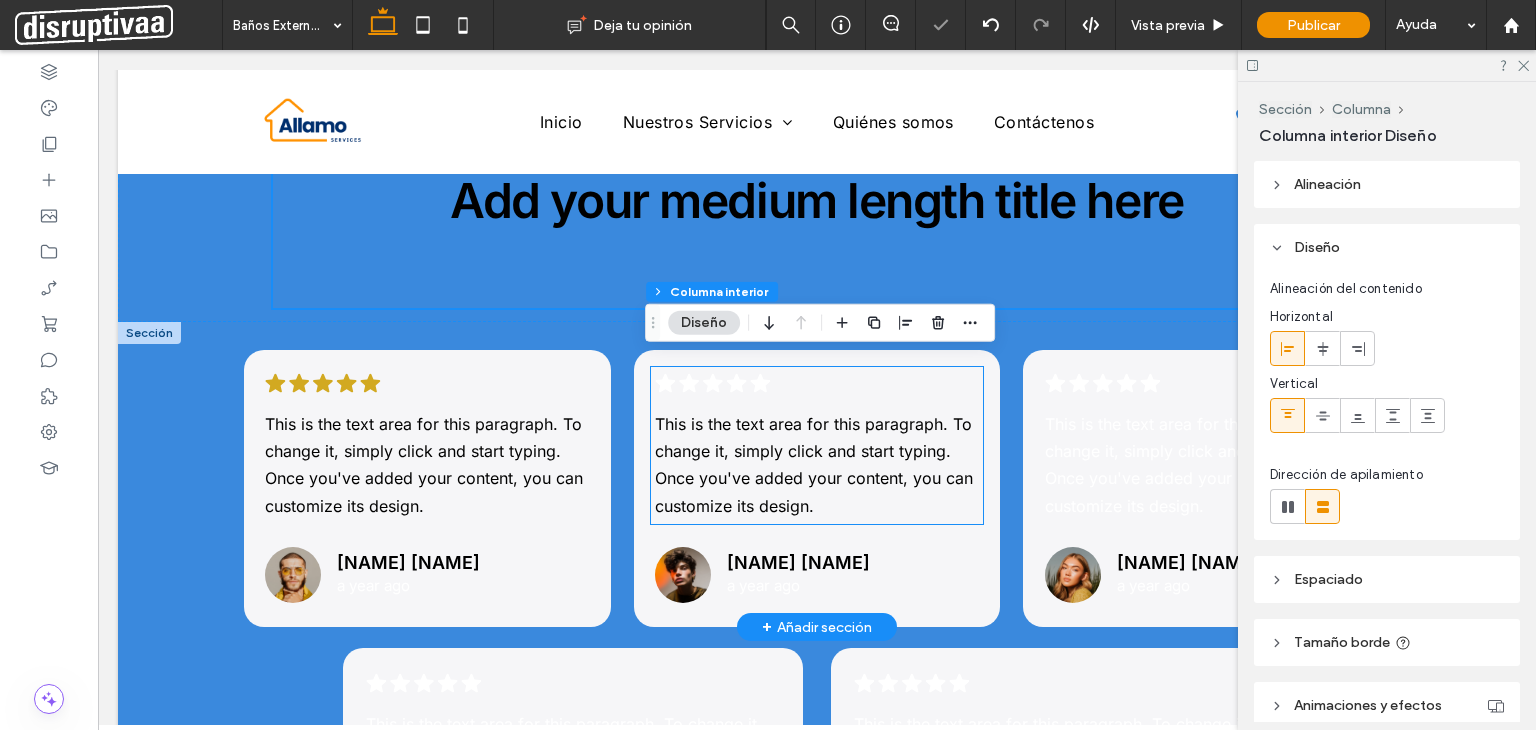 click on ".cls-1-1788903176-1788903176 {
fill: #00000;
stroke-width: 0px;
}
This is the text area for this paragraph. To change it, simply click and start typing. Once you've added your content, you can customize its design." at bounding box center [817, 445] 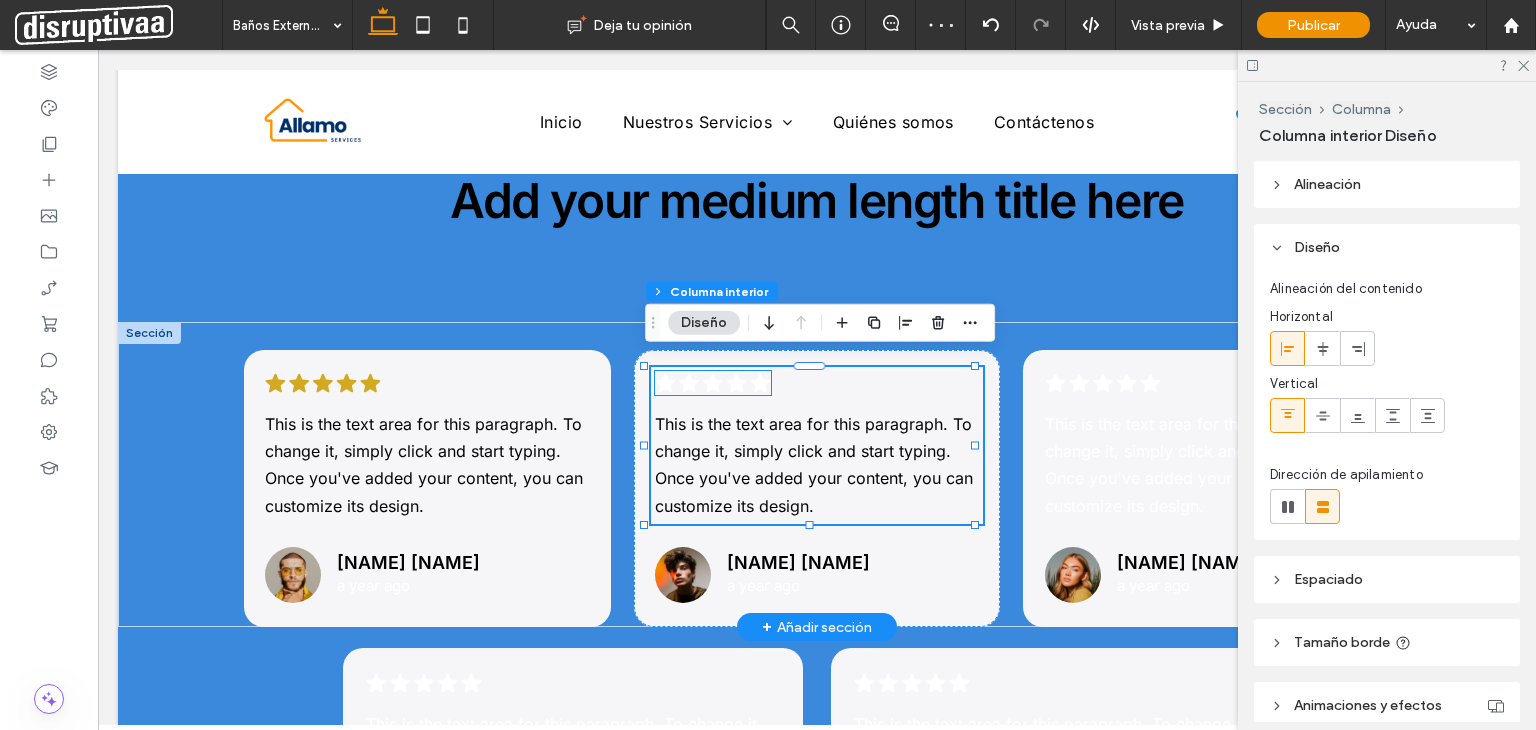 click 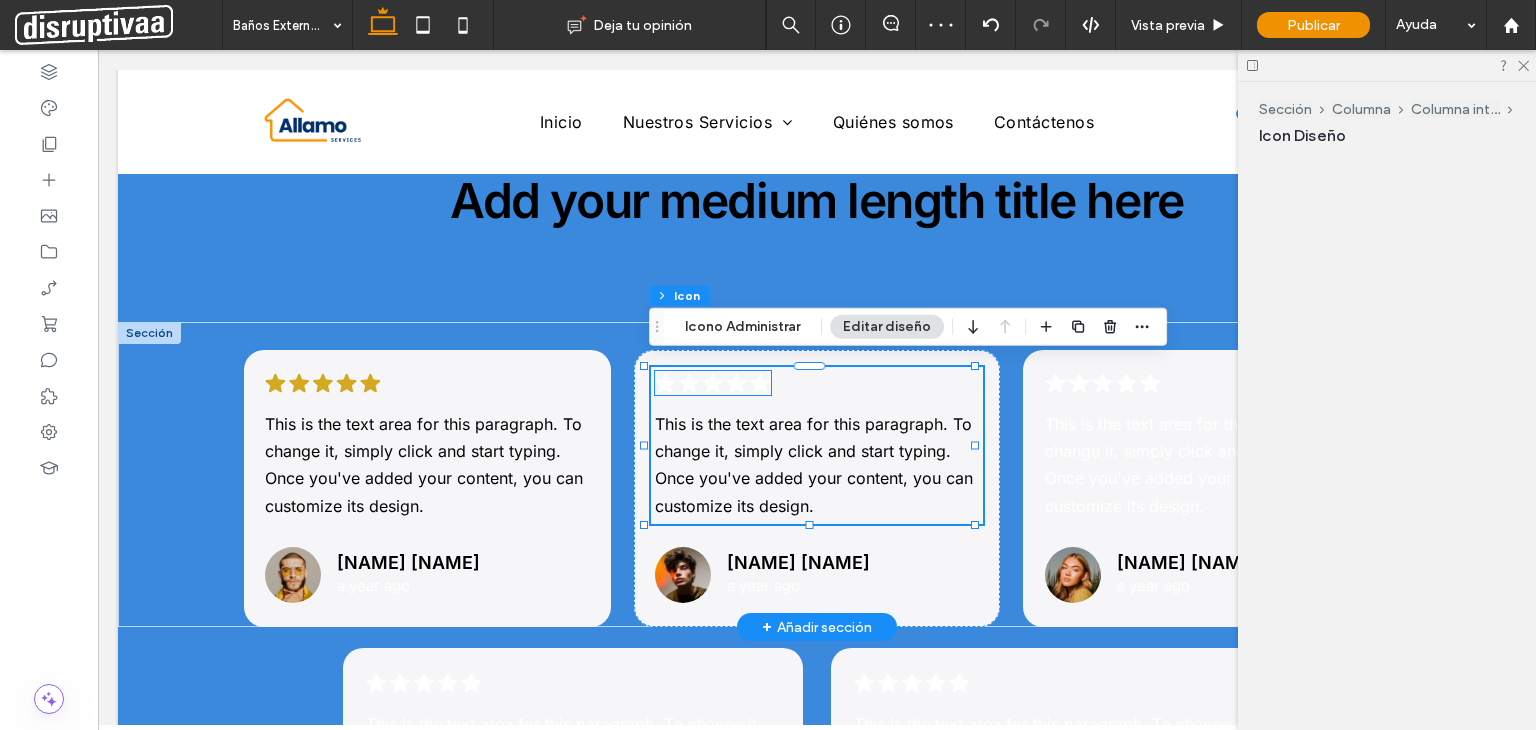 click on ".cls-1-1788903176-1788903176 {
fill: #00000;
stroke-width: 0px;
}" at bounding box center (713, 383) 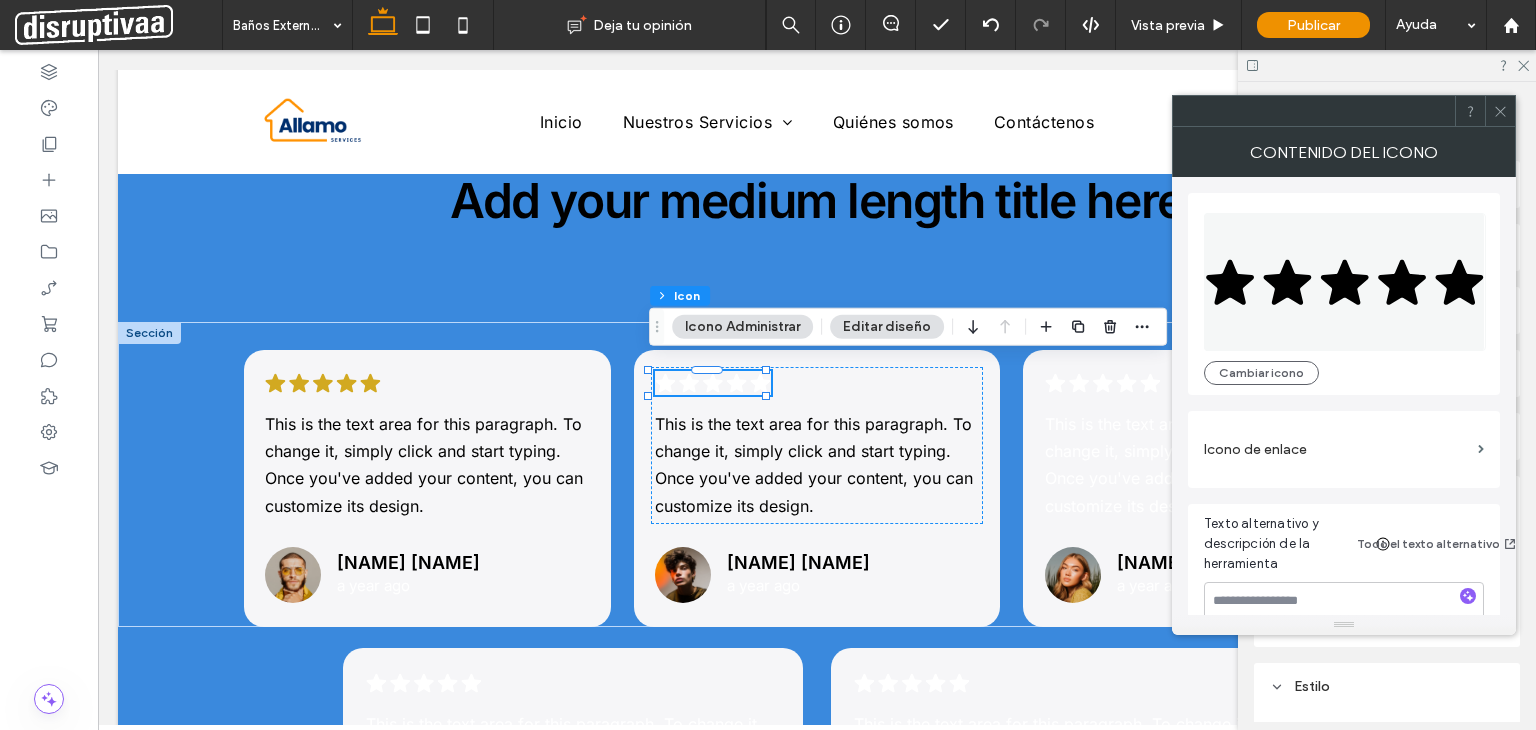 click on "Editar diseño" at bounding box center [887, 327] 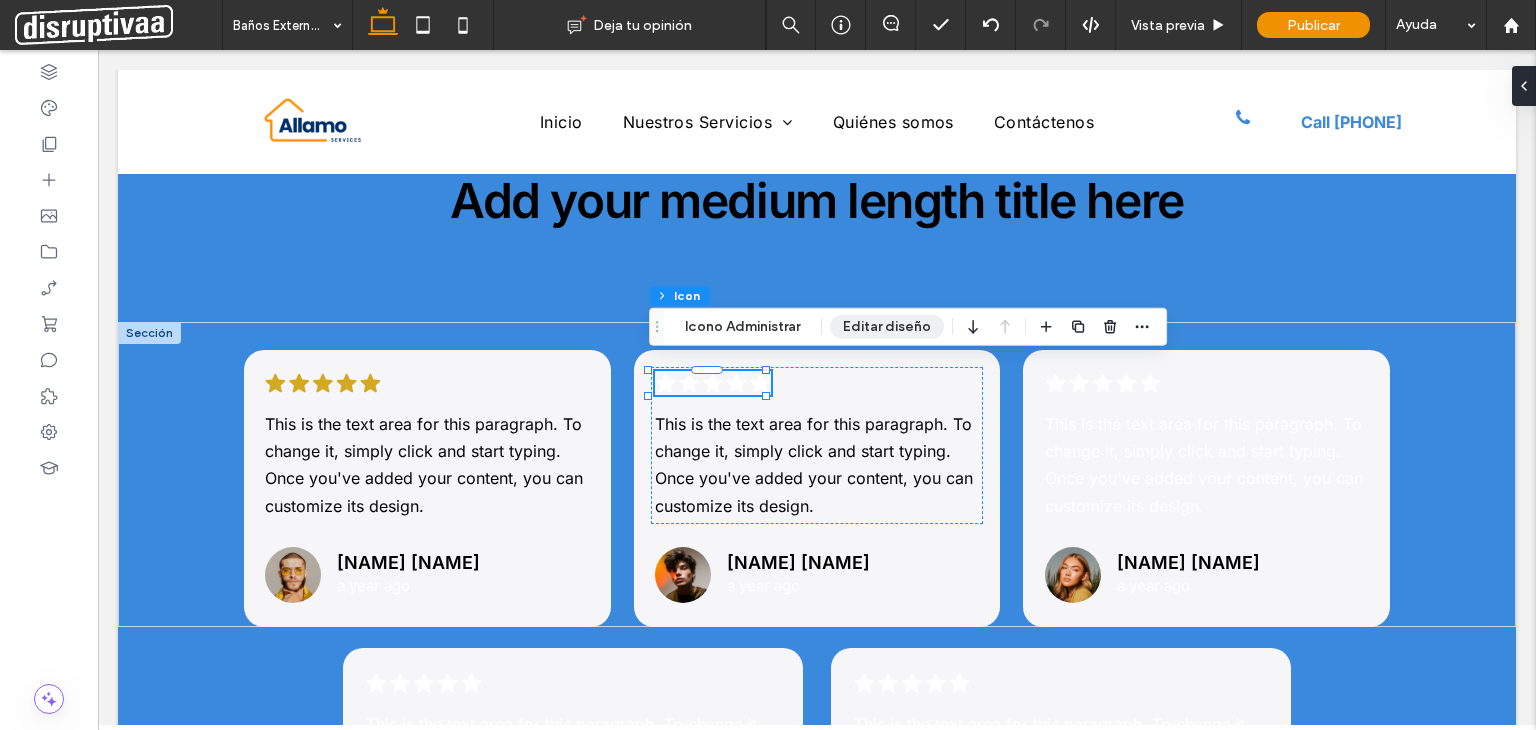 click on "Editar diseño" at bounding box center [887, 327] 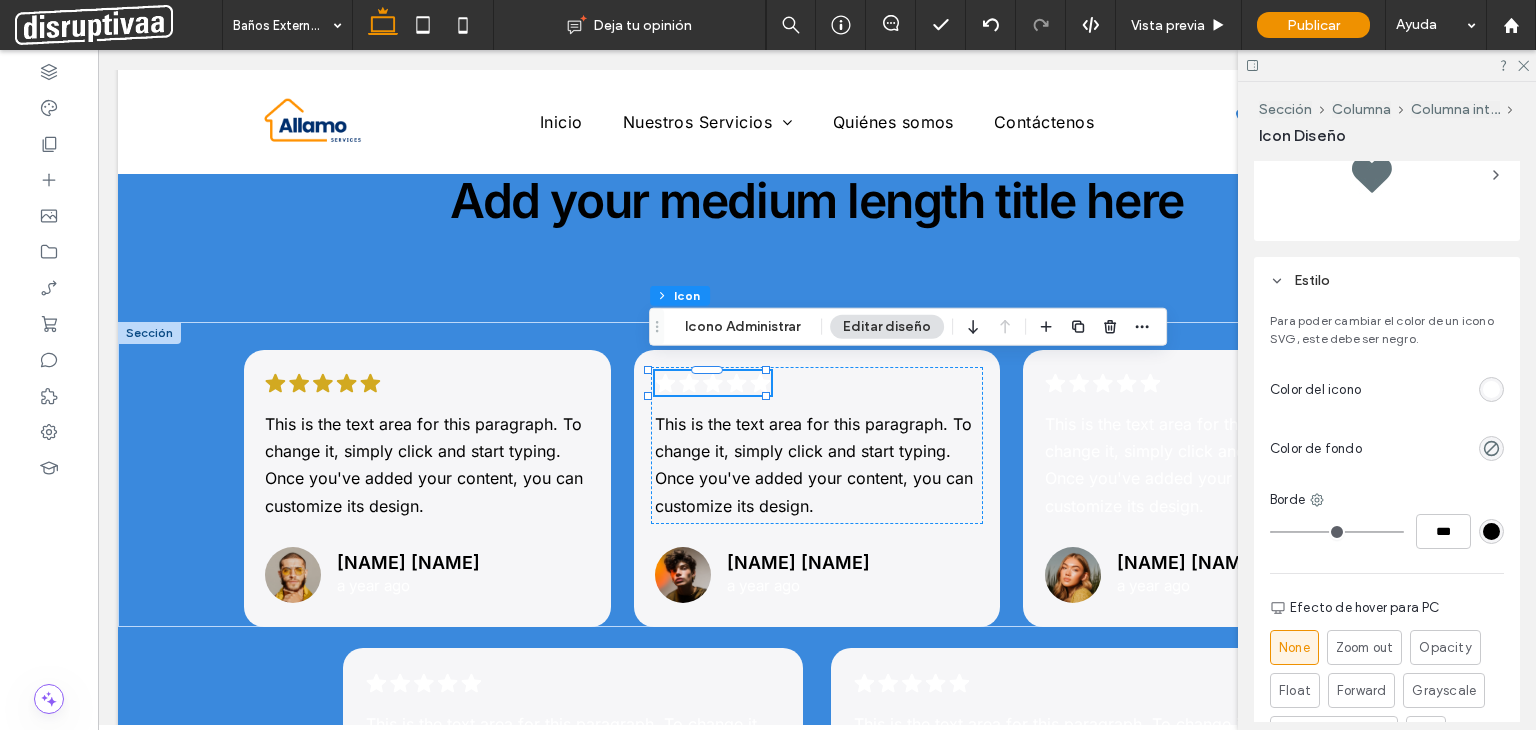 scroll, scrollTop: 647, scrollLeft: 0, axis: vertical 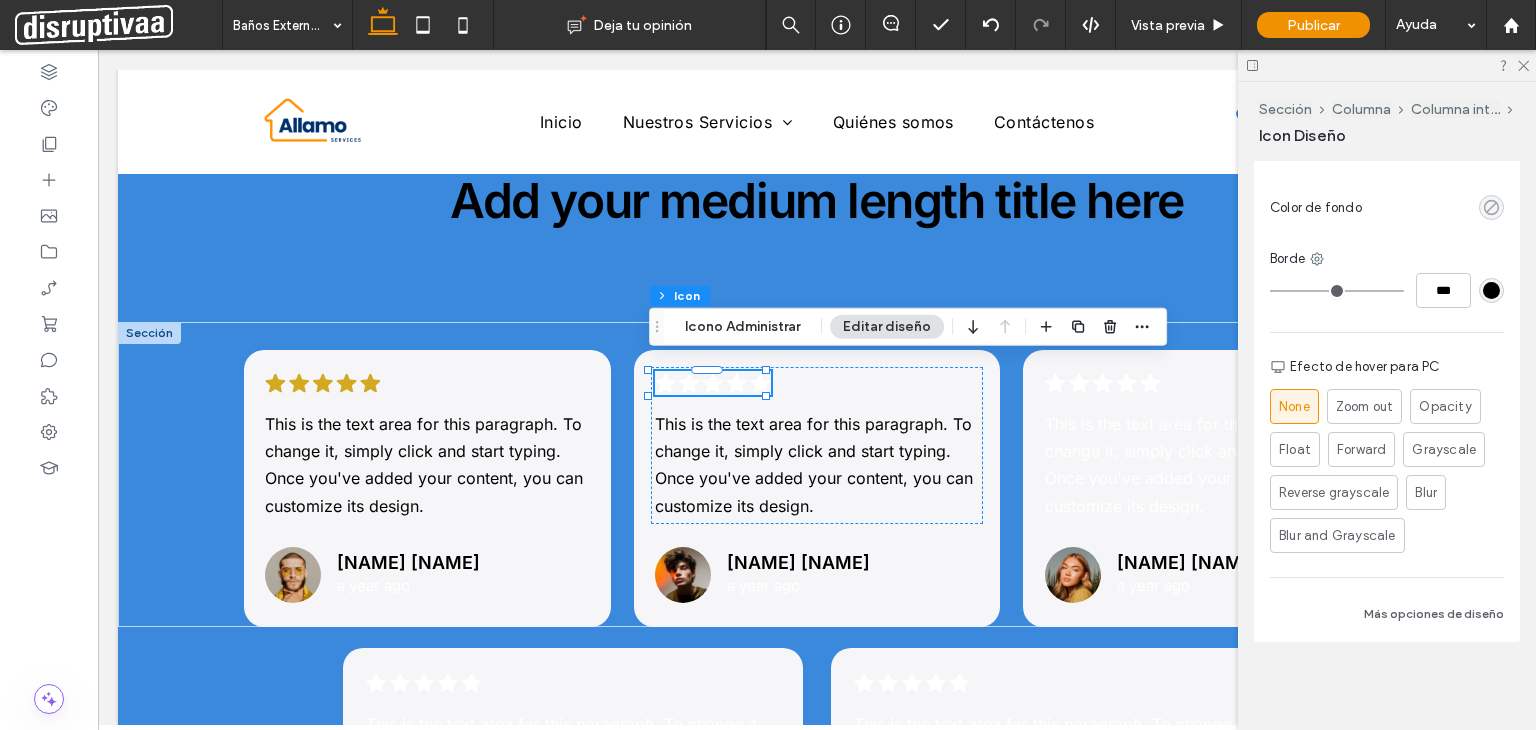 click 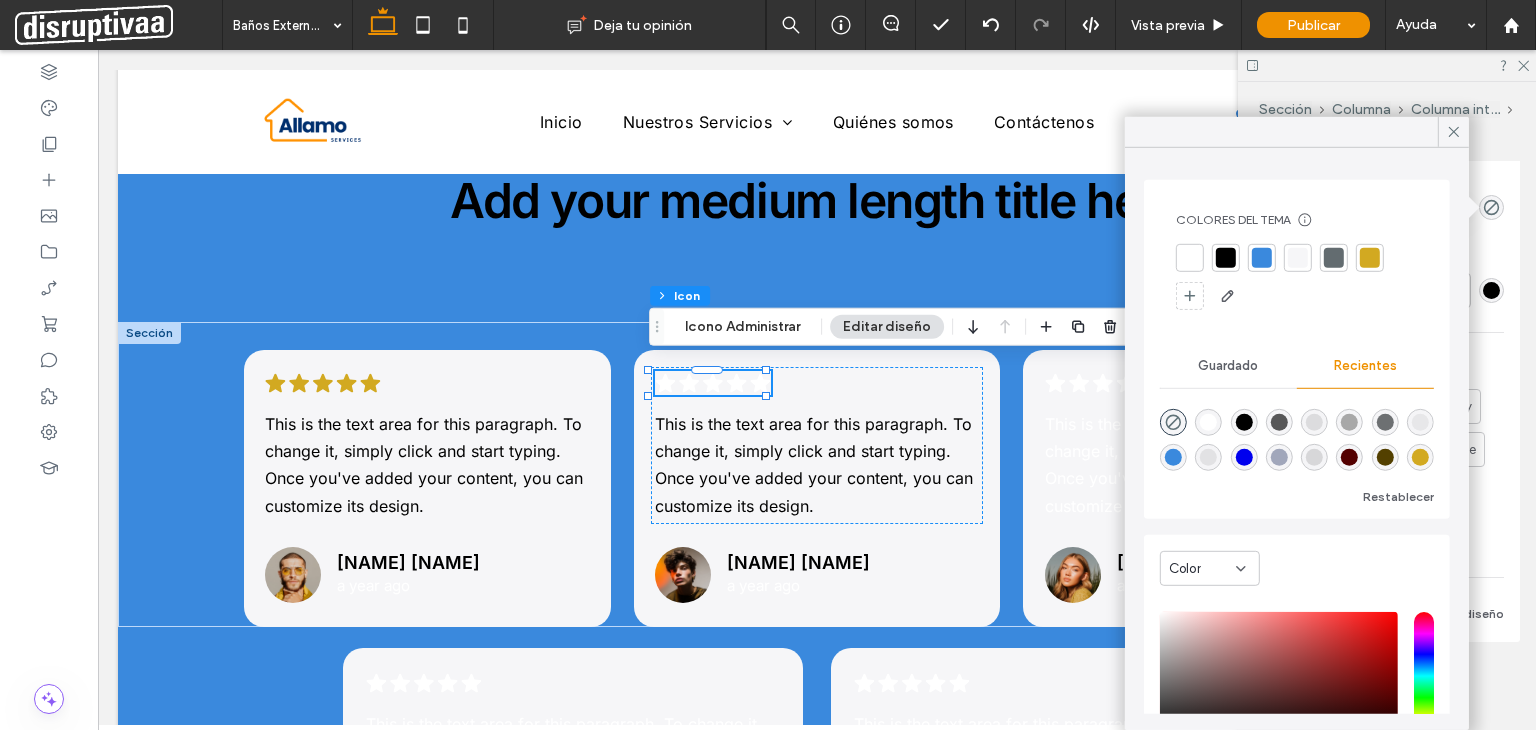 click at bounding box center [1370, 258] 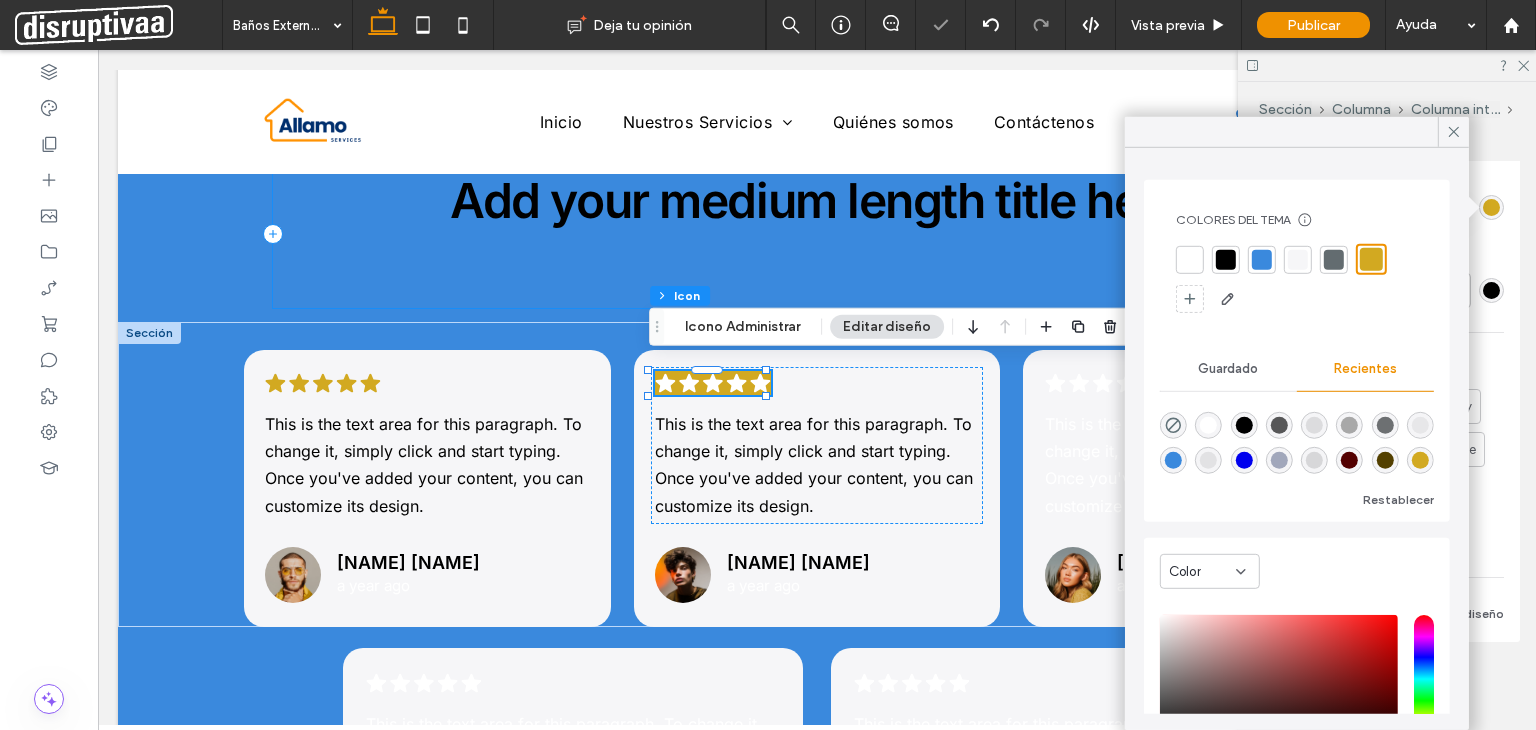 click on "Add your medium length title here" at bounding box center (817, 233) 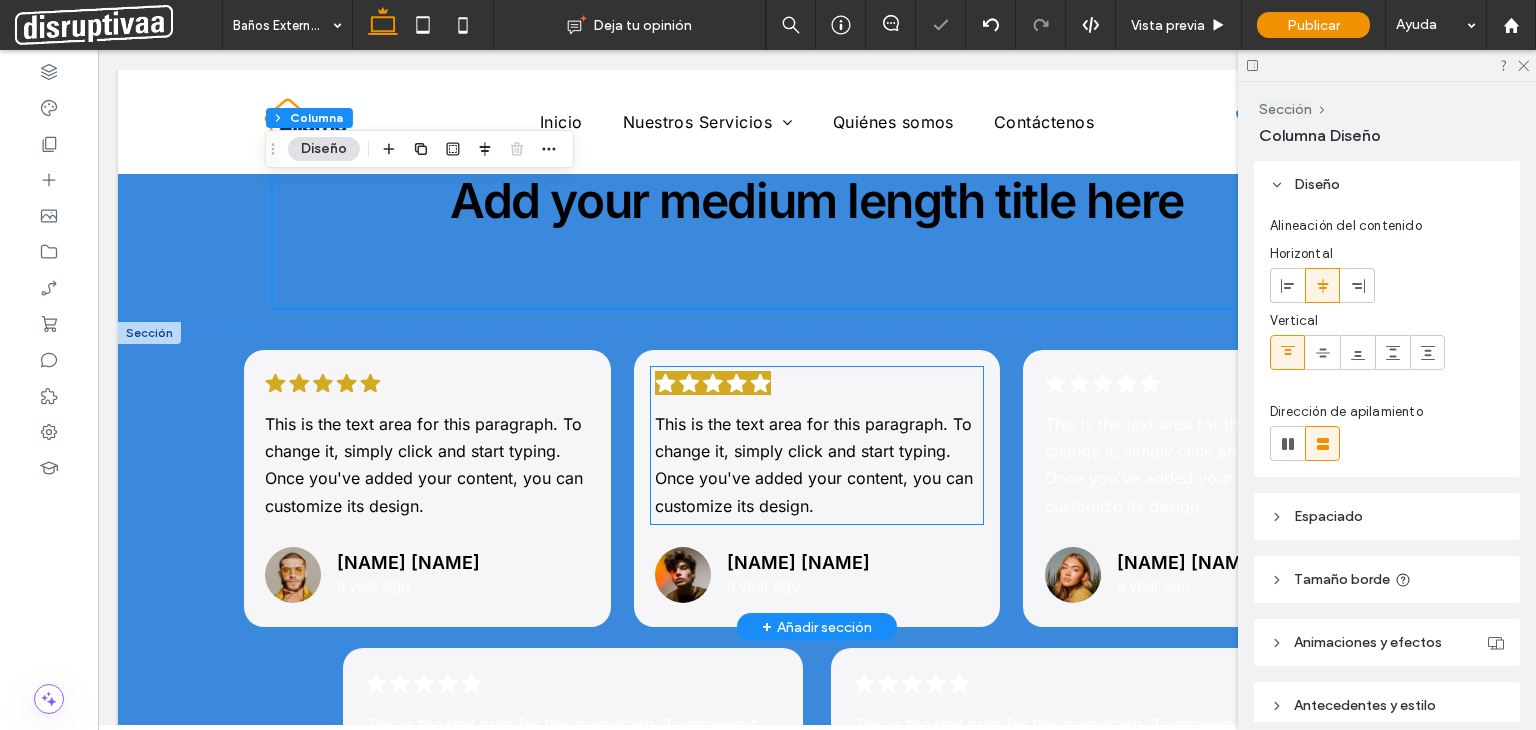 click on ".cls-1-1788903176-1788903176 {
fill: #00000;
stroke-width: 0px;
}" 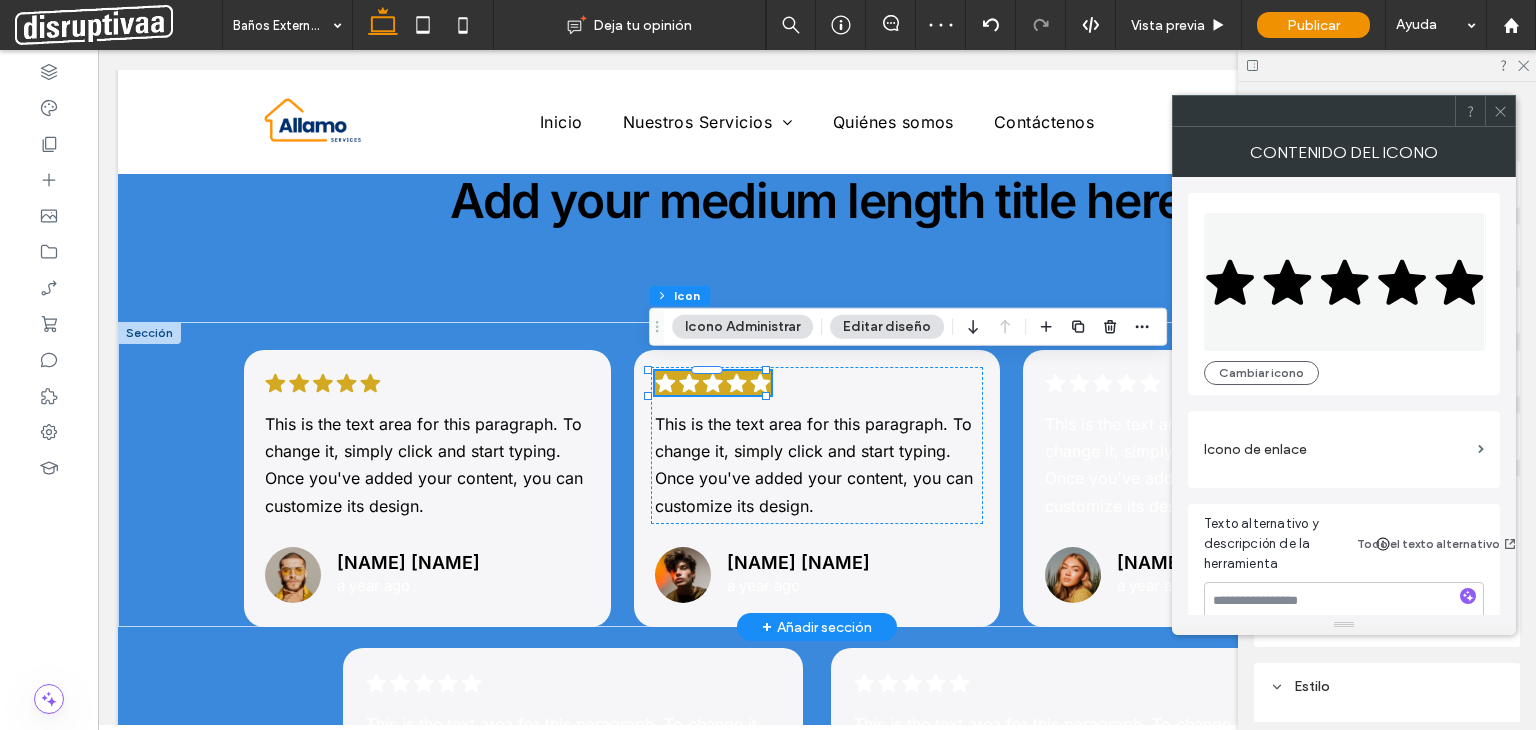 click on "Editar diseño" at bounding box center (887, 327) 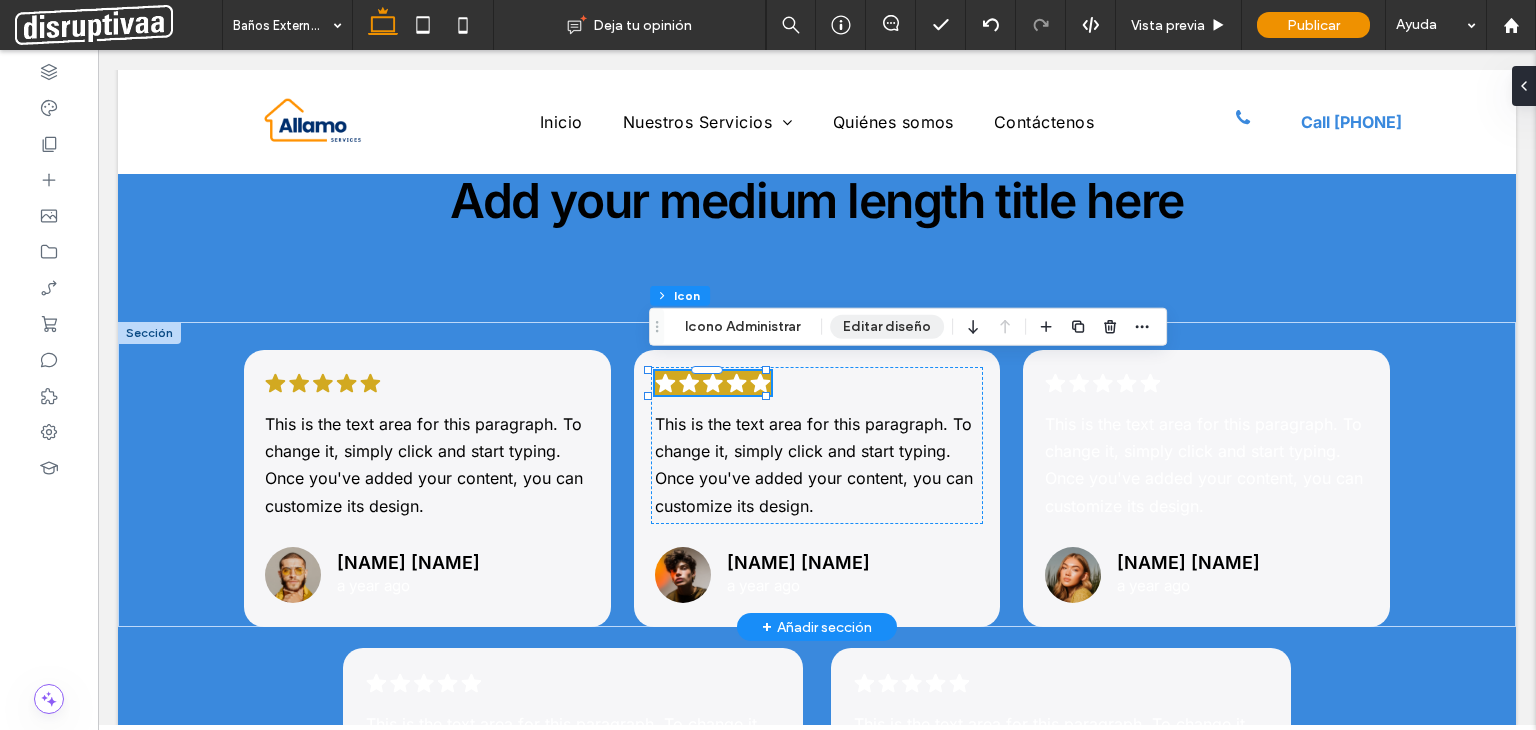 click on "Editar diseño" at bounding box center [887, 327] 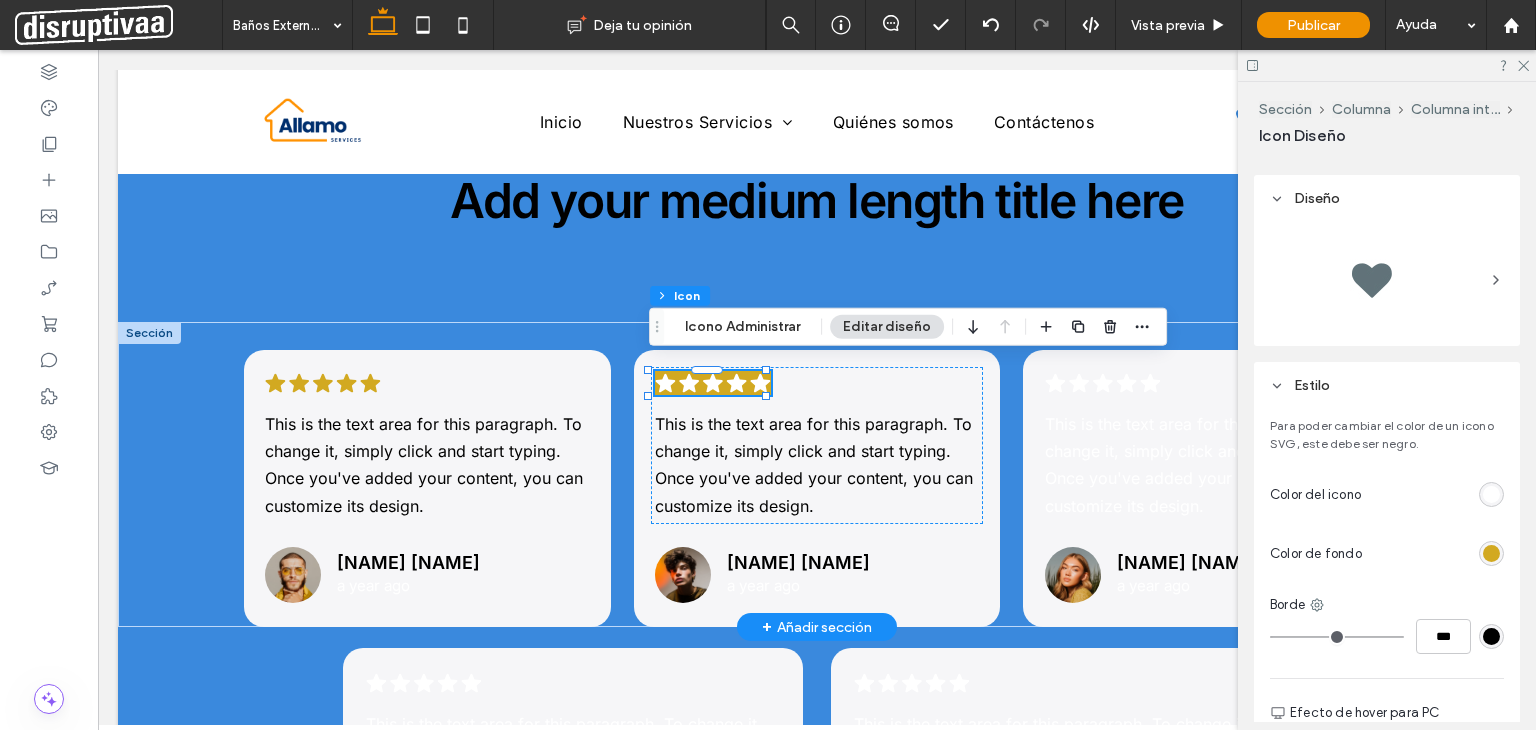 scroll, scrollTop: 500, scrollLeft: 0, axis: vertical 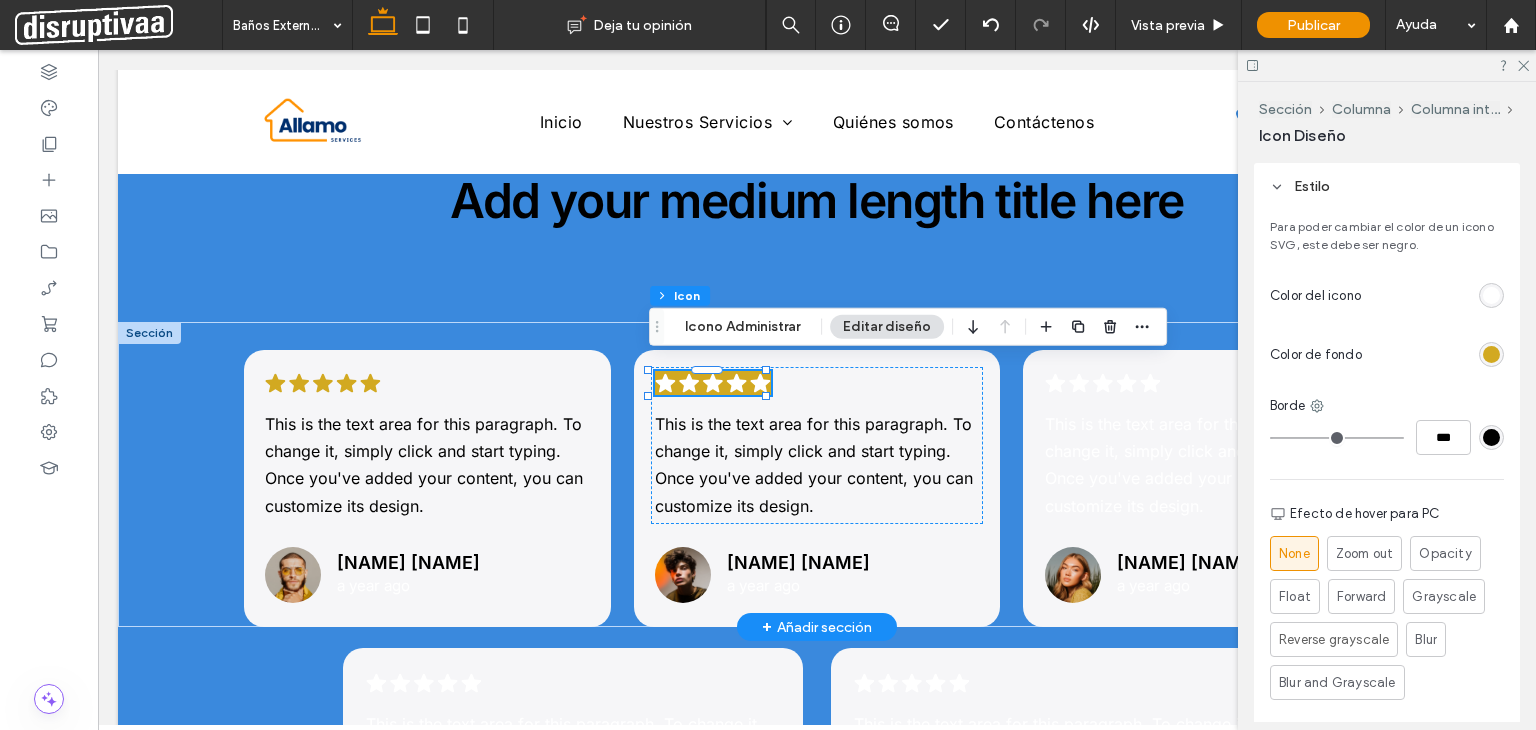 click at bounding box center [1491, 354] 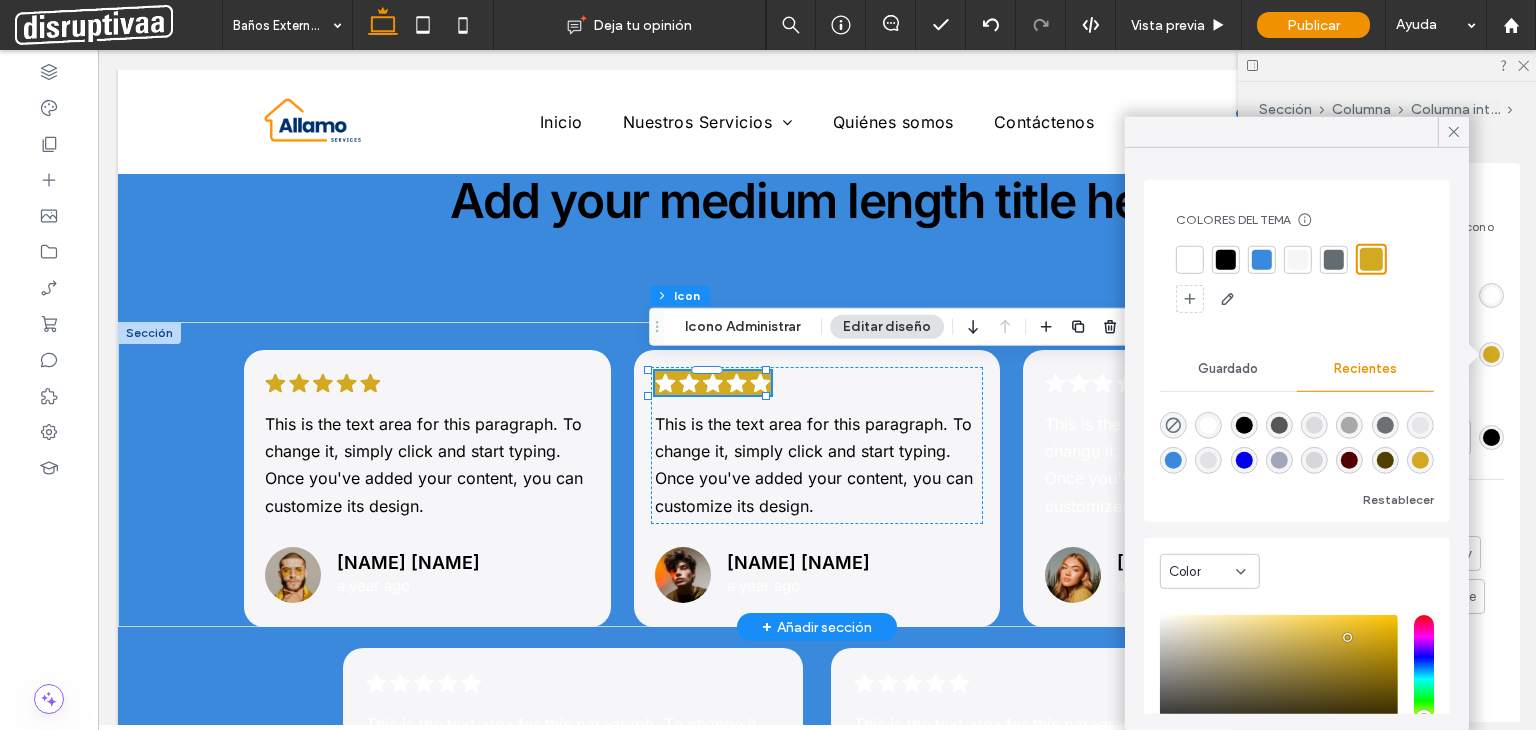 click at bounding box center (1208, 425) 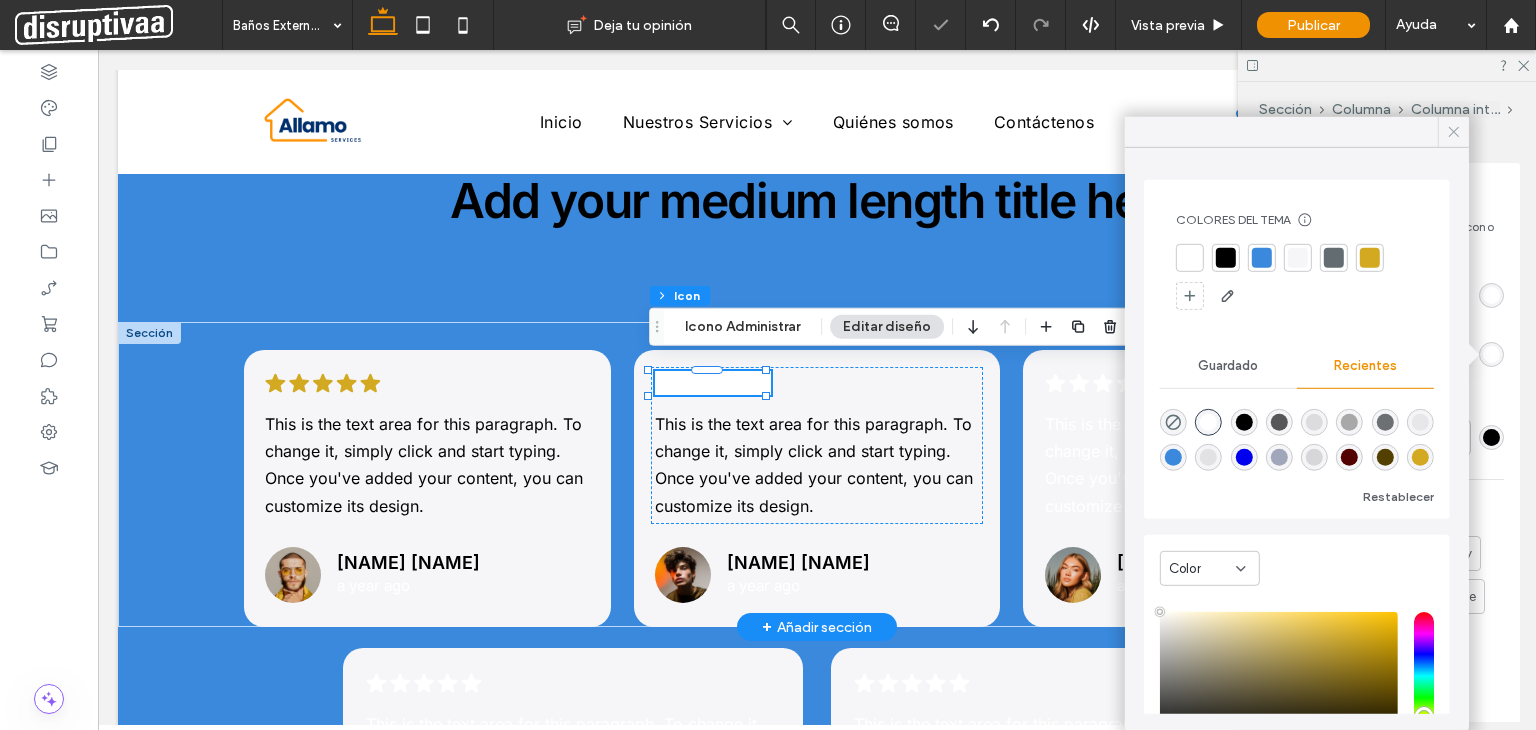 click 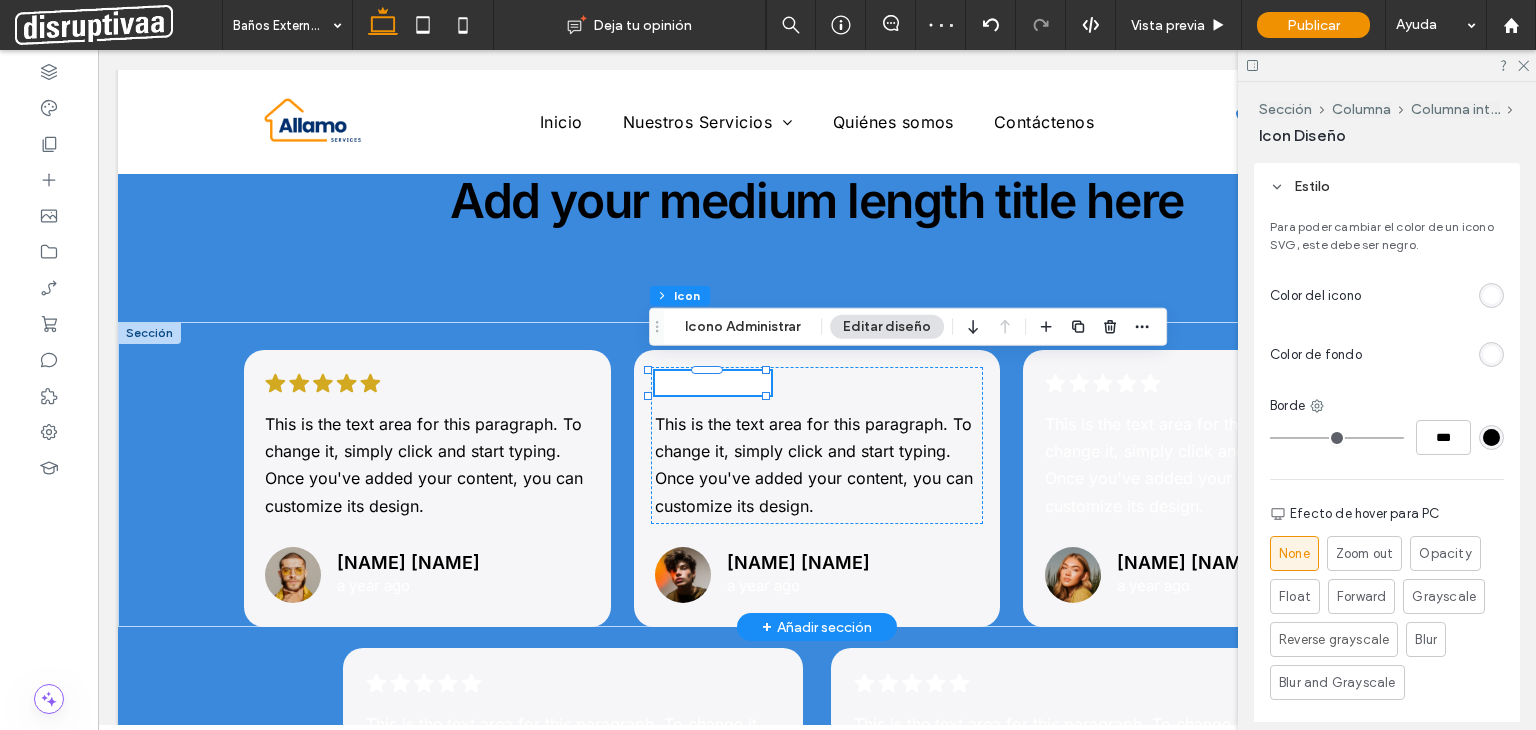 click at bounding box center [1491, 295] 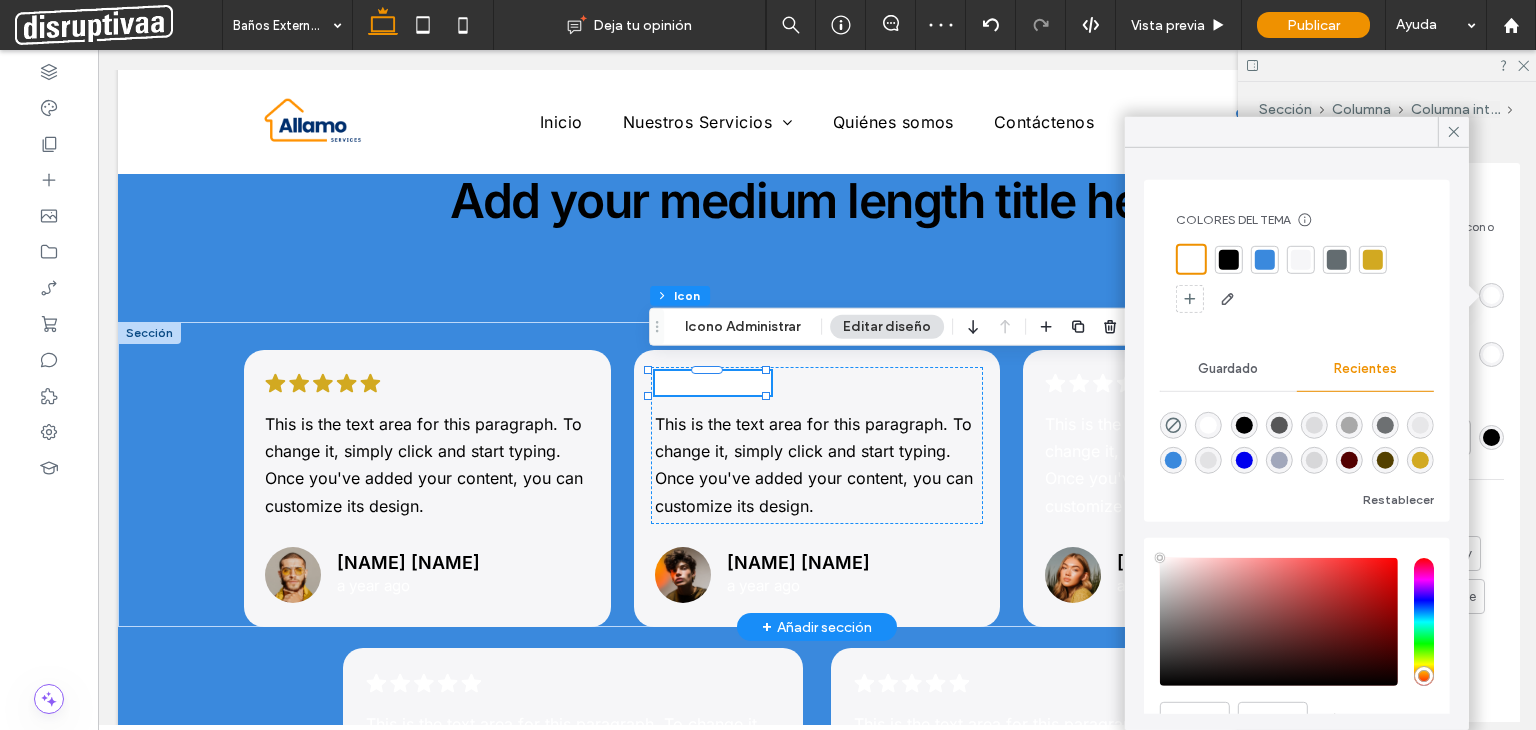 click at bounding box center (1373, 259) 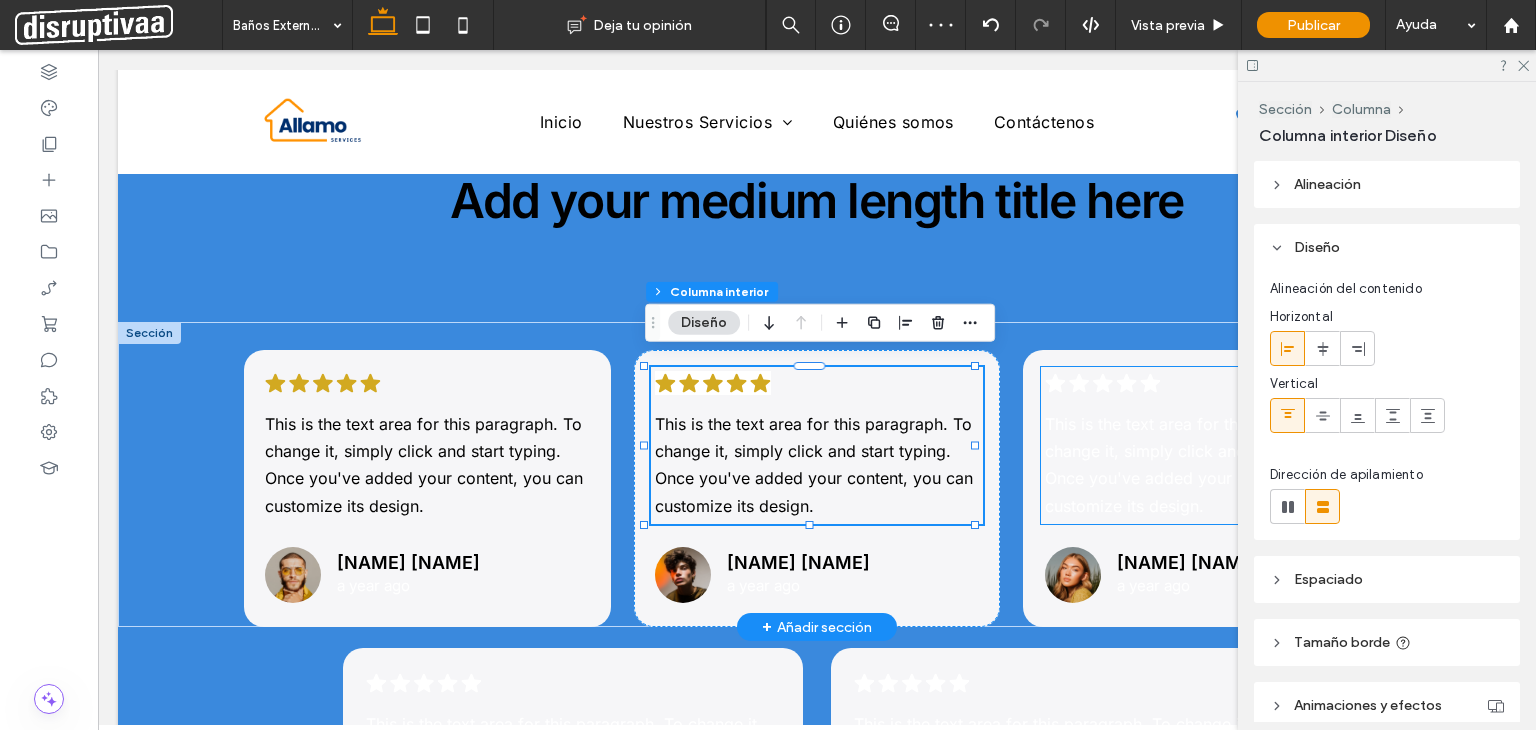 click on "This is the text area for this paragraph. To change it, simply click and start typing. Once you've added your content, you can customize its design." at bounding box center (1205, 465) 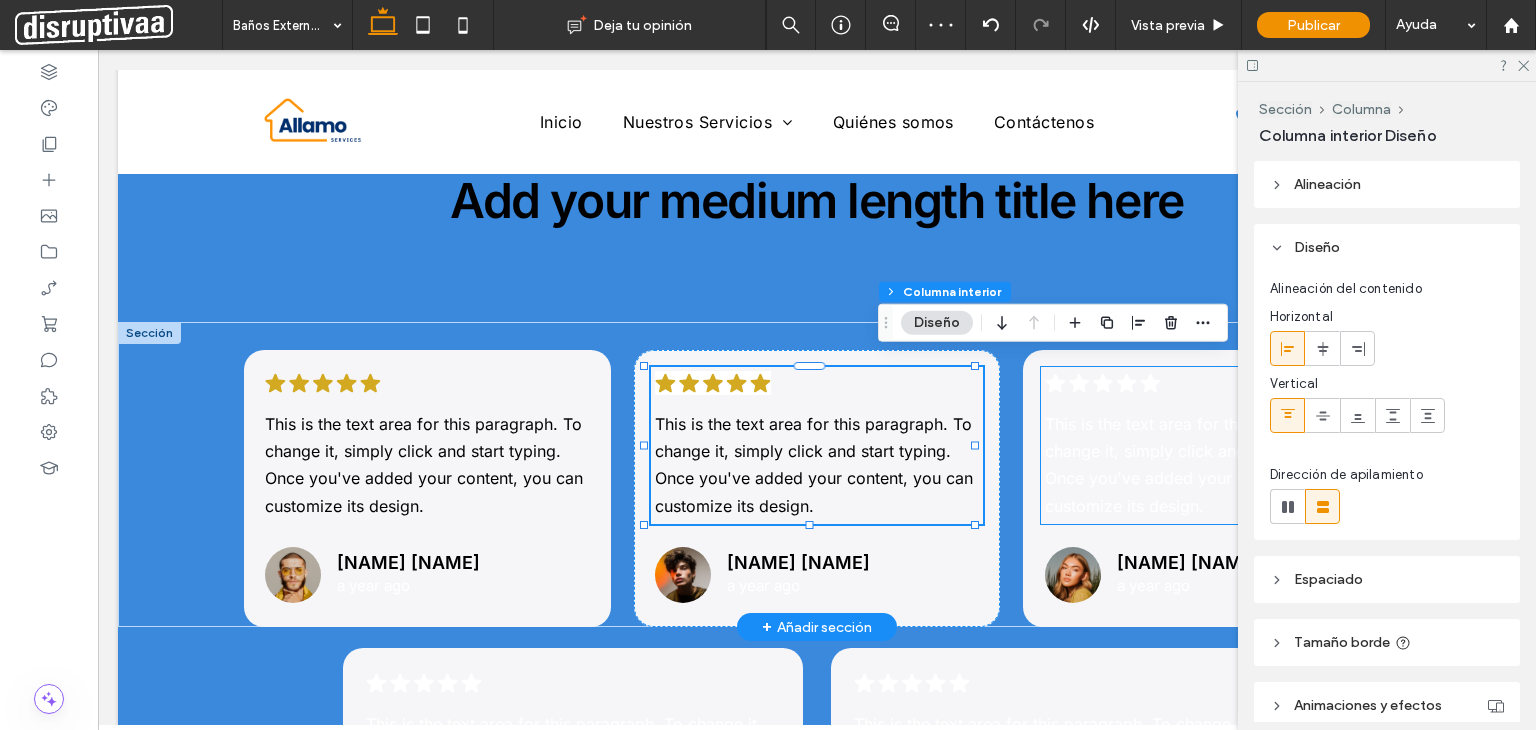 click on "This is the text area for this paragraph. To change it, simply click and start typing. Once you've added your content, you can customize its design." at bounding box center (1205, 465) 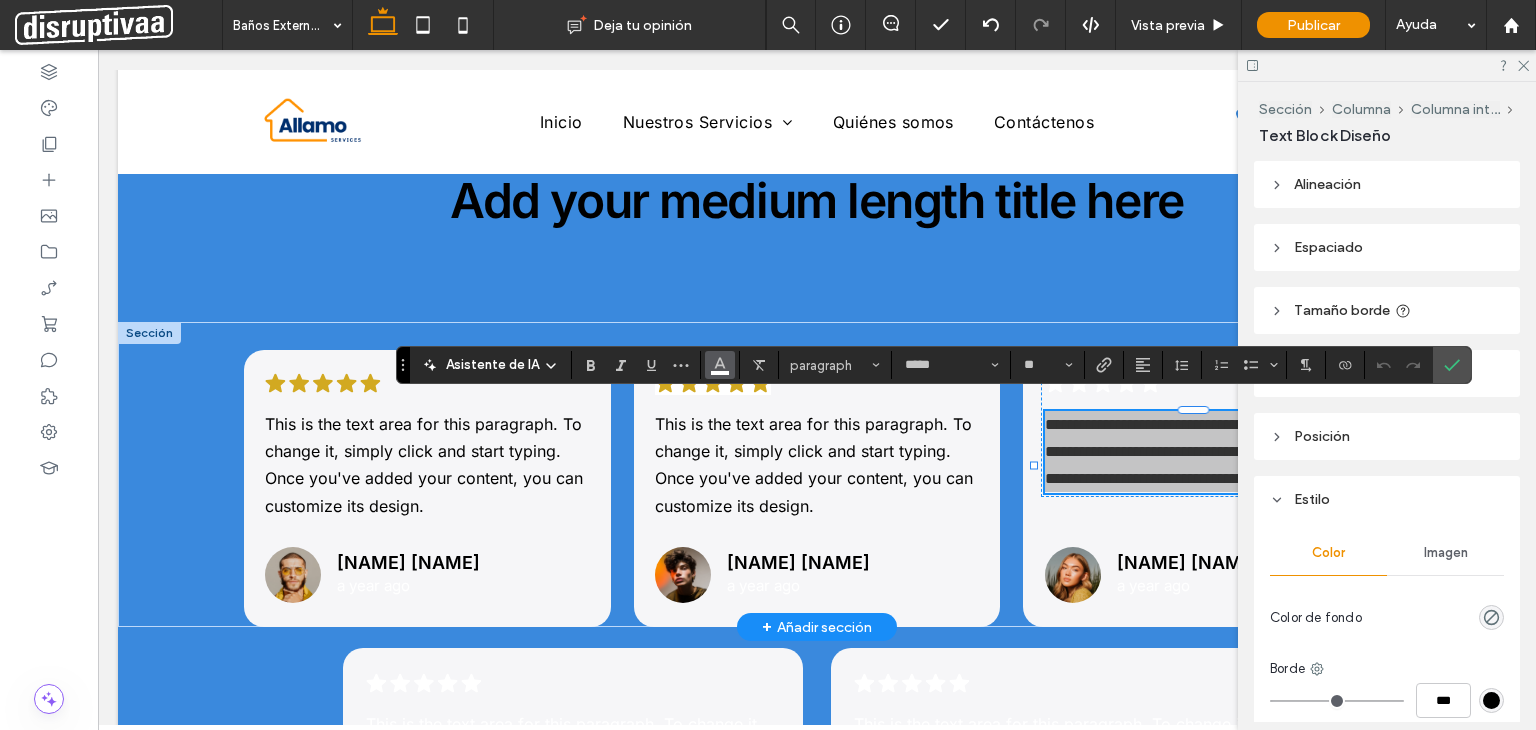 click 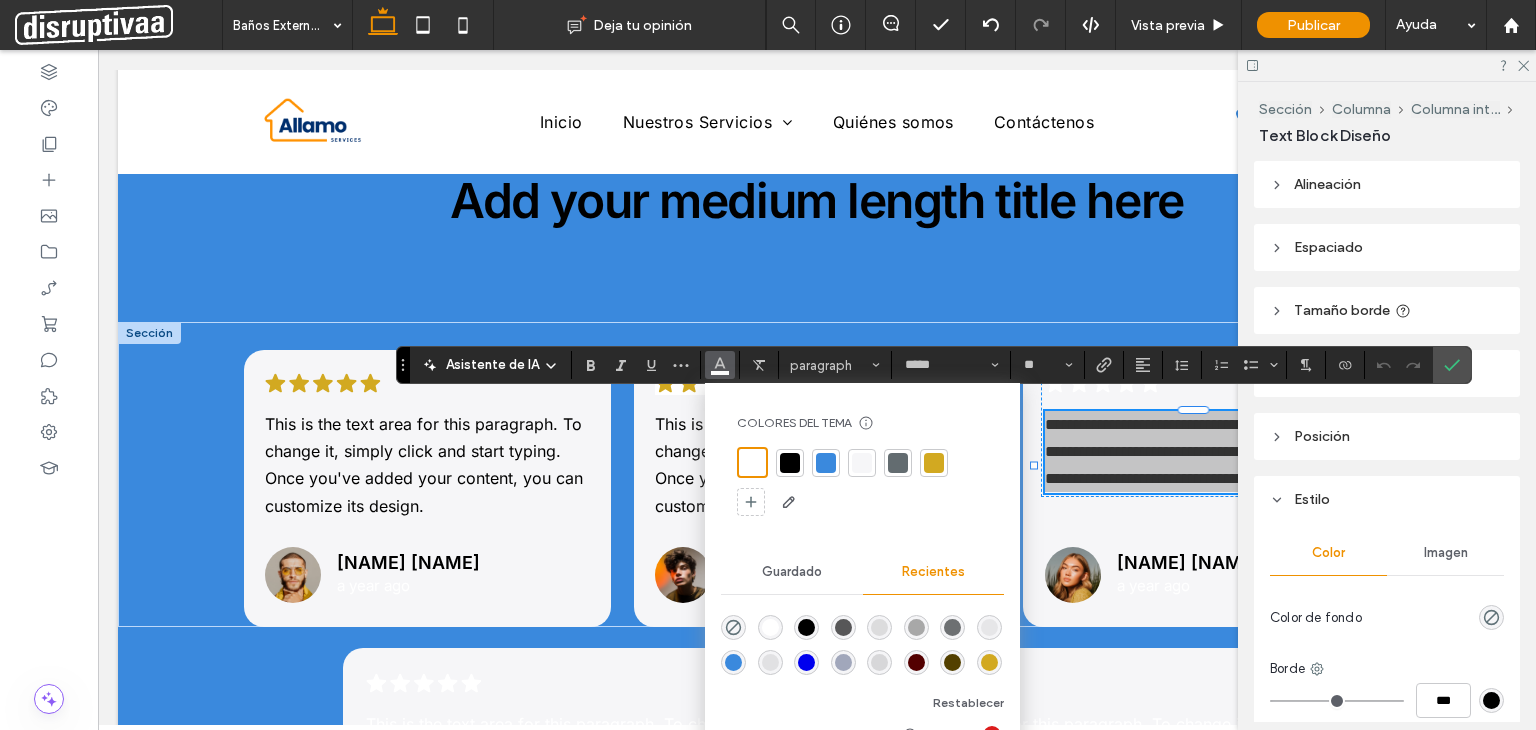 click at bounding box center (790, 463) 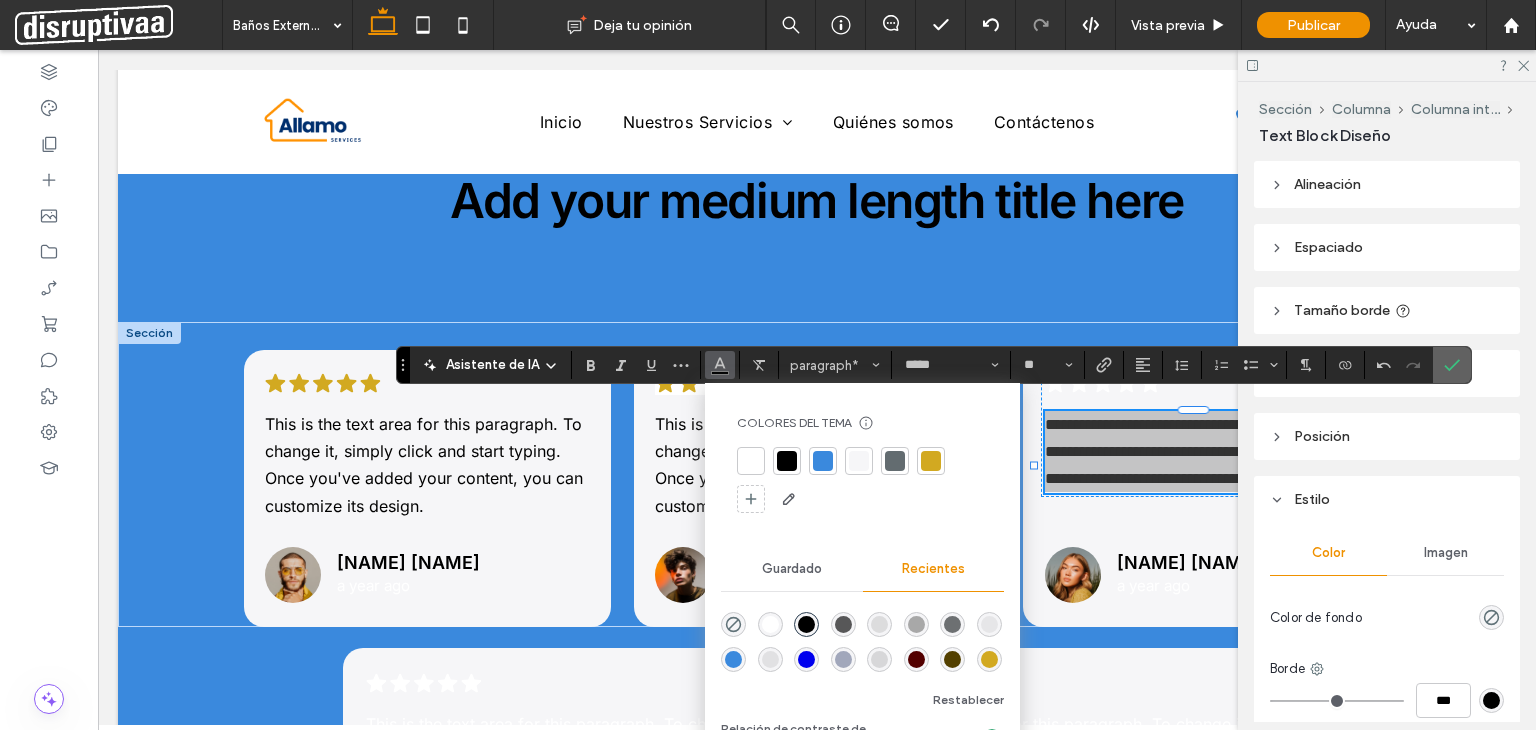 click 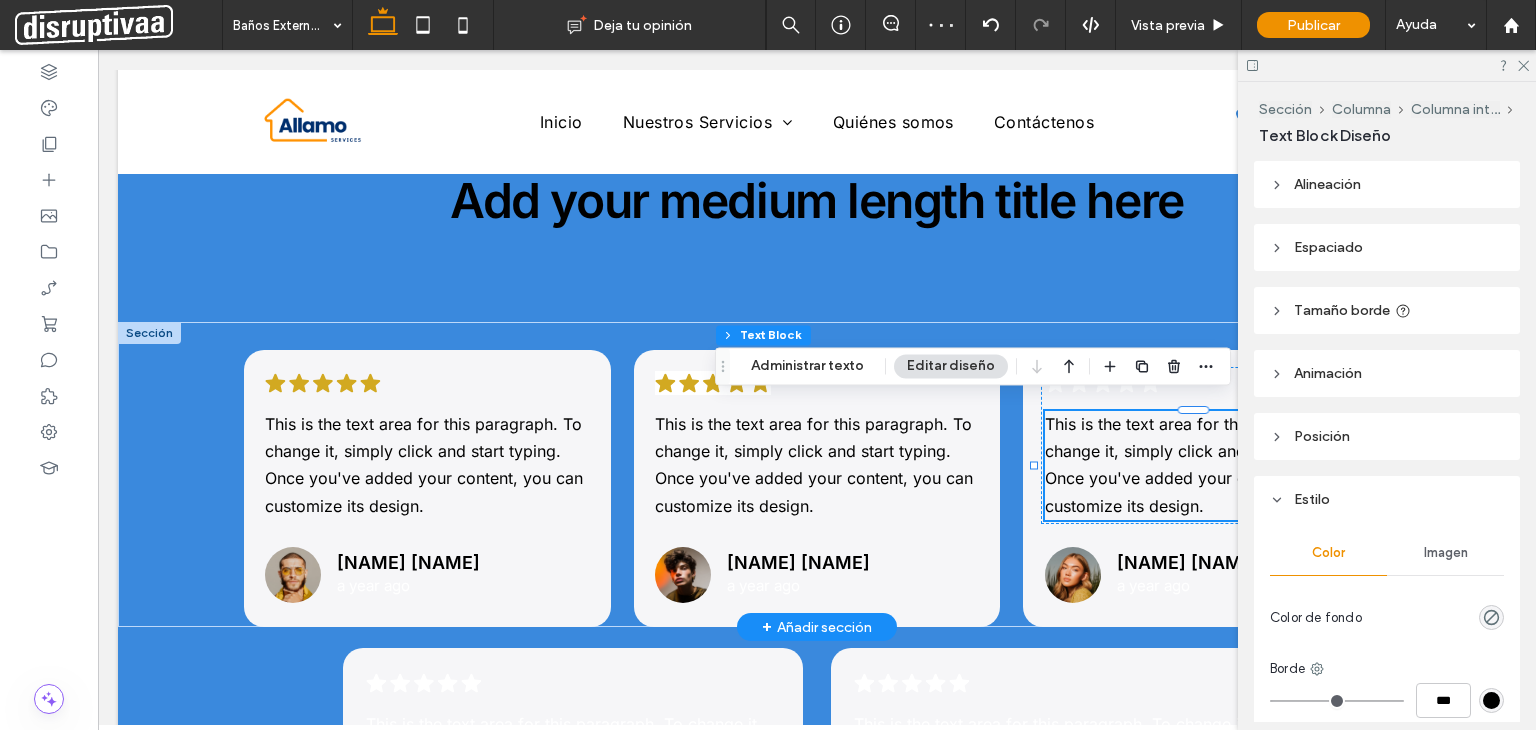 click on "This is the text area for this paragraph. To change it, simply click and start typing. Once you've added your content, you can customize its design." at bounding box center (1205, 465) 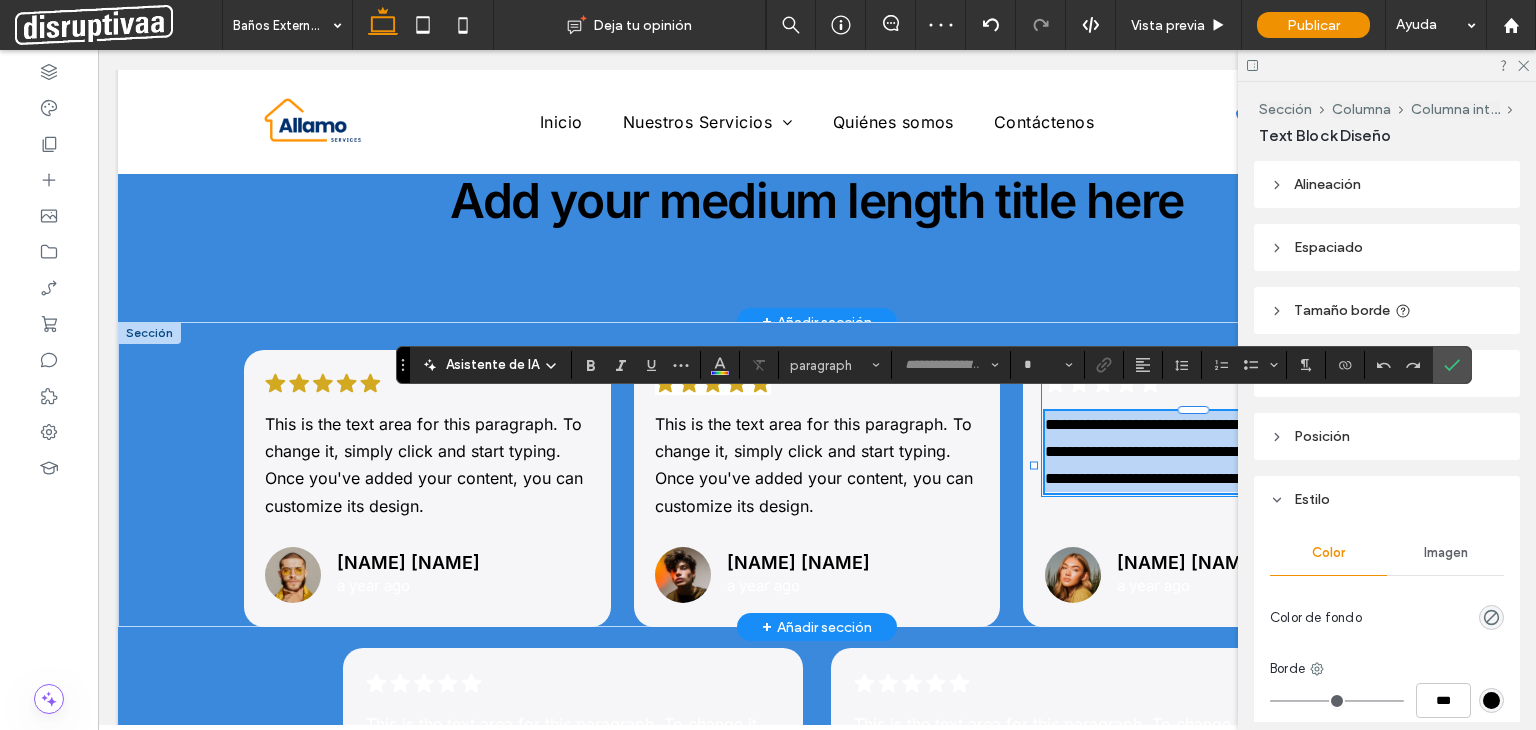 type on "*****" 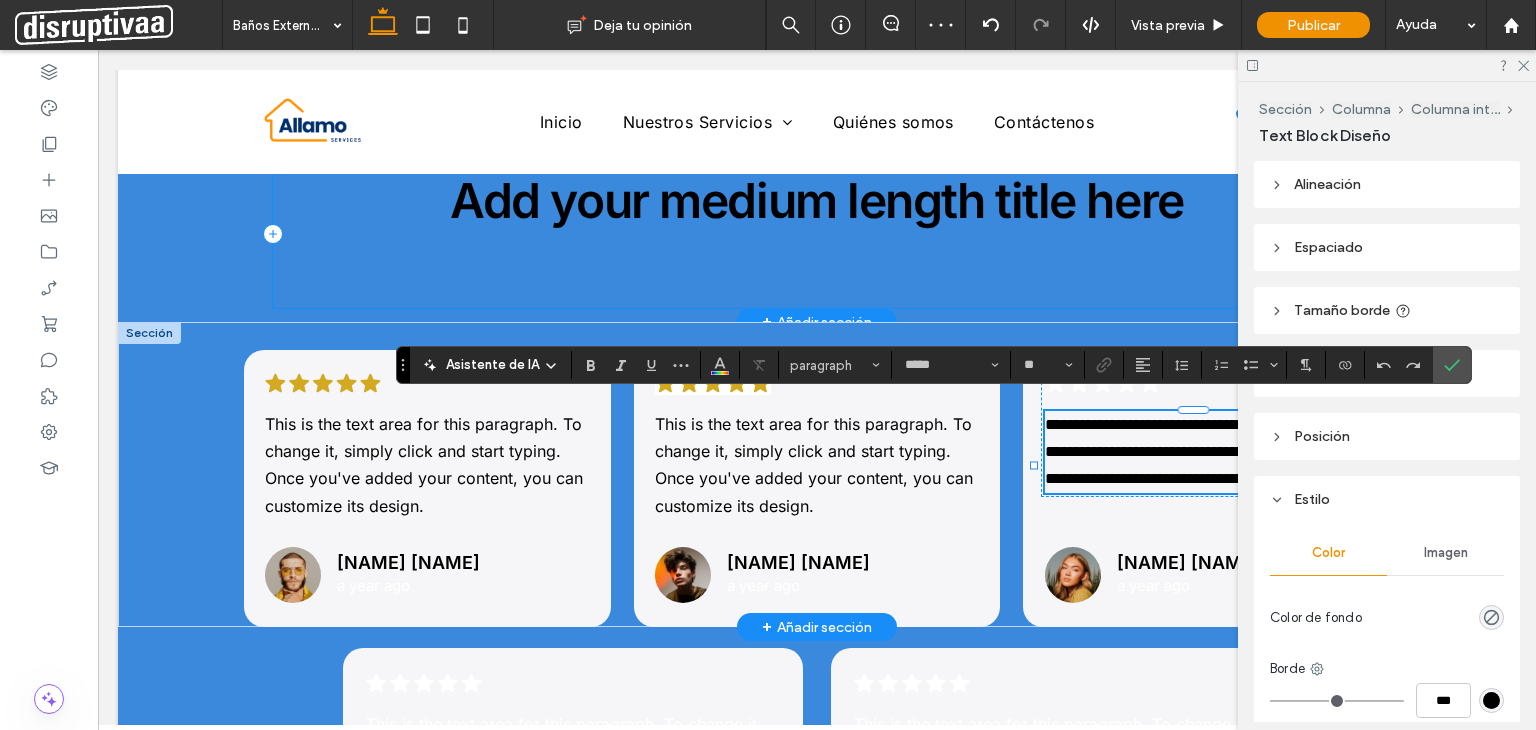 click on "Add your medium length title here" at bounding box center (817, 233) 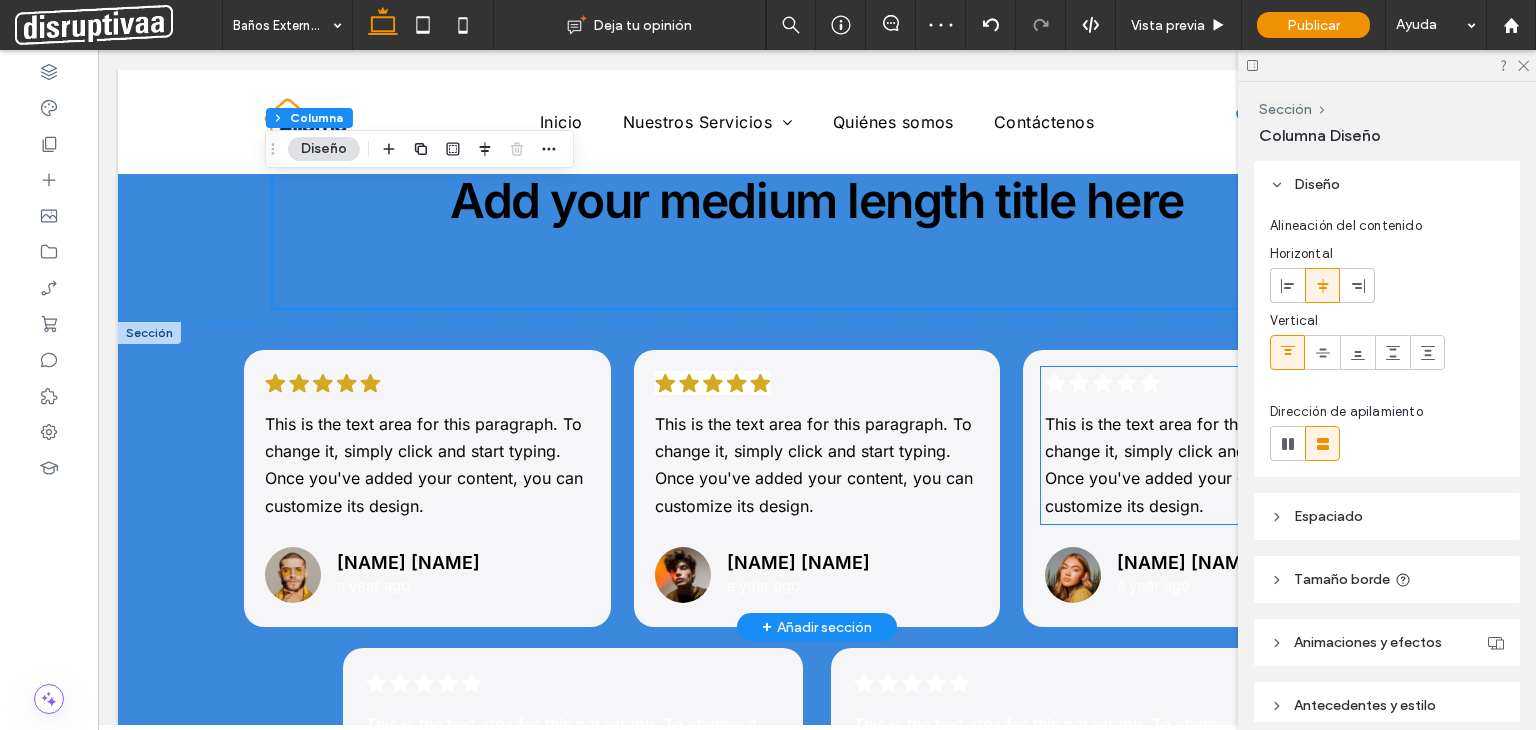 click on ".cls-1-1788903176-1788903176 {
fill: #00000;
stroke-width: 0px;
}
This is the text area for this paragraph. To change it, simply click and start typing. Once you've added your content, you can customize its design." at bounding box center [1207, 445] 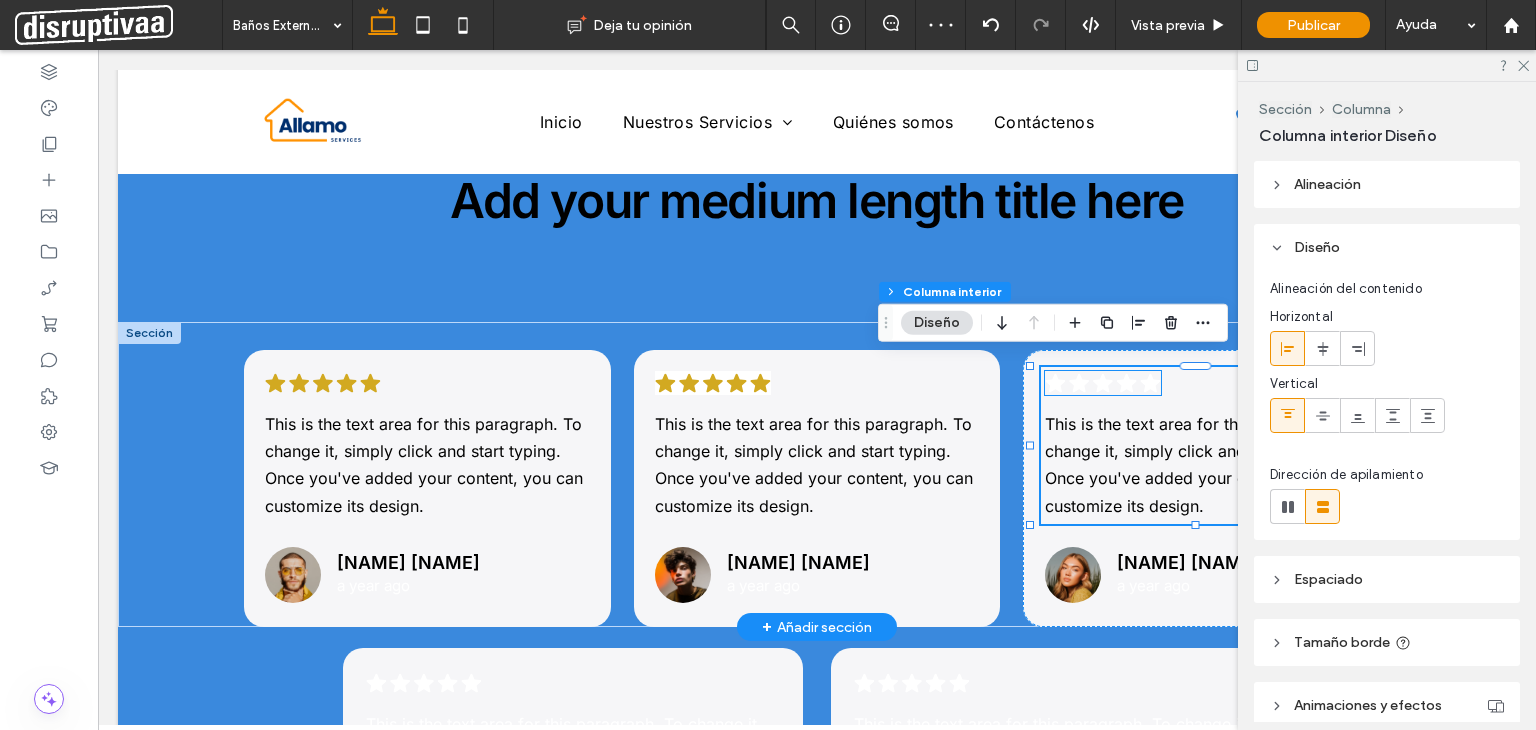 click 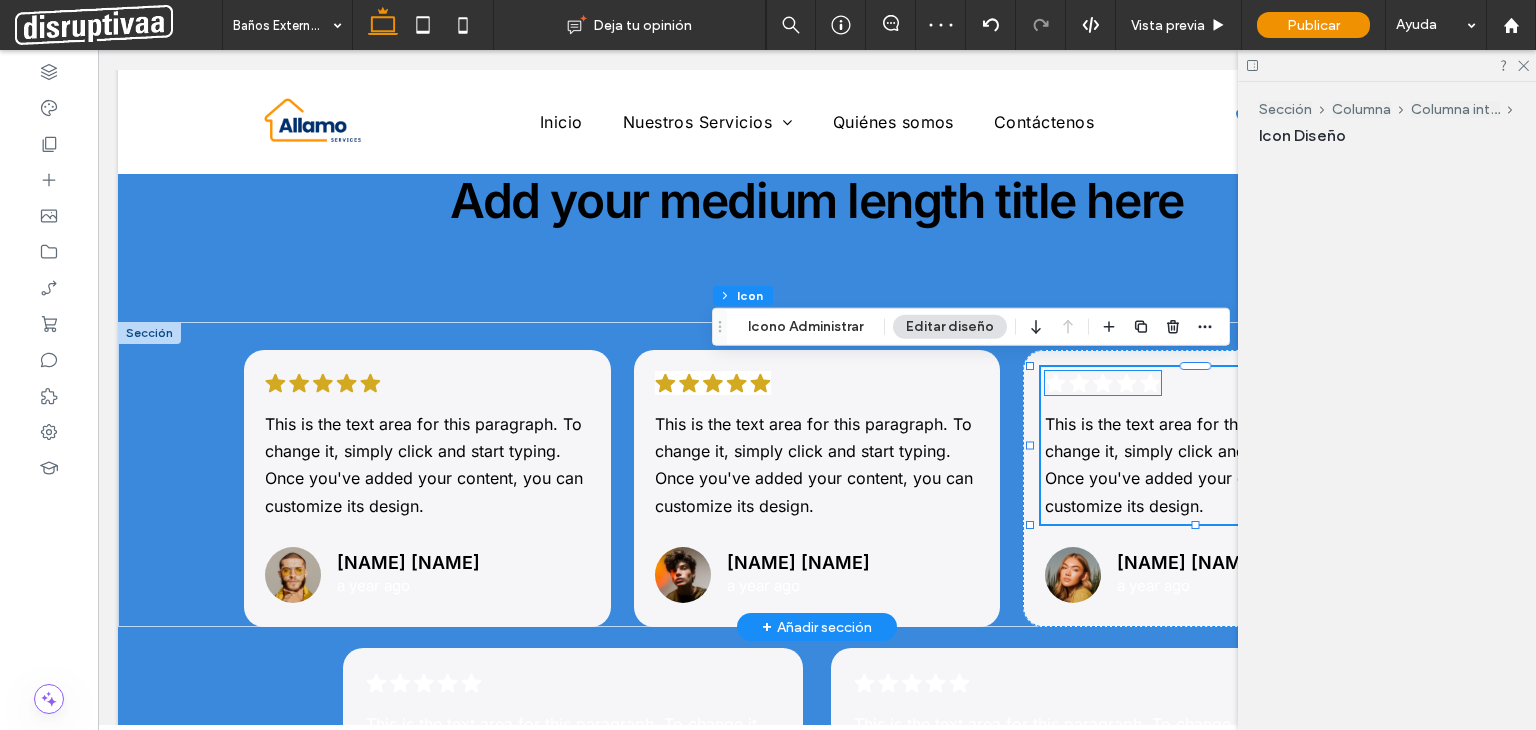 click on ".cls-1-1788903176-1788903176 {
fill: #00000;
stroke-width: 0px;
}" at bounding box center (1103, 383) 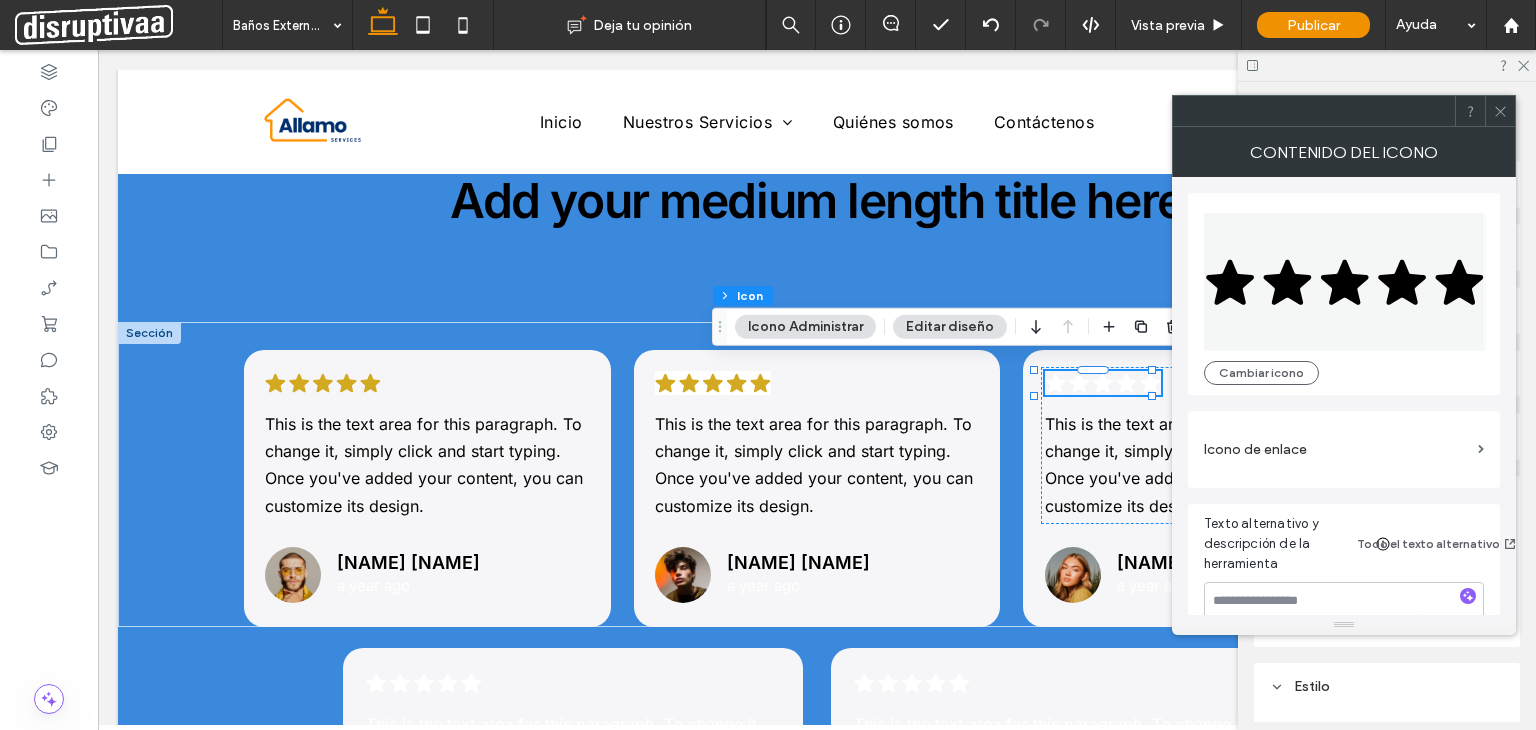 click on "Editar diseño" at bounding box center (950, 327) 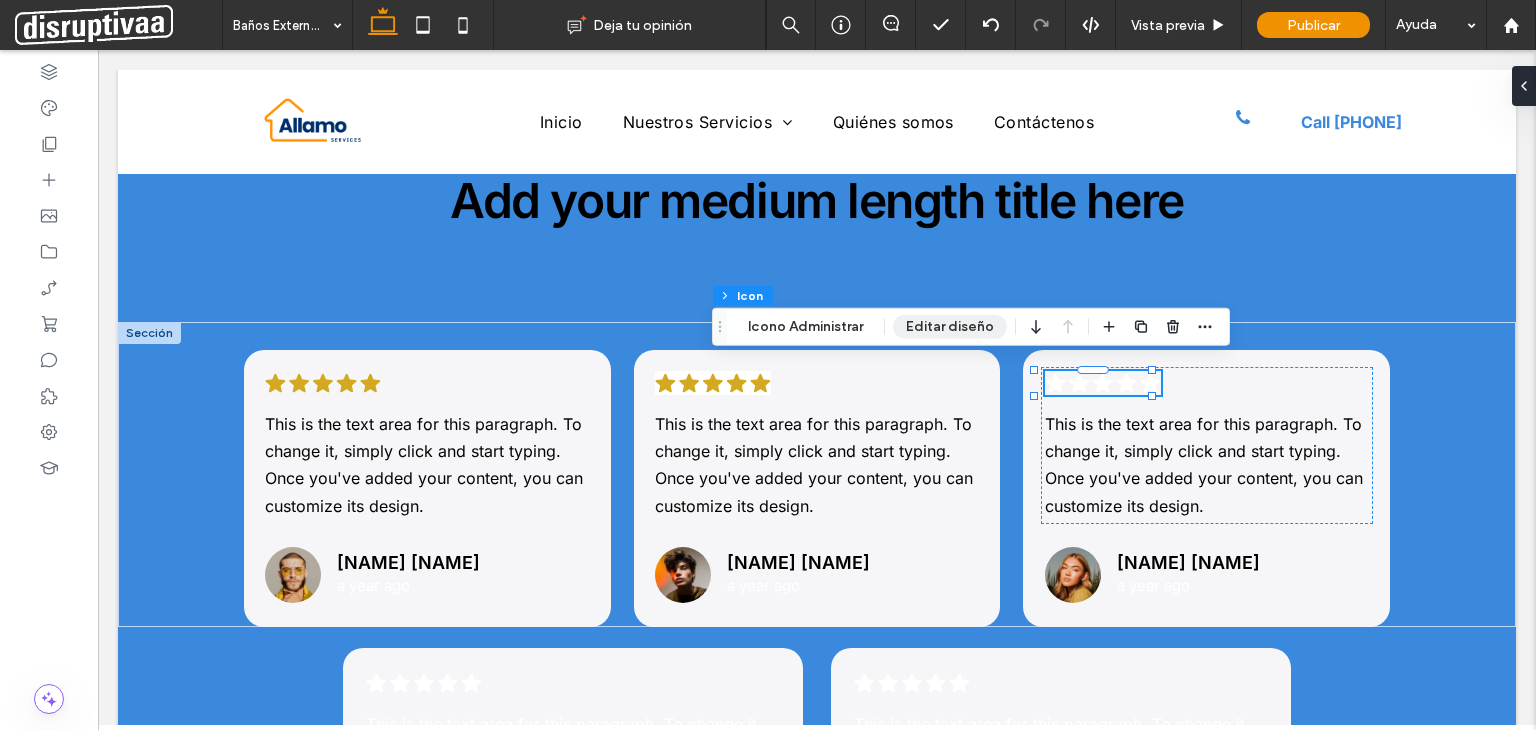click on "Editar diseño" at bounding box center (950, 327) 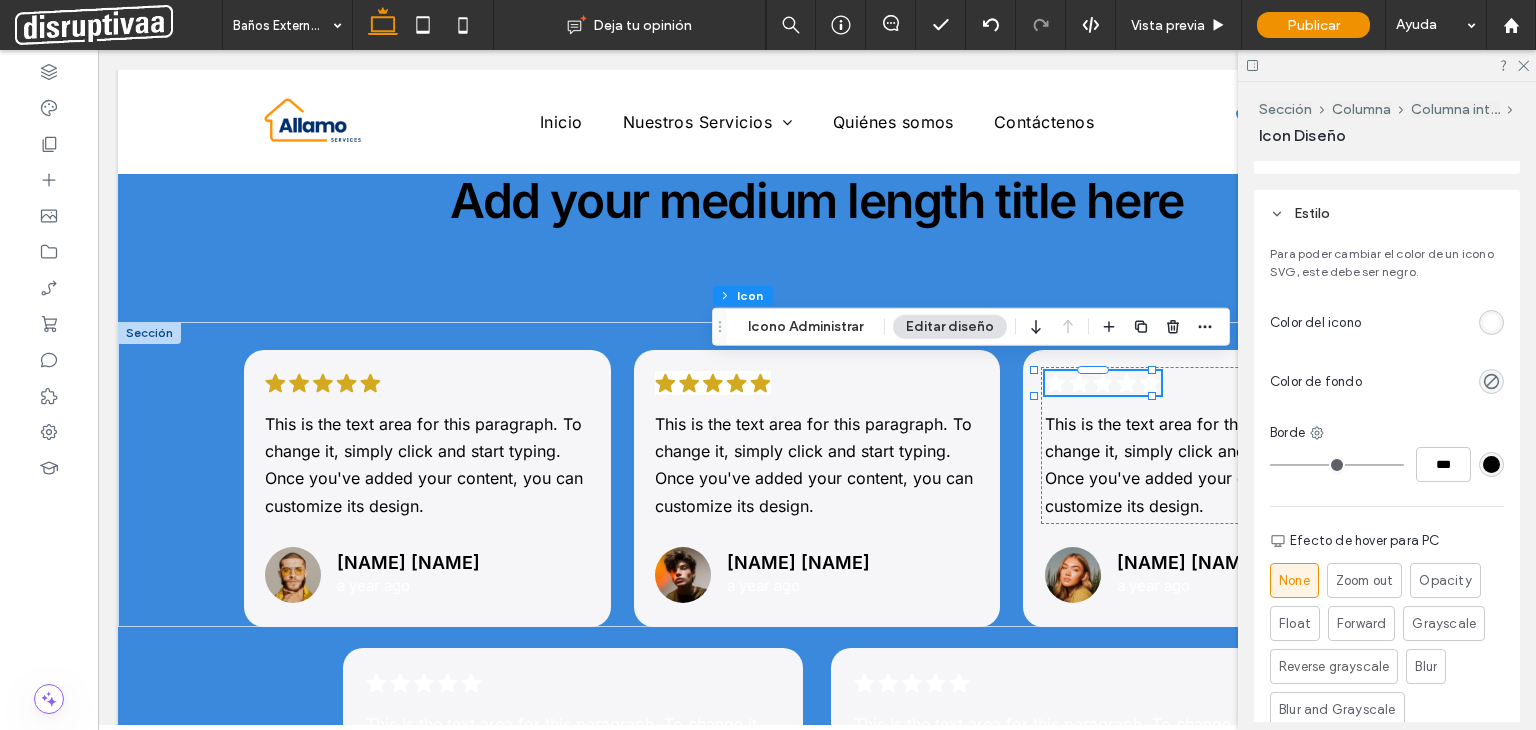 scroll, scrollTop: 500, scrollLeft: 0, axis: vertical 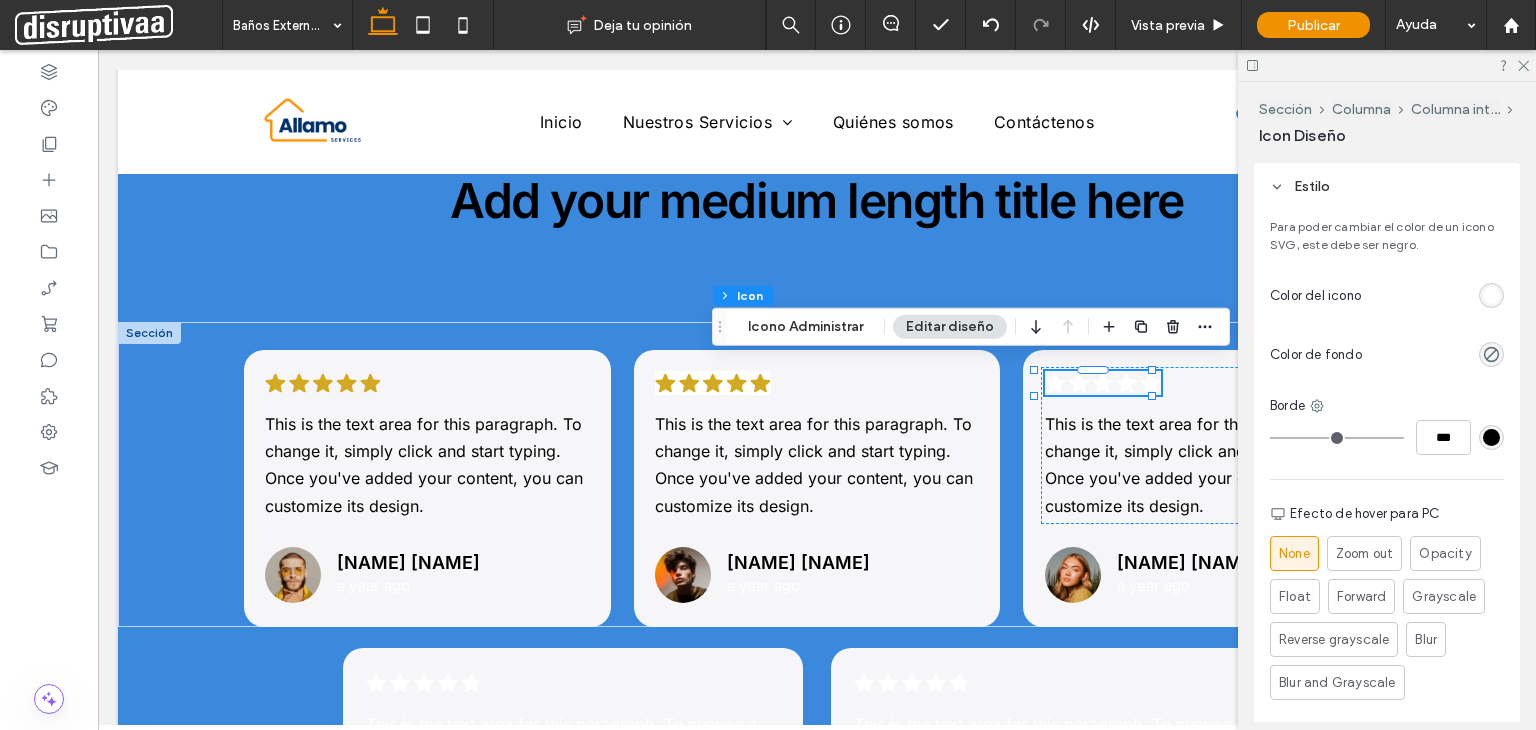 click at bounding box center [1491, 295] 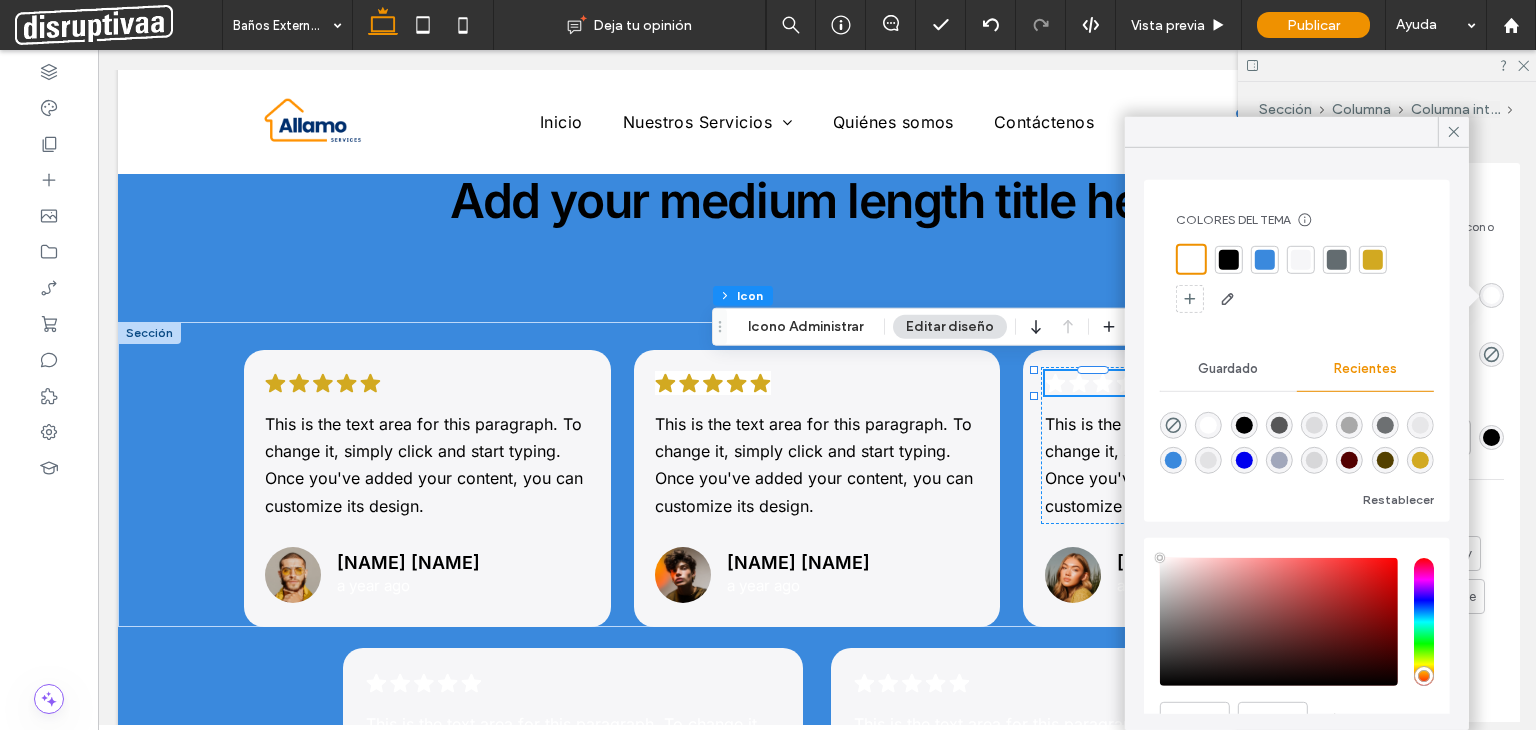 click at bounding box center (1373, 259) 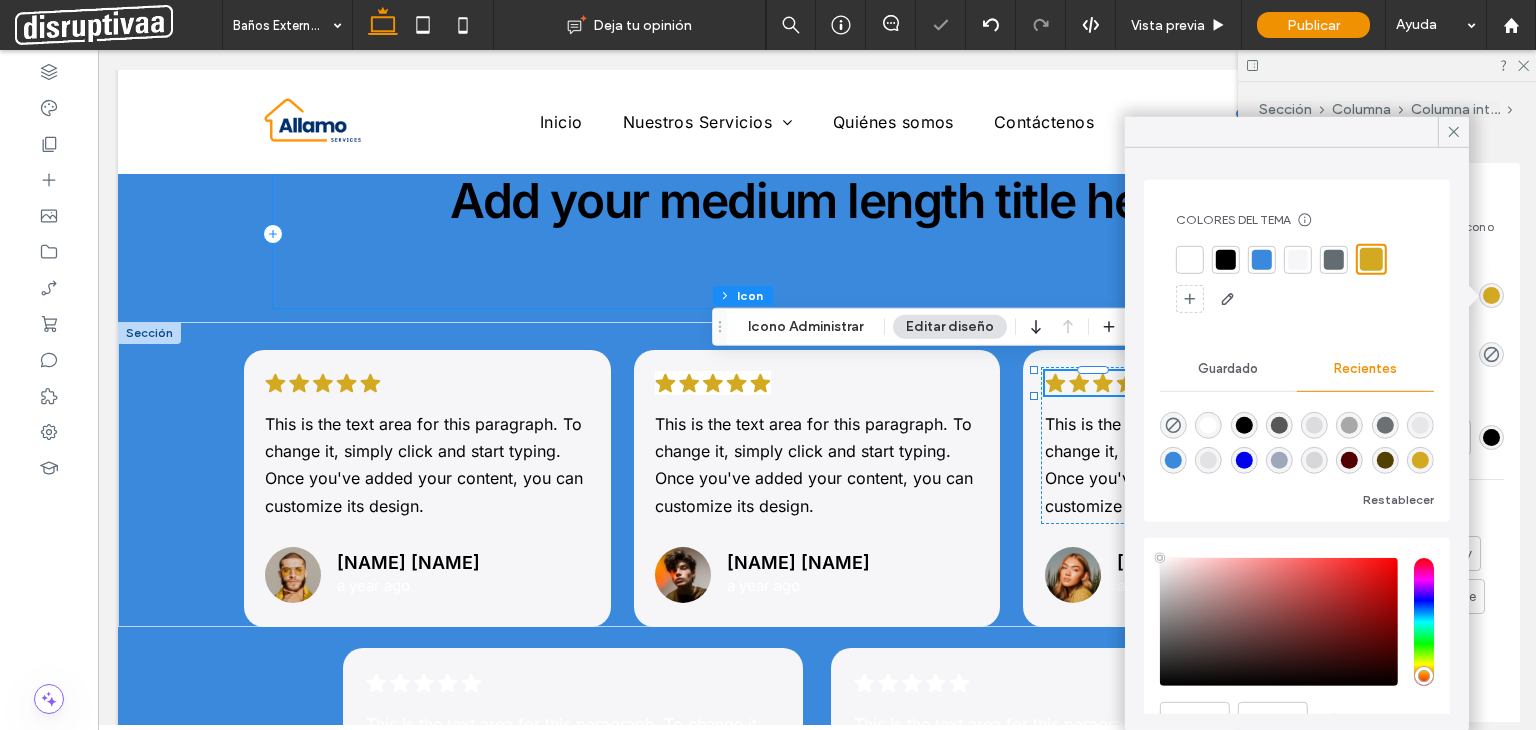 click on "Add your medium length title here" at bounding box center (817, 233) 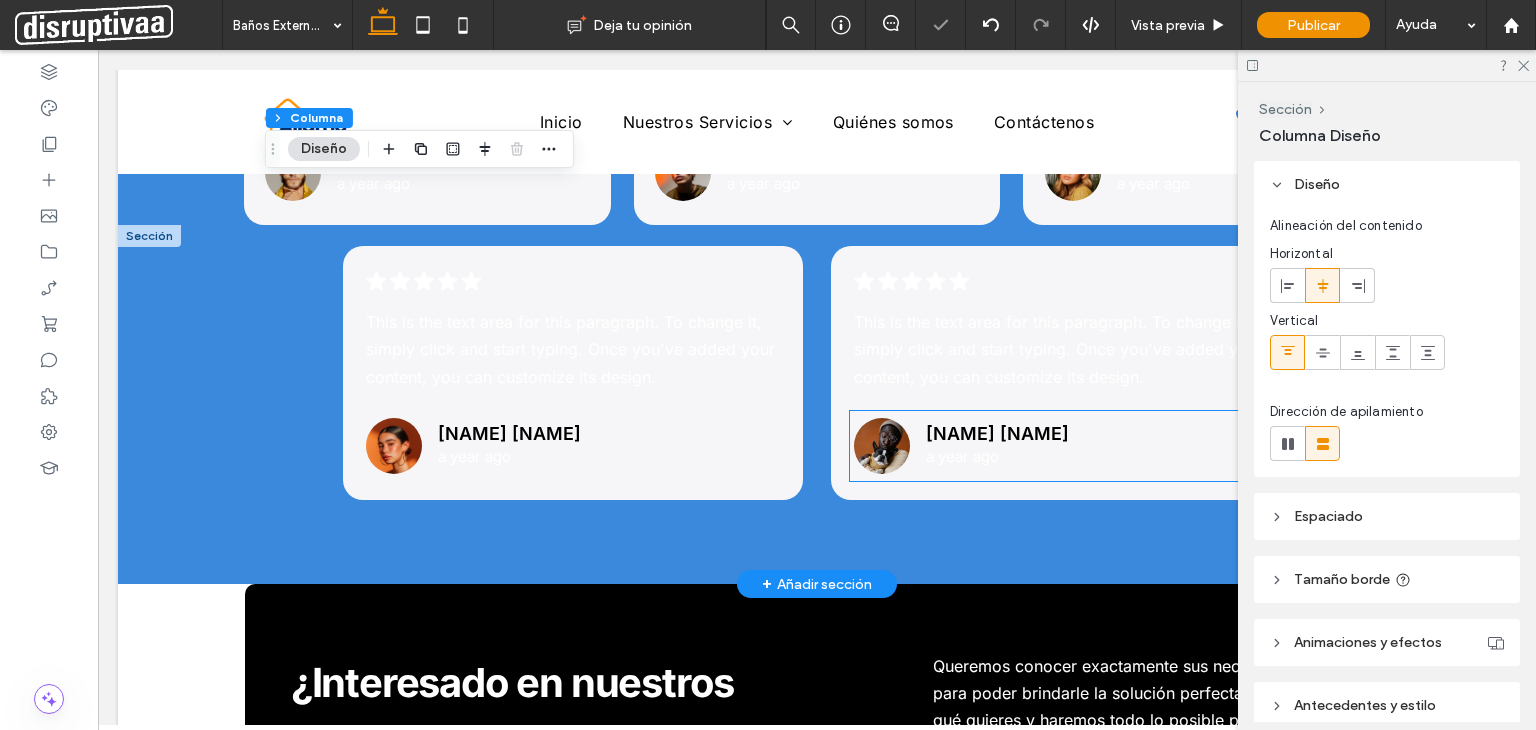 scroll, scrollTop: 3336, scrollLeft: 0, axis: vertical 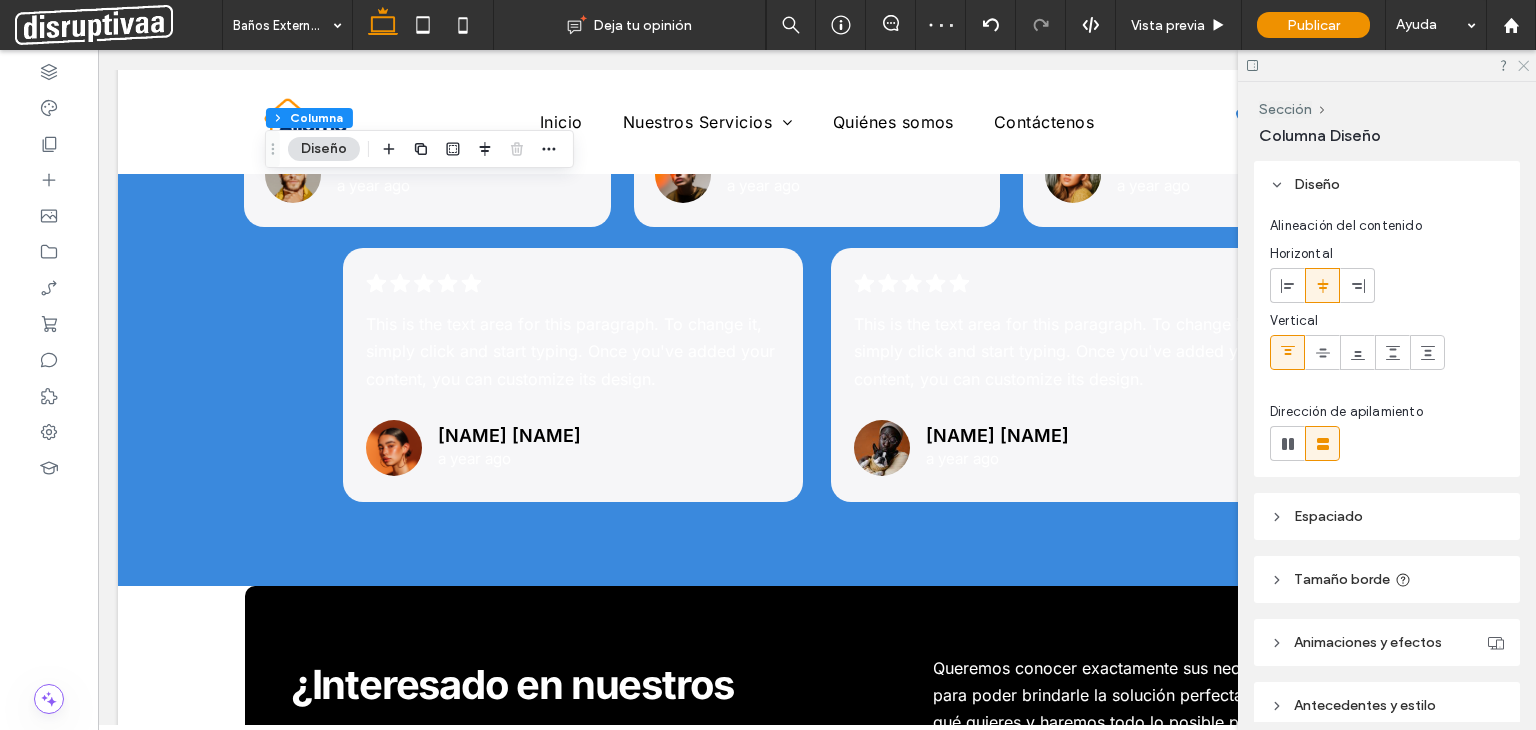 click 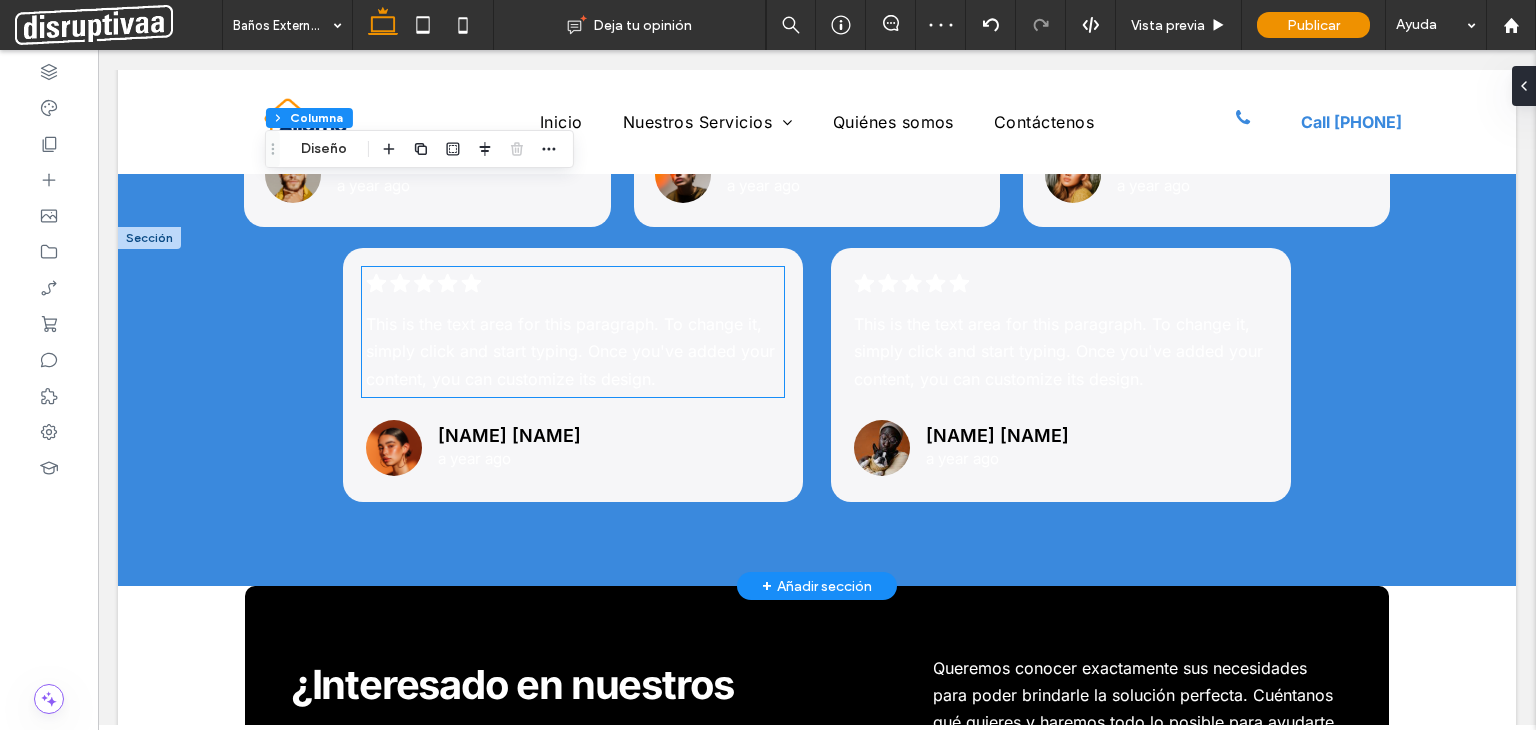 click on ".cls-1-1788903176-1788903176 {
fill: #00000;
stroke-width: 0px;
}" 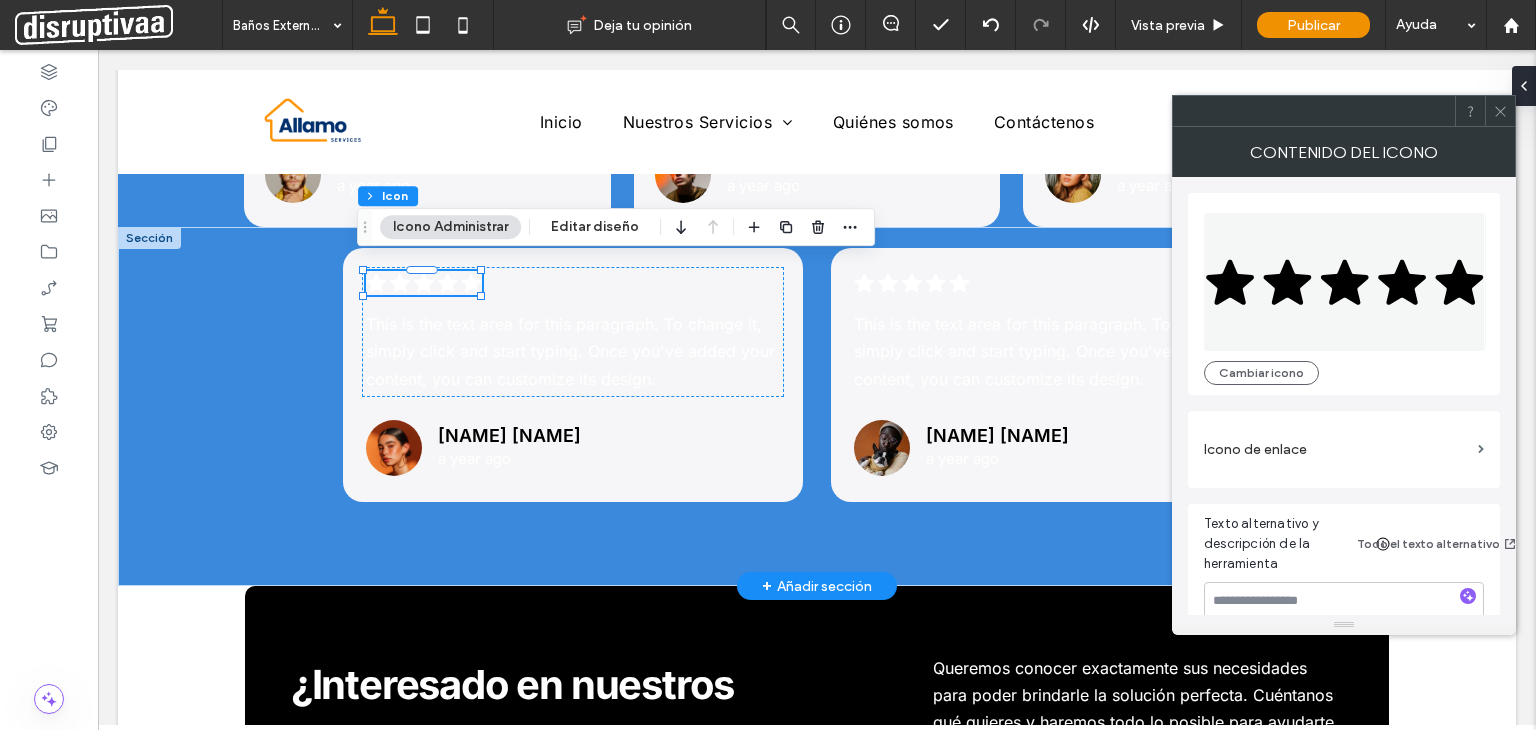 scroll, scrollTop: 40, scrollLeft: 0, axis: vertical 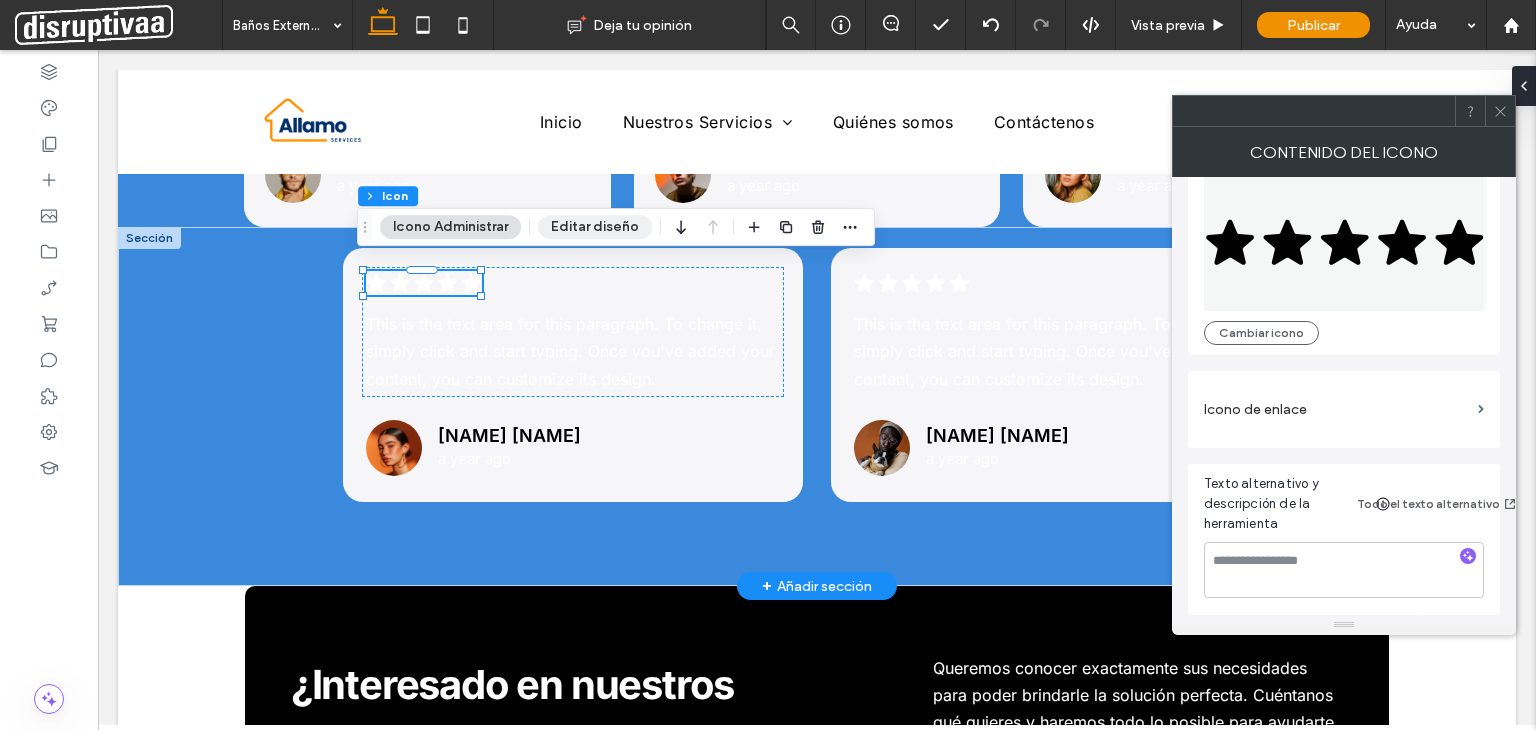click on "Editar diseño" at bounding box center [595, 227] 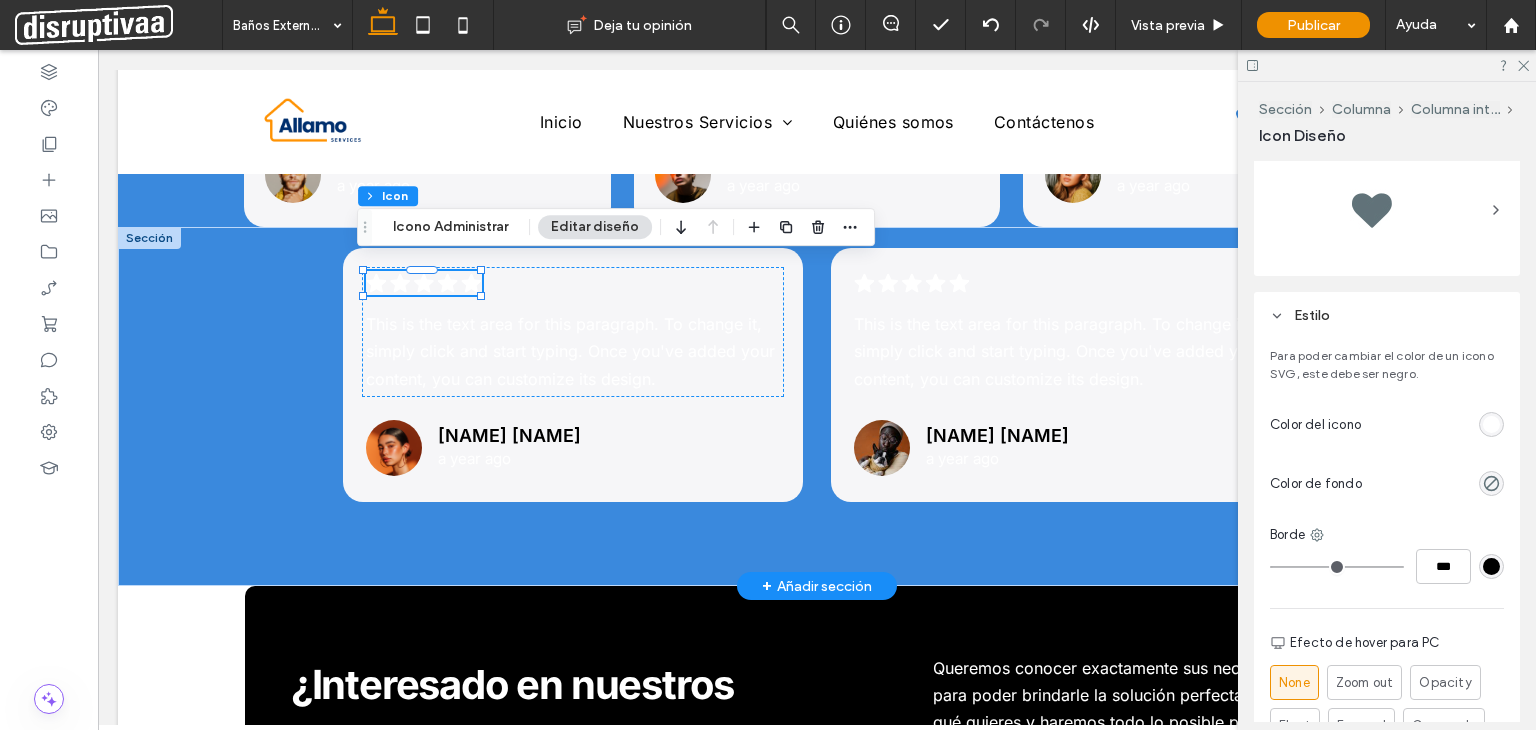 scroll, scrollTop: 500, scrollLeft: 0, axis: vertical 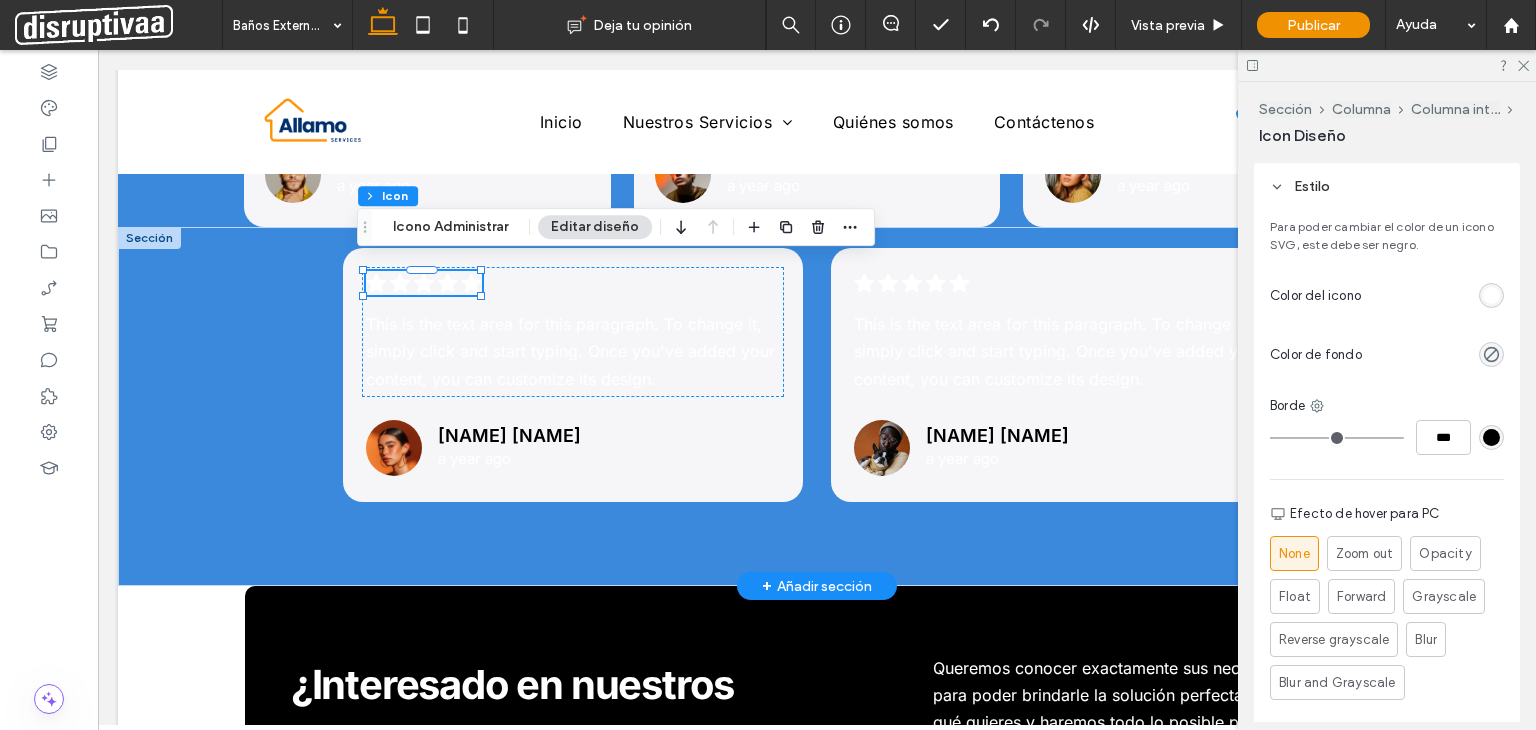 click at bounding box center [1491, 295] 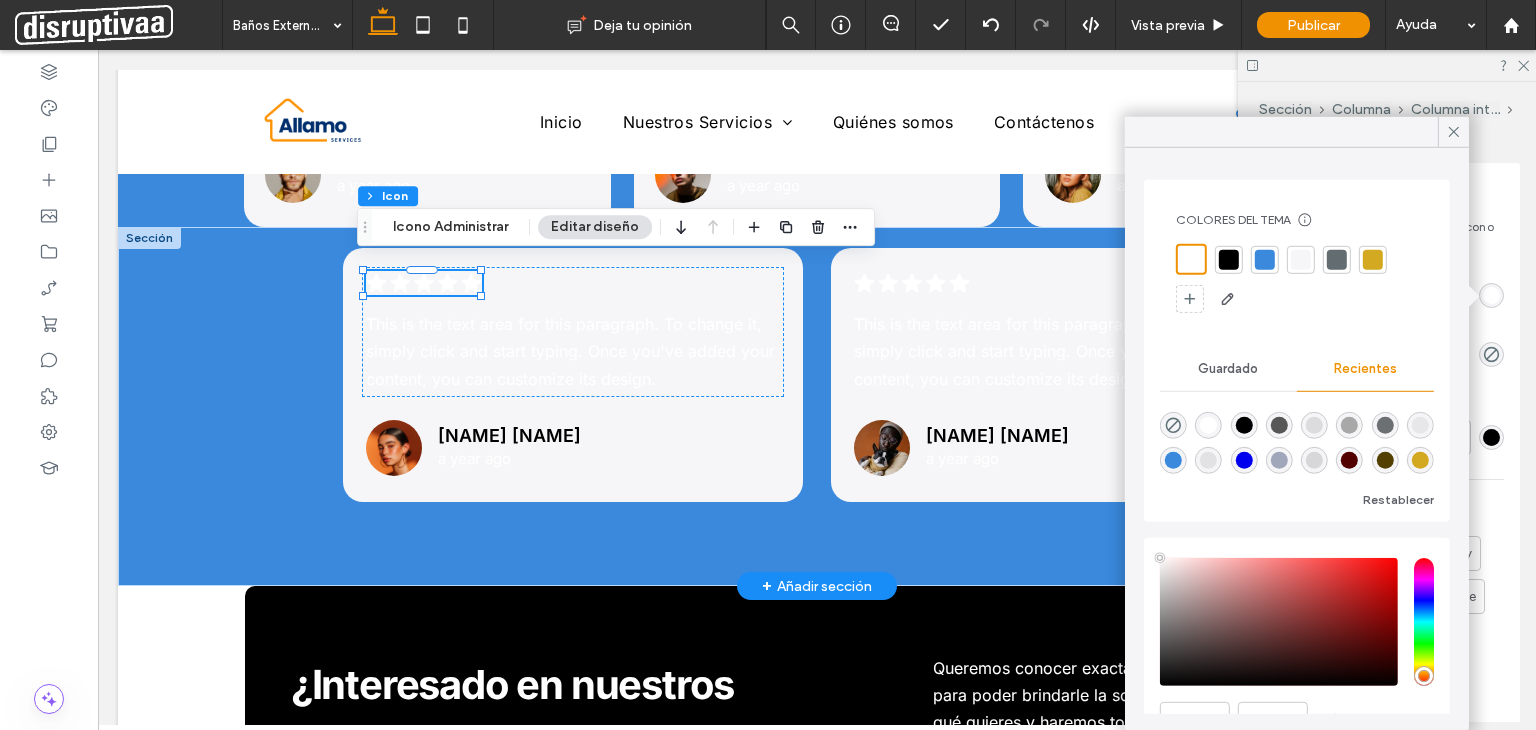 click at bounding box center [1373, 259] 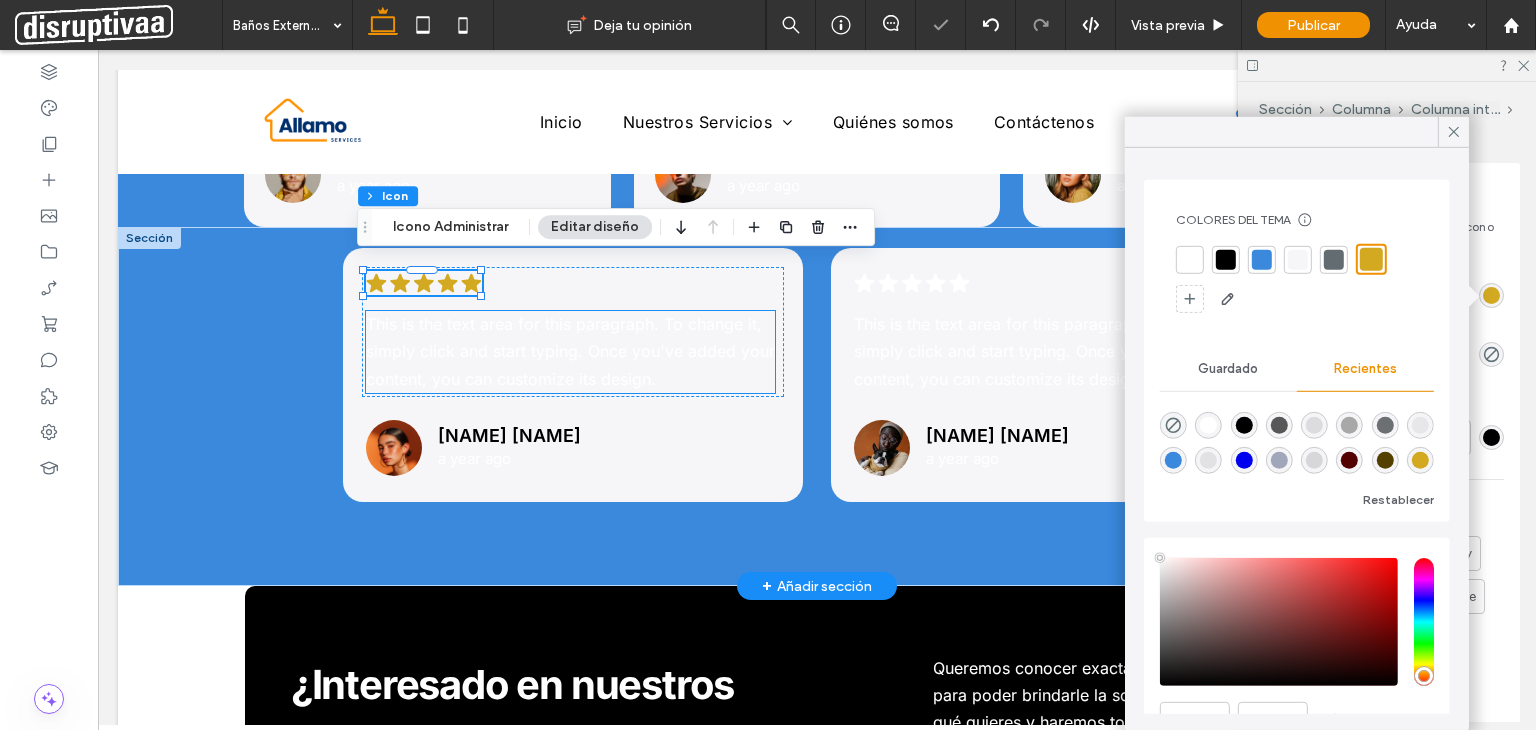 click on "This is the text area for this paragraph. To change it, simply click and start typing. Once you've added your content, you can customize its design." at bounding box center [570, 351] 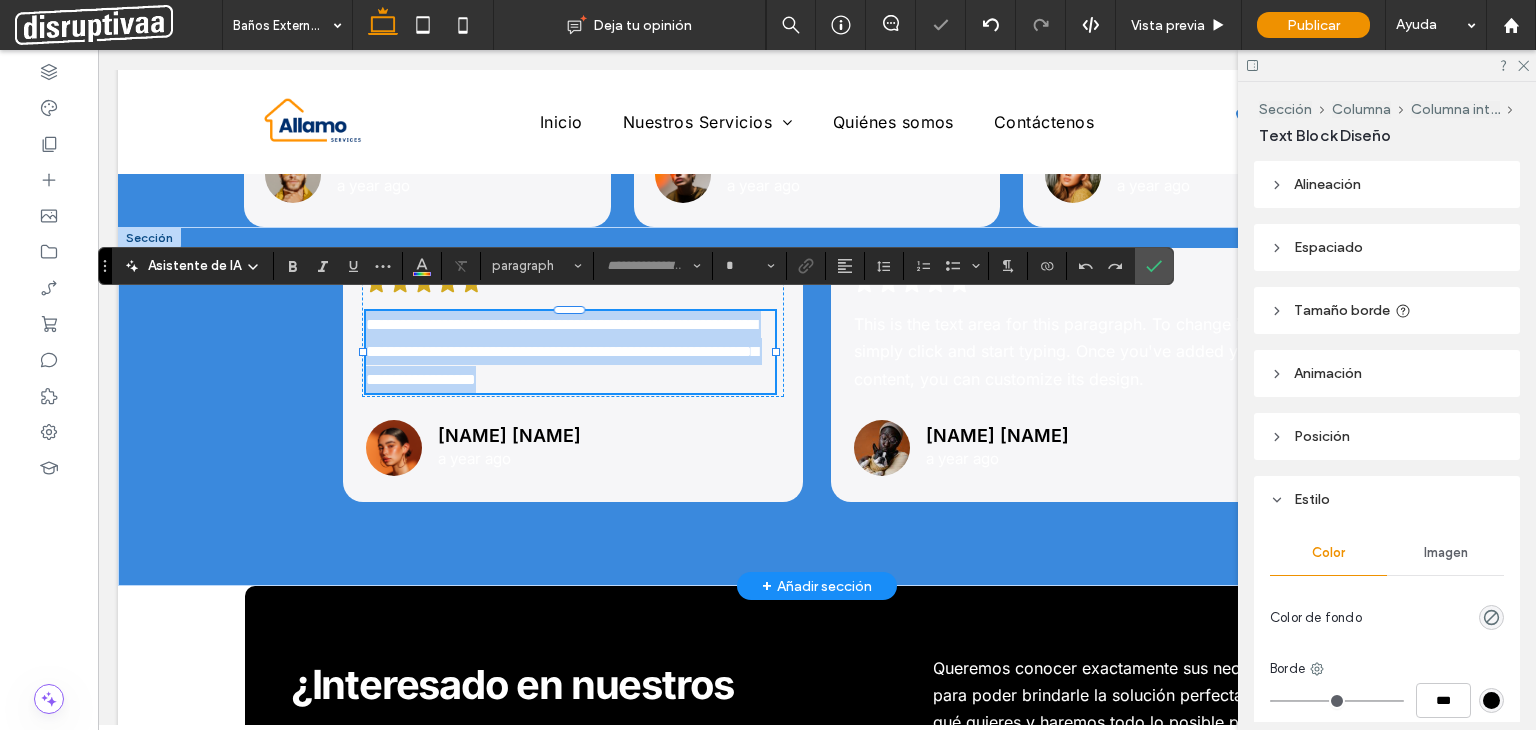 type on "*****" 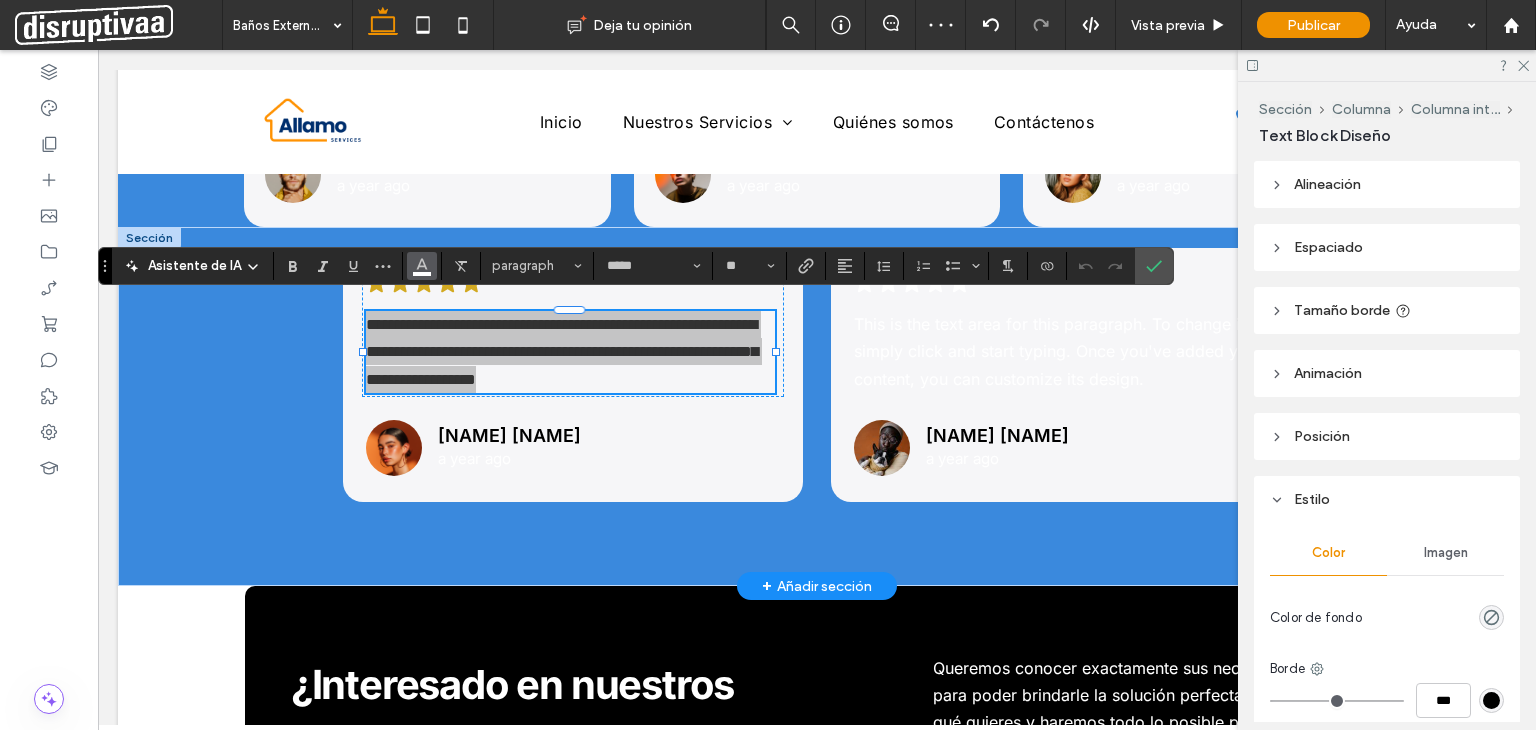 click 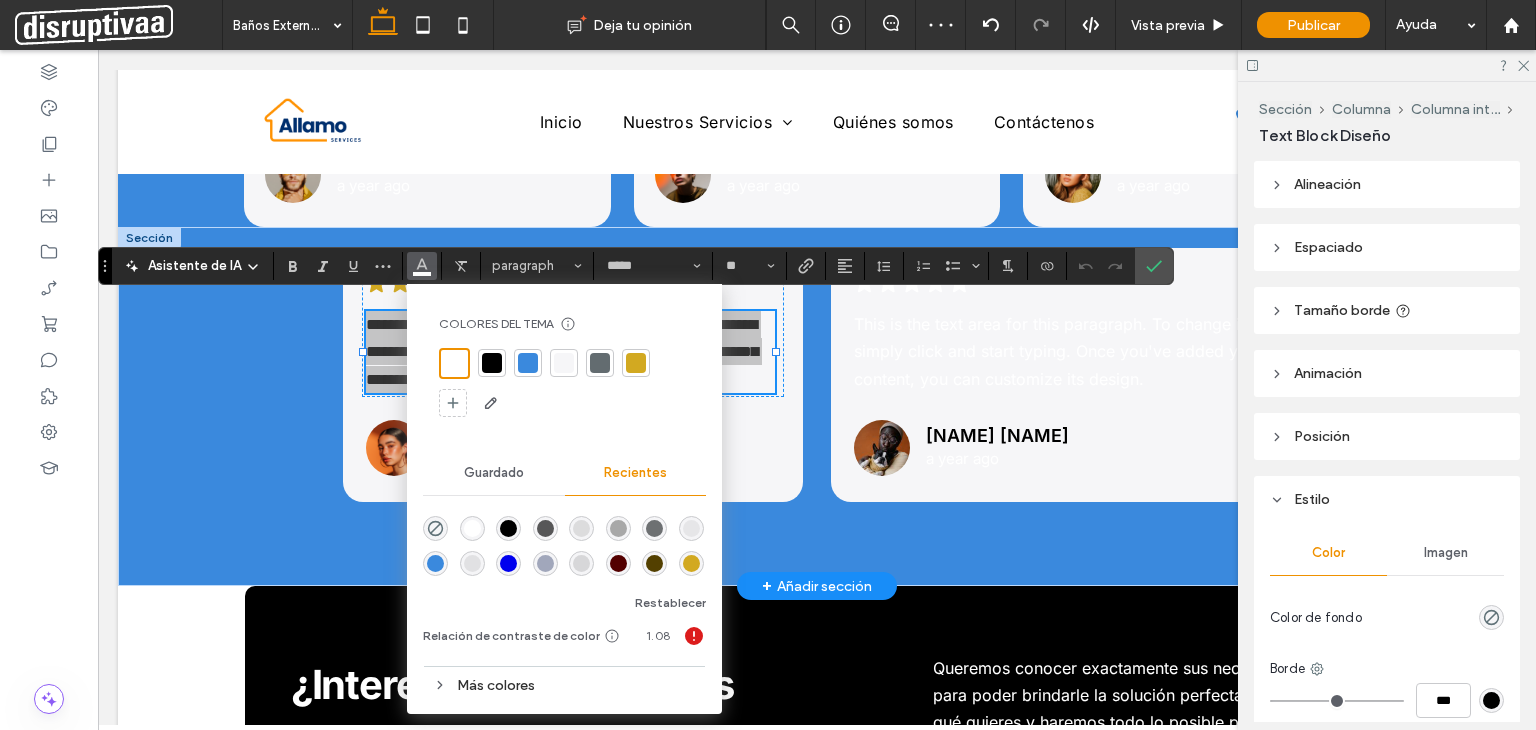 click at bounding box center (492, 363) 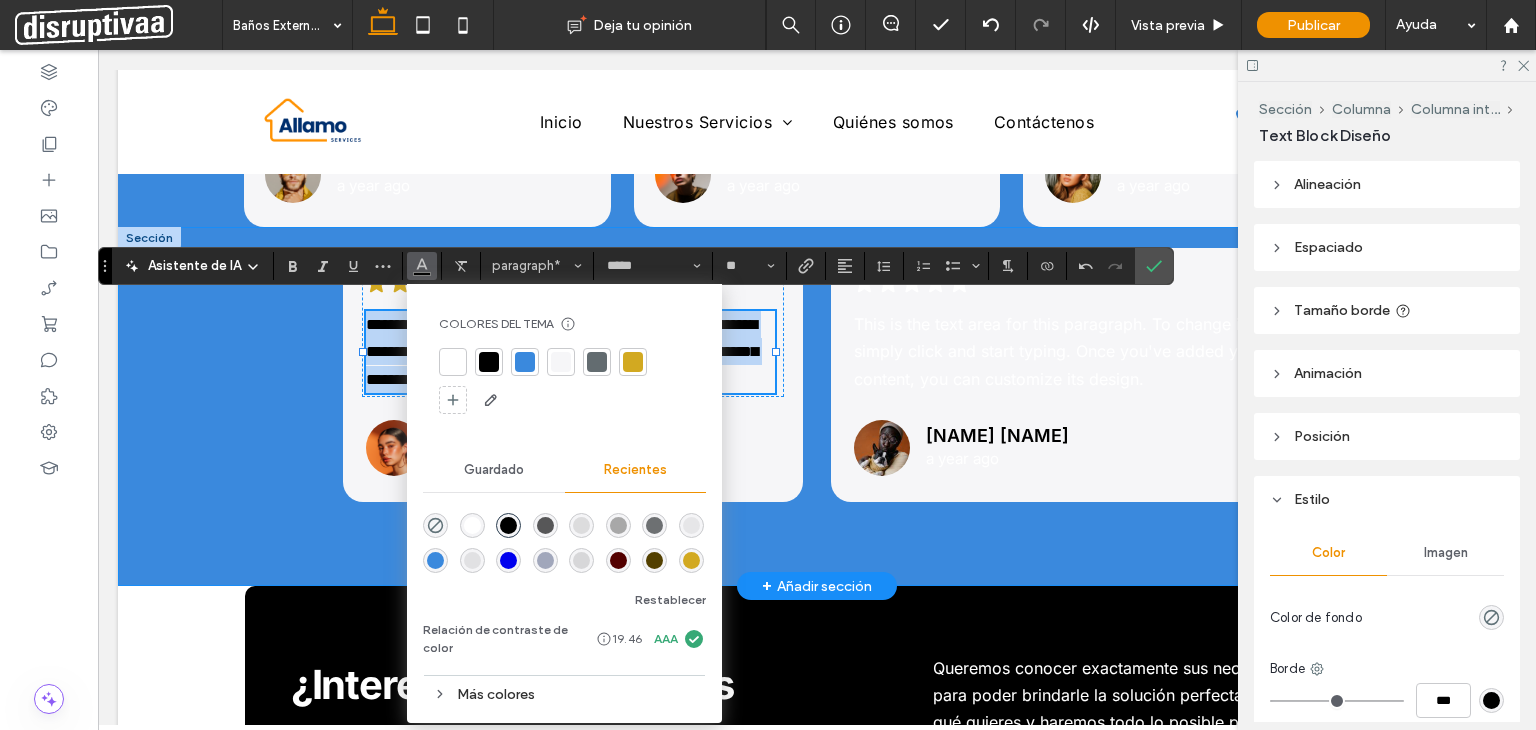 click on "**********" at bounding box center [817, 406] 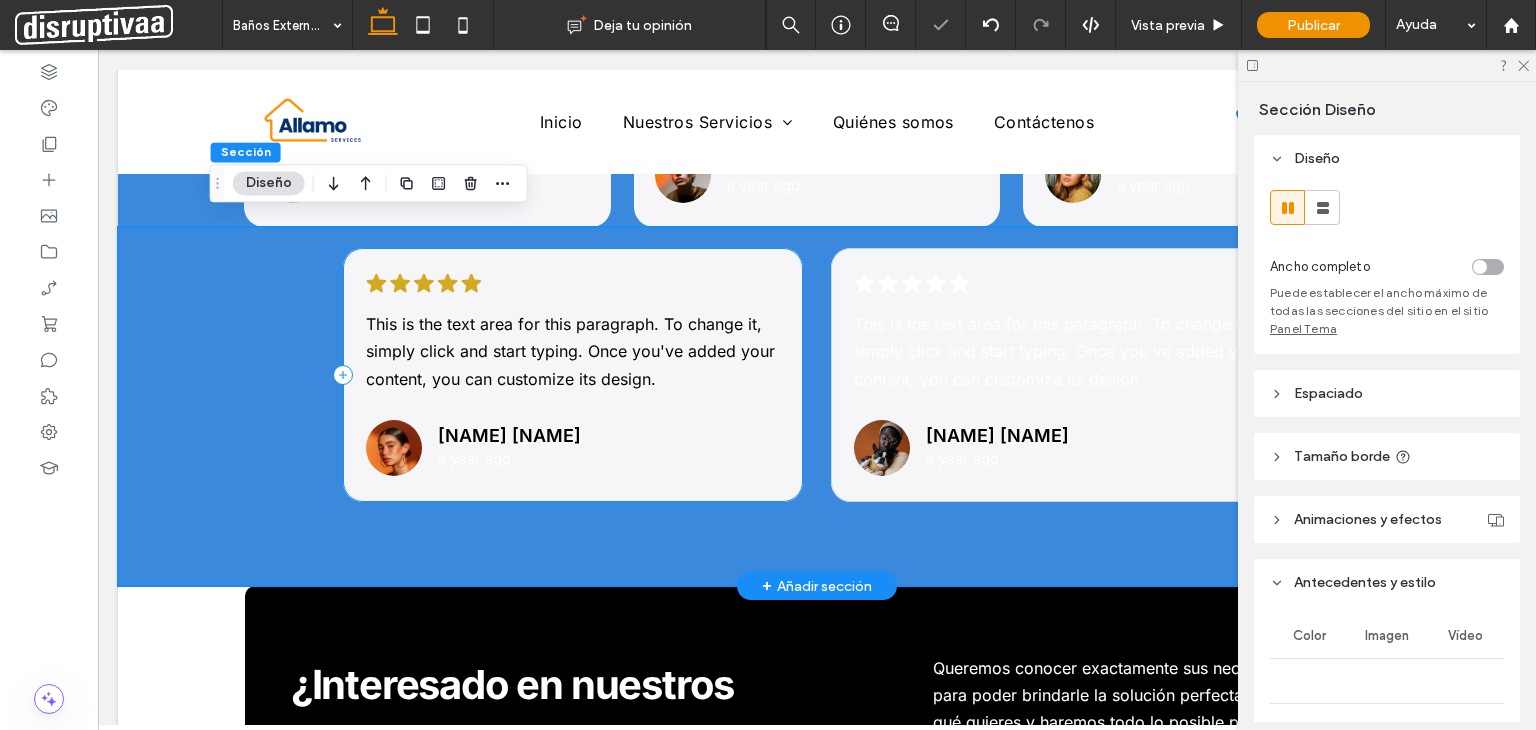 type on "*" 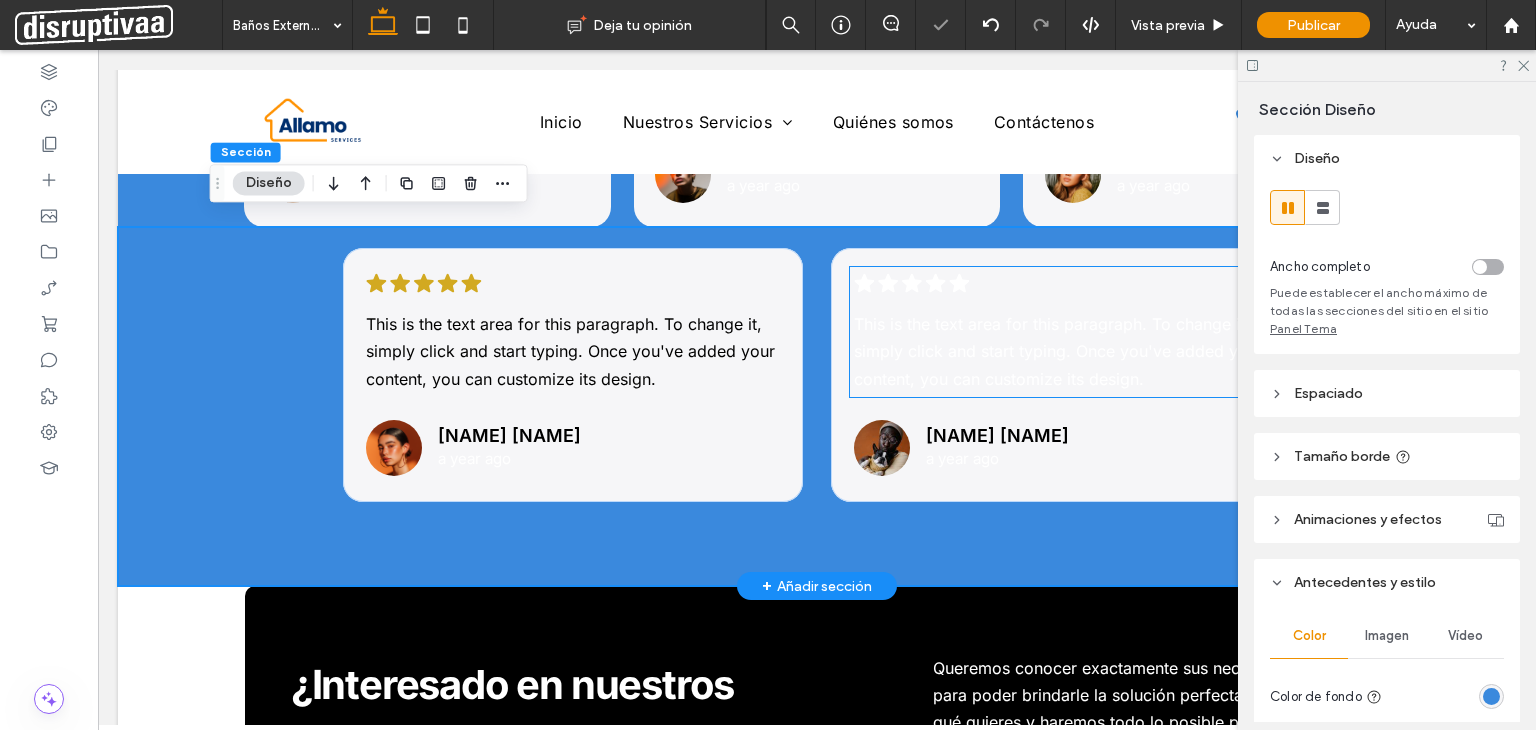 click on "This is the text area for this paragraph. To change it, simply click and start typing. Once you've added your content, you can customize its design." at bounding box center [1058, 351] 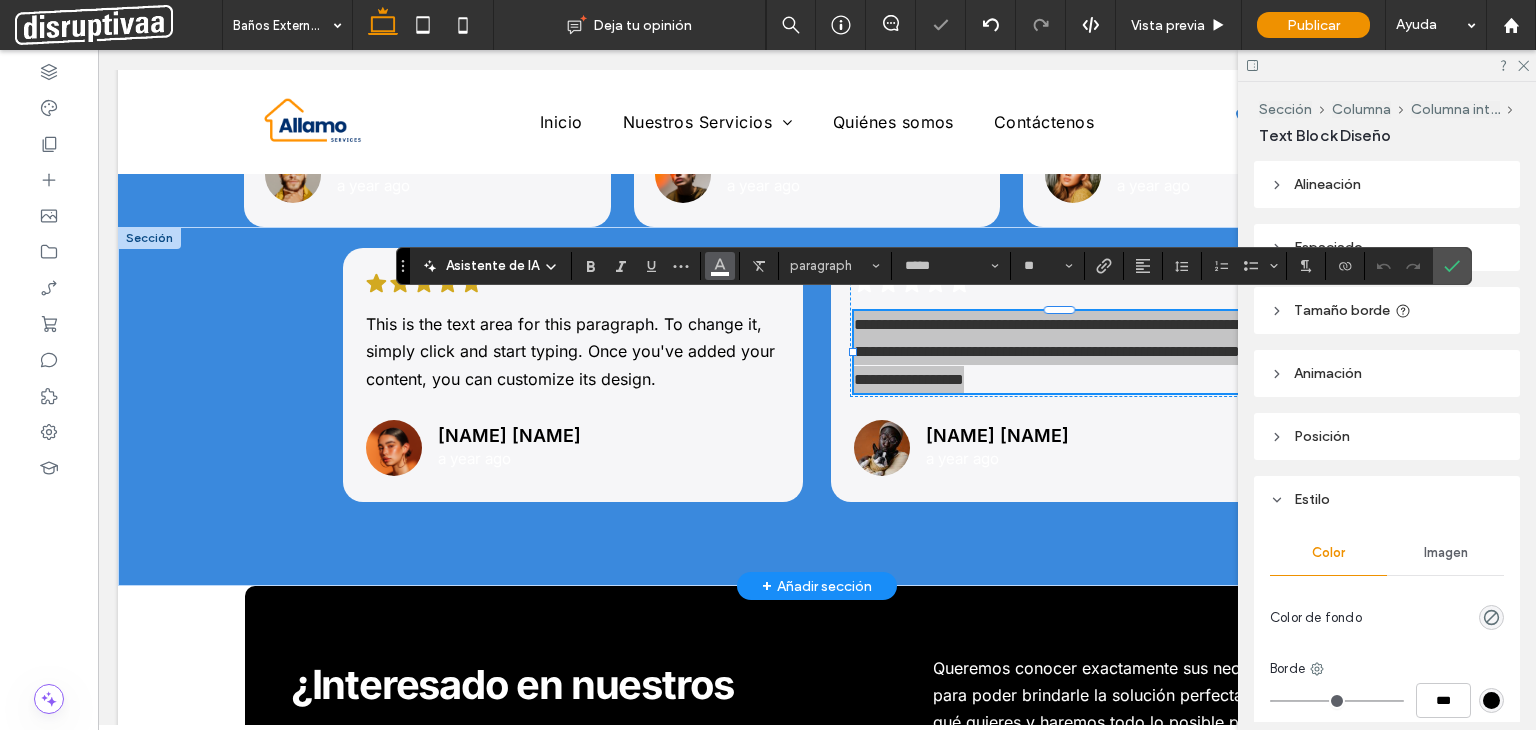 click 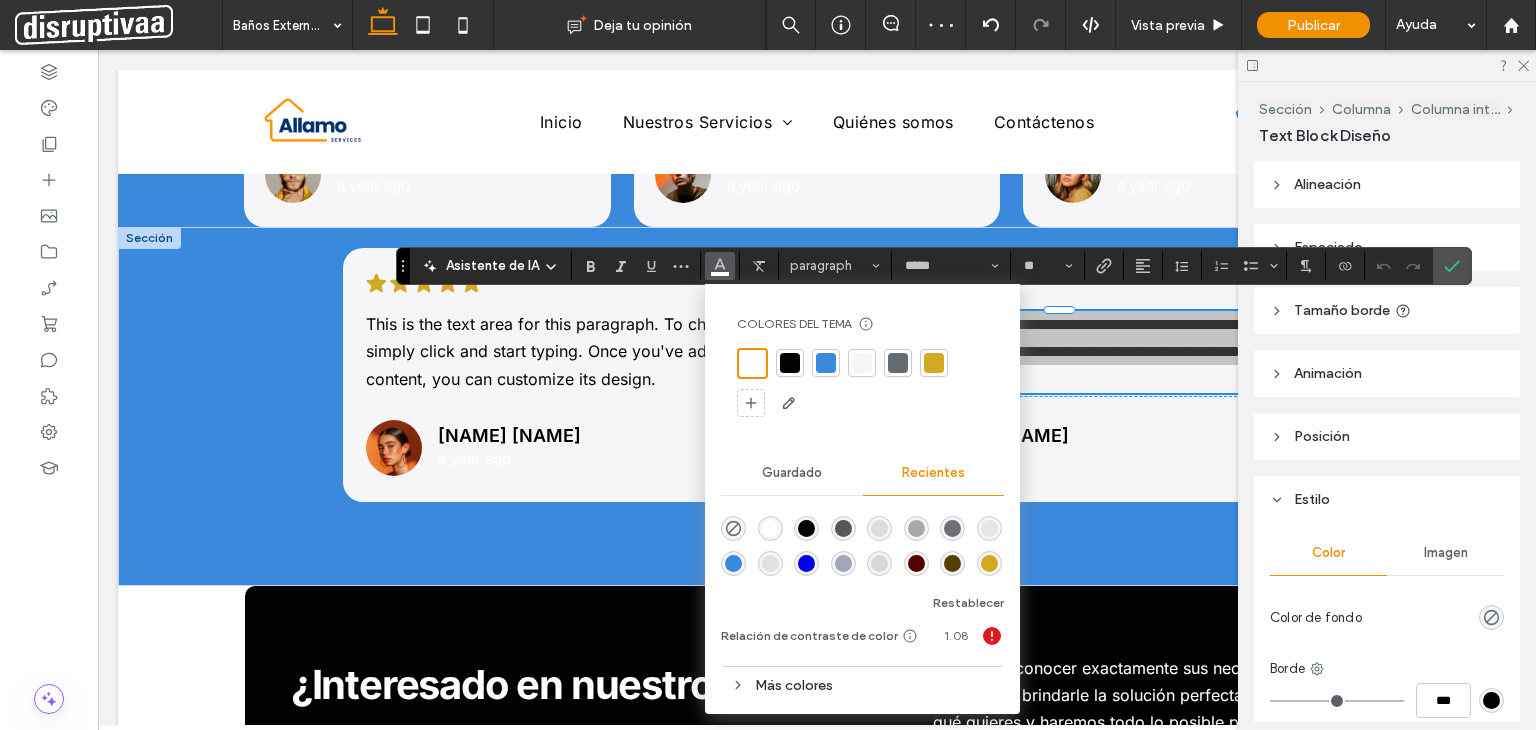 click at bounding box center [790, 363] 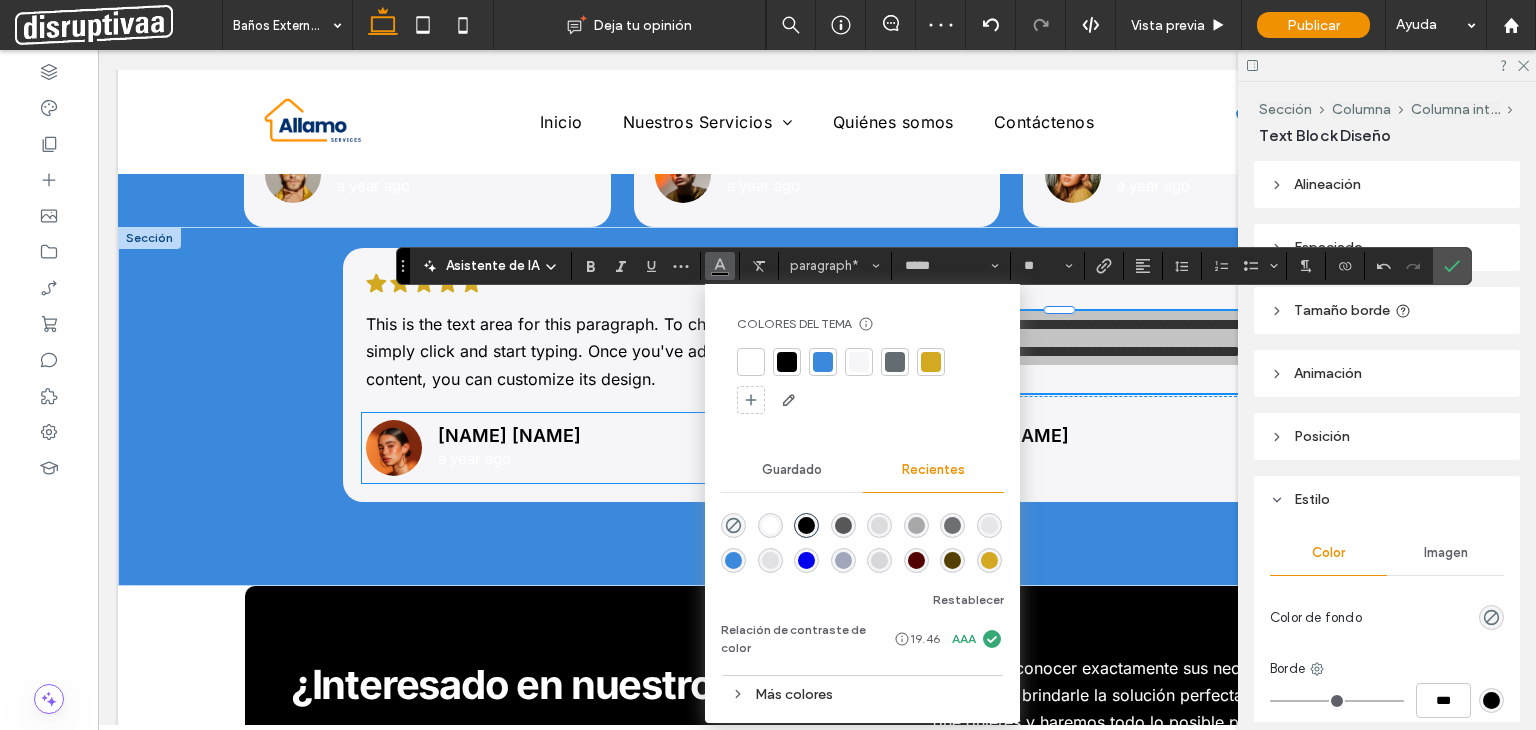 click on "[NAME] [NAME]" at bounding box center [601, 435] 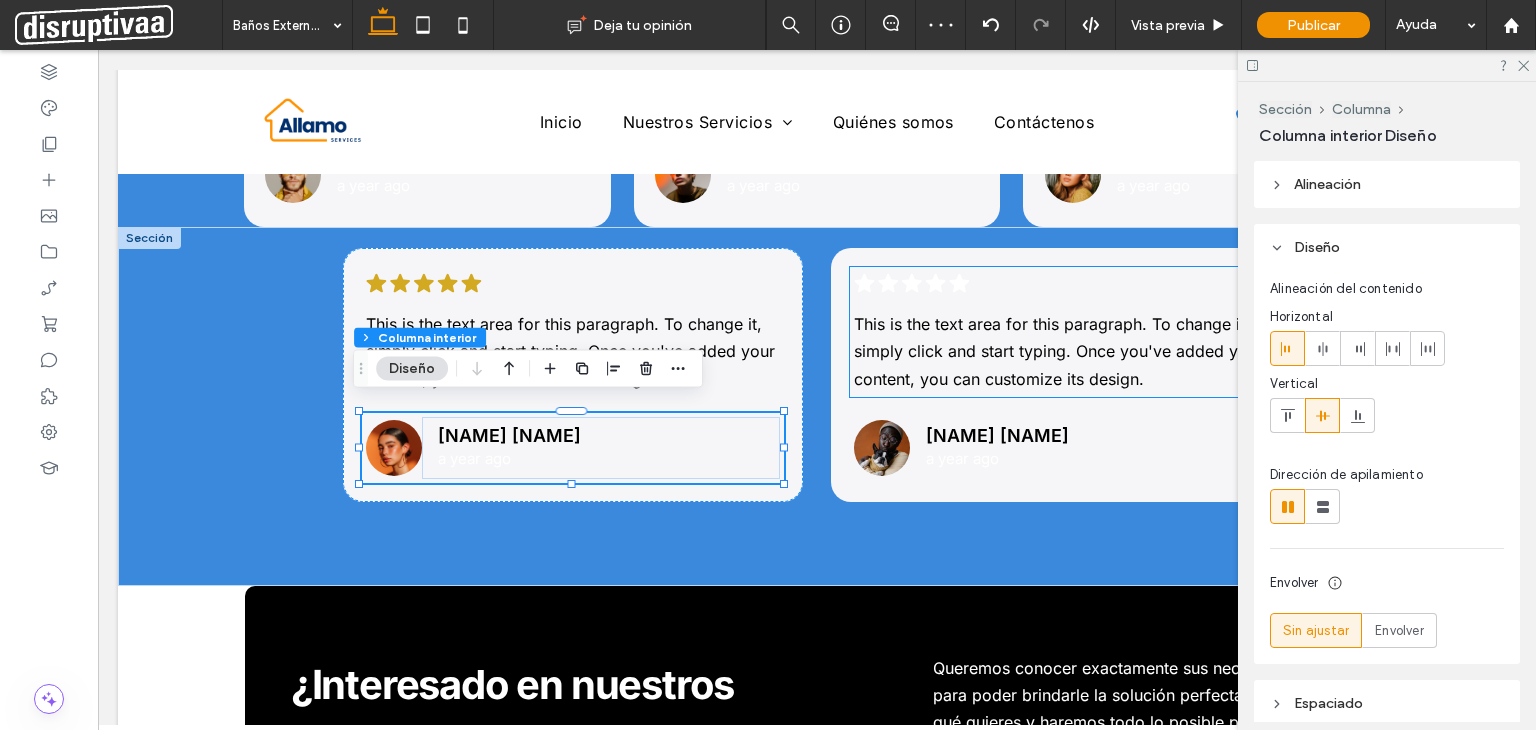 click 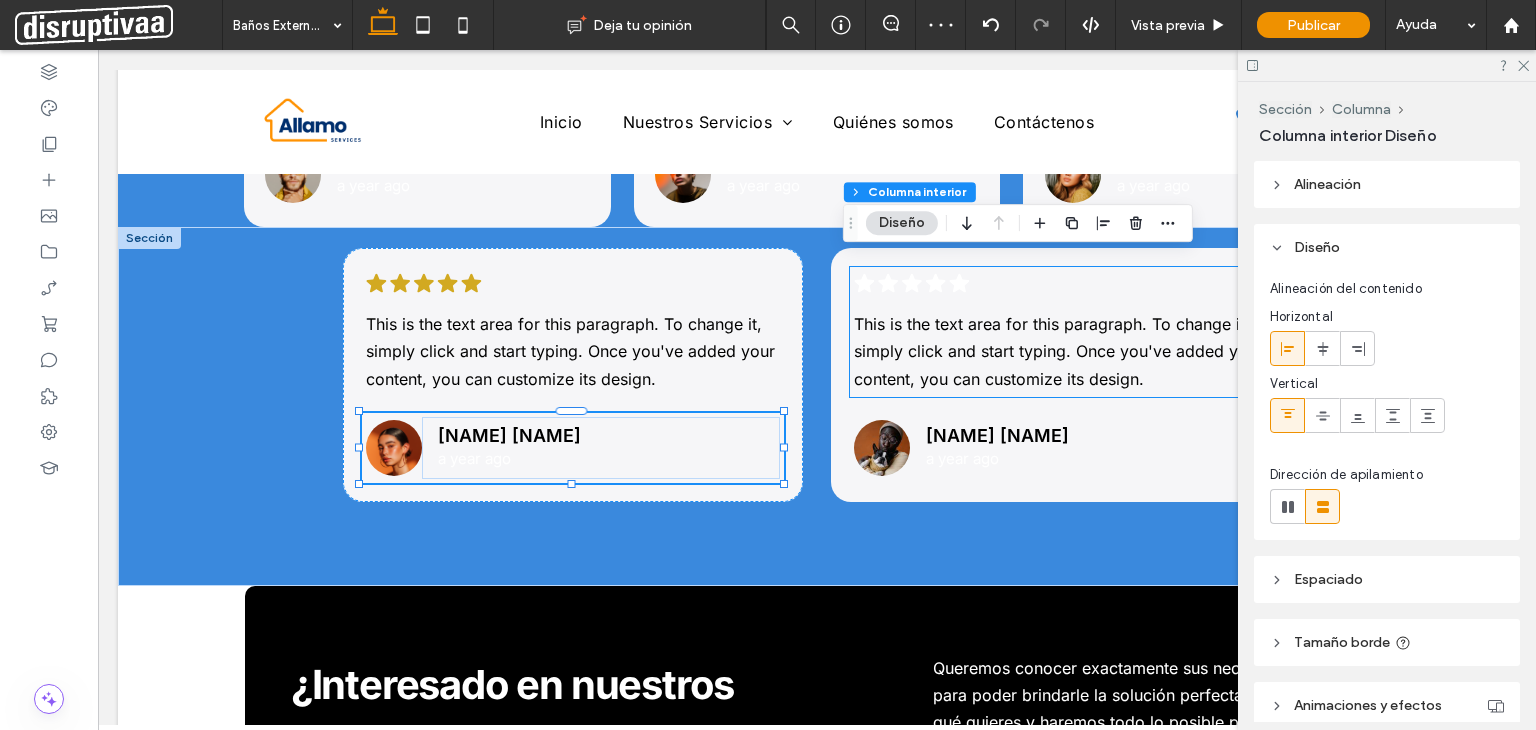 click 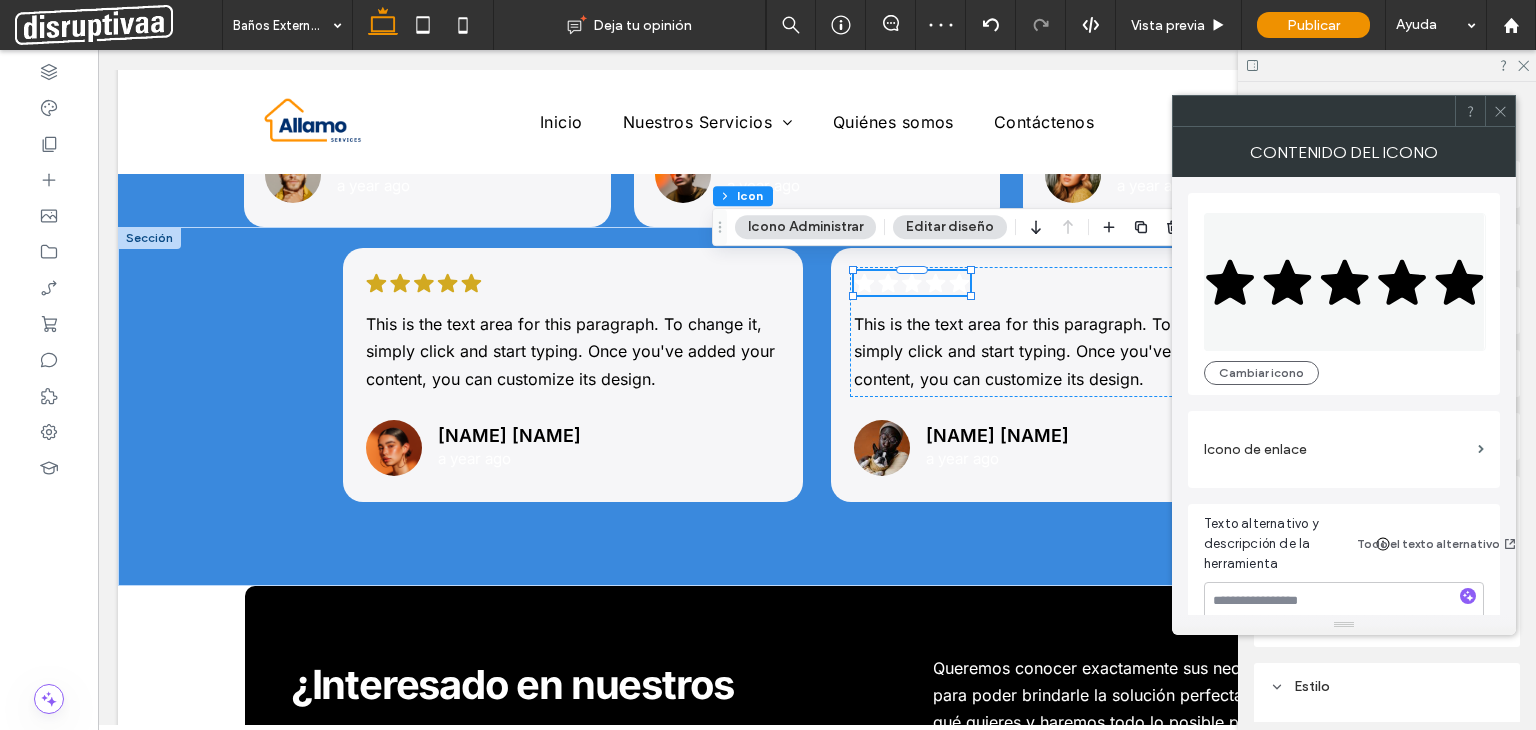 click on "Editar diseño" at bounding box center (950, 227) 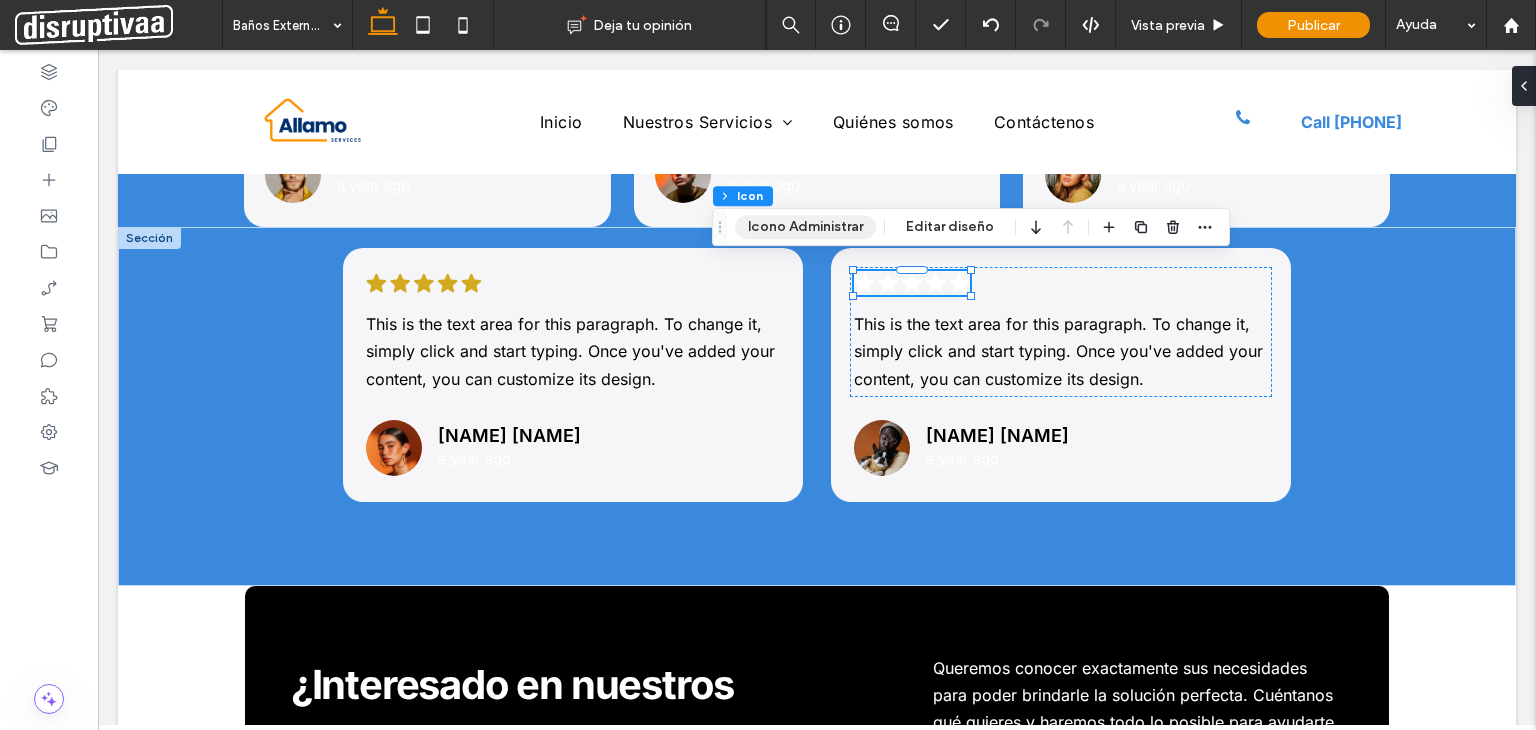 click on "Icono Administrar" at bounding box center (805, 227) 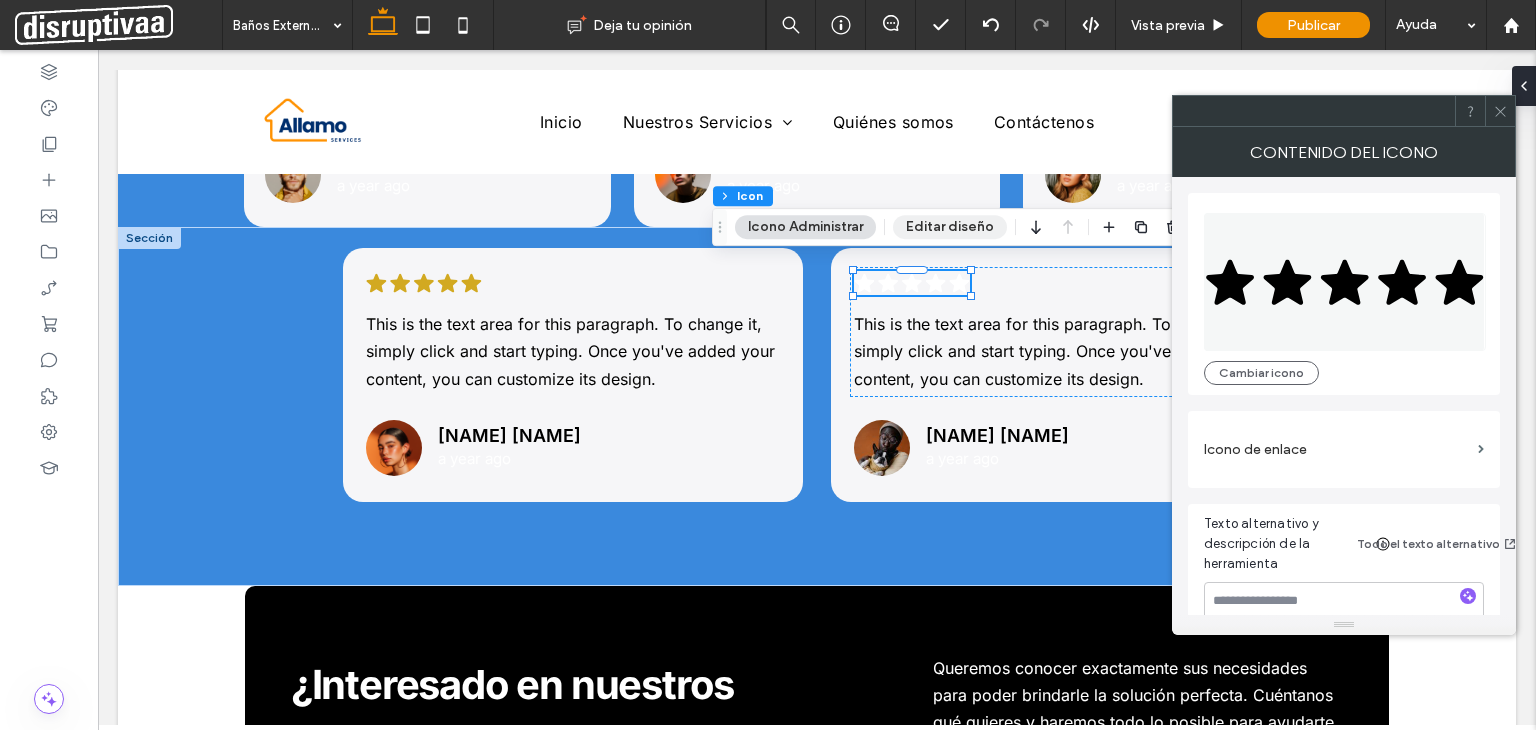 click on "Editar diseño" at bounding box center (950, 227) 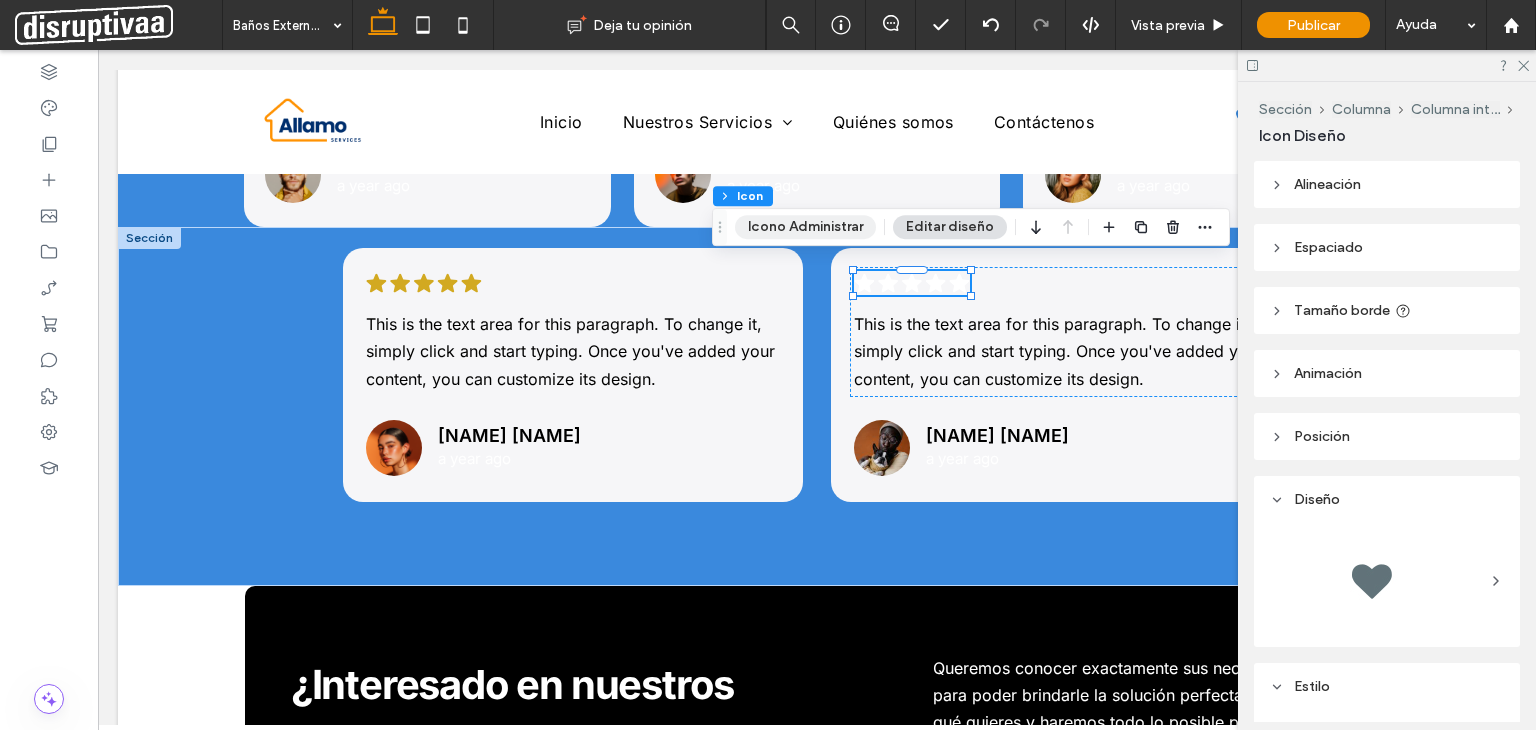 click on "Icono Administrar" at bounding box center (805, 227) 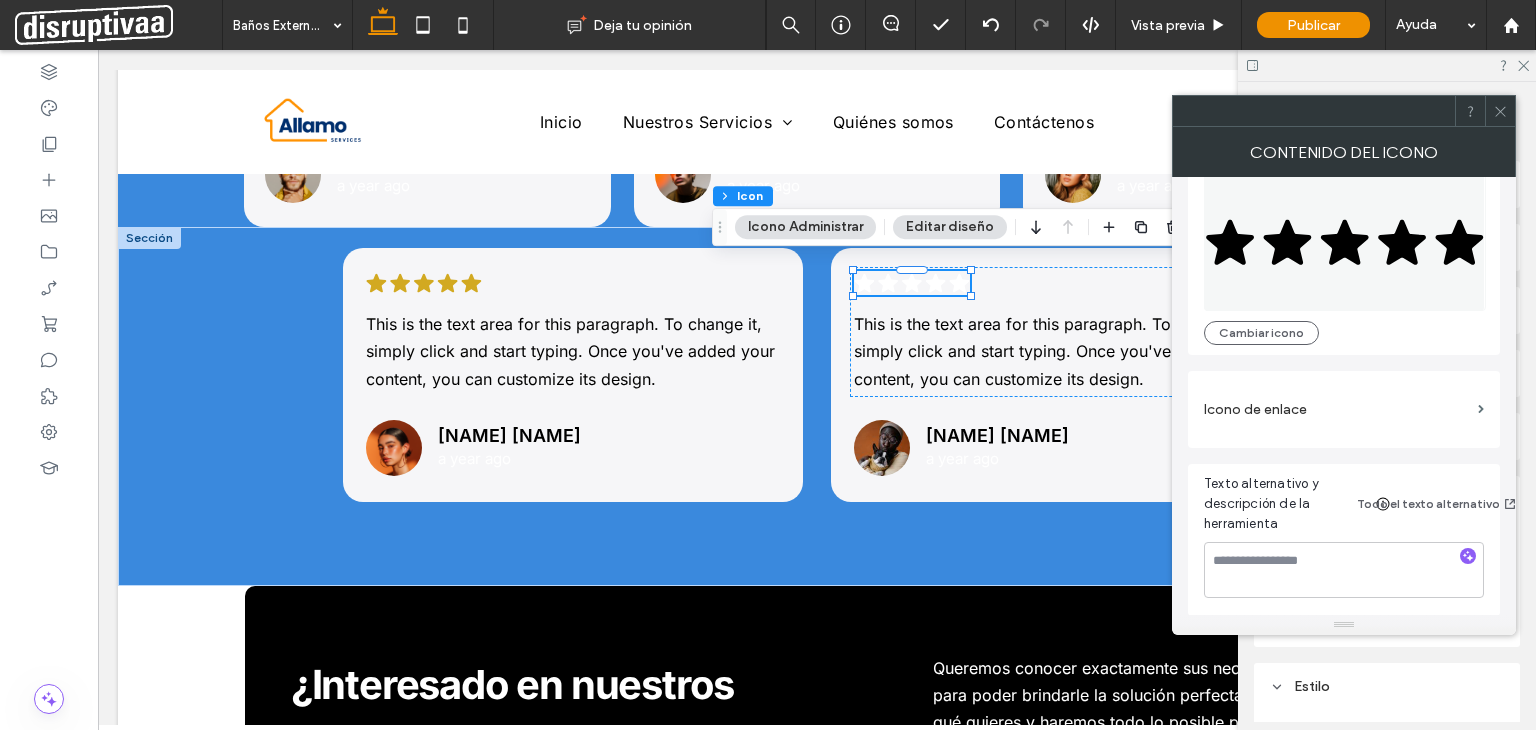 scroll, scrollTop: 0, scrollLeft: 0, axis: both 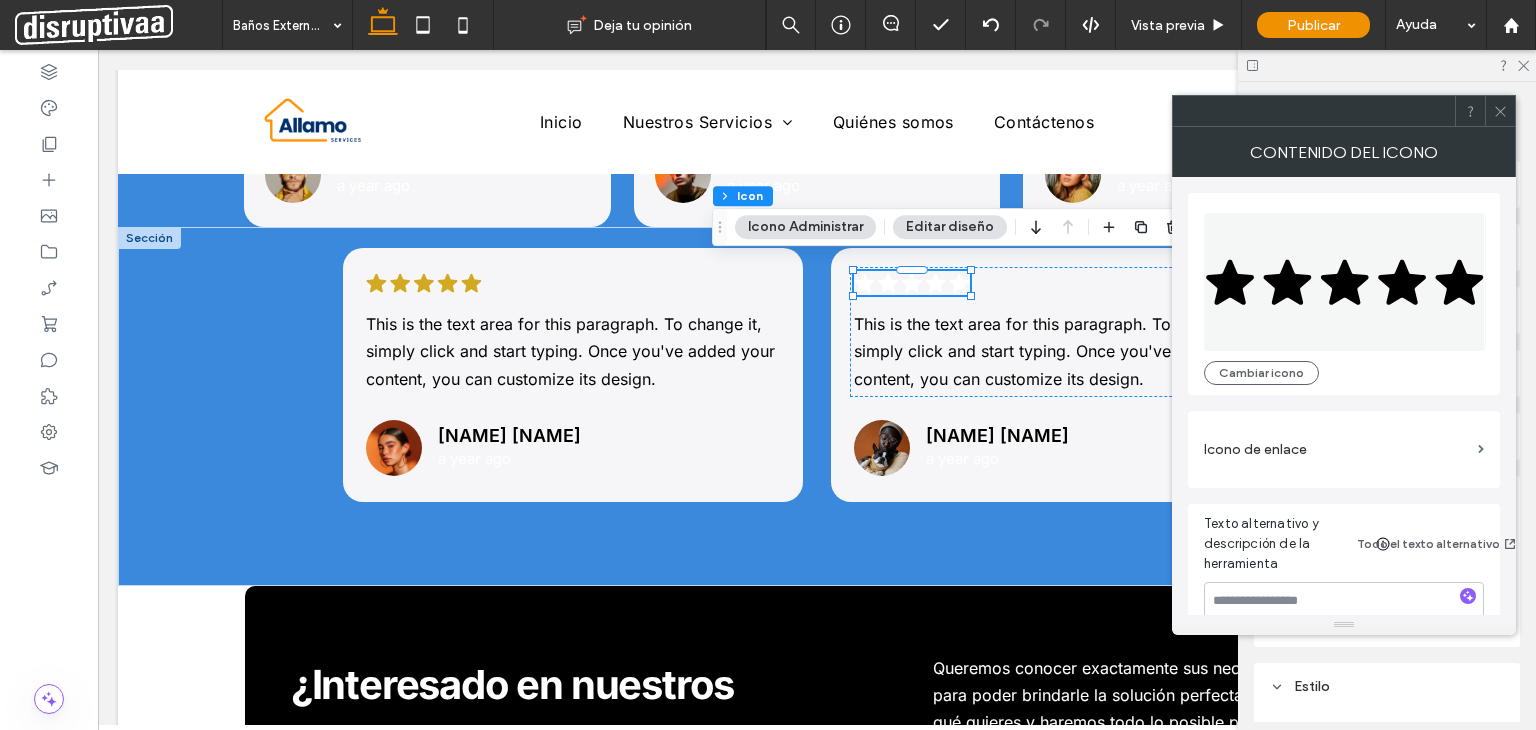 click on "Editar diseño" at bounding box center [950, 227] 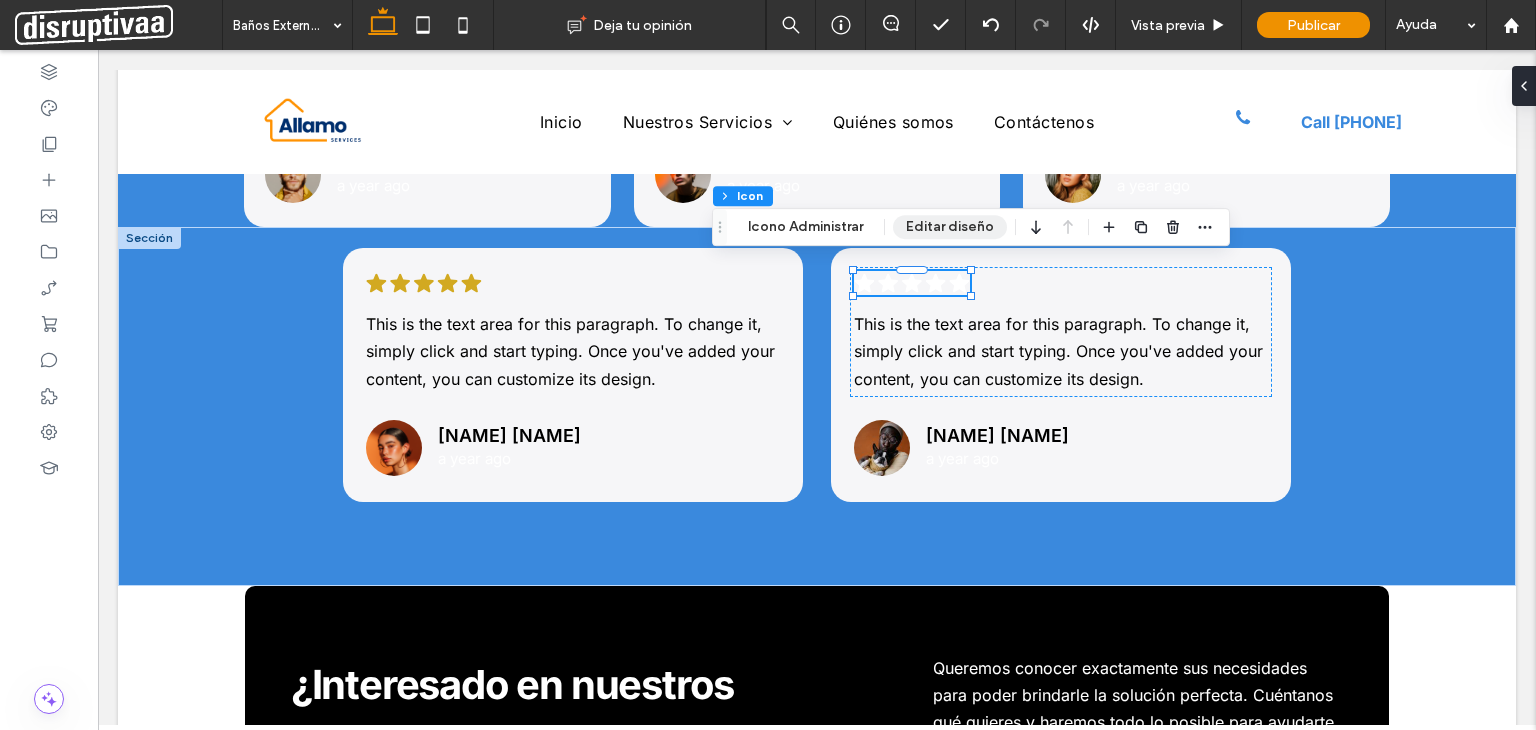 click on "Editar diseño" at bounding box center [950, 227] 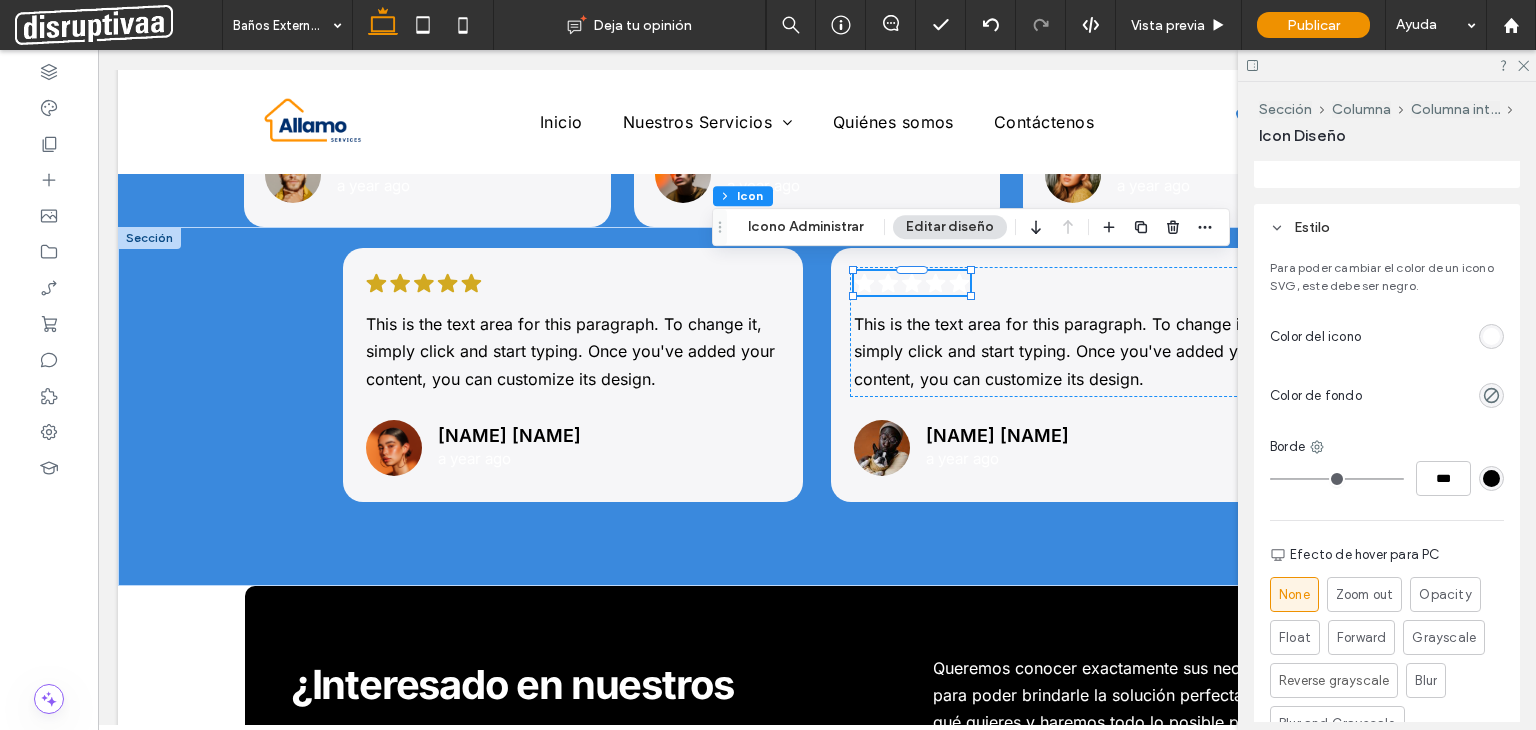 scroll, scrollTop: 600, scrollLeft: 0, axis: vertical 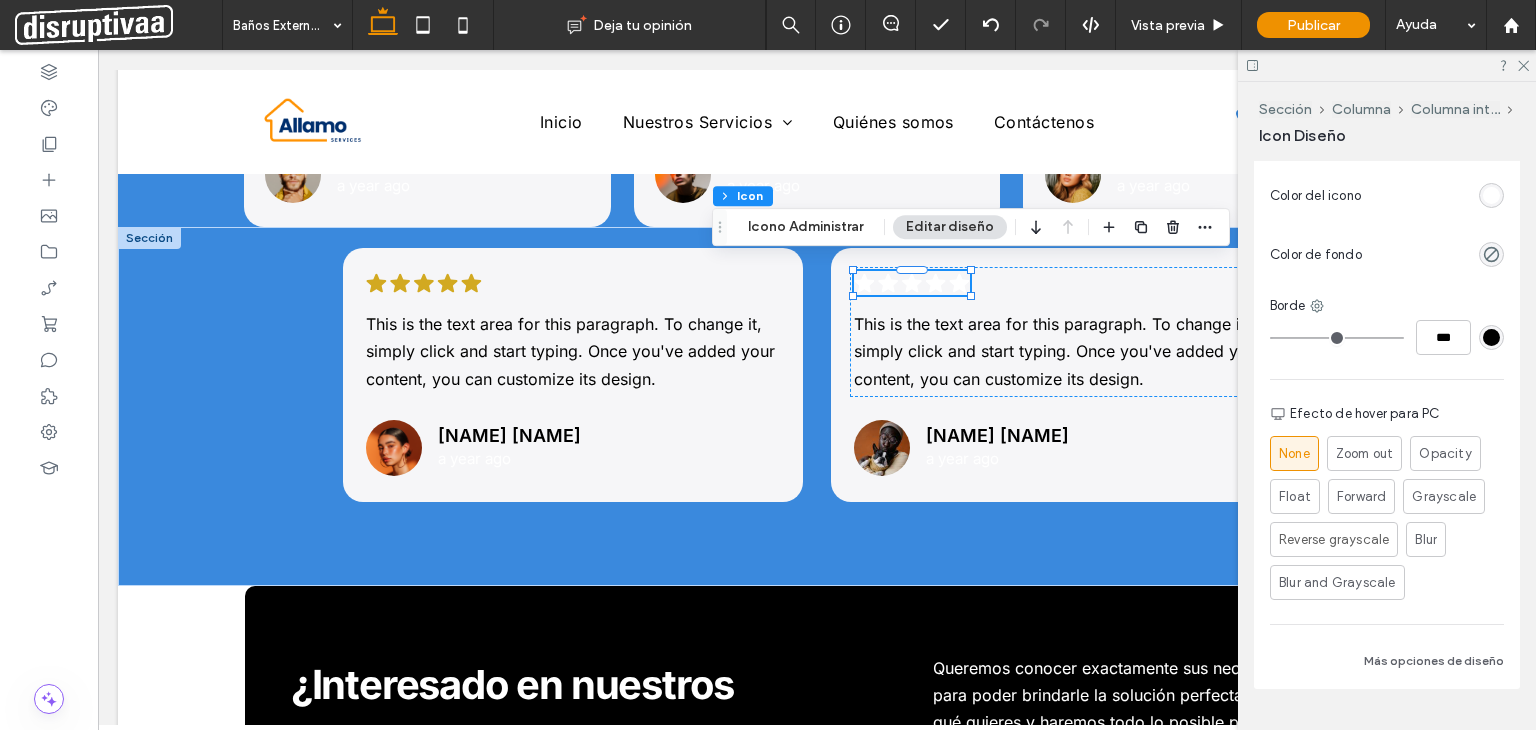 click at bounding box center [1491, 195] 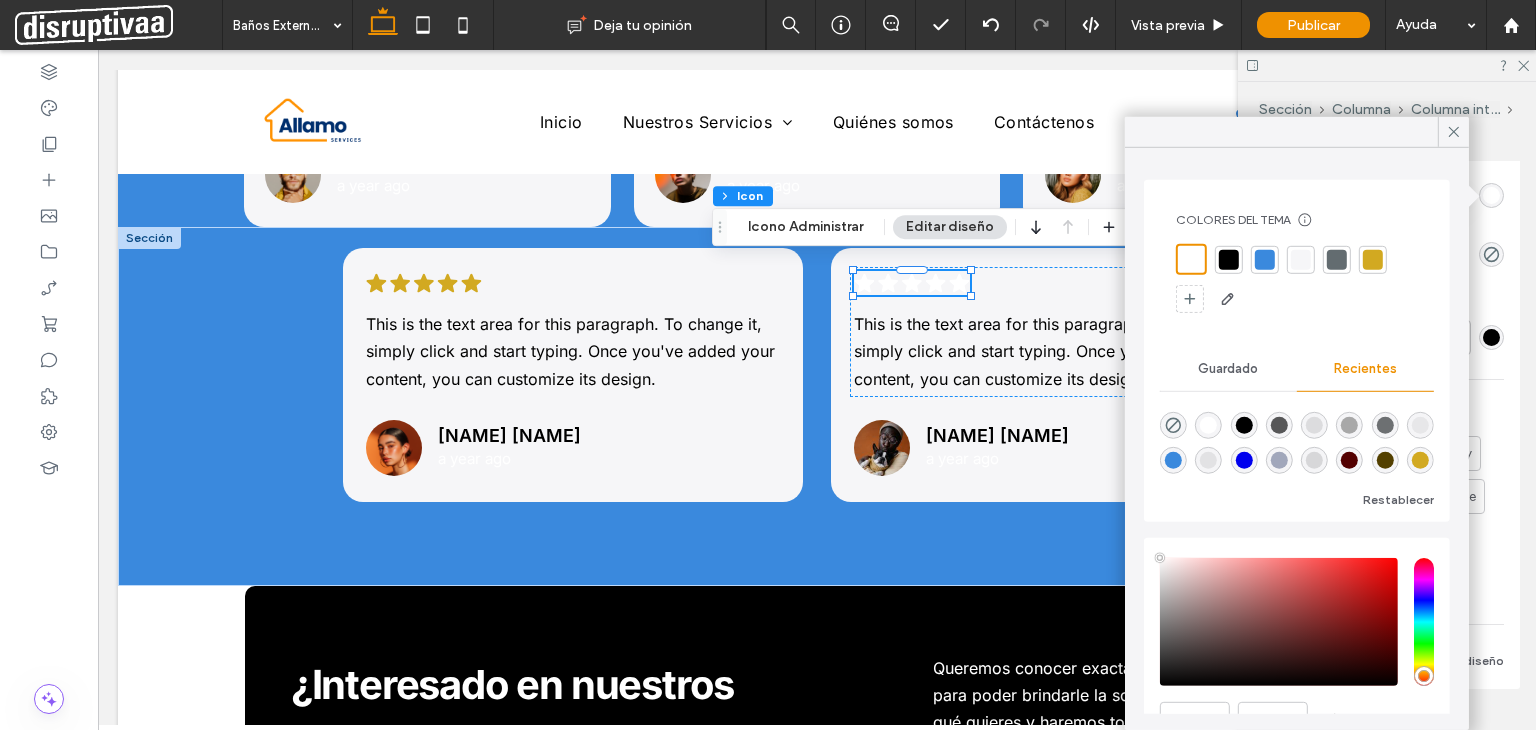 click at bounding box center (1373, 259) 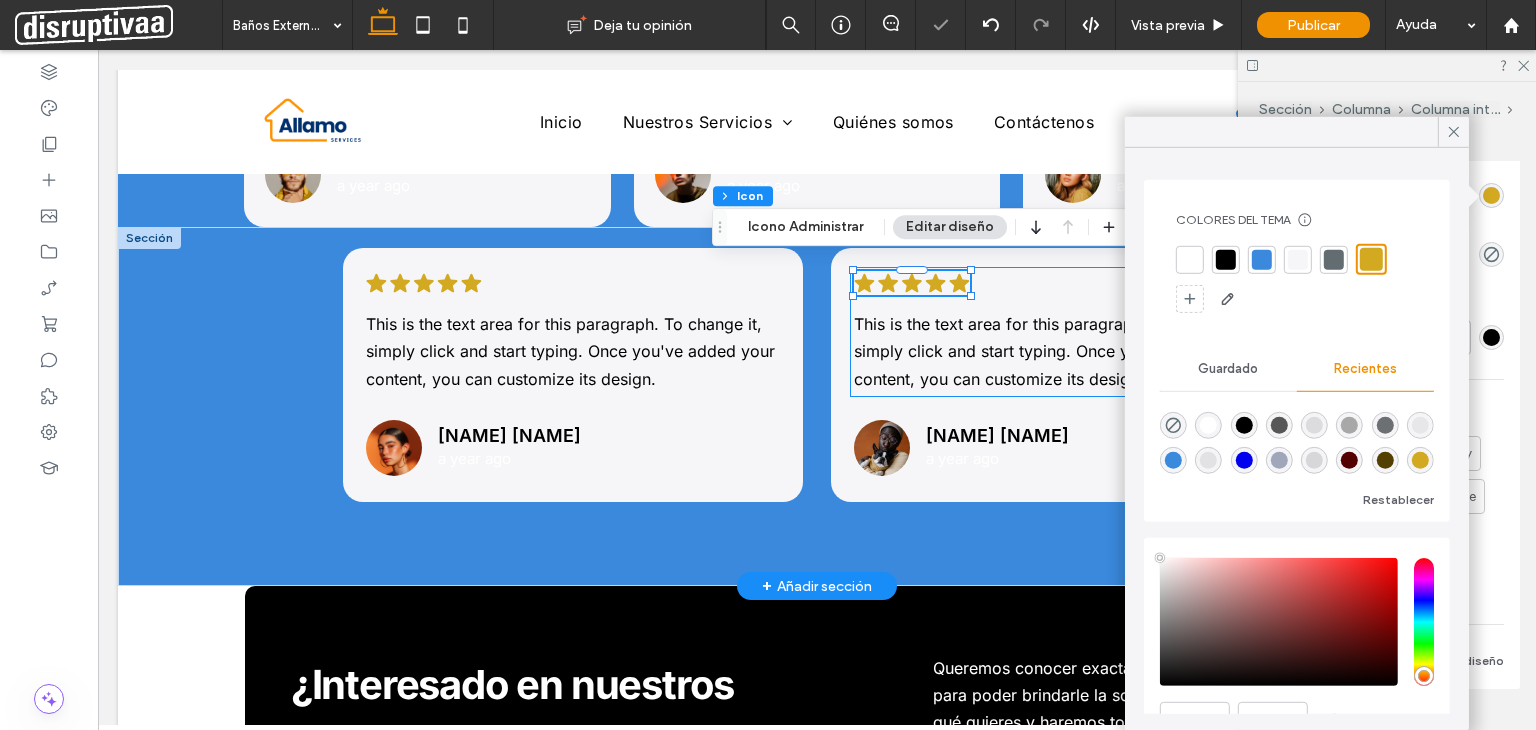 click on ".cls-1-1788903176-1788903176 {
fill: #00000;
stroke-width: 0px;
}
This is the text area for this paragraph. To change it, simply click and start typing. Once you've added your content, you can customize its design." at bounding box center [1061, 331] 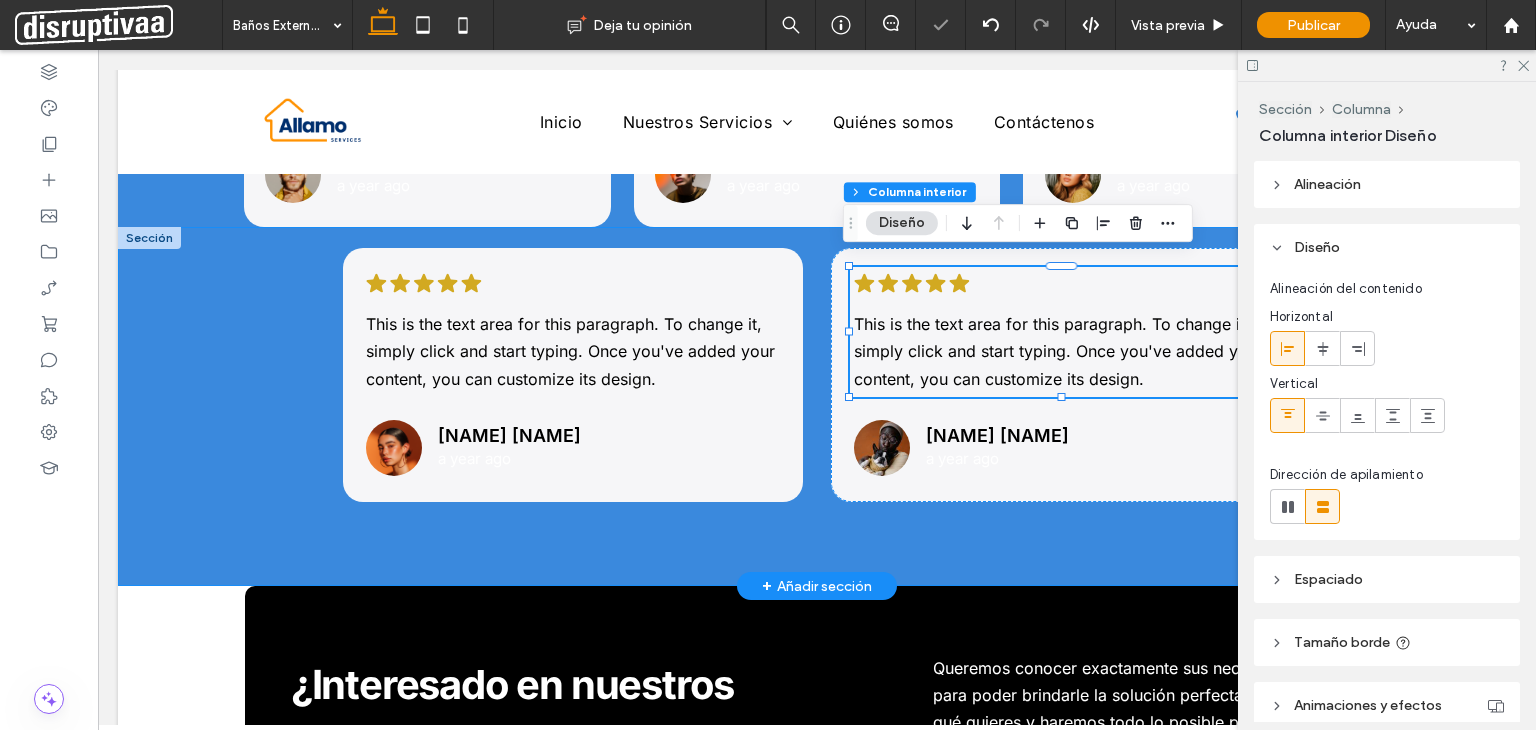 click on ".cls-1-1788903176-1788903176 {
fill: #00000;
stroke-width: 0px;
}
This is the text area for this paragraph. To change it, simply click and start typing. Once you've added your content, you can customize its design.
[NAME] [NAME]
a year ago
.cls-1-1788903176-1788903176 {
fill: #00000;
stroke-width: 0px;
}
This is the text area for this paragraph. To change it, simply click and start typing. Once you've added your content, you can customize its design.
[NAME] [NAME]
a year ago" at bounding box center [817, 406] 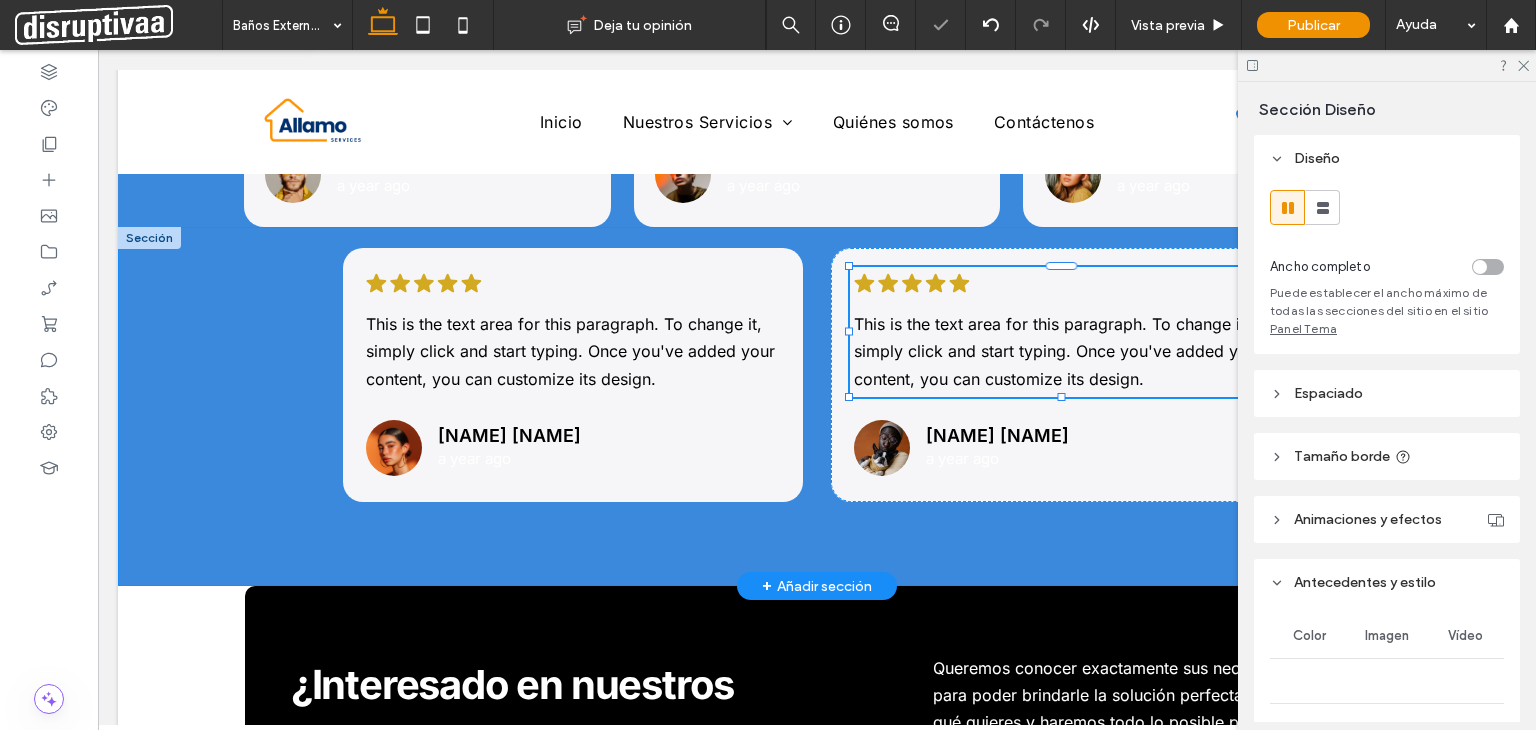 type on "*" 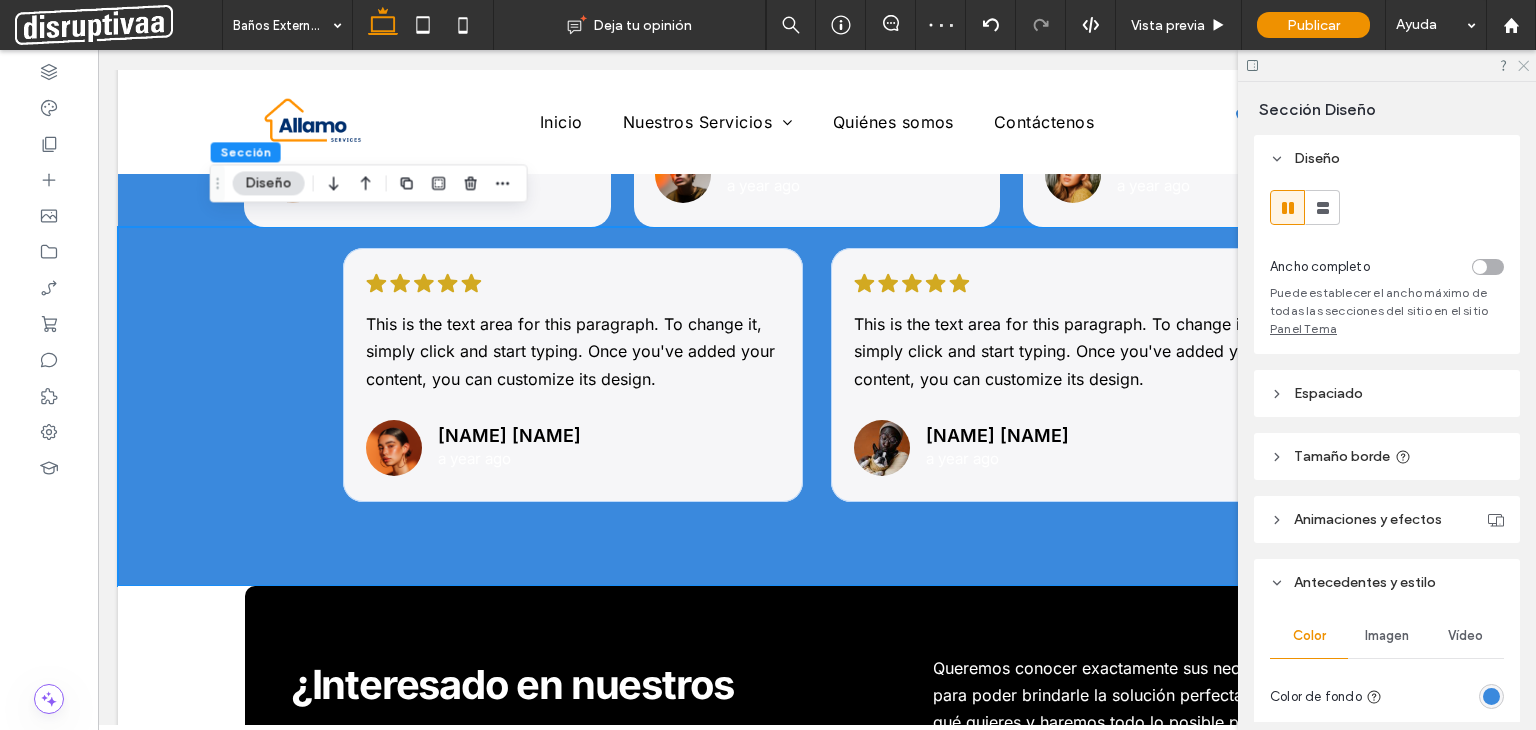 click 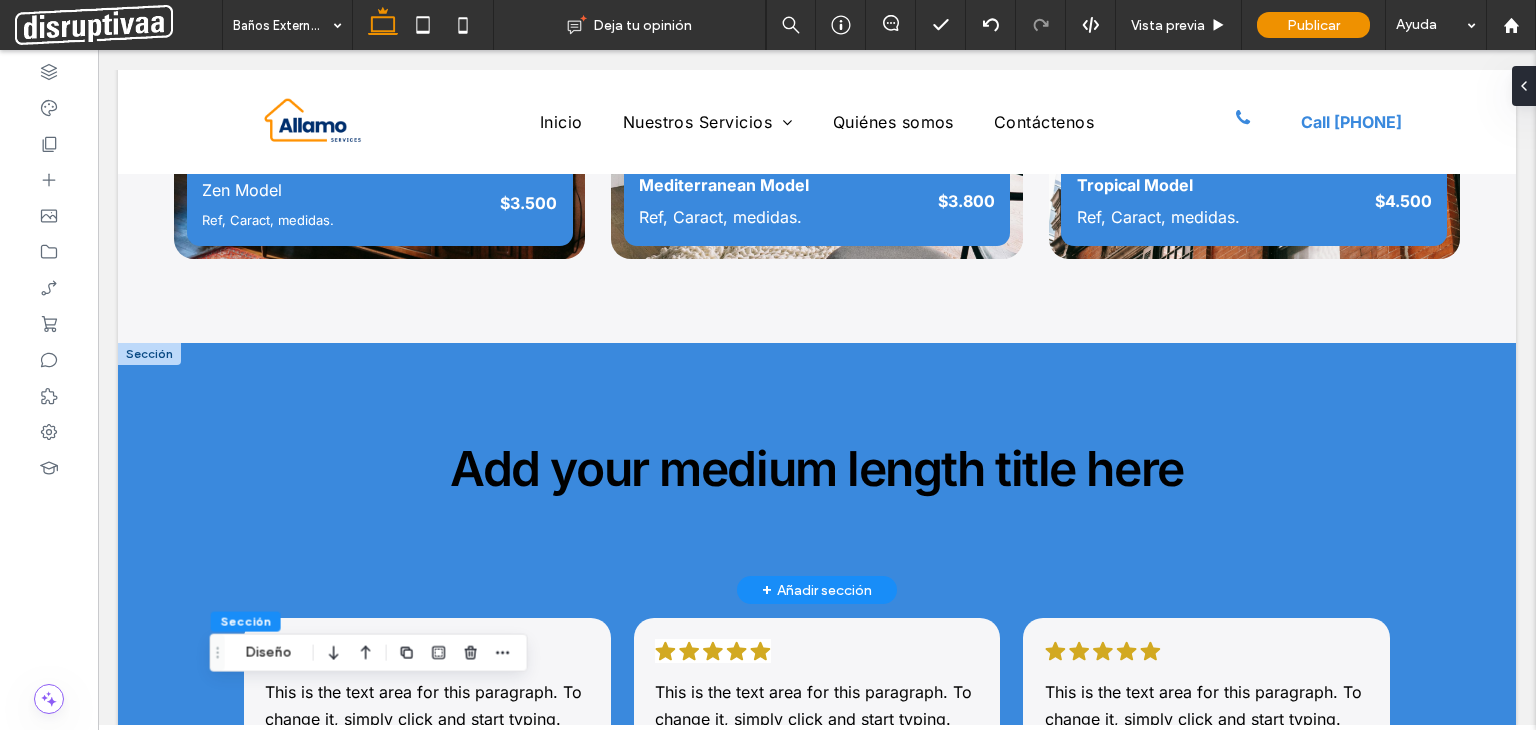 scroll, scrollTop: 2636, scrollLeft: 0, axis: vertical 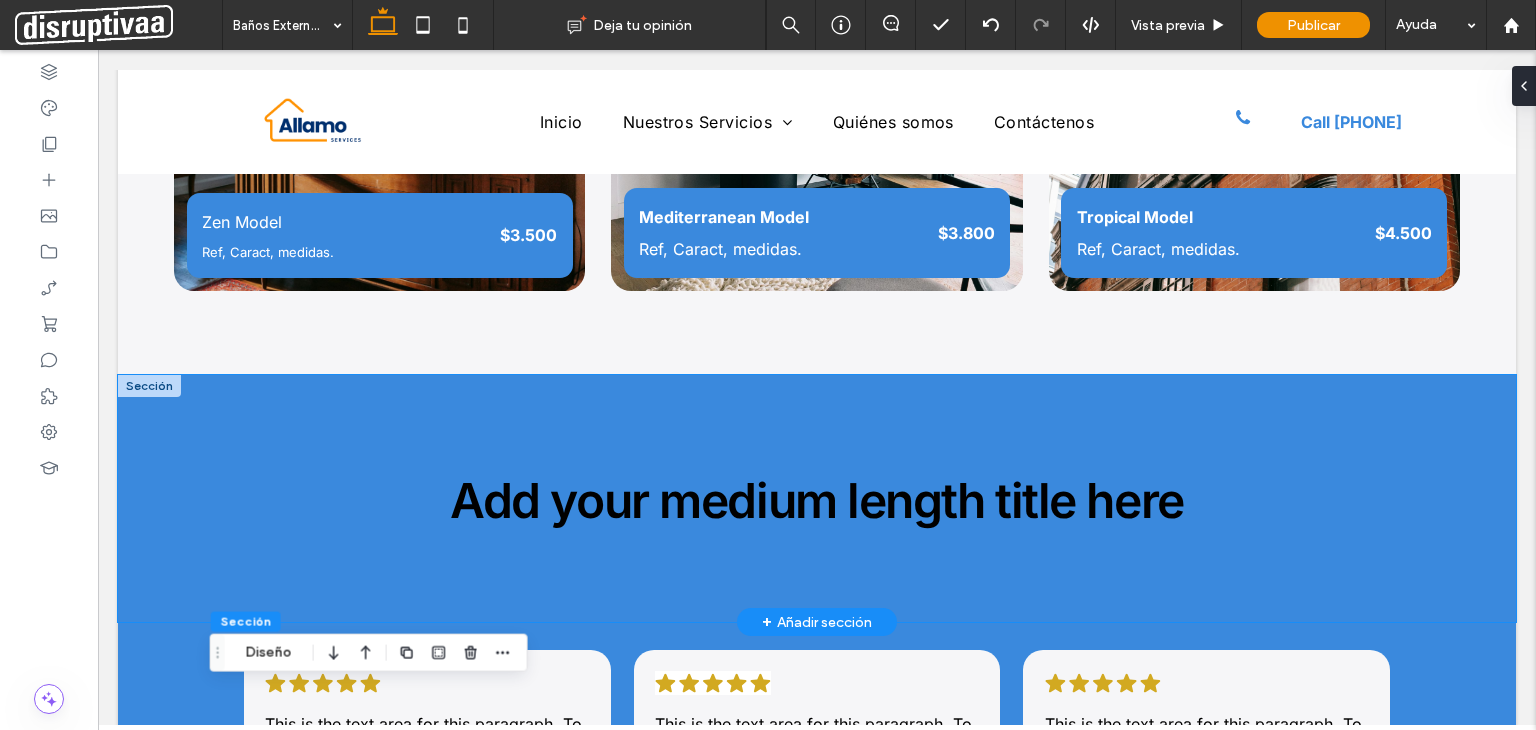 click on "Add your medium length title here" at bounding box center (817, 498) 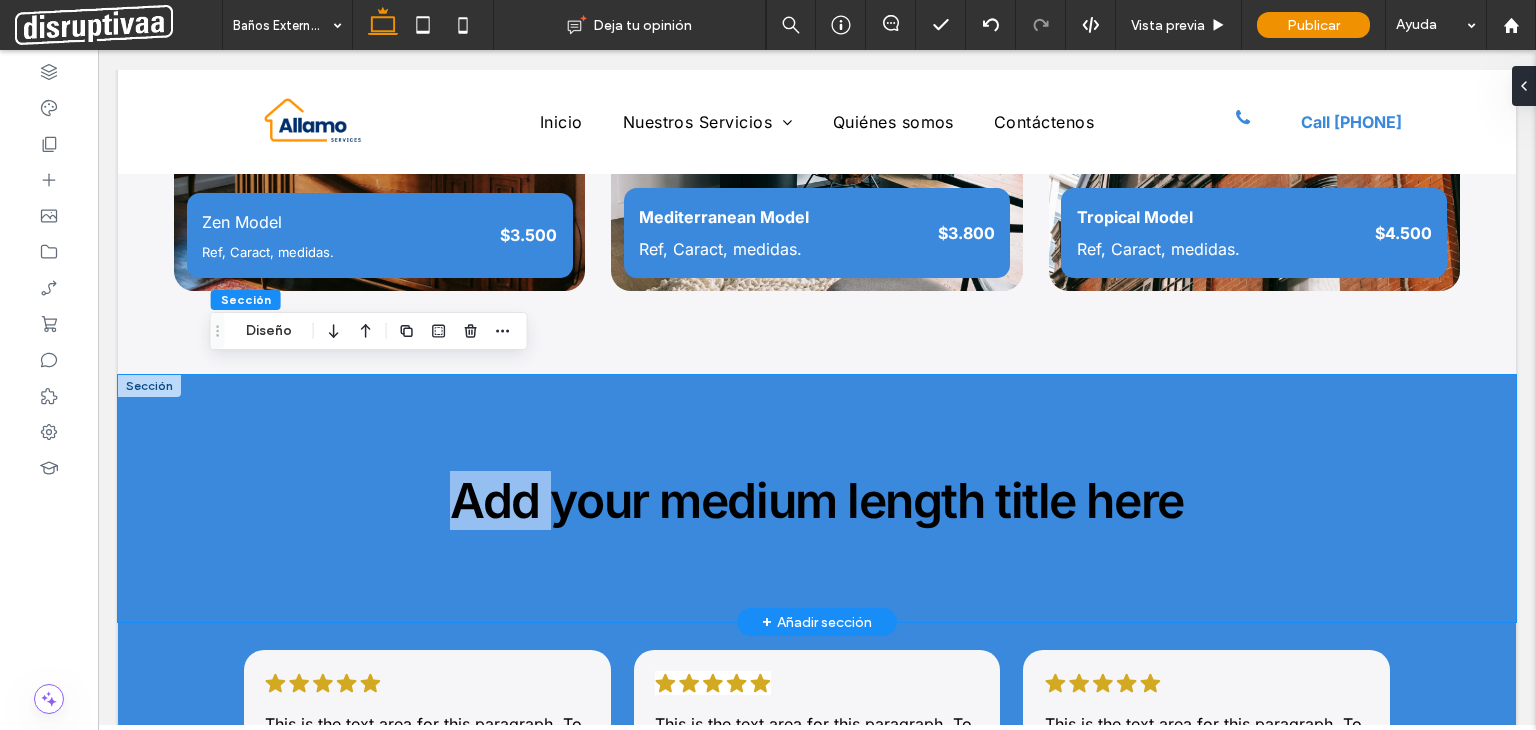 click on "Add your medium length title here" at bounding box center (817, 498) 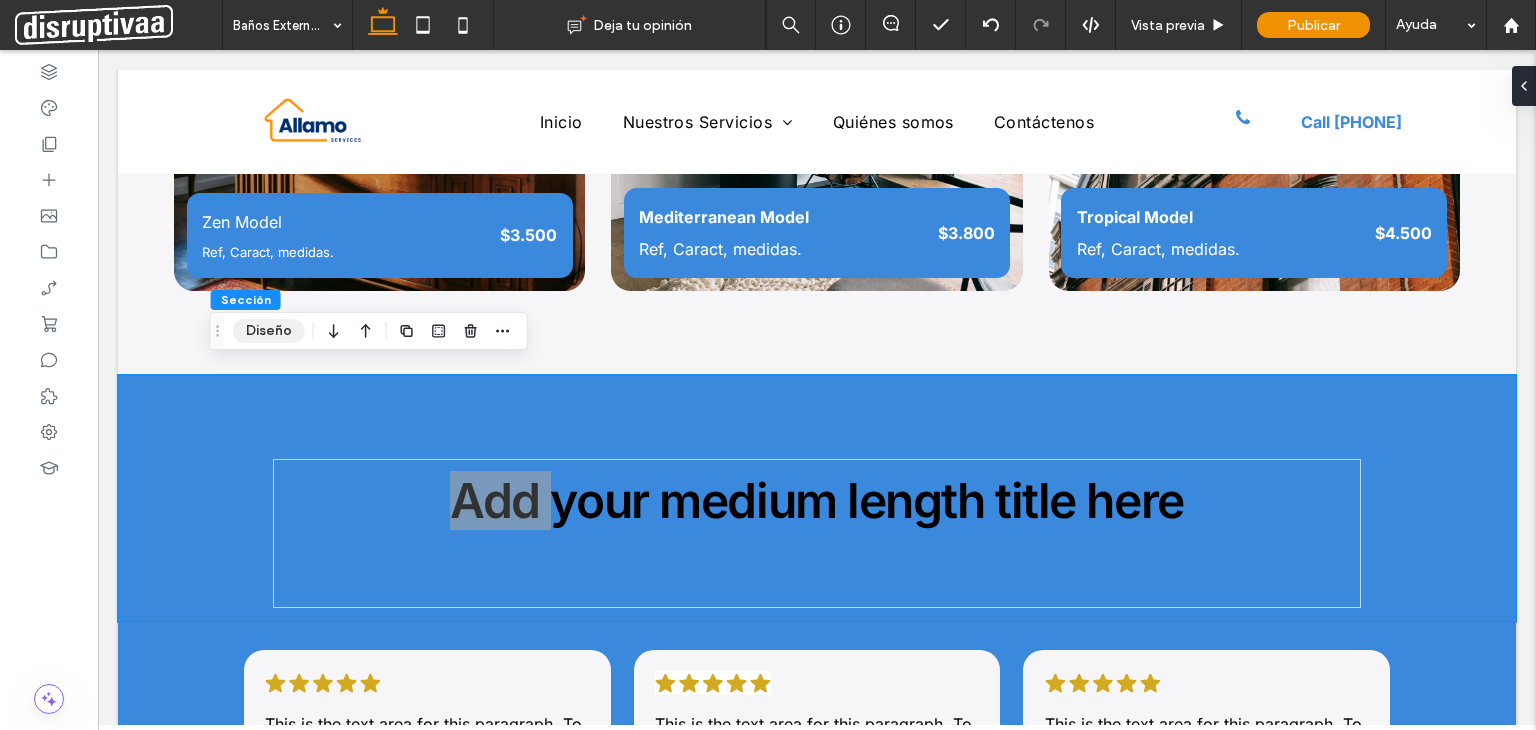click on "Diseño" at bounding box center (269, 331) 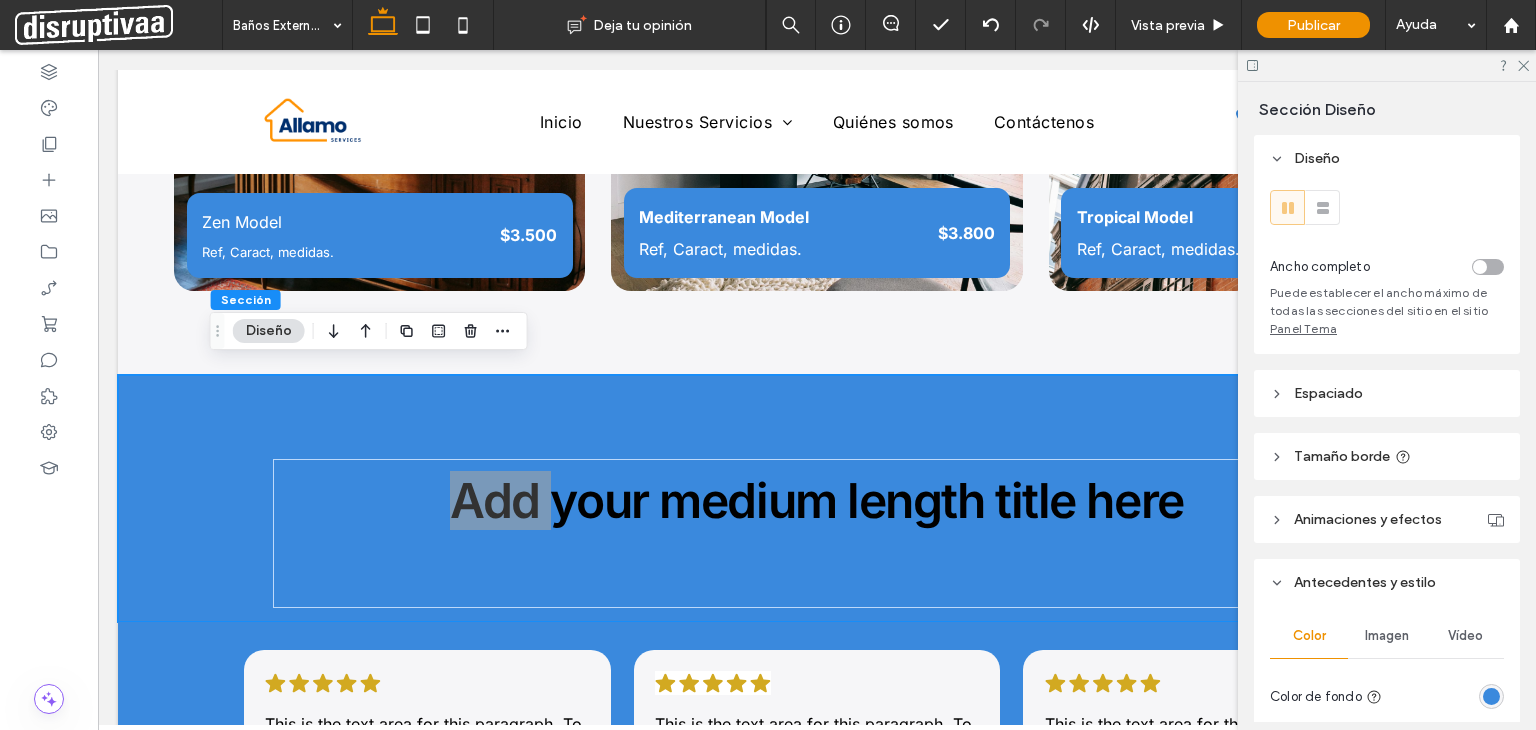 click at bounding box center [1491, 696] 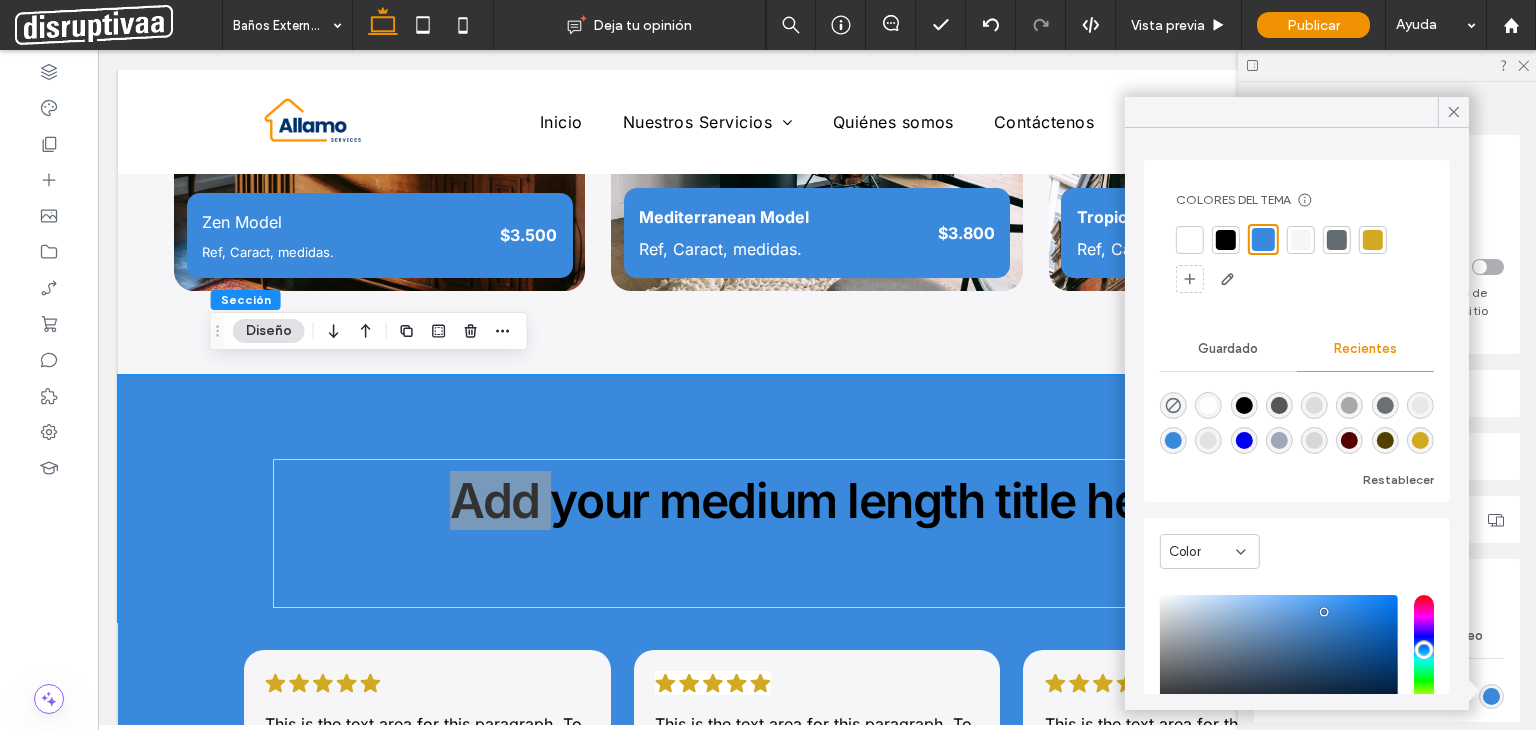 click at bounding box center [1314, 405] 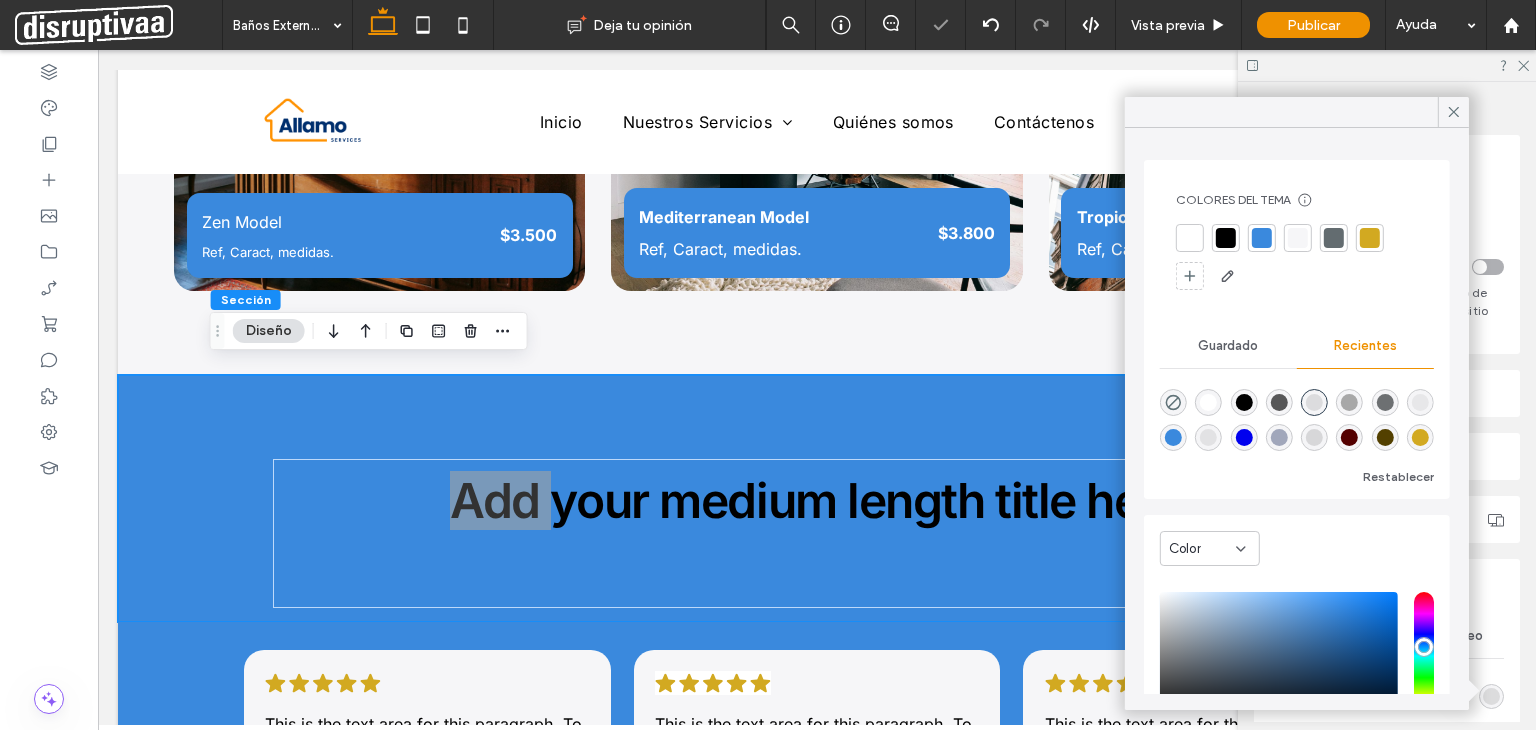 type on "*******" 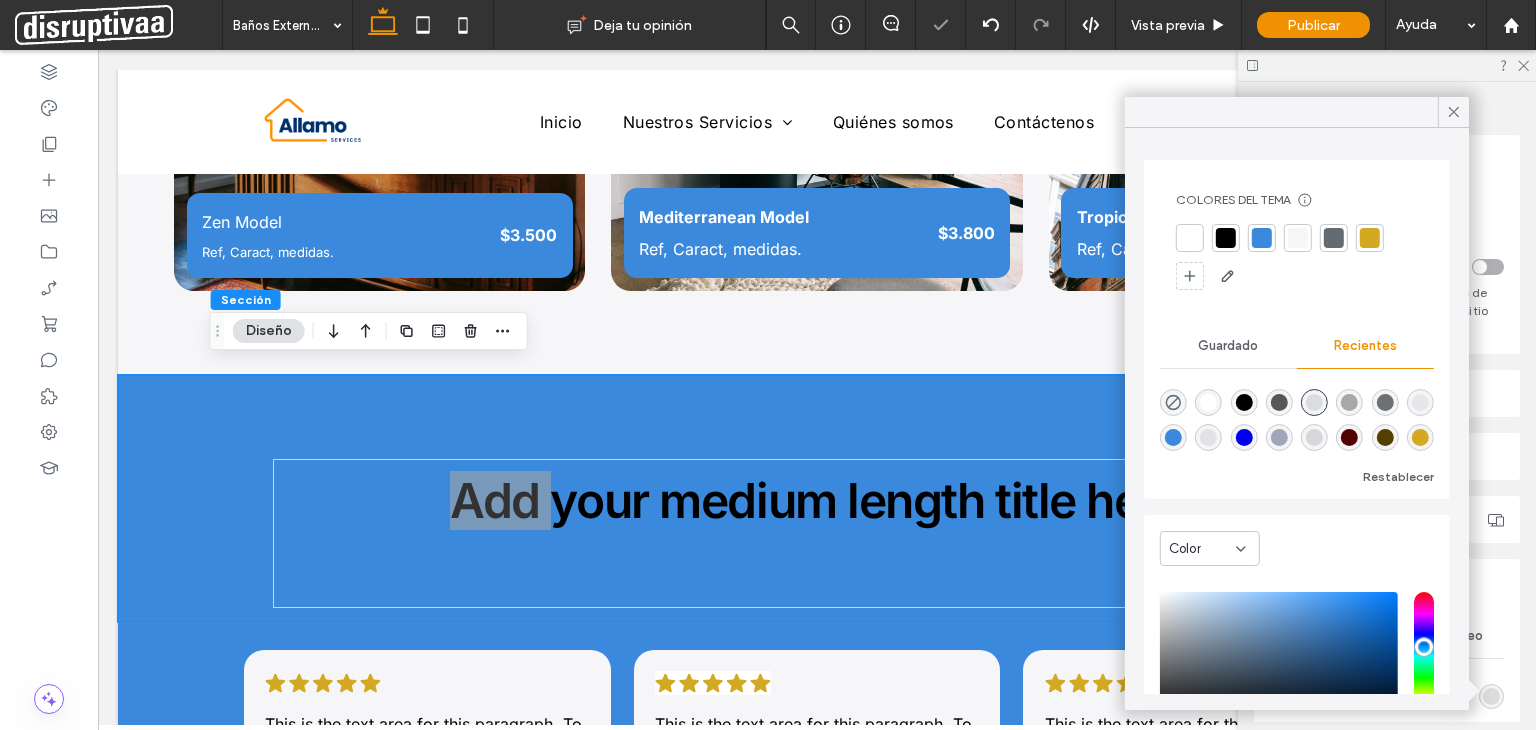 type on "**" 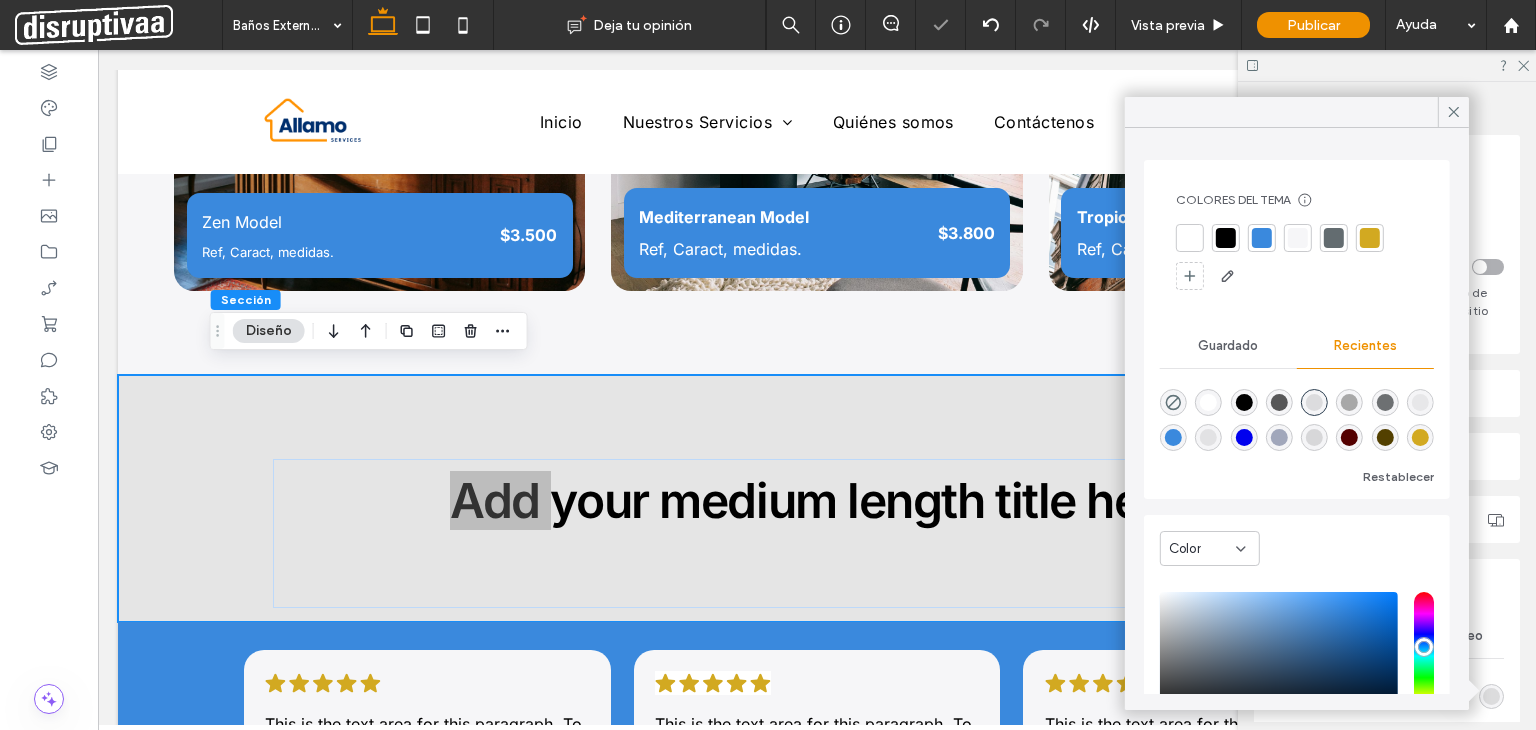 click at bounding box center (1208, 402) 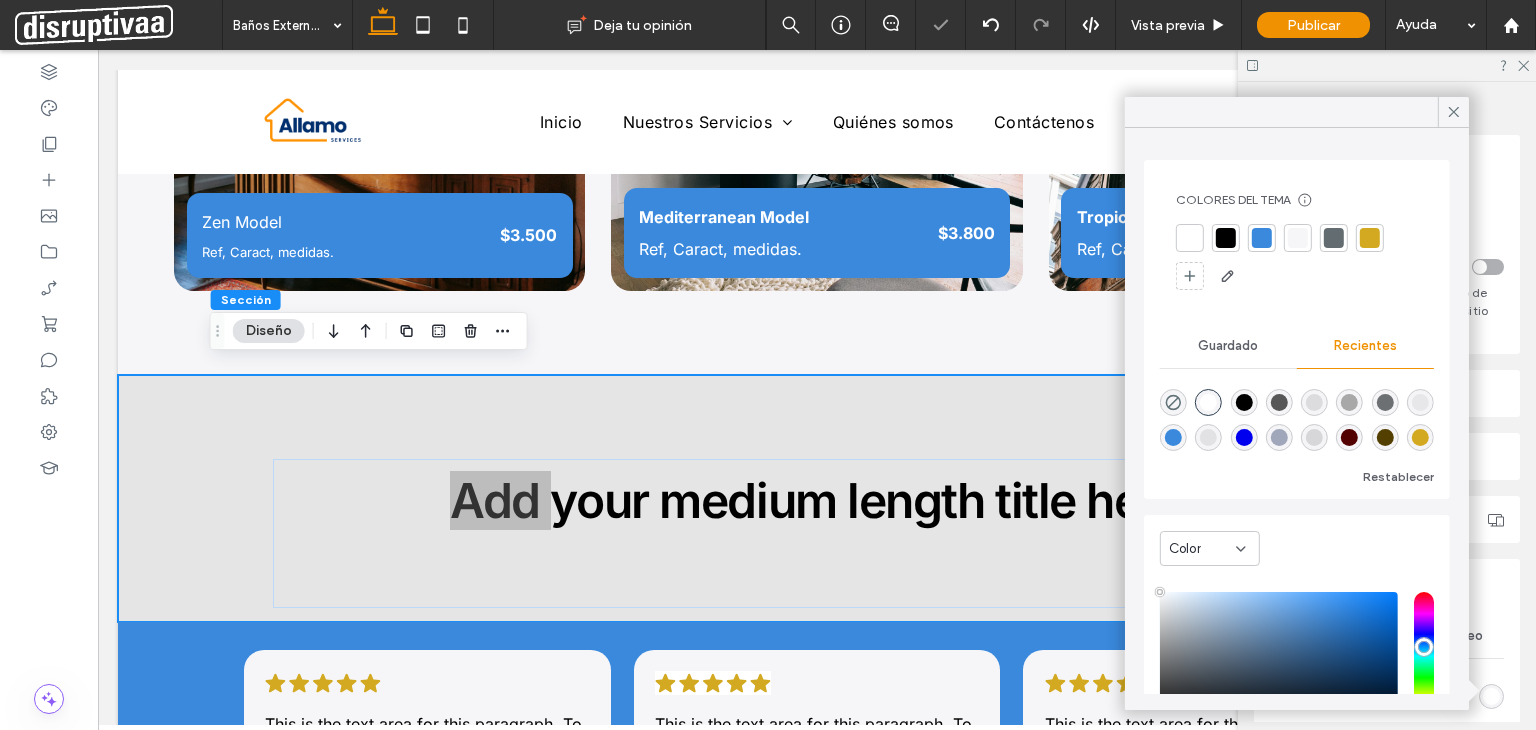 type on "*******" 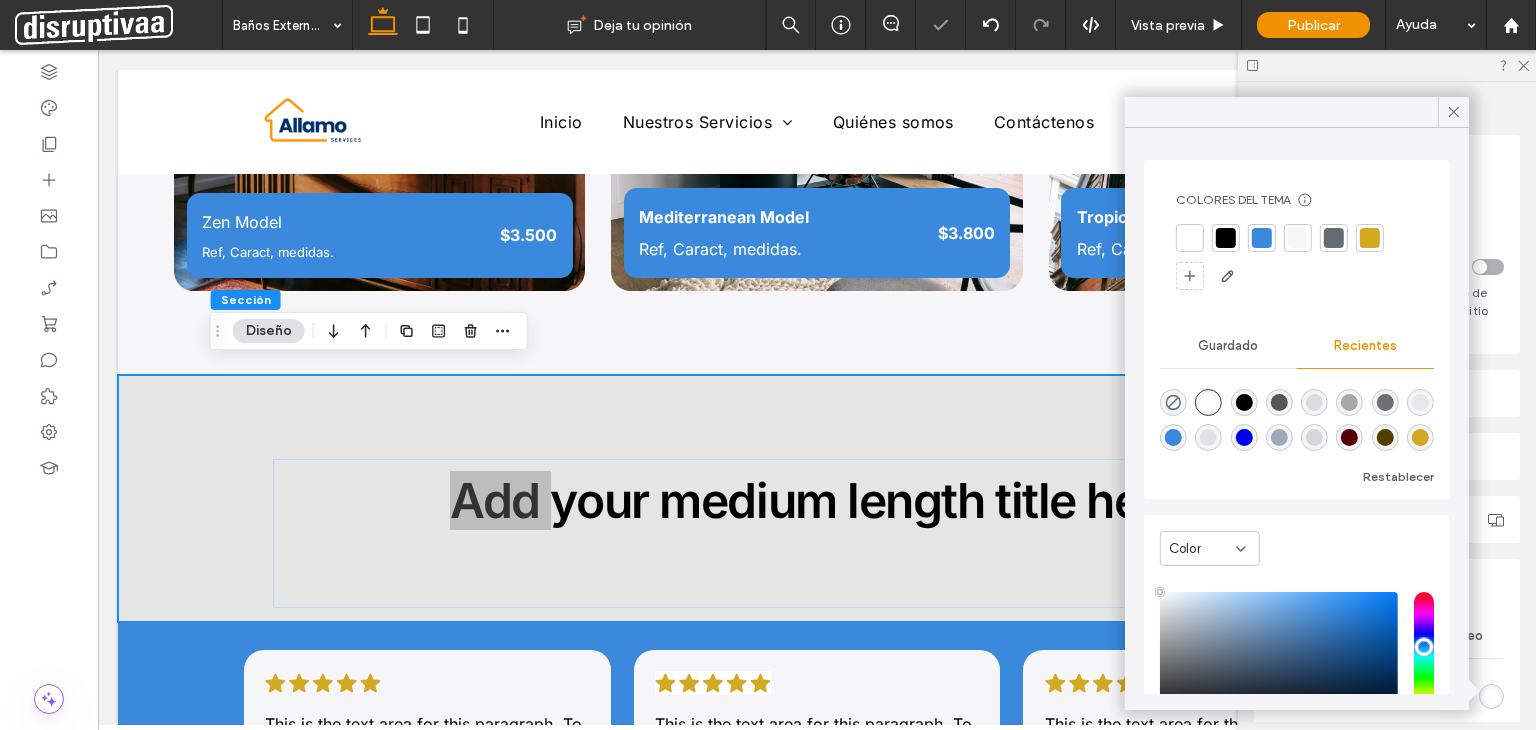type on "***" 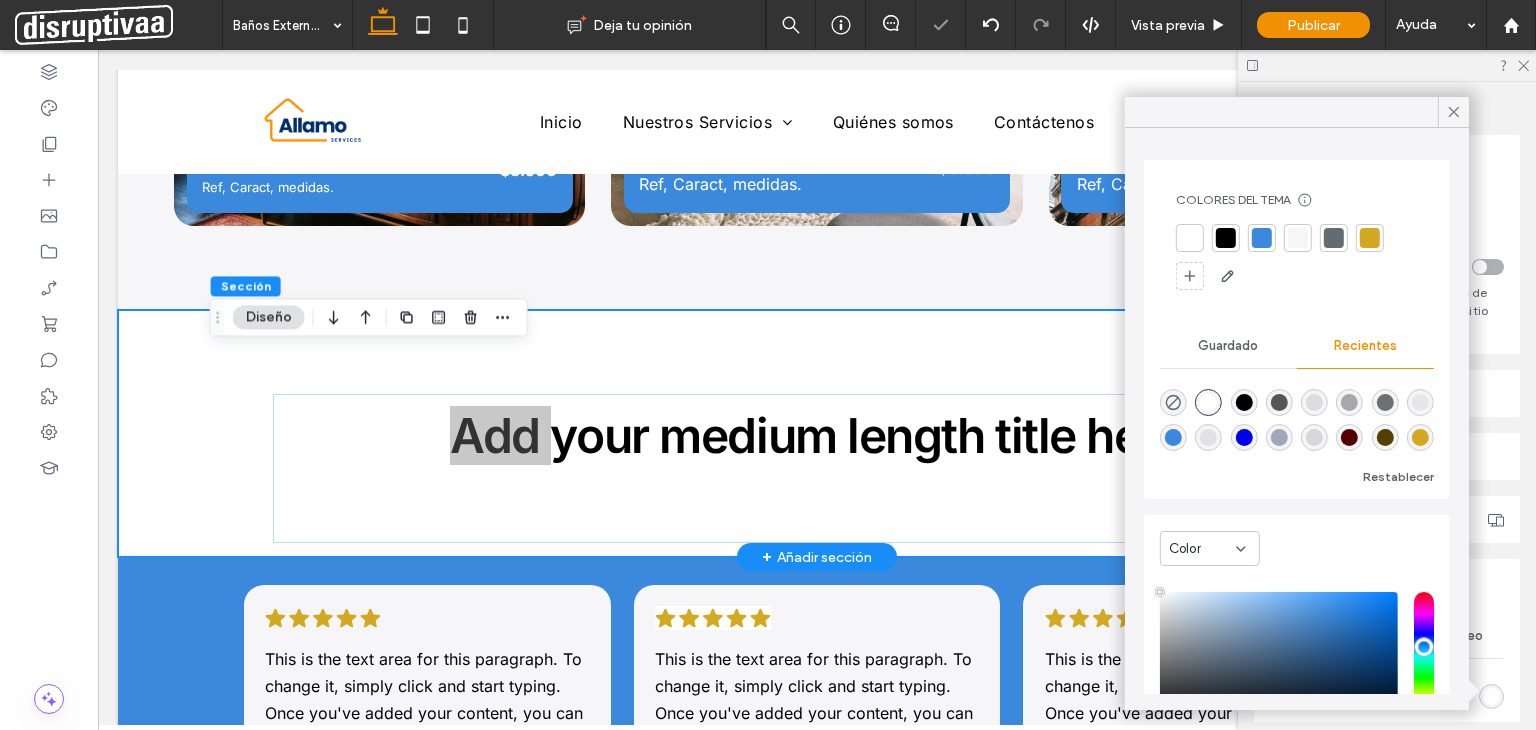 scroll, scrollTop: 2736, scrollLeft: 0, axis: vertical 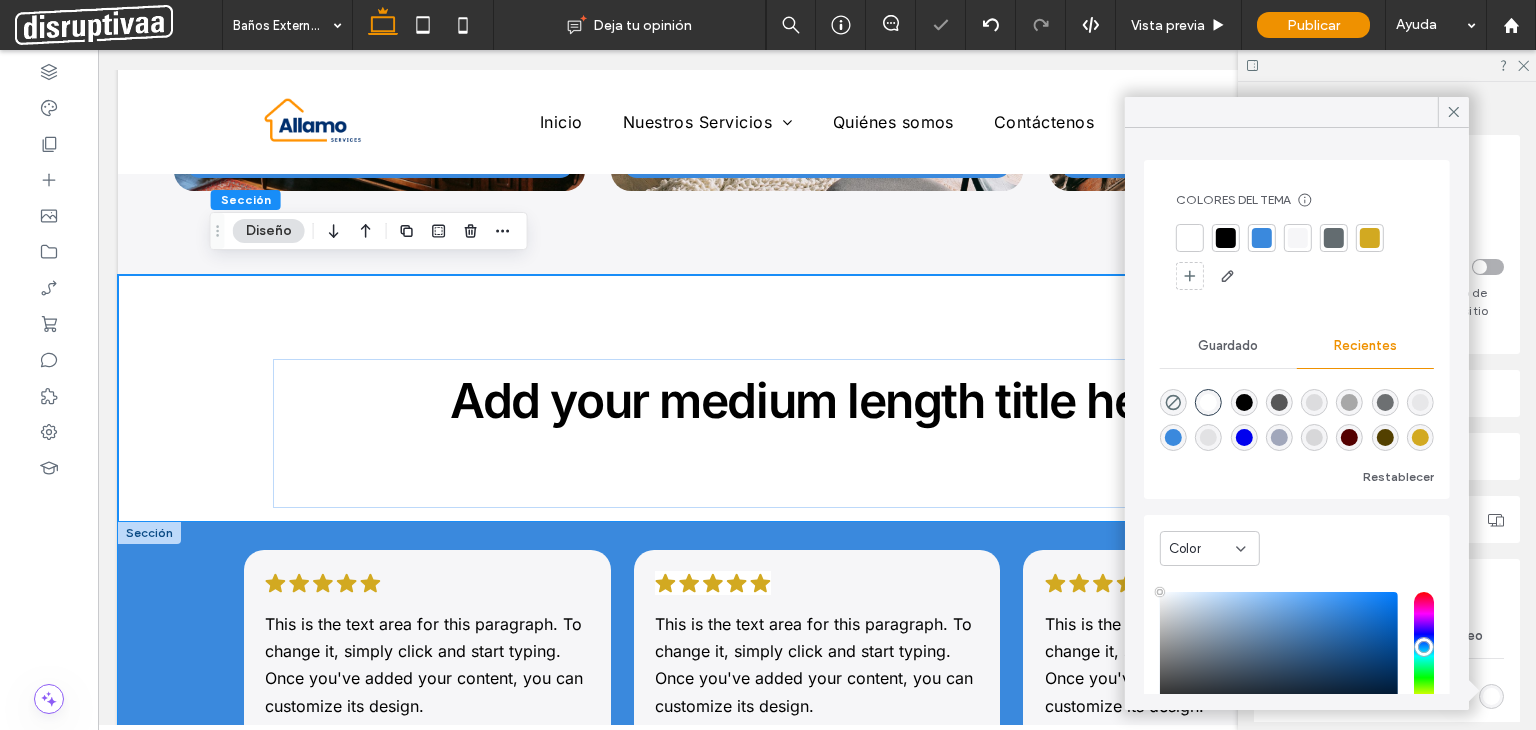 click on ".cls-1-1788903176-1788903176 {
fill: #00000;
stroke-width: 0px;
}
This is the text area for this paragraph. To change it, simply click and start typing. Once you've added your content, you can customize its design.
[NAME] [NAME]
a year ago
.cls-1-1788903176-1788903176 {
fill: #00000;
stroke-width: 0px;
}
This is the text area for this paragraph. To change it, simply click and start typing. Once you've added your content, you can customize its design.
[NAME] [NAME]
a year ago
.cls-1-1788903176-1788903176 {
fill: #00000;
stroke-width: 0px;
}
This is the text area for this paragraph. To change it, simply click and start typing. Once you've added your content, you can customize its design." at bounding box center (817, 674) 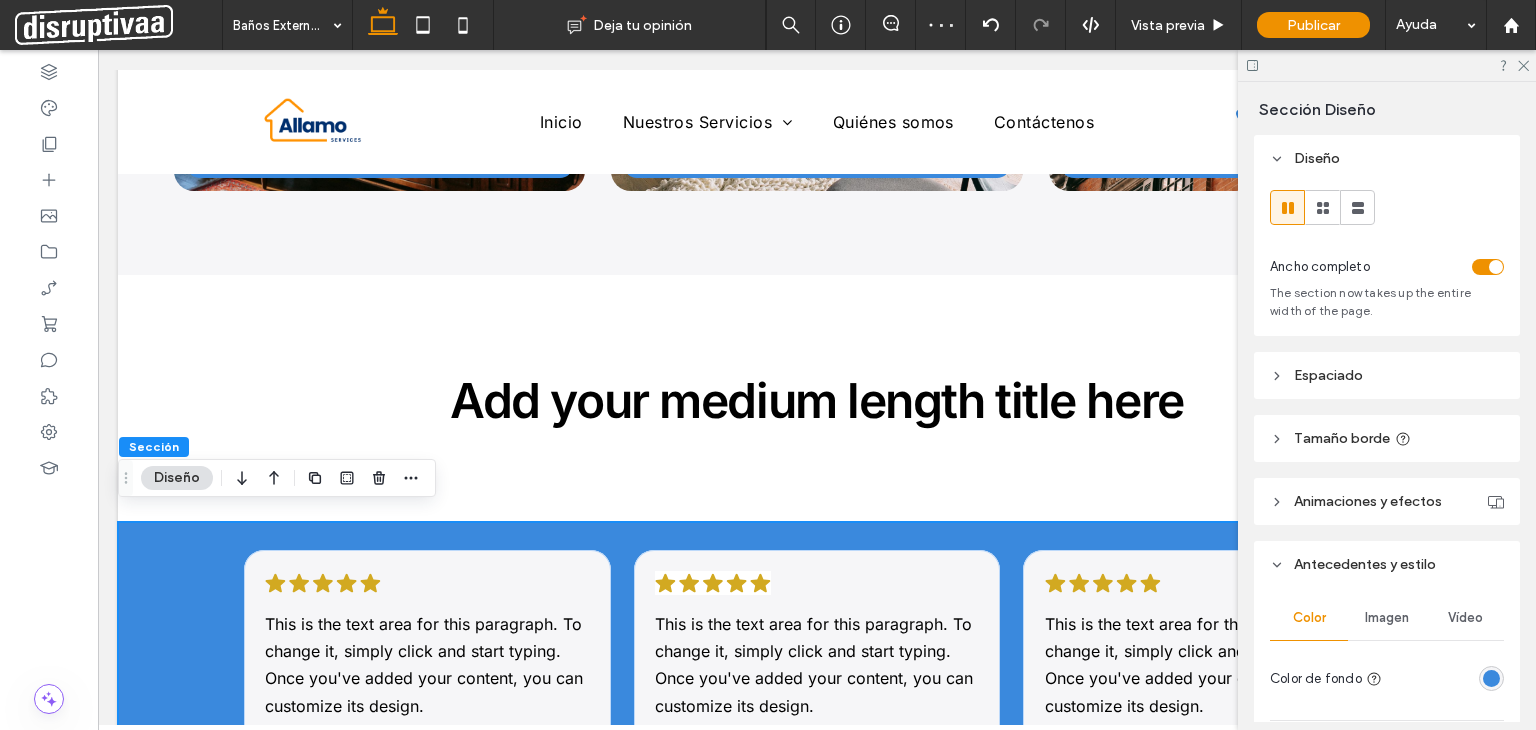 click at bounding box center (1491, 678) 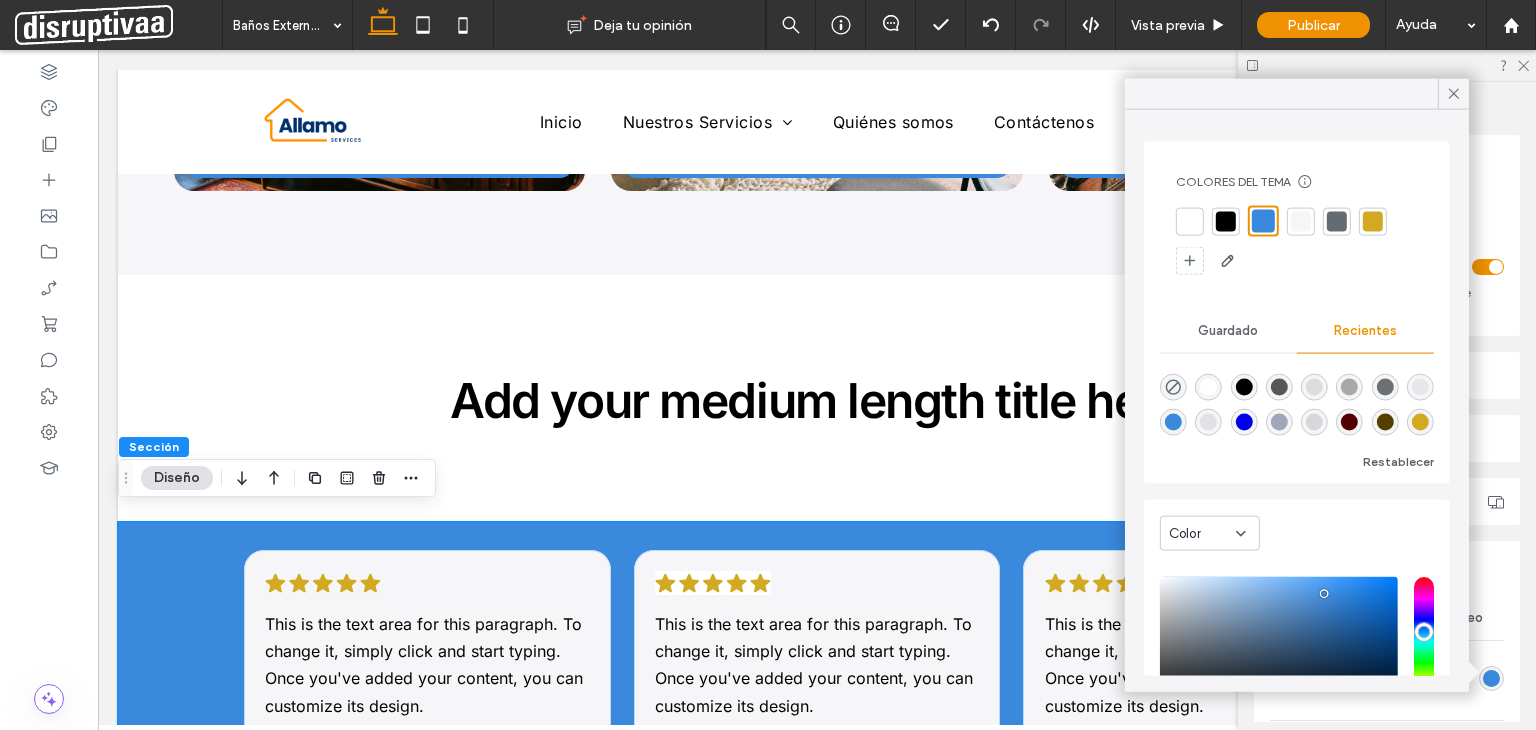 click at bounding box center (1420, 387) 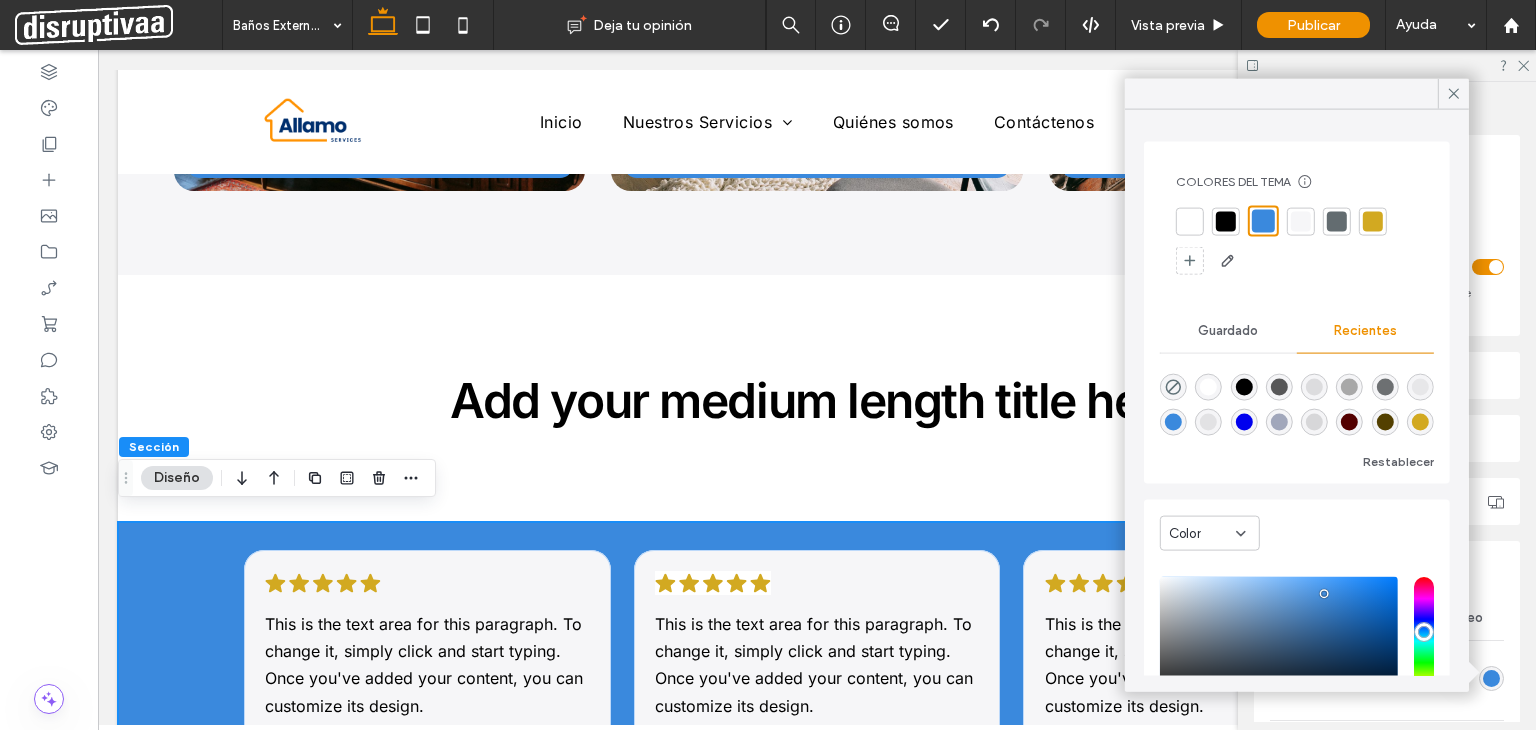 type on "*******" 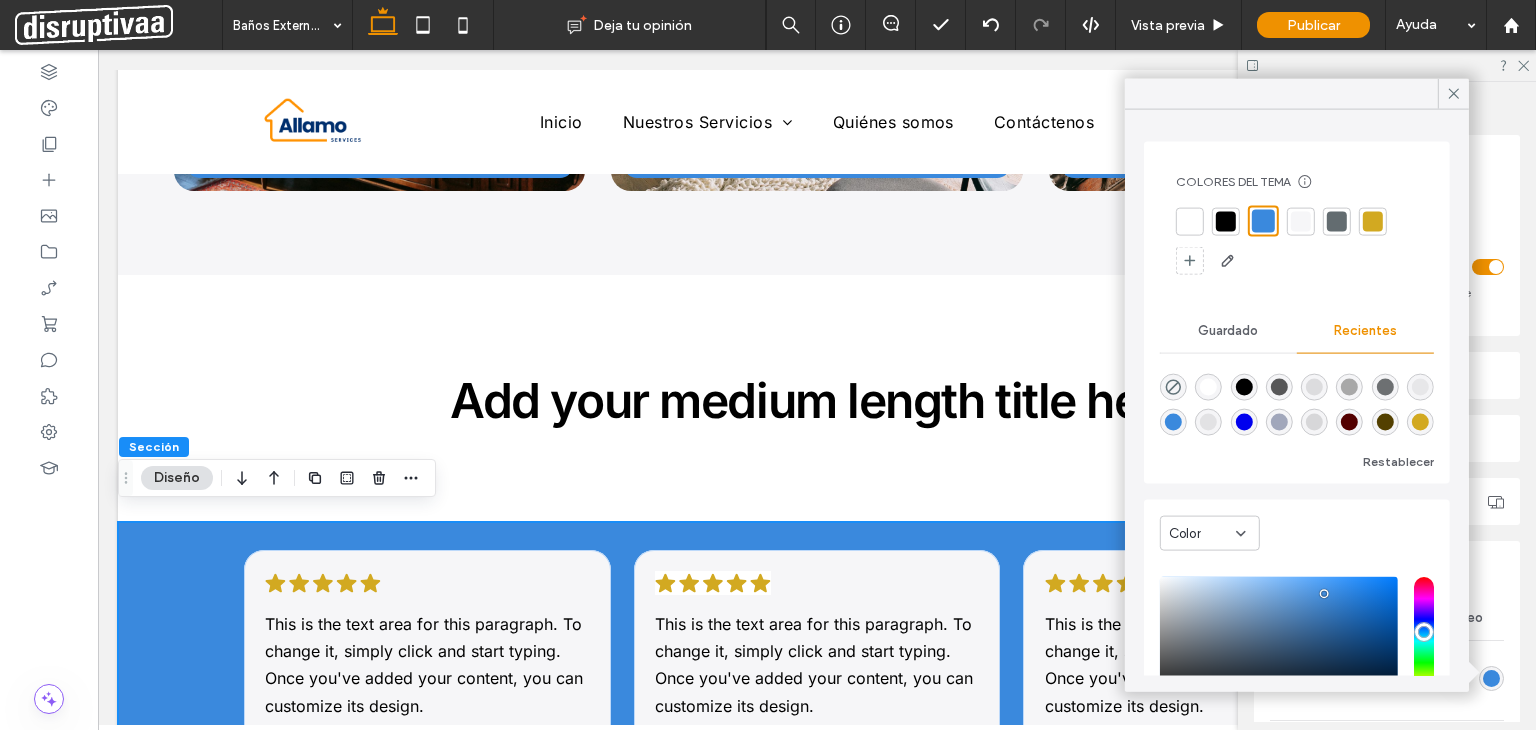 type on "**" 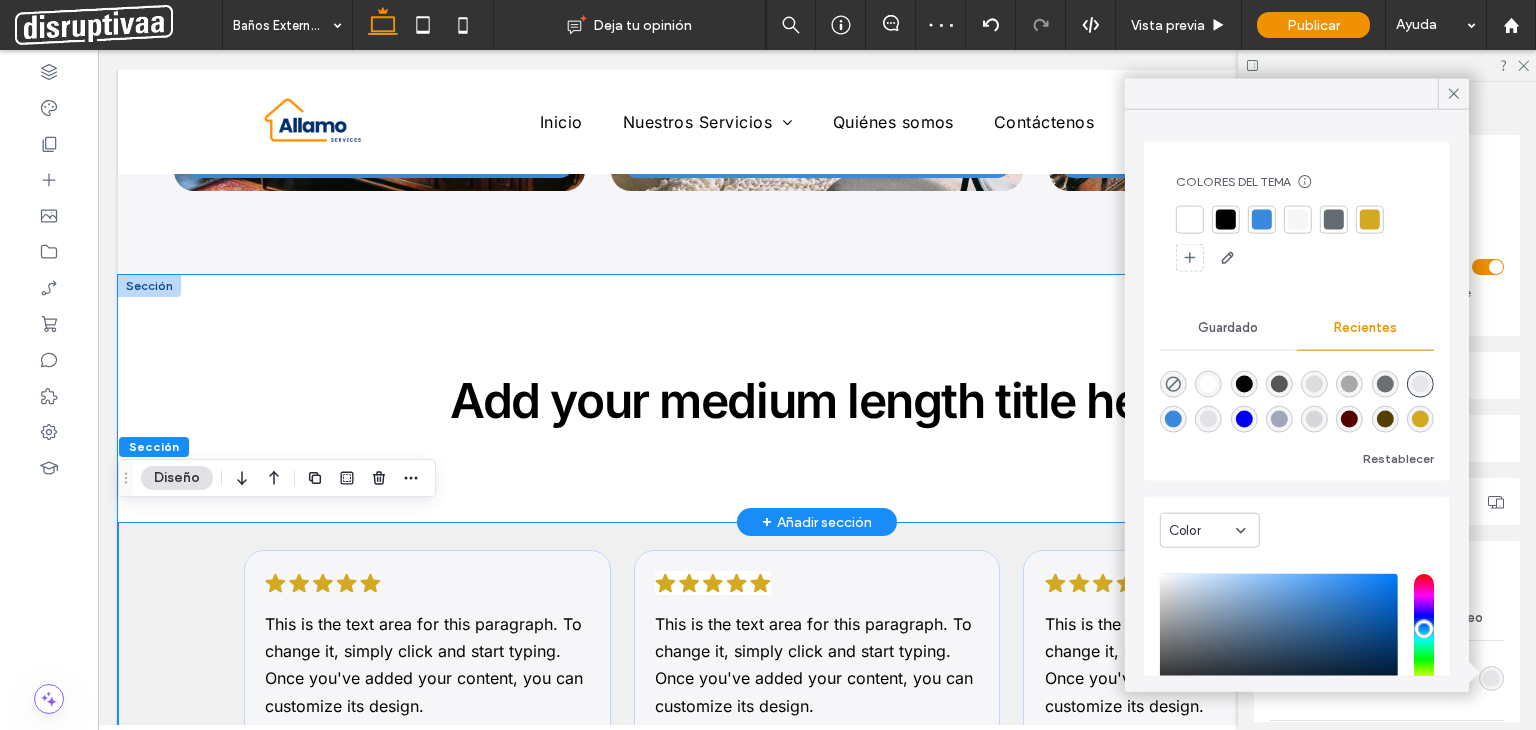 click on "Add your medium length title here" at bounding box center [817, 398] 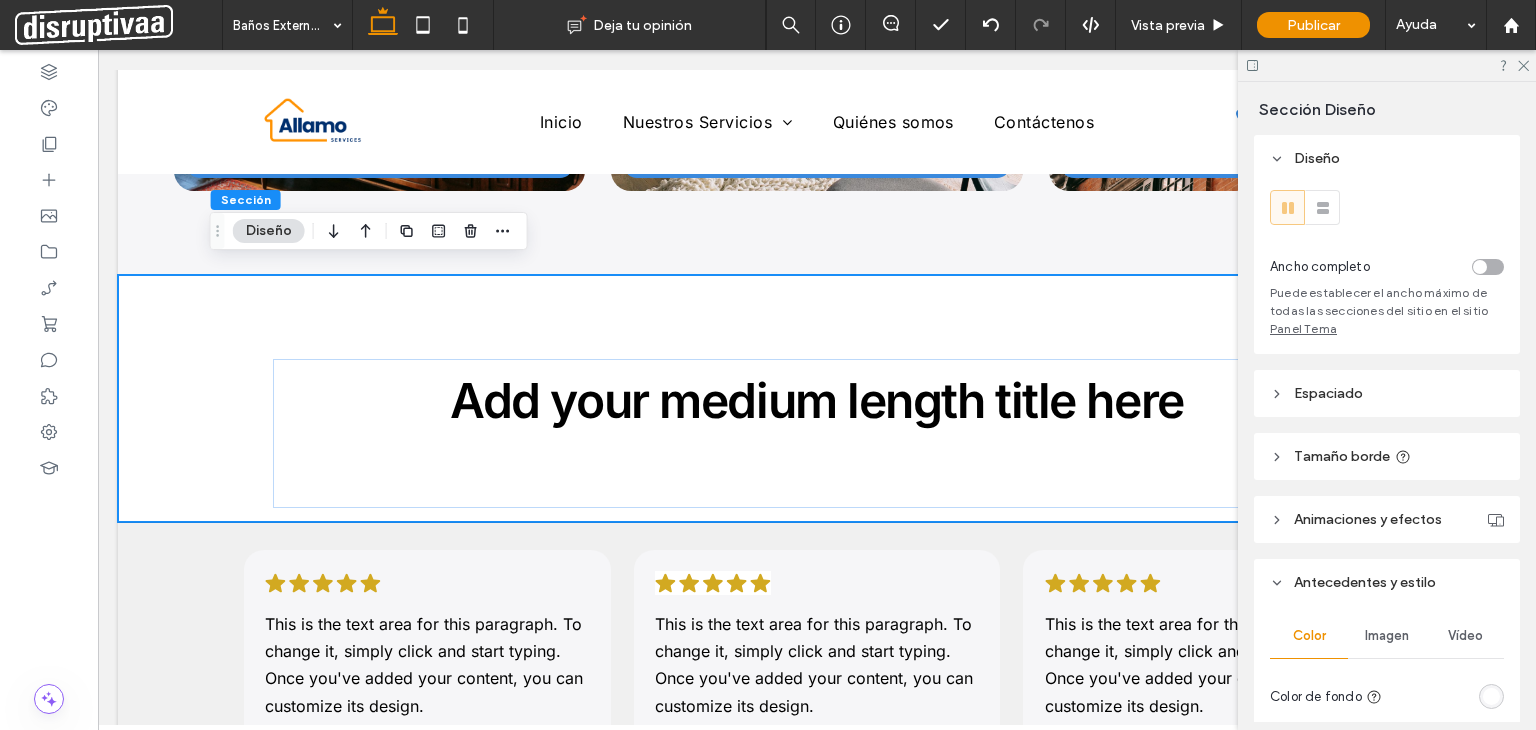 click at bounding box center (1491, 696) 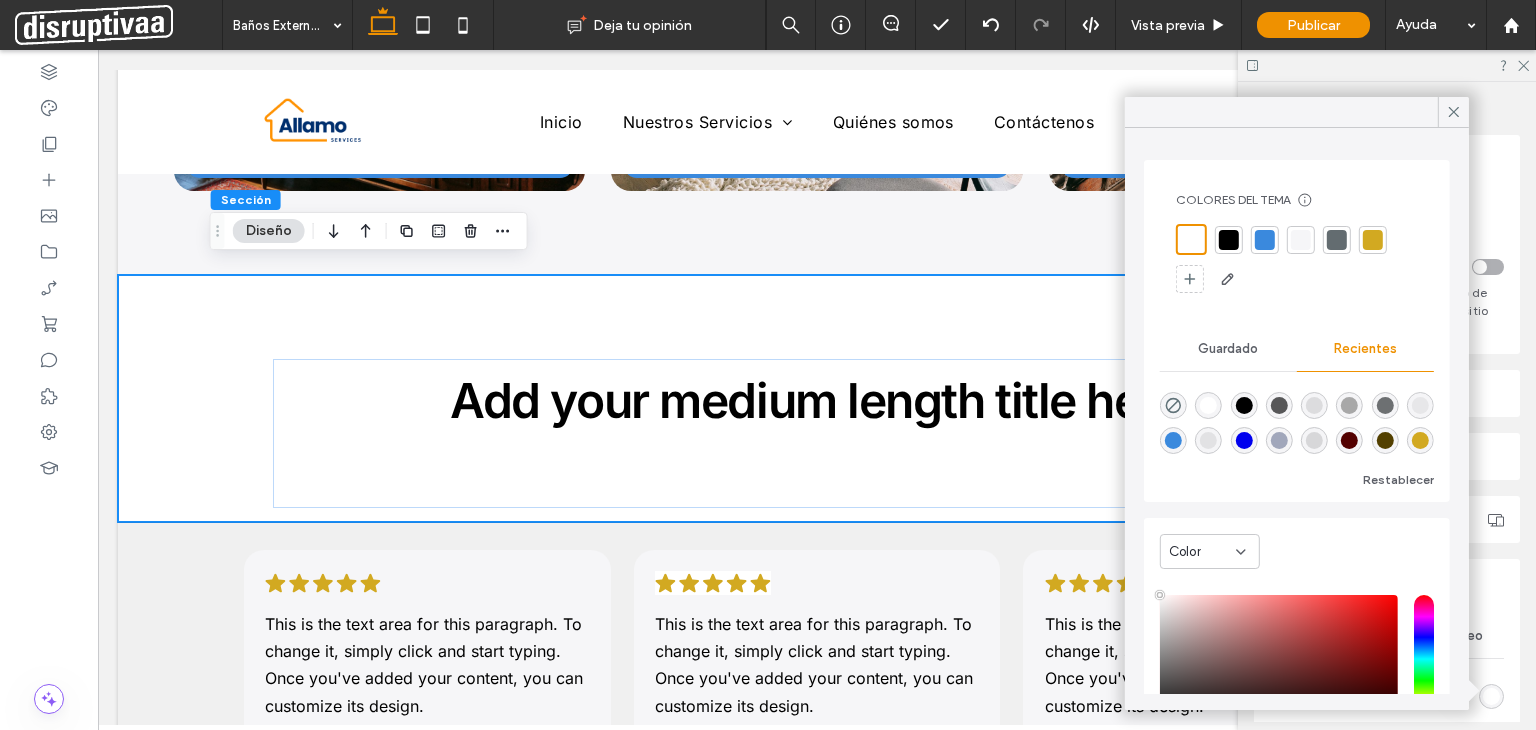click at bounding box center (1420, 405) 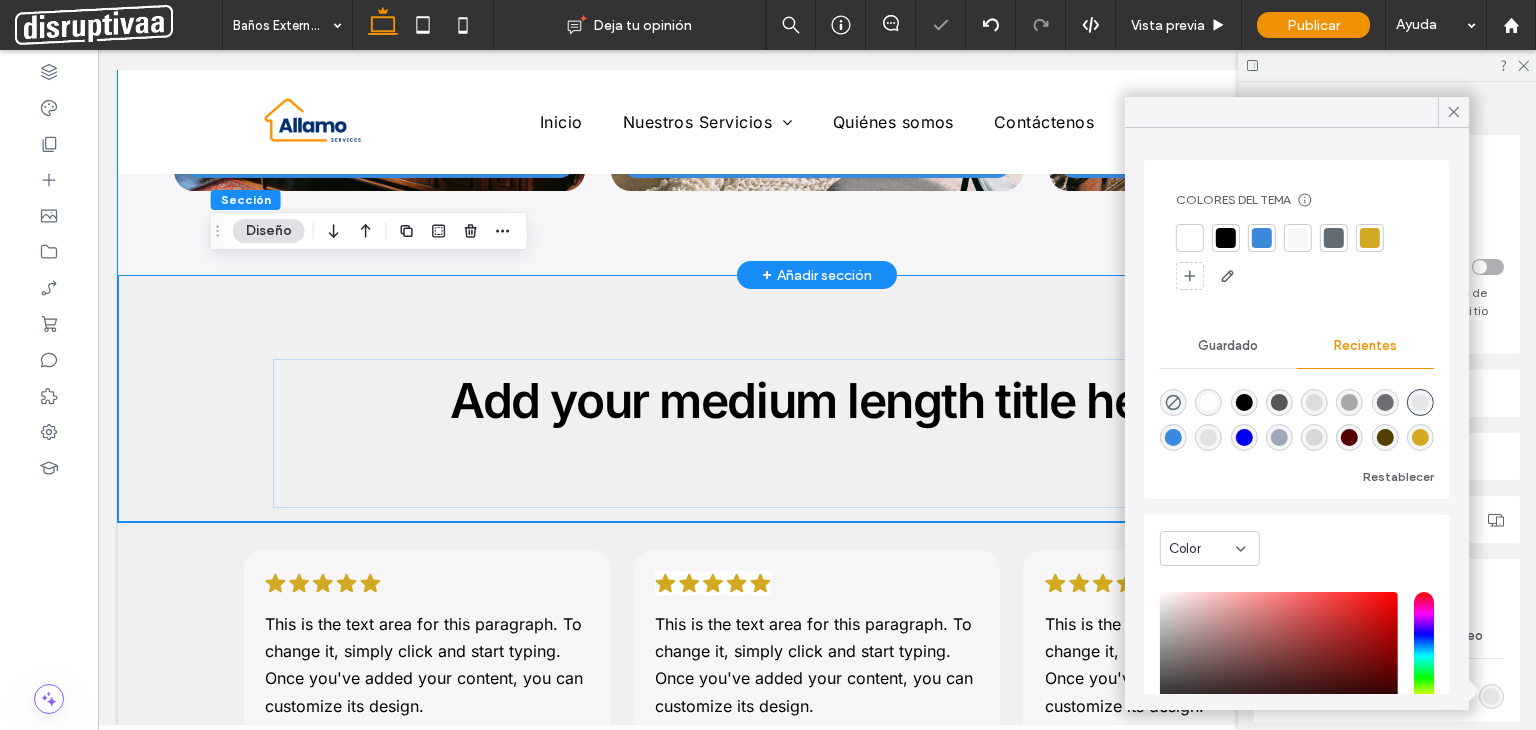 click on "Zen Model
Ref, Caract, medidas.
$3.500
Mediterranean Model
Ref, Caract, medidas.
$3.800
Tropical Model
Ref, Caract, medidas.
$4.500" at bounding box center (817, 16) 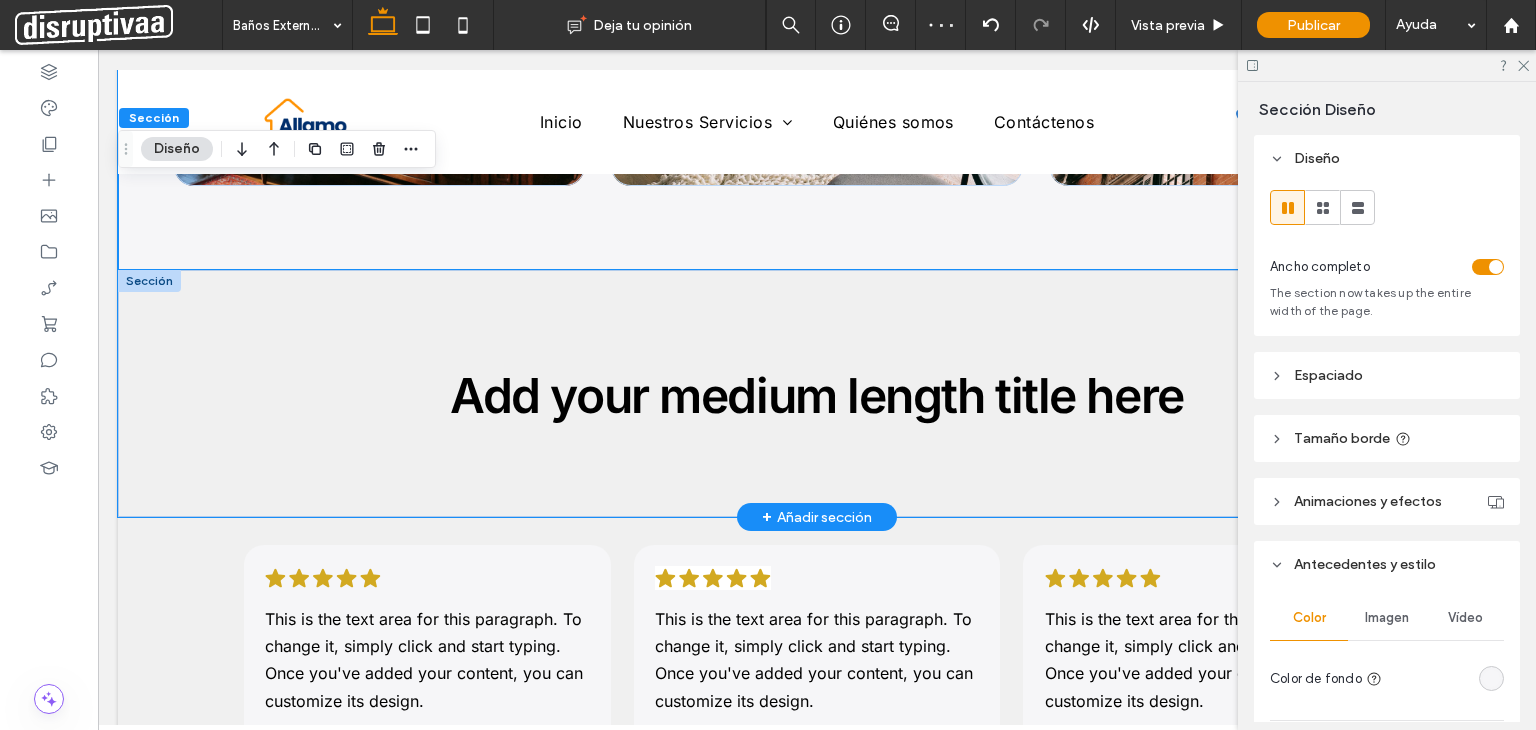 scroll, scrollTop: 2836, scrollLeft: 0, axis: vertical 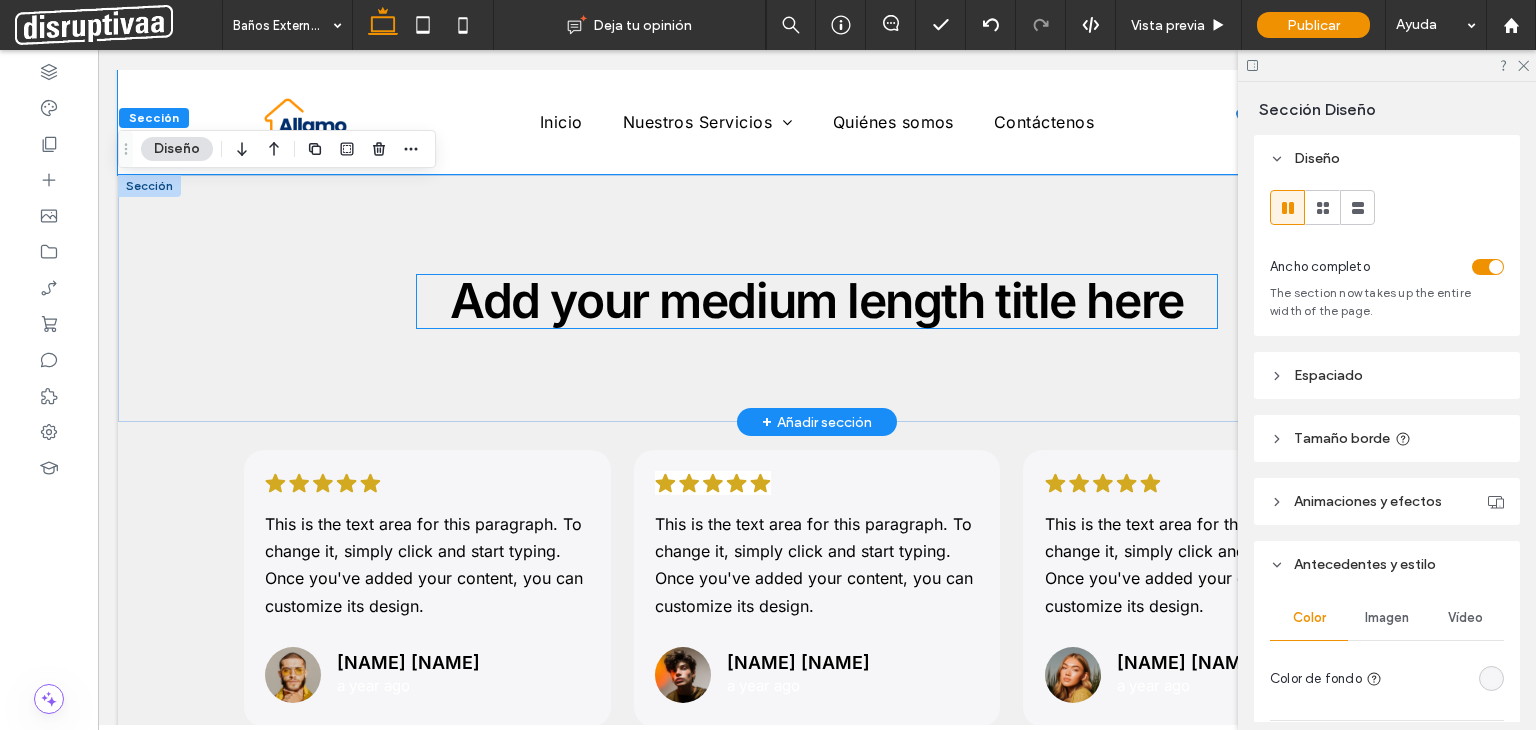 click on "Add your medium length title here" at bounding box center (816, 300) 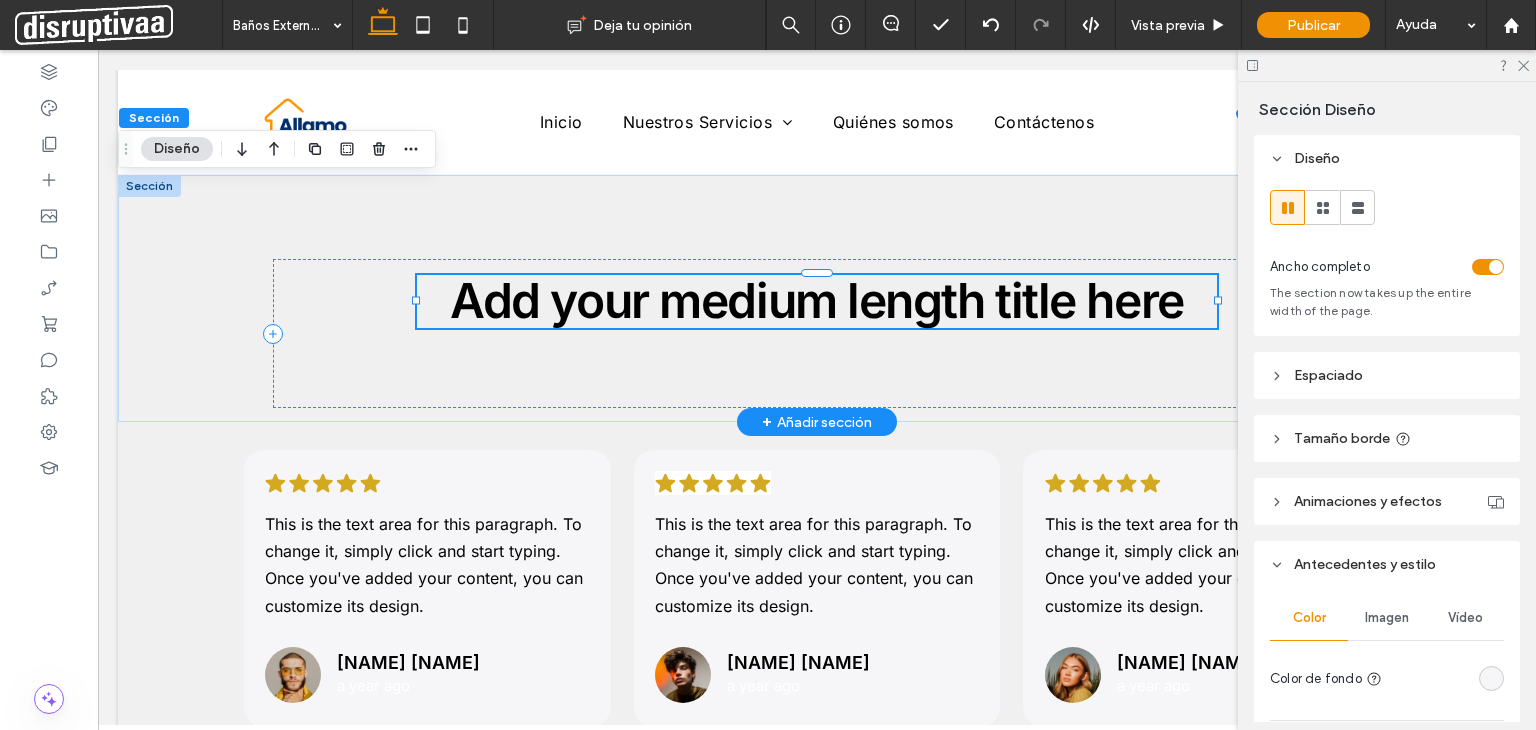 click on "Add your medium length title here" at bounding box center (817, 301) 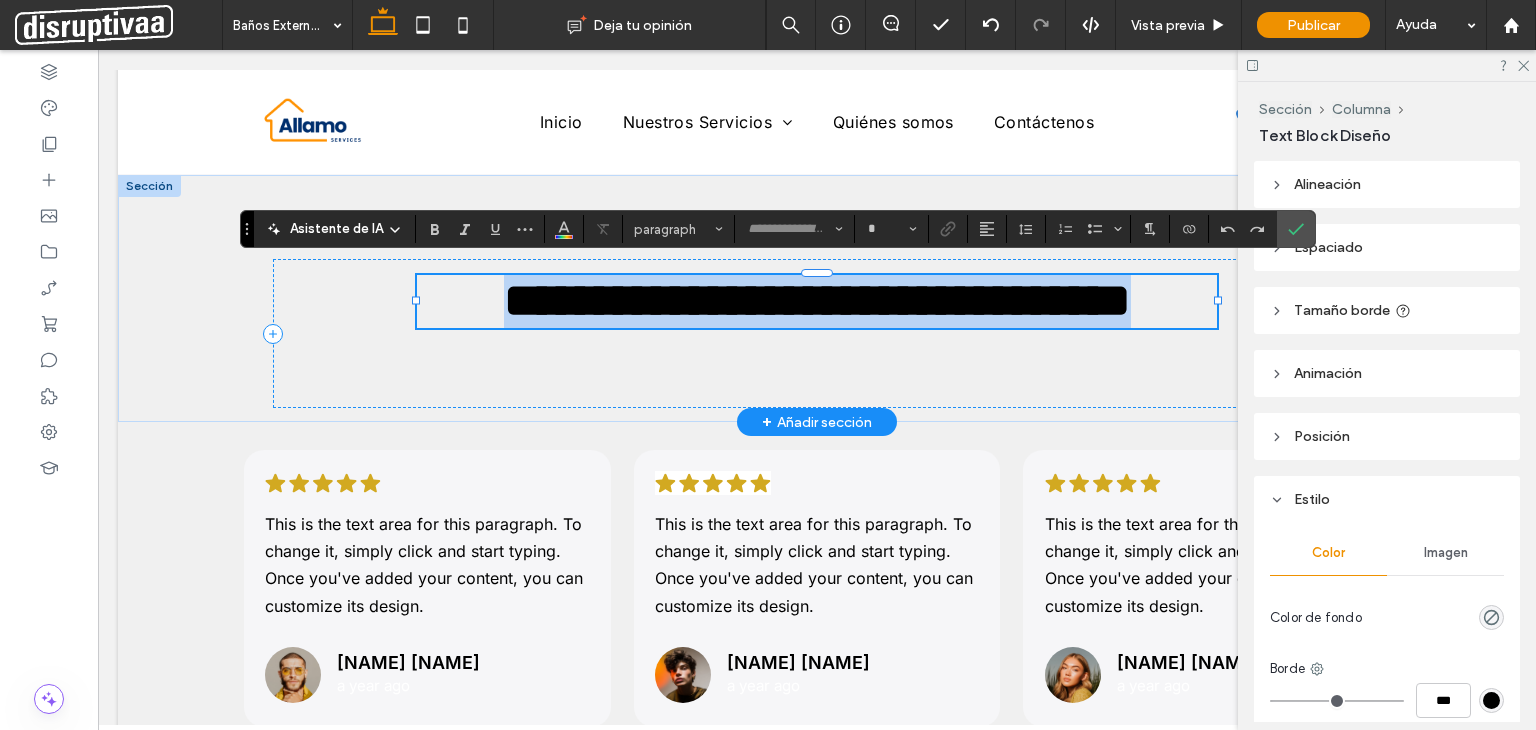type on "*****" 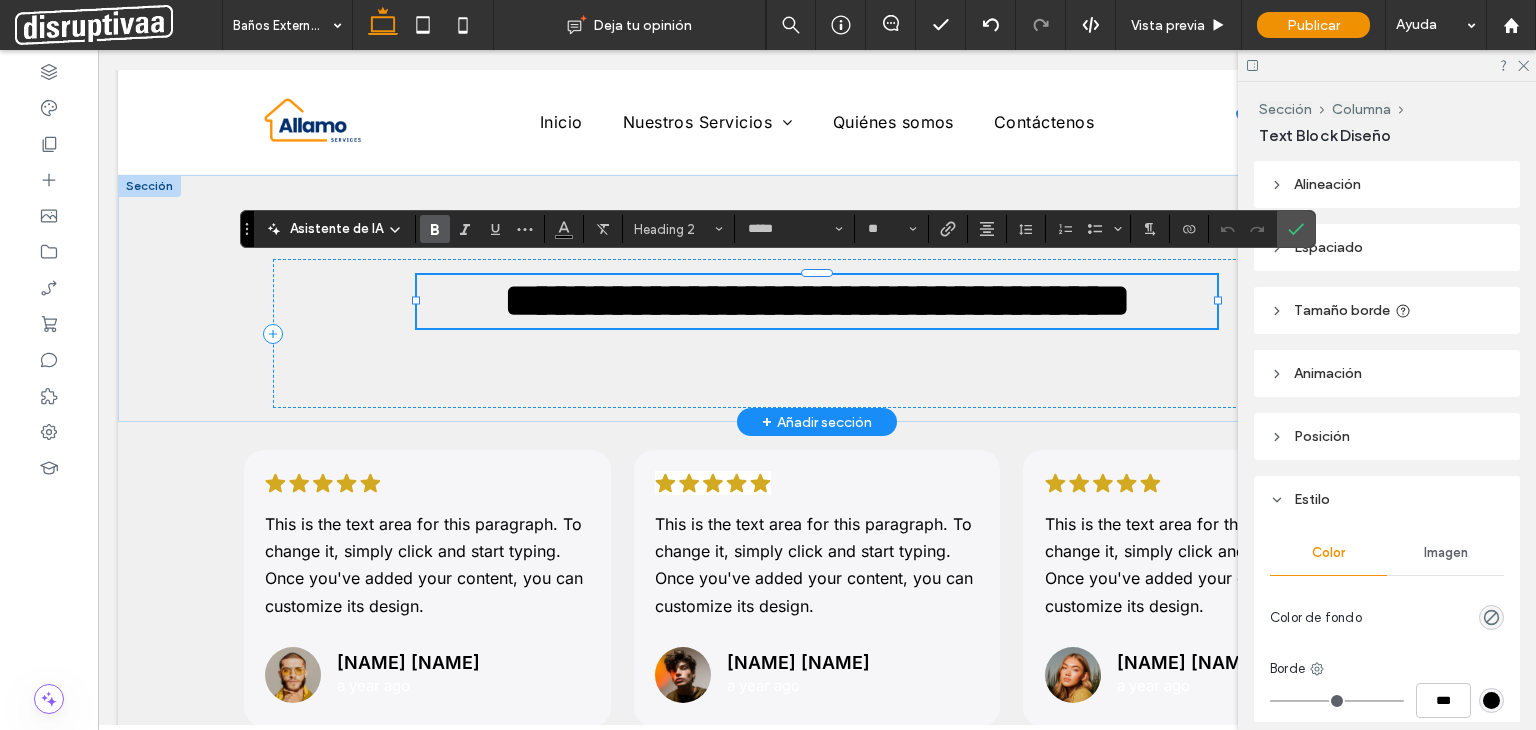 type on "**" 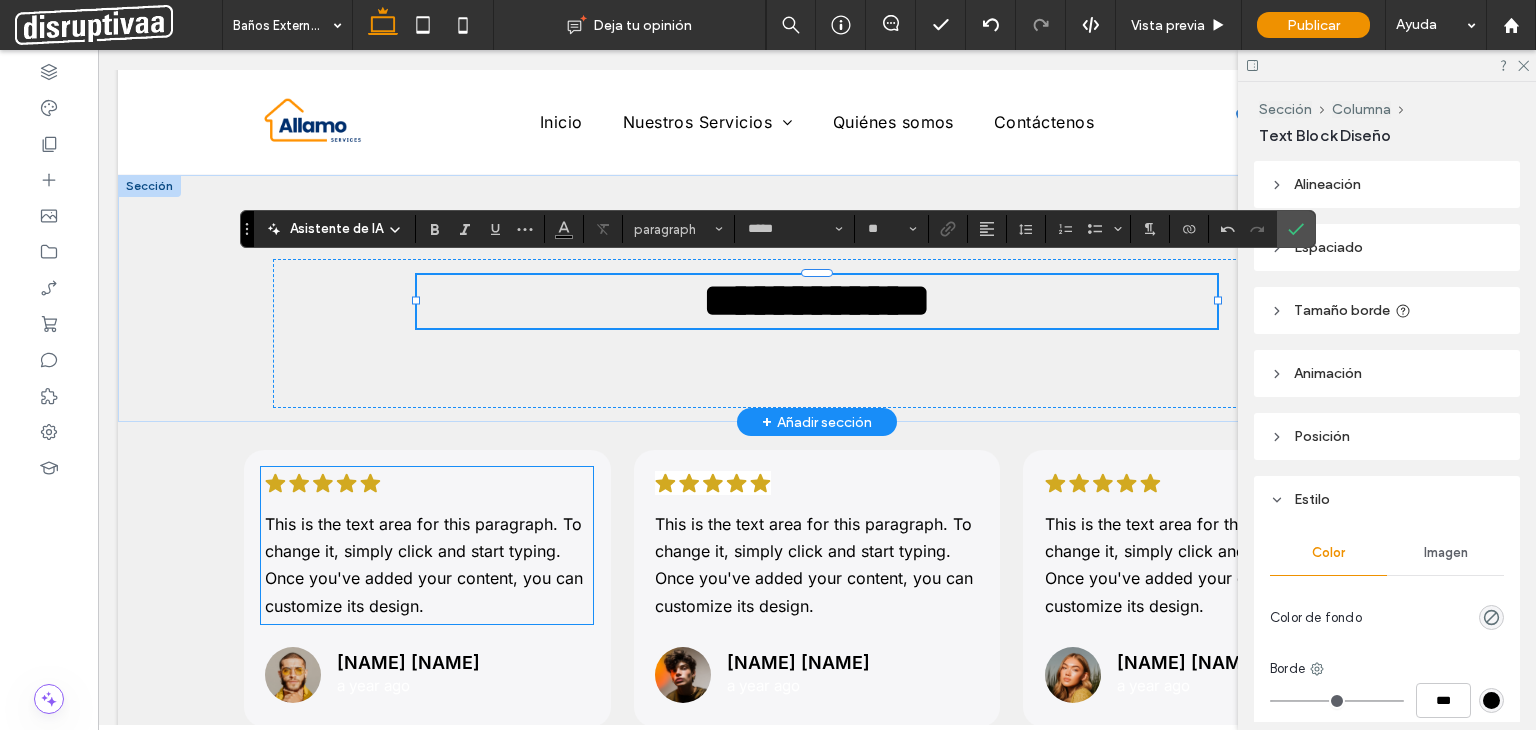 click on "This is the text area for this paragraph. To change it, simply click and start typing. Once you've added your content, you can customize its design." at bounding box center [424, 565] 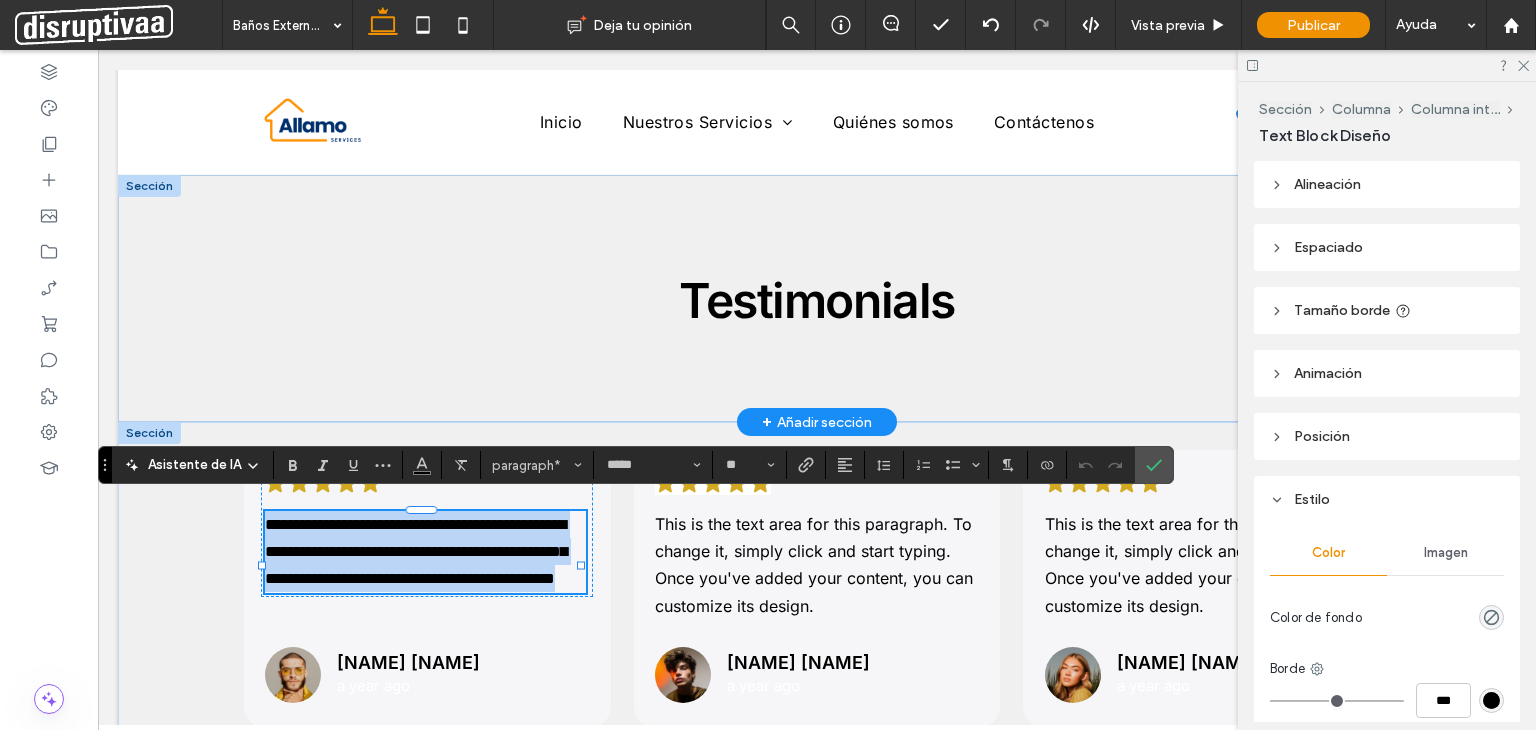 type on "**" 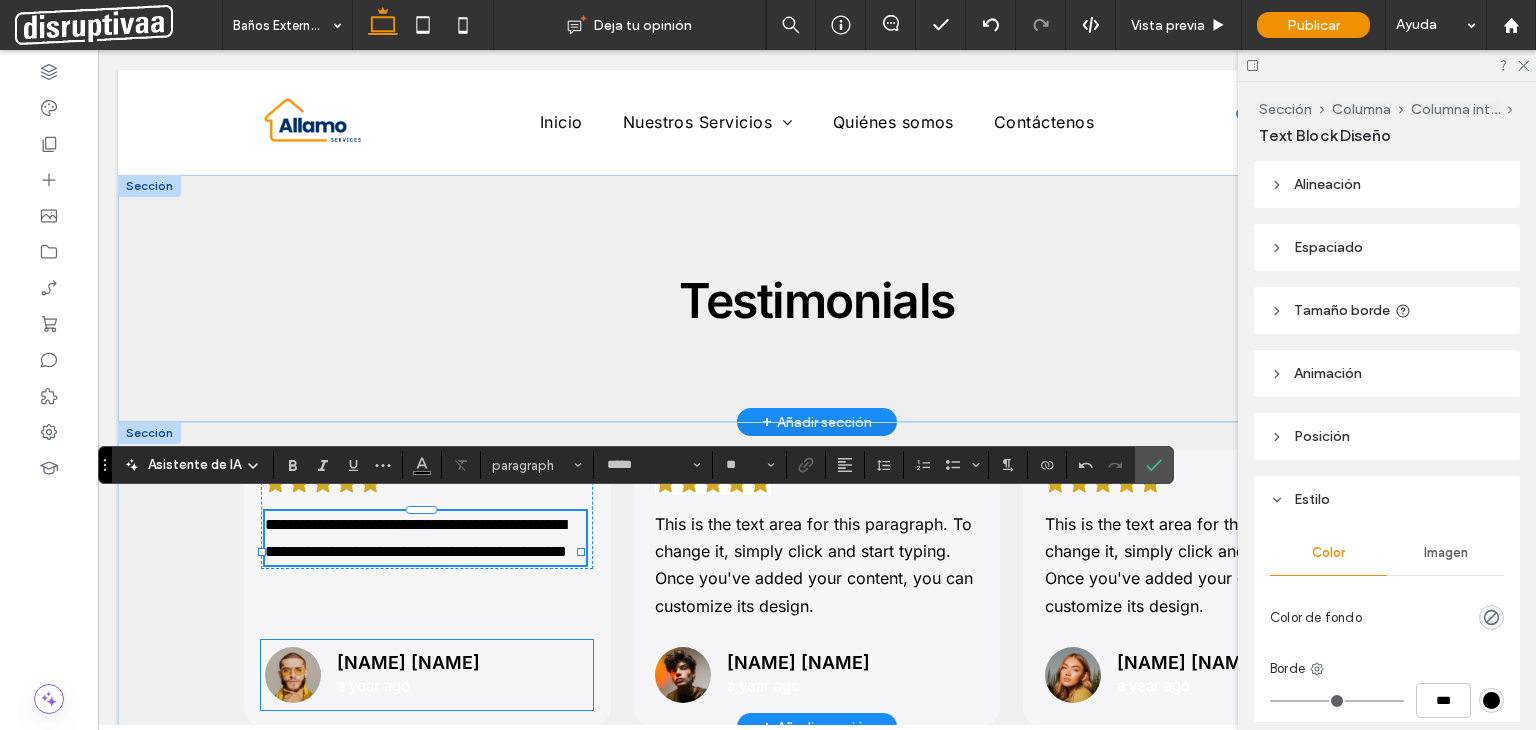 click on "[NAME] [NAME]" at bounding box center [408, 662] 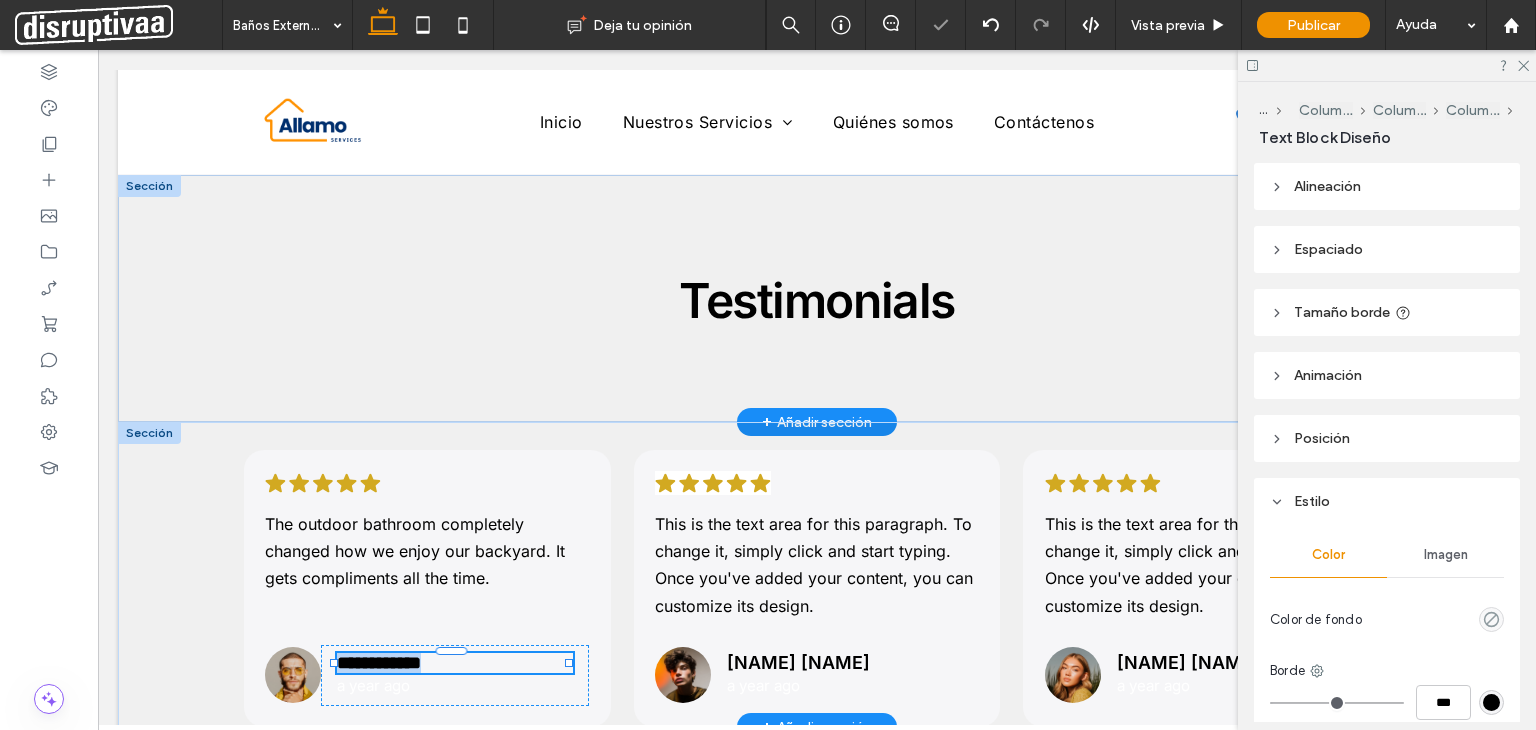type on "*****" 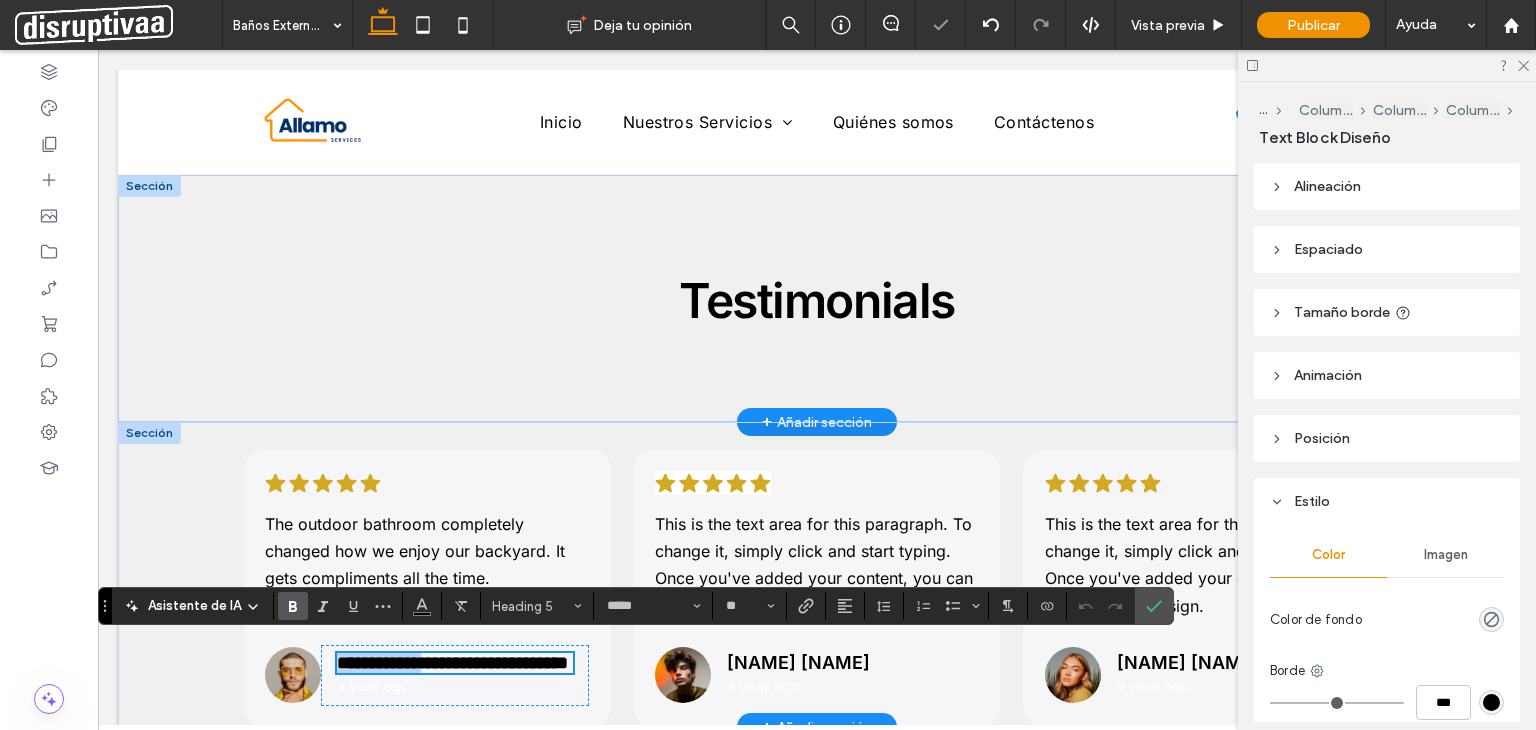 scroll, scrollTop: 0, scrollLeft: 0, axis: both 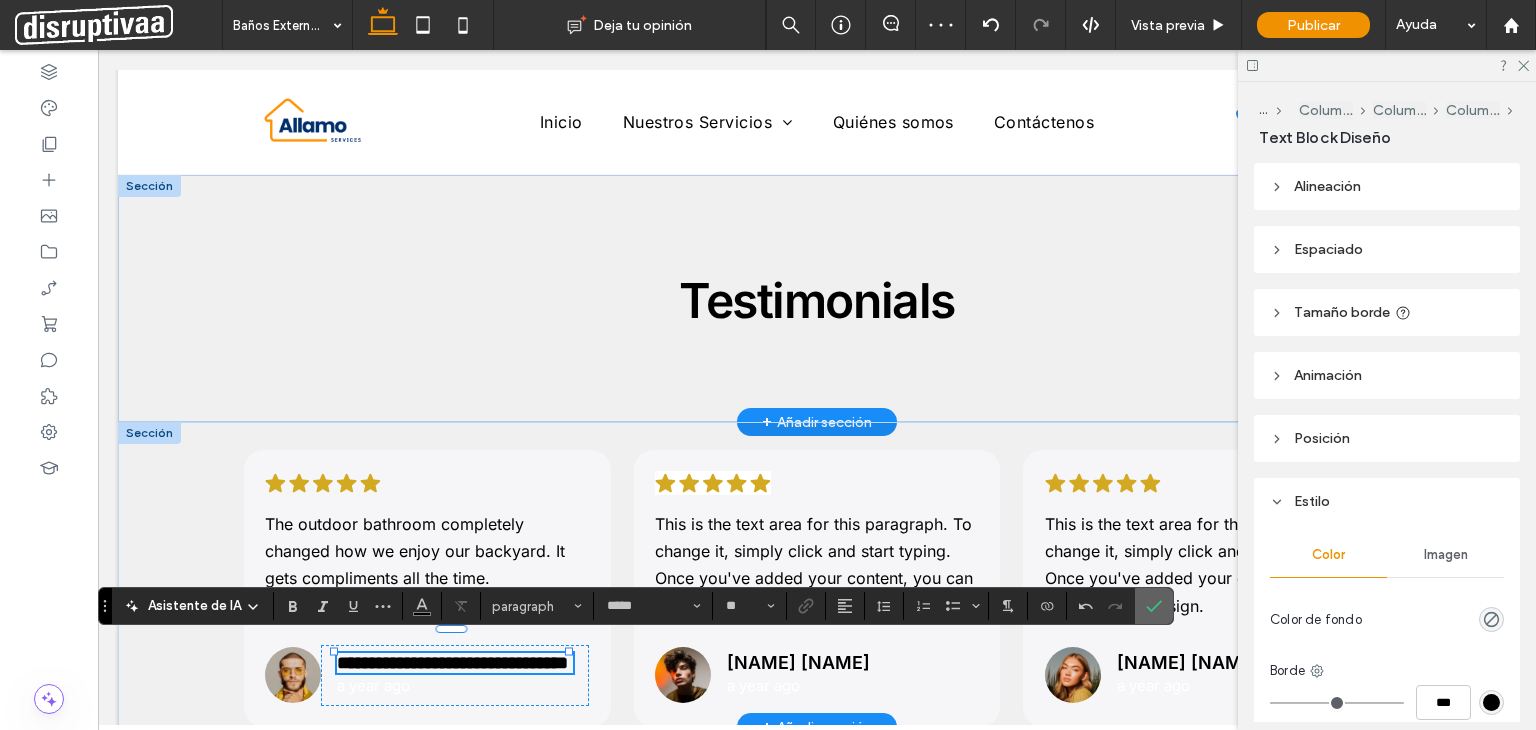 click at bounding box center (1154, 606) 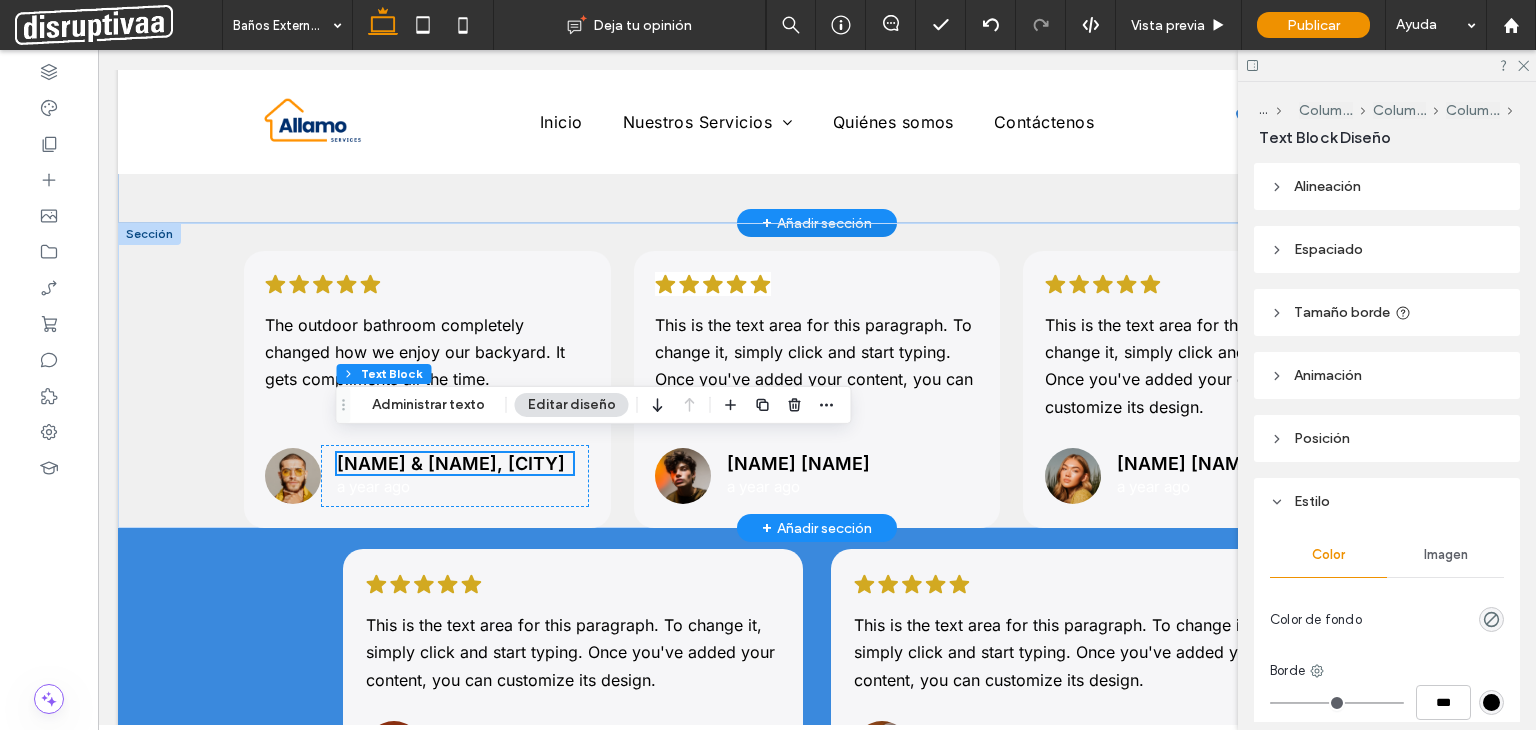 scroll, scrollTop: 3036, scrollLeft: 0, axis: vertical 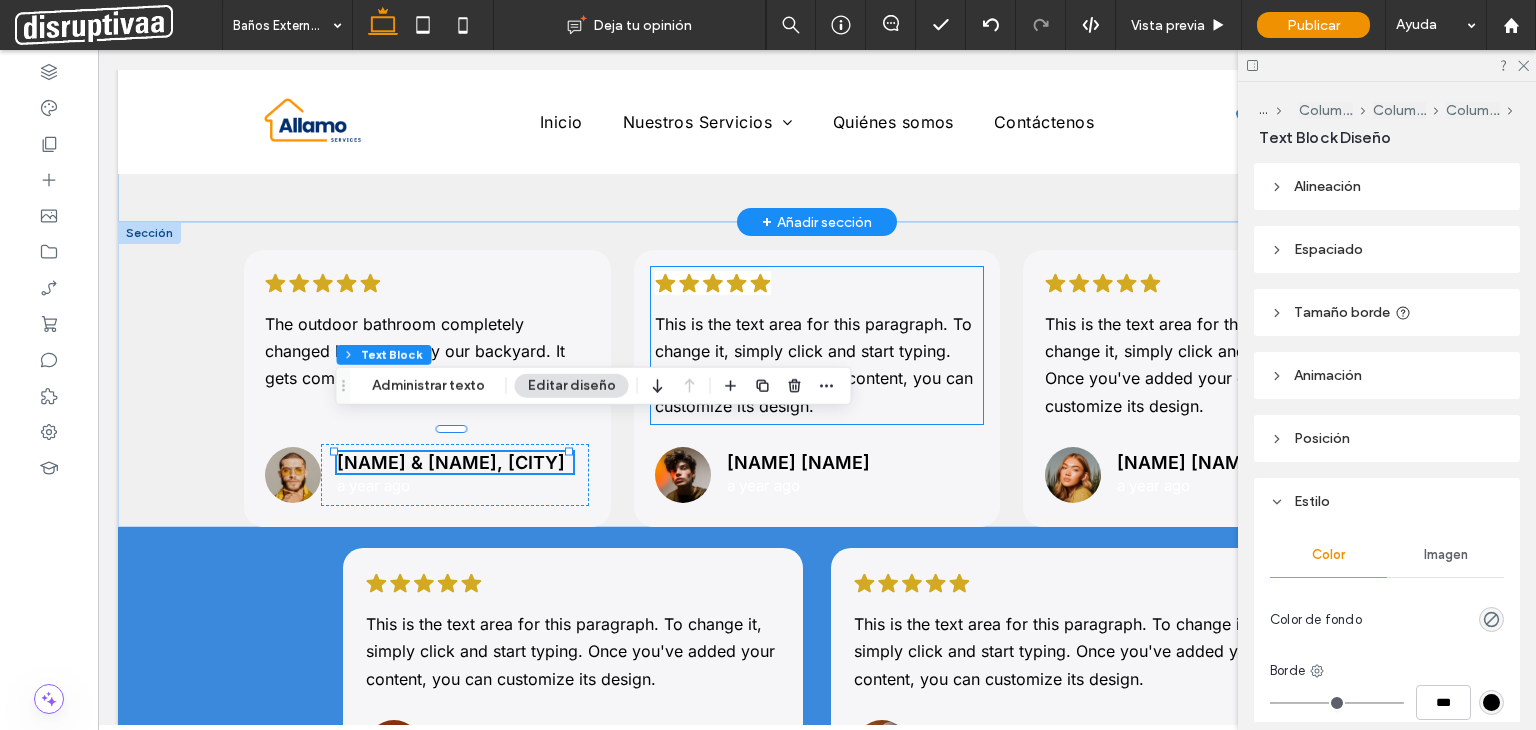 click on "This is the text area for this paragraph. To change it, simply click and start typing. Once you've added your content, you can customize its design." at bounding box center [815, 365] 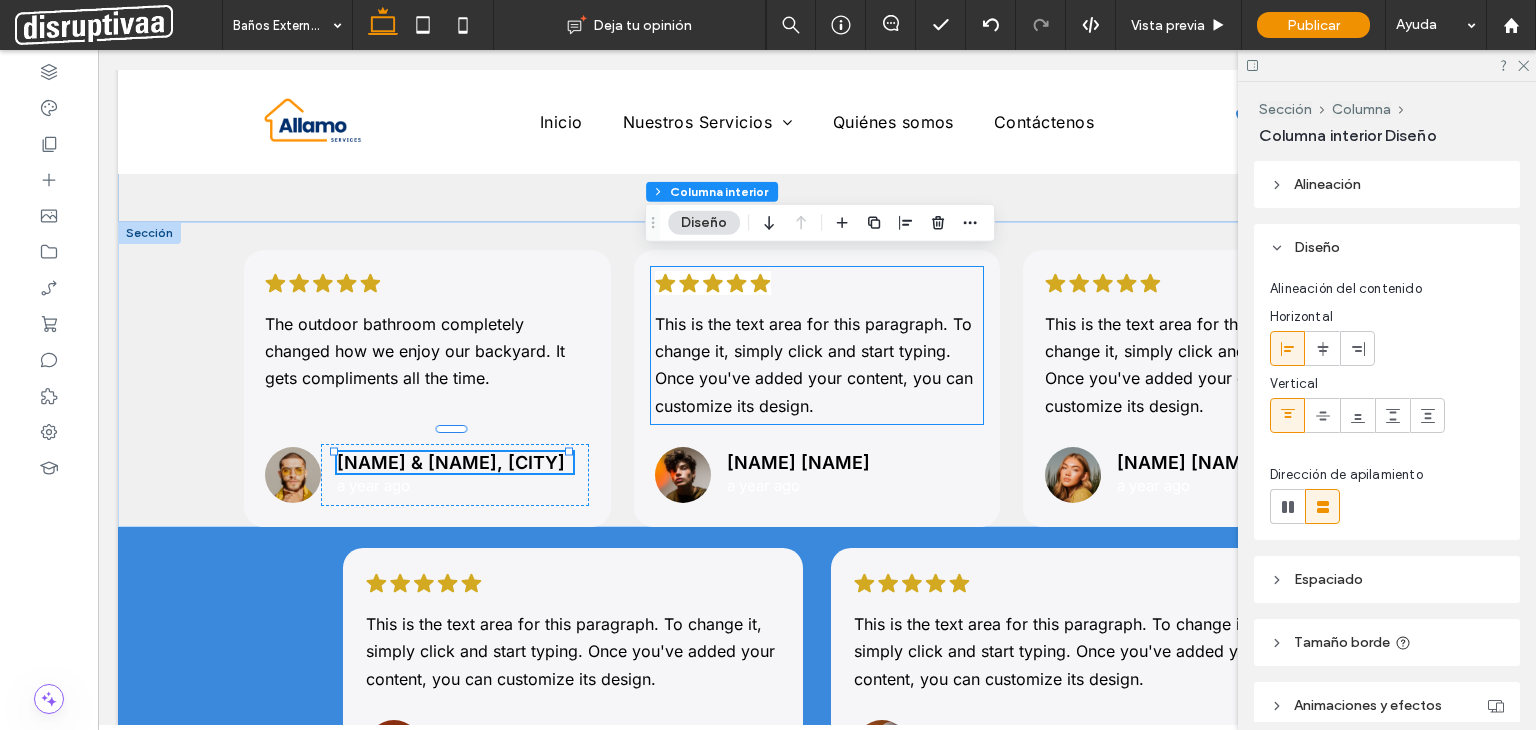 click on "This is the text area for this paragraph. To change it, simply click and start typing. Once you've added your content, you can customize its design." at bounding box center [815, 365] 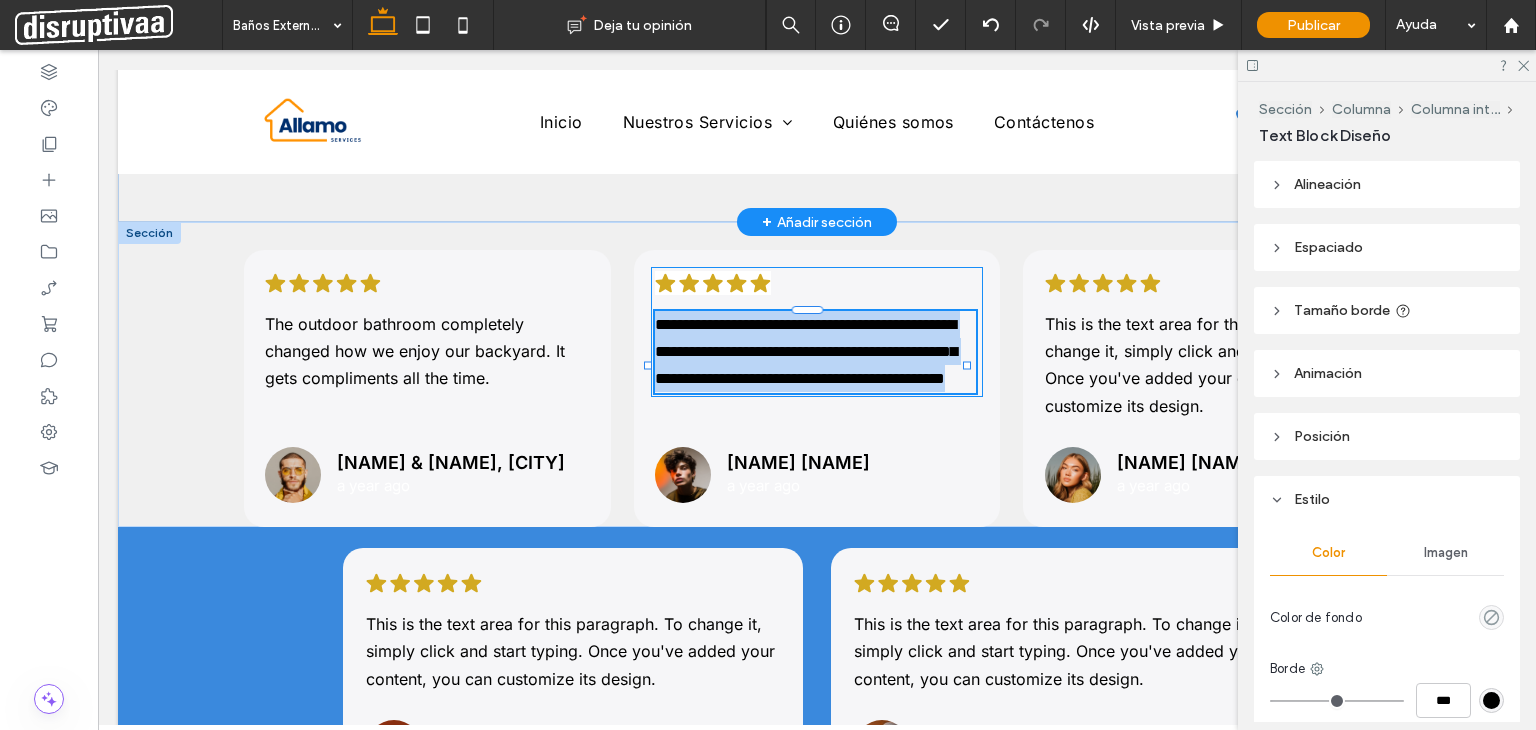 type on "*****" 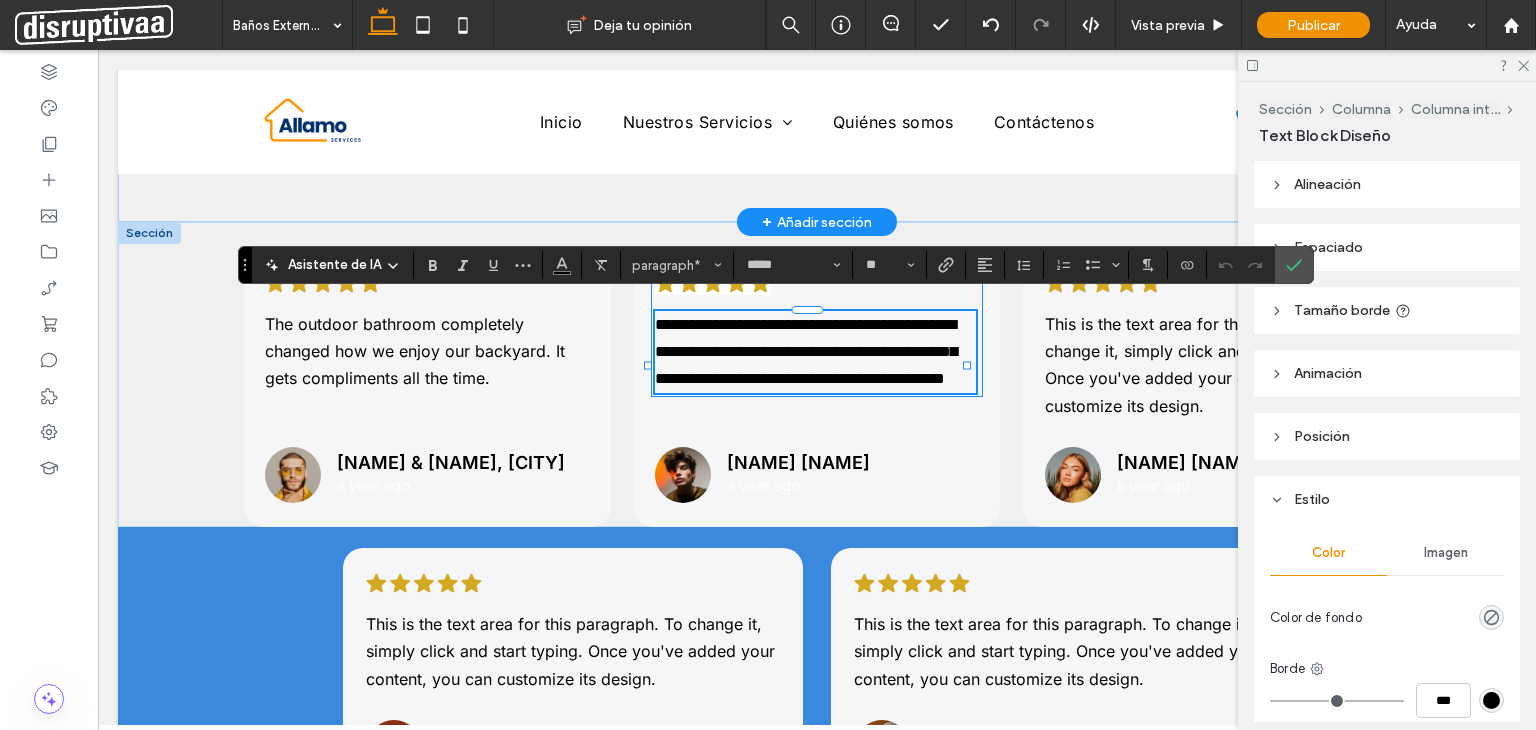 type on "**" 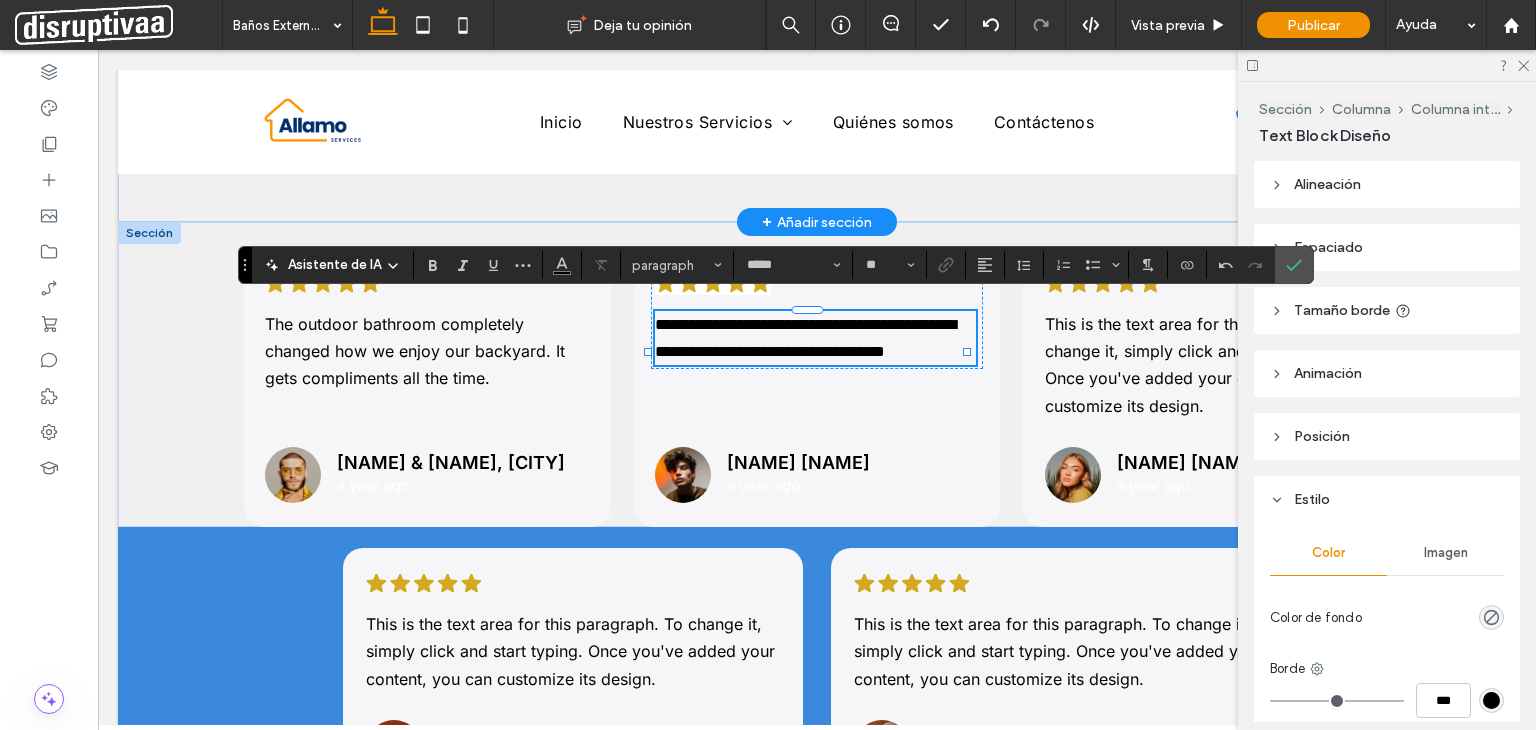 drag, startPoint x: 1291, startPoint y: 265, endPoint x: 1289, endPoint y: 277, distance: 12.165525 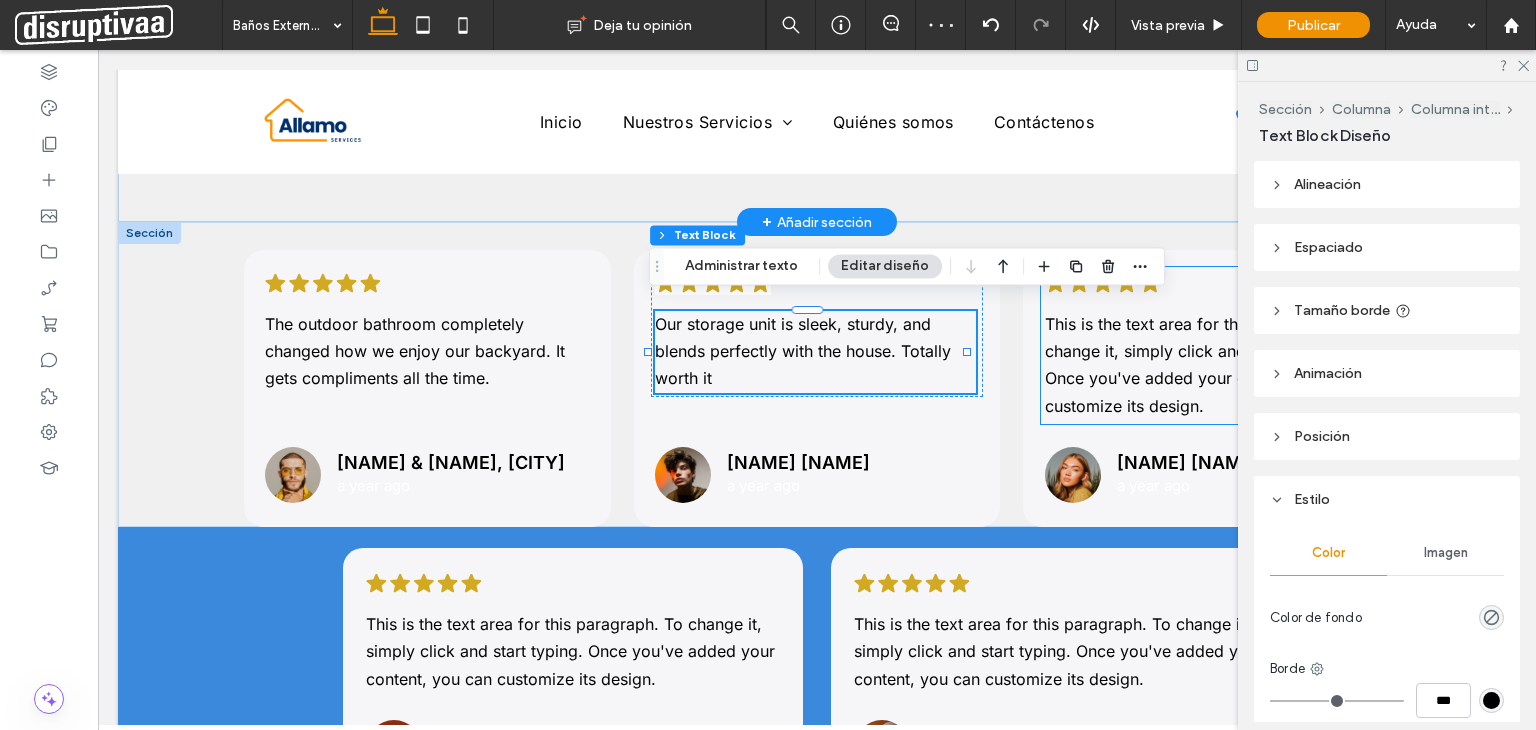 click on "This is the text area for this paragraph. To change it, simply click and start typing. Once you've added your content, you can customize its design." at bounding box center [1204, 365] 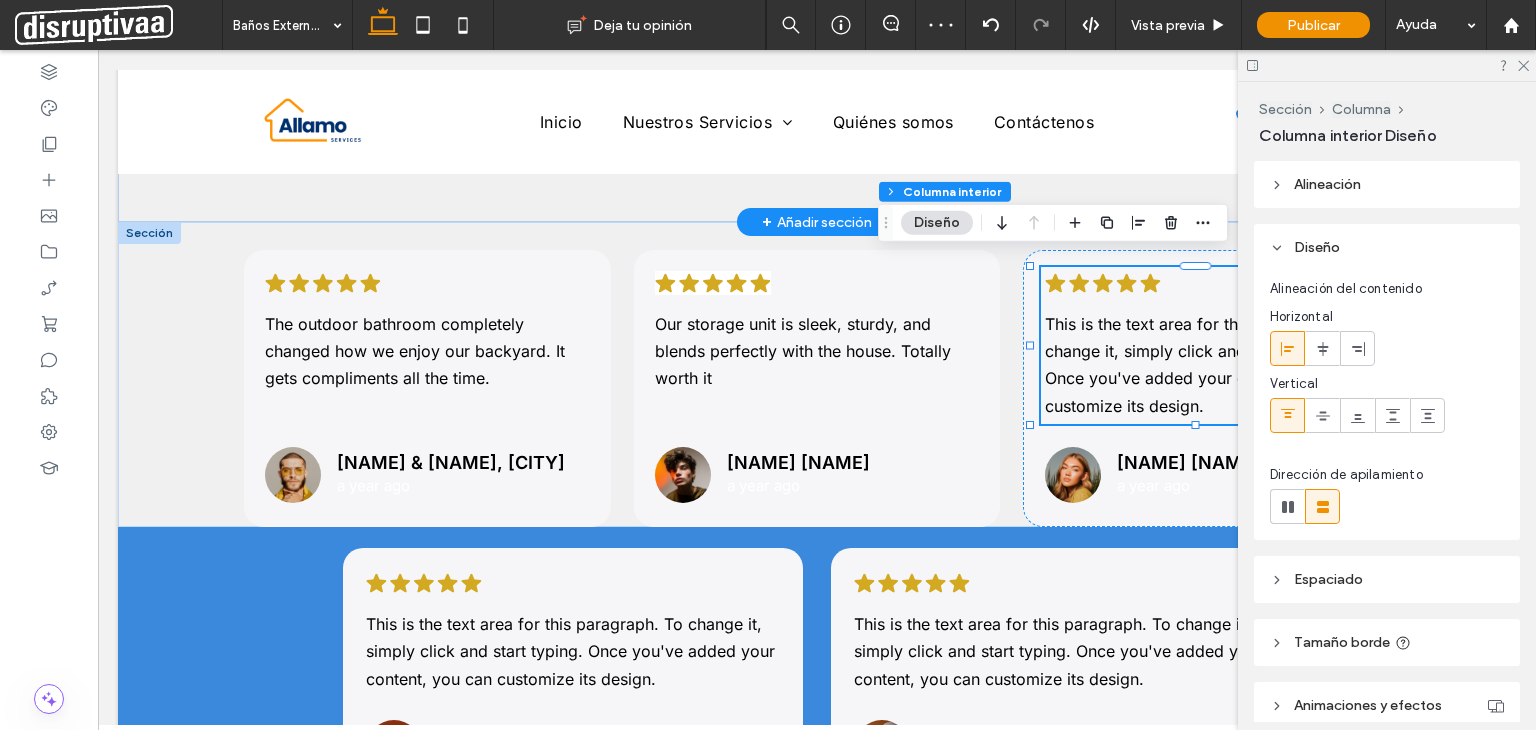 click on "This is the text area for this paragraph. To change it, simply click and start typing. Once you've added your content, you can customize its design." at bounding box center (1204, 365) 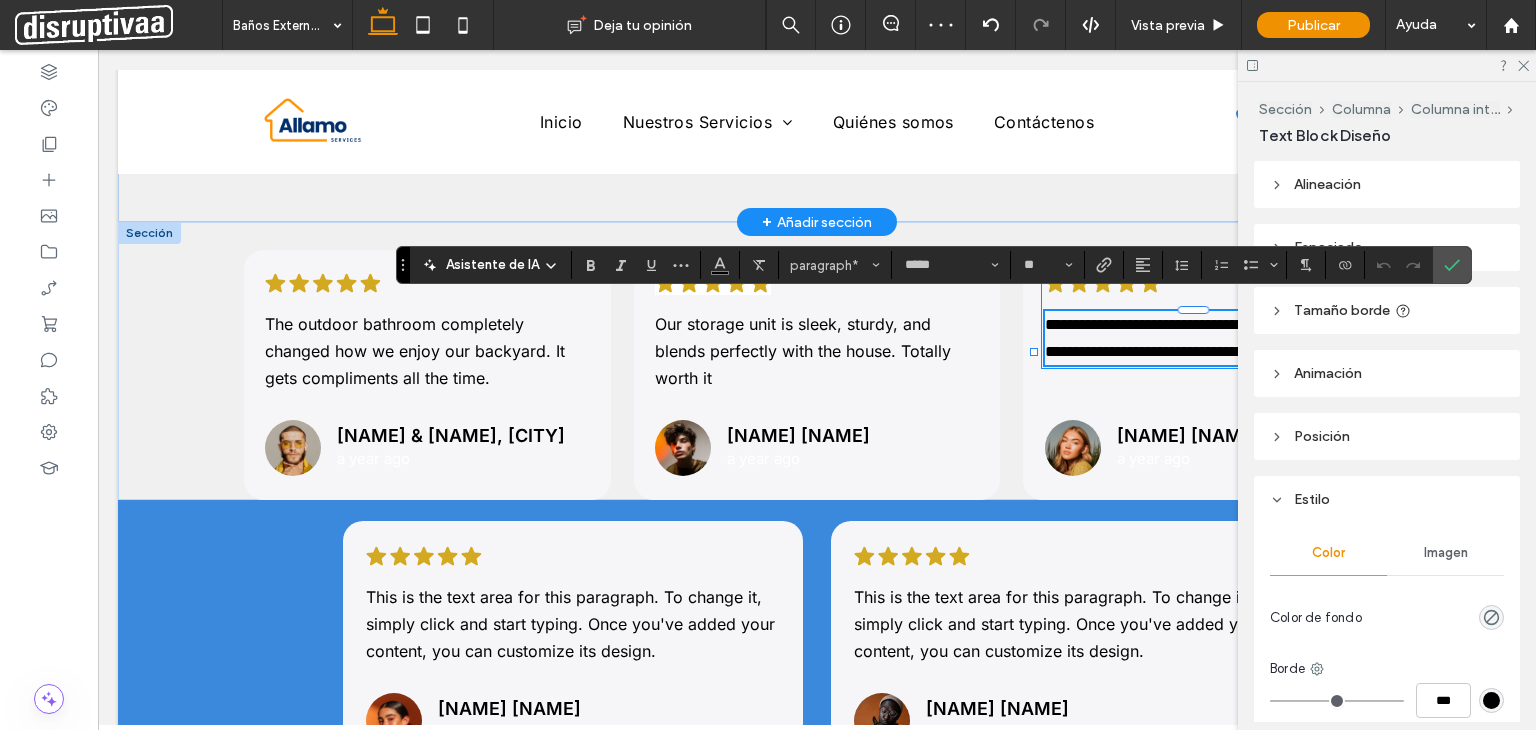 type on "**" 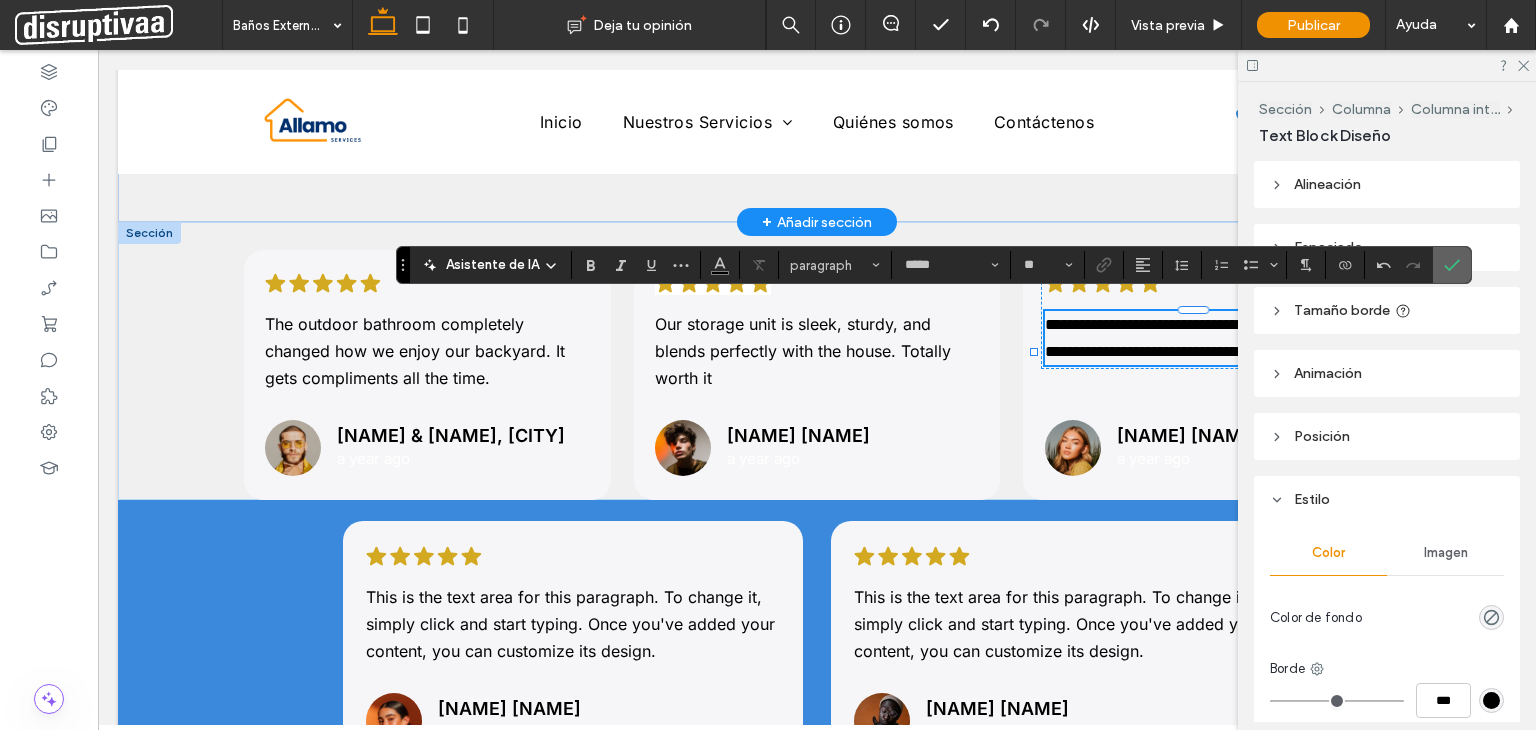 click 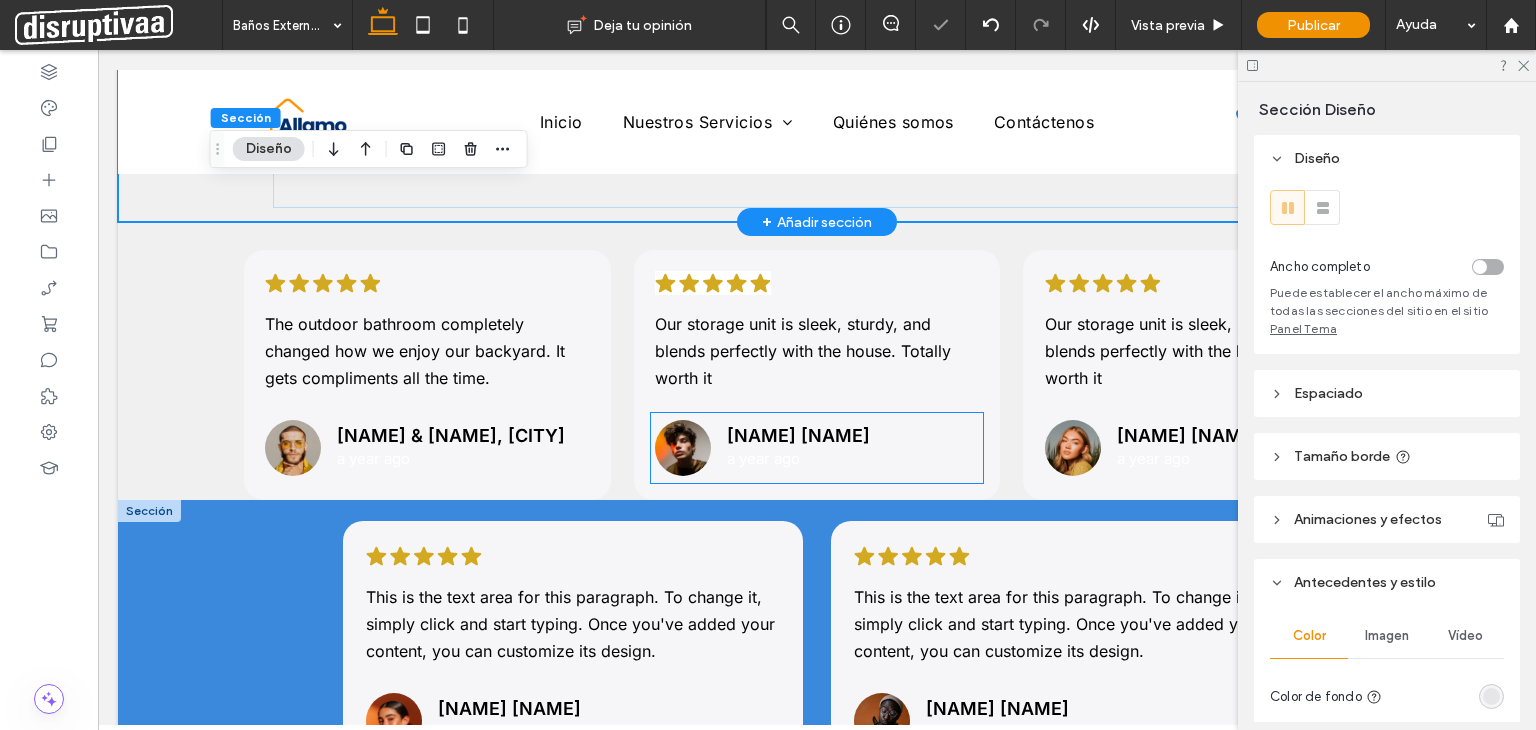 scroll, scrollTop: 3236, scrollLeft: 0, axis: vertical 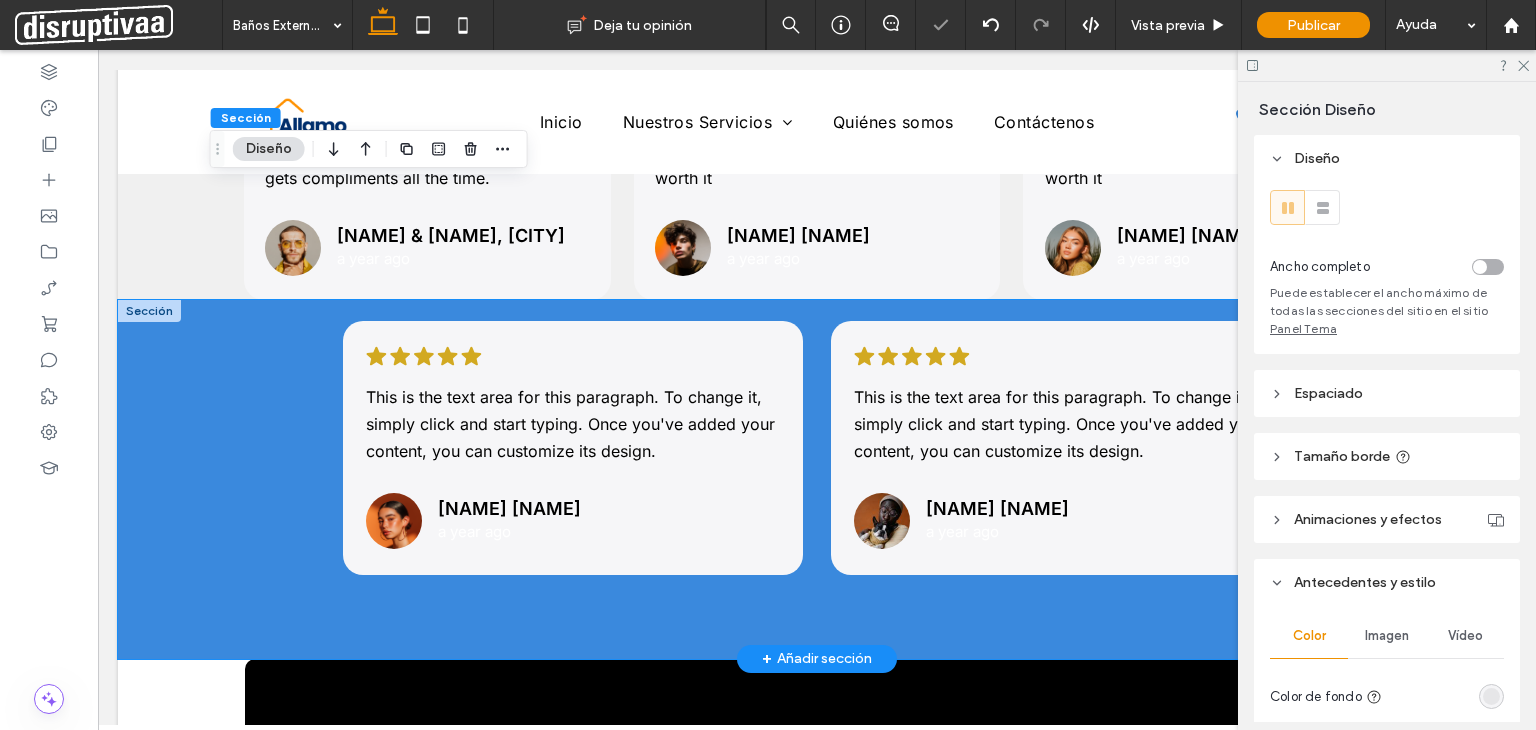 click on ".cls-1-1788903176-1788903176 {
fill: #00000;
stroke-width: 0px;
}
This is the text area for this paragraph. To change it, simply click and start typing. Once you've added your content, you can customize its design.
[NAME] [NAME]
a year ago
.cls-1-1788903176-1788903176 {
fill: #00000;
stroke-width: 0px;
}
This is the text area for this paragraph. To change it, simply click and start typing. Once you've added your content, you can customize its design.
[NAME] [NAME]
a year ago" at bounding box center [817, 479] 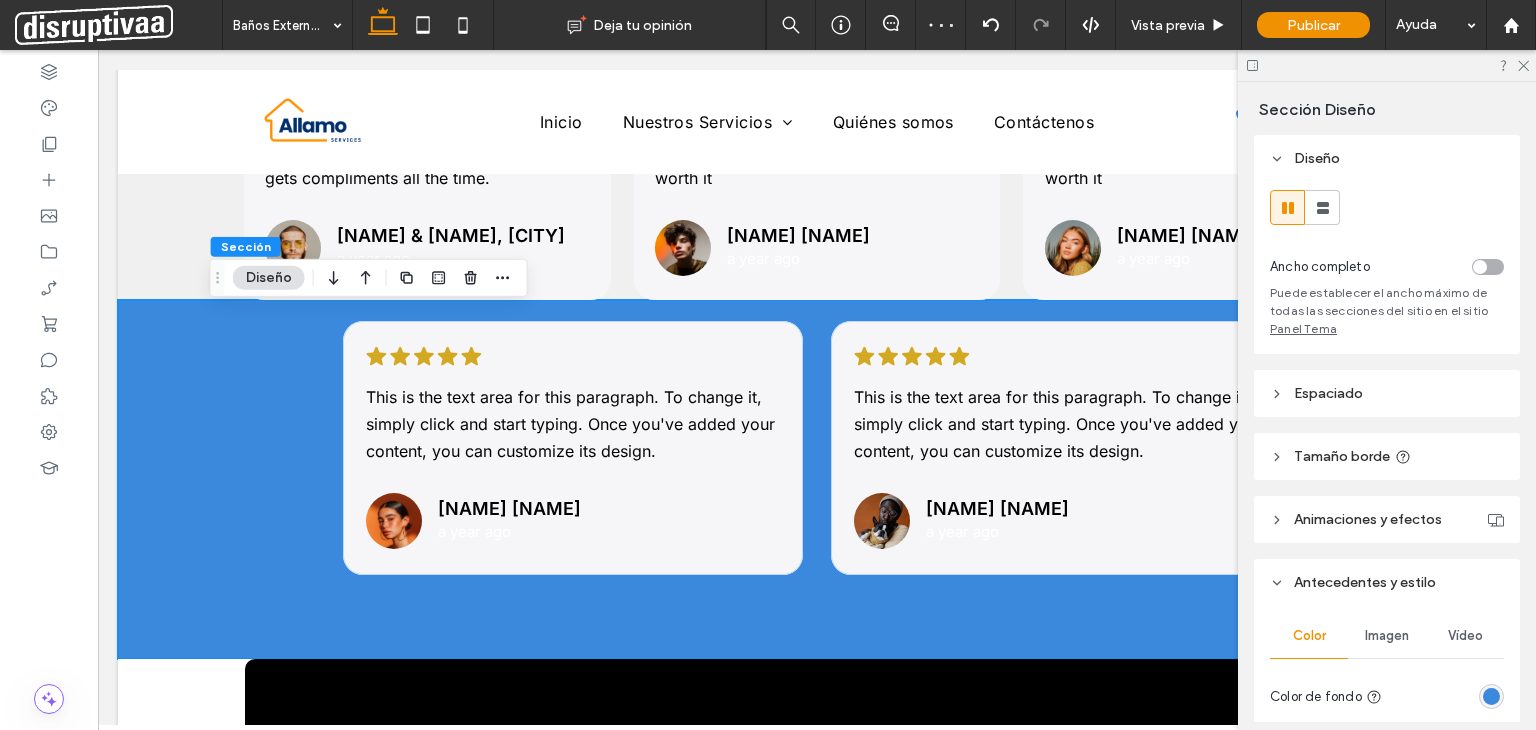 click at bounding box center [1491, 696] 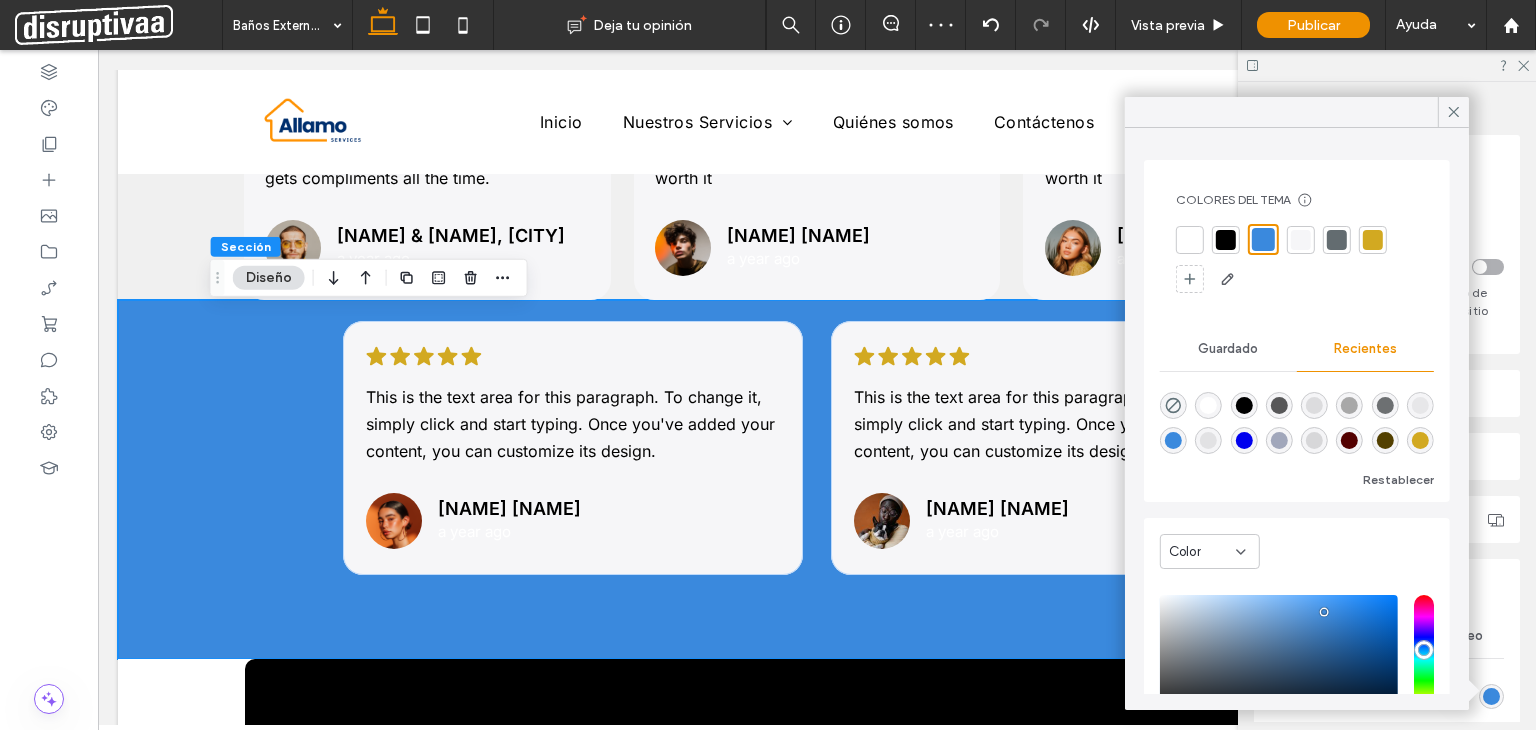 click at bounding box center (1420, 405) 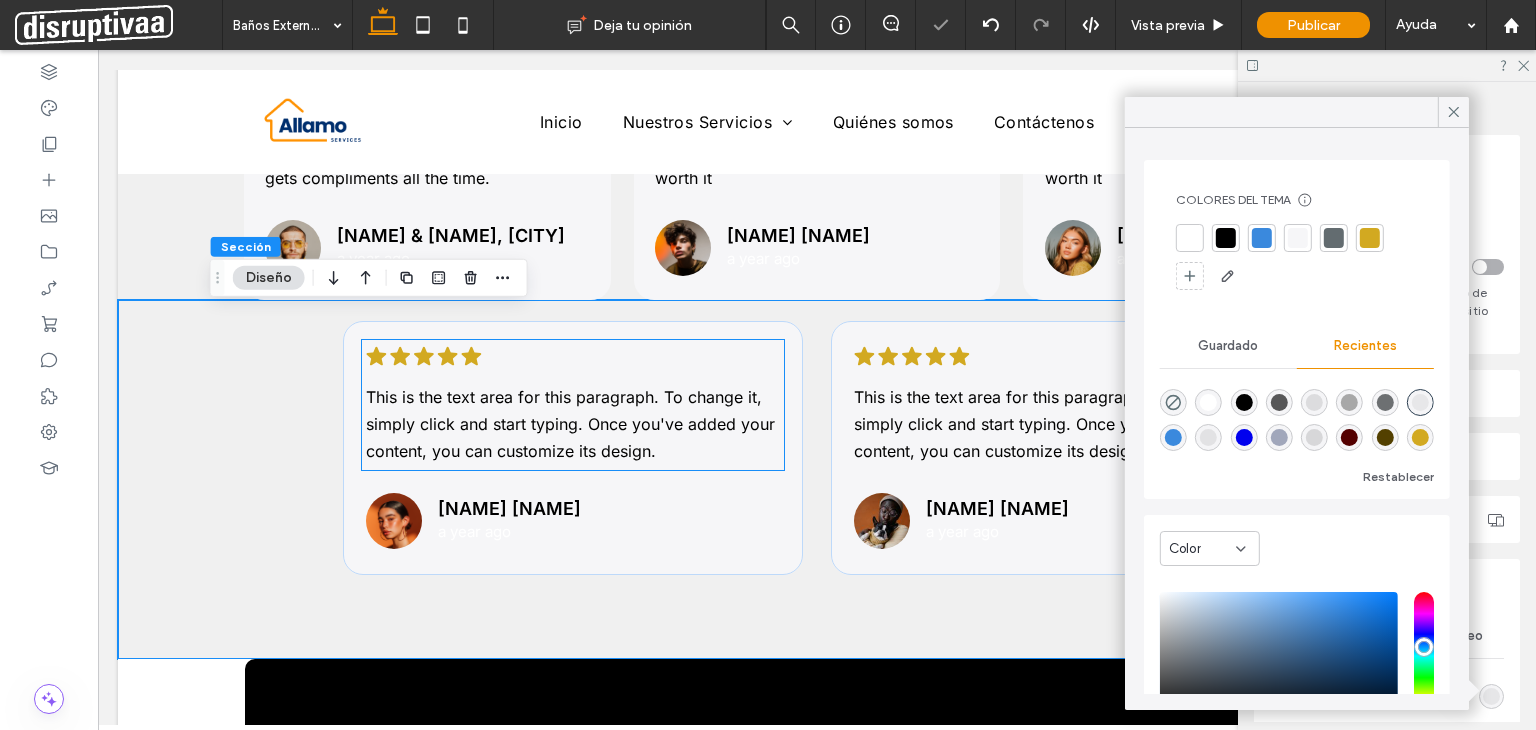 type on "*" 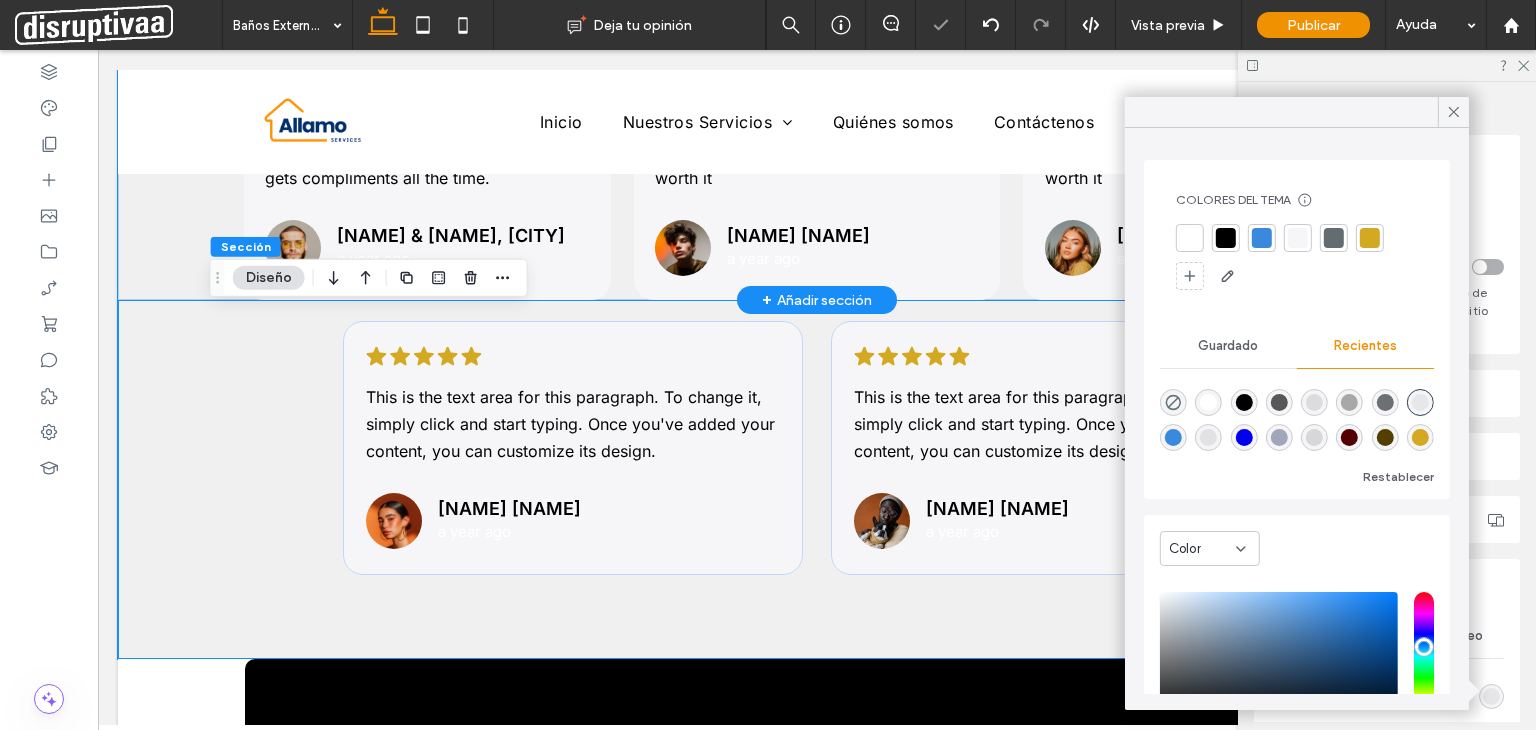 click on ".cls-1-1788903176-1788903176 {
fill: #00000;
stroke-width: 0px;
}
The outdoor bathroom completely changed how we enjoy our backyard. It gets compliments all the time.
[NAME] & [NAME], [CITY]
a year ago
.cls-1-1788903176-1788903176 {
fill: #00000;
stroke-width: 0px;
}
Our storage unit is sleek, sturdy, and blends perfectly with the house. Totally worth it
[NAME] [NAME]
a year ago
.cls-1-1788903176-1788903176 {
fill: #00000;
stroke-width: 0px;
}
Our storage unit is sleek, sturdy, and blends perfectly with the house. Totally worth it
[NAME] [NAME]
a year ago" at bounding box center (817, 161) 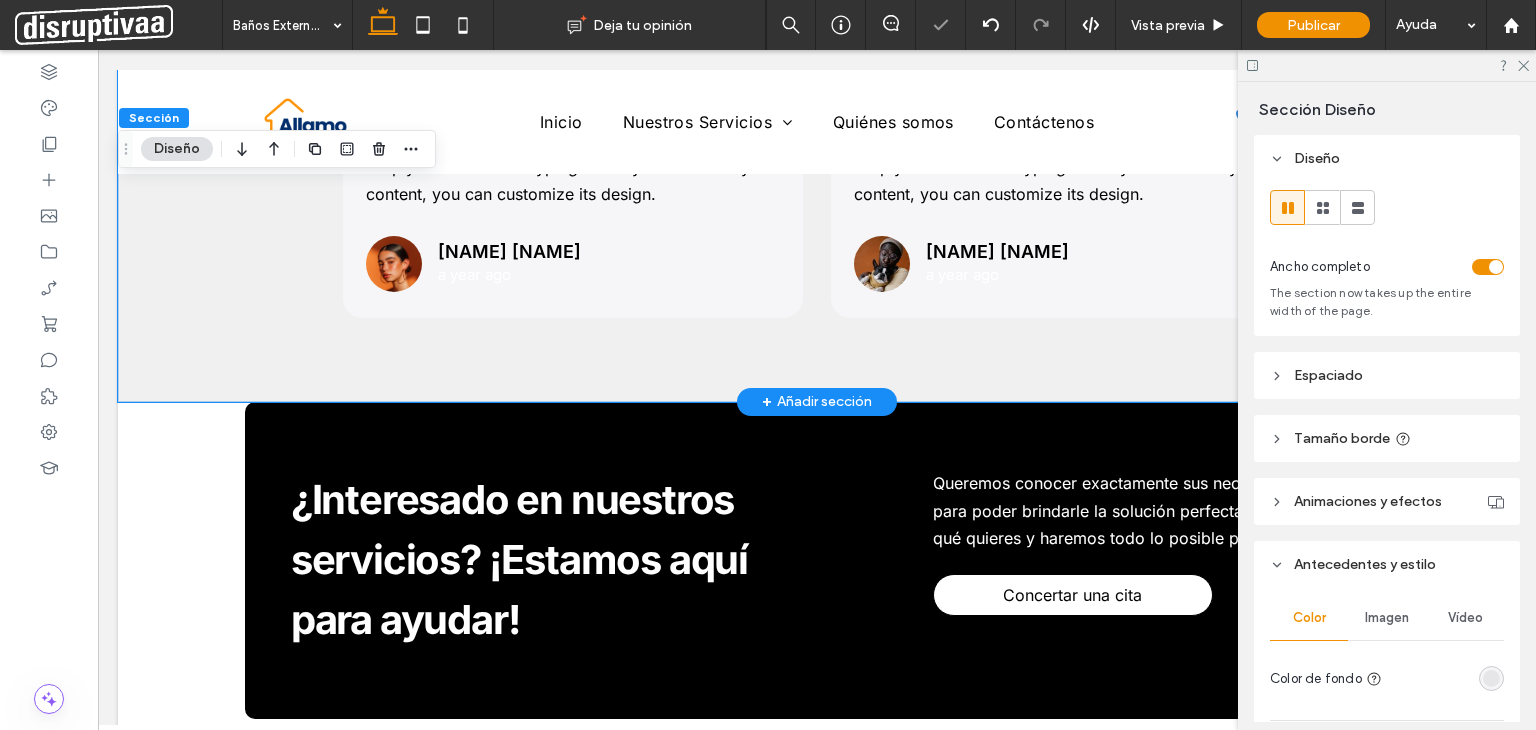 scroll, scrollTop: 3536, scrollLeft: 0, axis: vertical 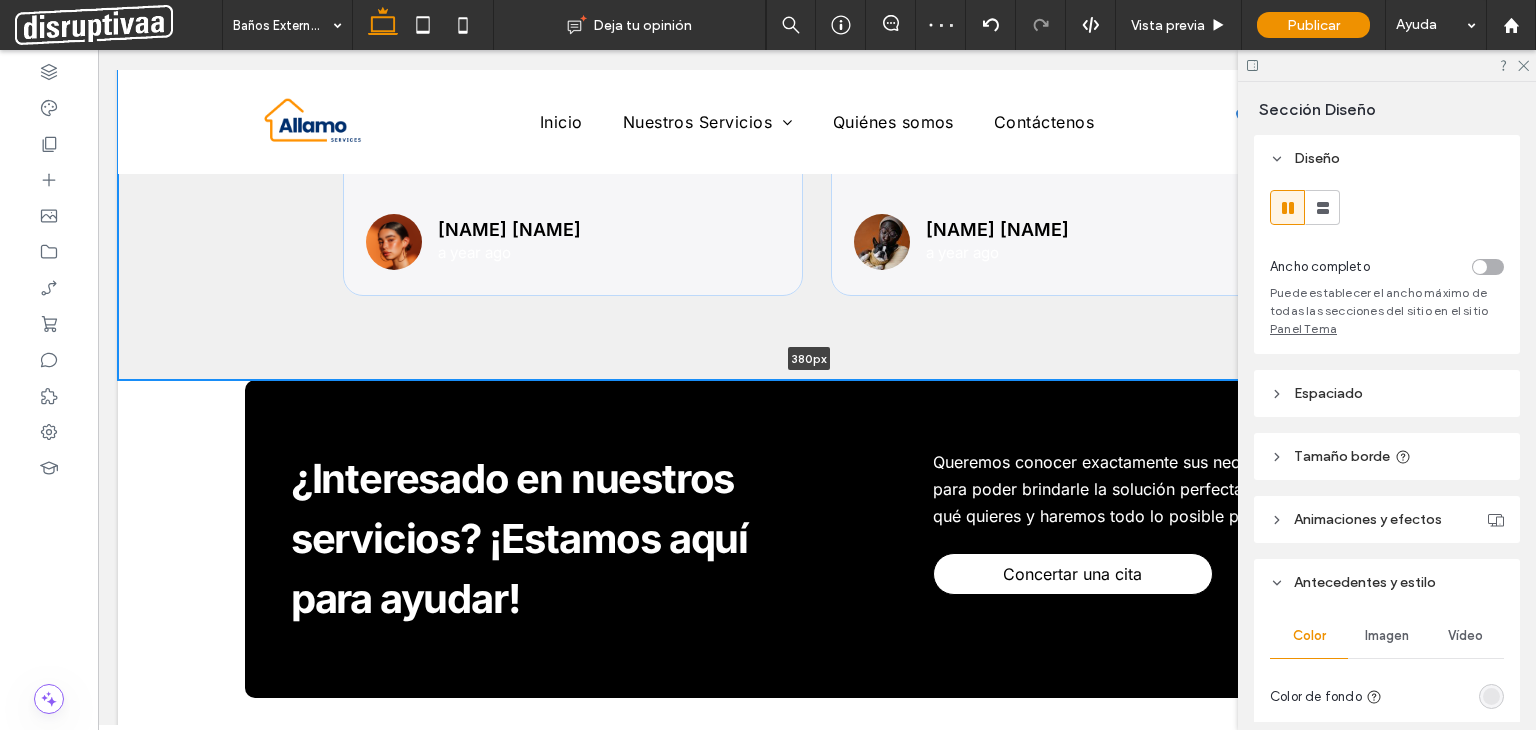 drag, startPoint x: 927, startPoint y: 364, endPoint x: 920, endPoint y: 386, distance: 23.086792 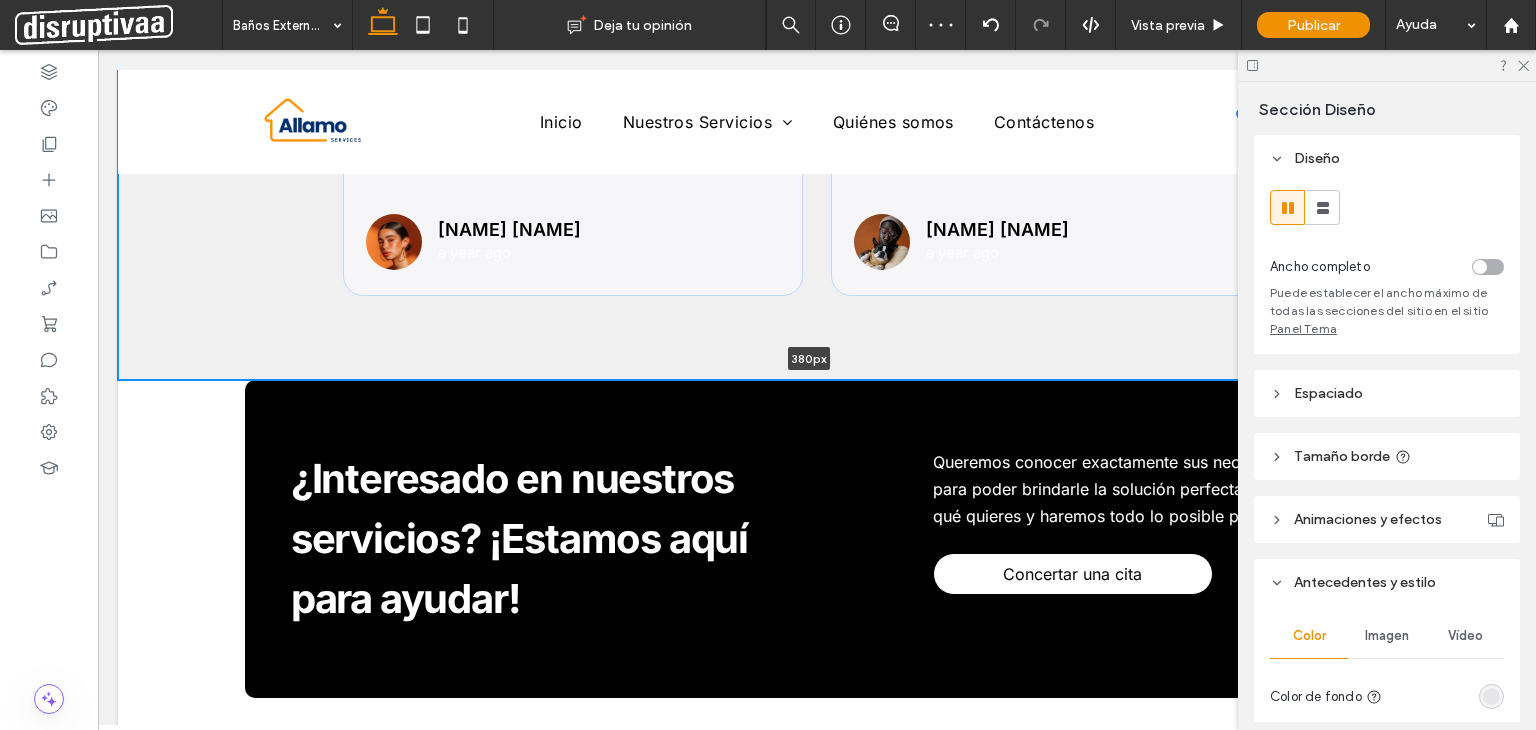 click at bounding box center (809, 380) 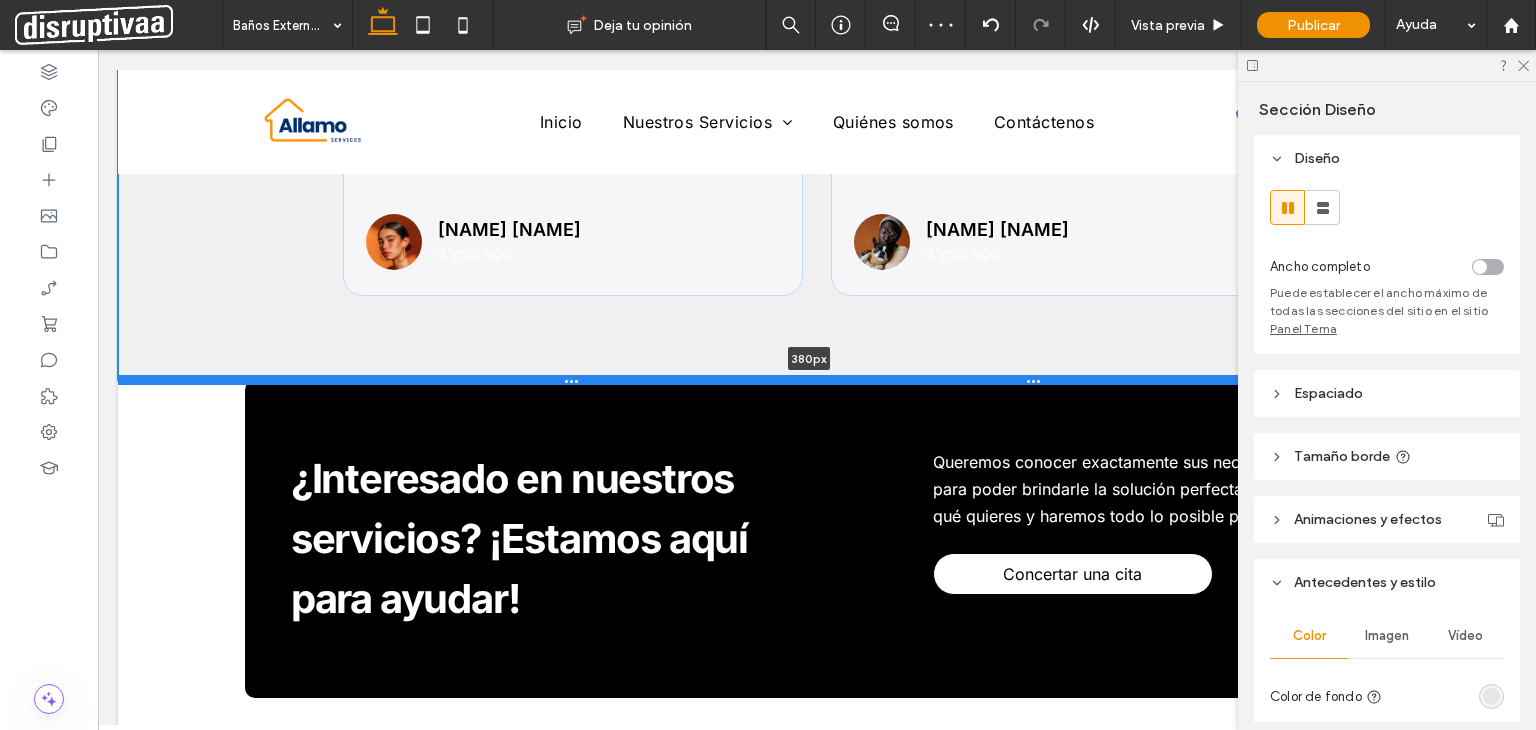 type on "*" 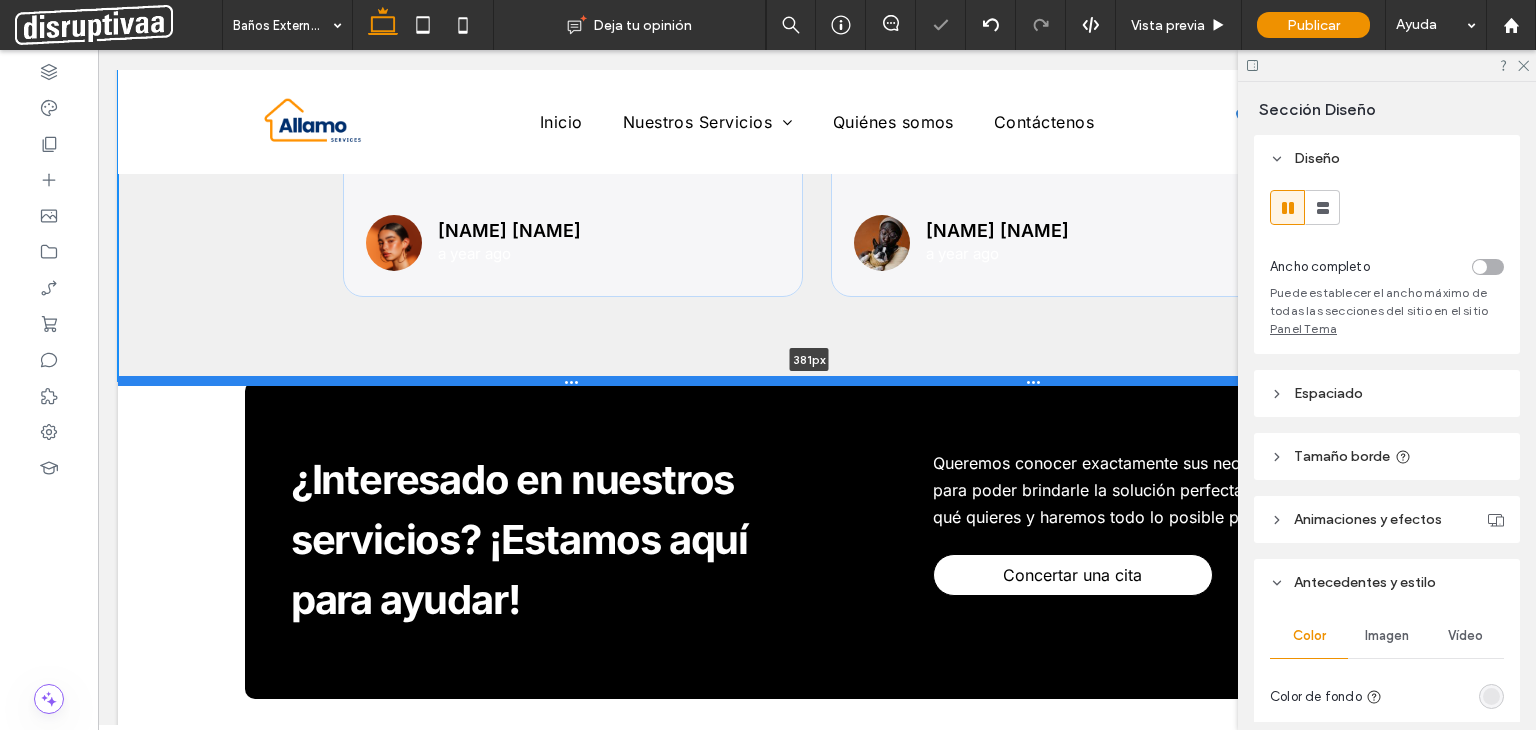 drag, startPoint x: 219, startPoint y: 388, endPoint x: 215, endPoint y: 373, distance: 15.524175 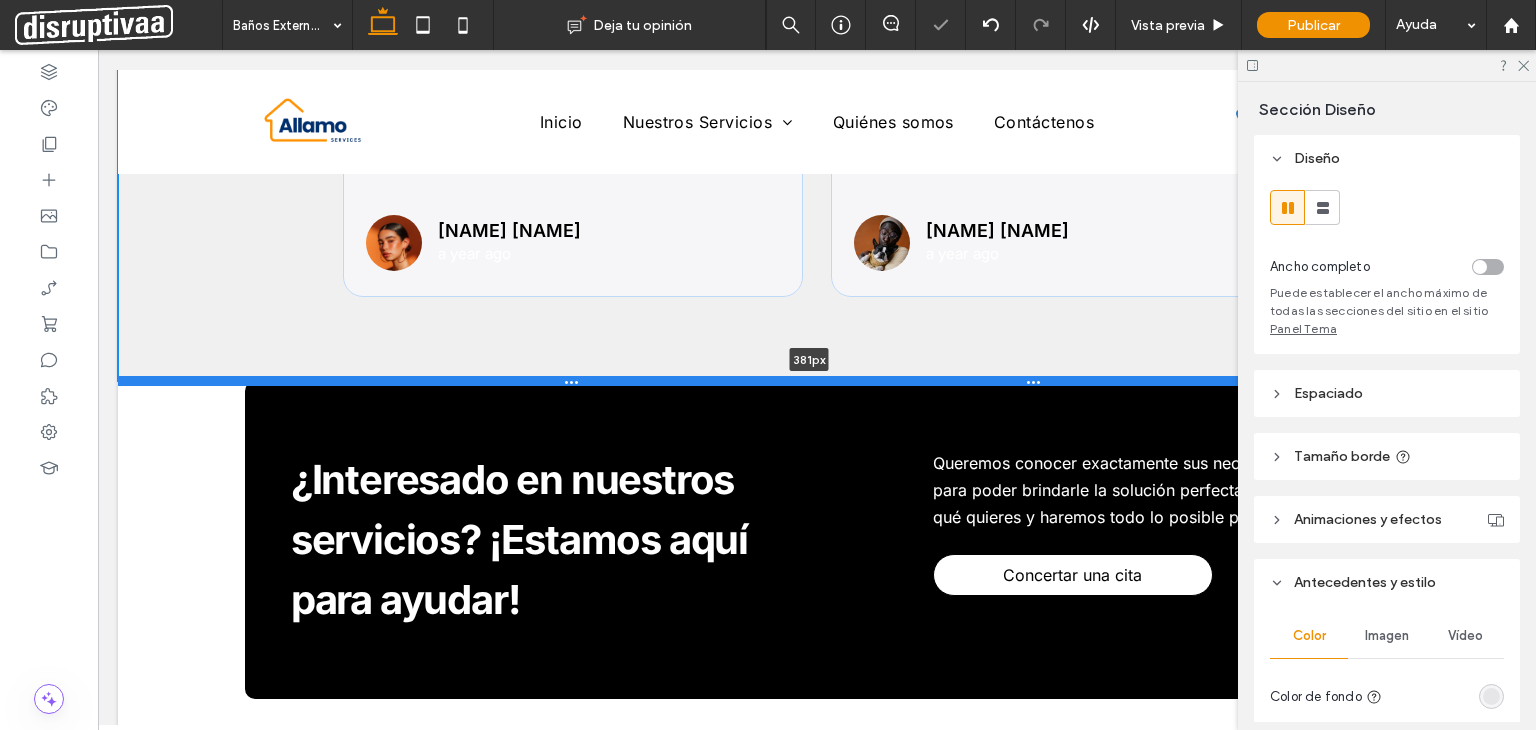 click at bounding box center (809, 381) 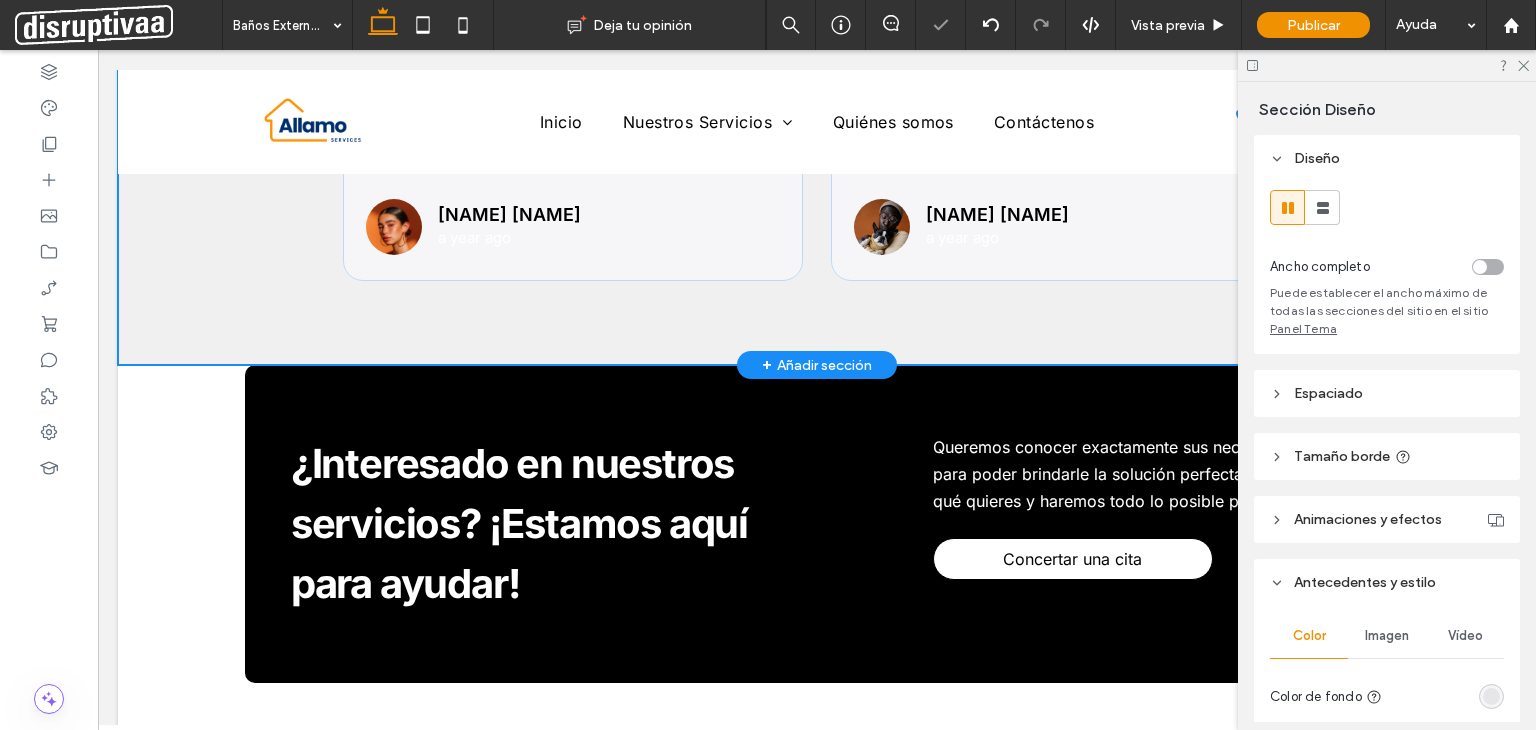 type on "*" 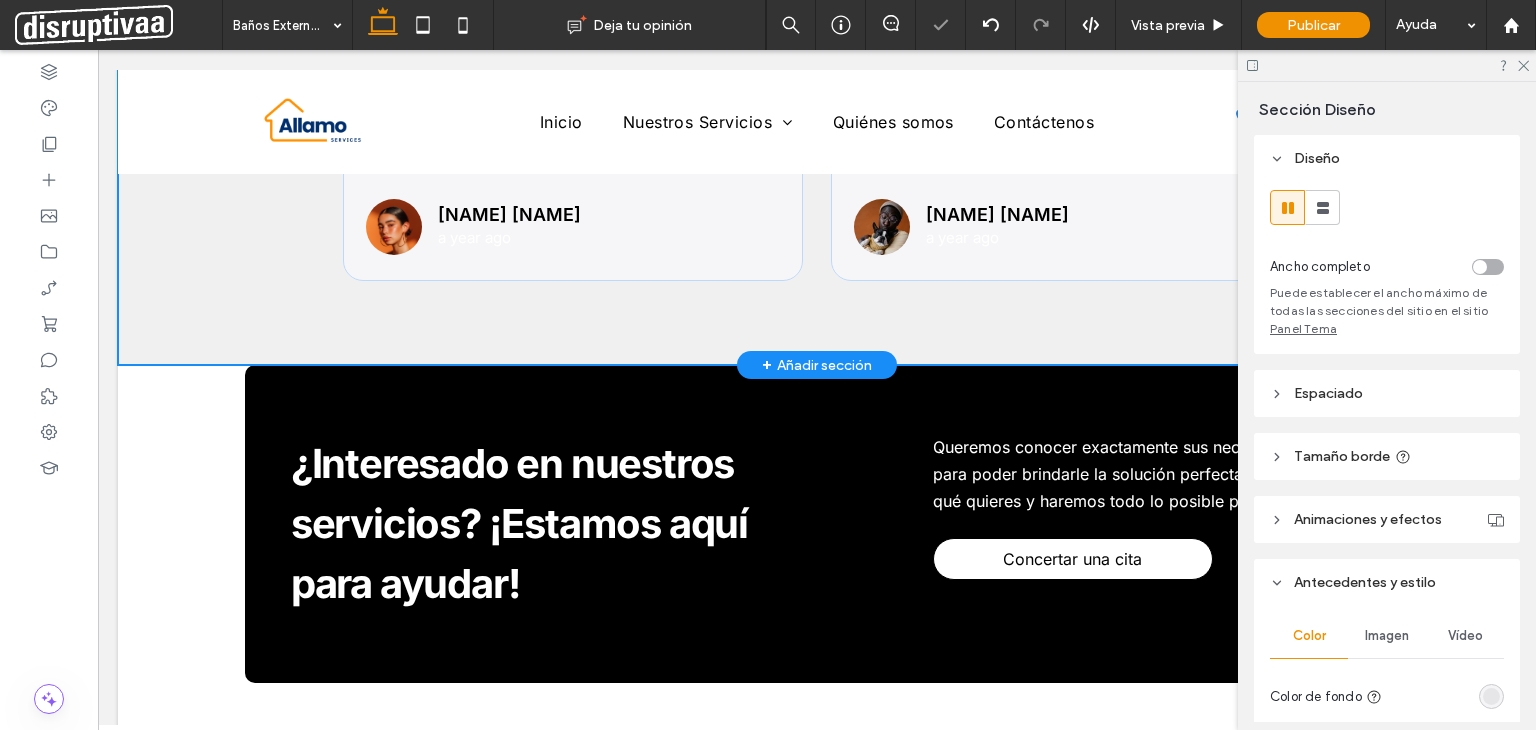 type on "***" 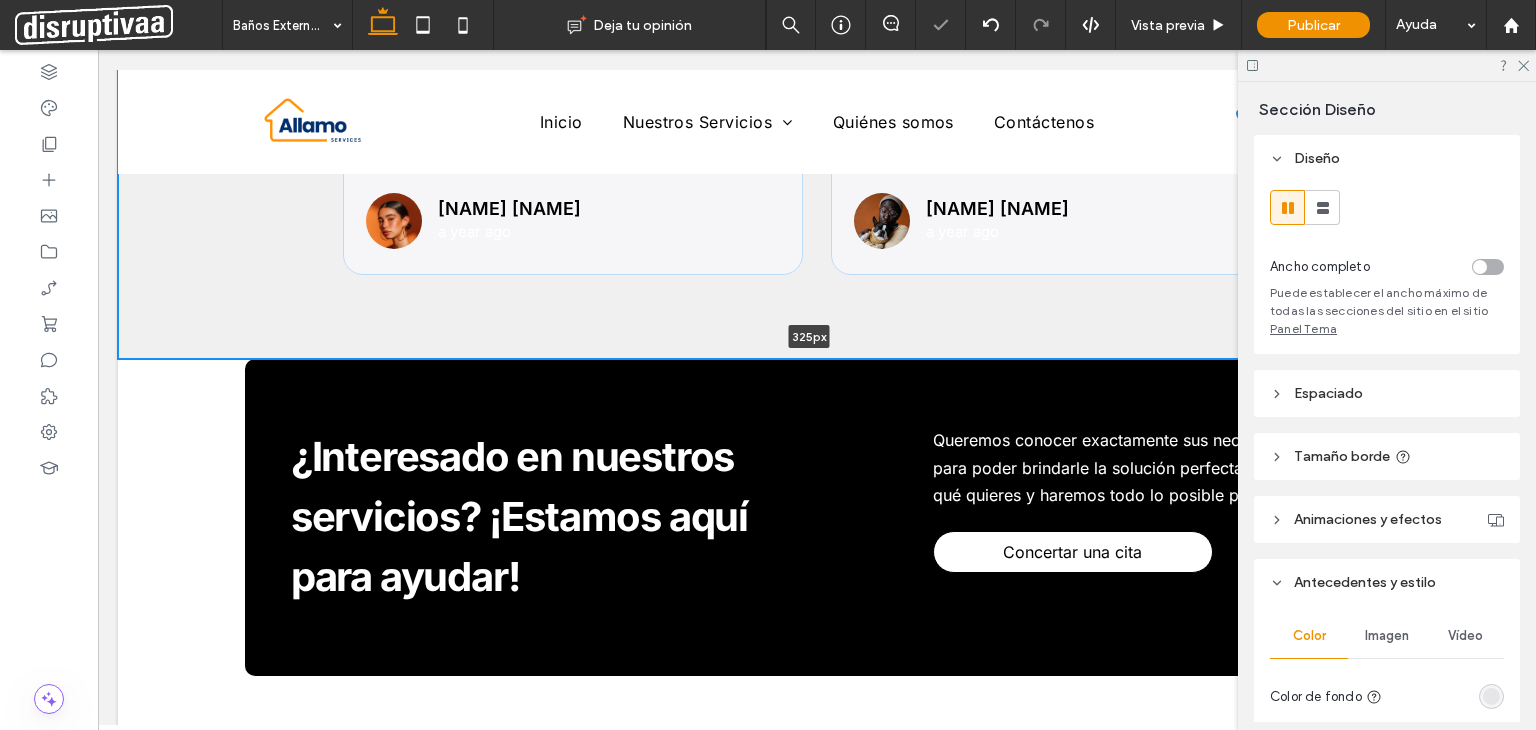 drag, startPoint x: 681, startPoint y: 380, endPoint x: 689, endPoint y: 339, distance: 41.773197 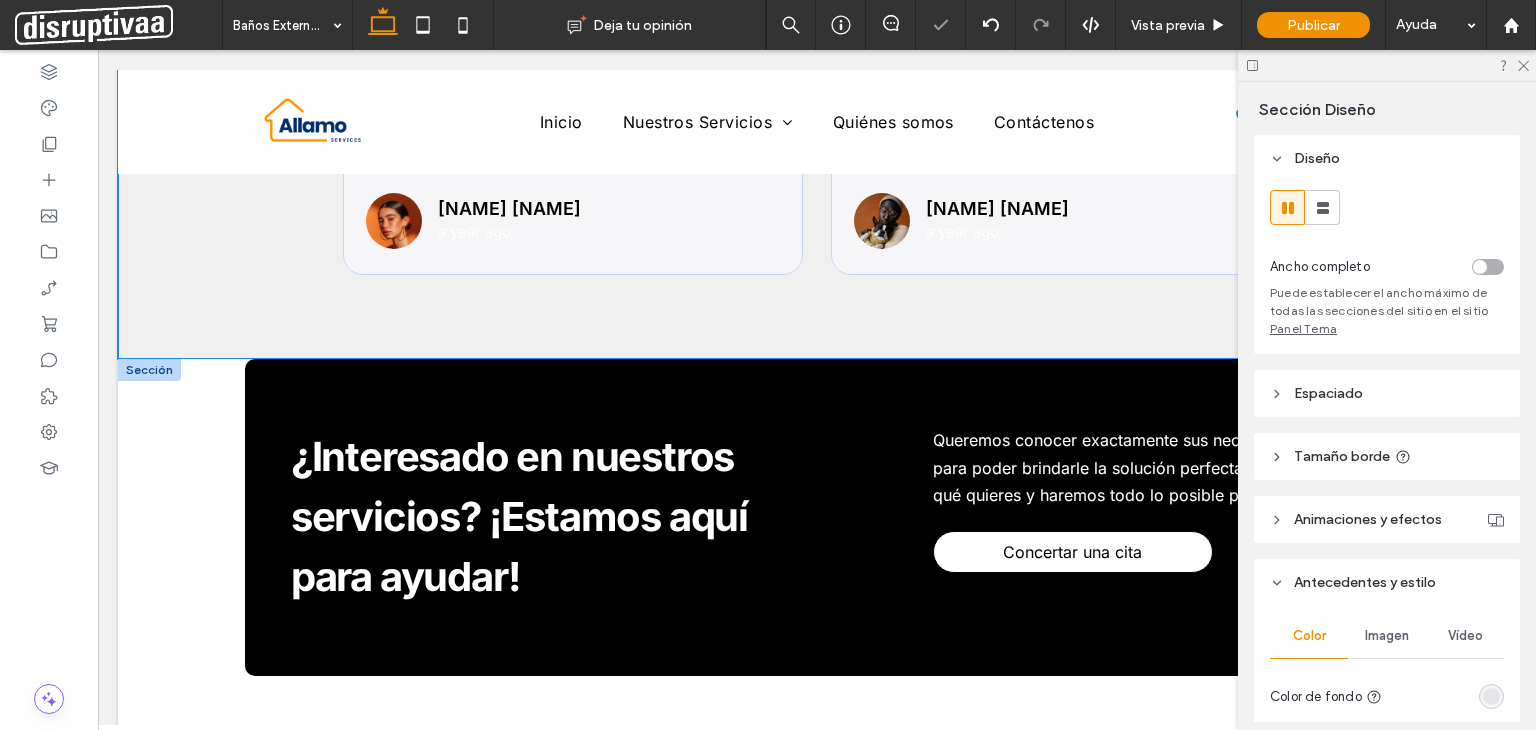 type on "*" 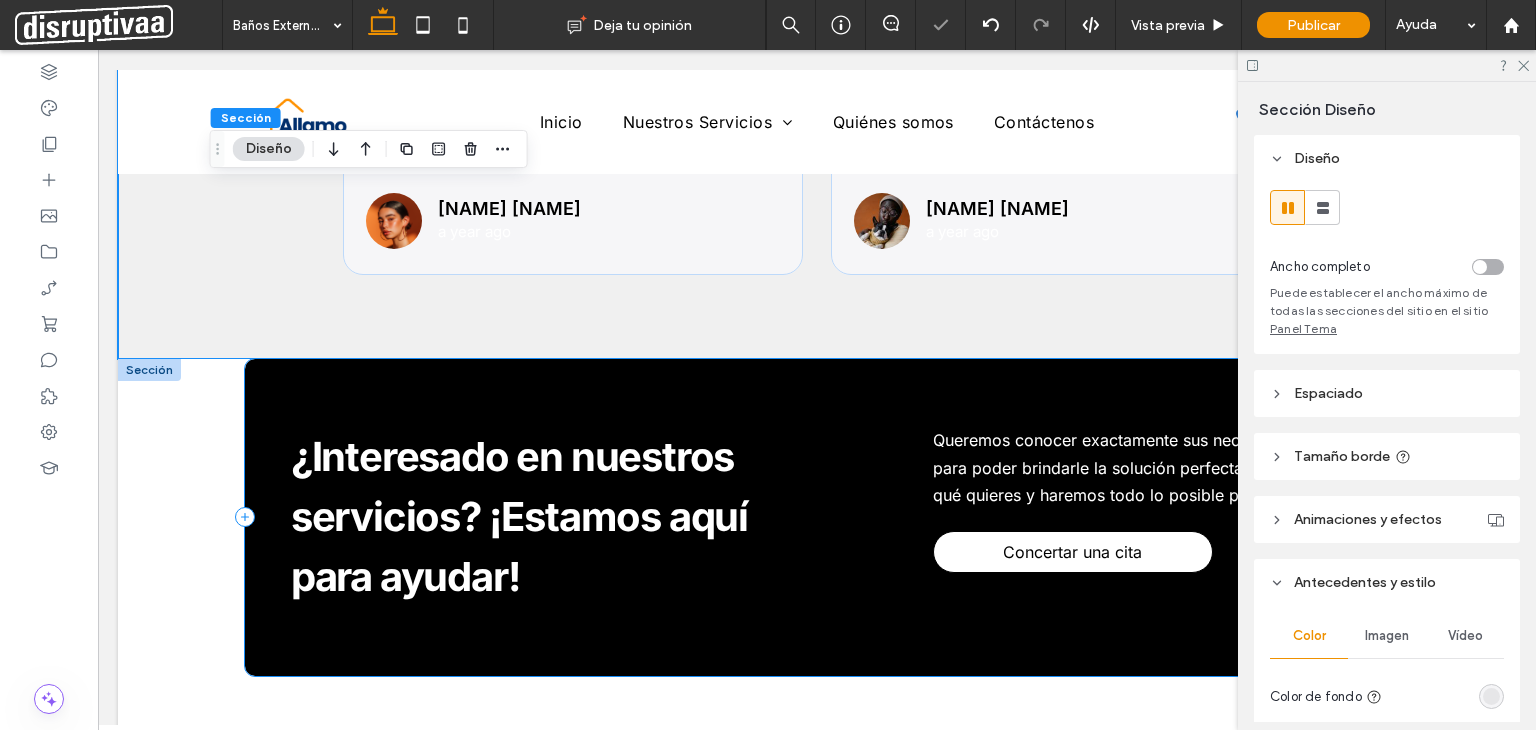 click on "¿Interesado en nuestros servicios? ¡Estamos aquí para ayudar!
Queremos conocer exactamente sus necesidades para poder brindarle la solución perfecta. Cuéntanos qué quieres y haremos todo lo posible para ayudarte.
Concertar una cita" at bounding box center [817, 517] 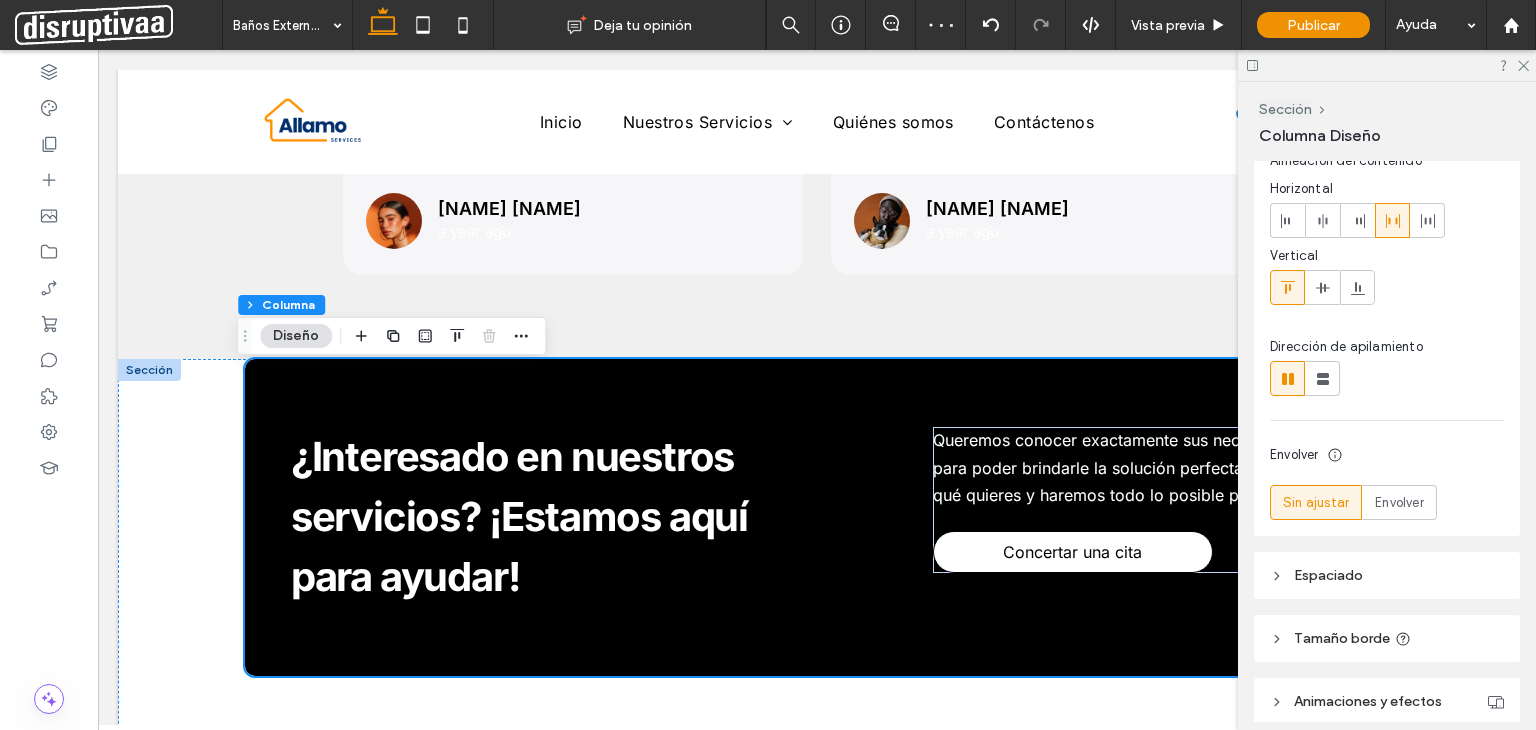 scroll, scrollTop: 100, scrollLeft: 0, axis: vertical 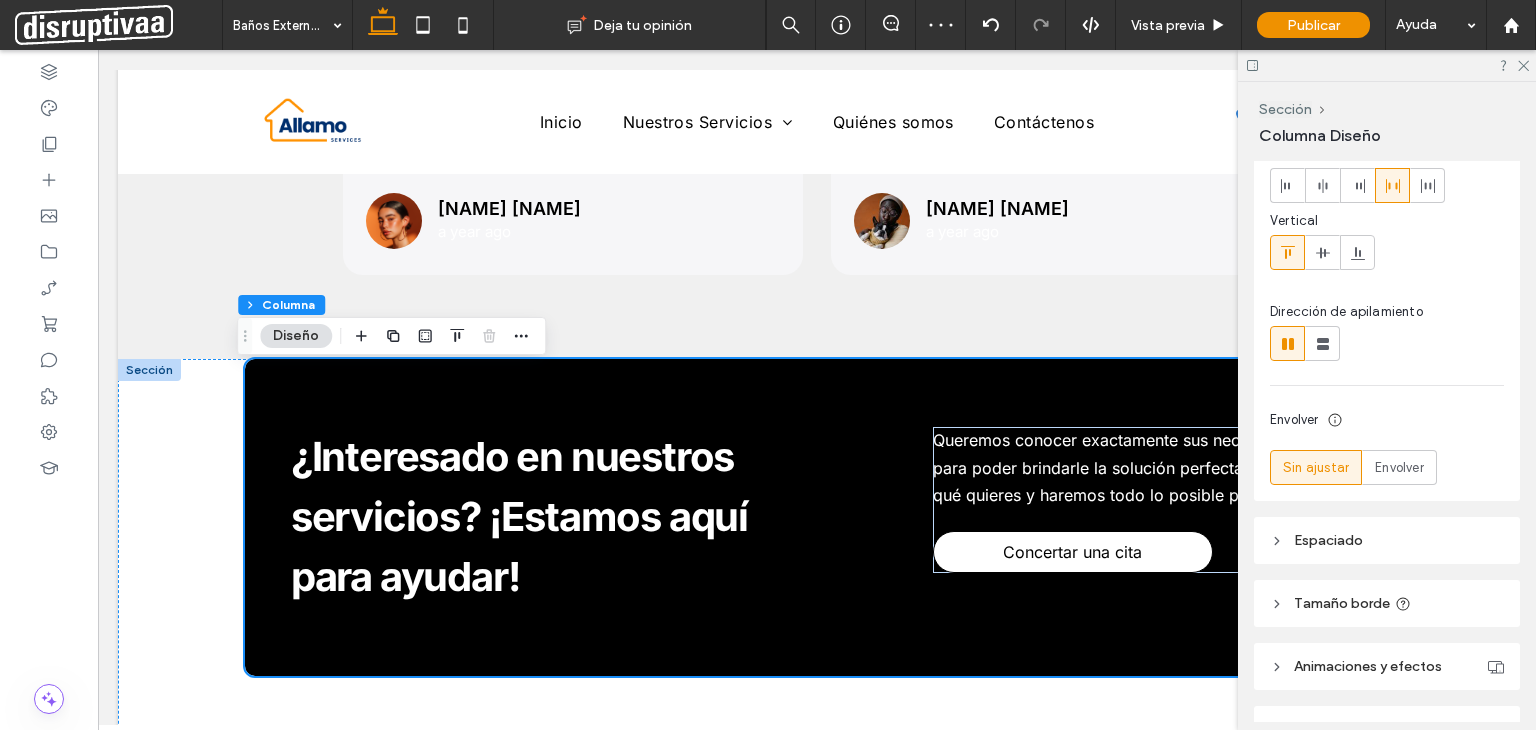 click on "Espaciado" at bounding box center [1328, 540] 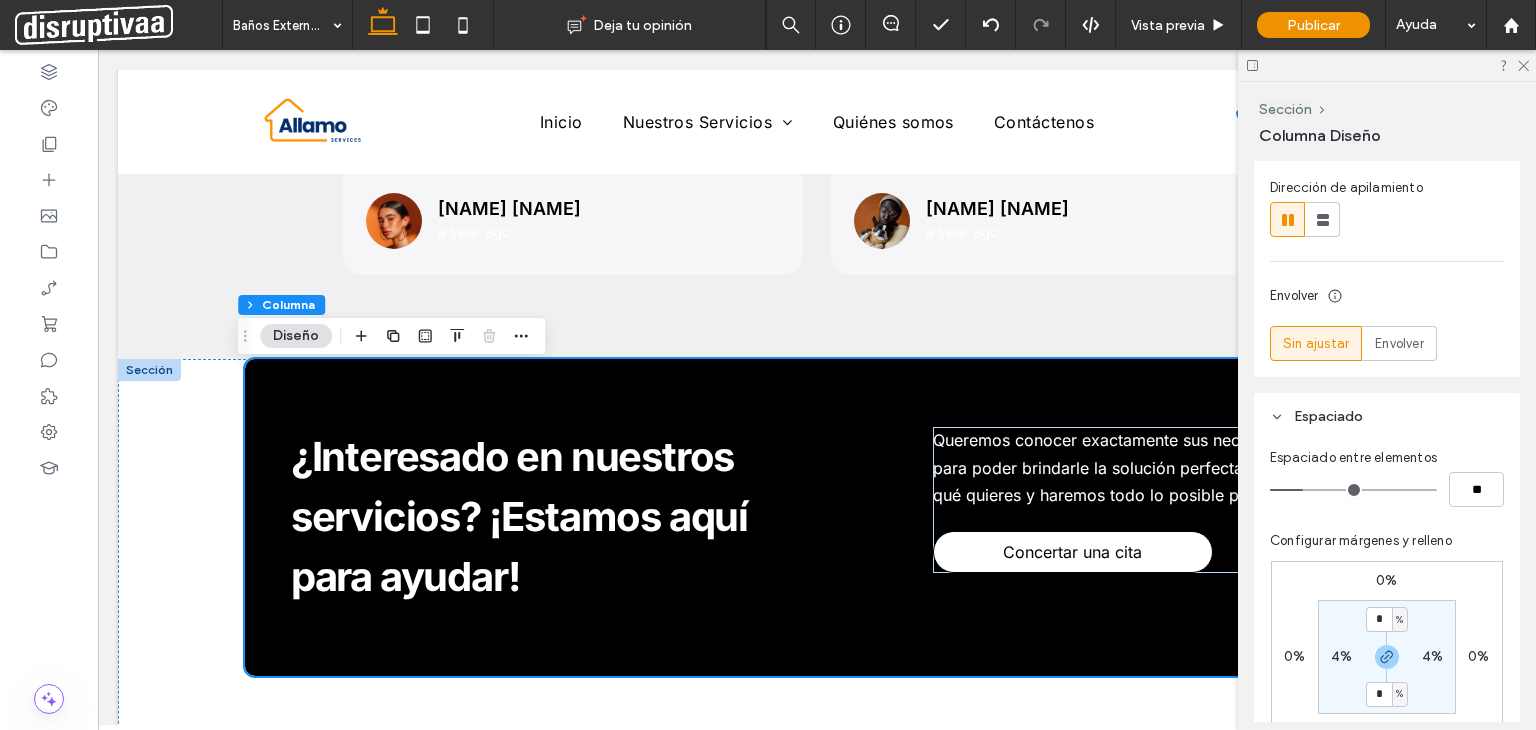 scroll, scrollTop: 300, scrollLeft: 0, axis: vertical 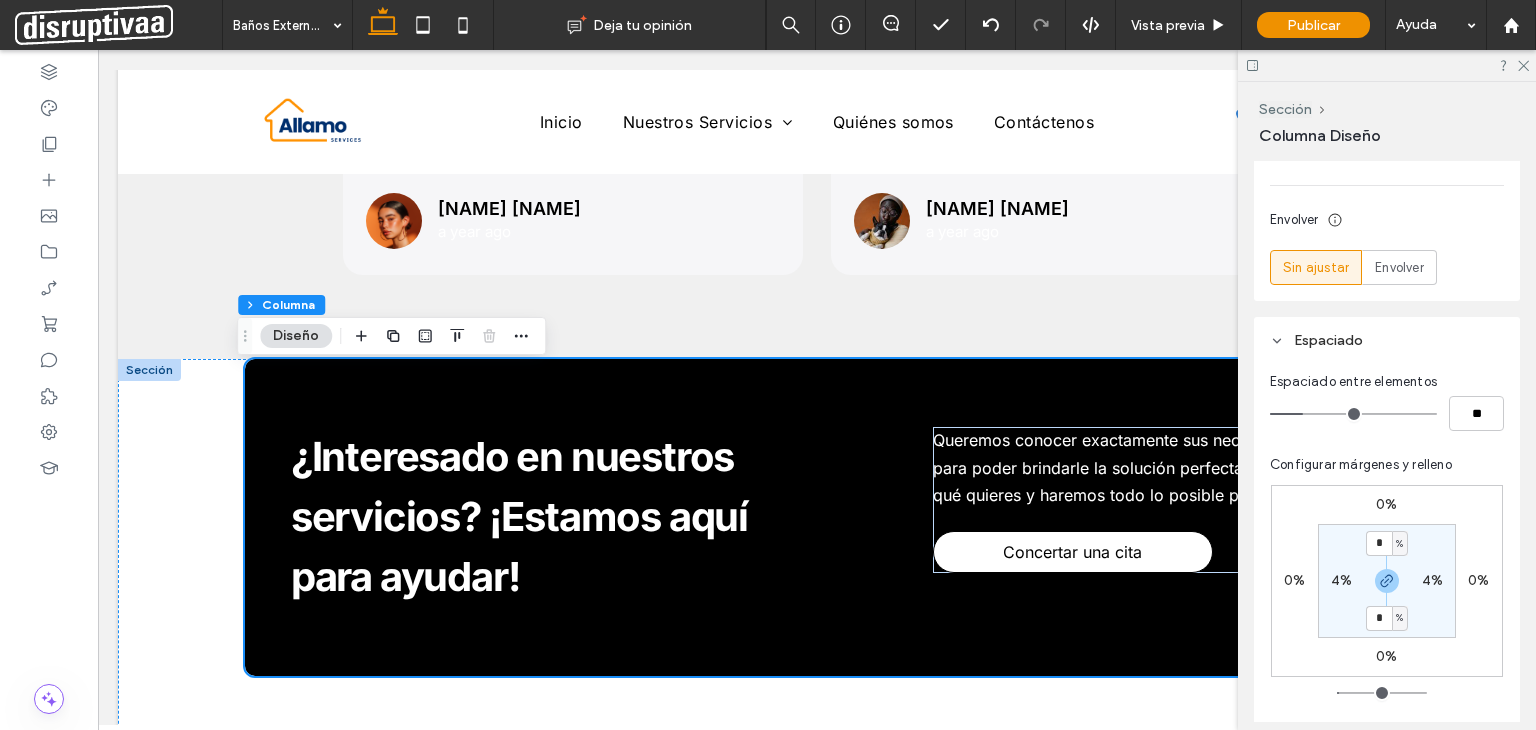 click on "0%" at bounding box center [1386, 504] 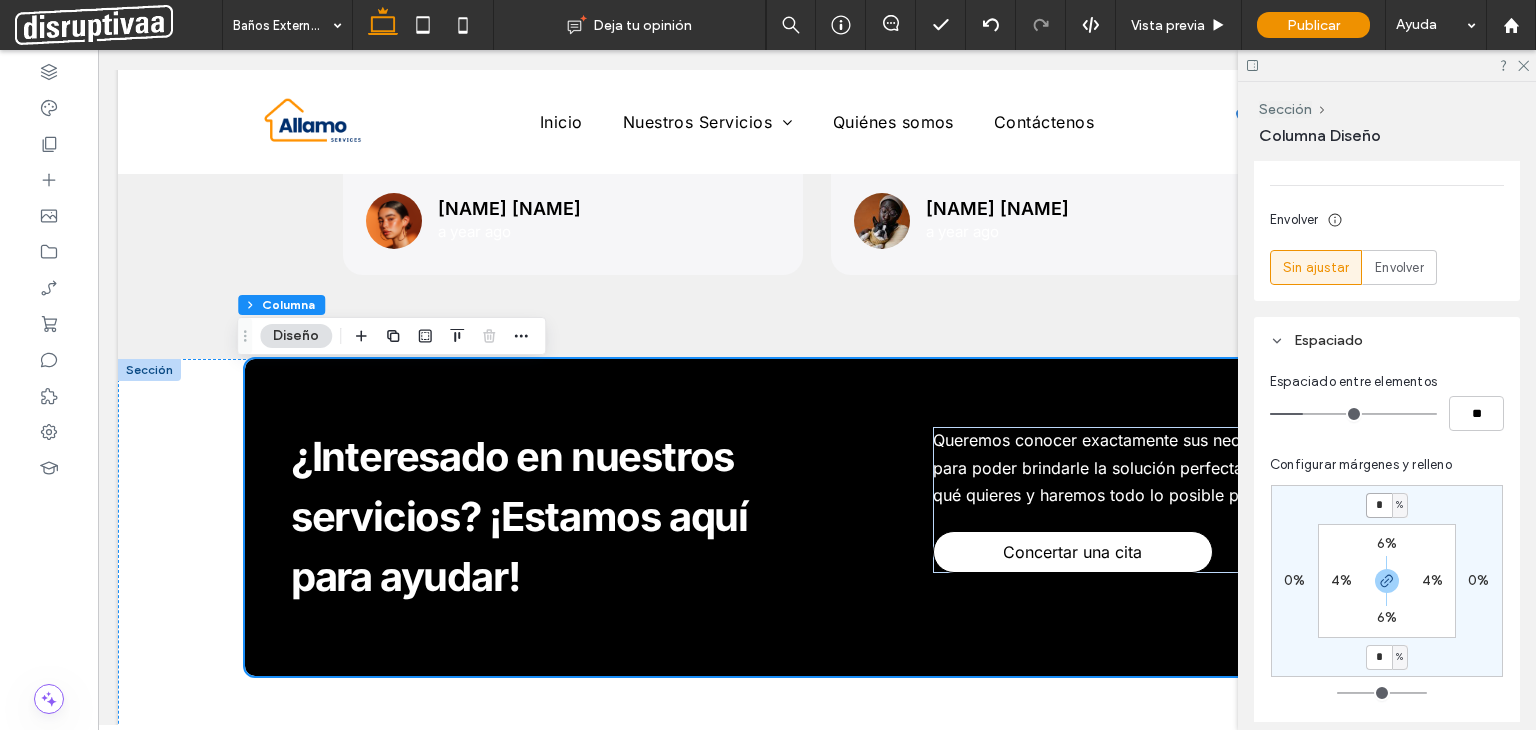 drag, startPoint x: 1379, startPoint y: 509, endPoint x: 1436, endPoint y: 533, distance: 61.846584 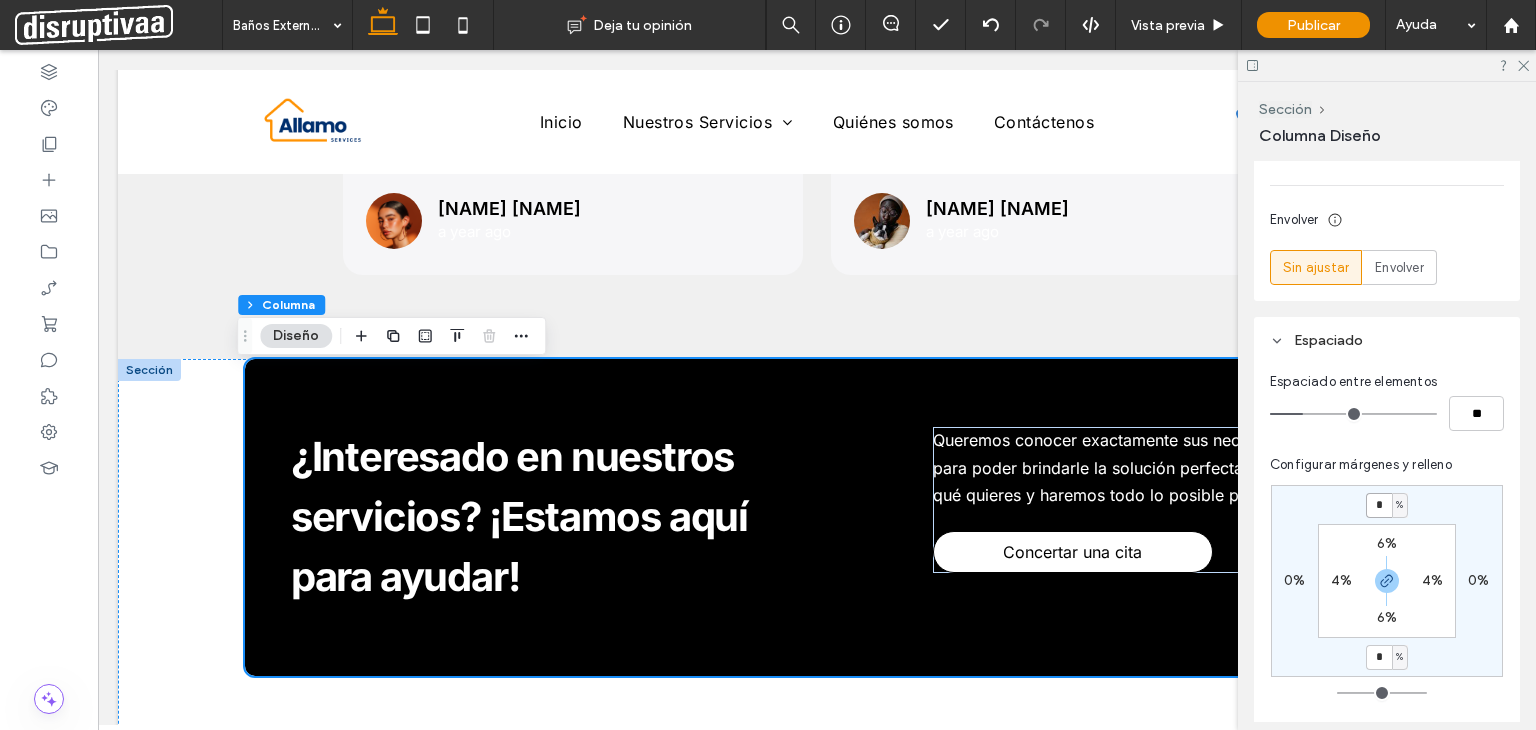 click on "*" at bounding box center (1379, 505) 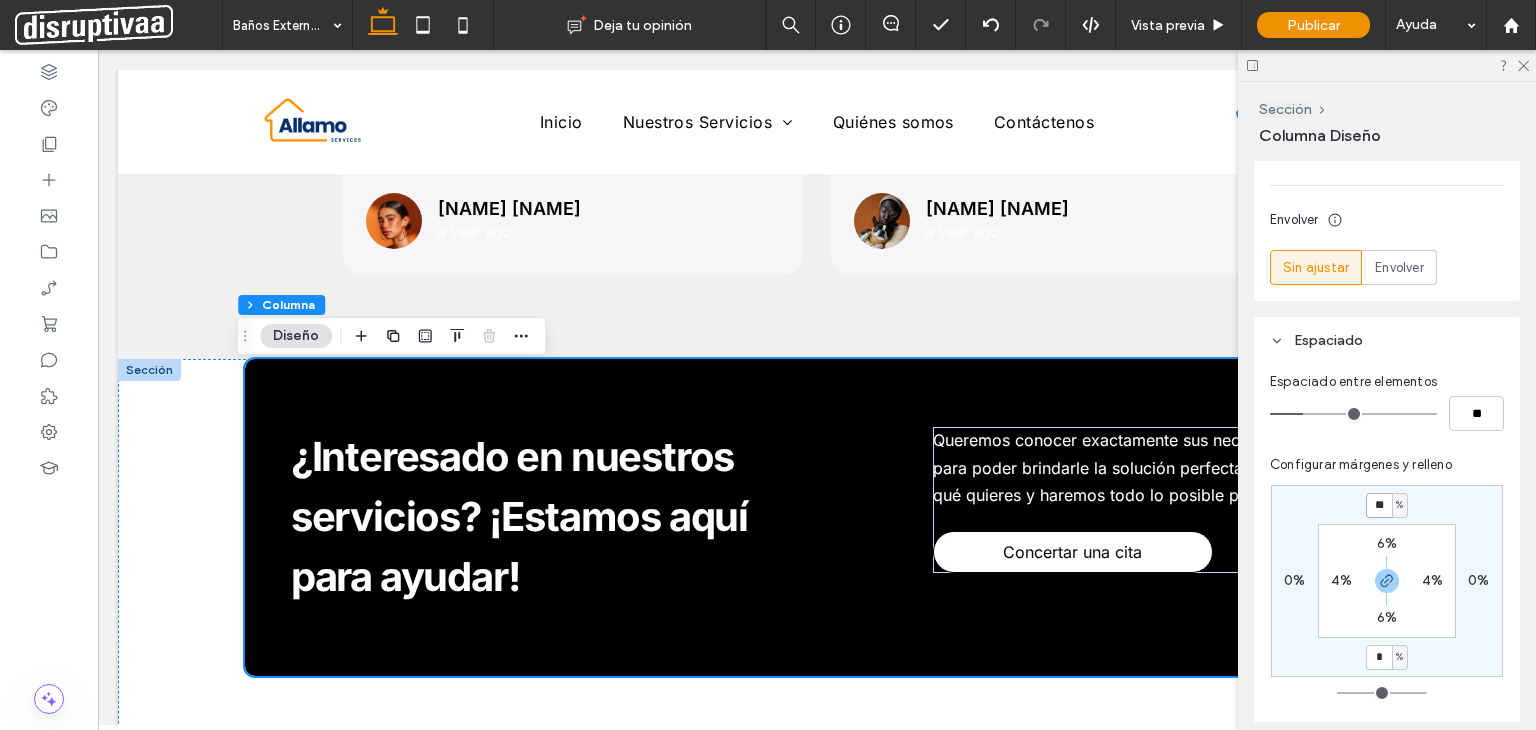 type on "**" 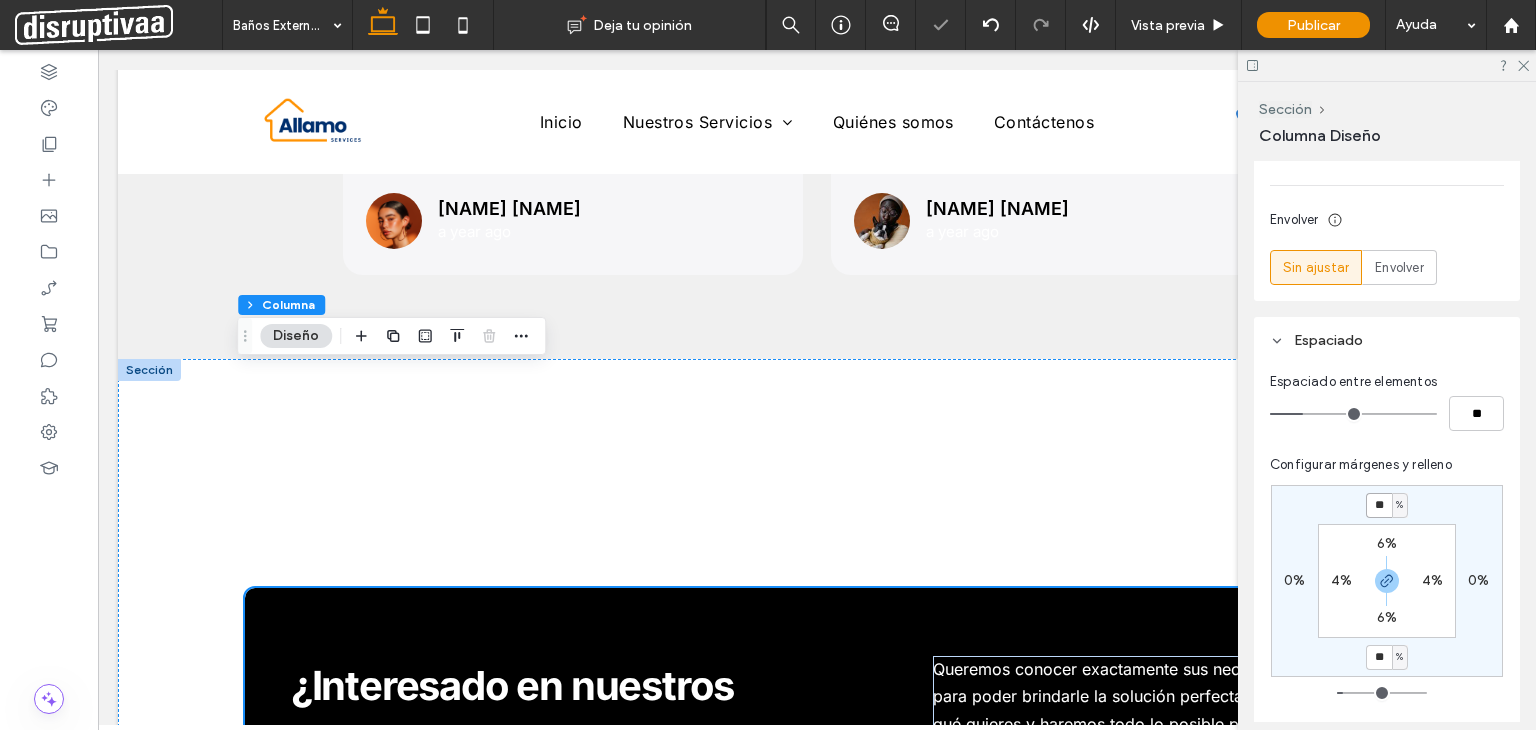 click on "**" at bounding box center (1379, 505) 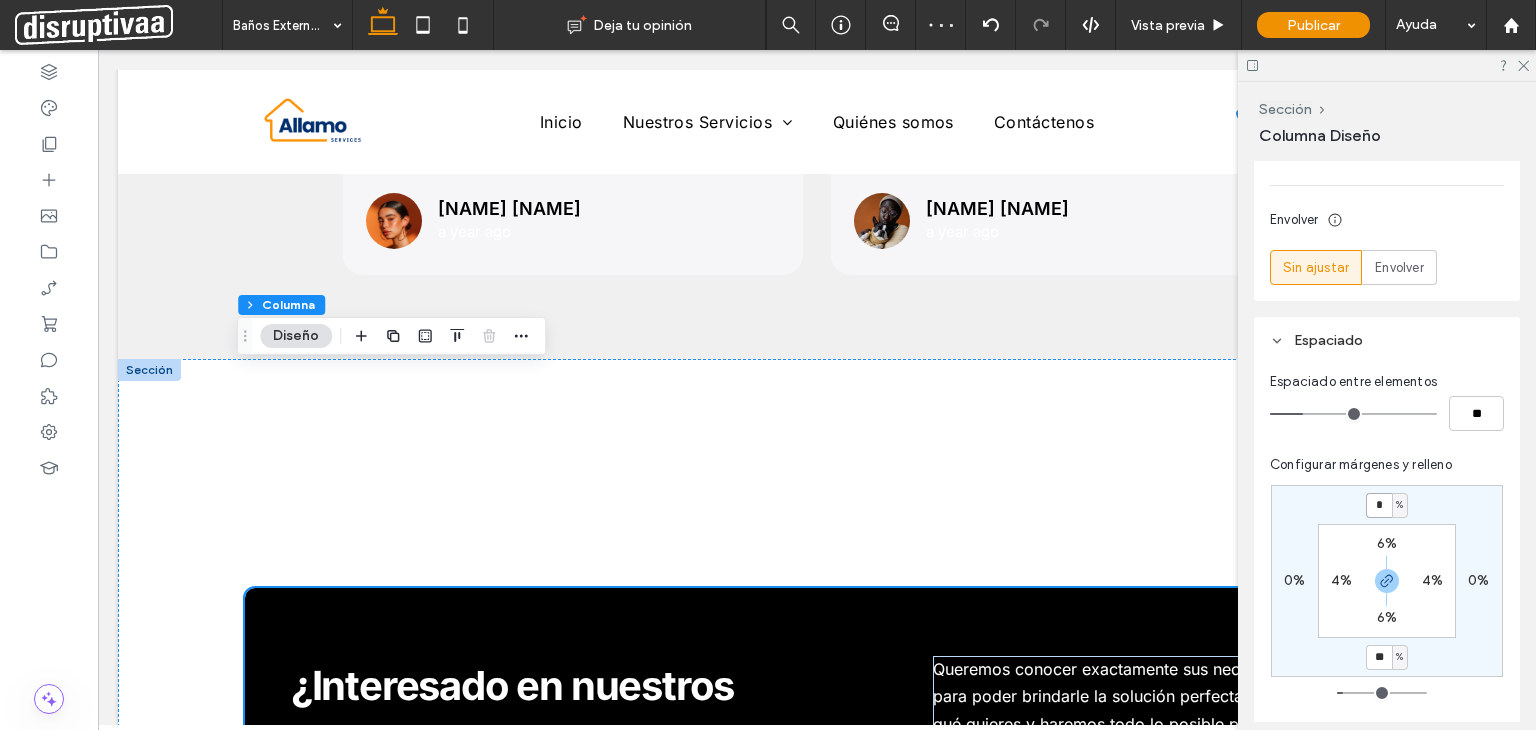 type on "*" 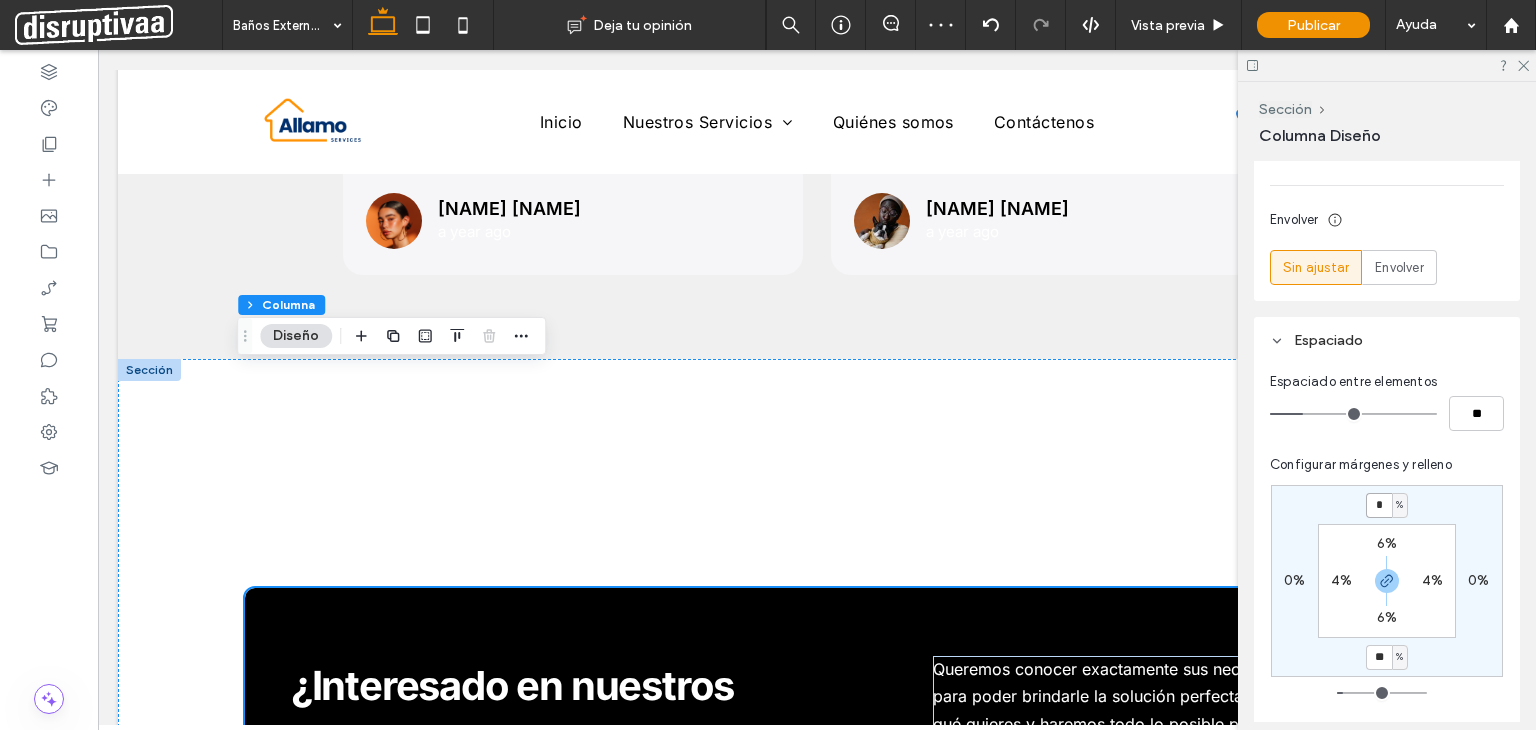 type on "*" 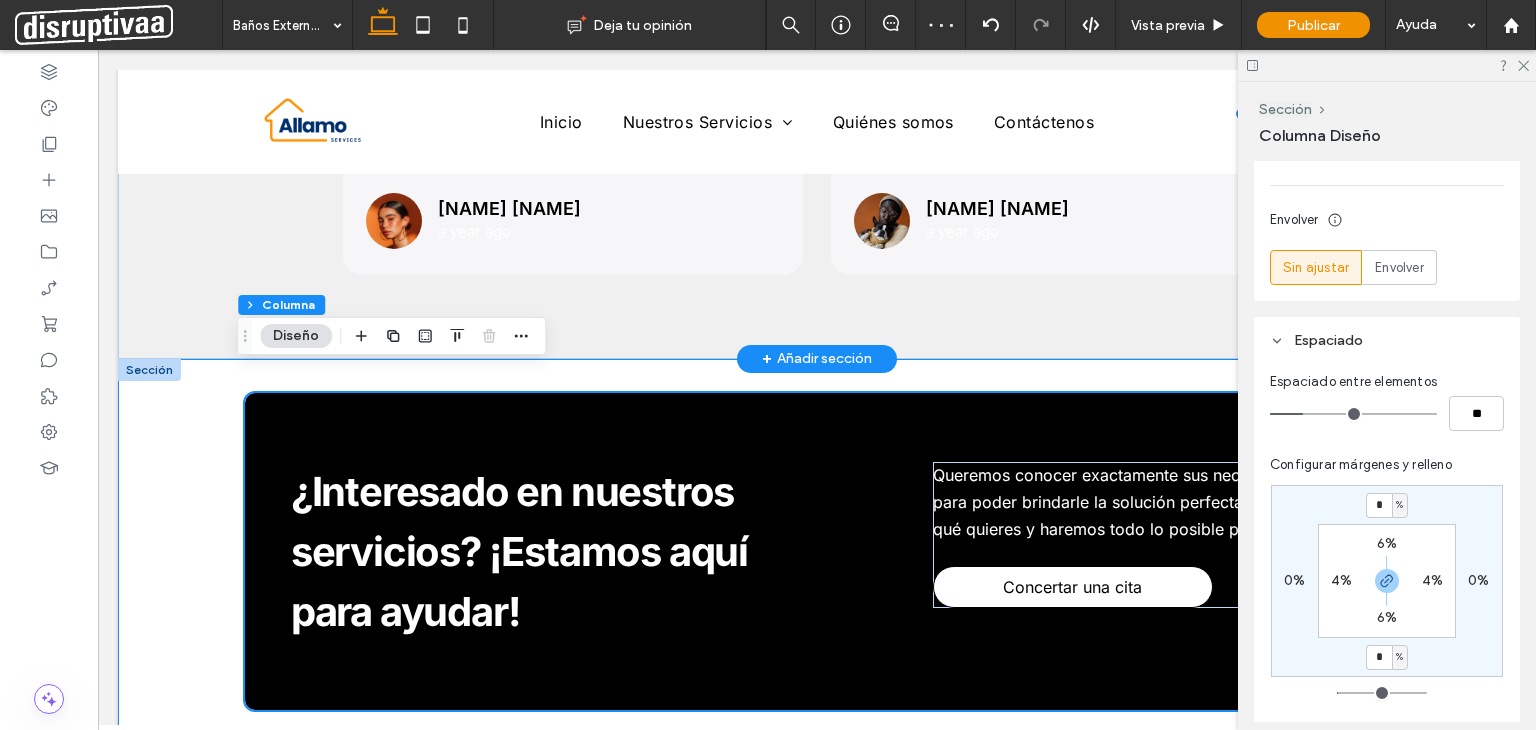 click on "¿Interesado en nuestros servicios? ¡Estamos aquí para ayudar!
Queremos conocer exactamente sus necesidades para poder brindarle la solución perfecta. Cuéntanos qué quieres y haremos todo lo posible para ayudarte.
Concertar una cita" at bounding box center [817, 601] 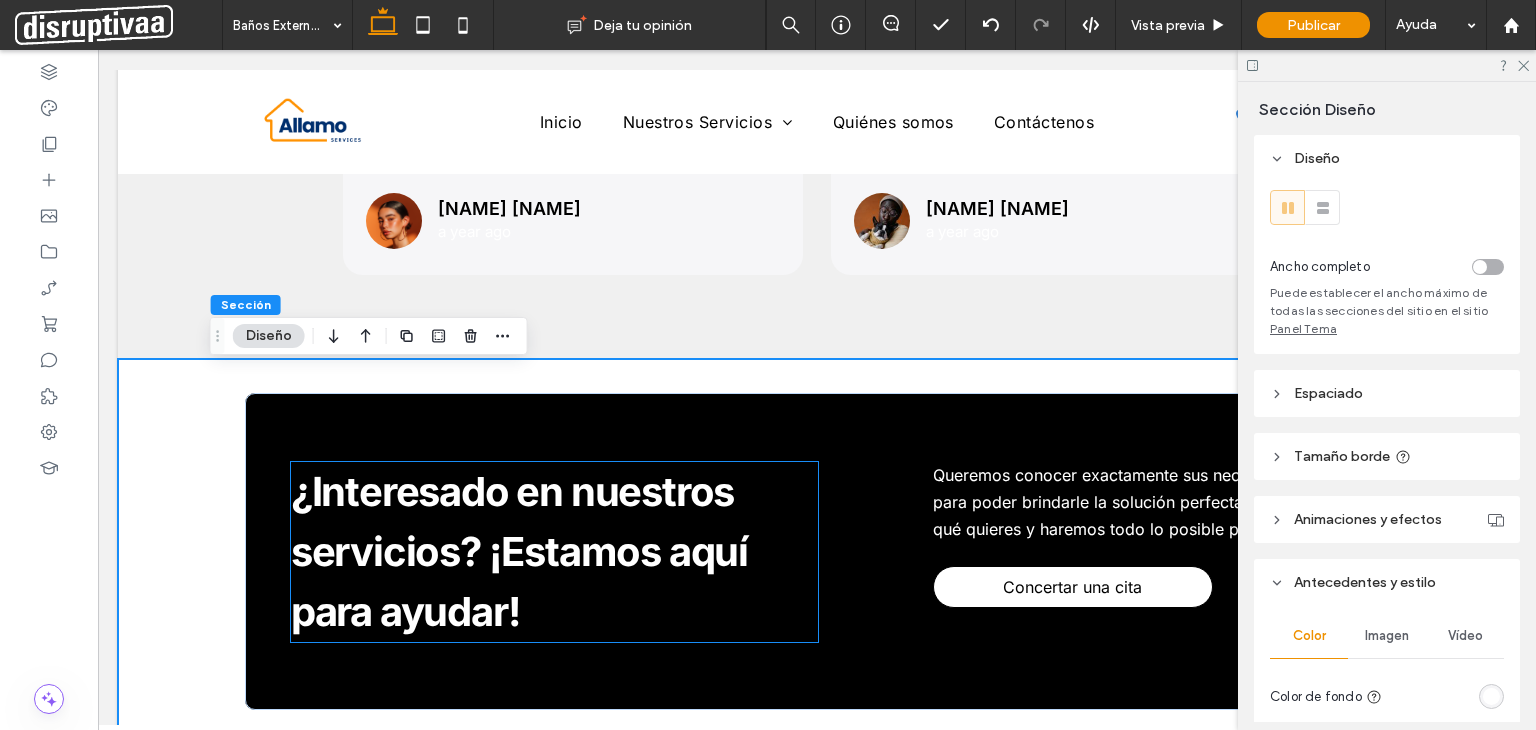 click on "¿Interesado en nuestros servicios? ¡Estamos aquí para ayudar!" at bounding box center [519, 551] 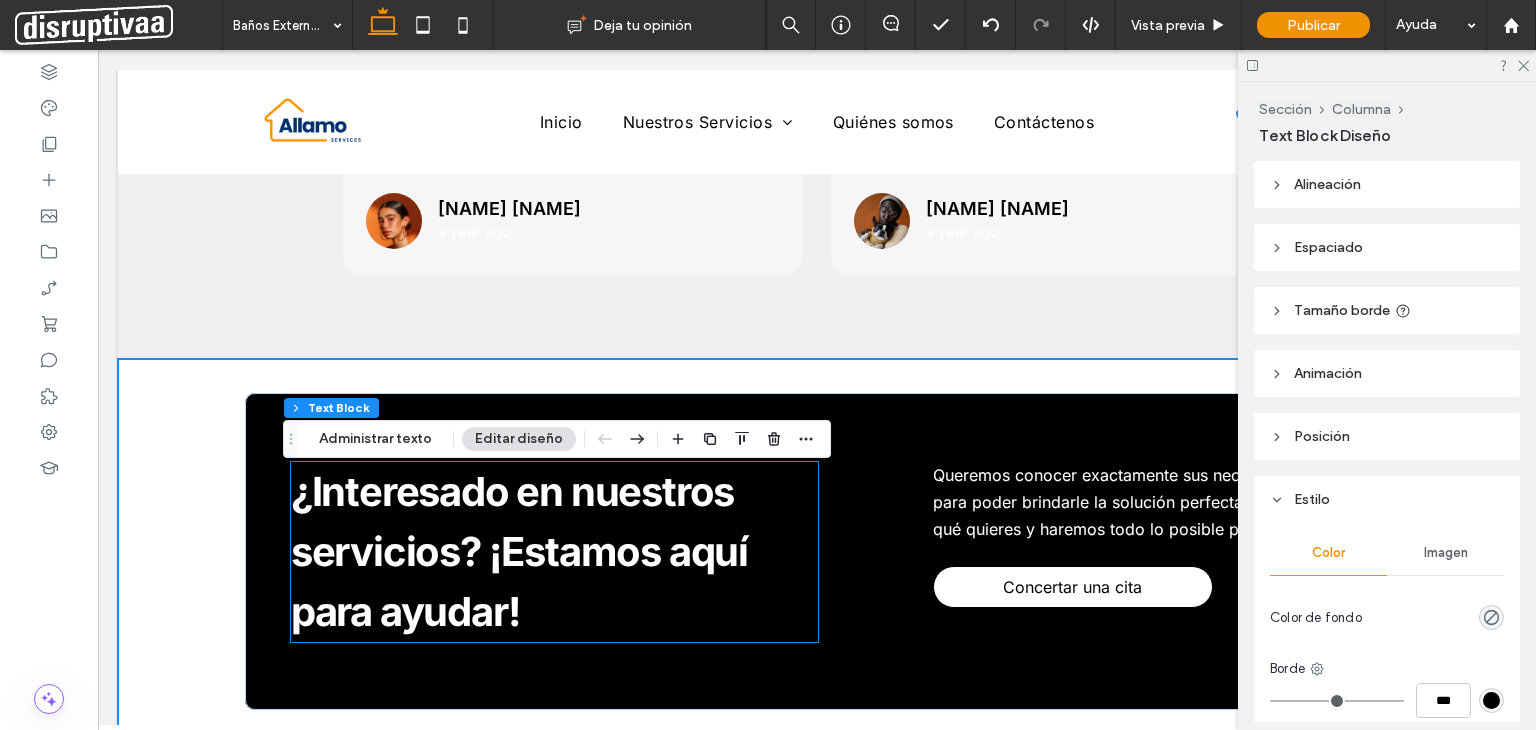 click on "¿Interesado en nuestros servicios? ¡Estamos aquí para ayudar!" at bounding box center [554, 552] 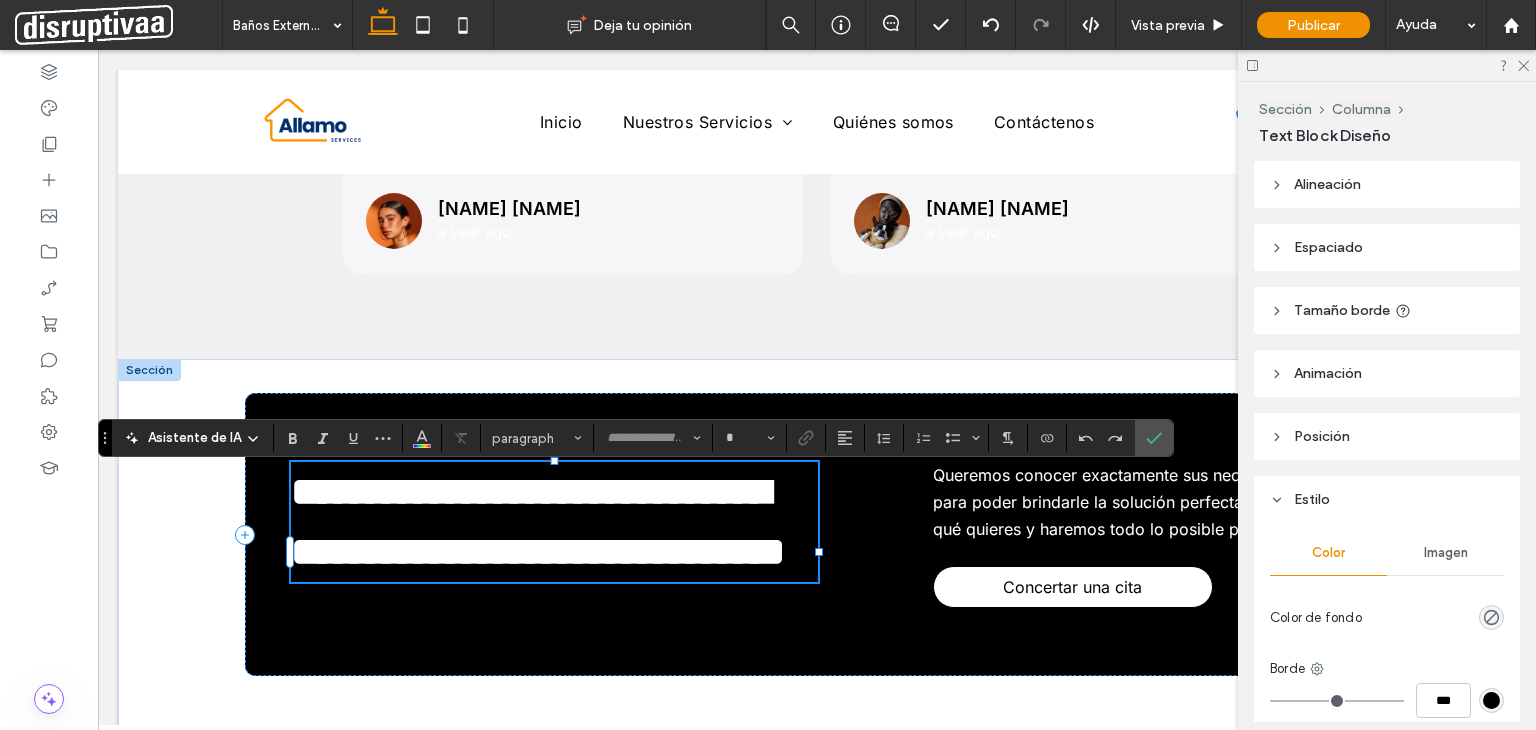 type on "*****" 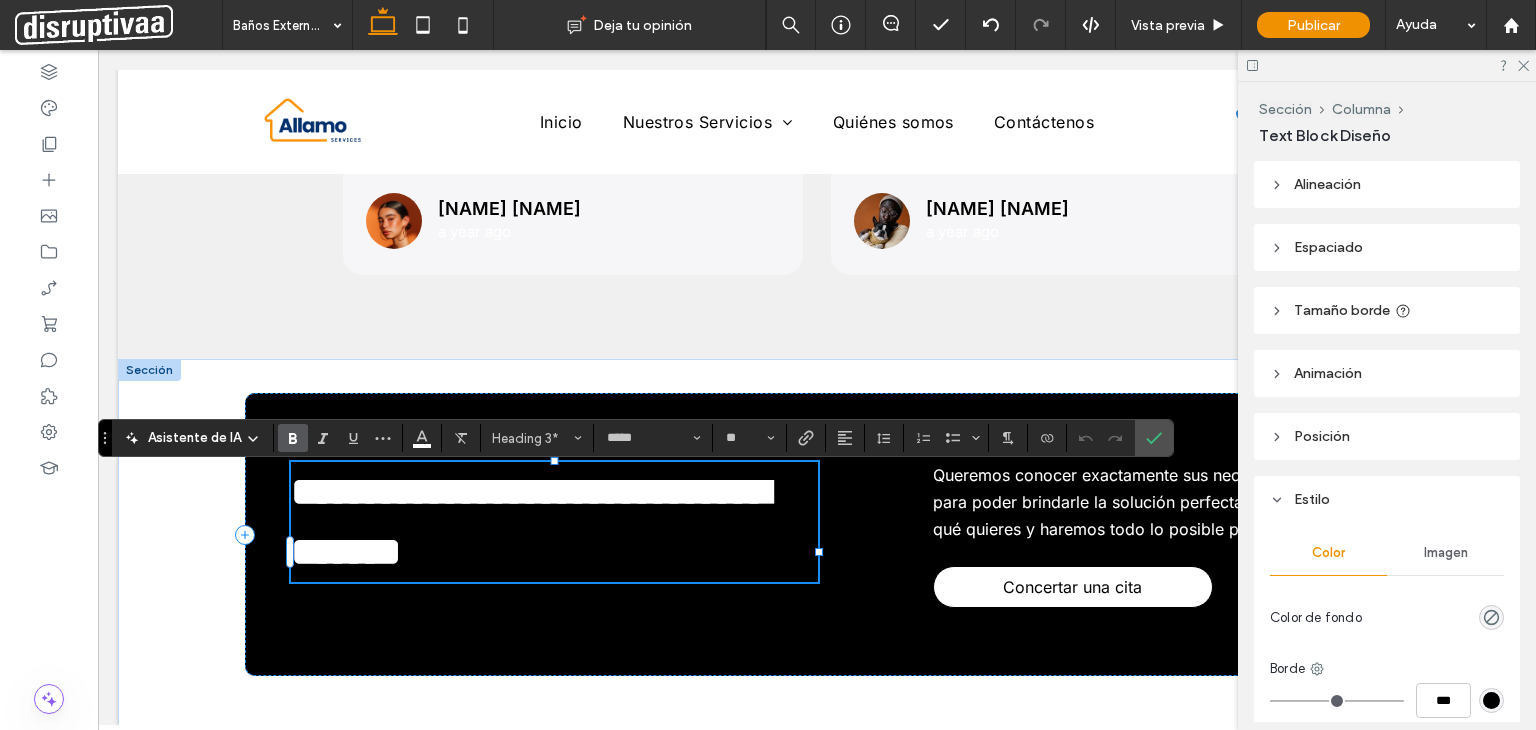 type on "**" 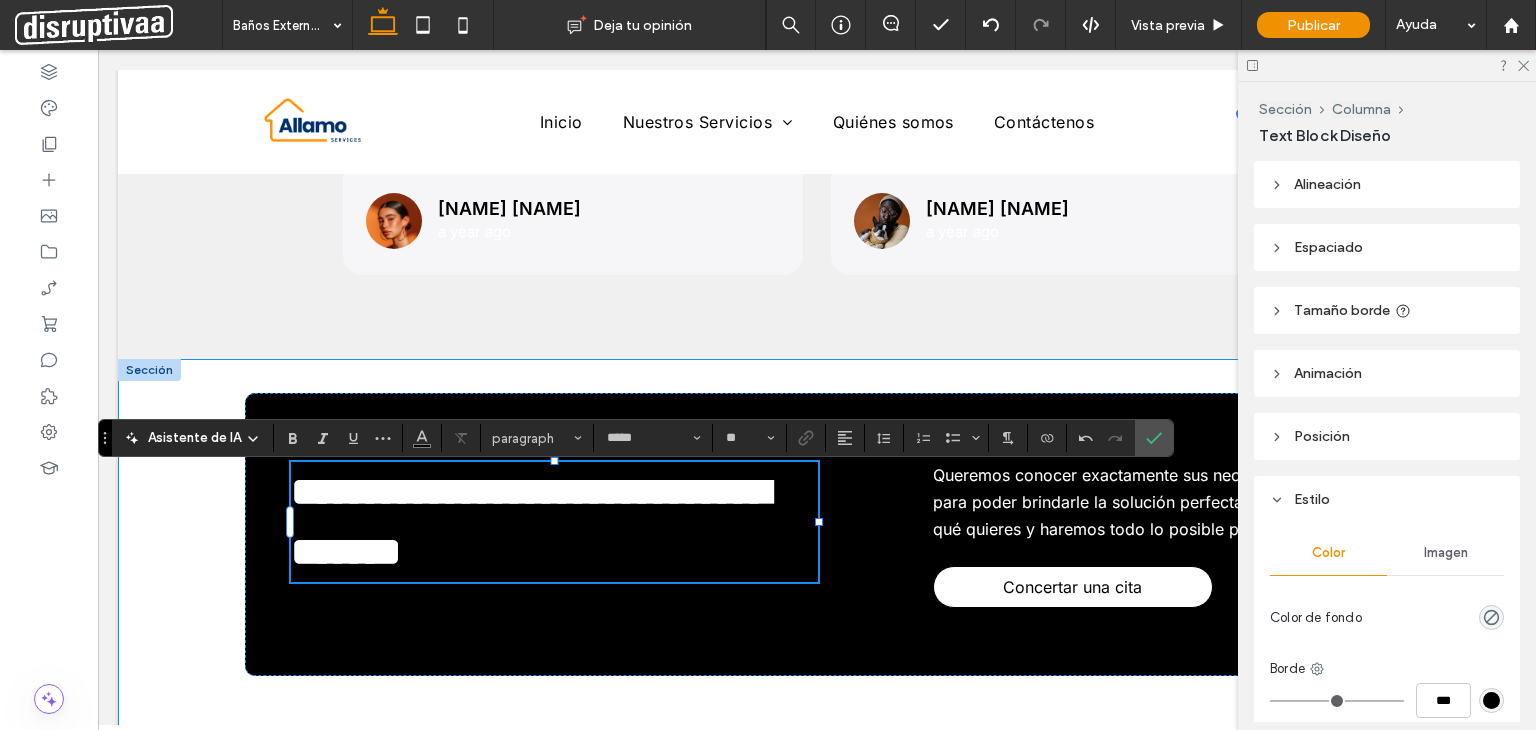 drag, startPoint x: 155, startPoint y: 495, endPoint x: 1014, endPoint y: 57, distance: 964.2225 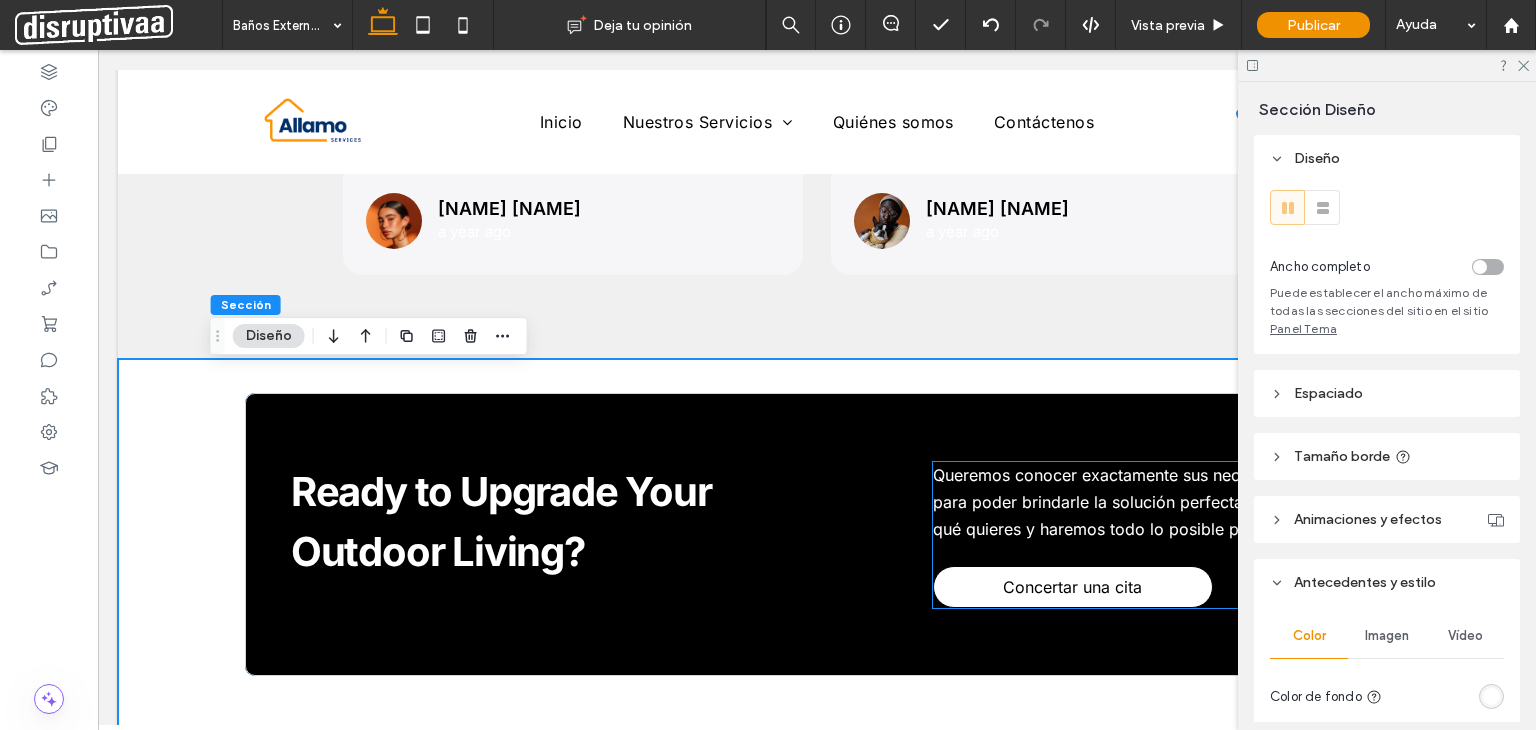 click on "Queremos conocer exactamente sus necesidades para poder brindarle la solución perfecta. Cuéntanos qué quieres y haremos todo lo posible para ayudarte." at bounding box center (1136, 502) 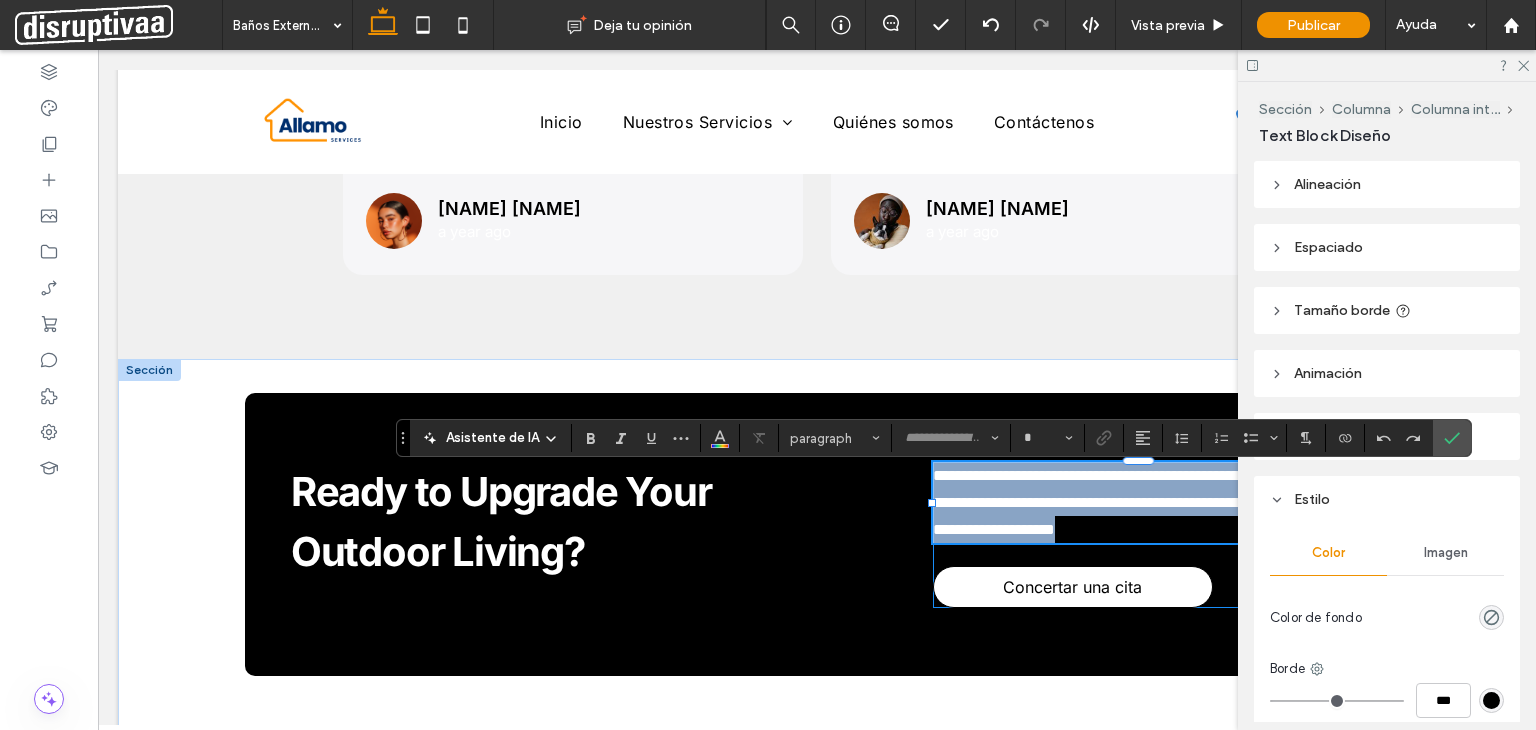 type on "*****" 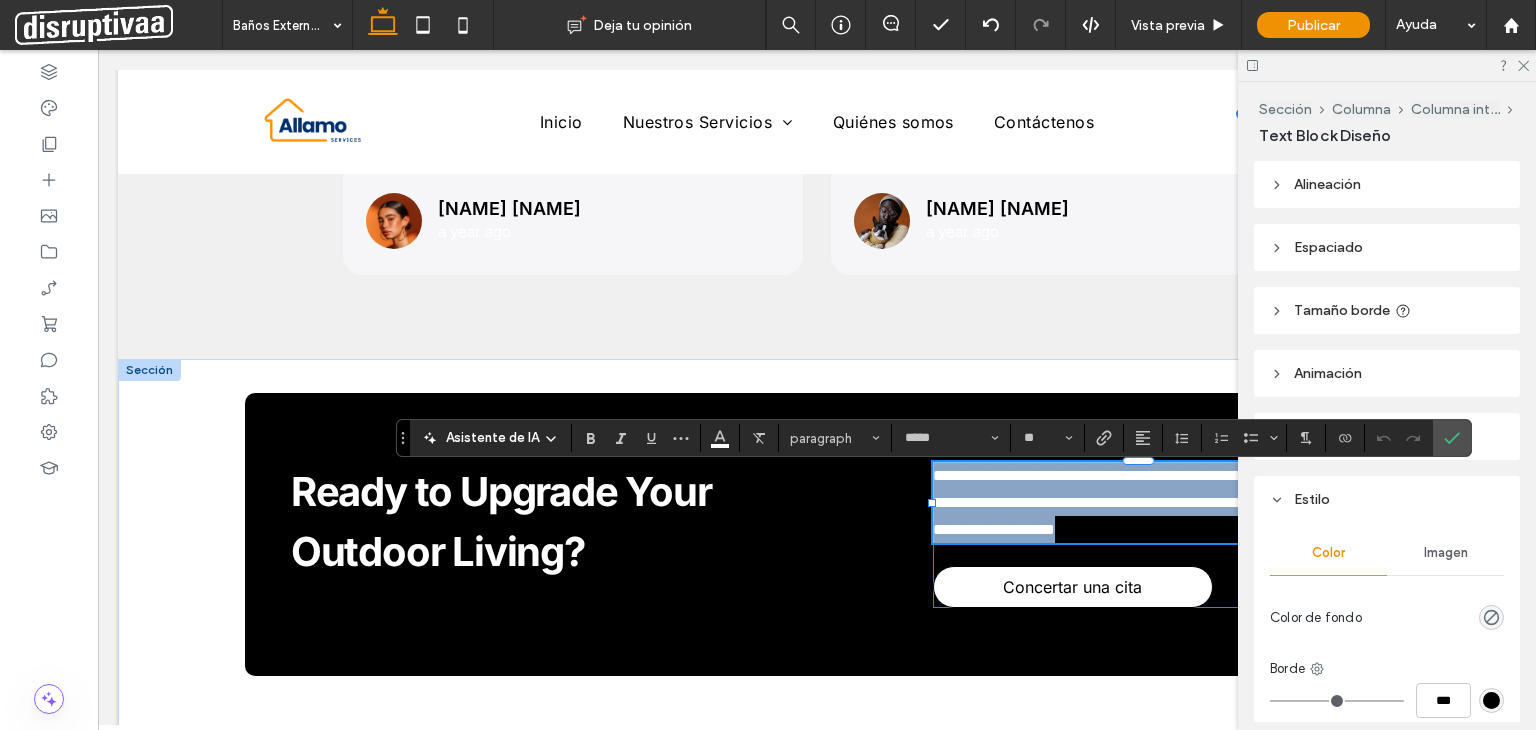 type on "**" 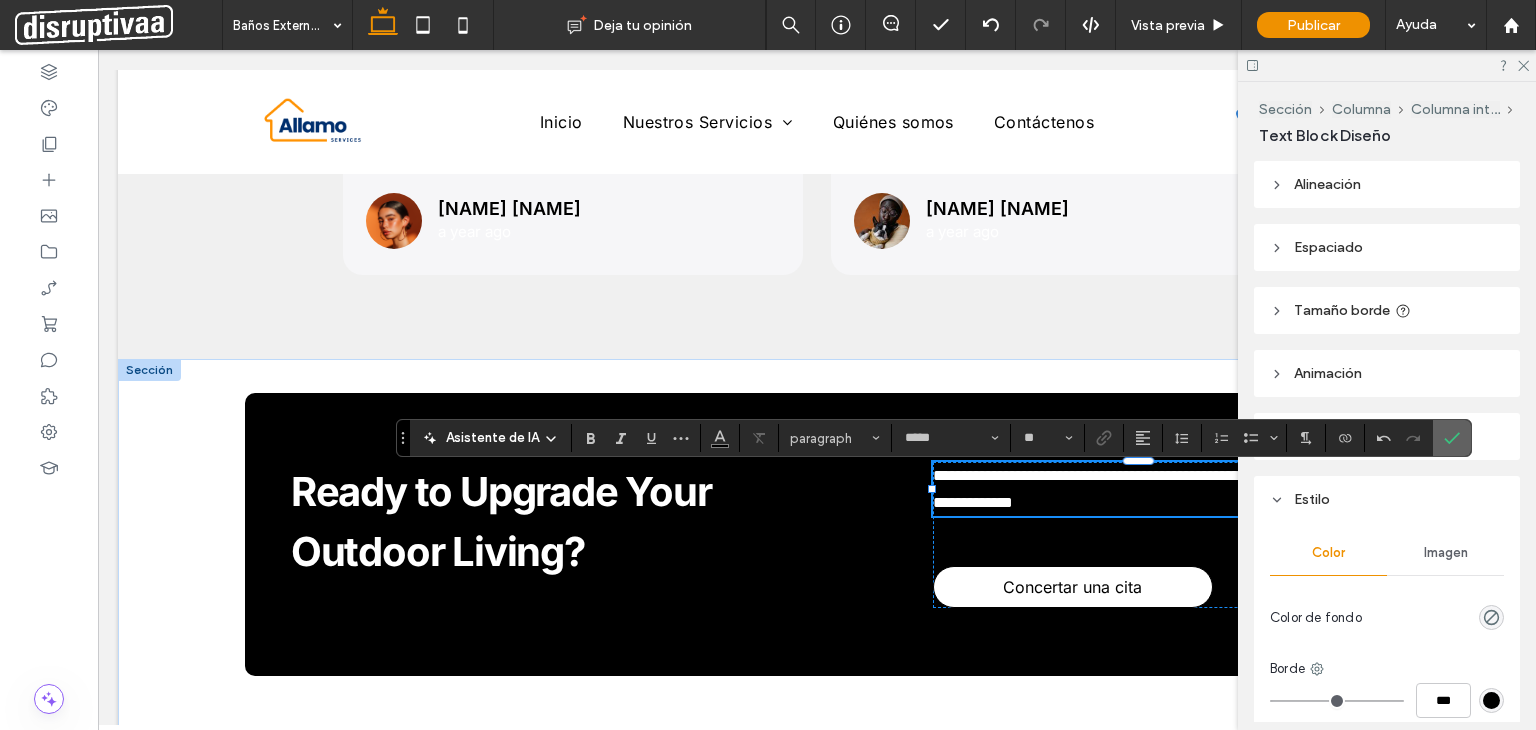 click 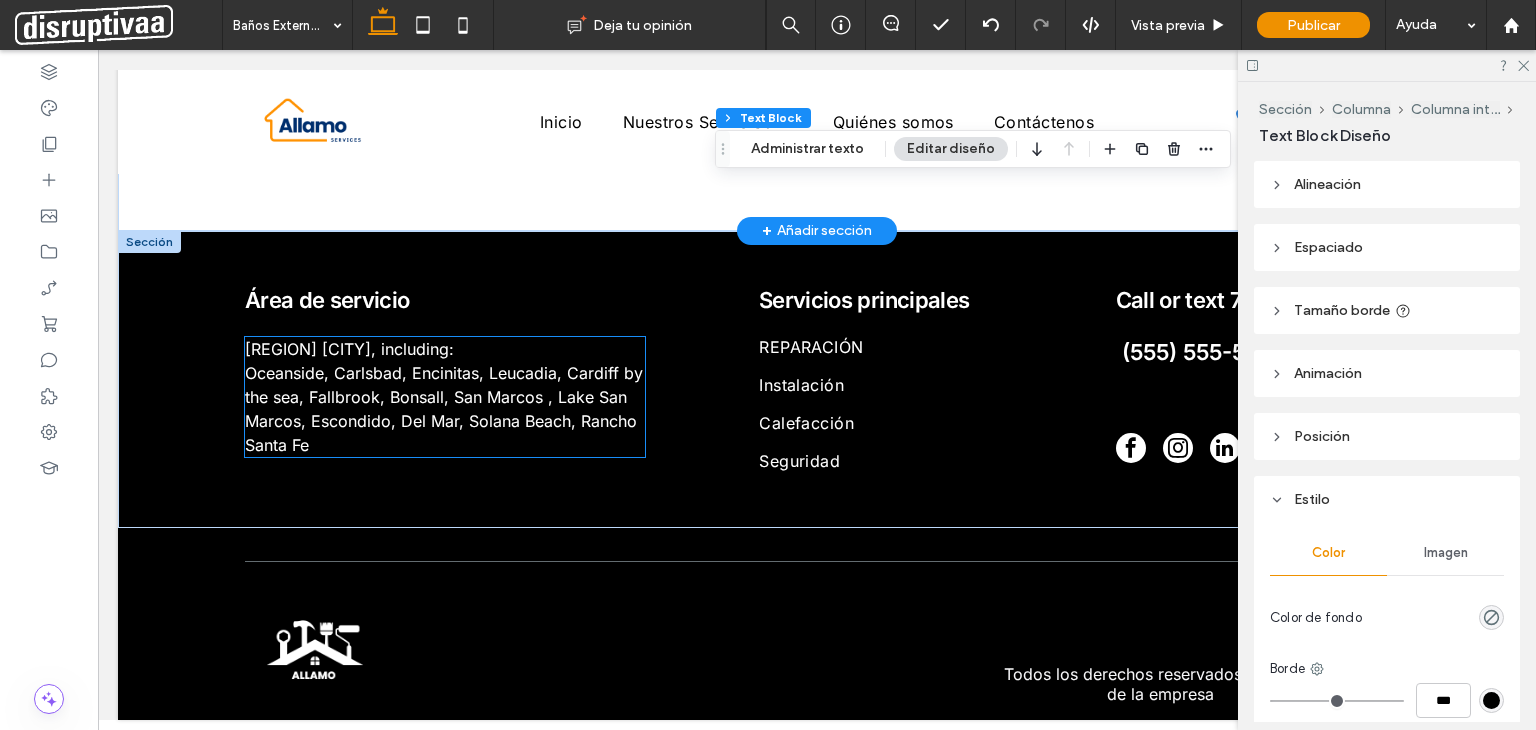 scroll, scrollTop: 4135, scrollLeft: 0, axis: vertical 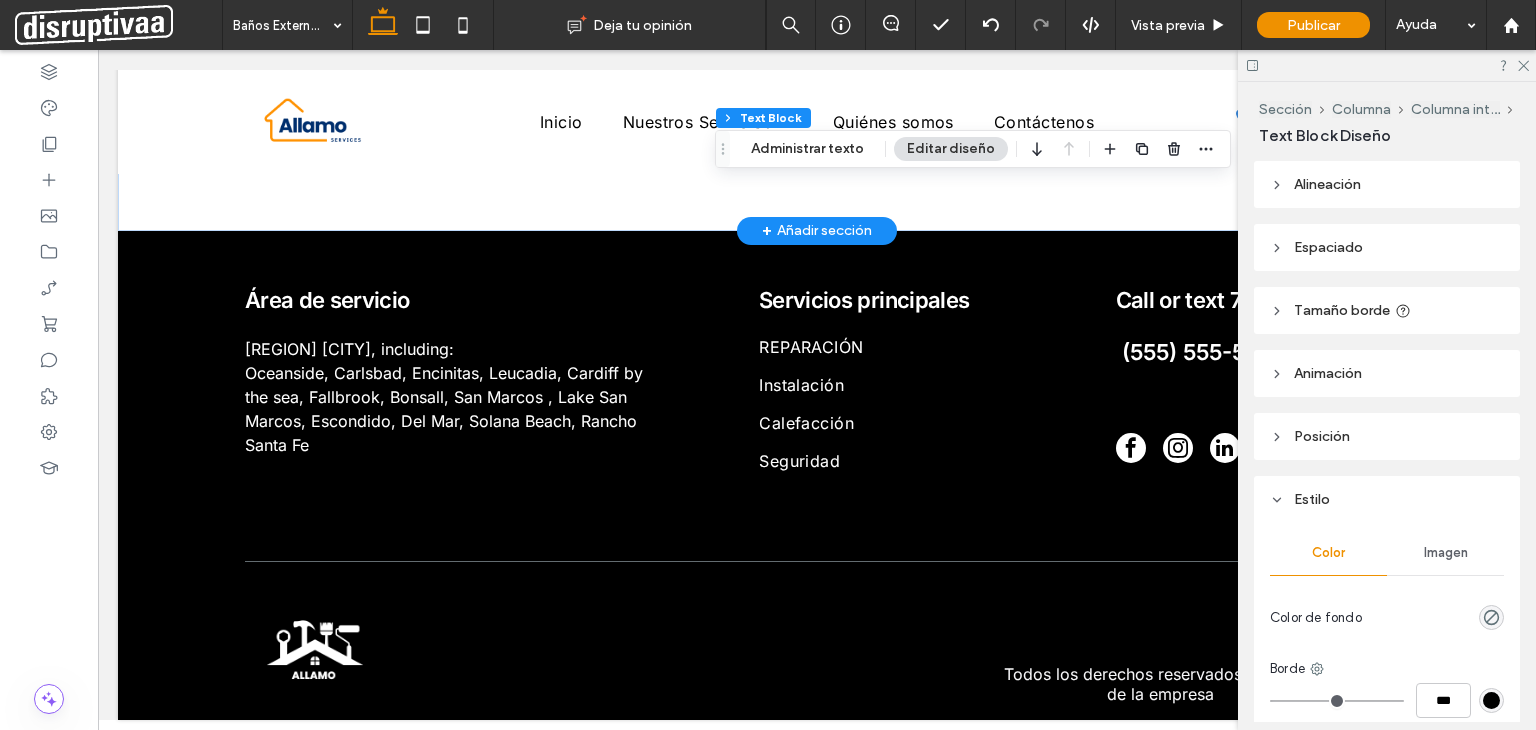click on "Pie de página" at bounding box center [817, 215] 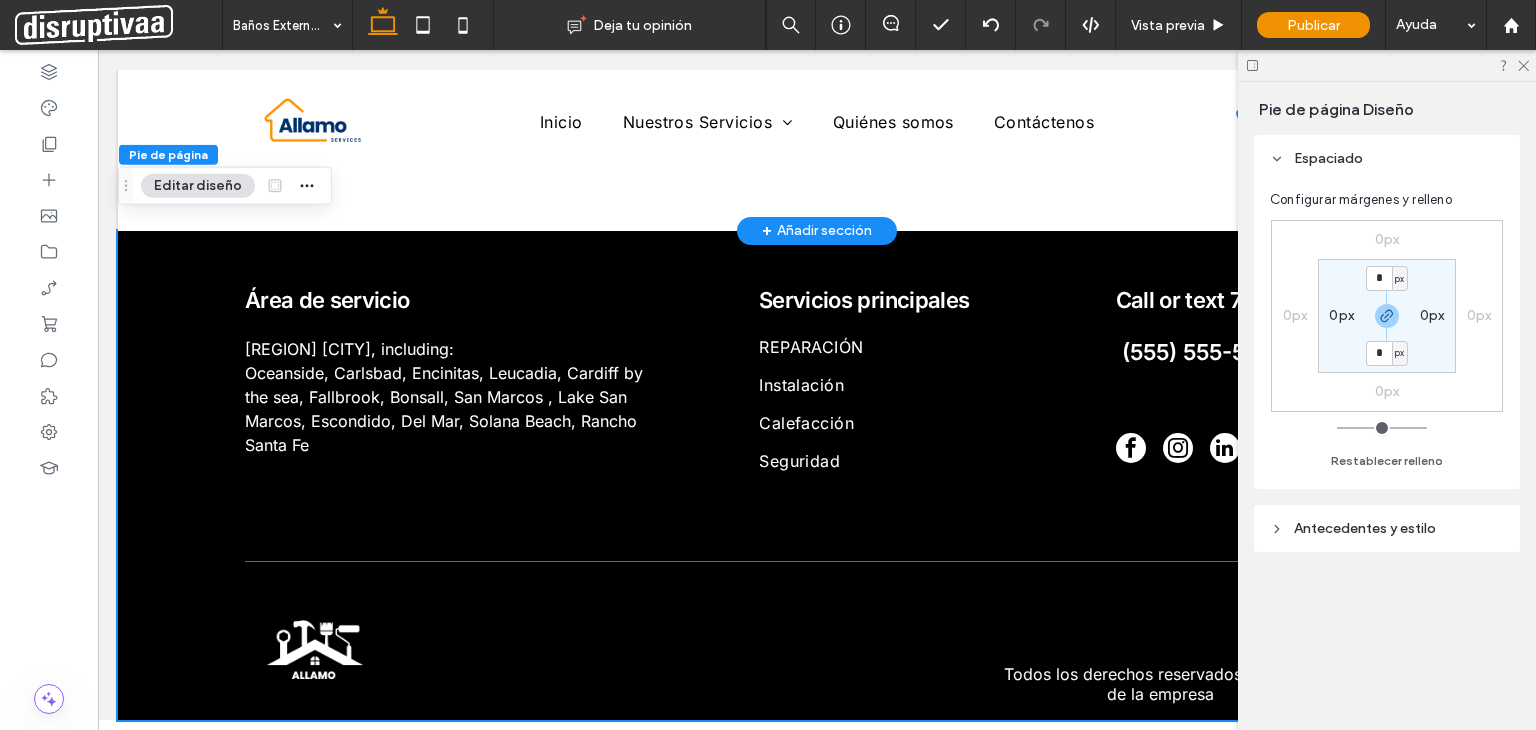 click on "Editar diseño" at bounding box center (198, 186) 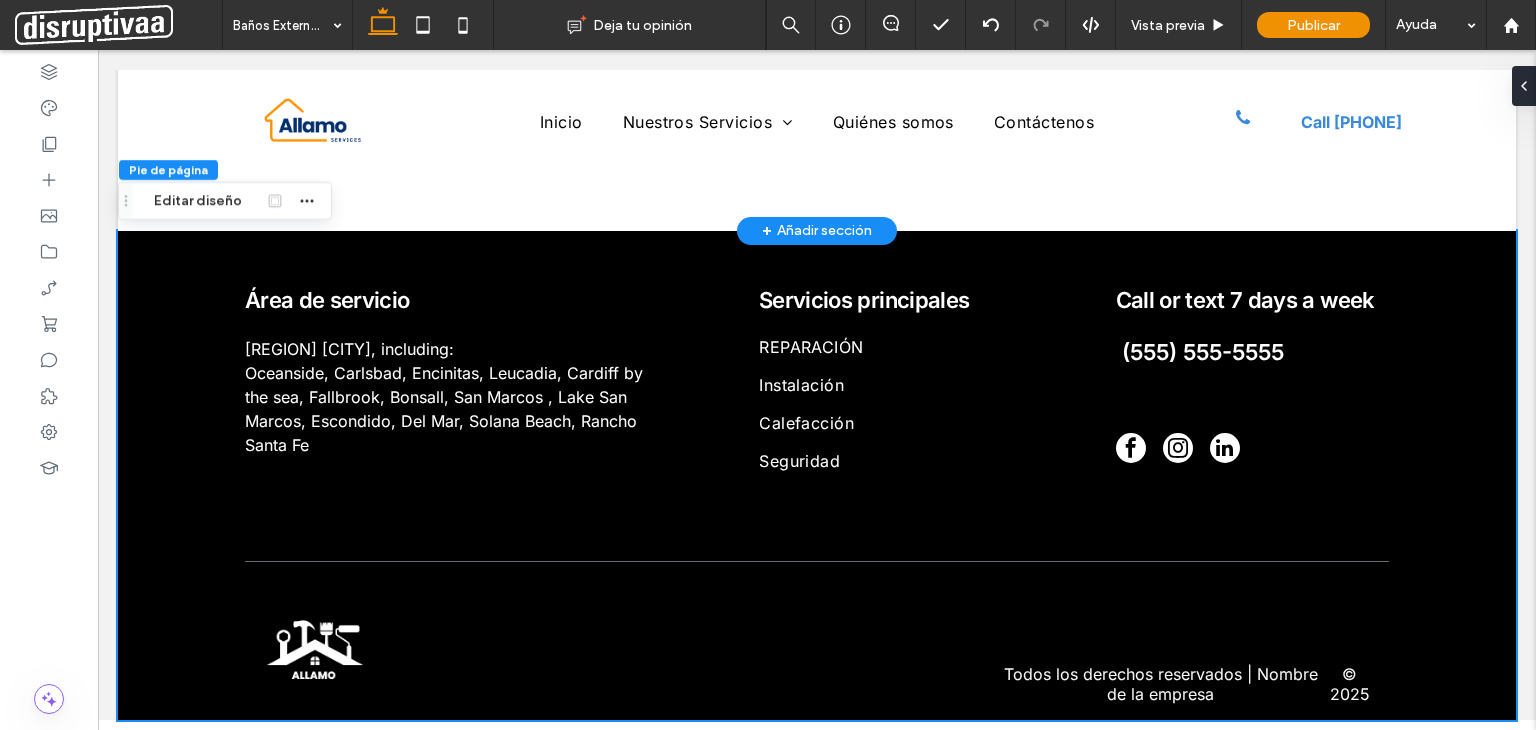click on "Pie de página" at bounding box center [817, 215] 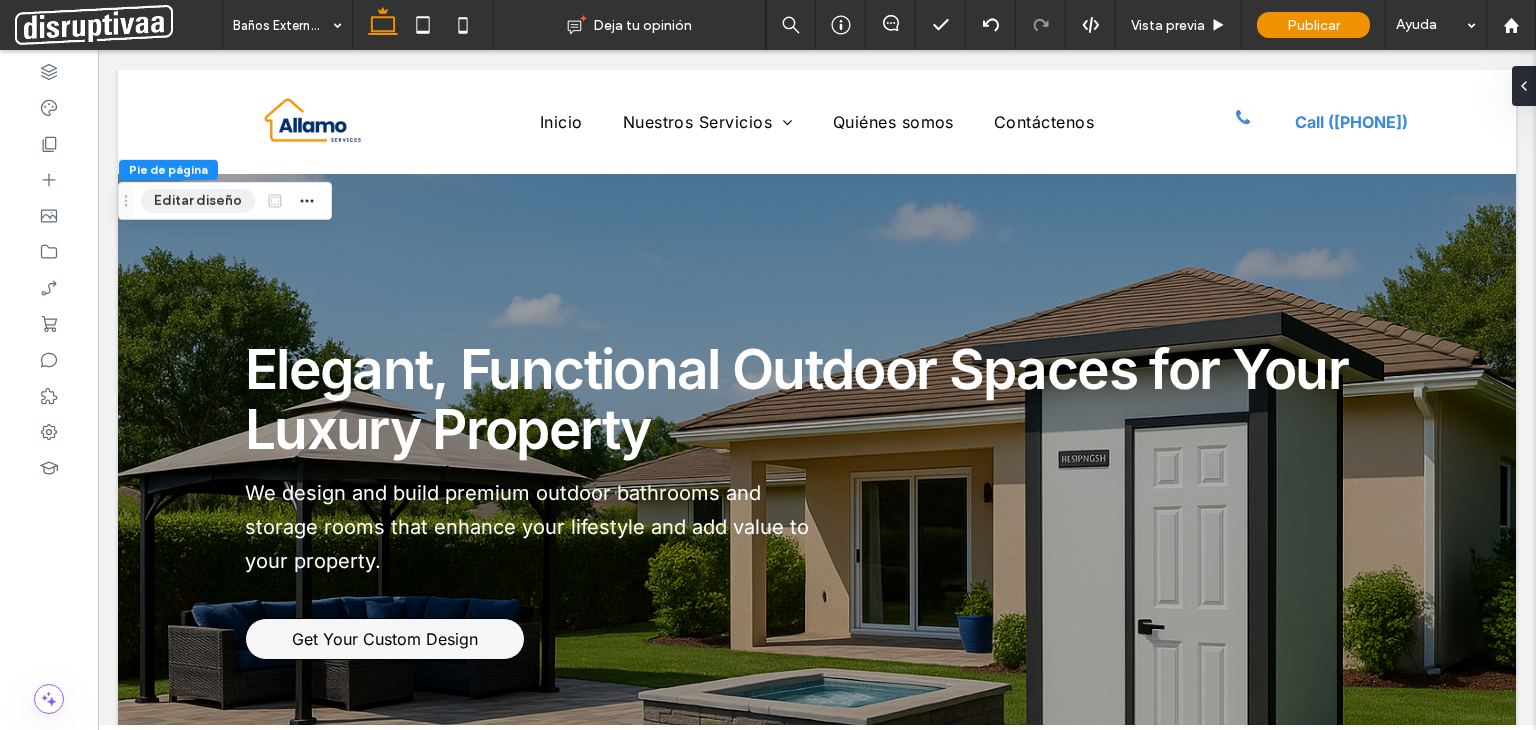 scroll, scrollTop: 4120, scrollLeft: 0, axis: vertical 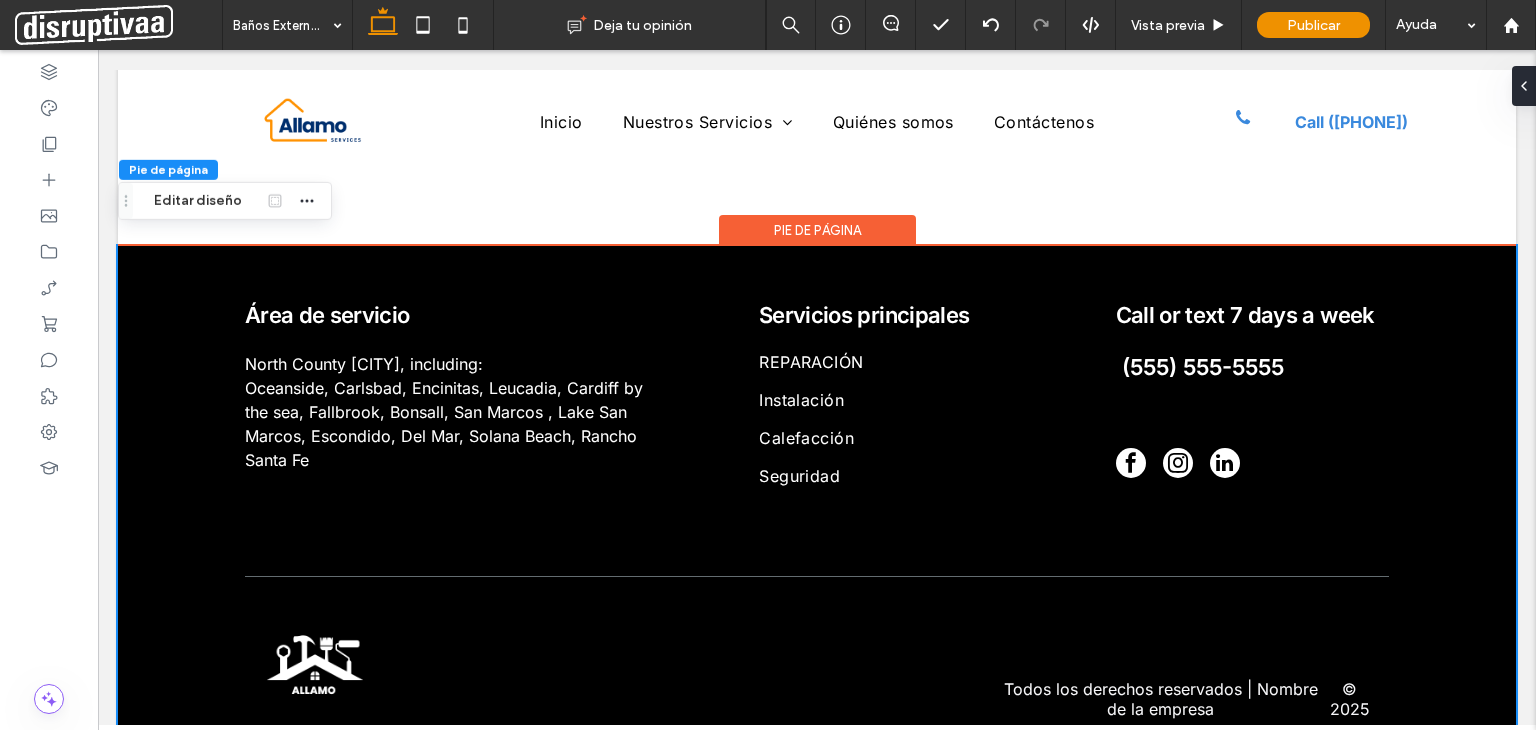 click on "Pie de página" at bounding box center (817, 230) 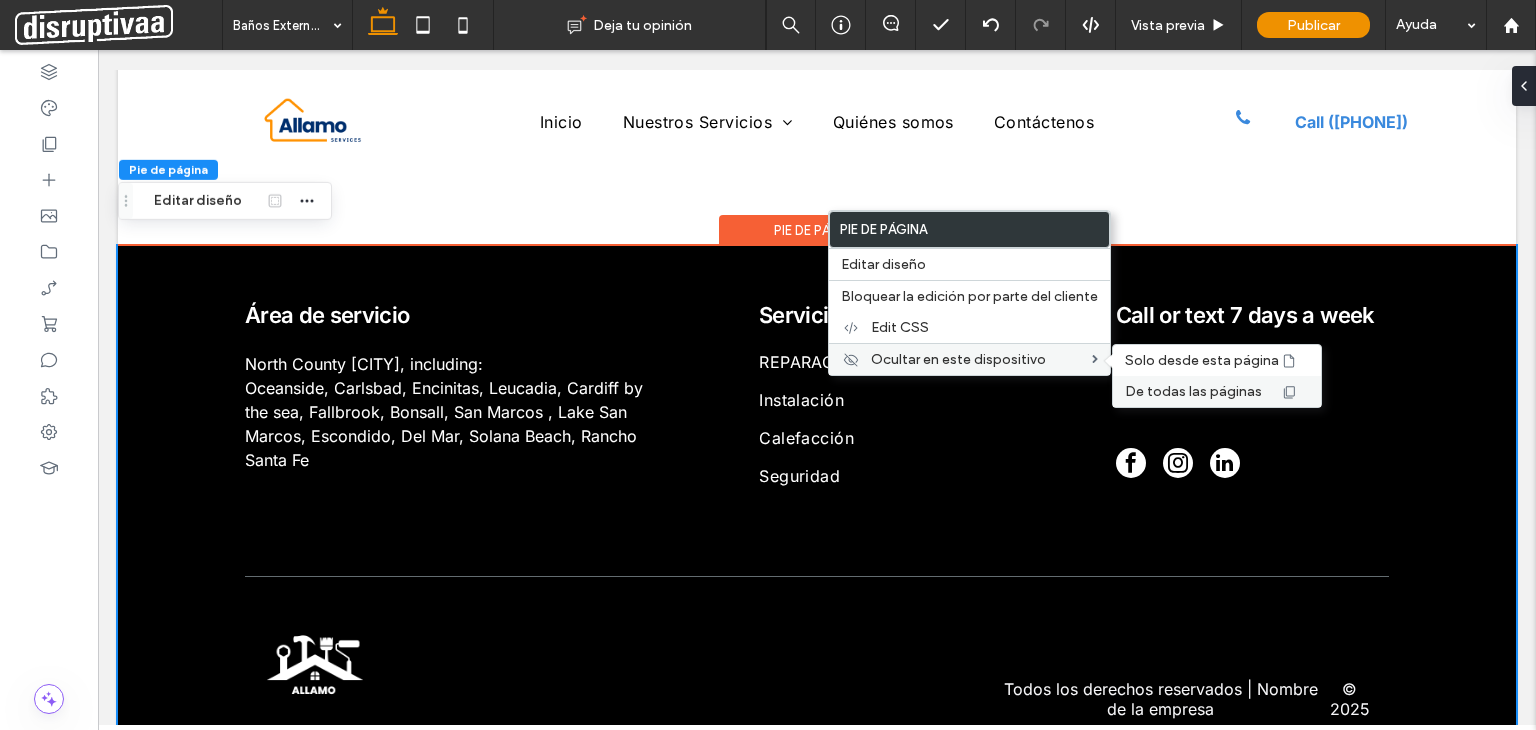click on "De todas las páginas" at bounding box center (1193, 391) 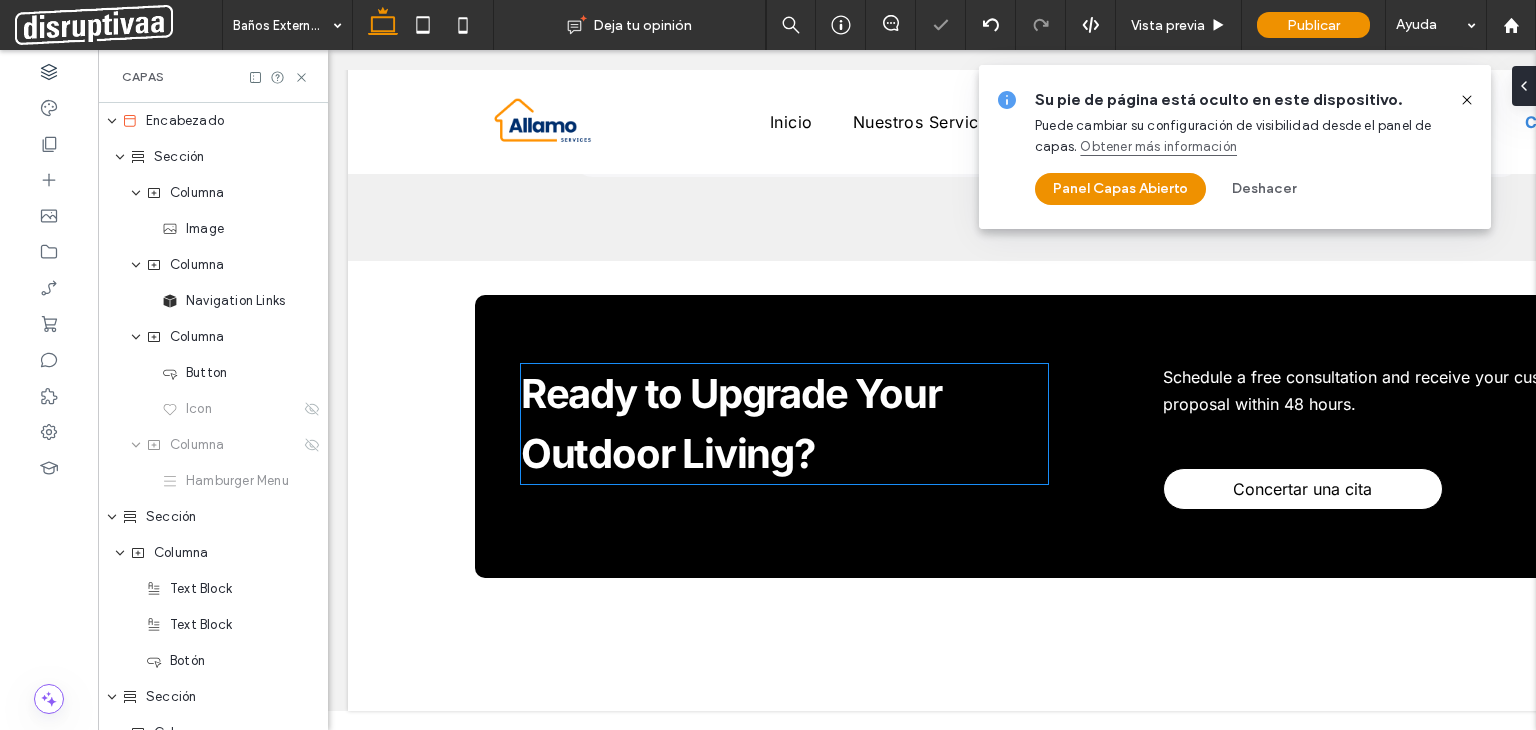 scroll, scrollTop: 3658, scrollLeft: 0, axis: vertical 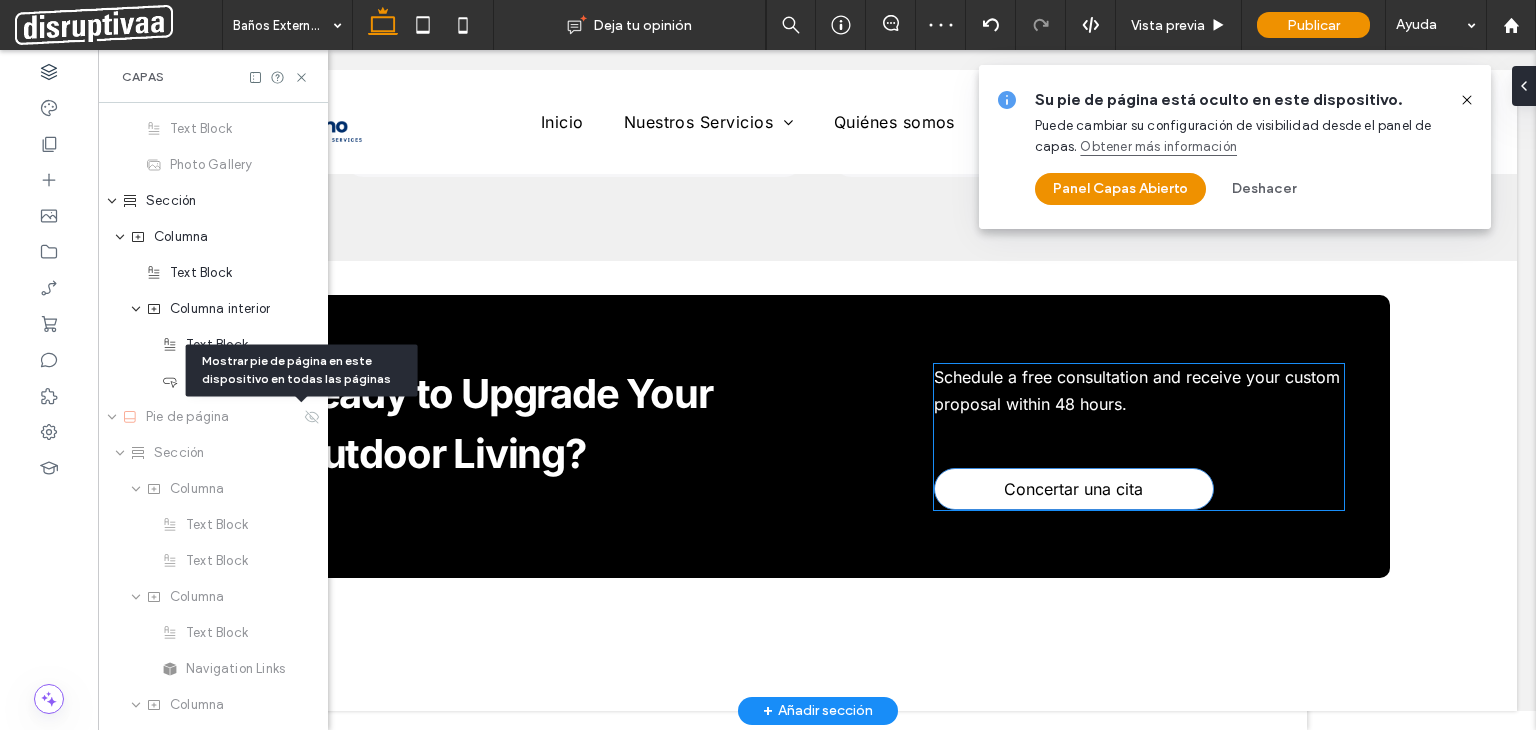 click on "Concertar una cita" at bounding box center (1073, 489) 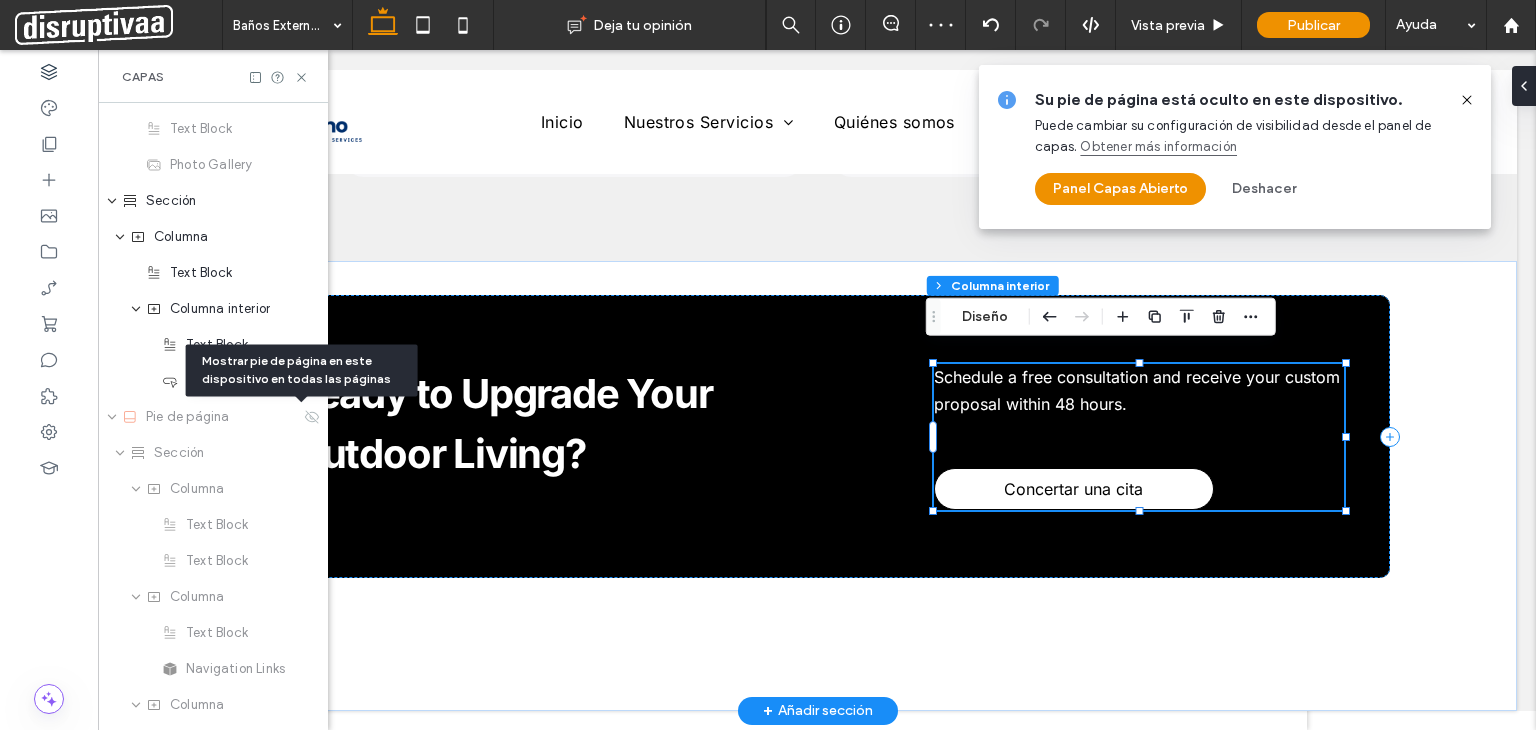 type on "**" 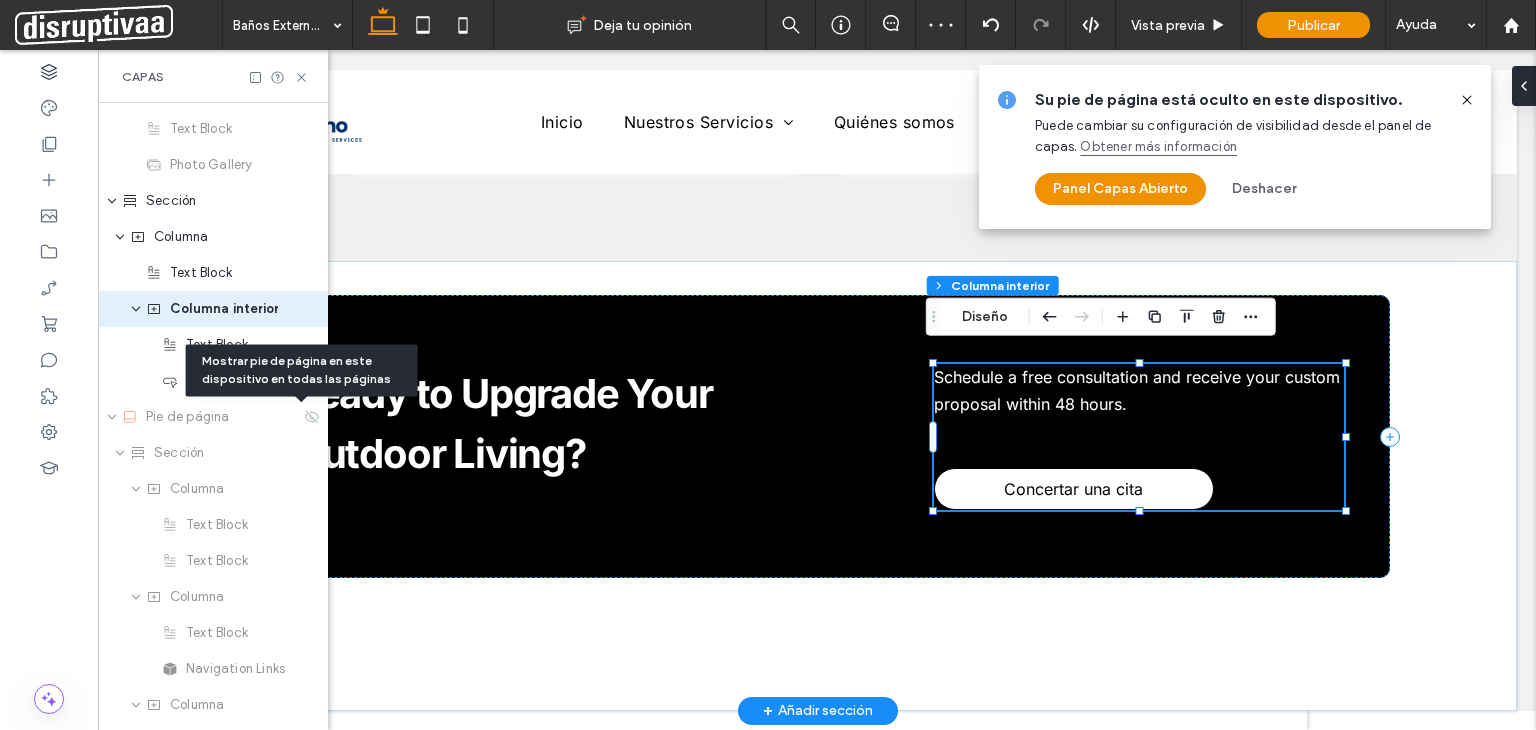 scroll, scrollTop: 3916, scrollLeft: 0, axis: vertical 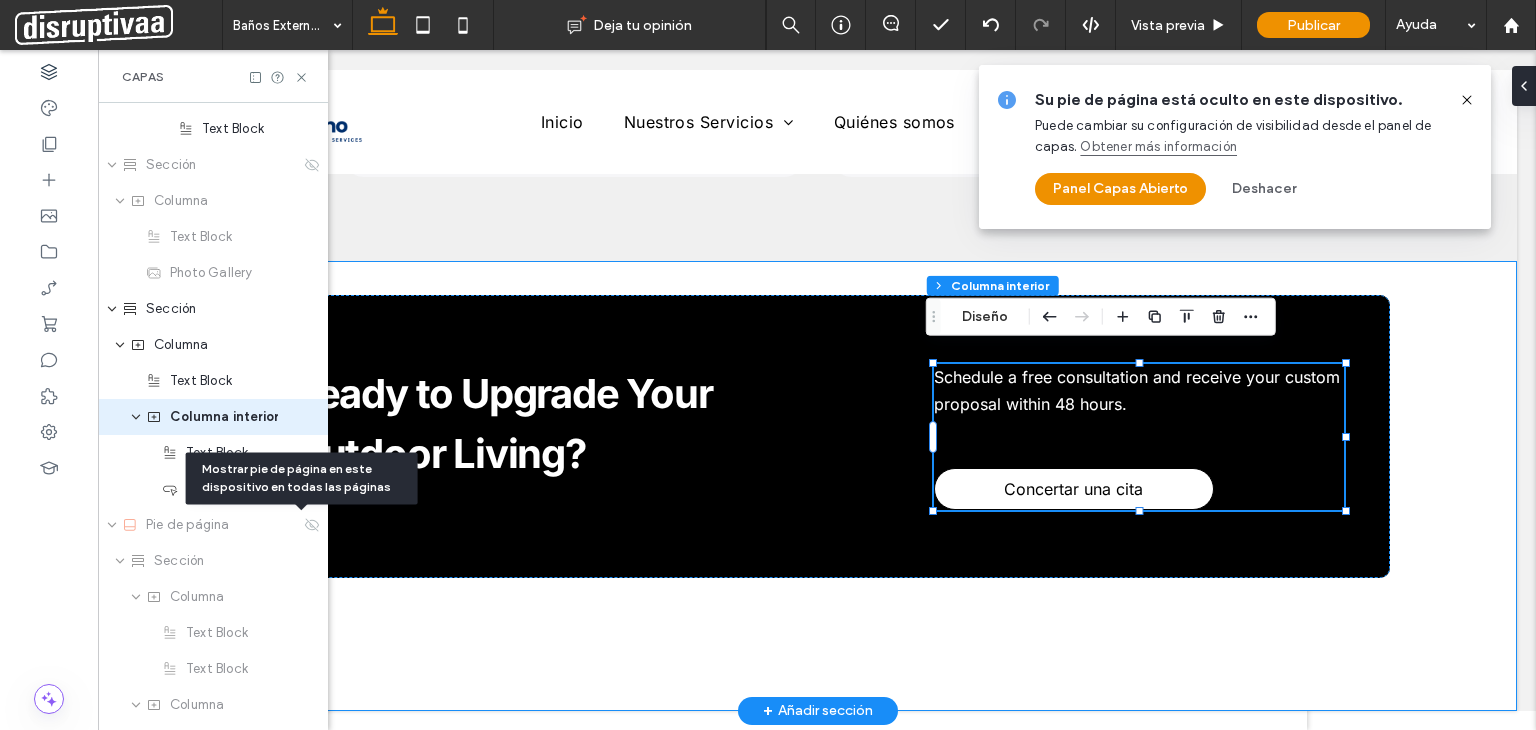 click on "Ready to Upgrade Your Outdoor Living?
Schedule a free consultation and receive your custom proposal within 48 hours.
Concertar una cita" at bounding box center [818, 486] 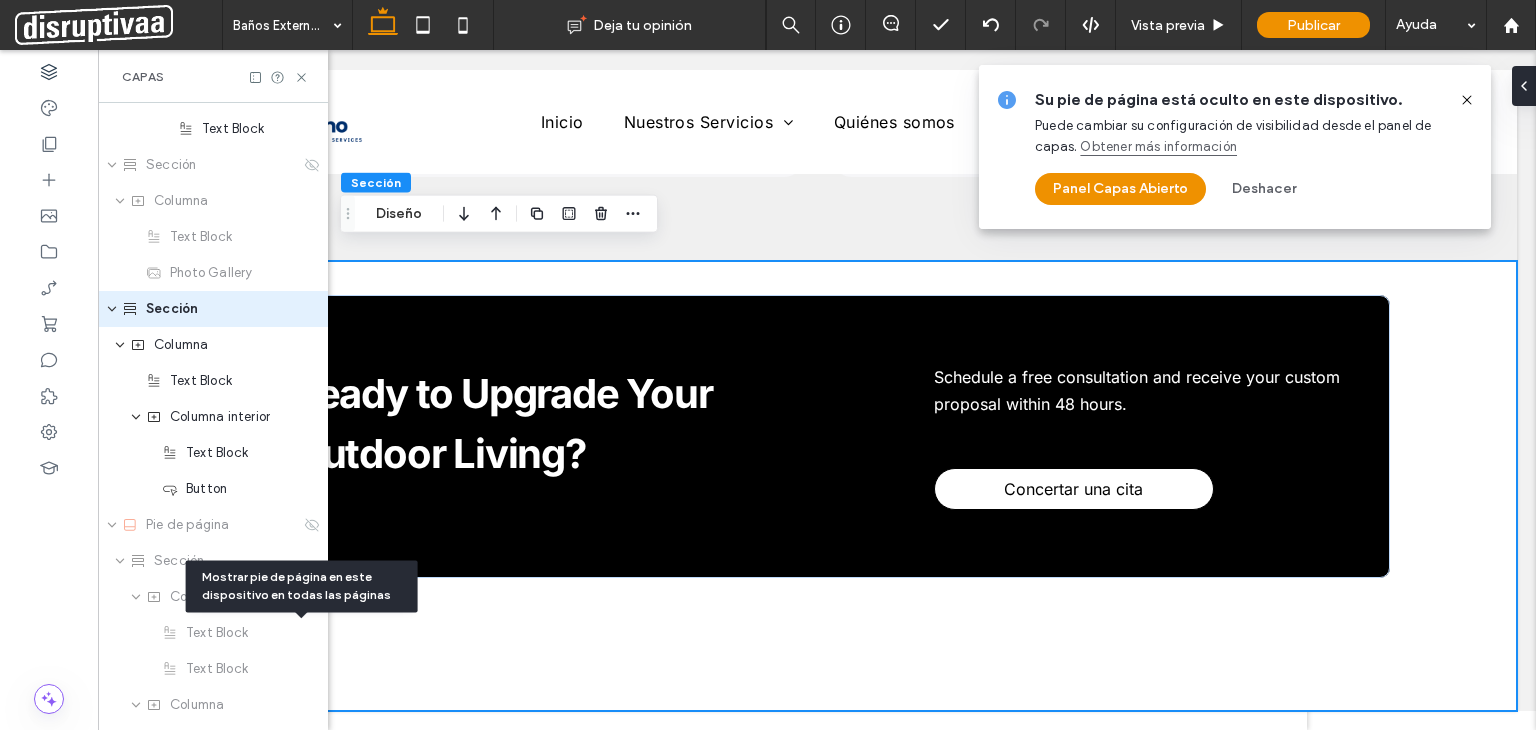 scroll, scrollTop: 3808, scrollLeft: 0, axis: vertical 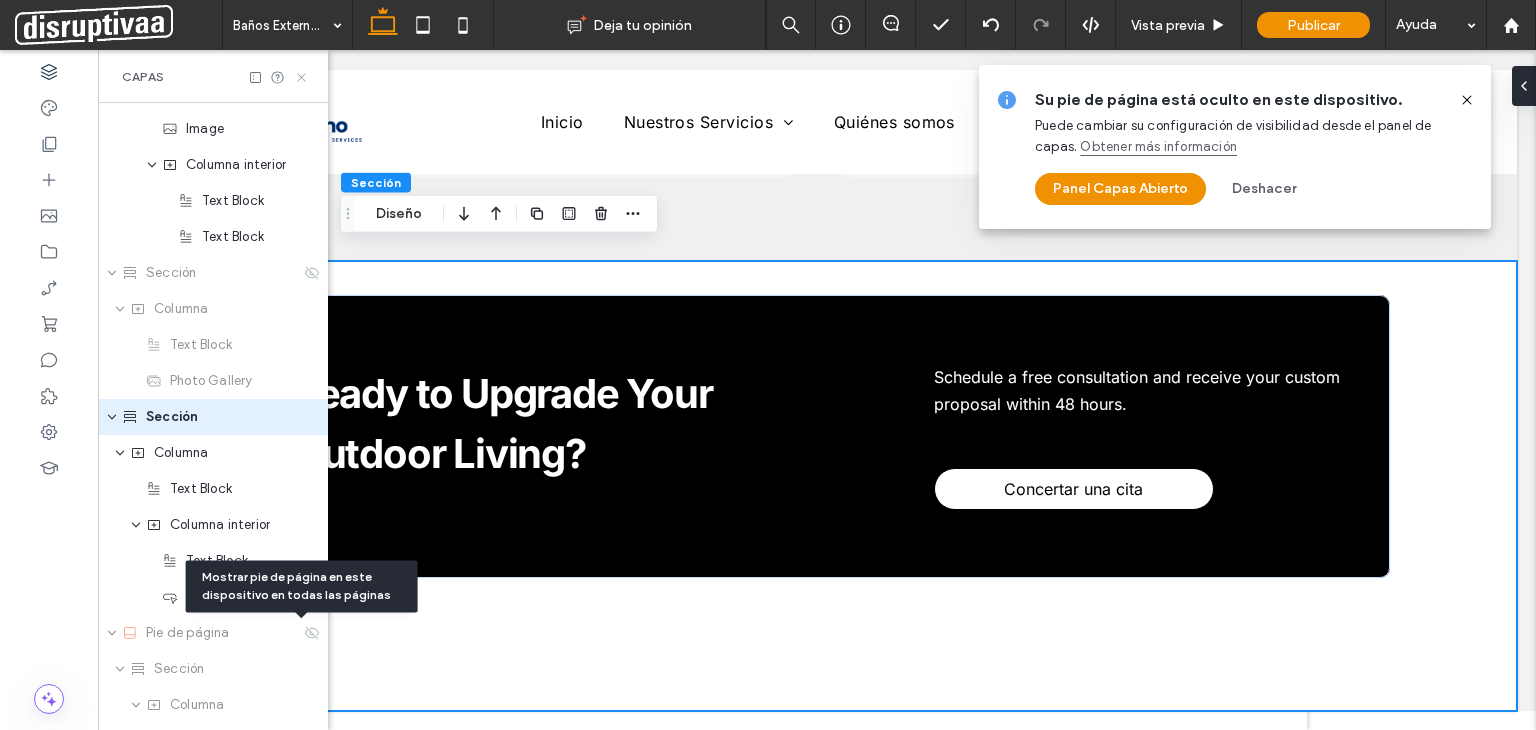 click 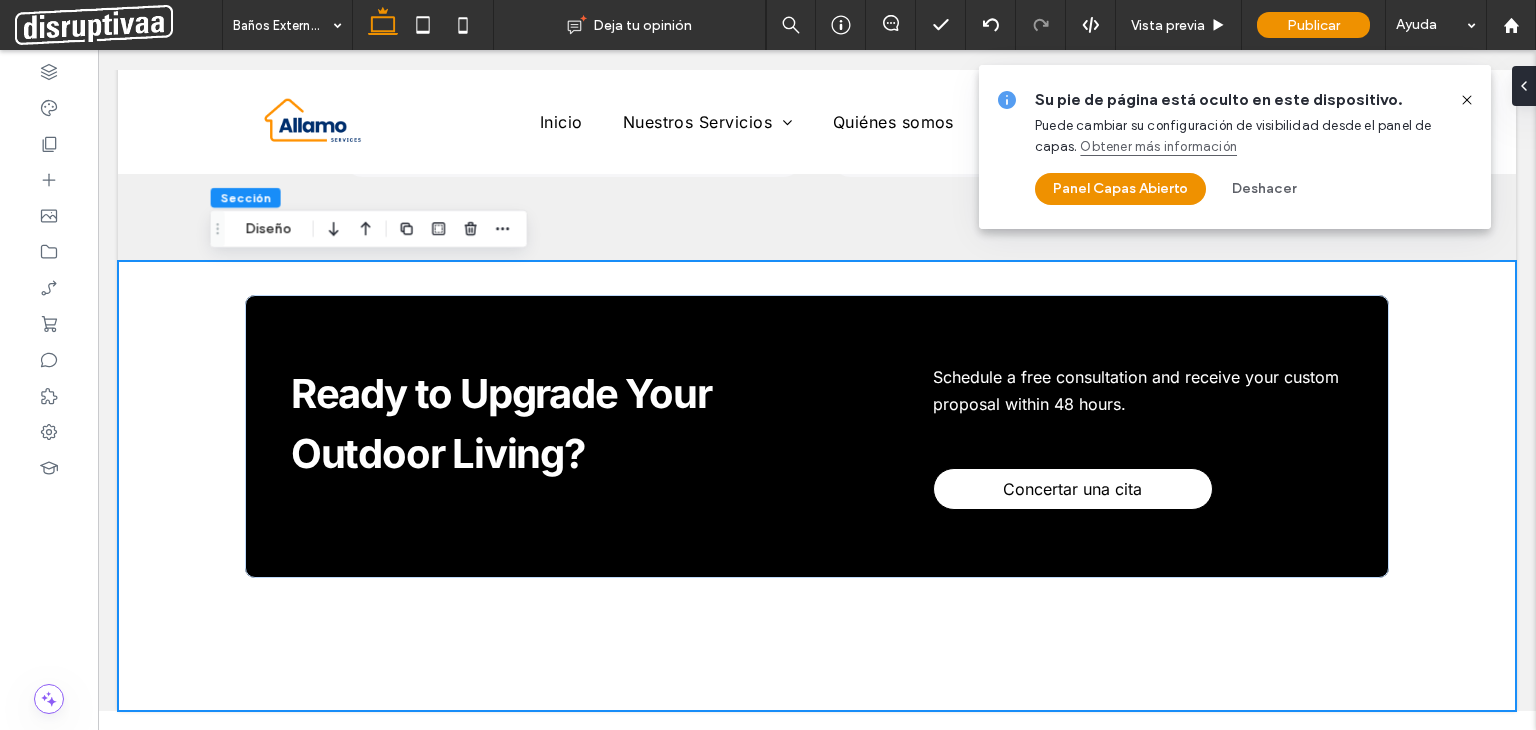 scroll, scrollTop: 3643, scrollLeft: 0, axis: vertical 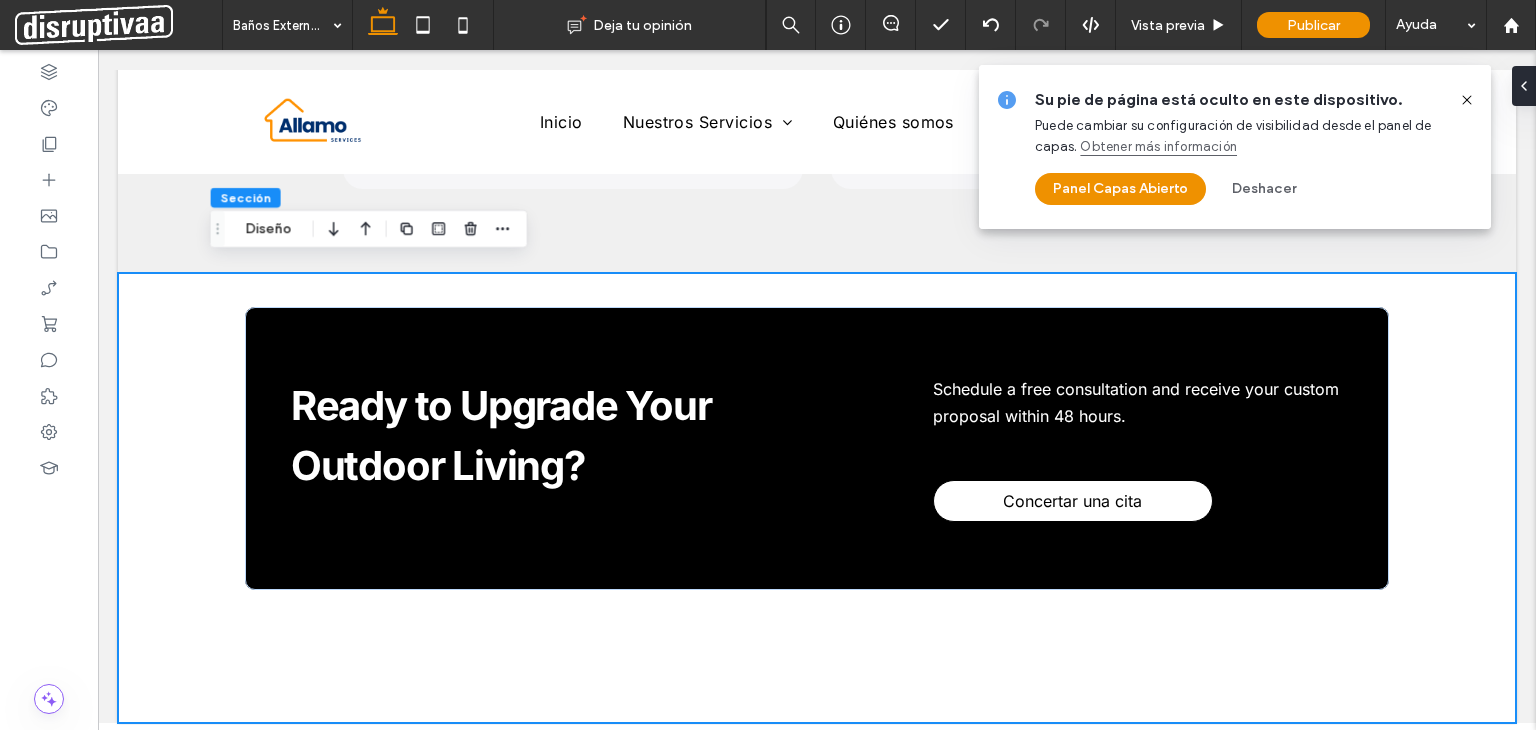 click 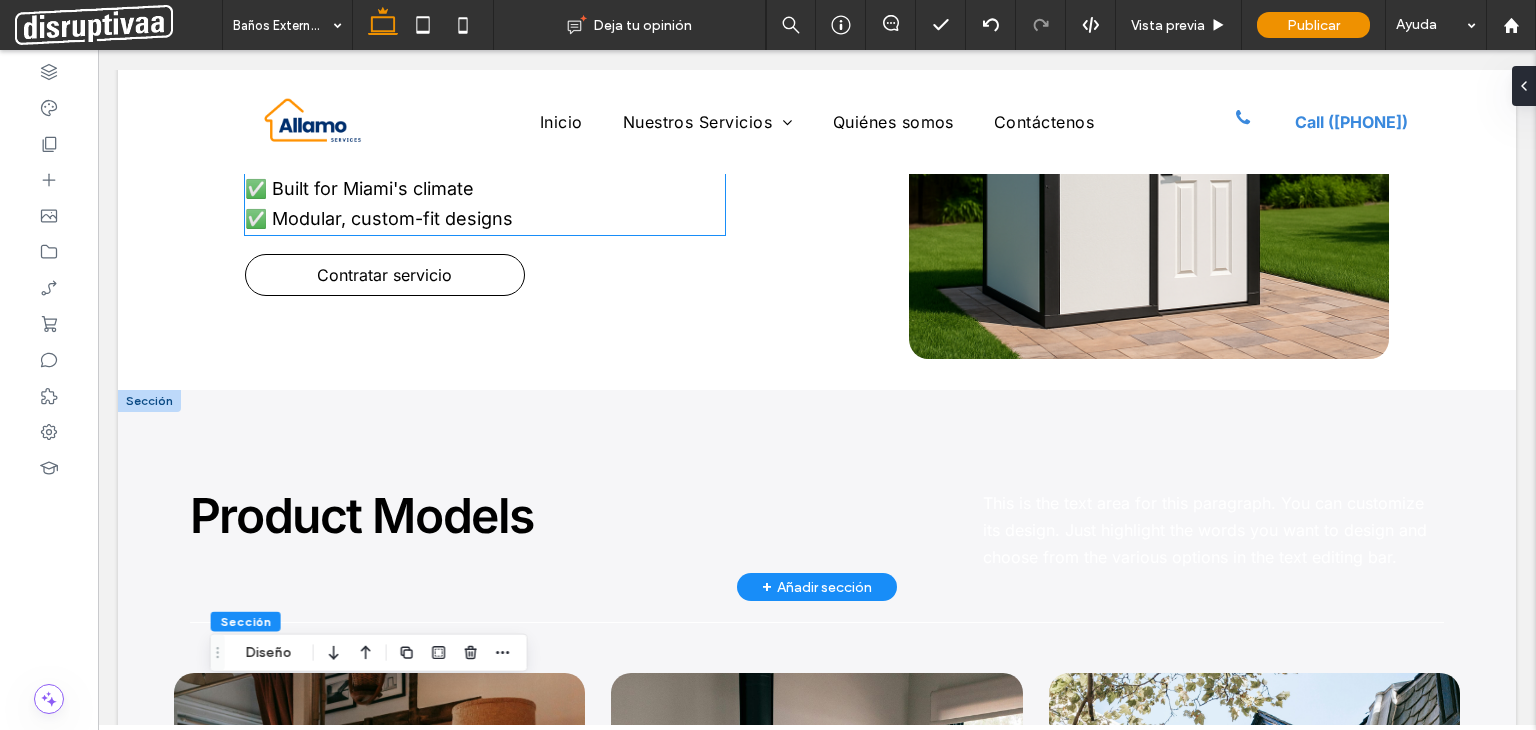 scroll, scrollTop: 1843, scrollLeft: 0, axis: vertical 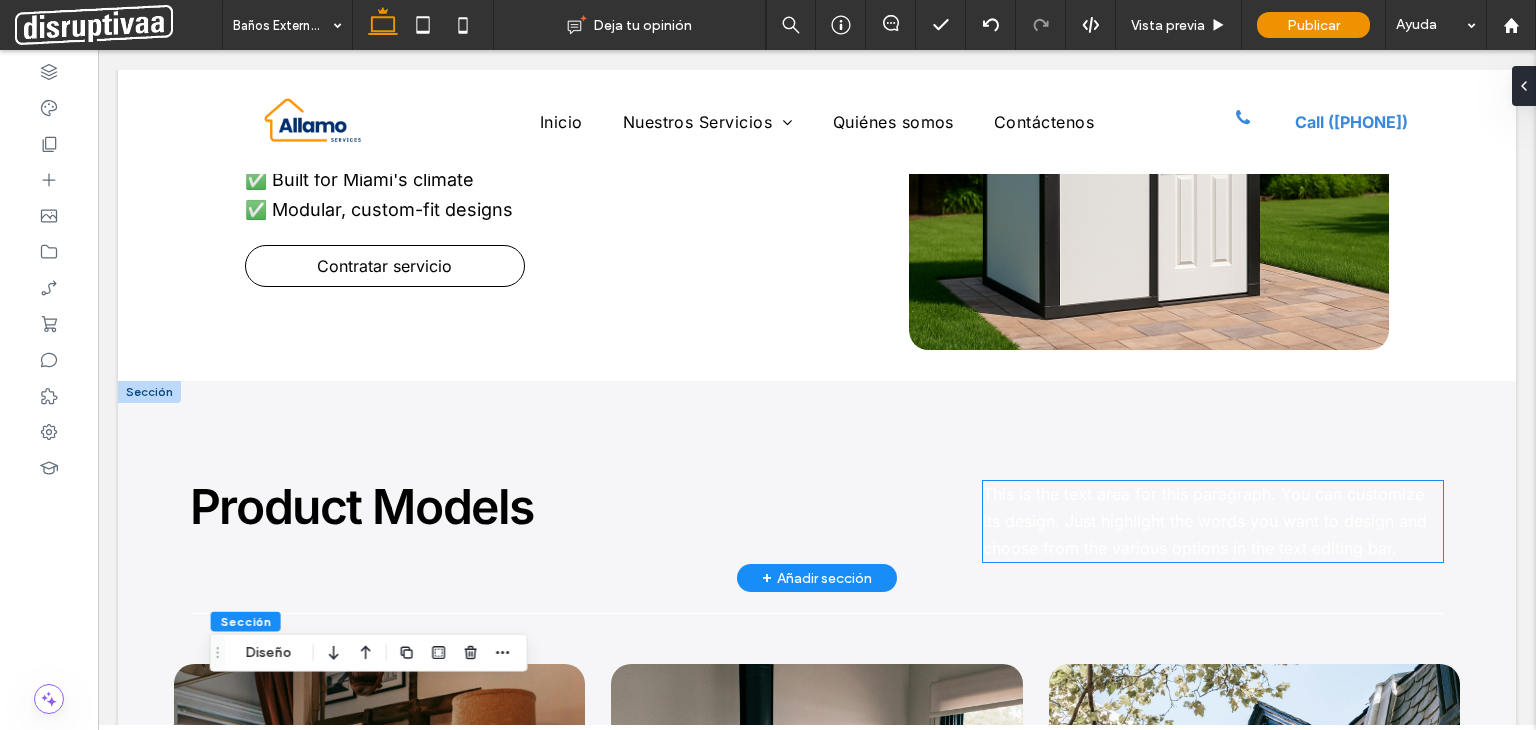 click on "This is the text area for this paragraph. You can customize its design. Just highlight the words you want to design and choose from the various options in the text editing bar." at bounding box center [1213, 522] 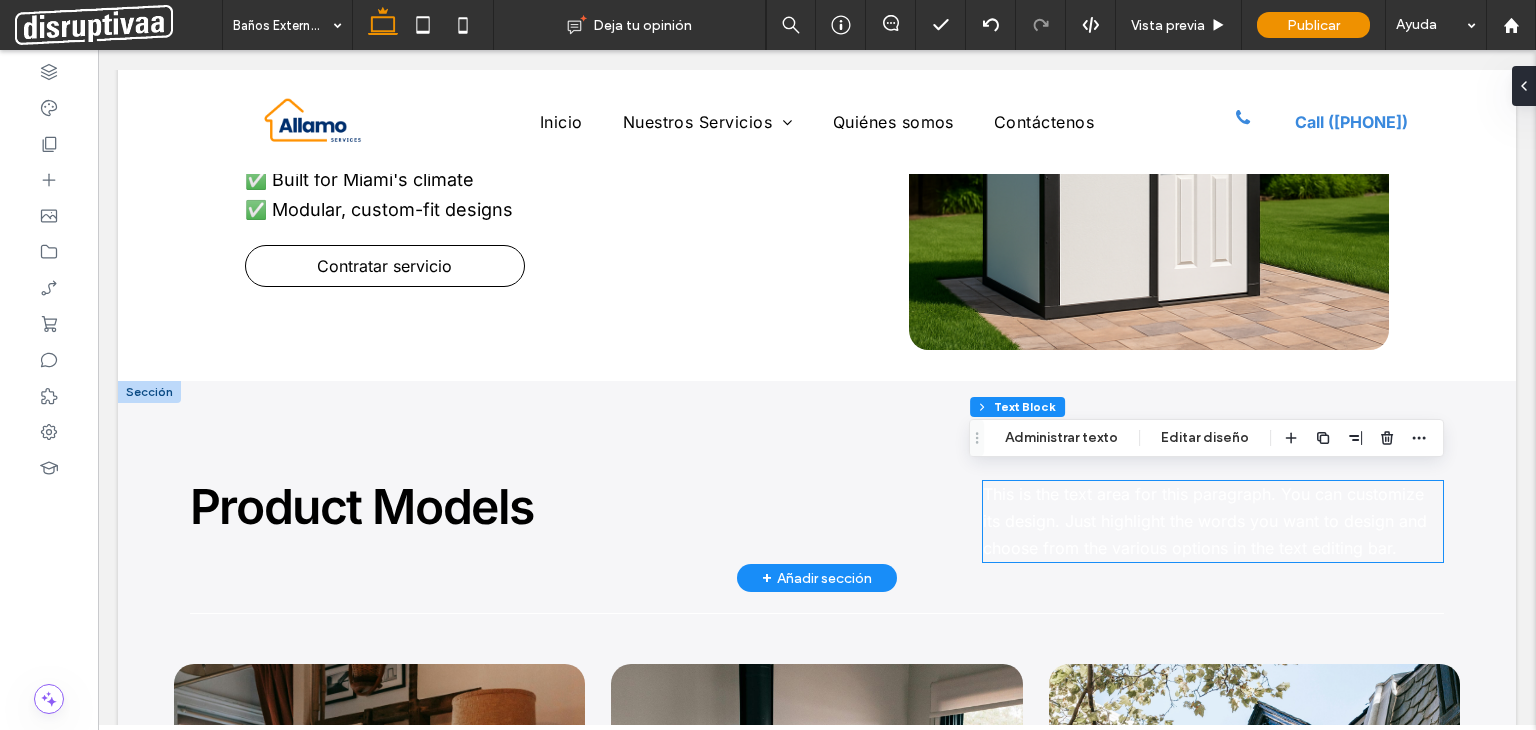 click on "This is the text area for this paragraph. You can customize its design. Just highlight the words you want to design and choose from the various options in the text editing bar." at bounding box center [1213, 522] 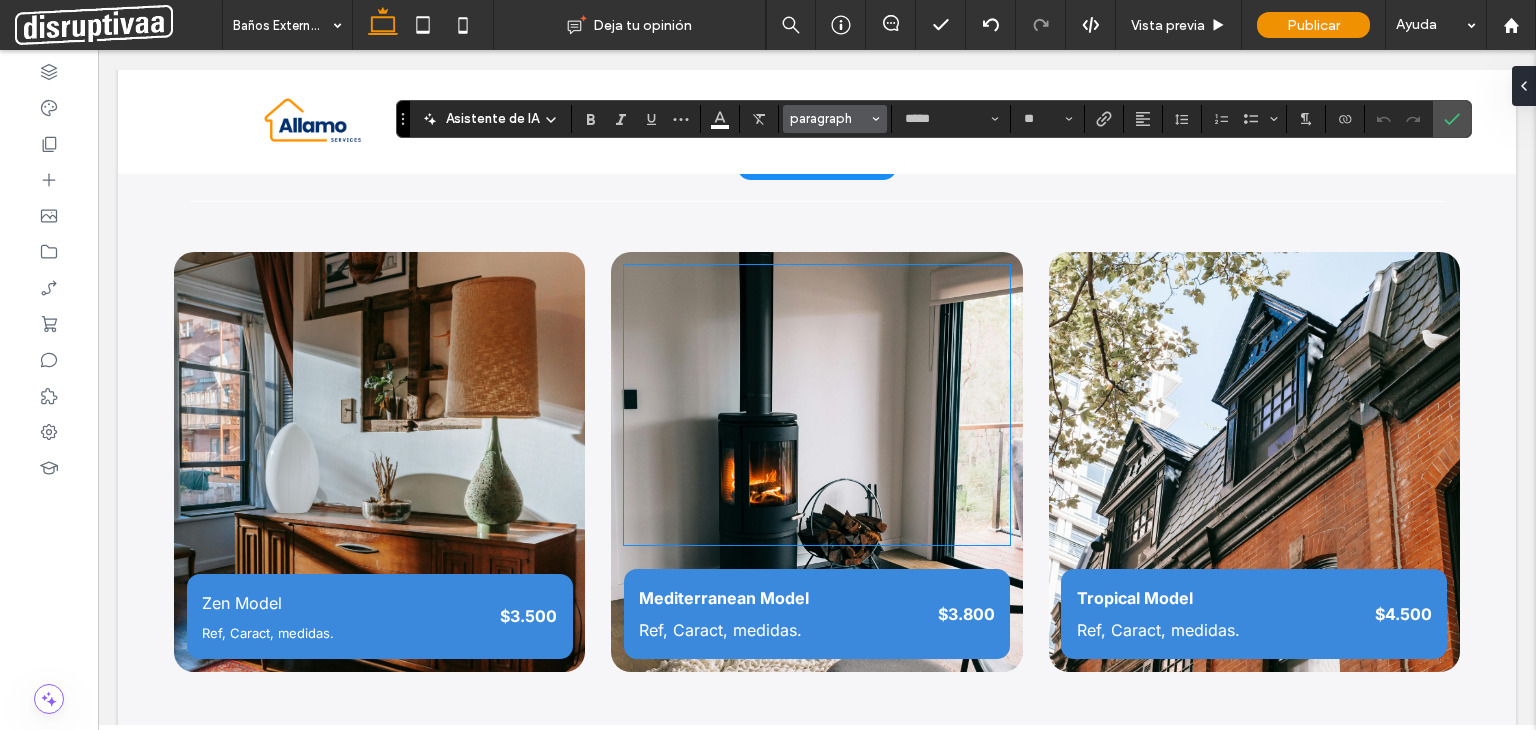 scroll, scrollTop: 2143, scrollLeft: 0, axis: vertical 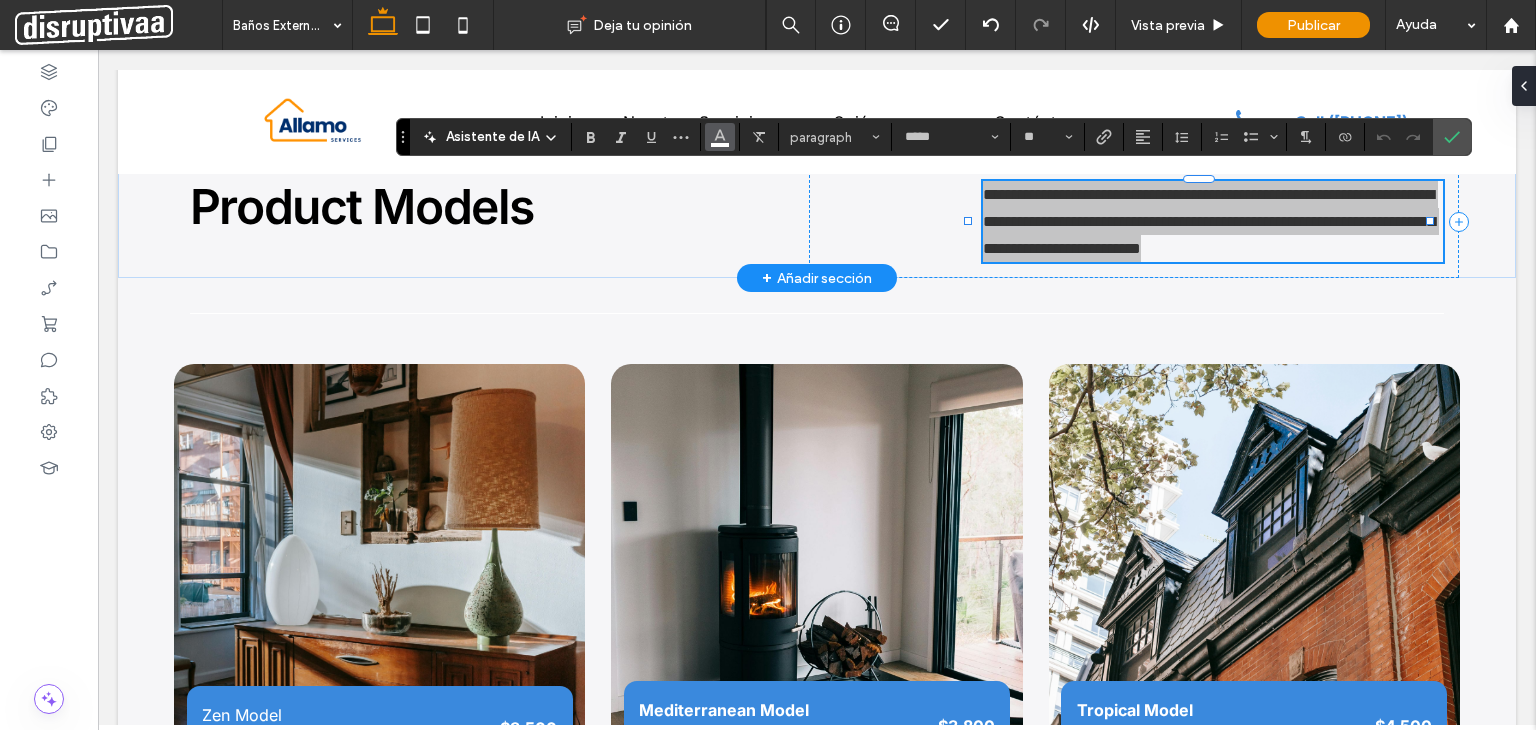 click 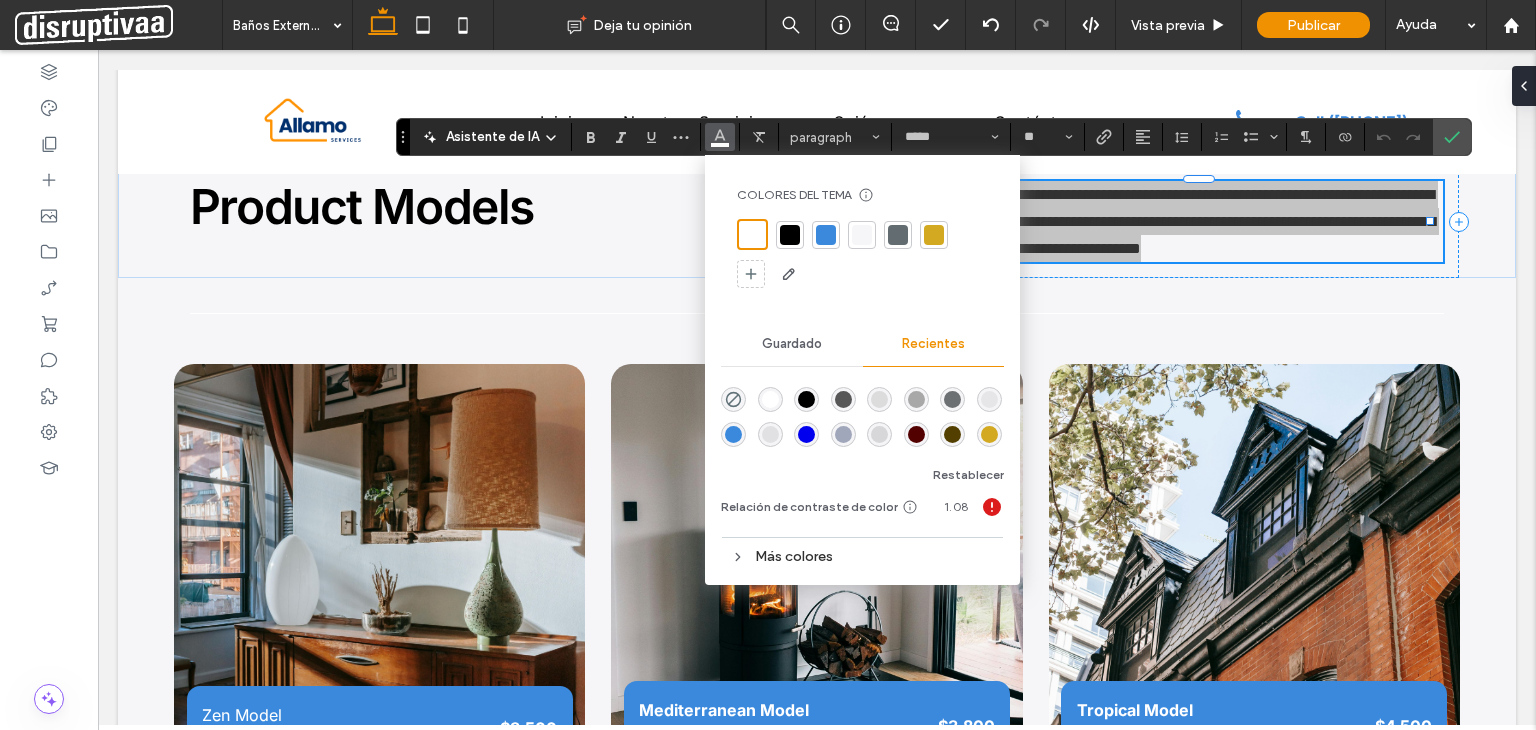 click at bounding box center [790, 235] 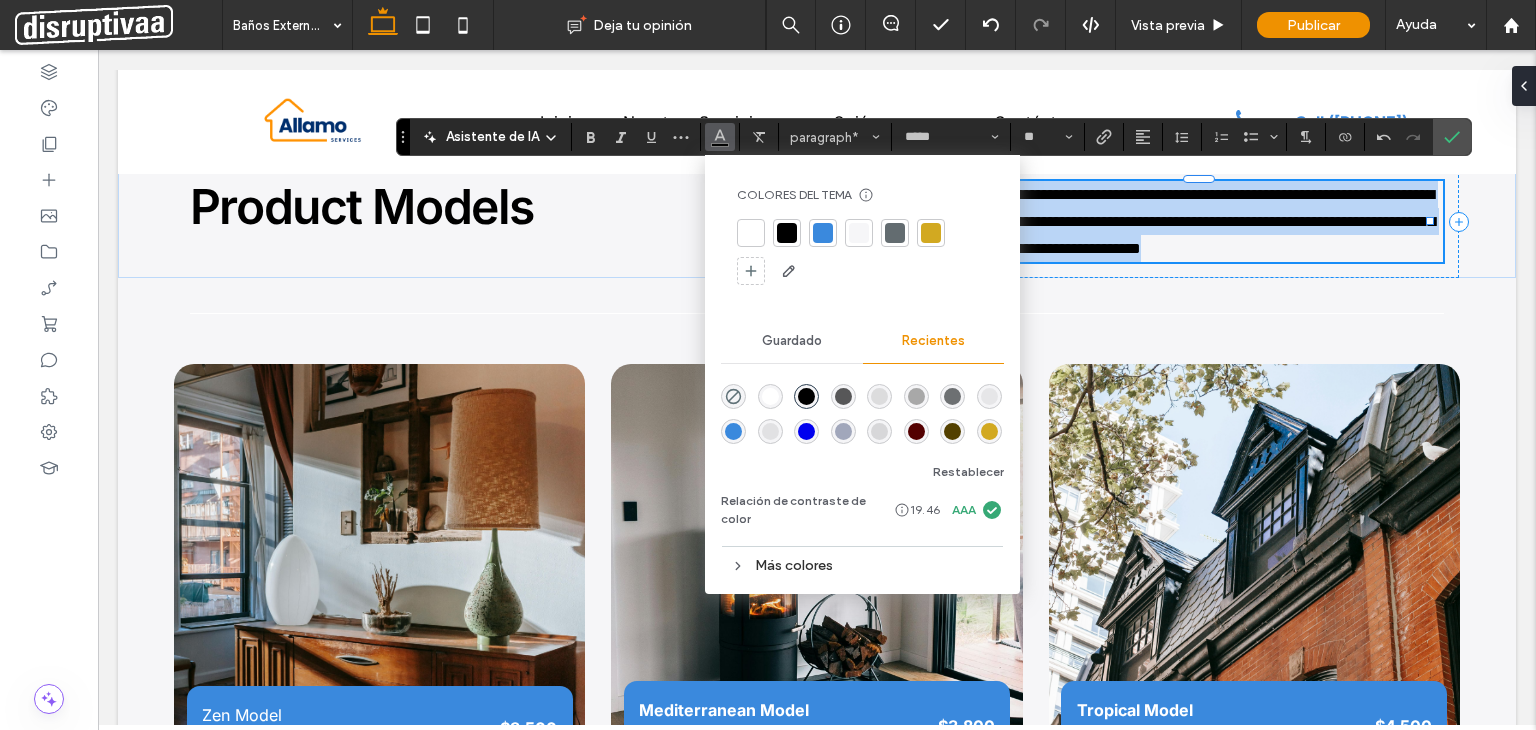 click on "**********" at bounding box center [1209, 221] 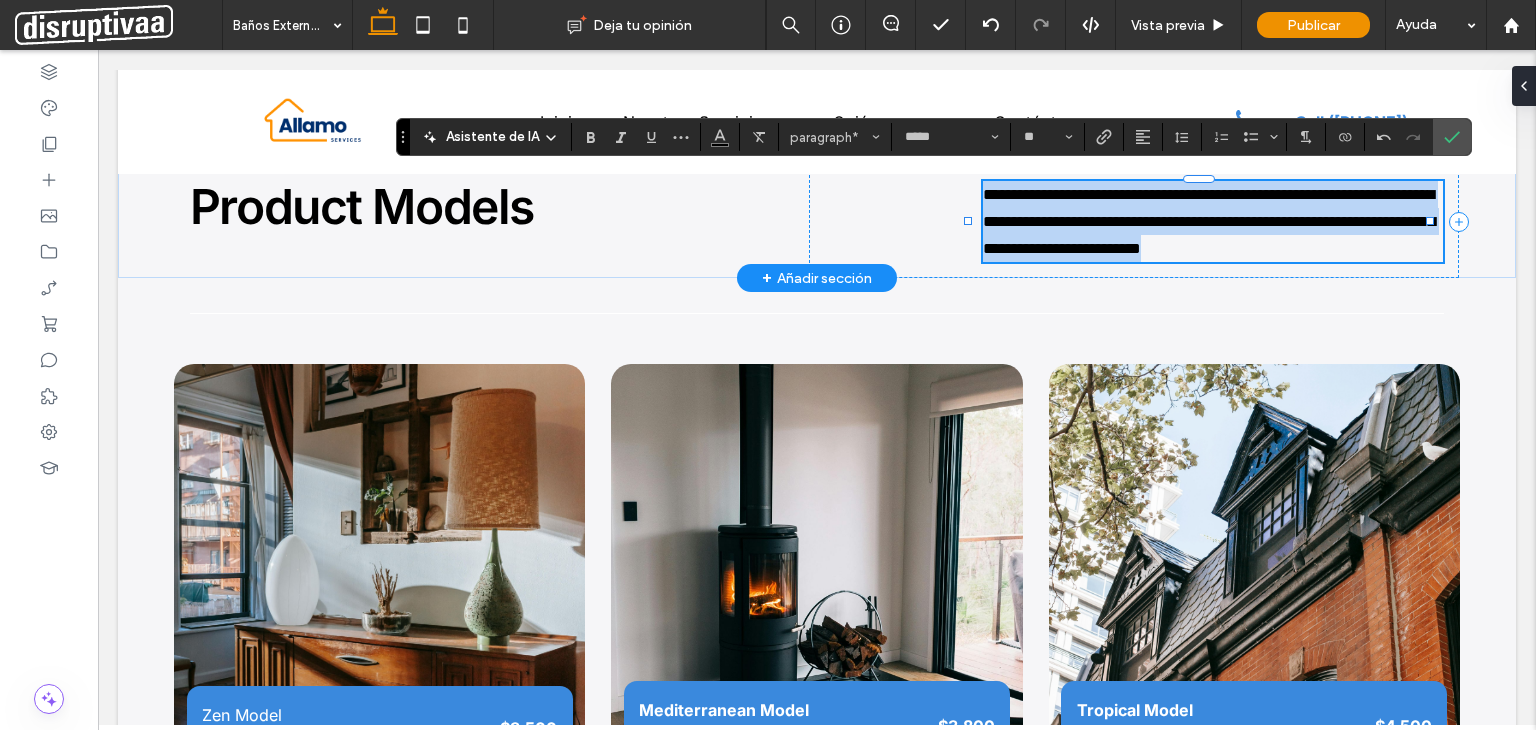 click on "**********" at bounding box center (1209, 221) 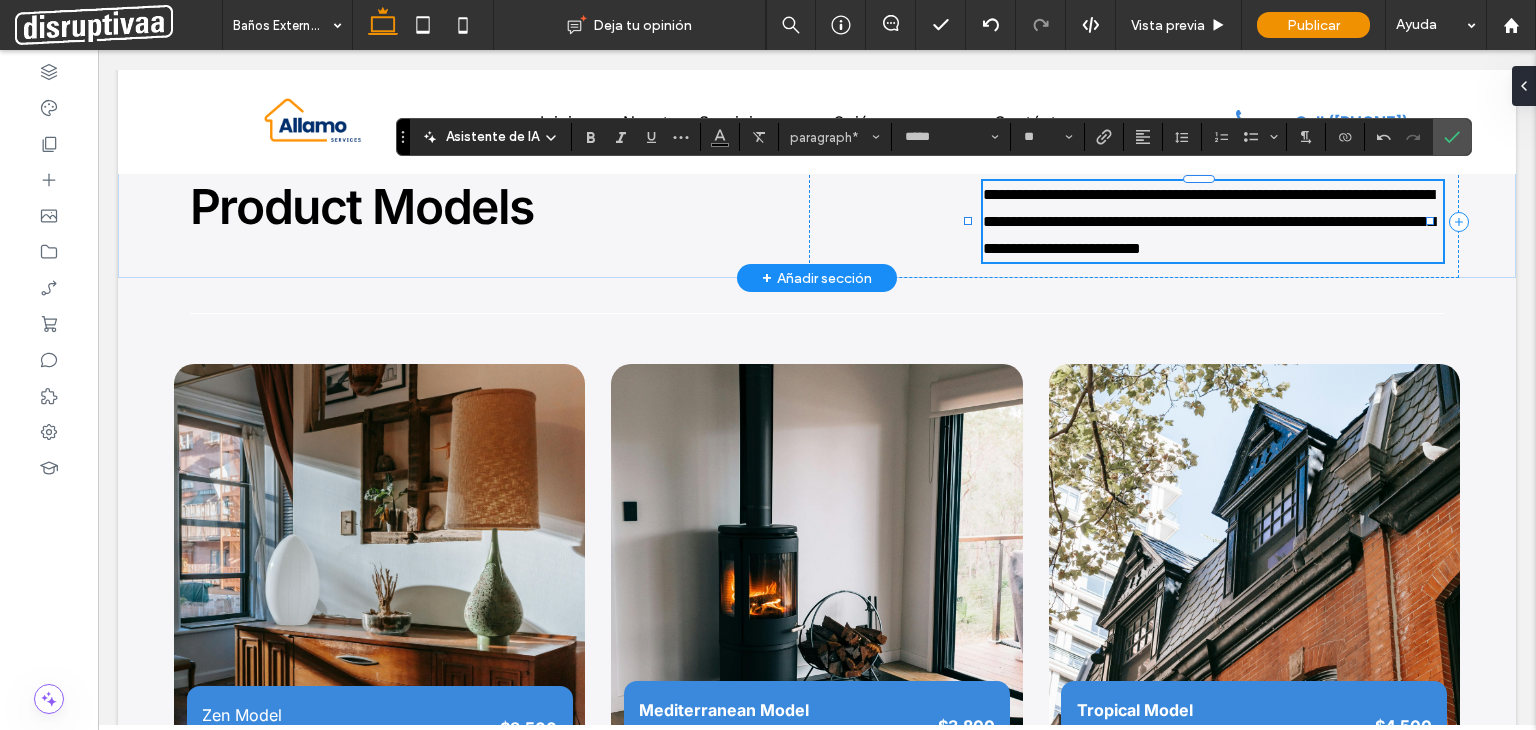 type on "**" 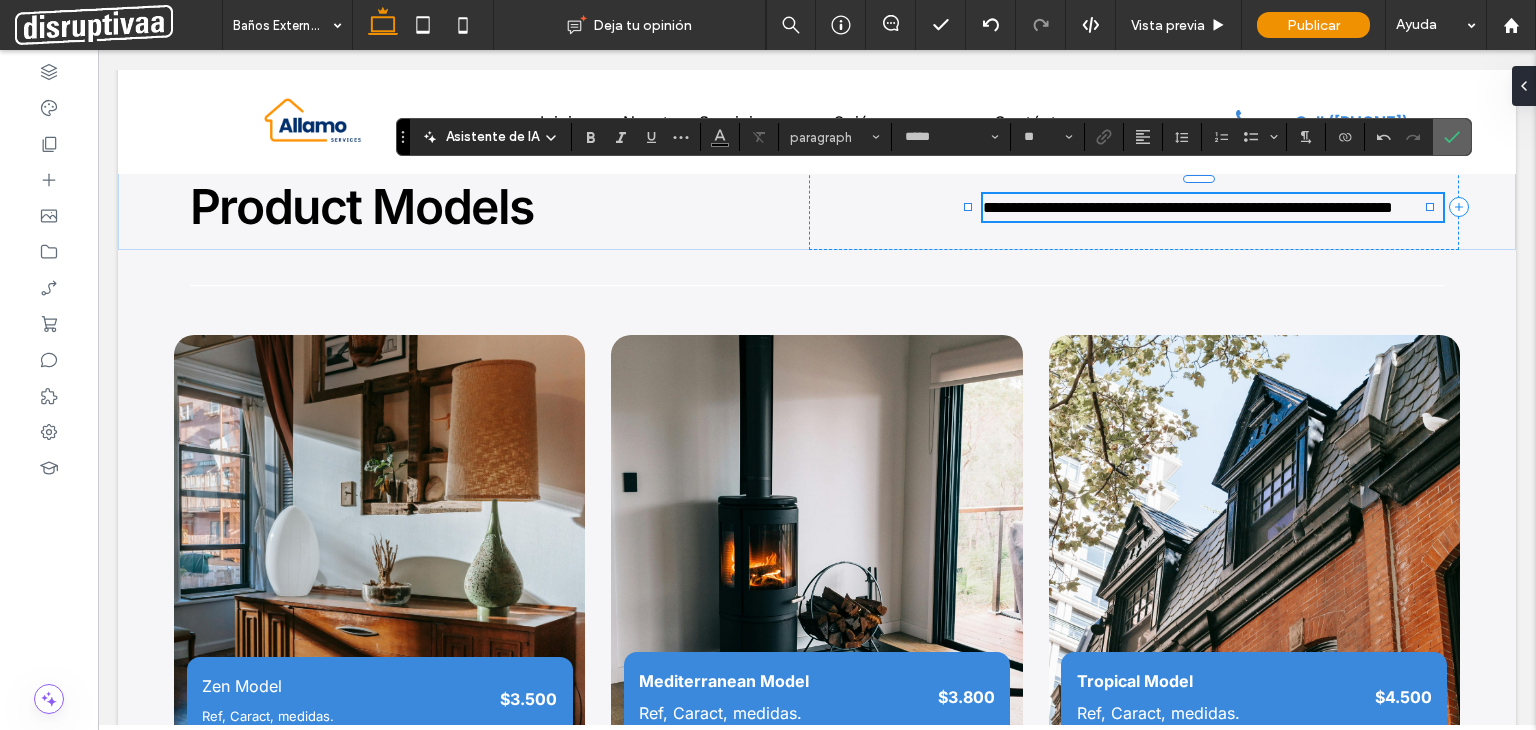 click 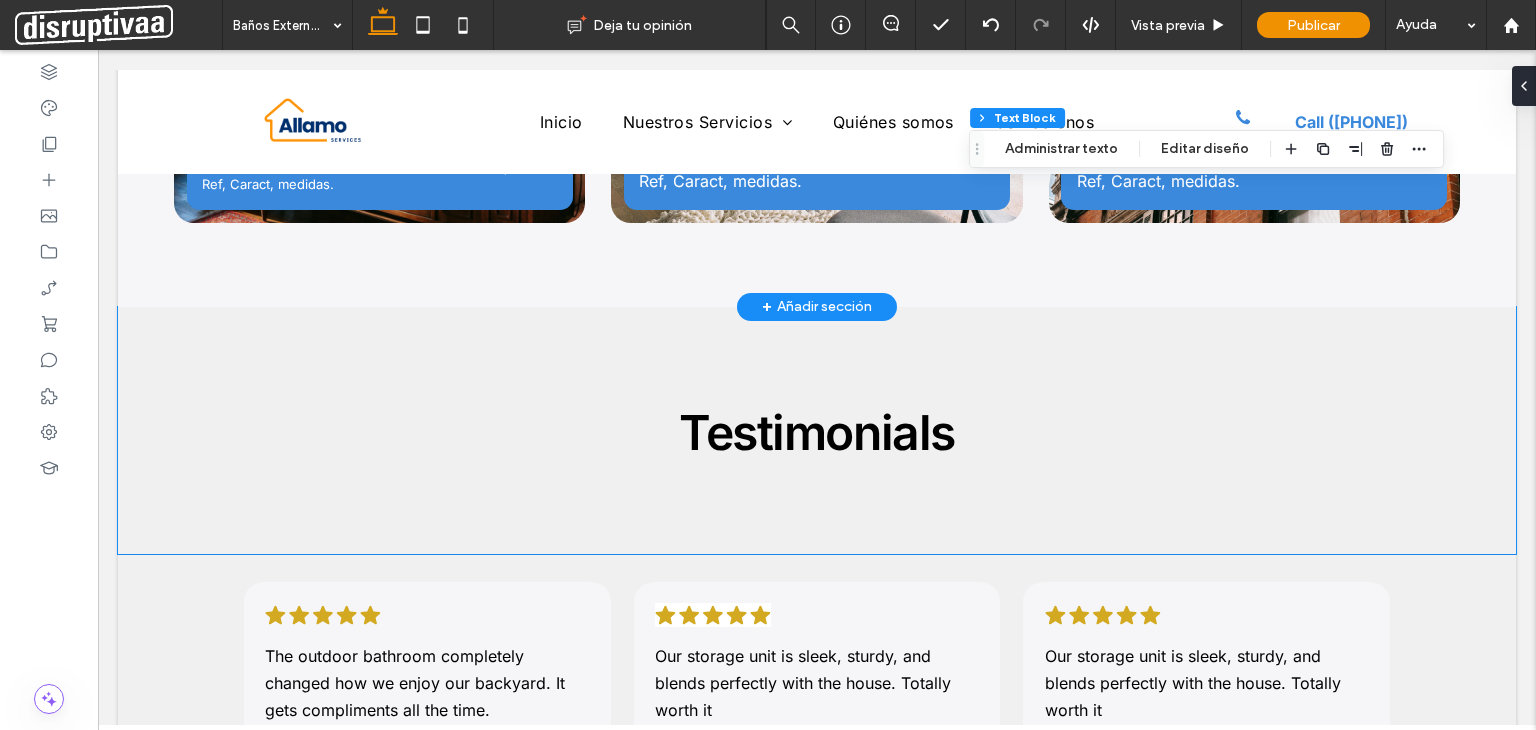 scroll, scrollTop: 2643, scrollLeft: 0, axis: vertical 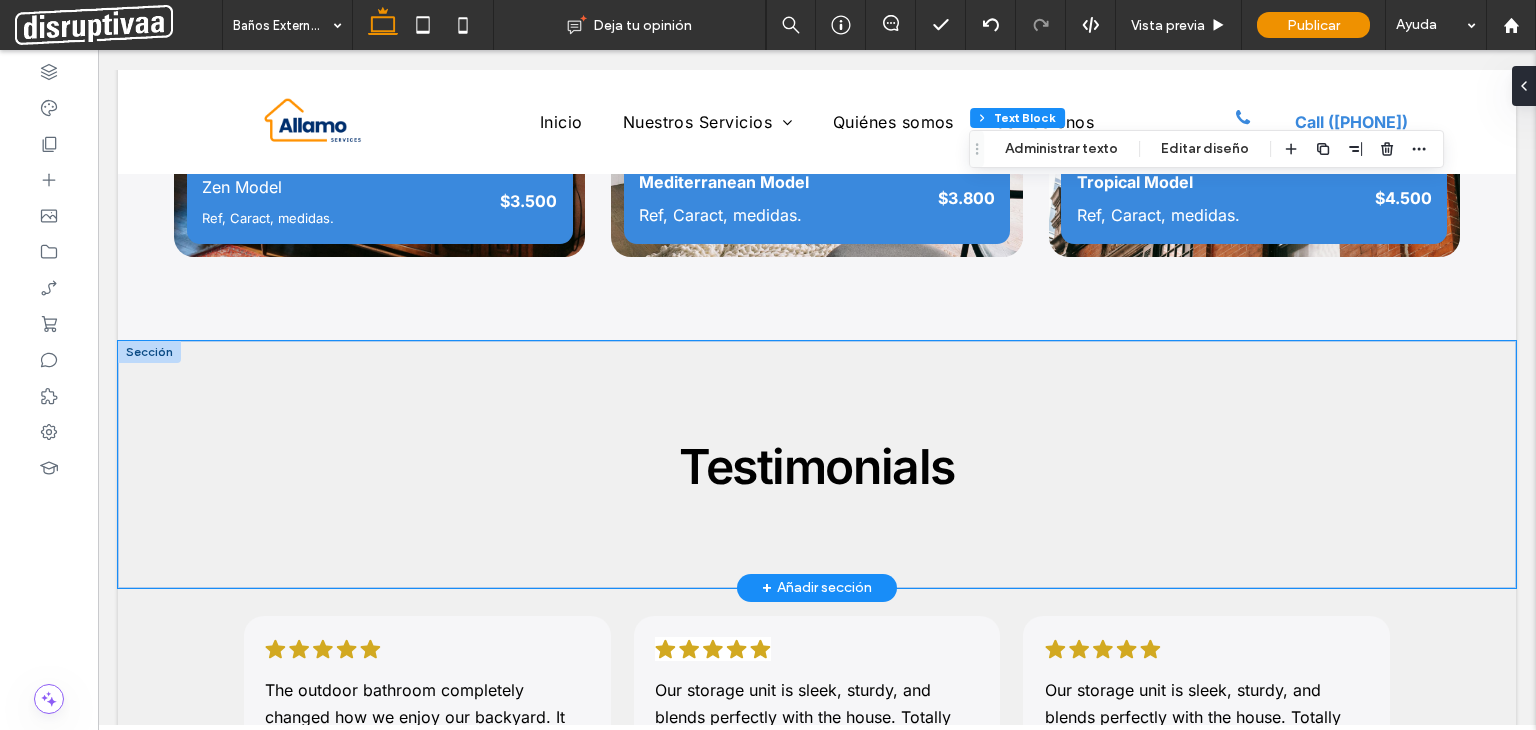 click on "Testimonials" at bounding box center (817, 464) 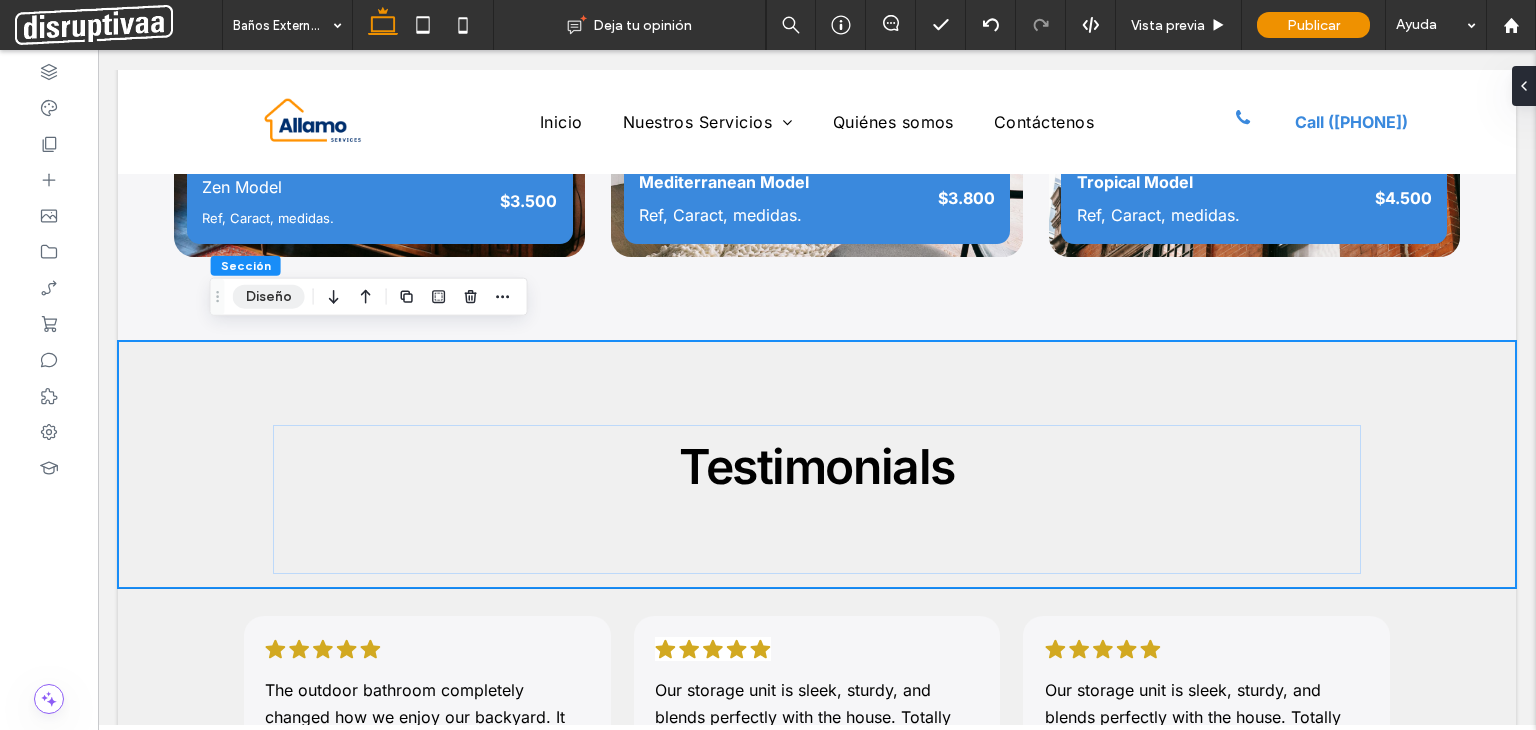 click on "Diseño" at bounding box center [269, 297] 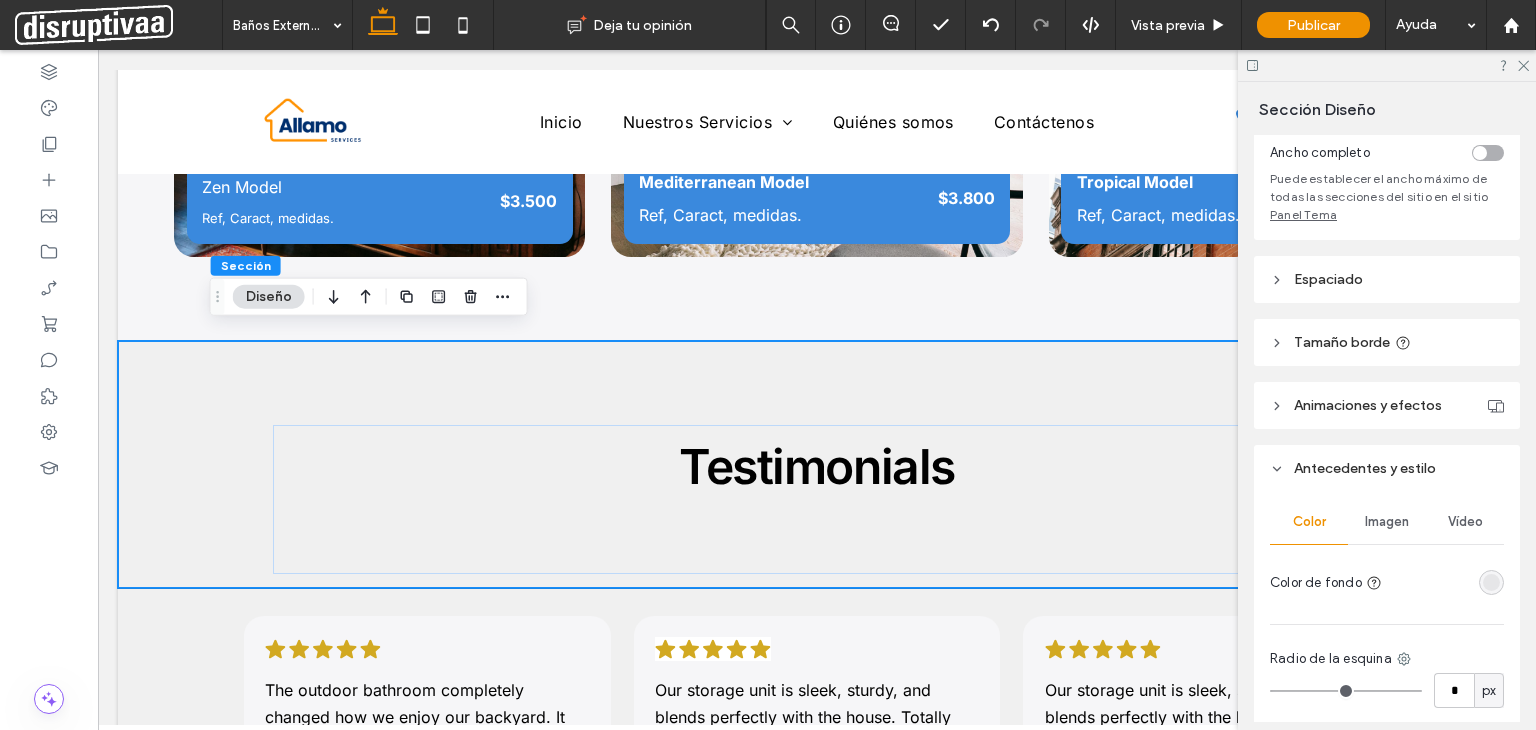 scroll, scrollTop: 200, scrollLeft: 0, axis: vertical 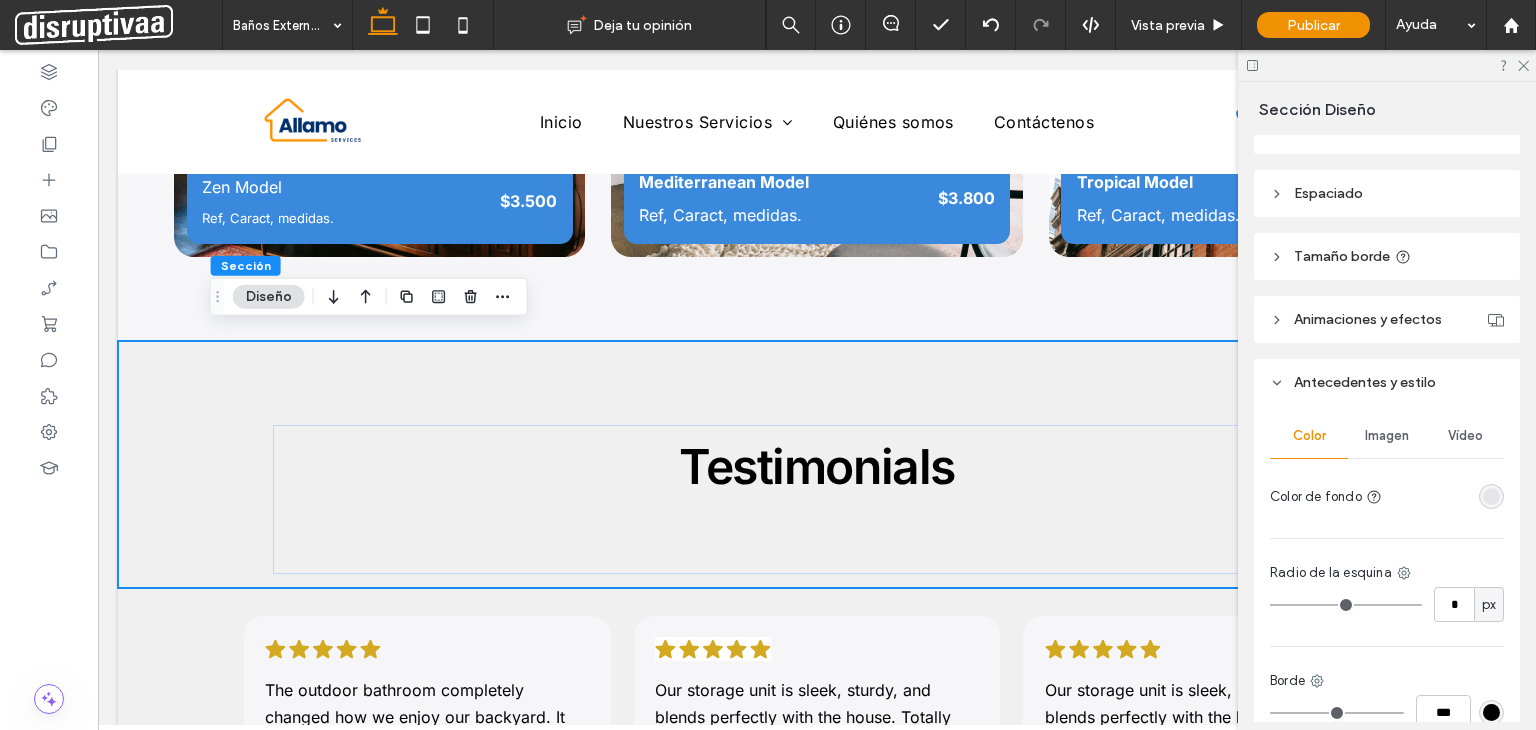 click at bounding box center [1491, 496] 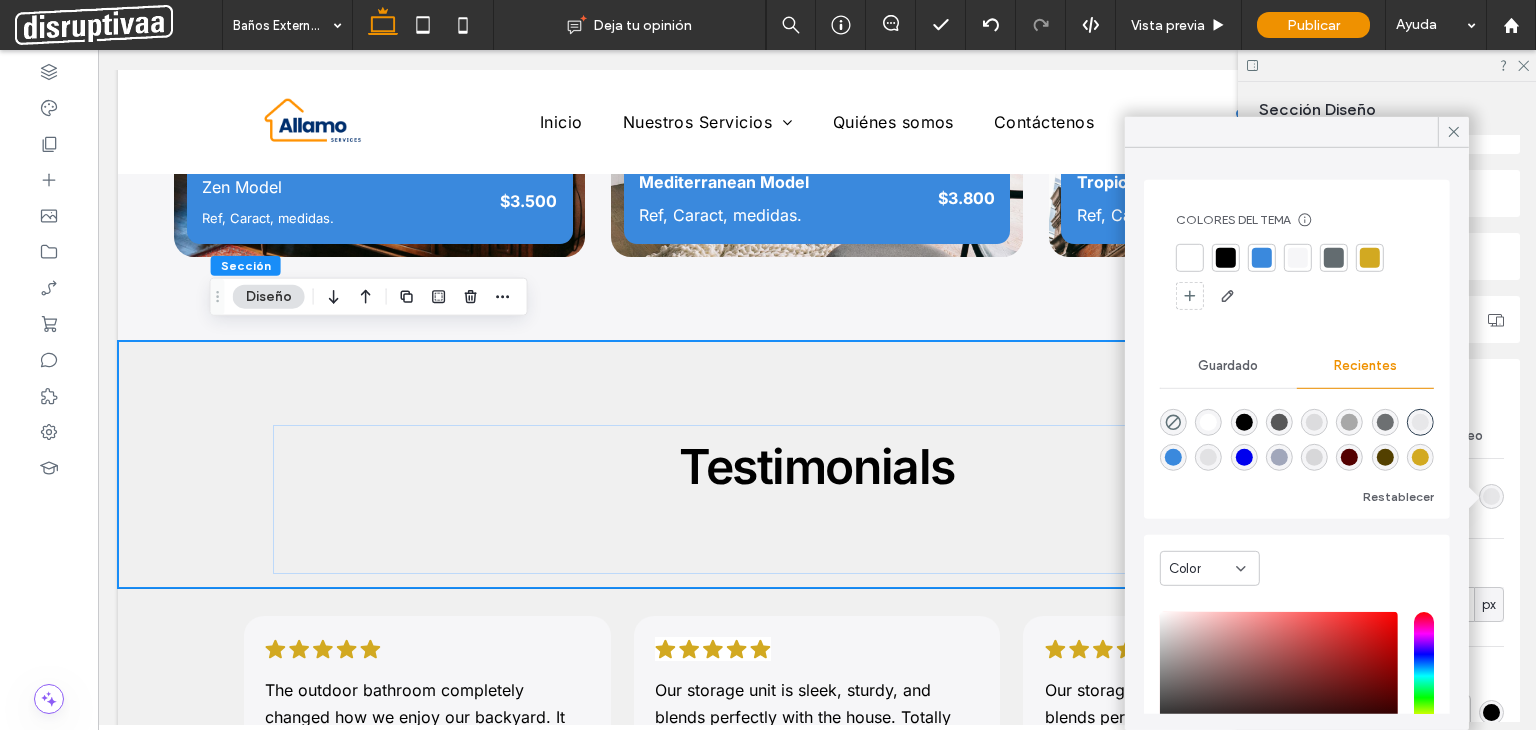 click at bounding box center (1208, 422) 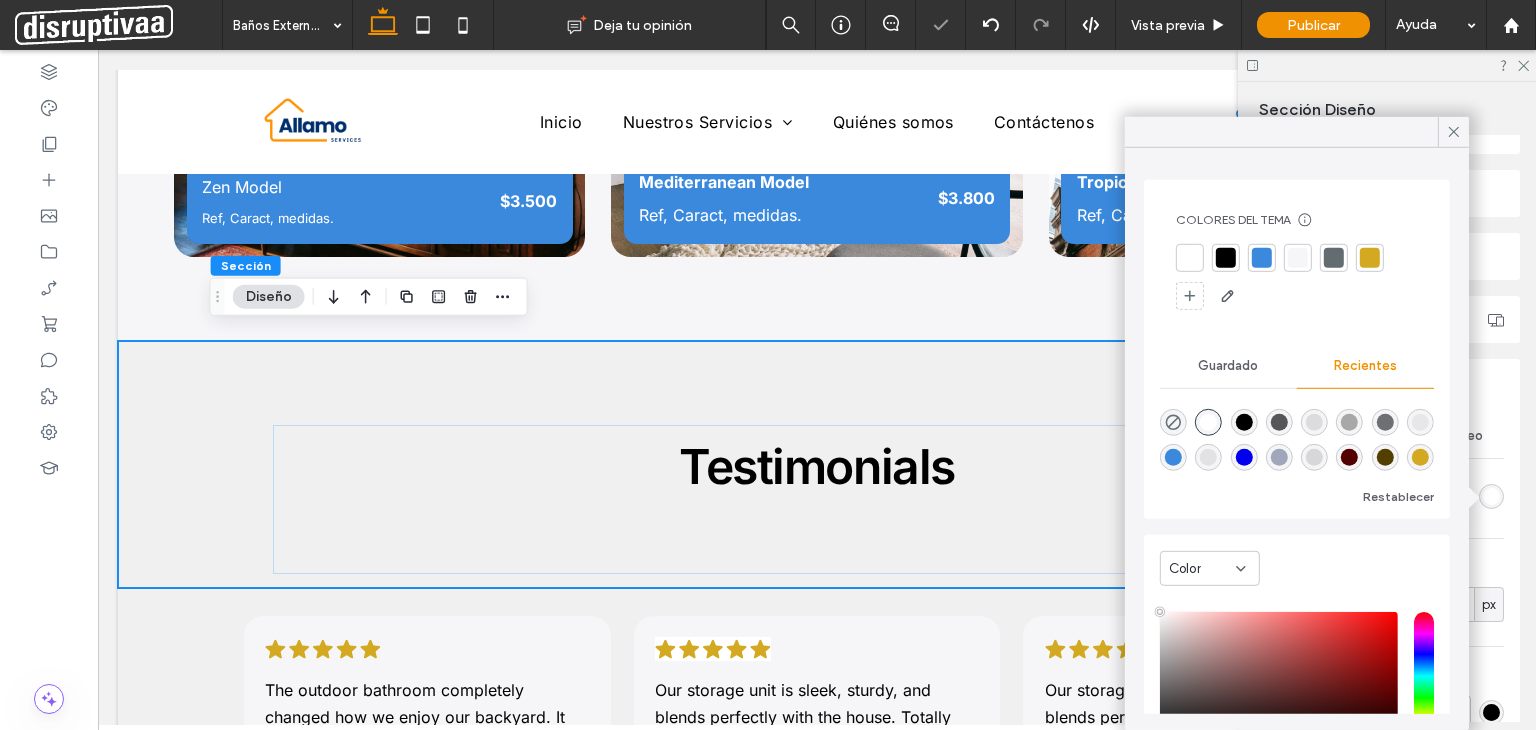 type on "*******" 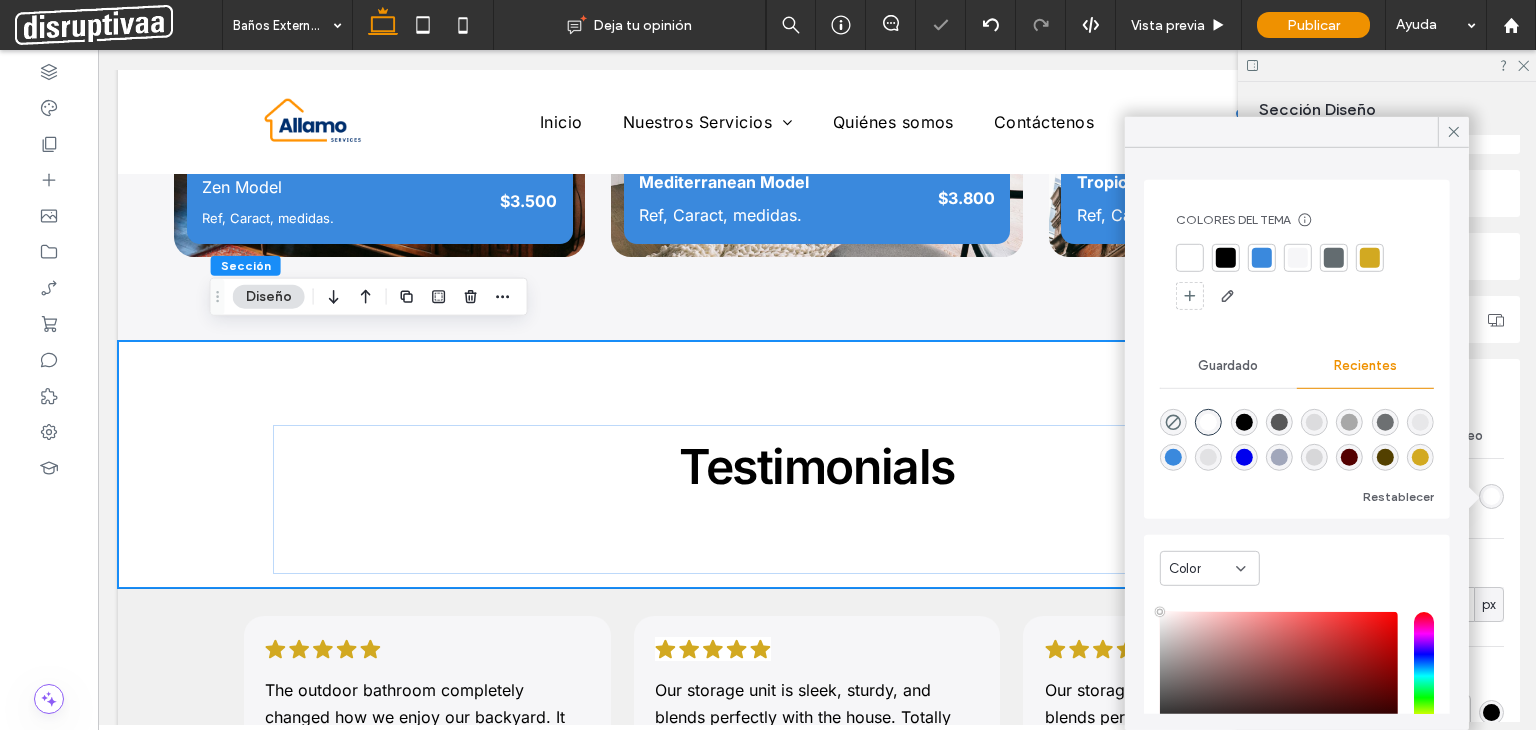 click at bounding box center [1314, 457] 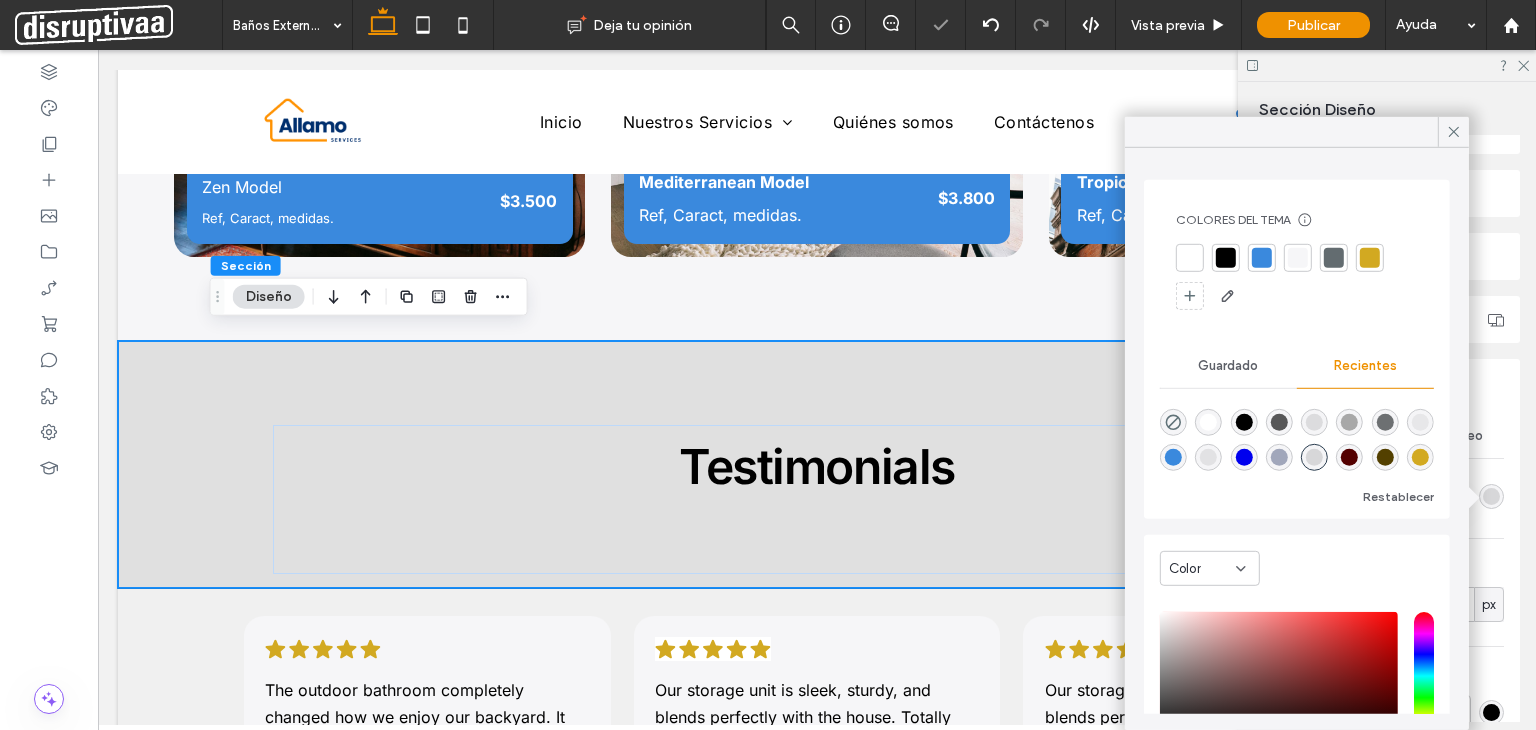 click at bounding box center (1314, 422) 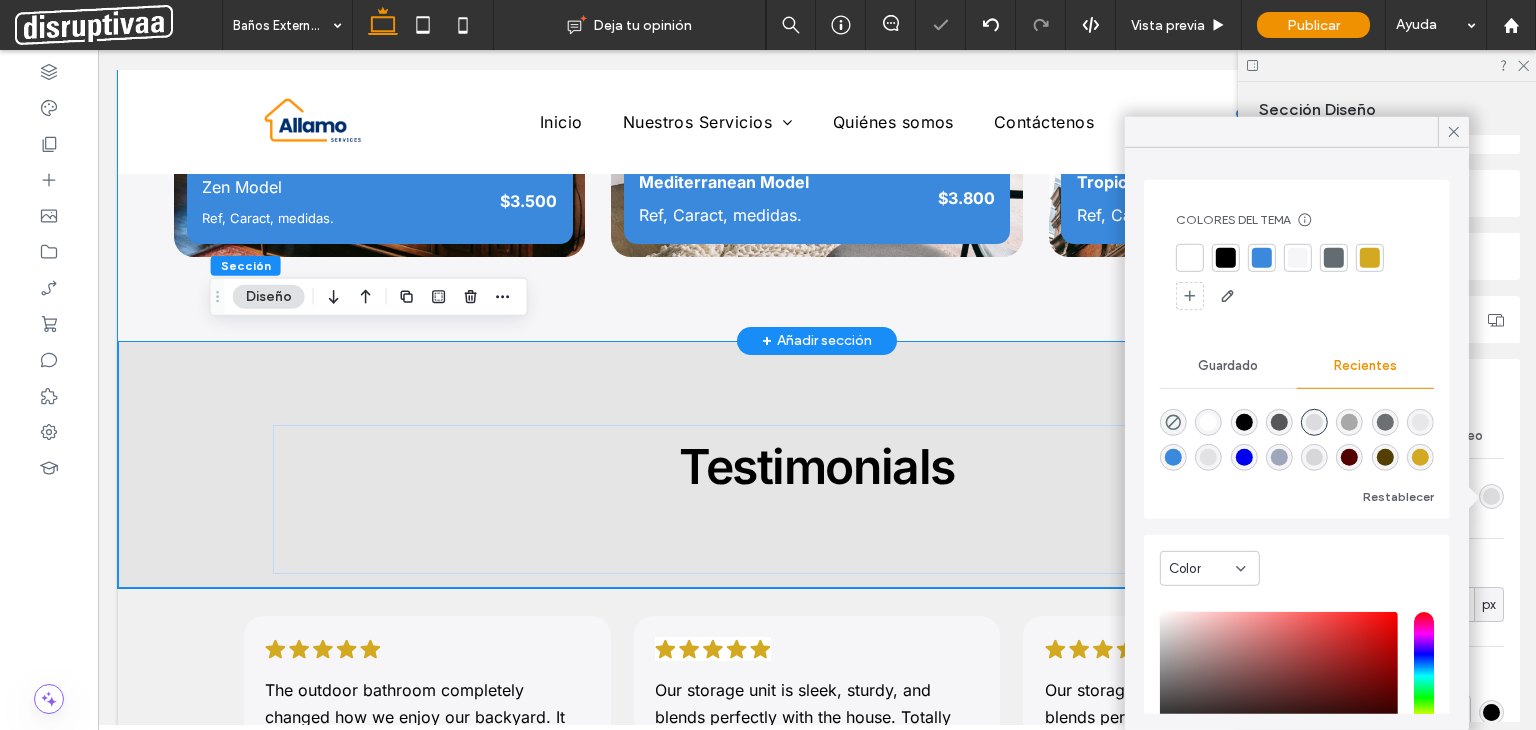 click on "Zen Model
Ref, Caract, medidas.
$3.500
Mediterranean Model
Ref, Caract, medidas.
$3.800
Tropical Model
Ref, Caract, medidas.
$4.500" at bounding box center [817, 82] 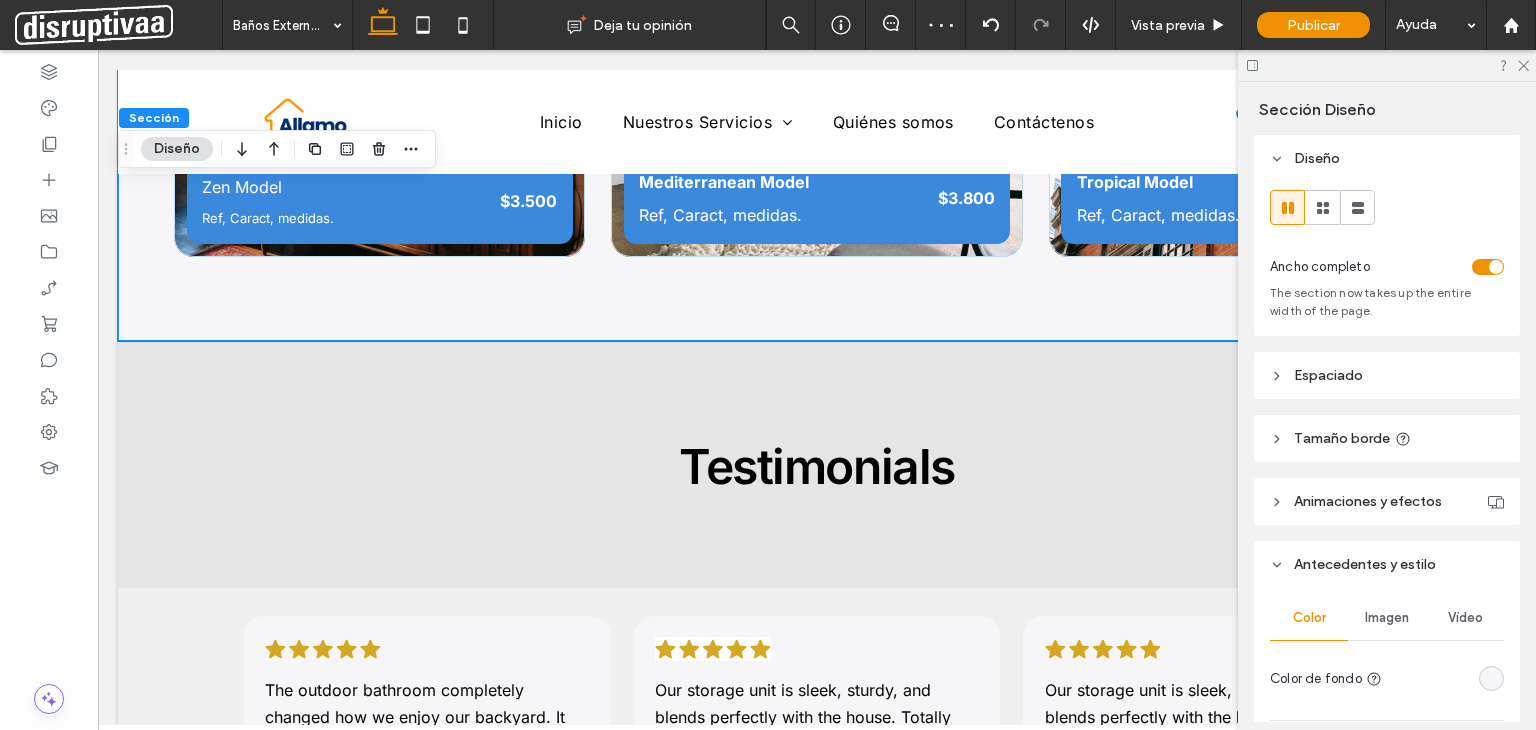 click at bounding box center [1491, 678] 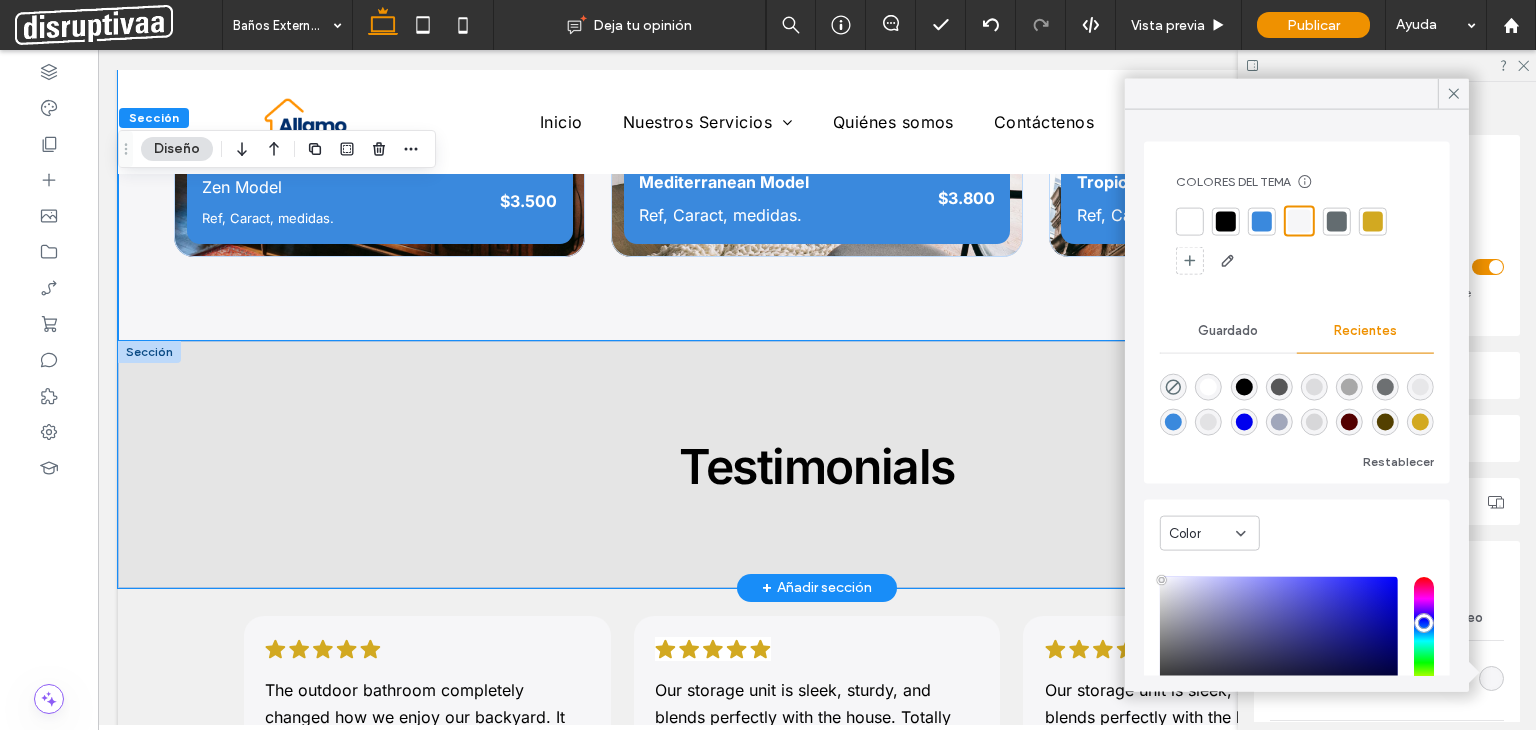 click on "Testimonials" at bounding box center [817, 464] 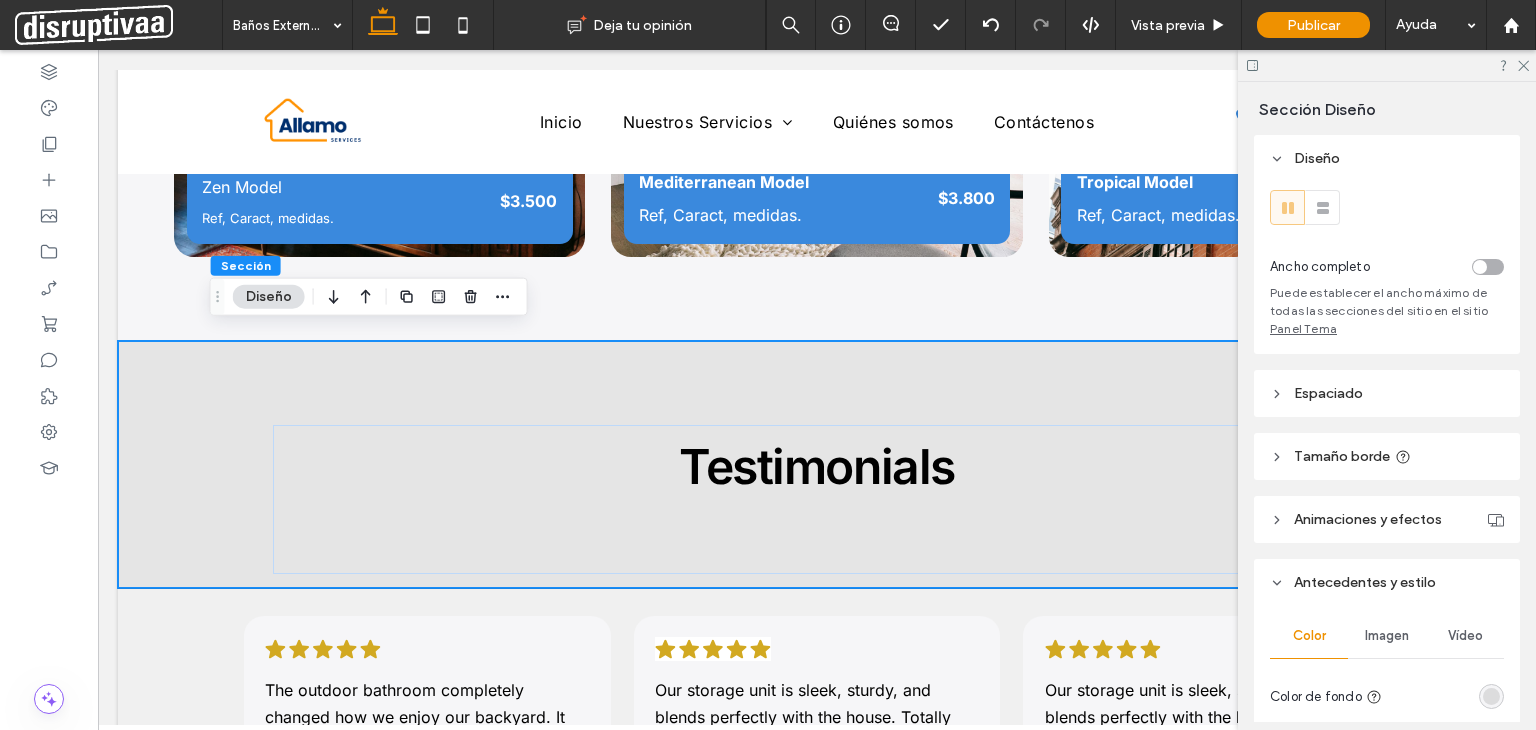 click at bounding box center (1491, 696) 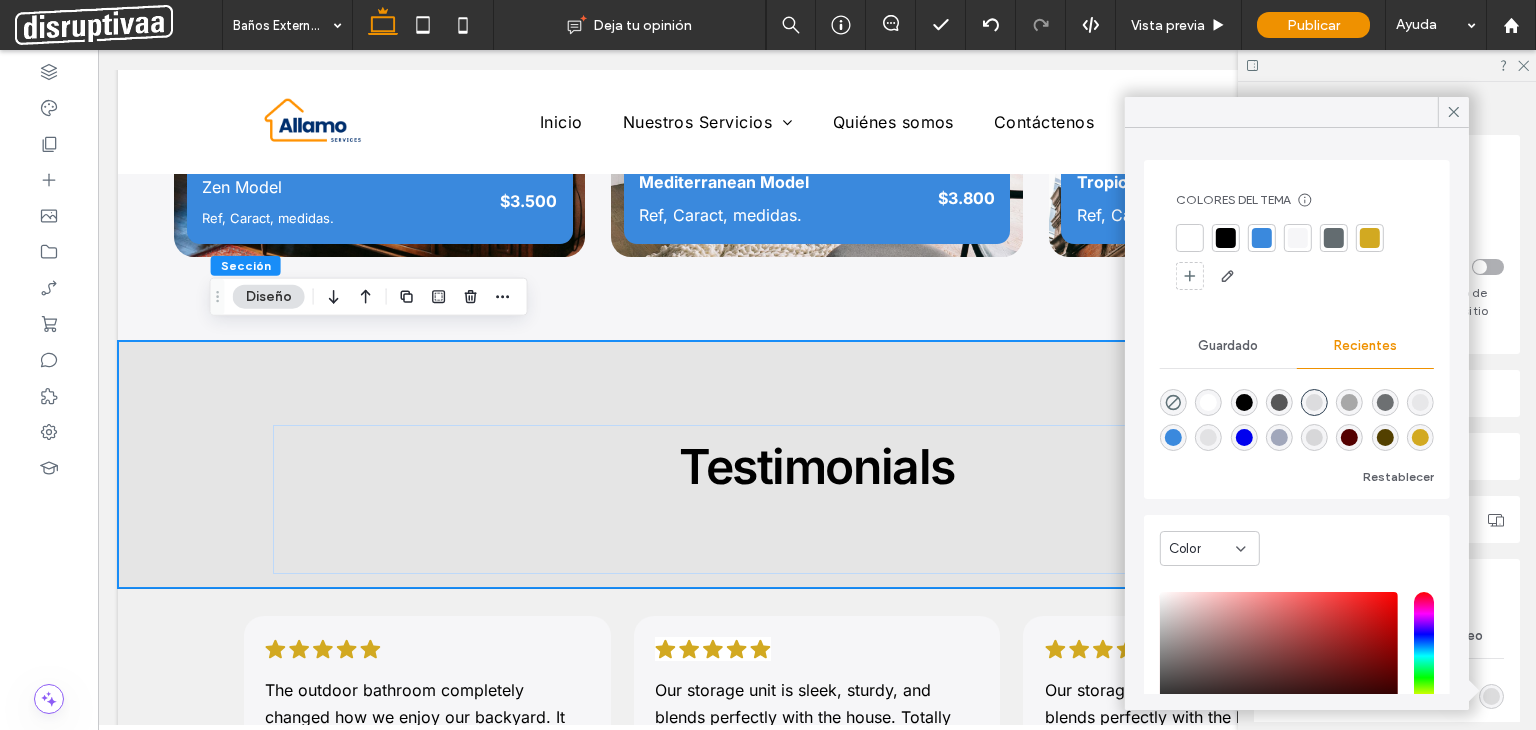 click at bounding box center [1298, 238] 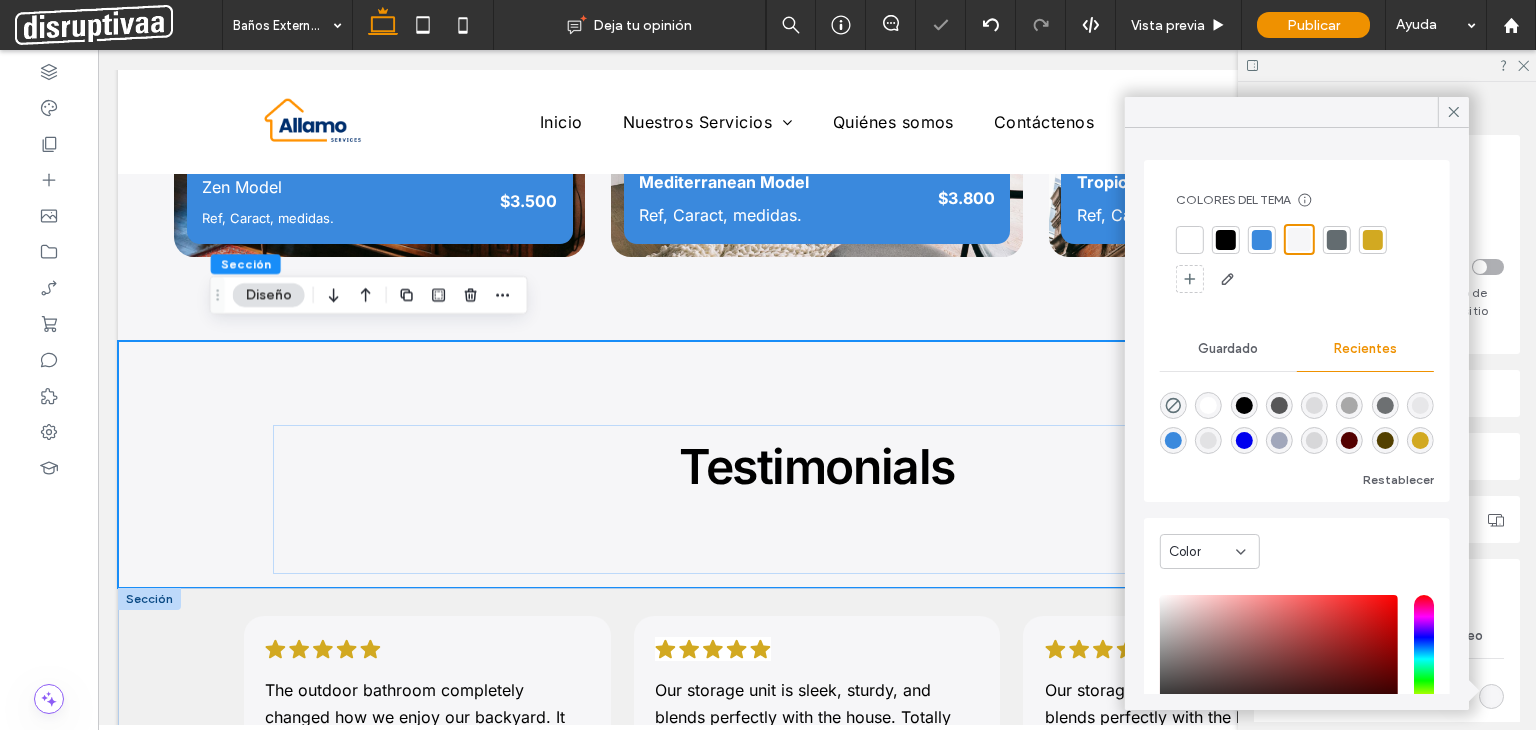 scroll, scrollTop: 2843, scrollLeft: 0, axis: vertical 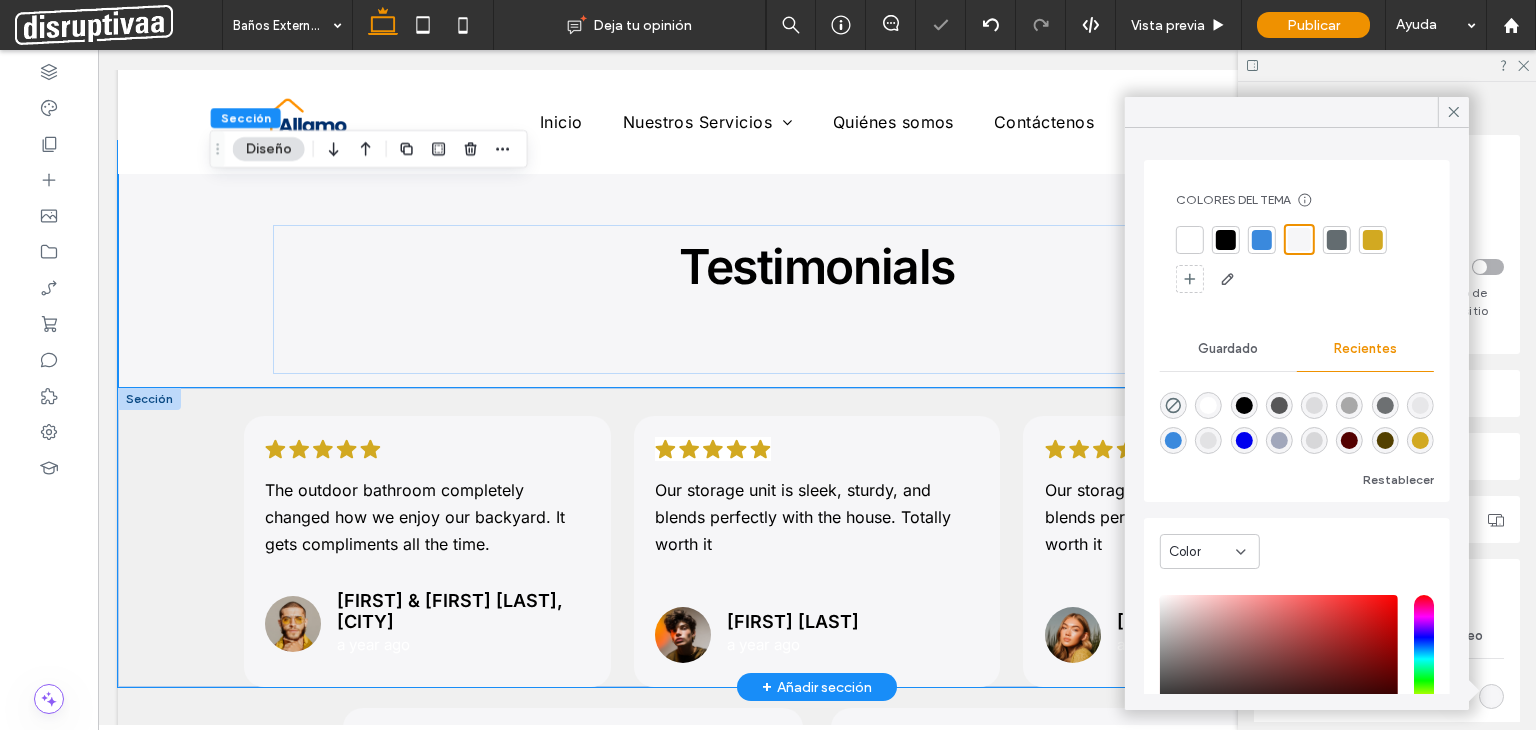 click on ".cls-1-1788903176-1788903176 {
fill: #00000;
stroke-width: 0px;
}
The outdoor bathroom completely changed how we enjoy our backyard. It gets compliments all the time.
[NAME] & [NAME], [CITY]
a year ago
.cls-1-1788903176-1788903176 {
fill: #00000;
stroke-width: 0px;
}
Our storage unit is sleek, sturdy, and blends perfectly with the house. Totally worth it
[NAME] [NAME]
a year ago
.cls-1-1788903176-1788903176 {
fill: #00000;
stroke-width: 0px;
}
Our storage unit is sleek, sturdy, and blends perfectly with the house. Totally worth it
[NAME] [NAME]
a year ago" at bounding box center [817, 537] 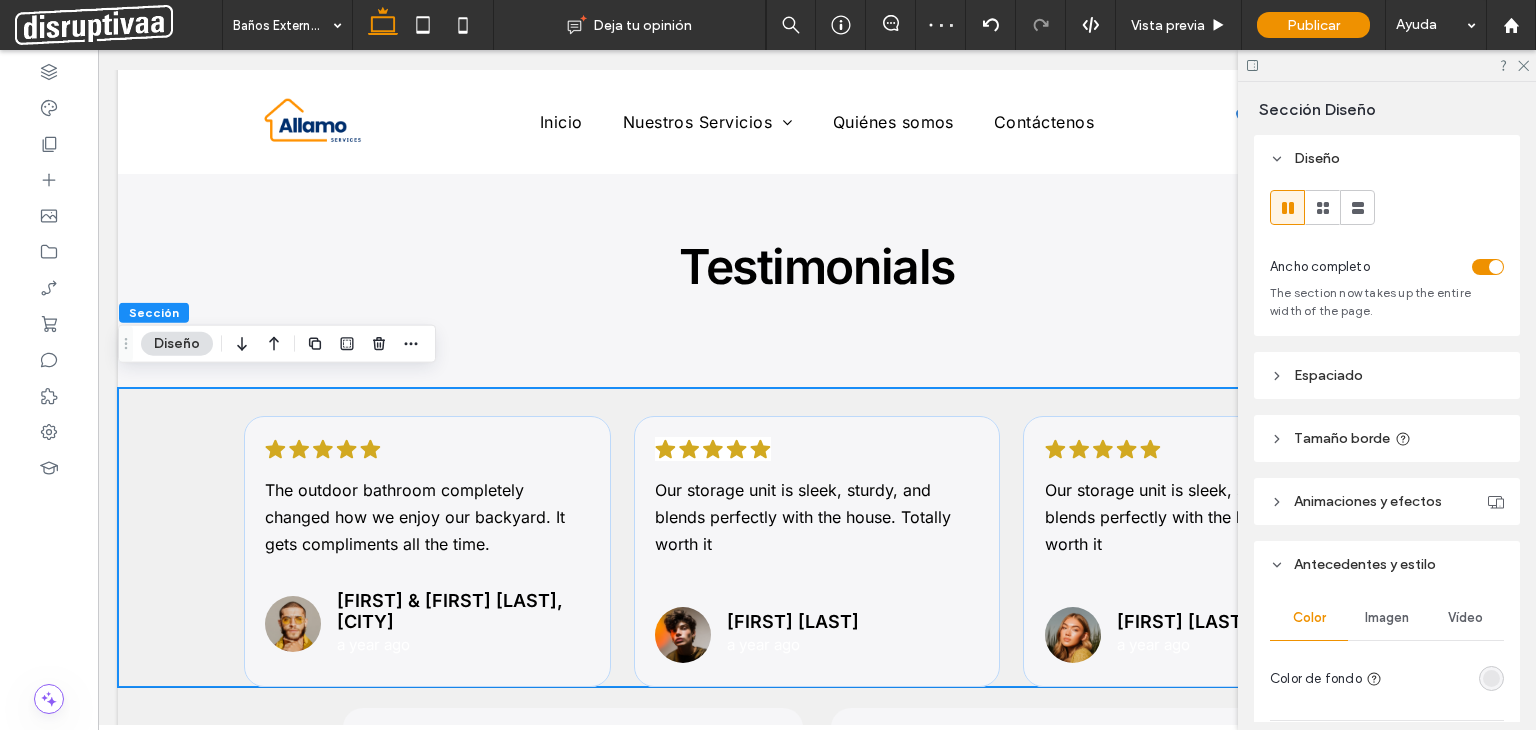 click at bounding box center (1491, 678) 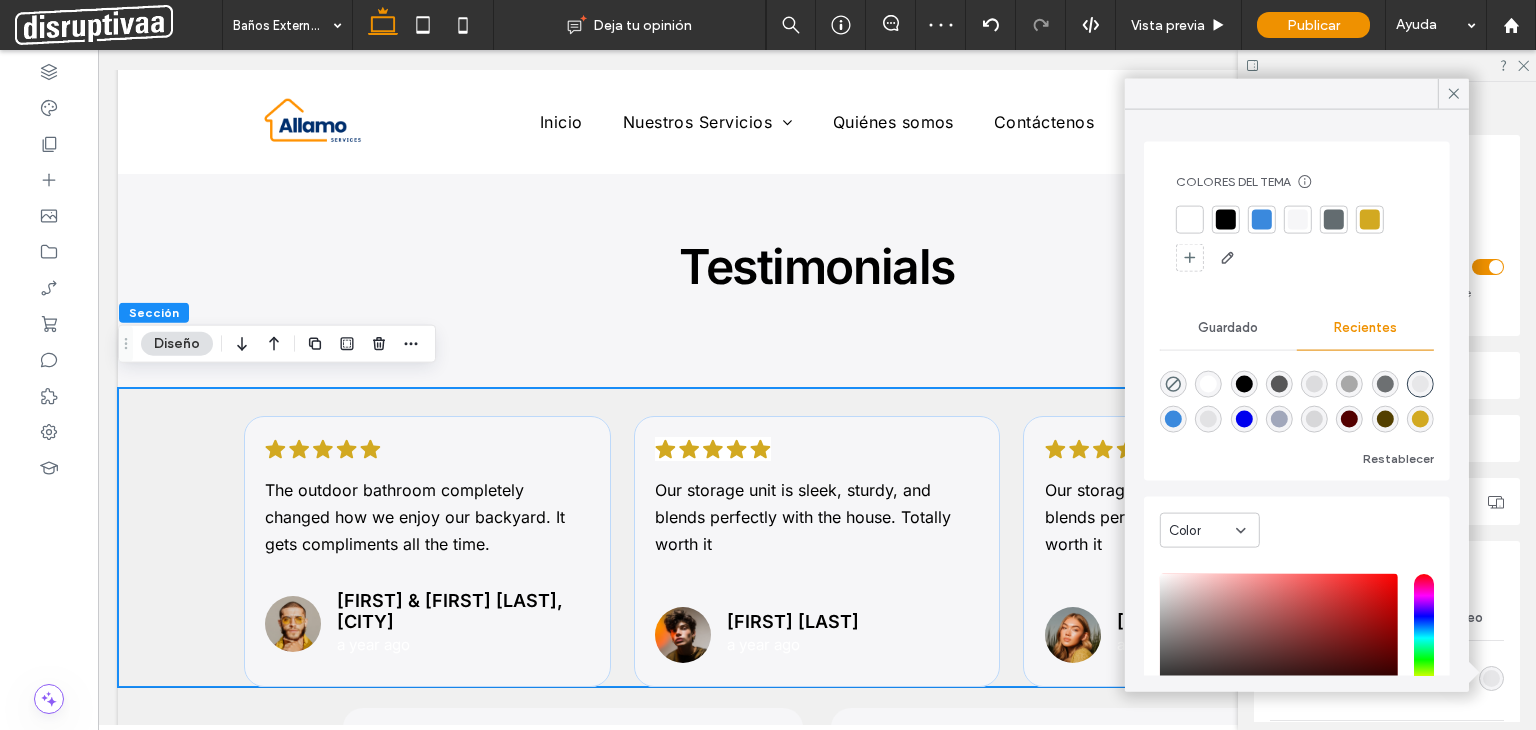 click at bounding box center [1298, 220] 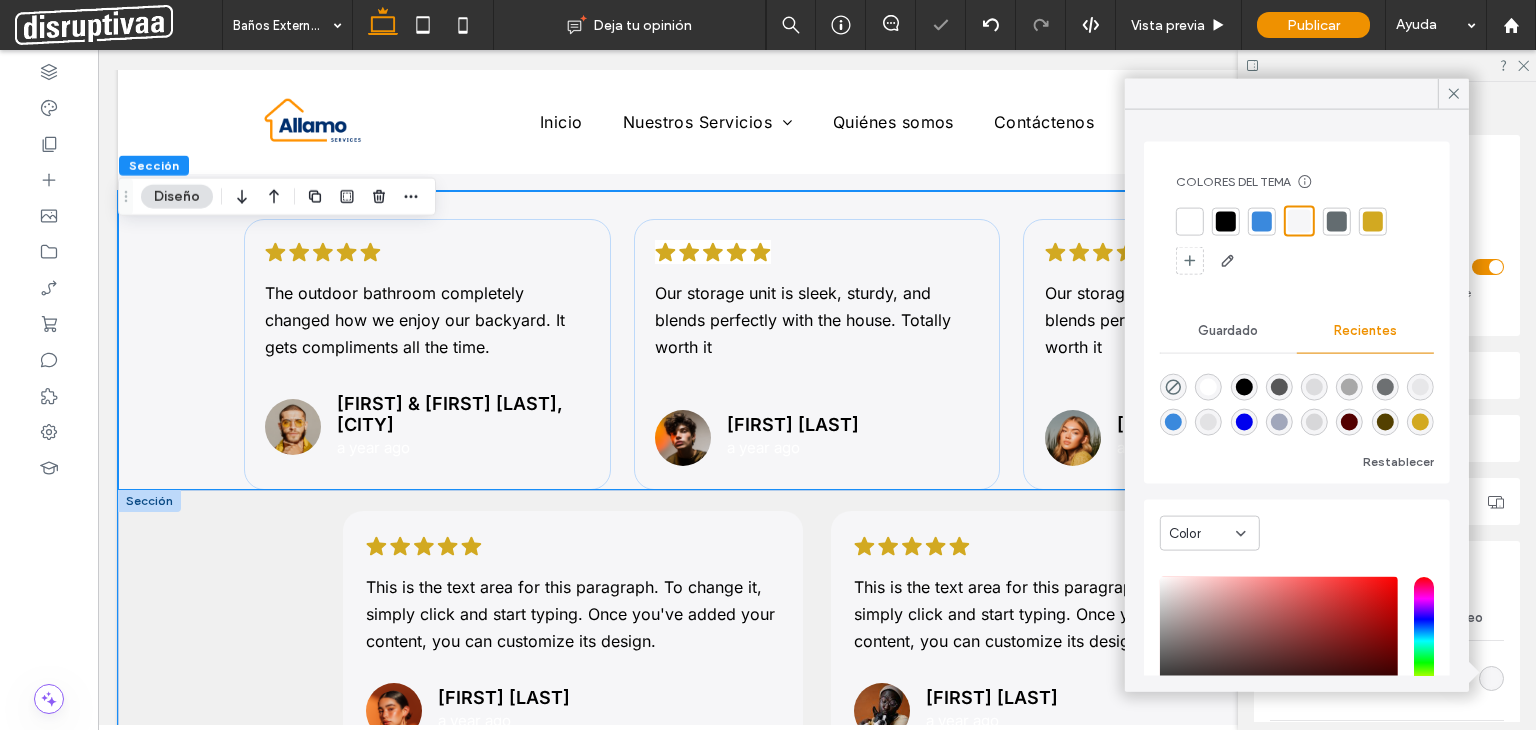 scroll, scrollTop: 3043, scrollLeft: 0, axis: vertical 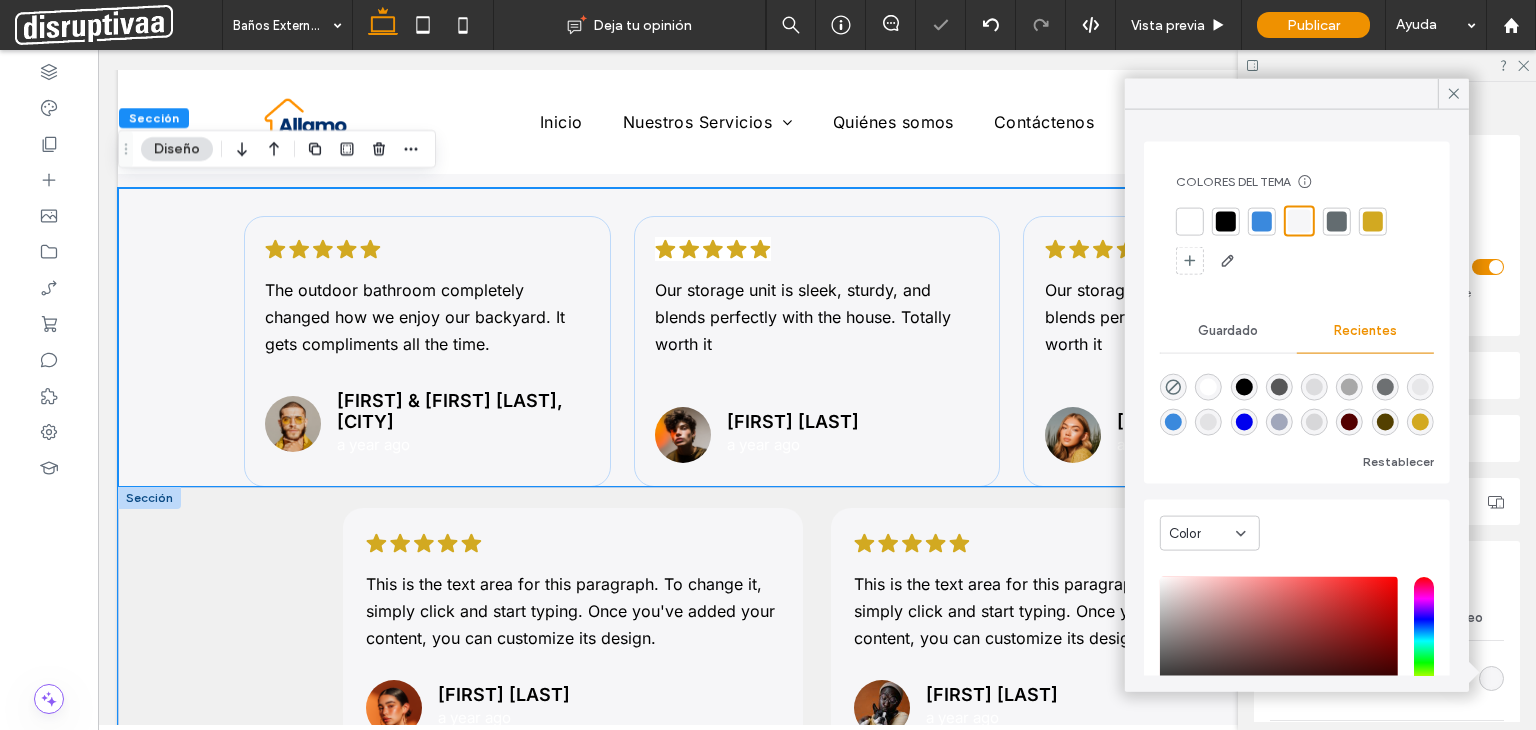 click on ".cls-1-1788903176-1788903176 {
fill: #00000;
stroke-width: 0px;
}
This is the text area for this paragraph. To change it, simply click and start typing. Once you've added your content, you can customize its design.
[NAME] [NAME]
a year ago
.cls-1-1788903176-1788903176 {
fill: #00000;
stroke-width: 0px;
}
This is the text area for this paragraph. To change it, simply click and start typing. Once you've added your content, you can customize its design.
[NAME] [NAME]
a year ago" at bounding box center (817, 666) 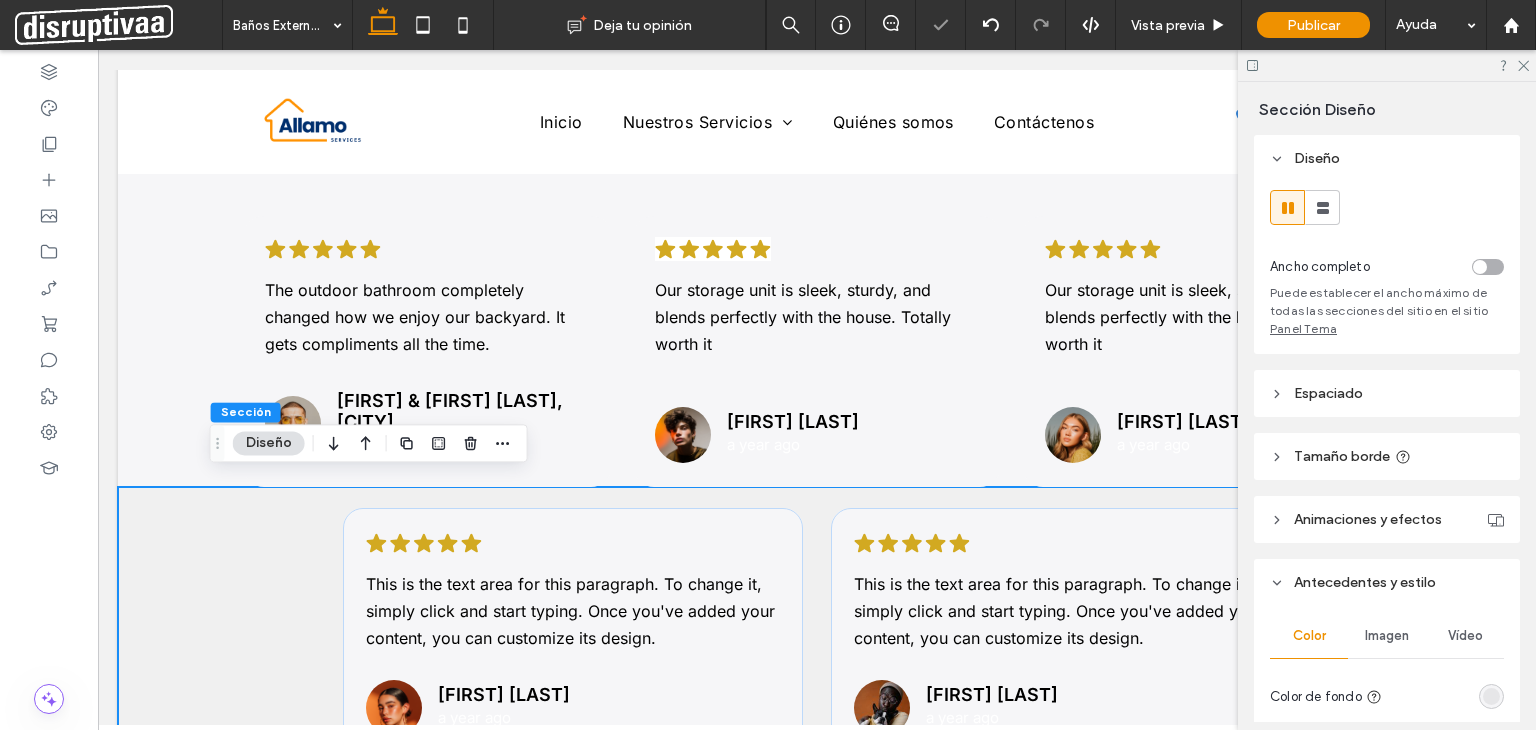 click at bounding box center [1491, 696] 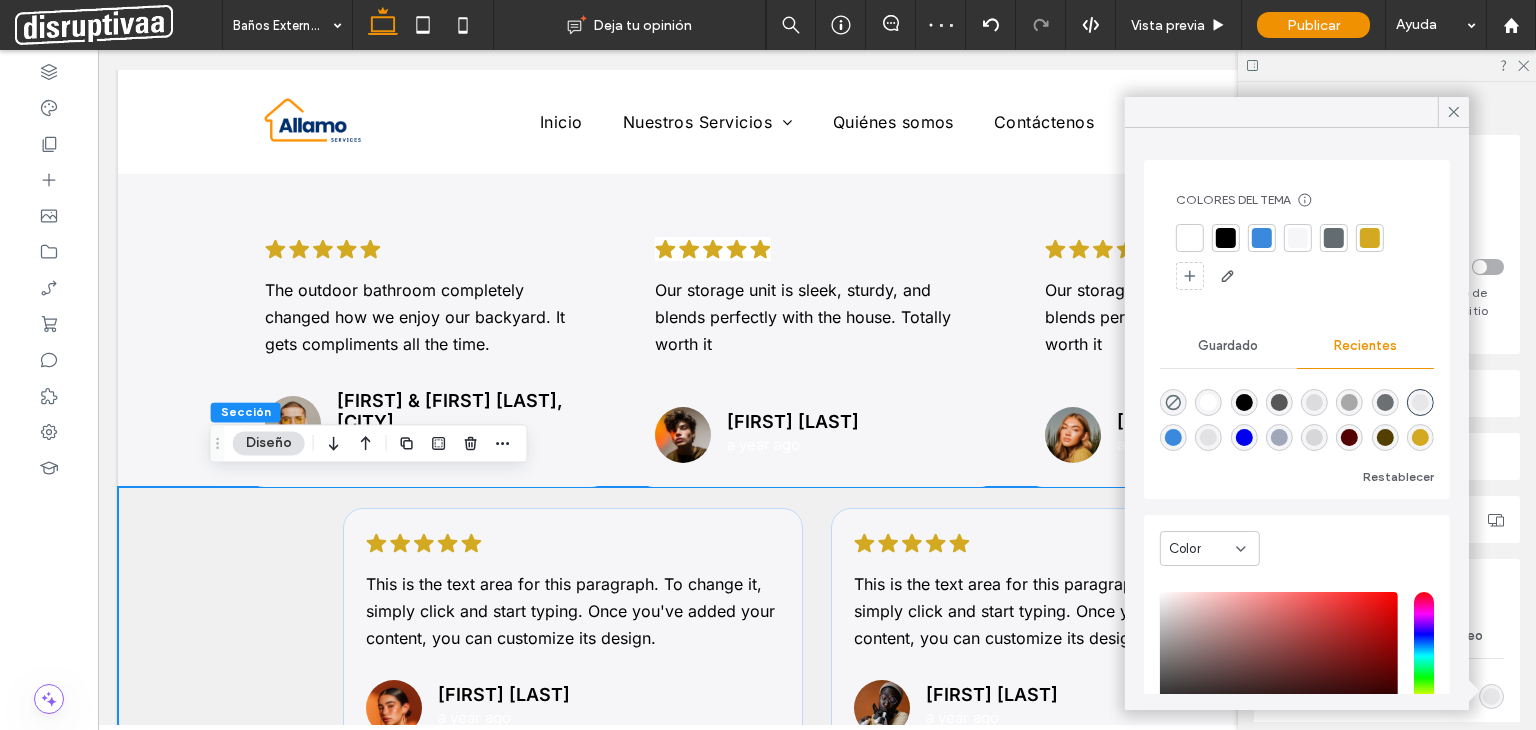 click at bounding box center [1298, 238] 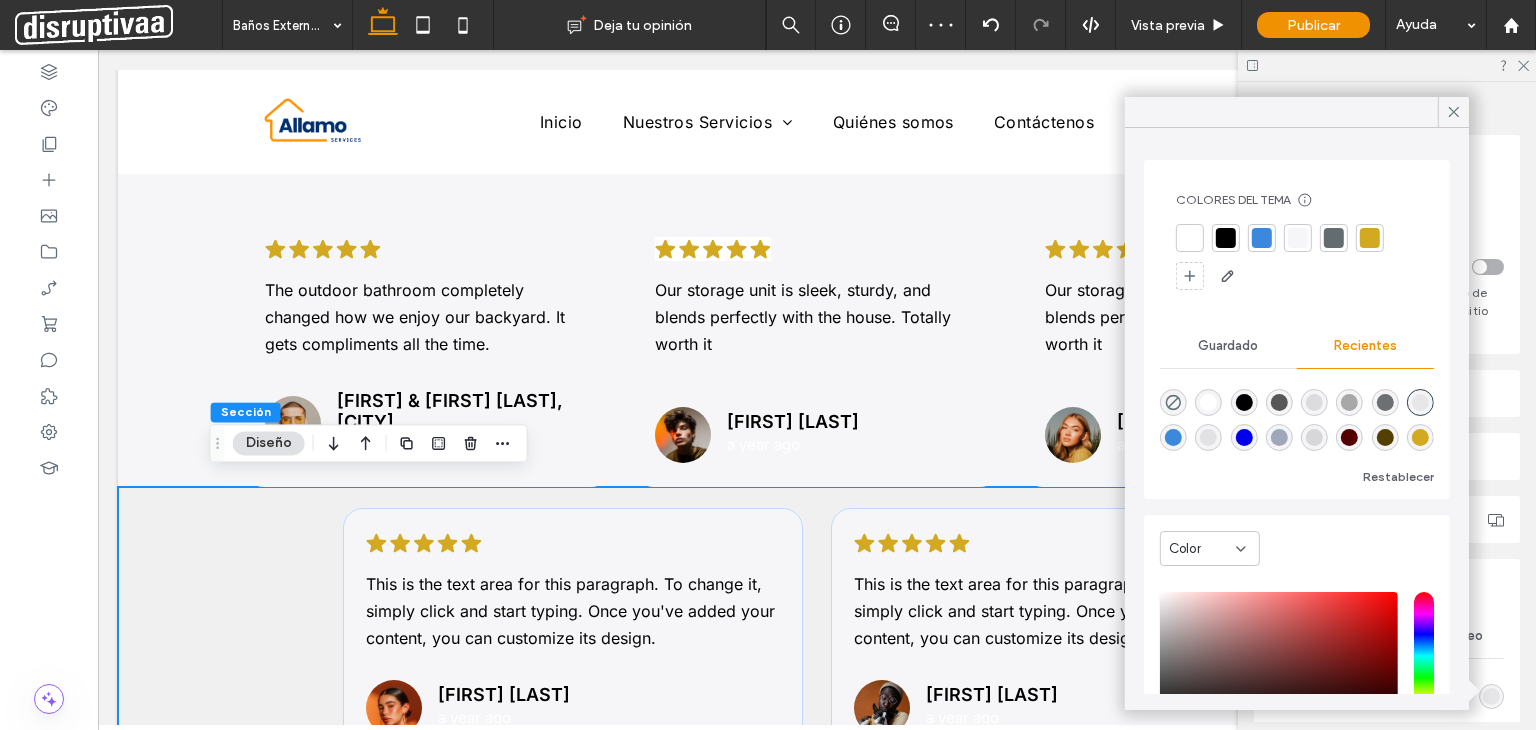 type on "*" 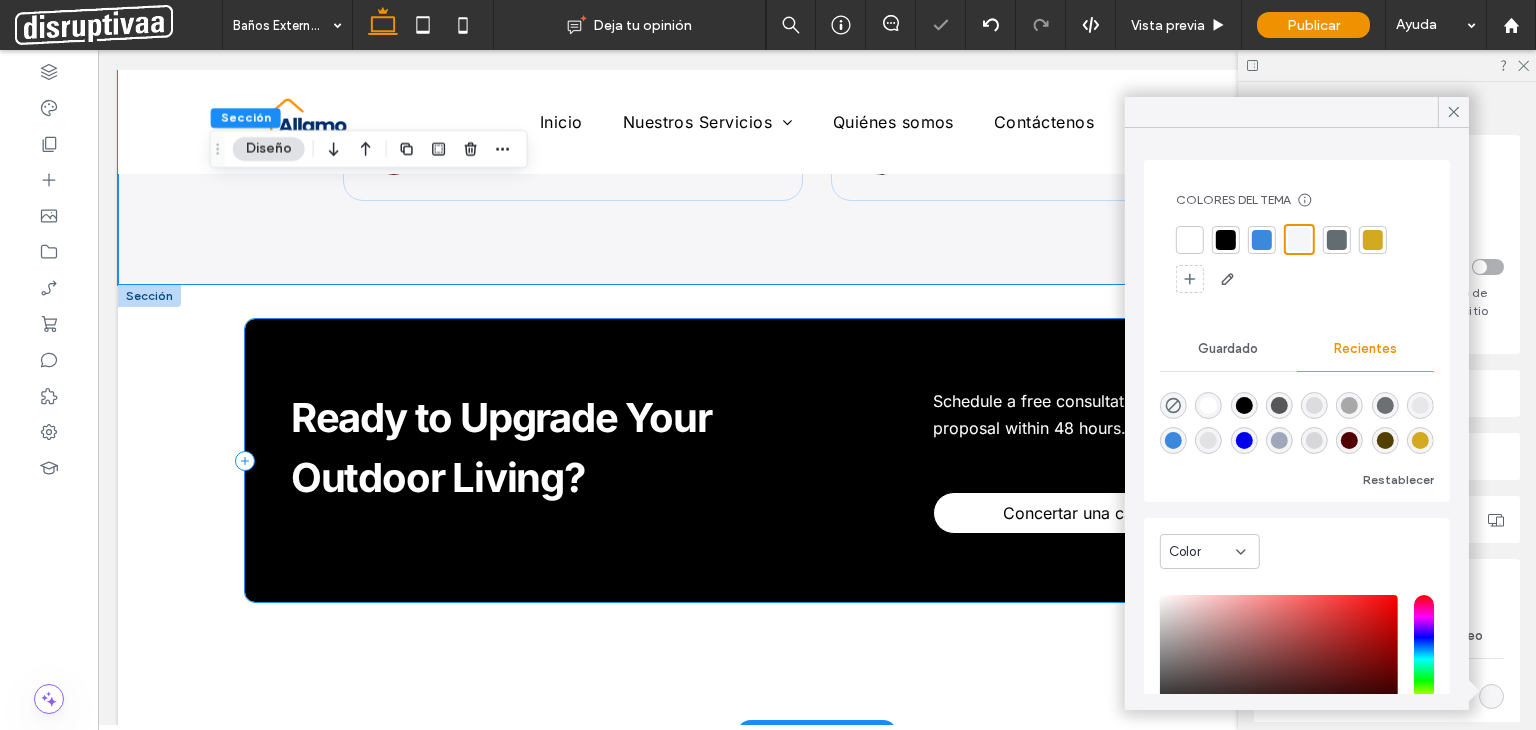 scroll, scrollTop: 3631, scrollLeft: 0, axis: vertical 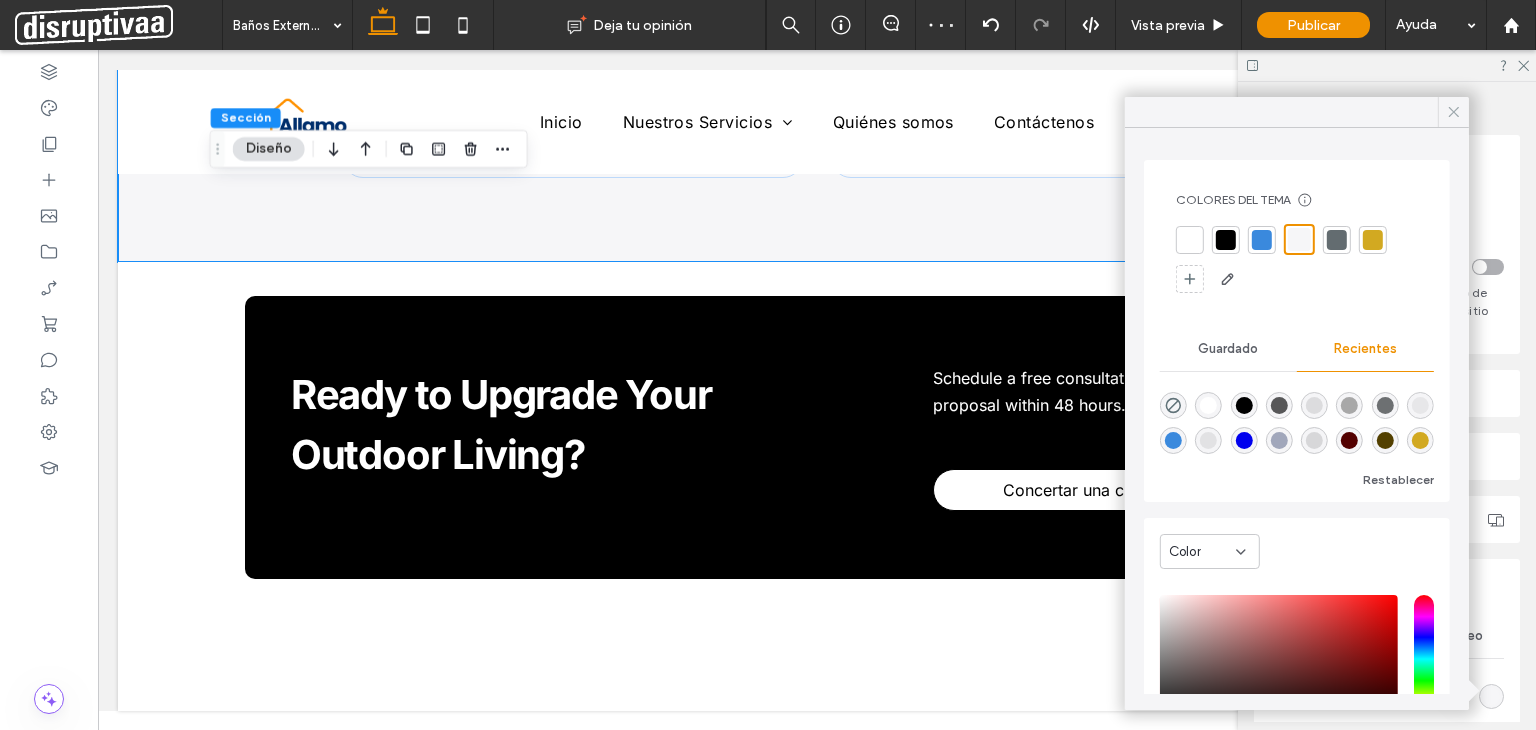 click 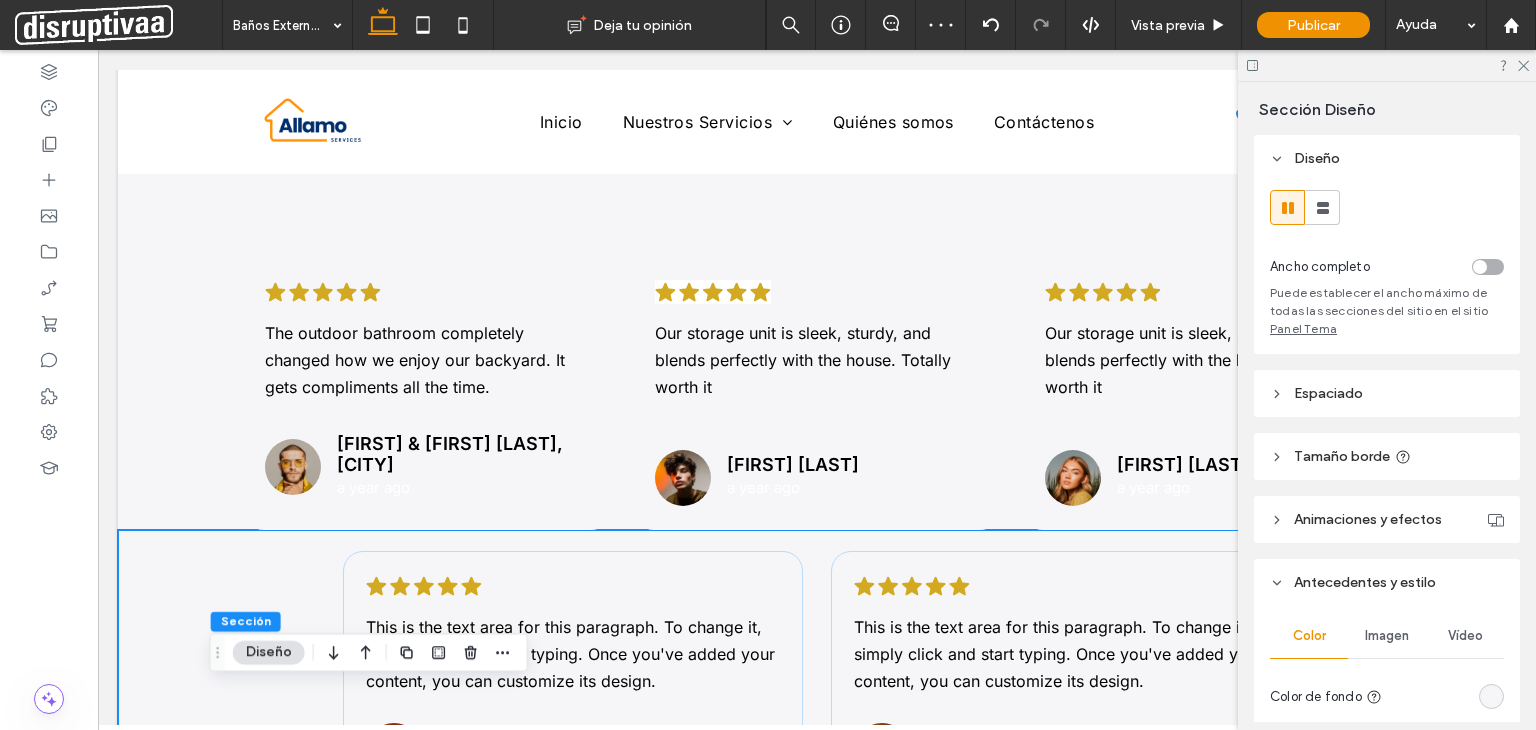 scroll, scrollTop: 2831, scrollLeft: 0, axis: vertical 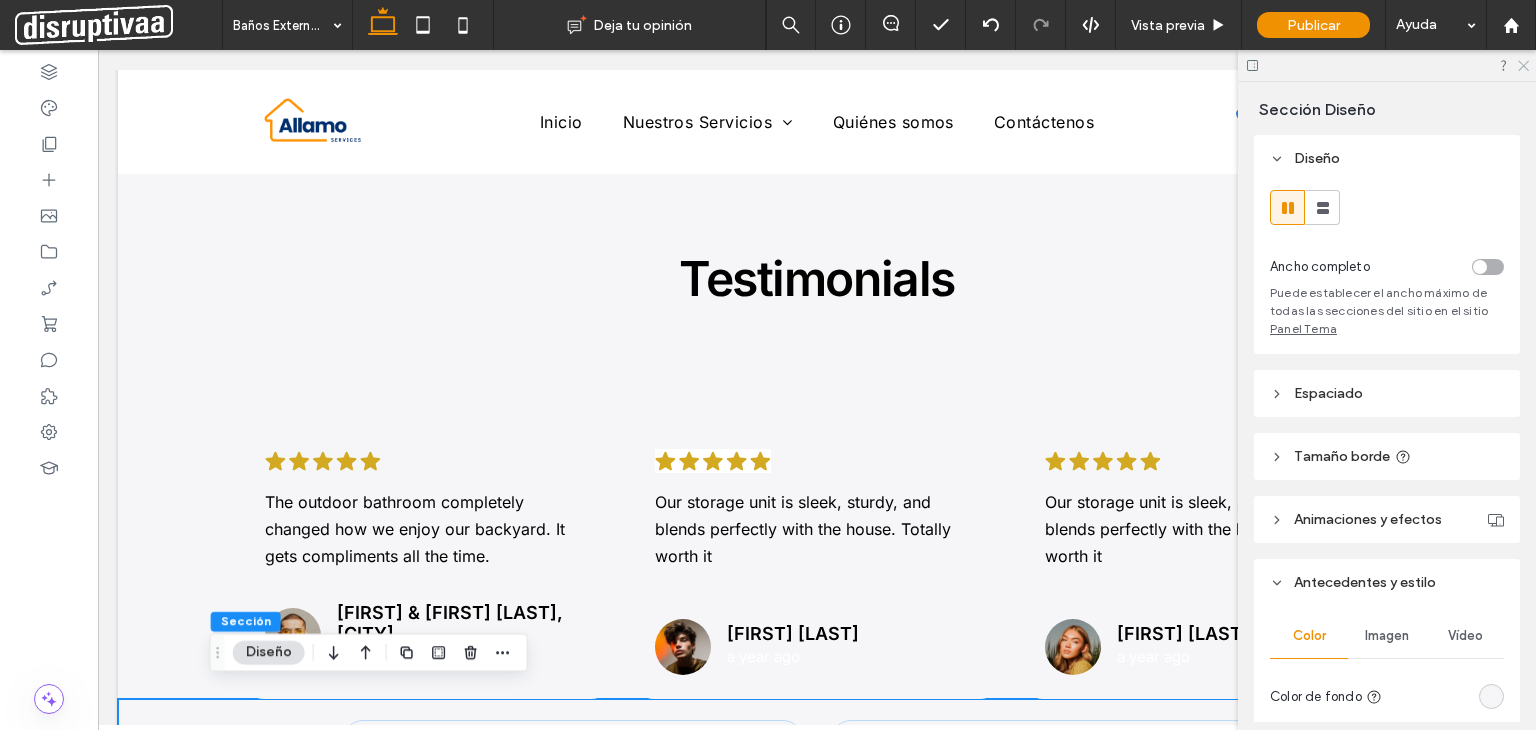 click 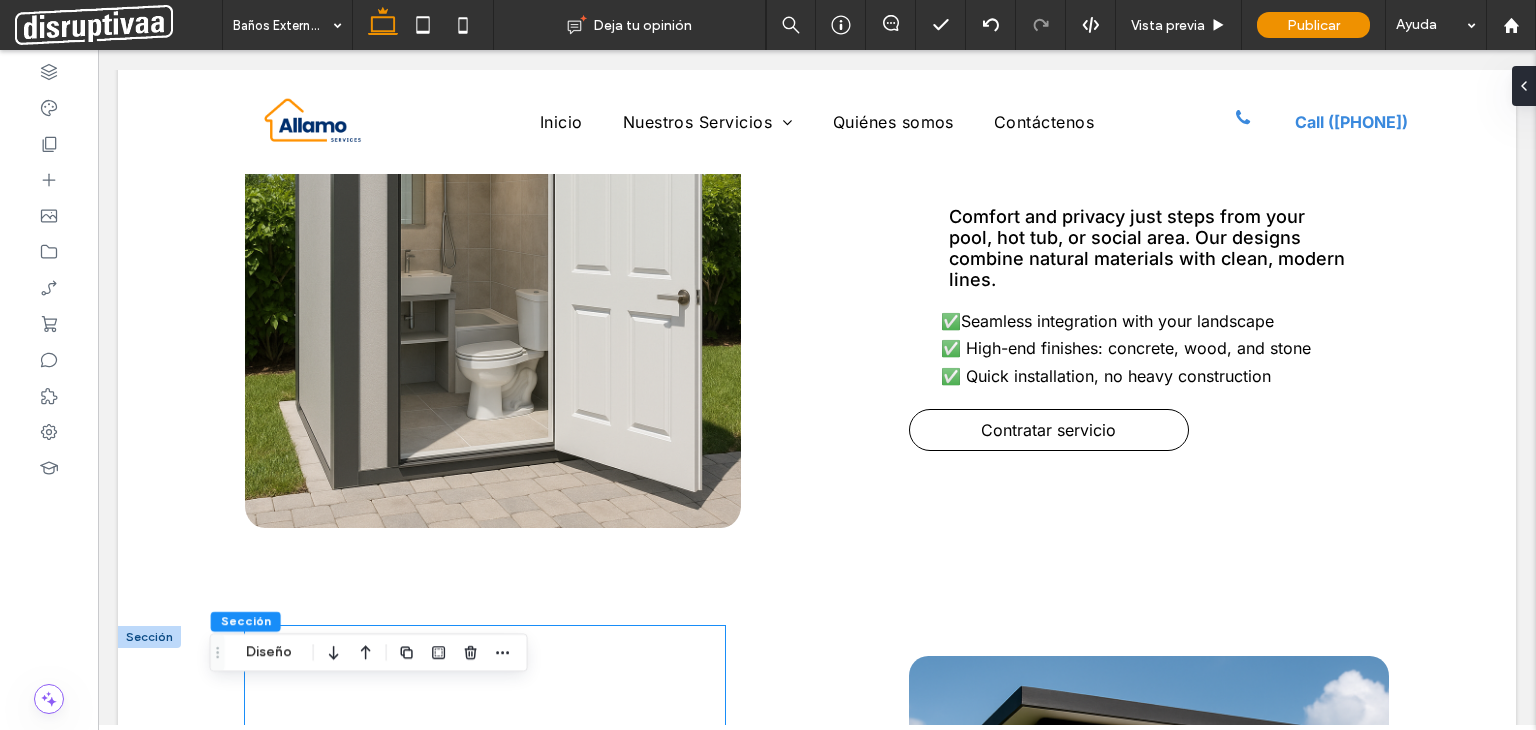 scroll, scrollTop: 1031, scrollLeft: 0, axis: vertical 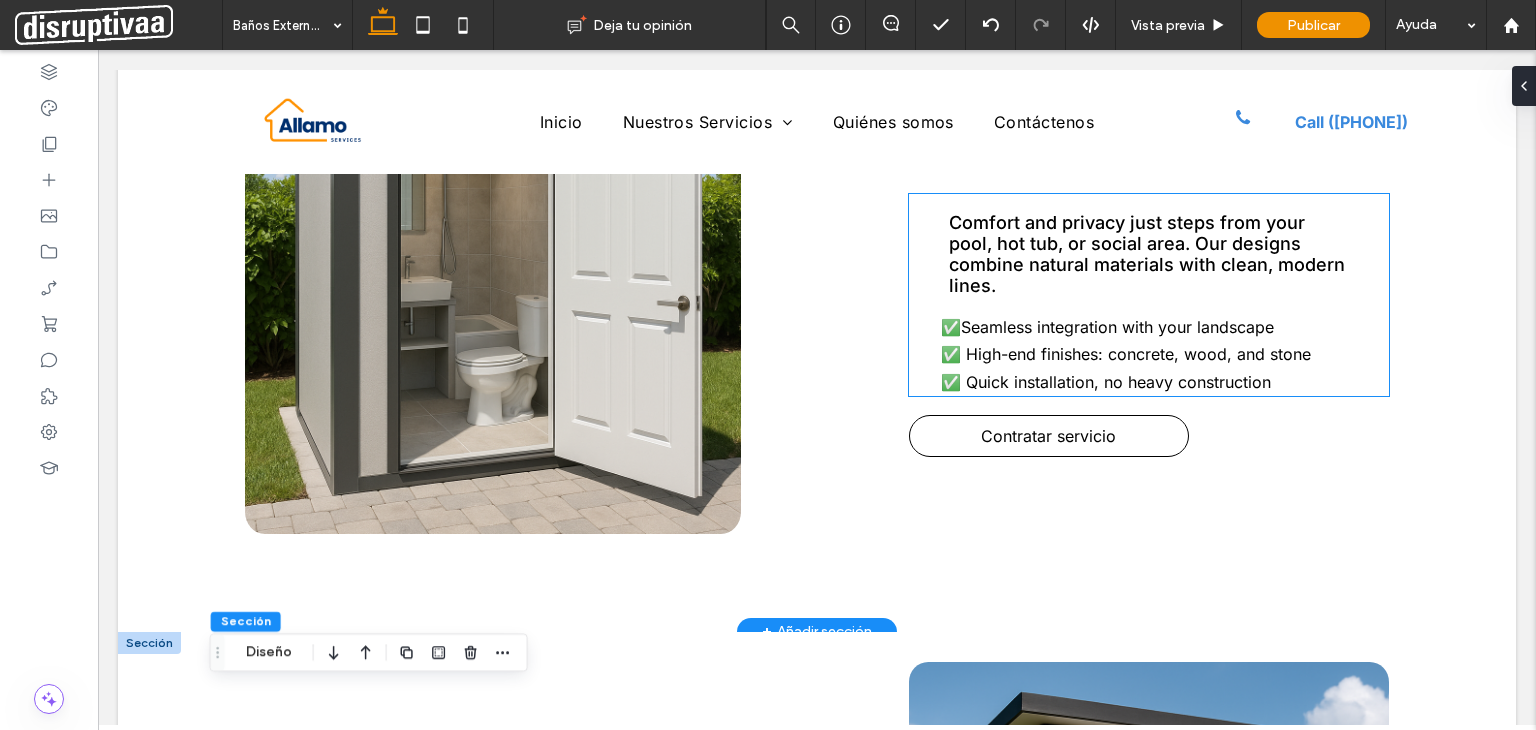 click on "Comfort and privacy just steps from your pool, hot tub, or social area. Our designs combine natural materials with clean, modern lines. ✅  Seamless integration with your landscape ✅ High-end finishes: concrete, wood, and stone ✅ Quick installation, no heavy construction" at bounding box center (1149, 313) 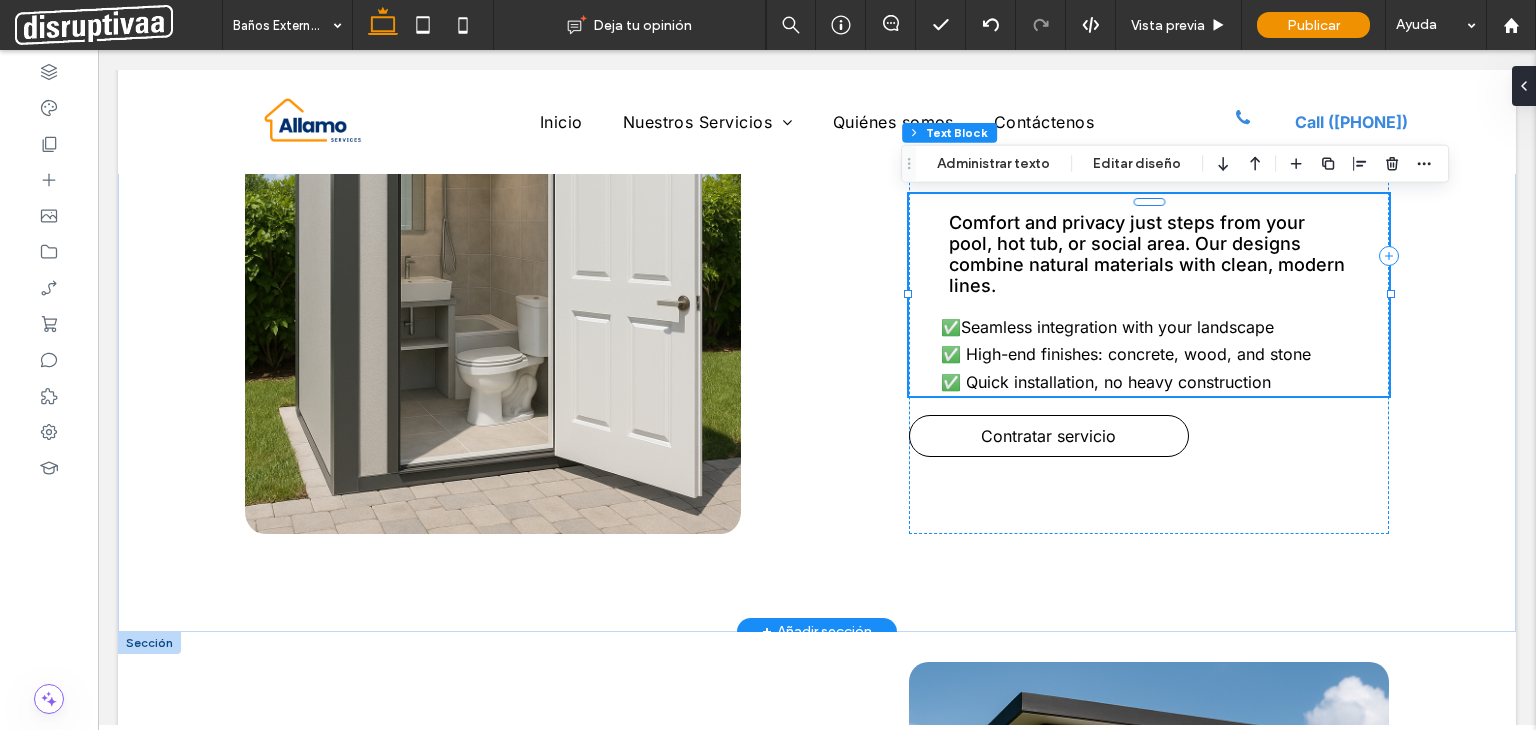 click on "Comfort and privacy just steps from your pool, hot tub, or social area. Our designs combine natural materials with clean, modern lines." at bounding box center (1147, 254) 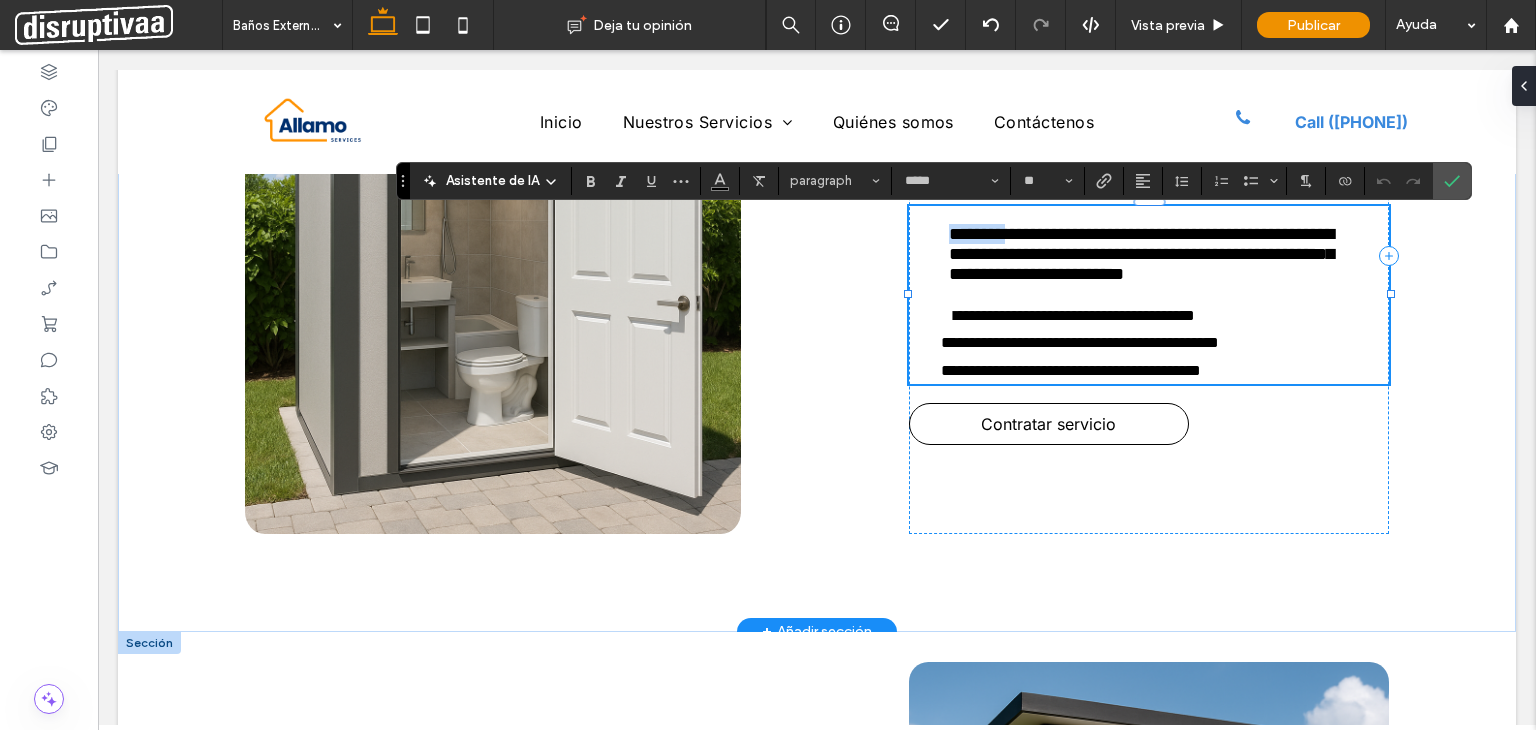 click on "**********" at bounding box center (1149, 295) 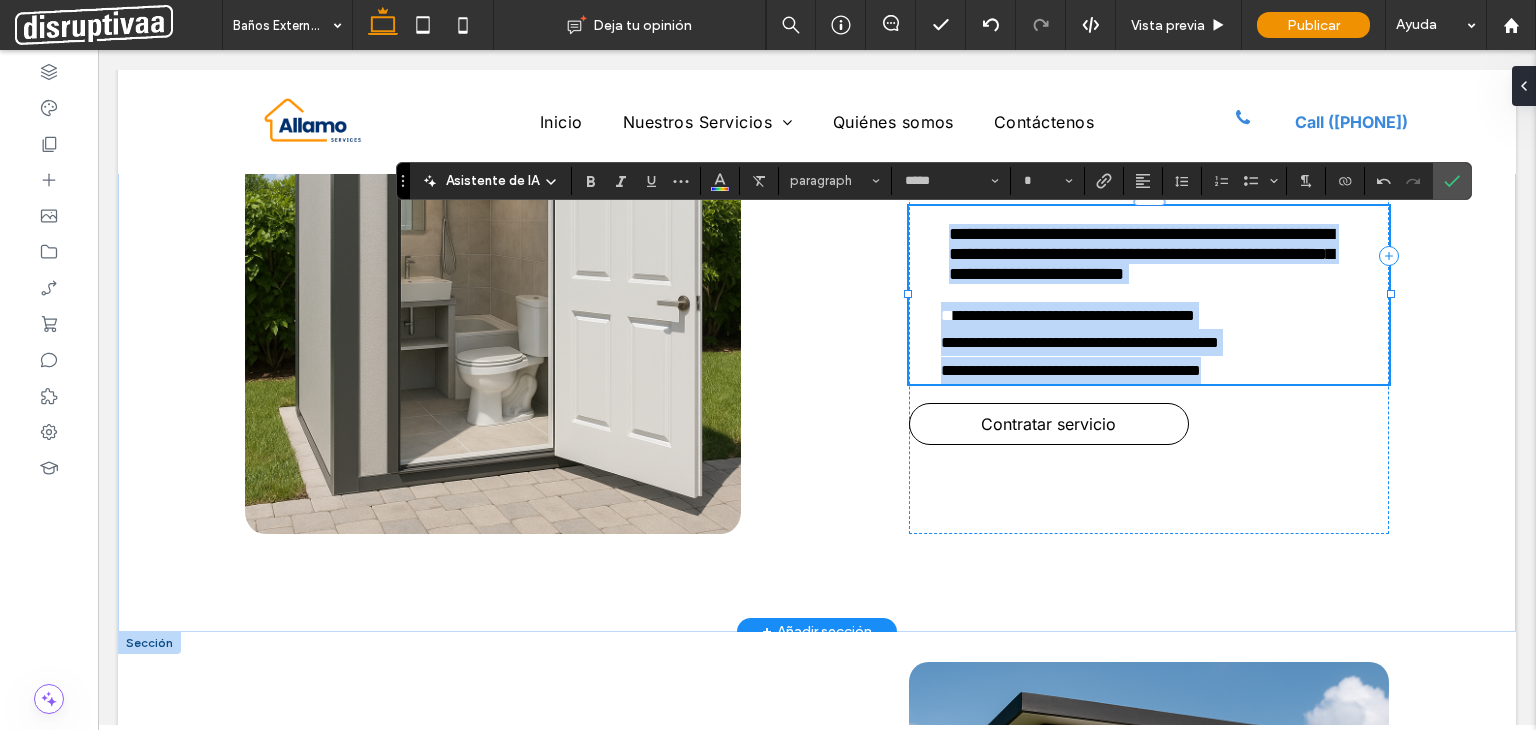 drag, startPoint x: 941, startPoint y: 220, endPoint x: 1328, endPoint y: 379, distance: 418.38977 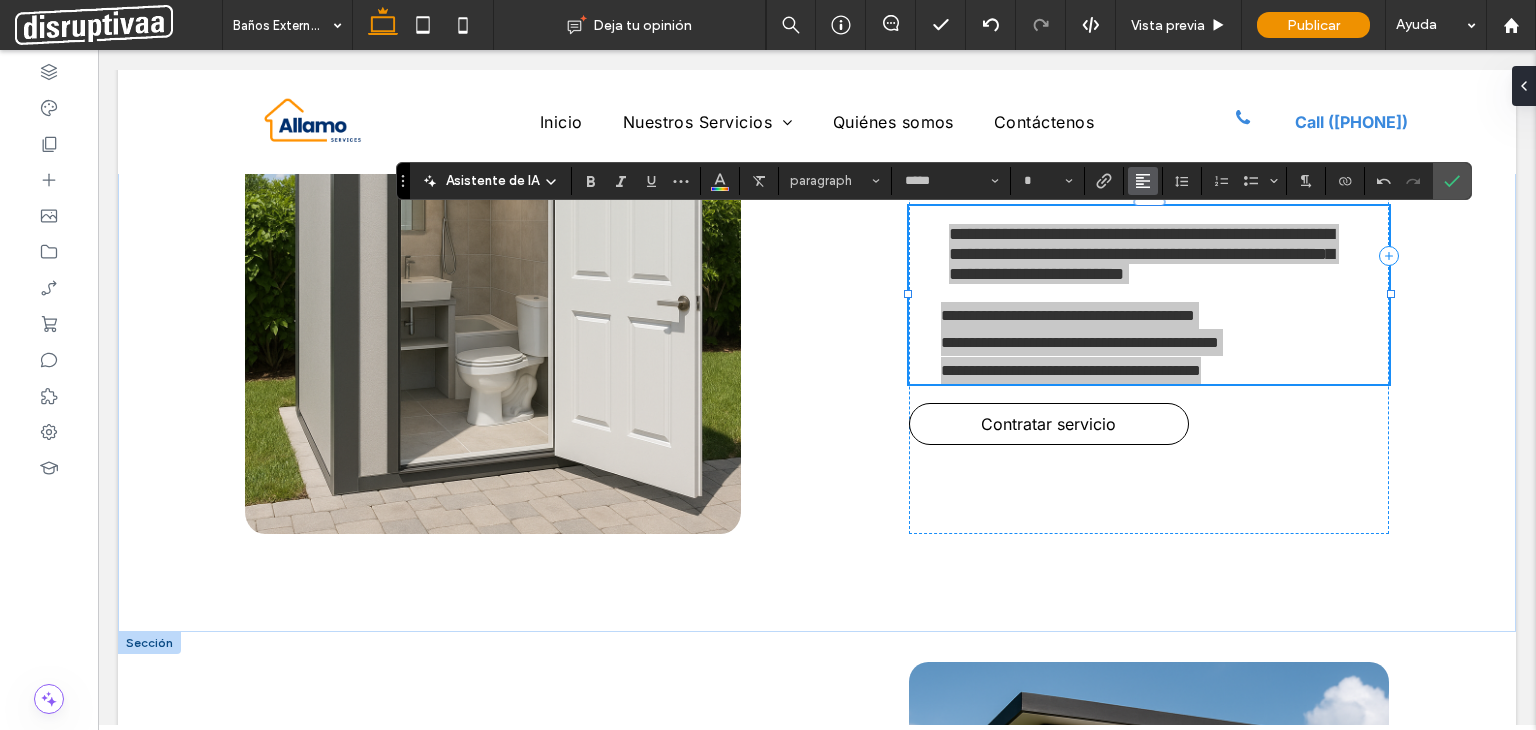 click 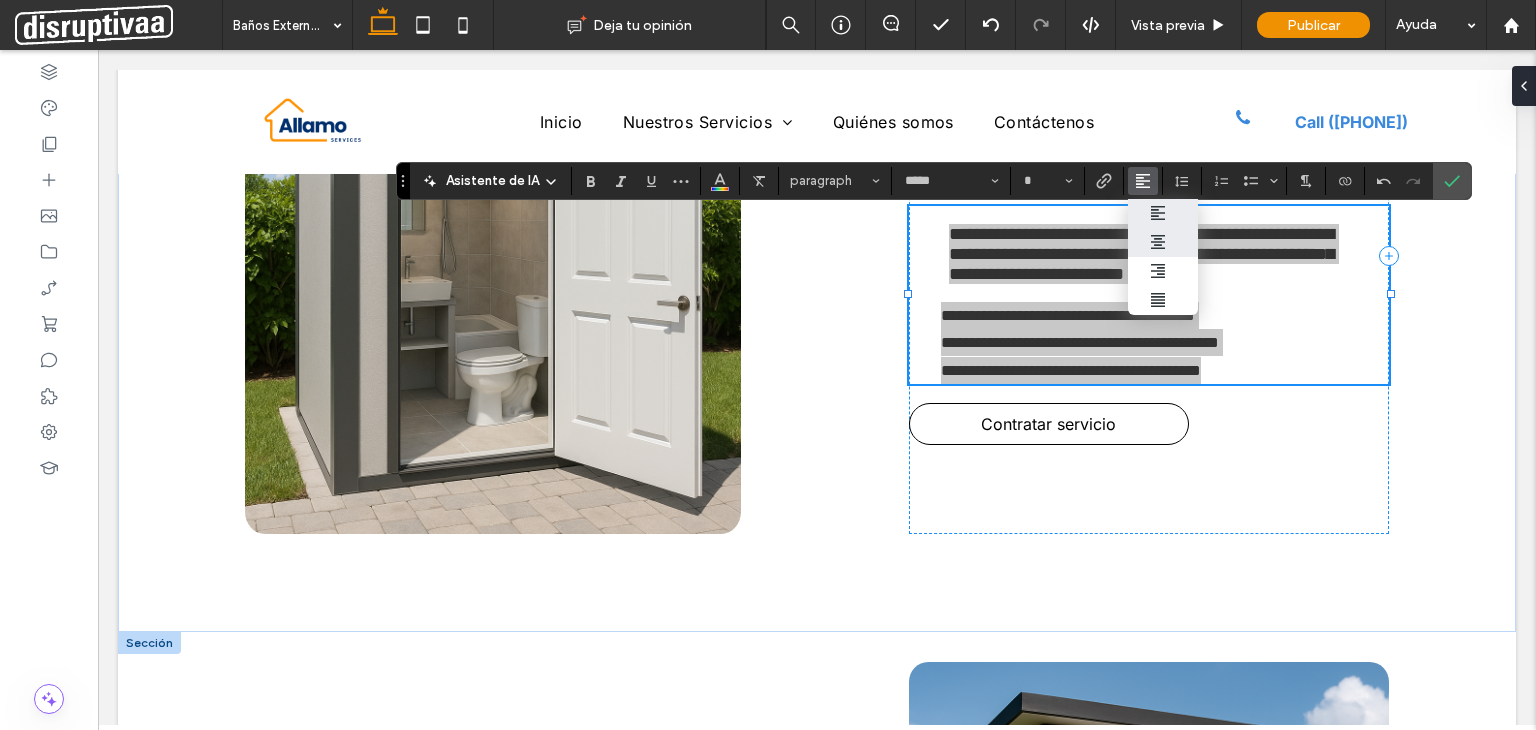 click 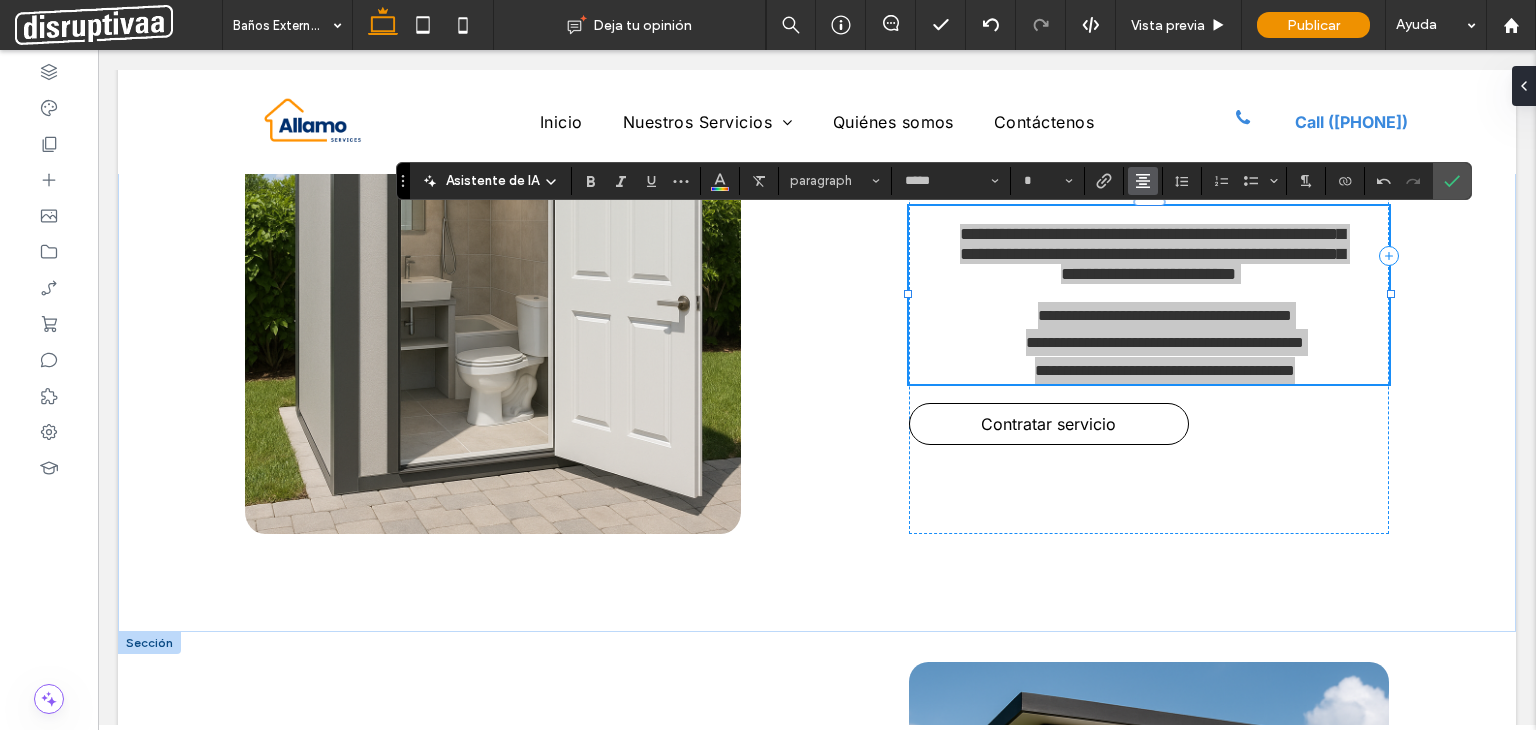 click 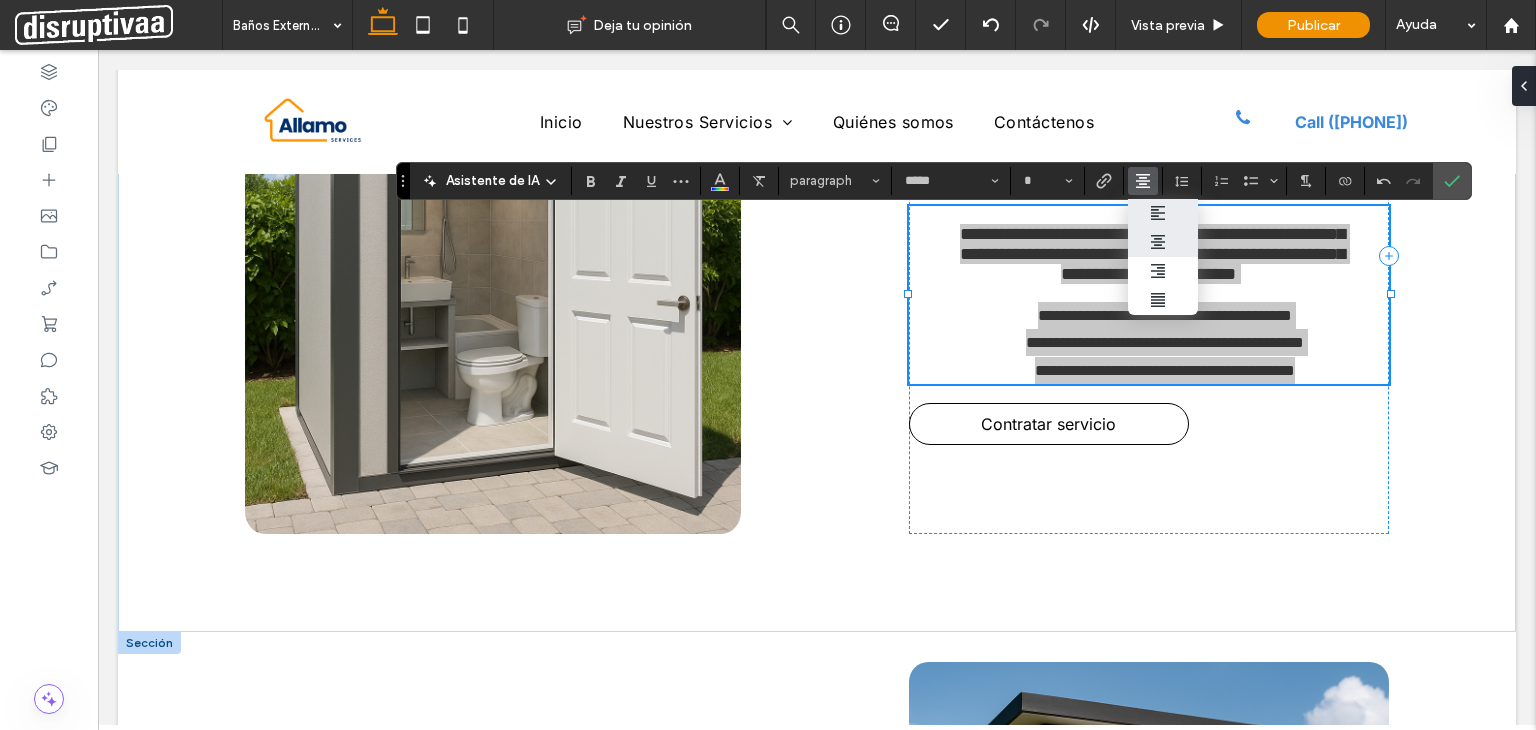 click 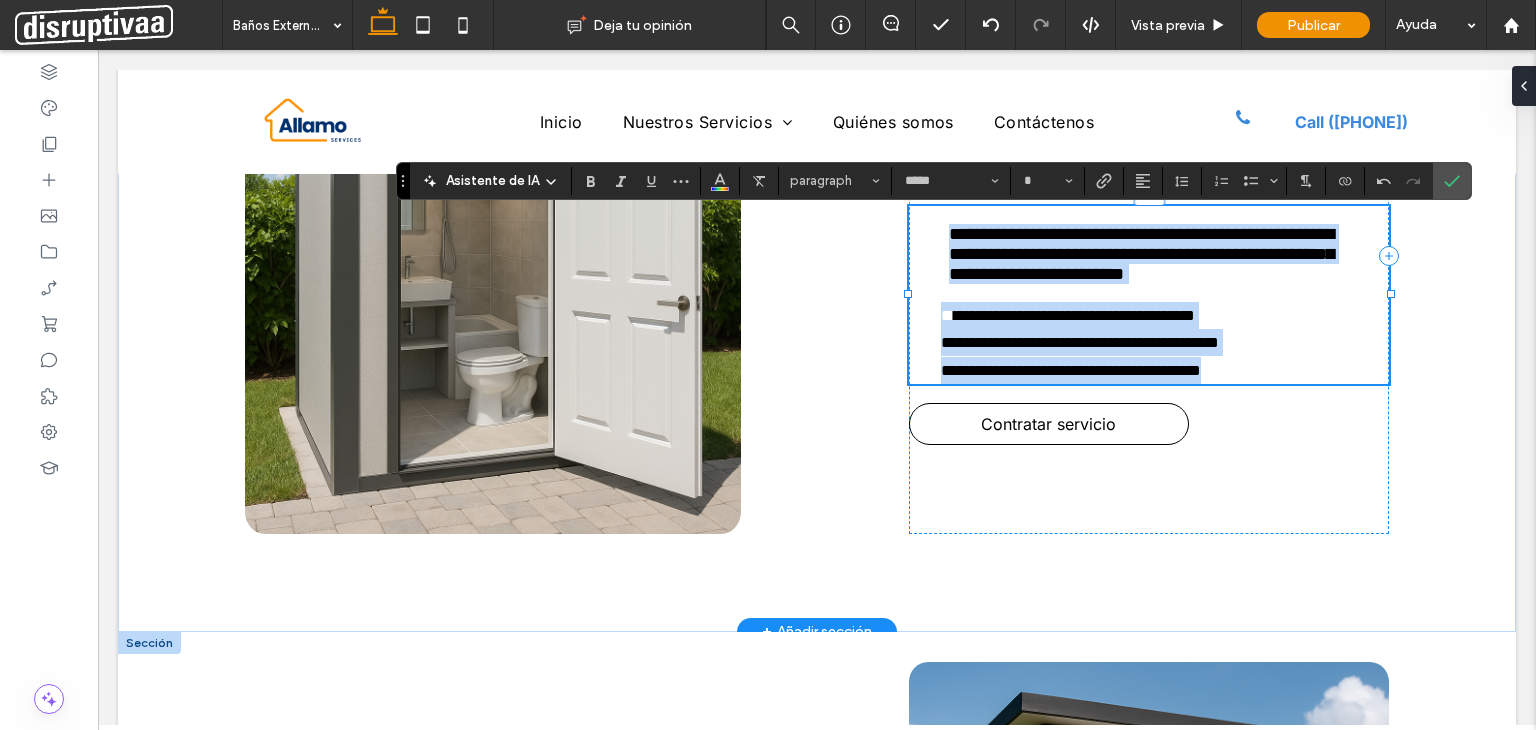 click on "**********" at bounding box center [1141, 254] 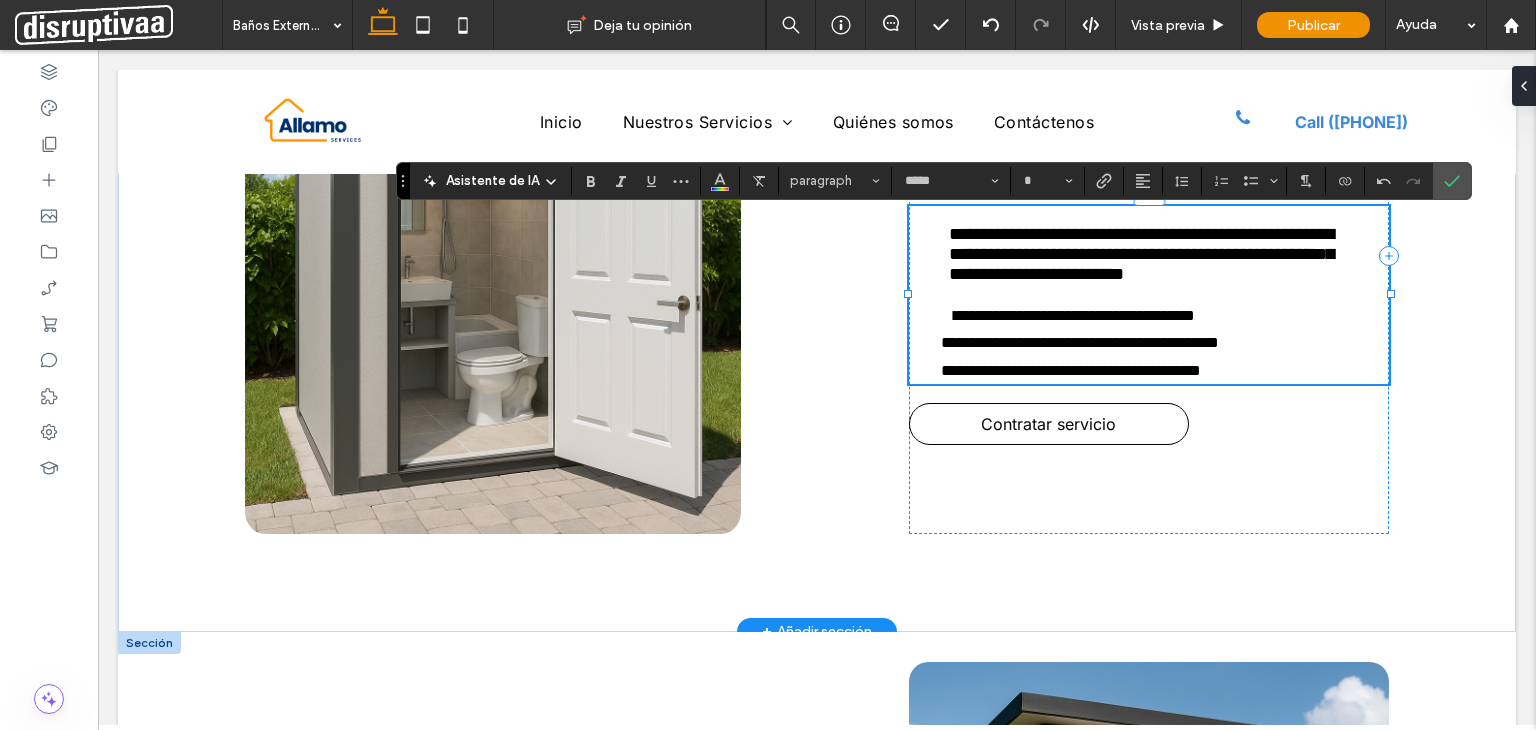 type on "**" 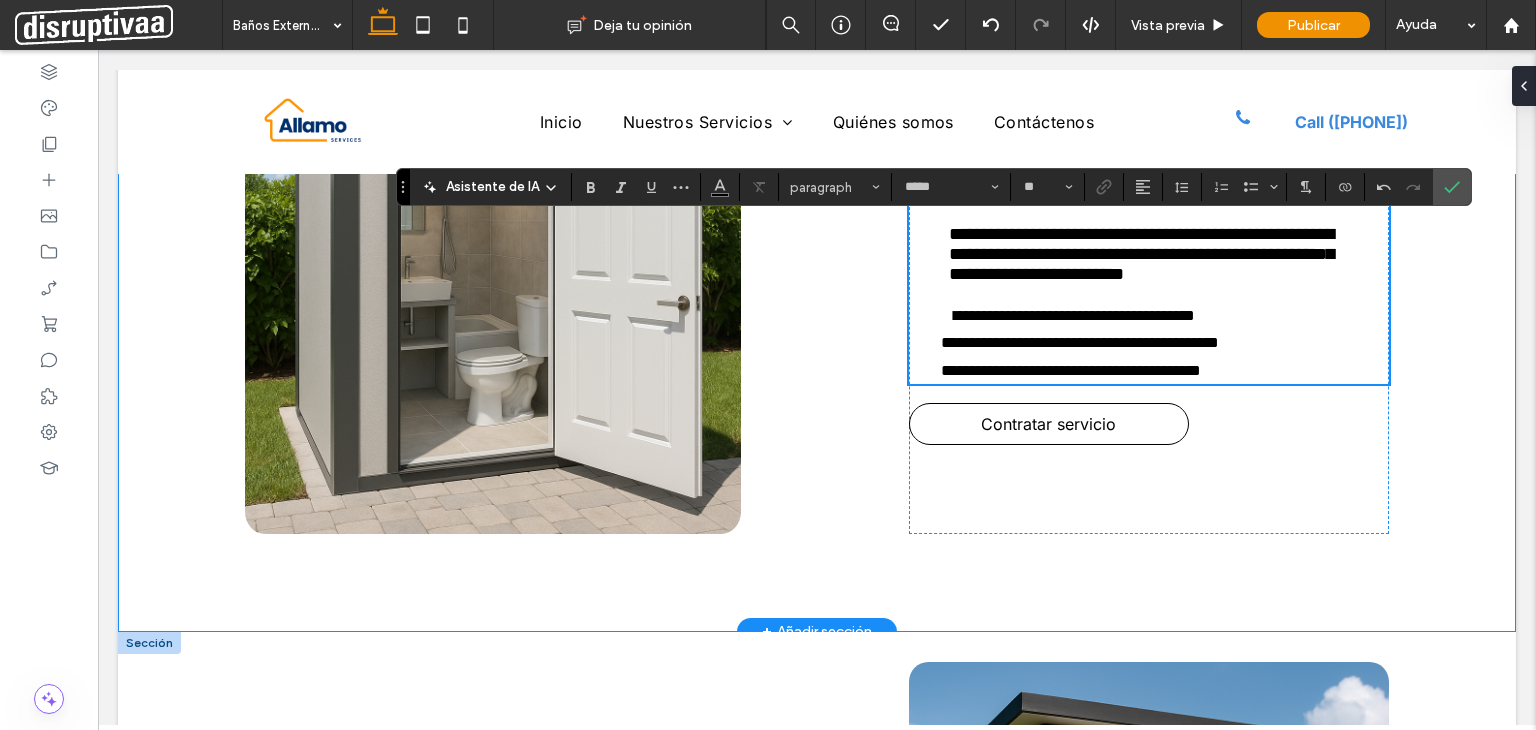 scroll, scrollTop: 931, scrollLeft: 0, axis: vertical 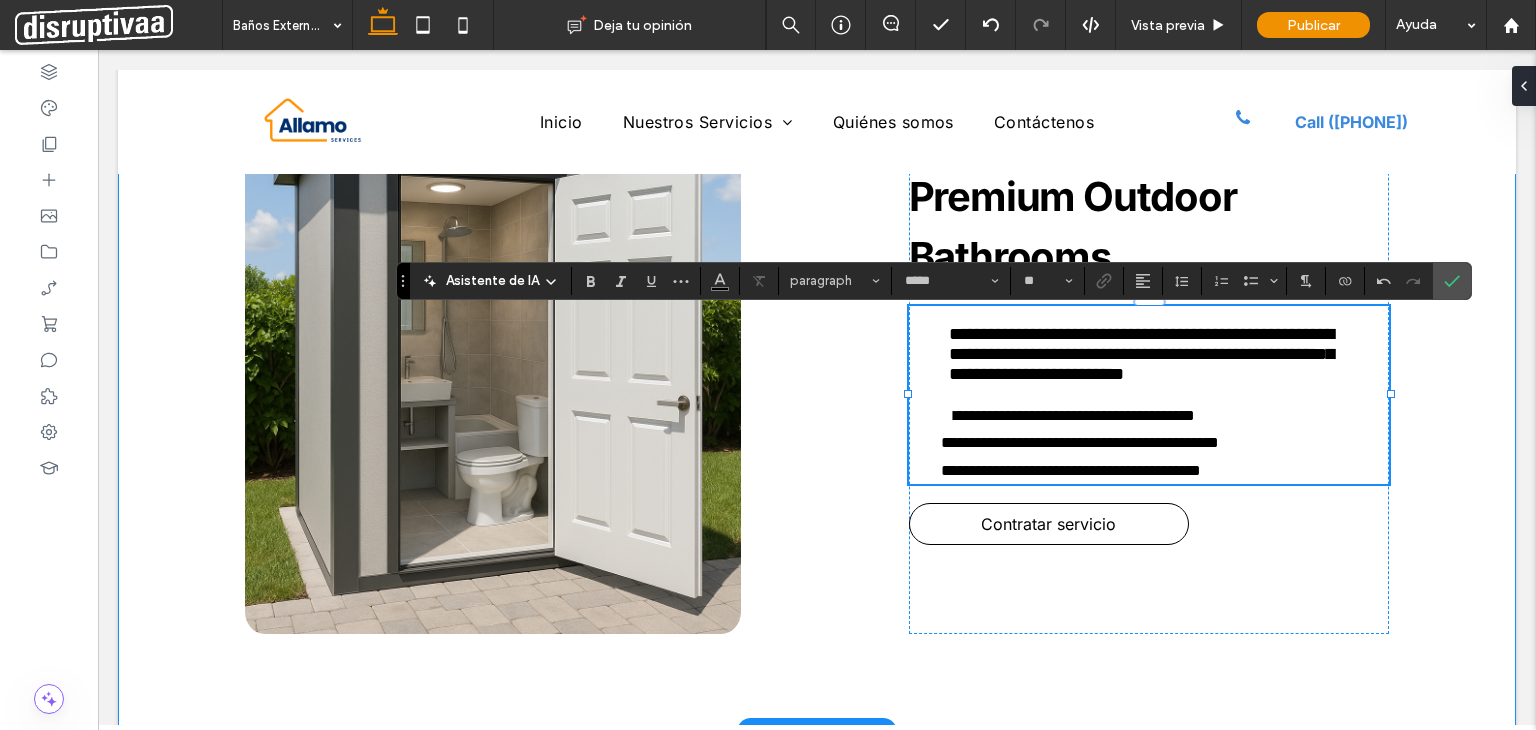 click on "**********" at bounding box center [817, 356] 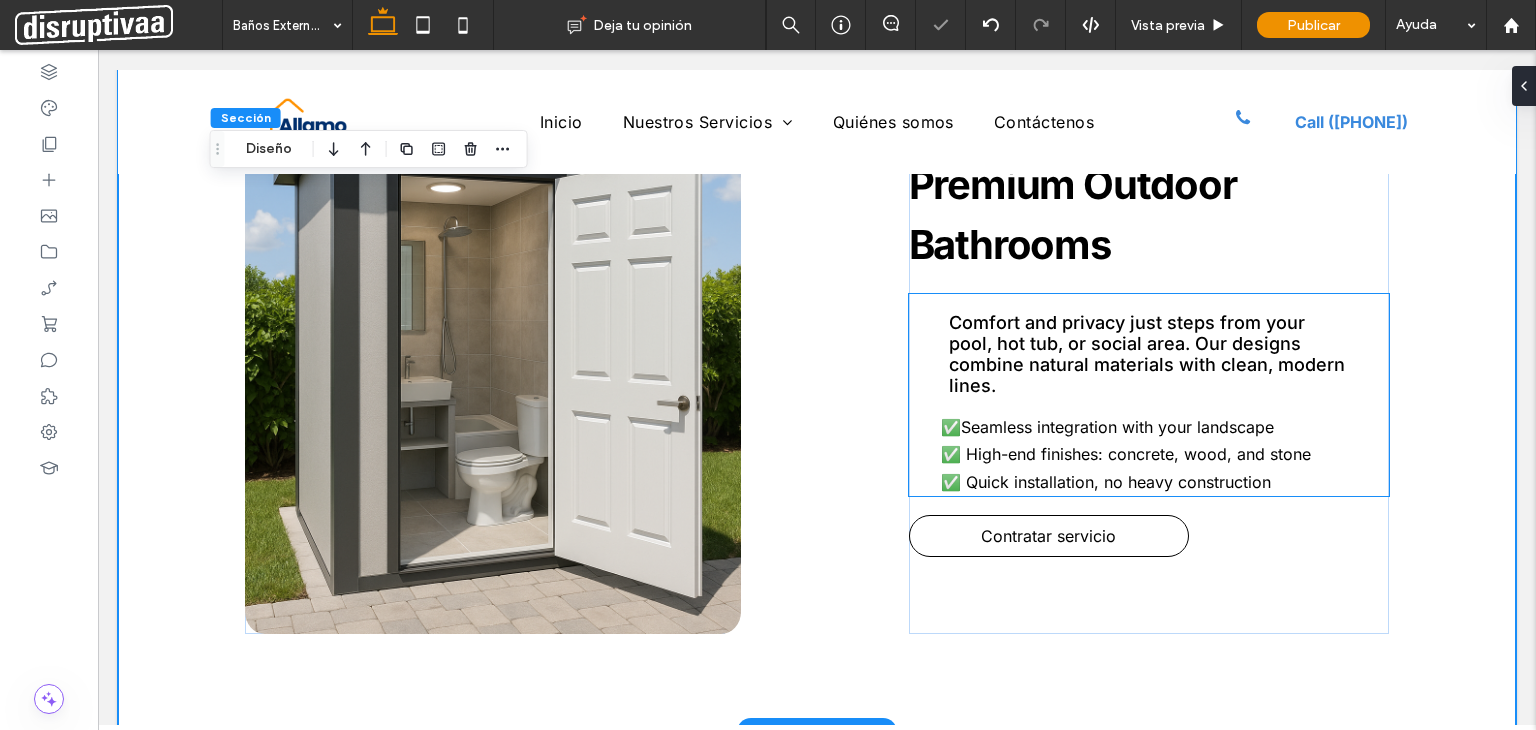 click on "Comfort and privacy just steps from your pool, hot tub, or social area. Our designs combine natural materials with clean, modern lines. ✅  Seamless integration with your landscape ✅ High-end finishes: concrete, wood, and stone ✅ Quick installation, no heavy construction" at bounding box center (1149, 413) 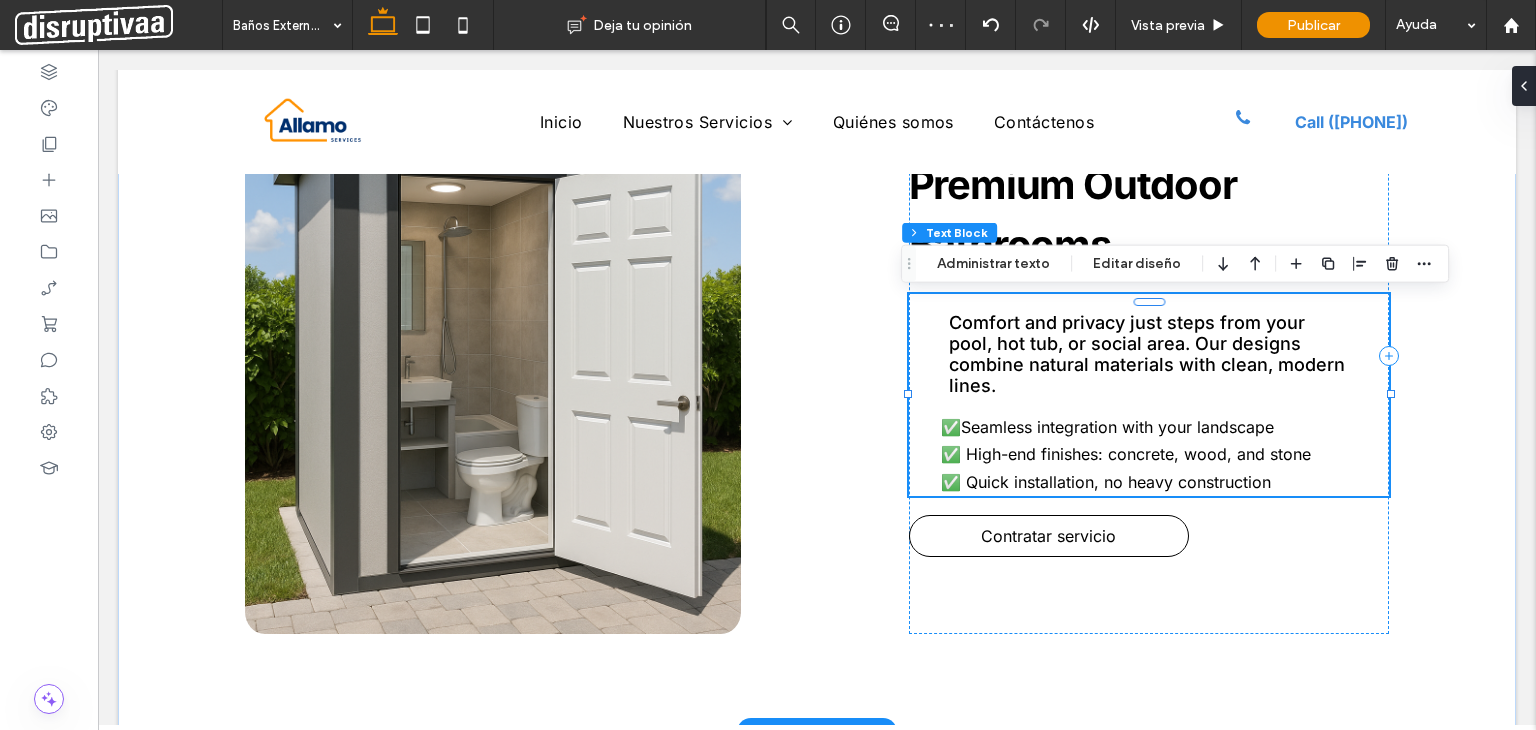 click on "Comfort and privacy just steps from your pool, hot tub, or social area. Our designs combine natural materials with clean, modern lines. ✅  Seamless integration with your landscape ✅ High-end finishes: concrete, wood, and stone ✅ Quick installation, no heavy construction" at bounding box center [1149, 413] 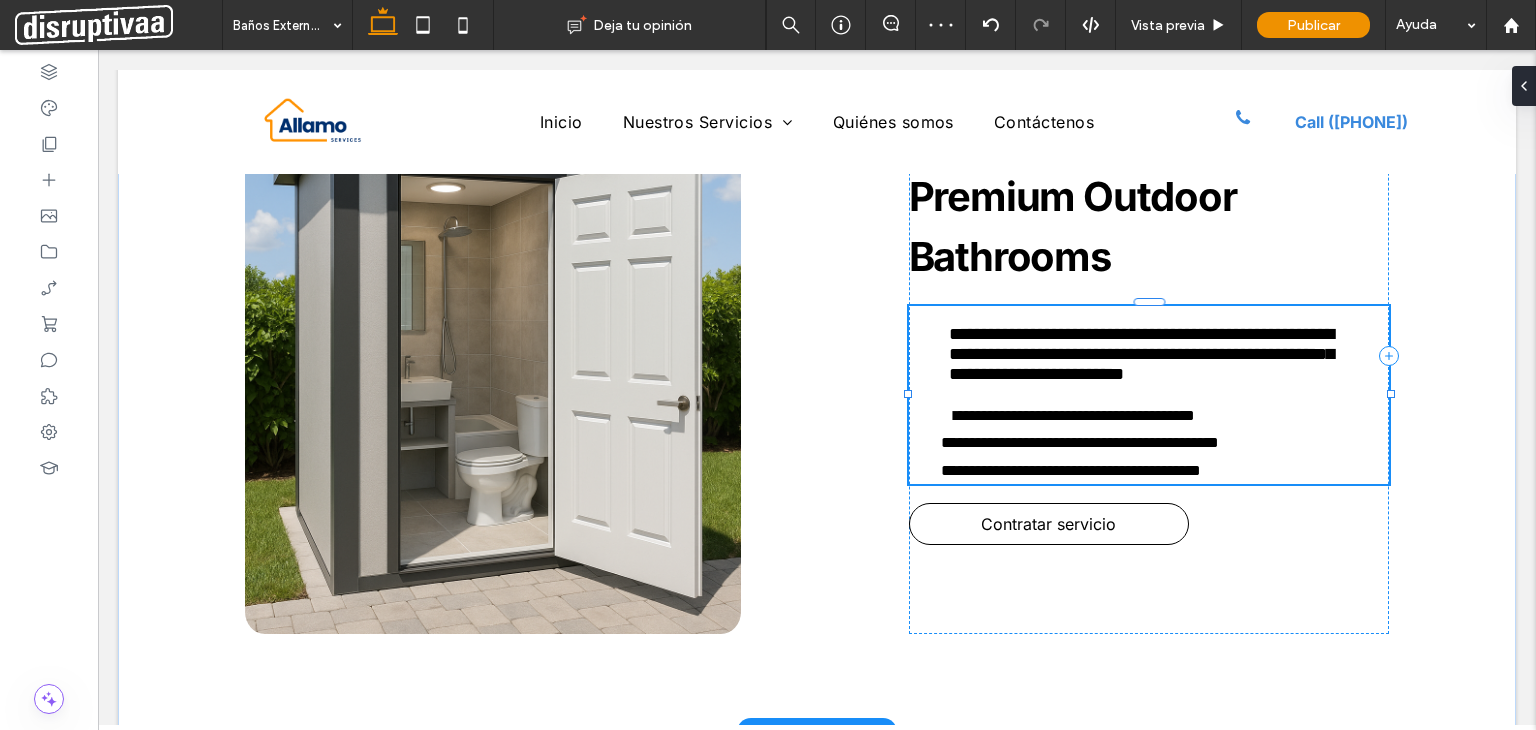 type on "*****" 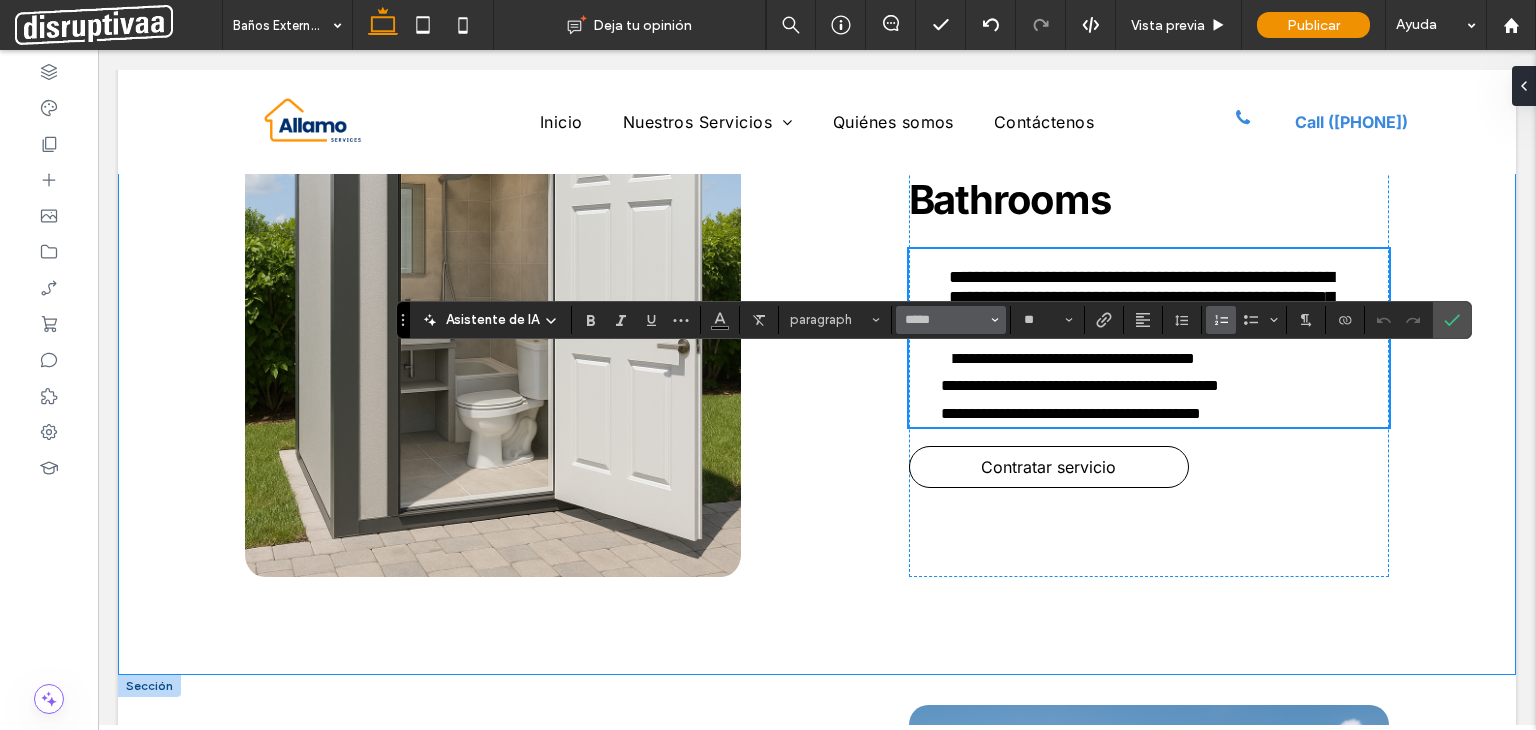 scroll, scrollTop: 831, scrollLeft: 0, axis: vertical 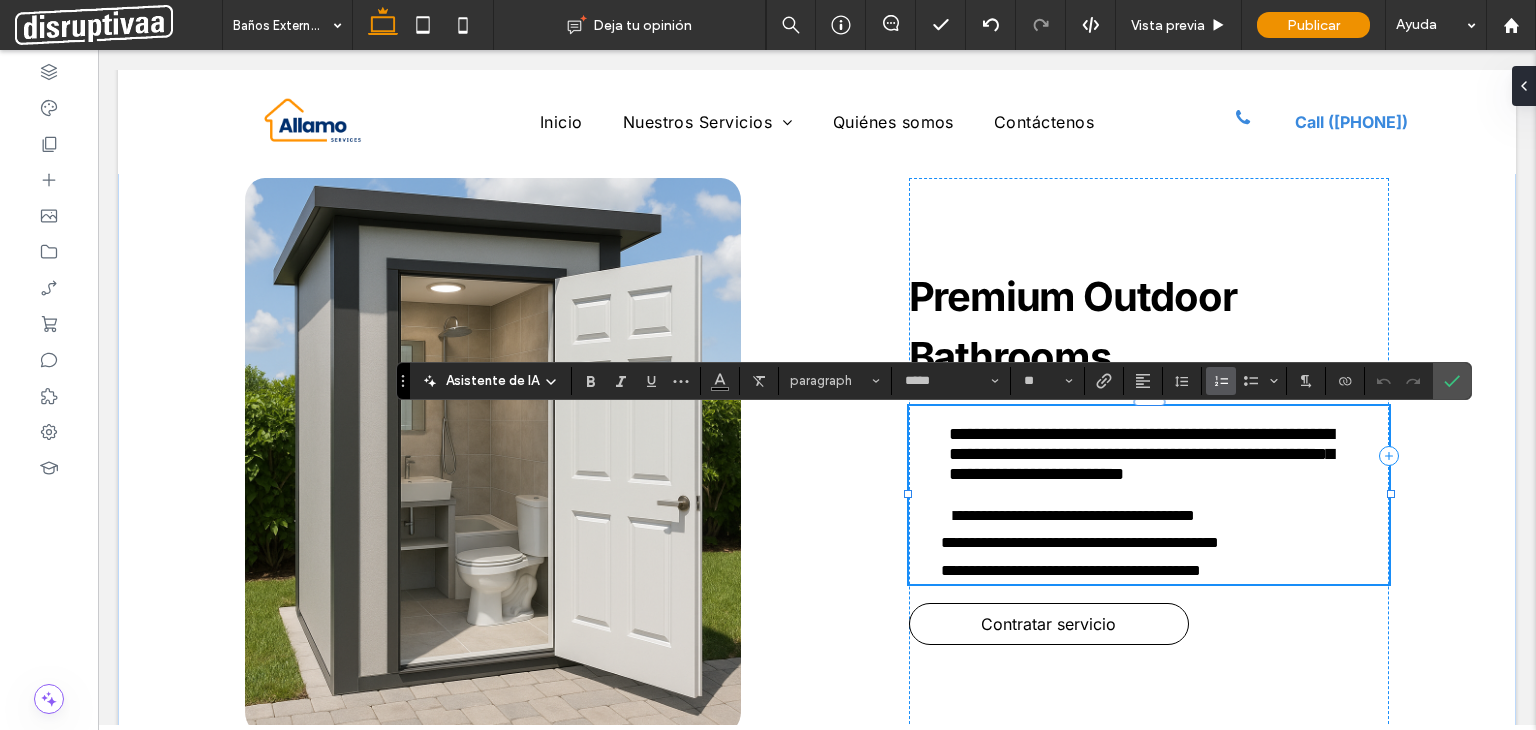 click on "**********" at bounding box center [1141, 454] 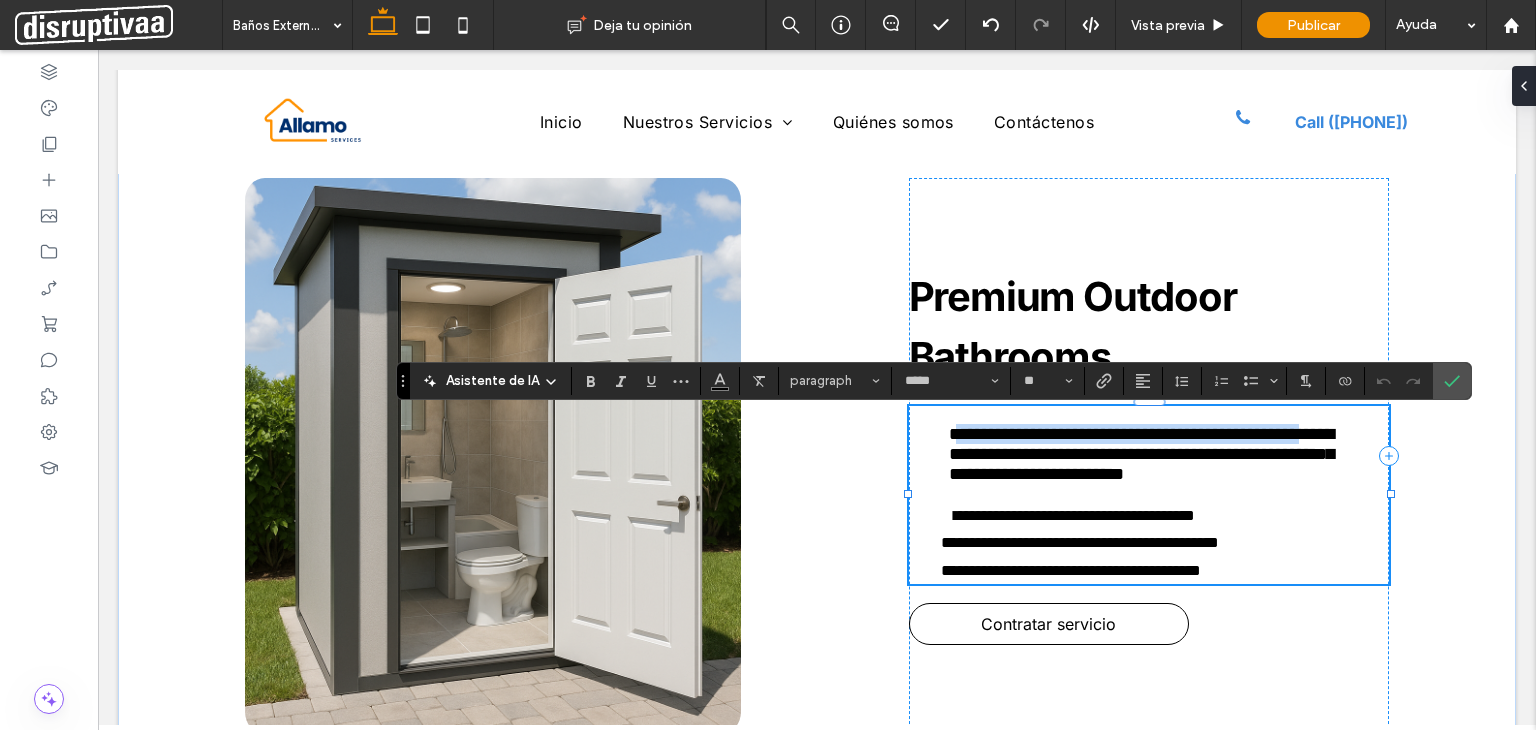 drag, startPoint x: 948, startPoint y: 424, endPoint x: 968, endPoint y: 456, distance: 37.735924 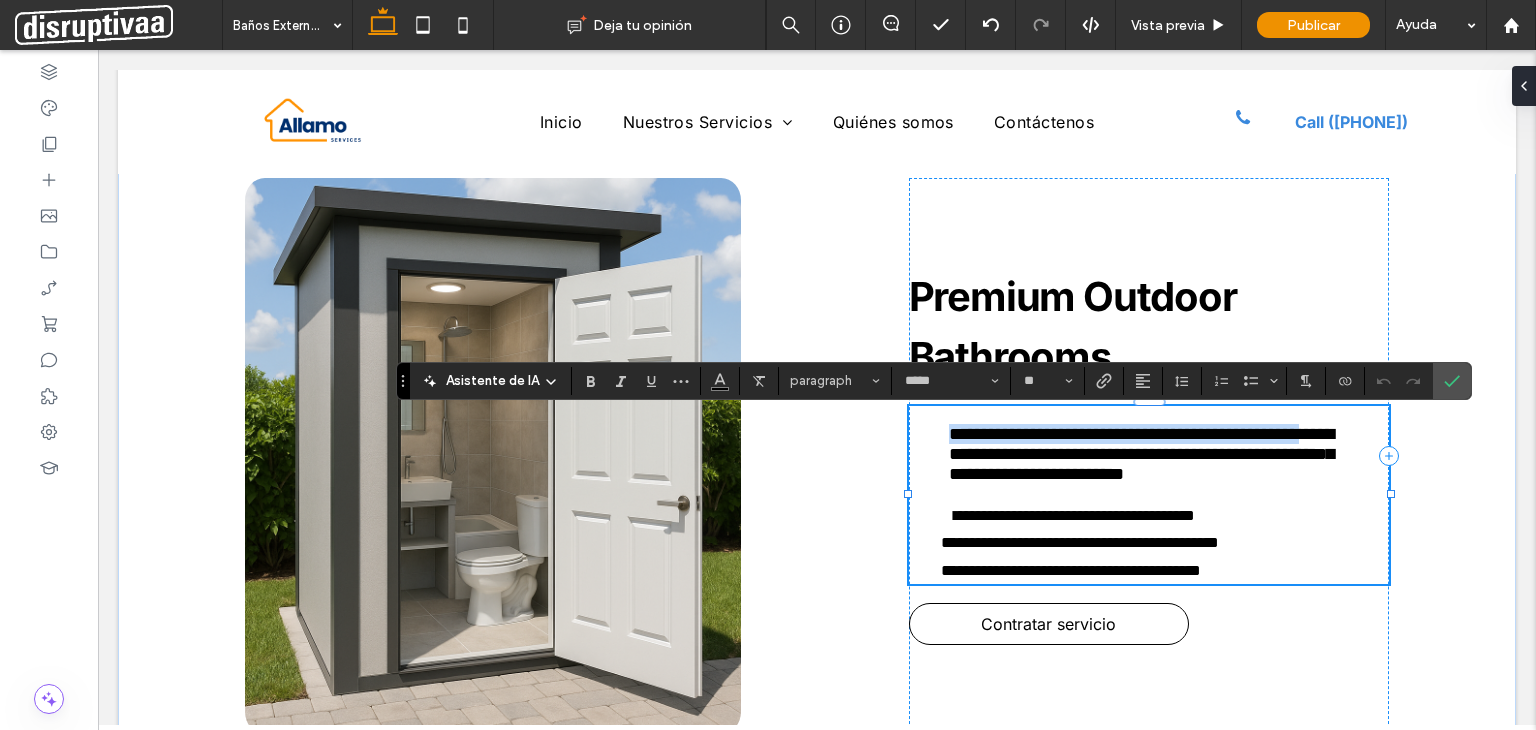 drag, startPoint x: 942, startPoint y: 425, endPoint x: 970, endPoint y: 451, distance: 38.209946 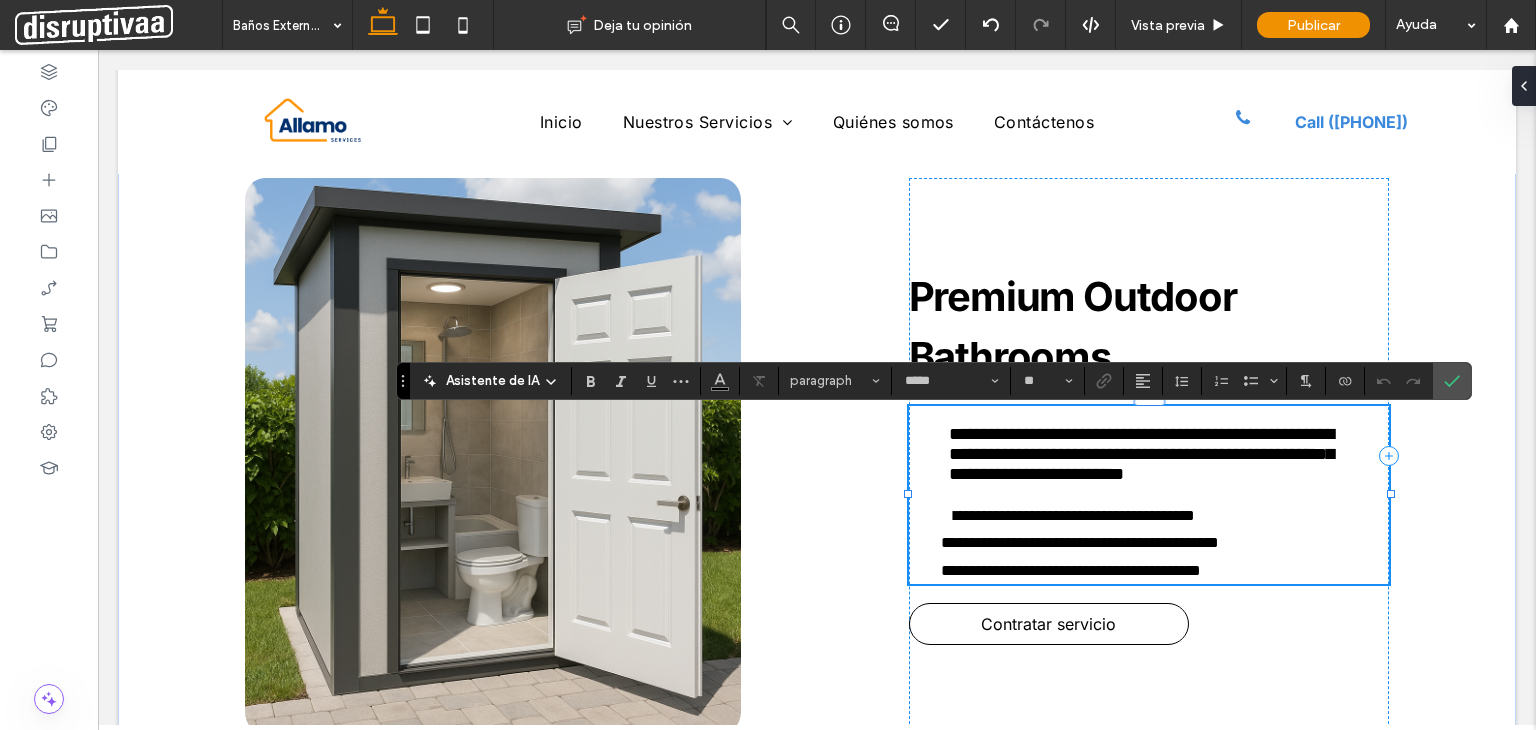click on "**********" at bounding box center [1141, 454] 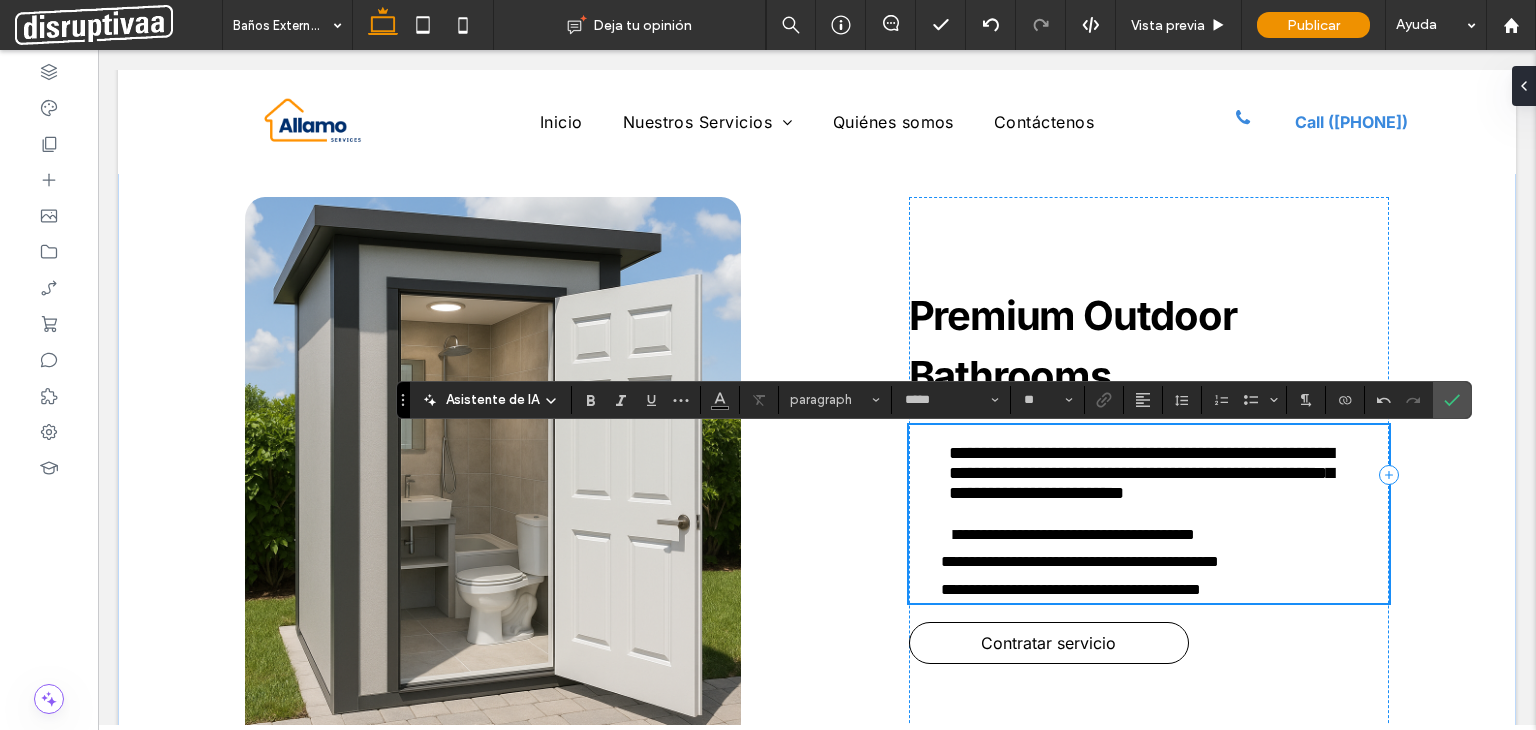 scroll, scrollTop: 831, scrollLeft: 0, axis: vertical 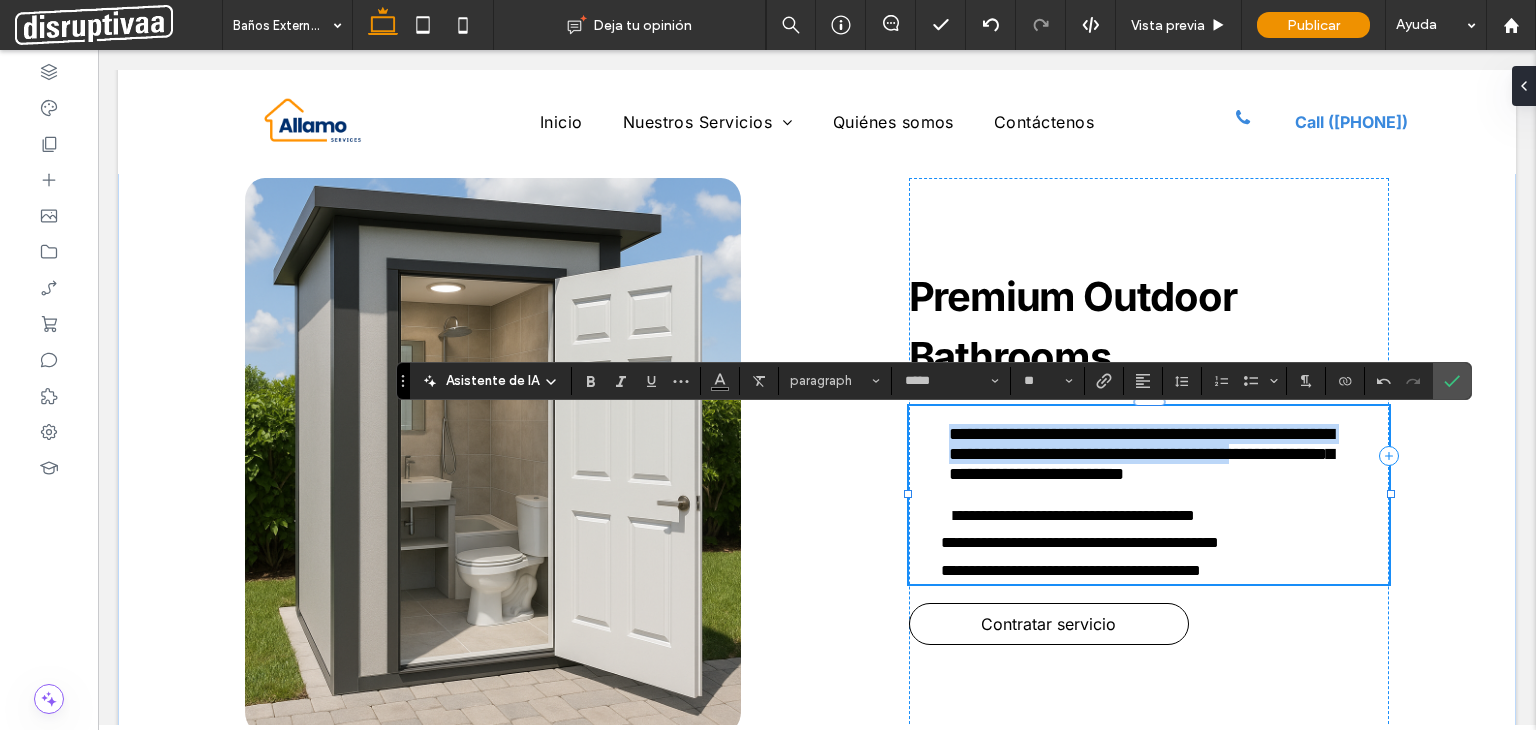 type on "*" 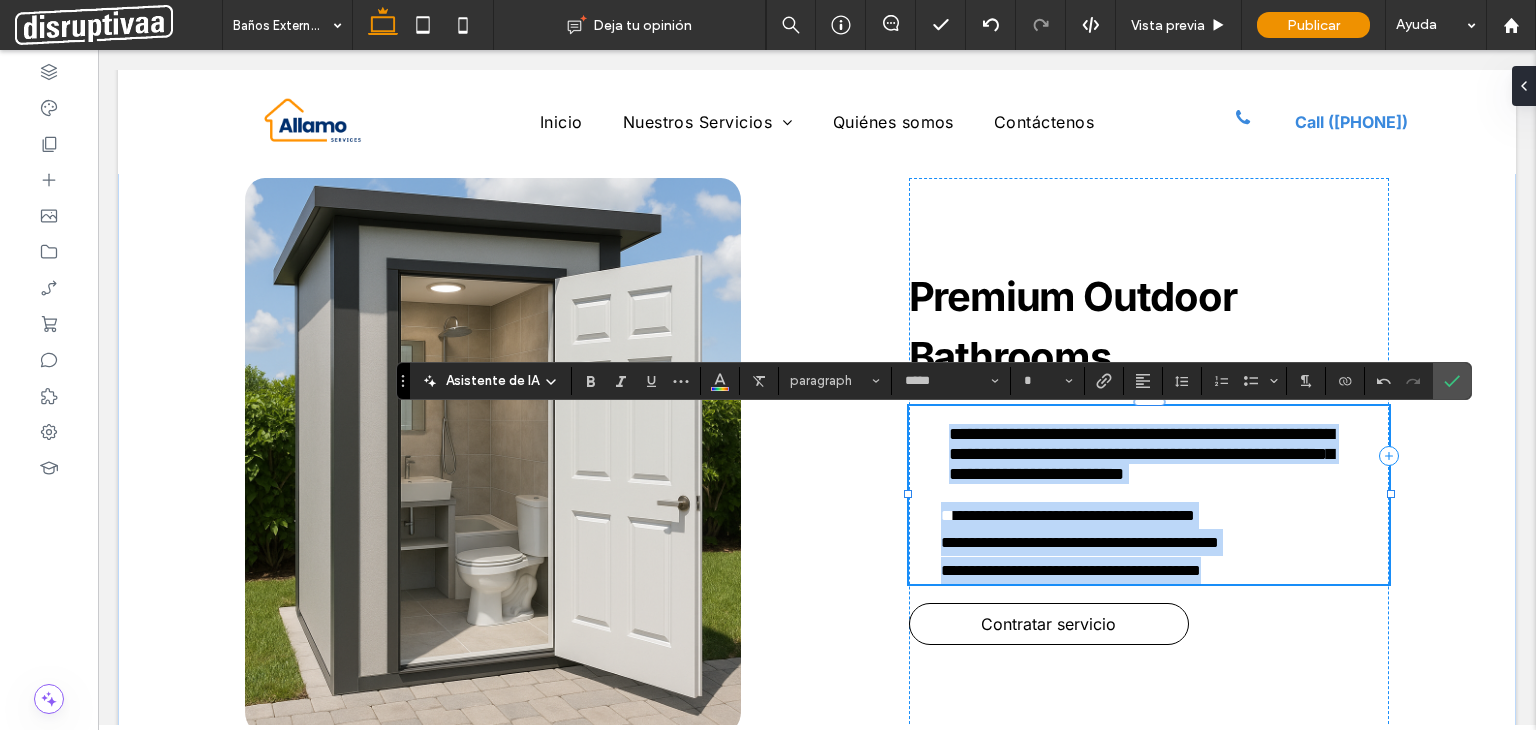 drag, startPoint x: 943, startPoint y: 424, endPoint x: 1288, endPoint y: 567, distance: 373.4622 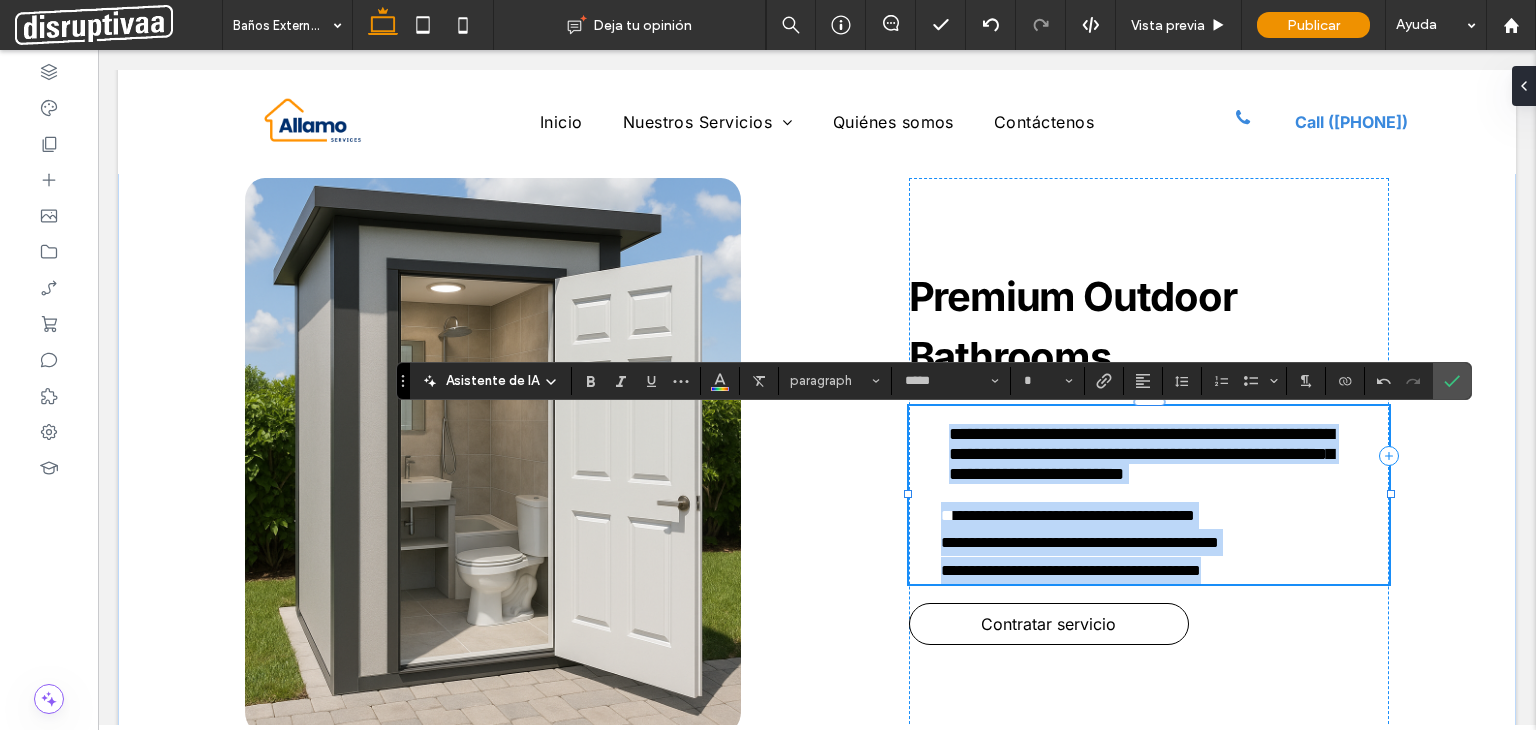 copy on "**********" 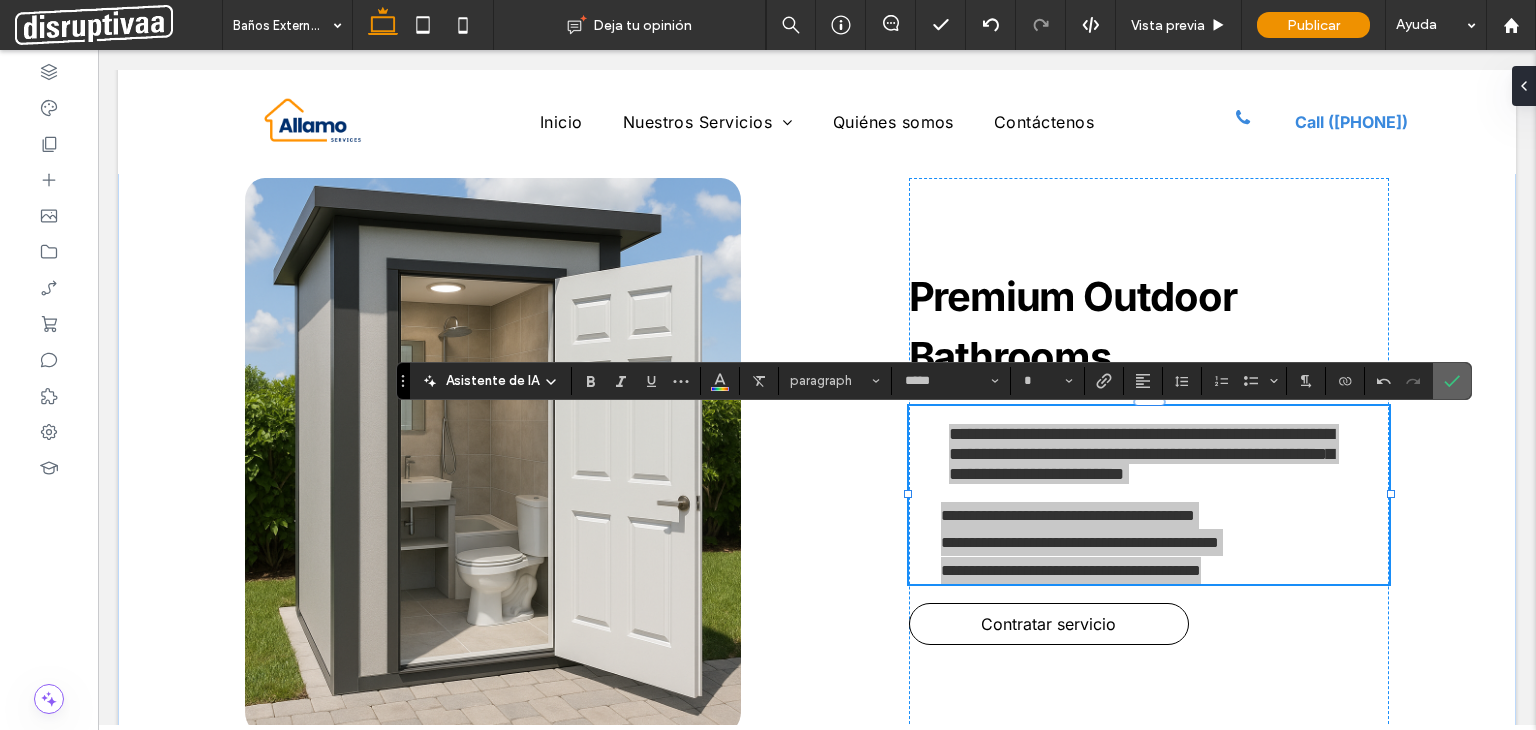 drag, startPoint x: 1451, startPoint y: 382, endPoint x: 1326, endPoint y: 347, distance: 129.80756 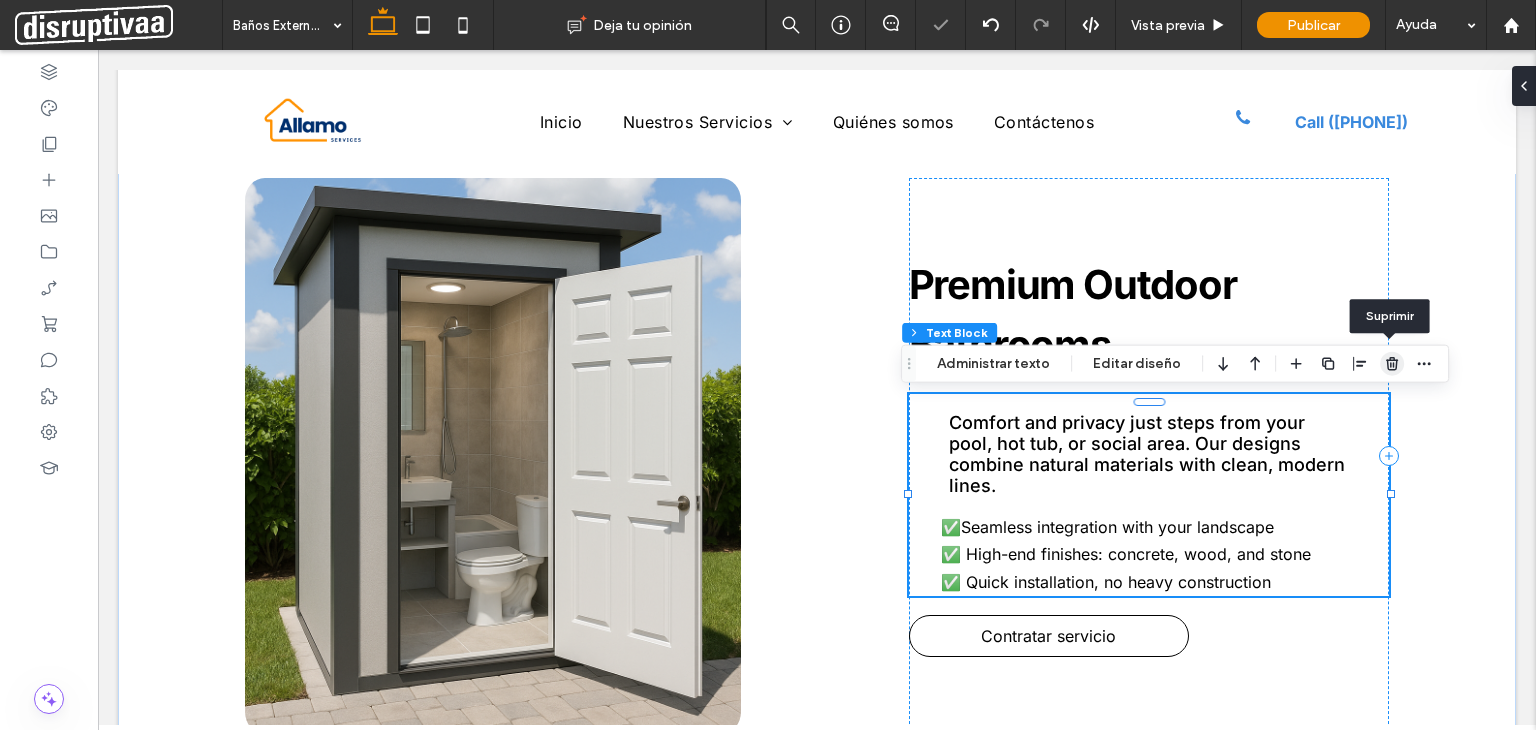 drag, startPoint x: 1386, startPoint y: 370, endPoint x: 1006, endPoint y: 419, distance: 383.14618 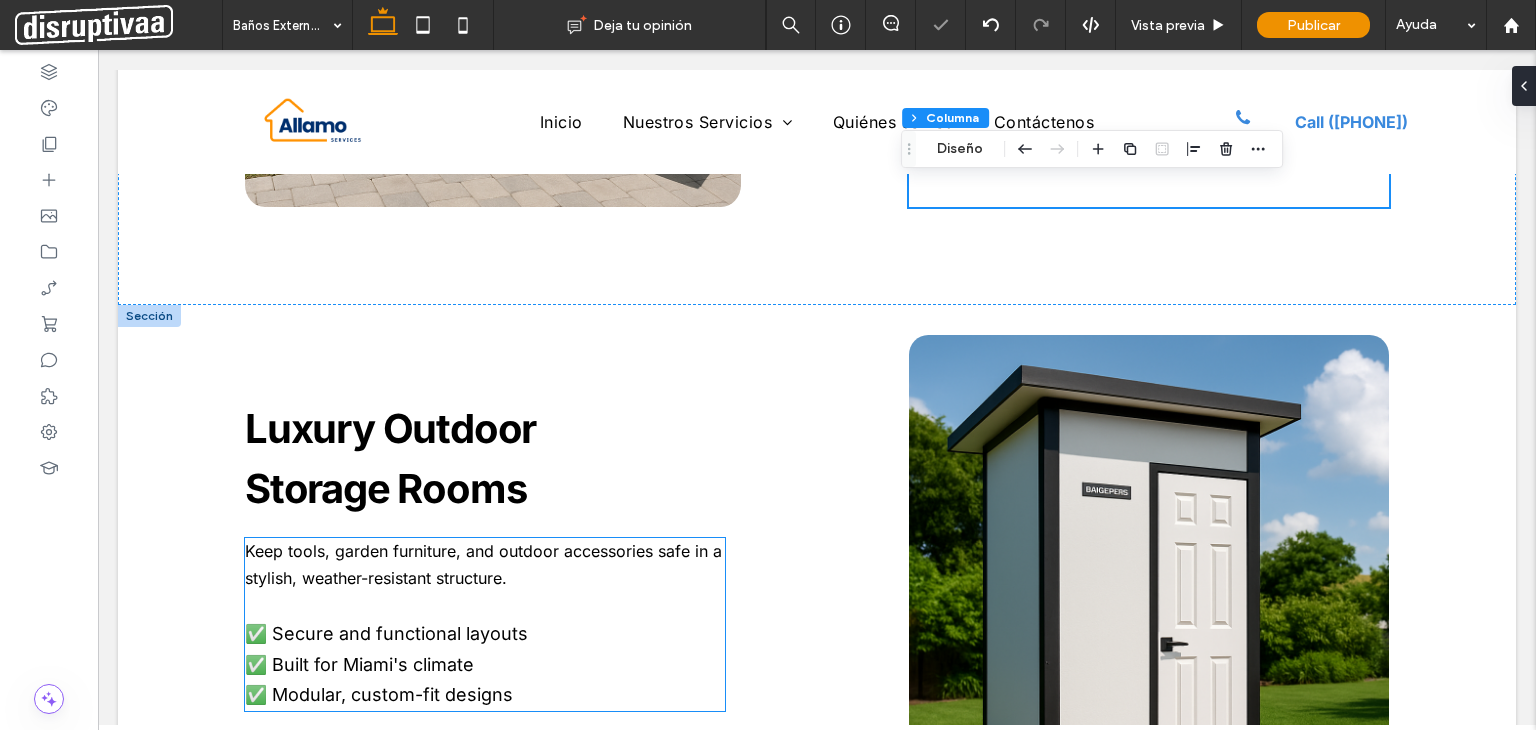 scroll, scrollTop: 1431, scrollLeft: 0, axis: vertical 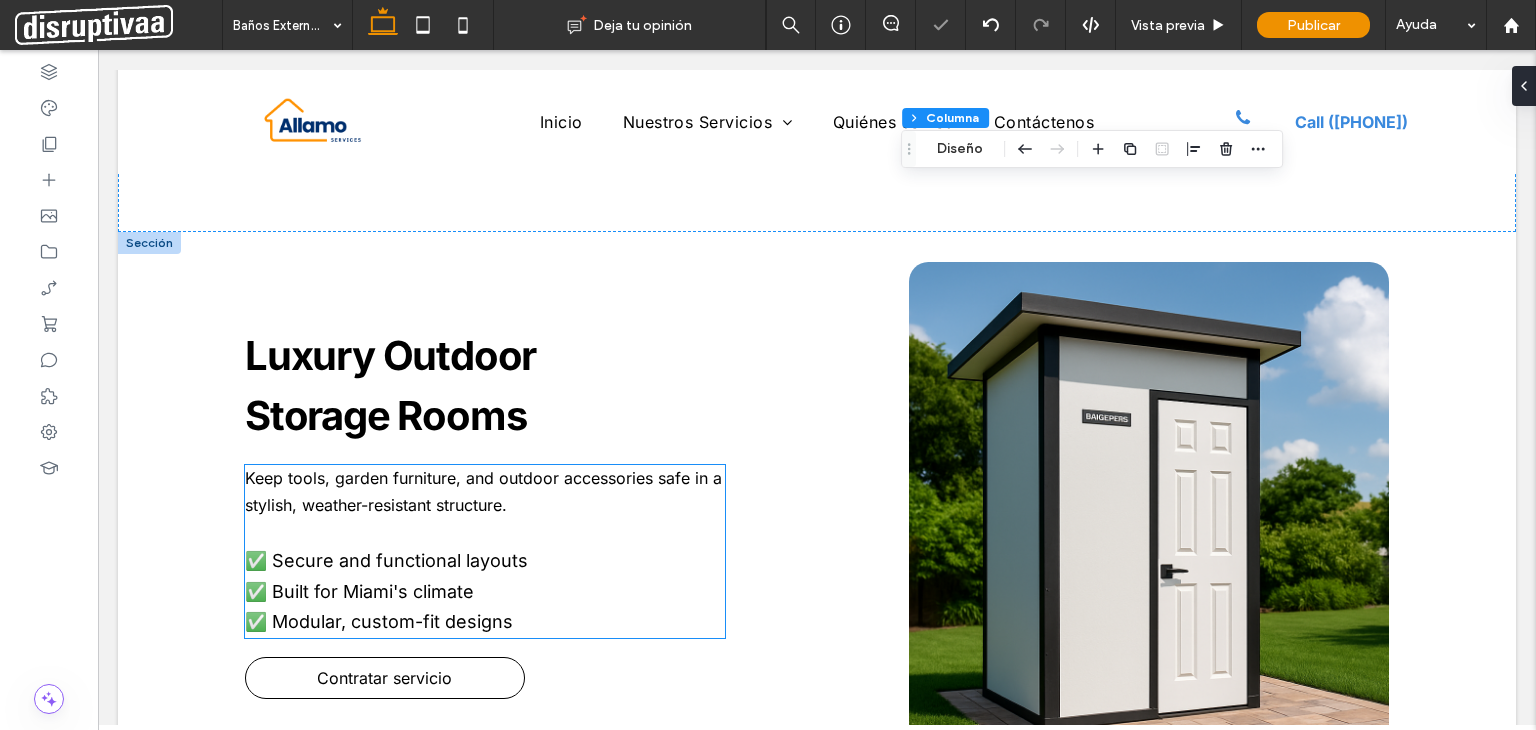 click at bounding box center [485, 532] 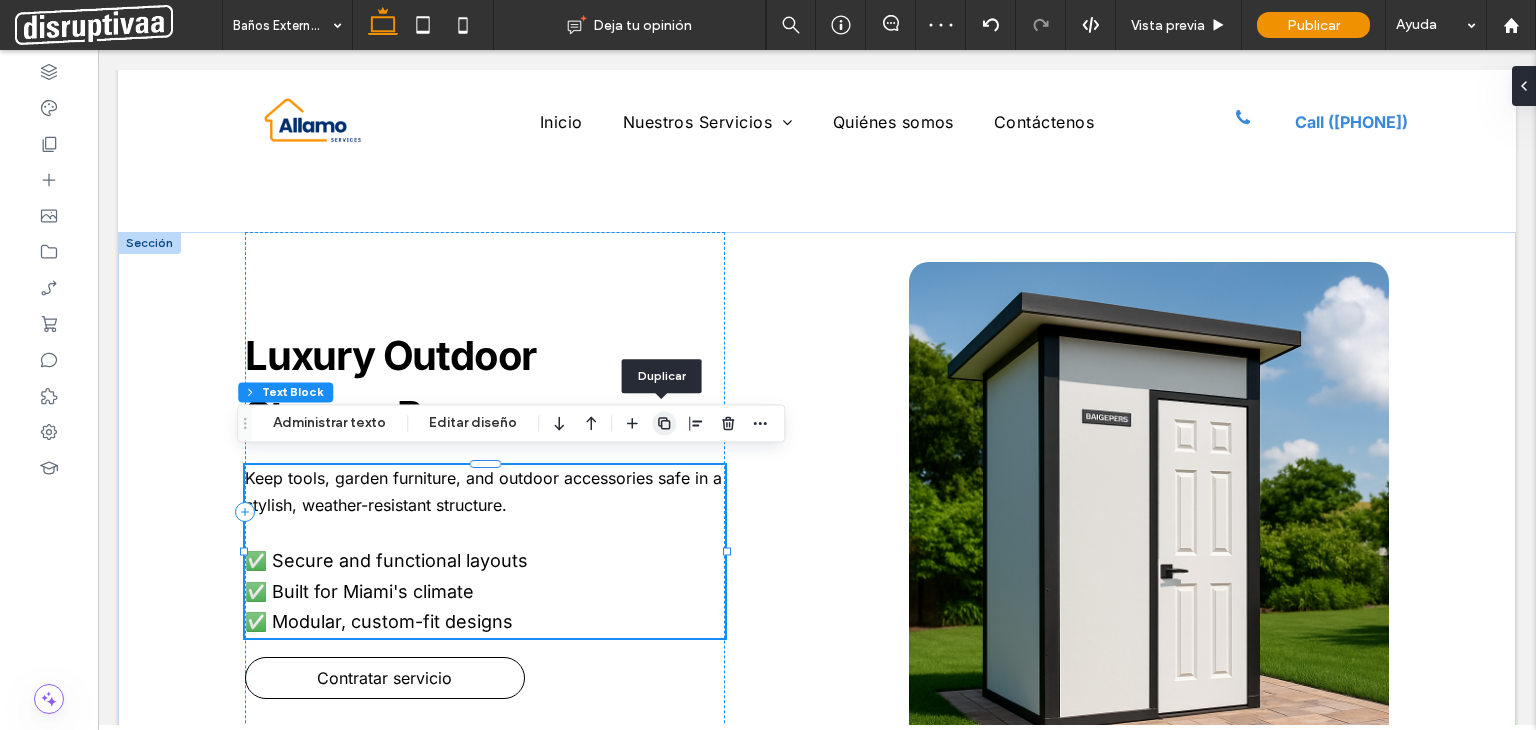 click 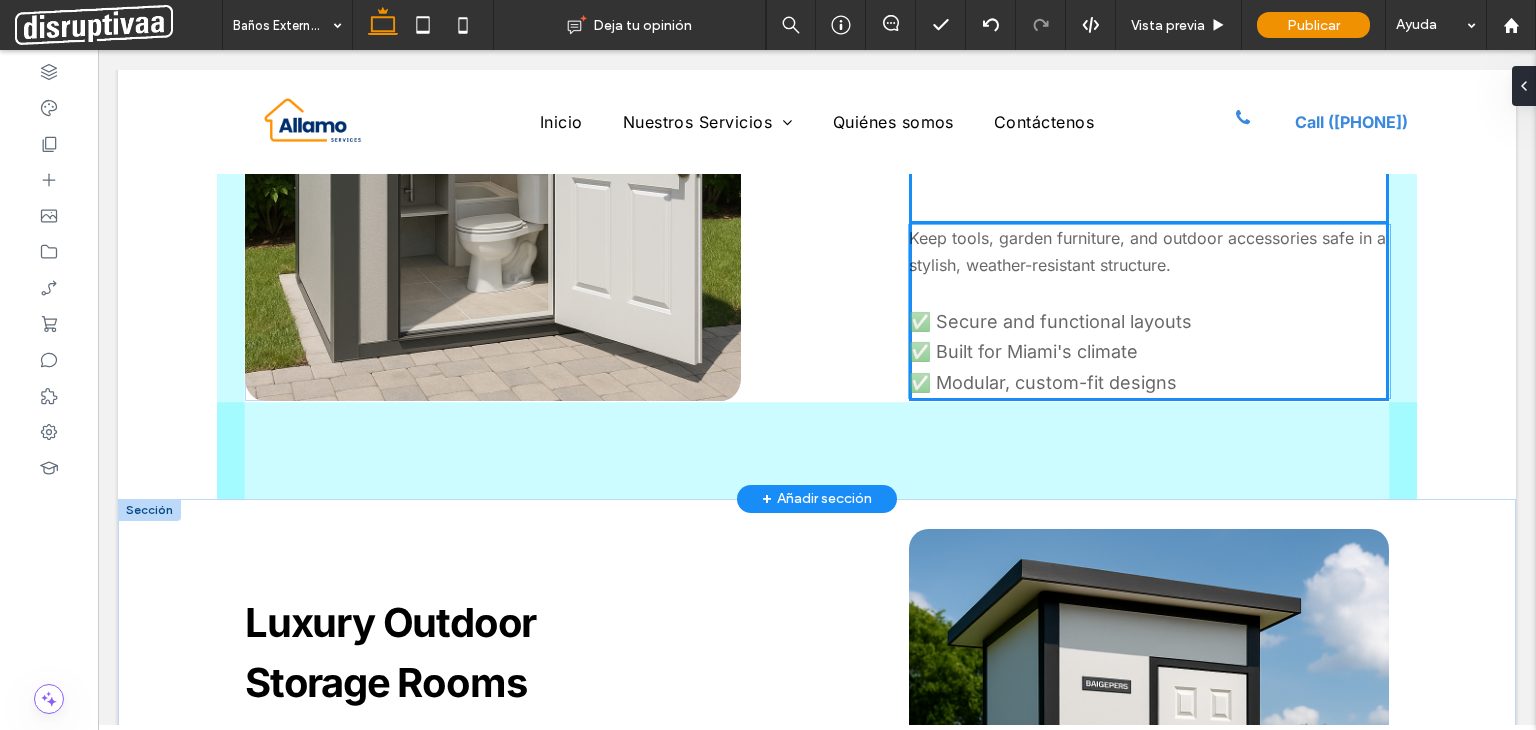 scroll, scrollTop: 1131, scrollLeft: 0, axis: vertical 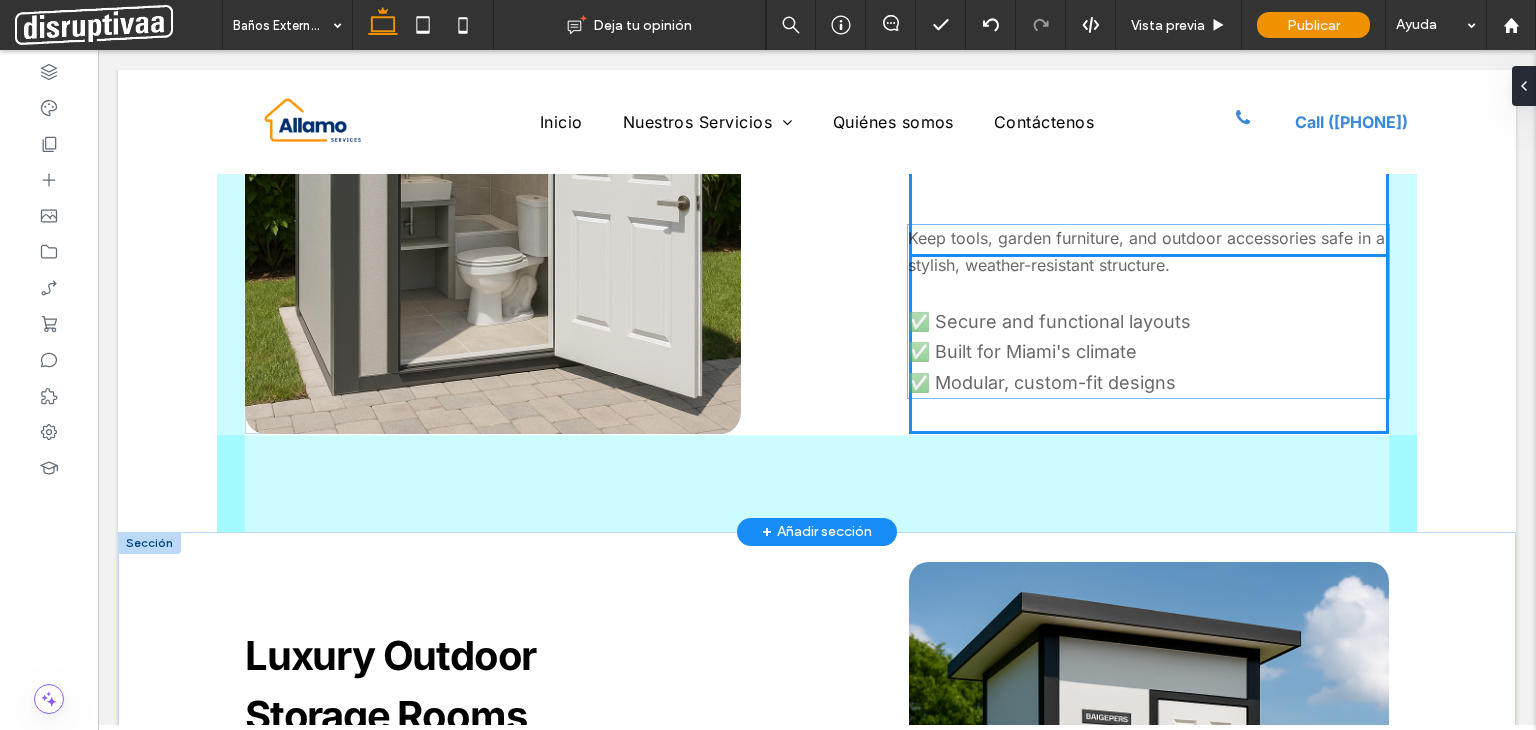 drag, startPoint x: 319, startPoint y: 527, endPoint x: 990, endPoint y: 290, distance: 711.6249 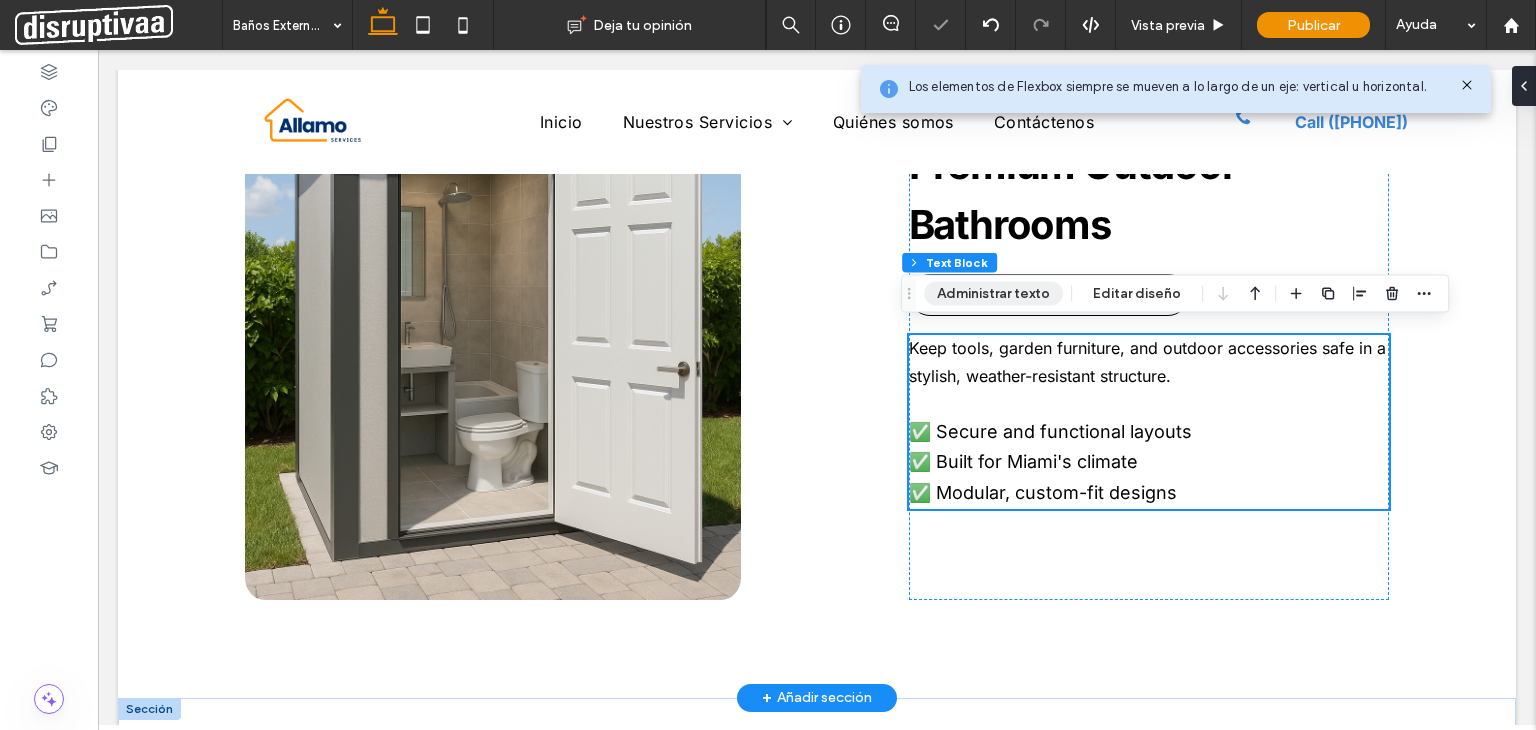 scroll, scrollTop: 931, scrollLeft: 0, axis: vertical 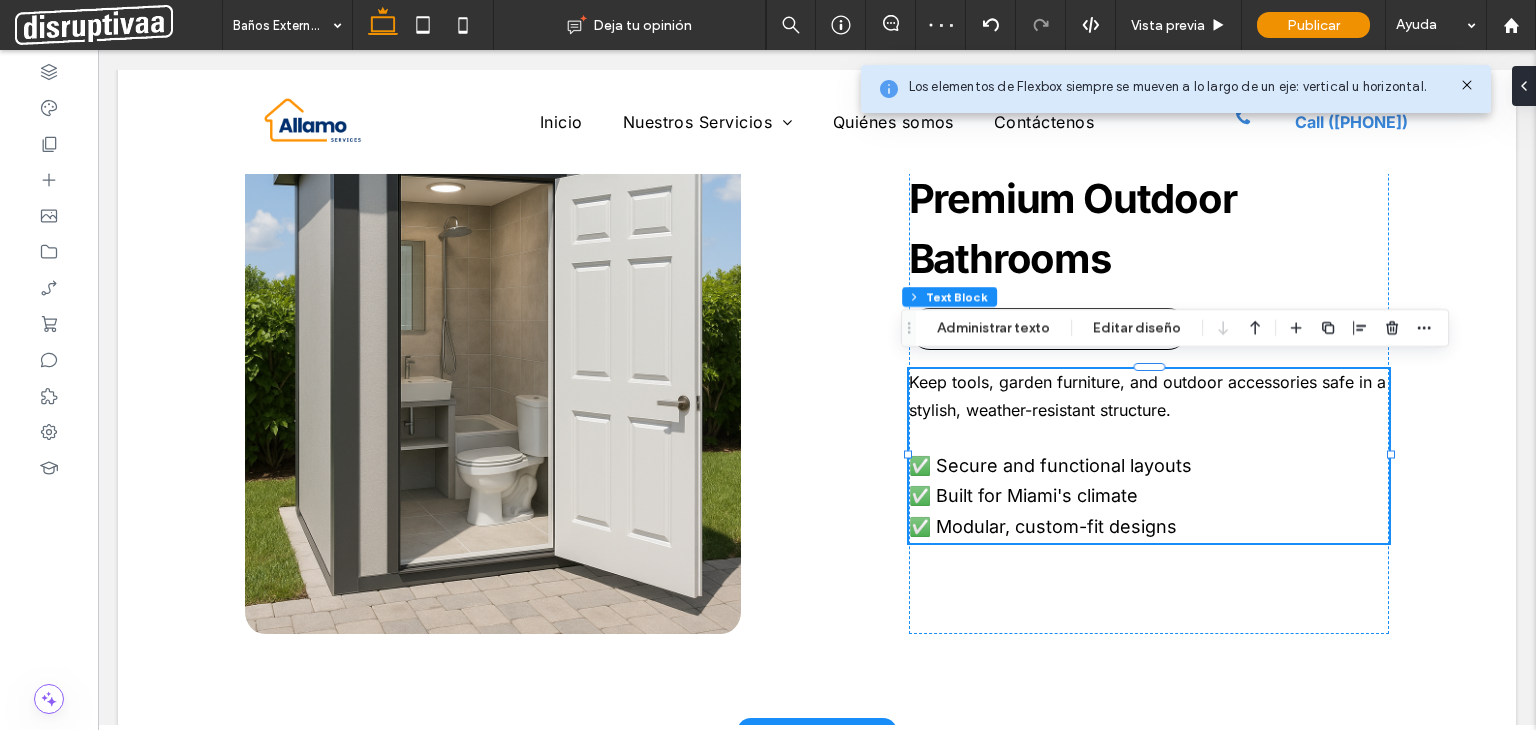 click on "Keep tools, garden furniture, and outdoor accessories safe in a stylish, weather-resistant structure." at bounding box center (1149, 396) 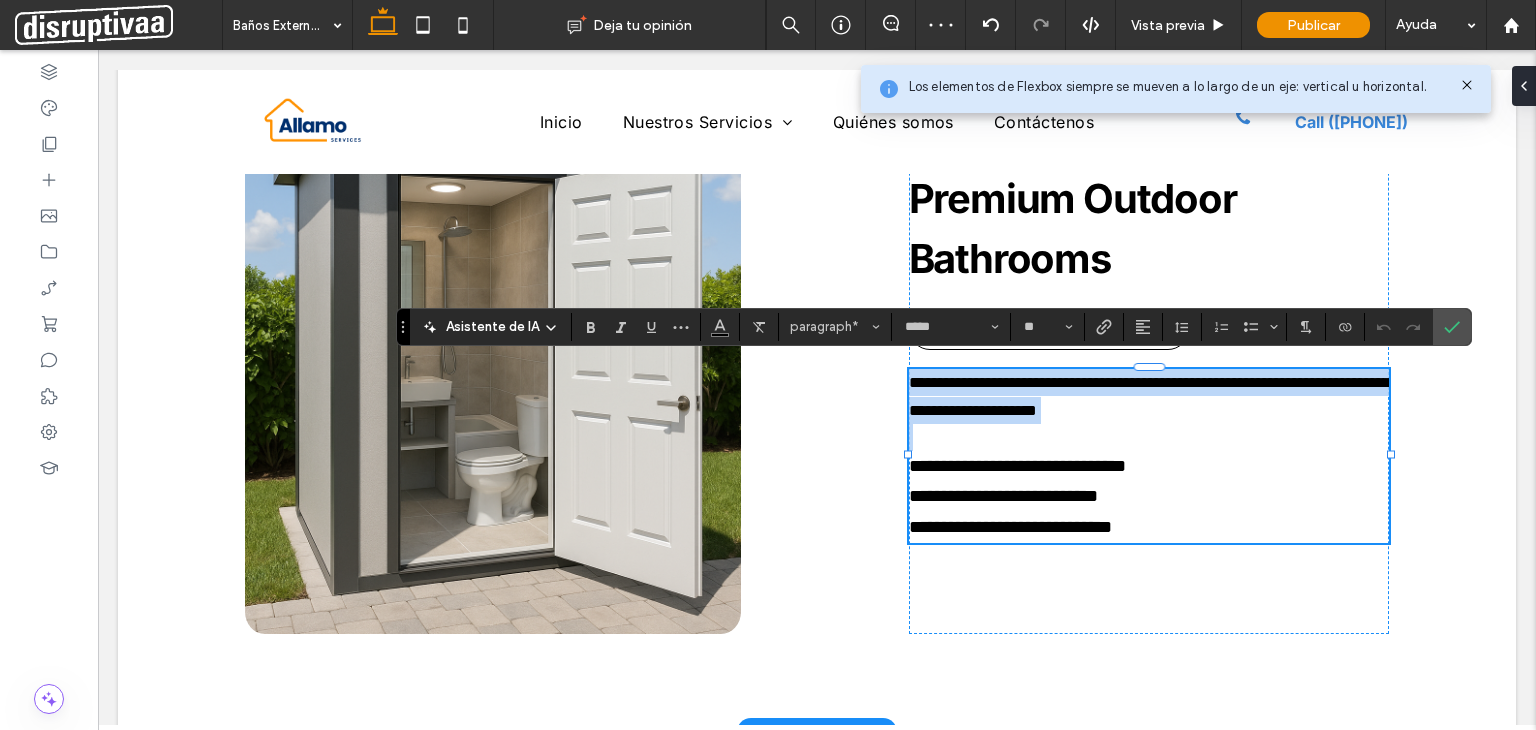 click on "**********" at bounding box center (1149, 396) 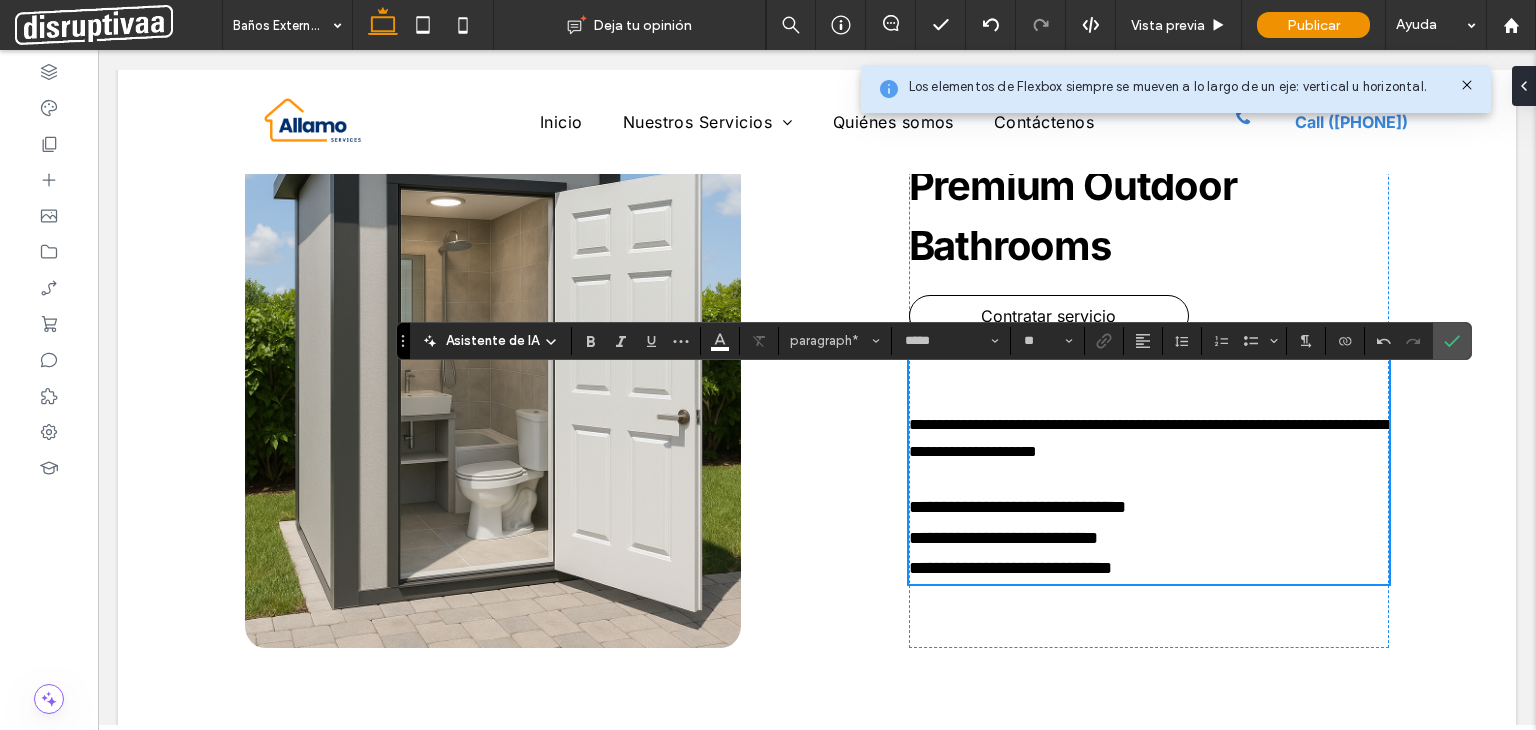 scroll, scrollTop: 904, scrollLeft: 0, axis: vertical 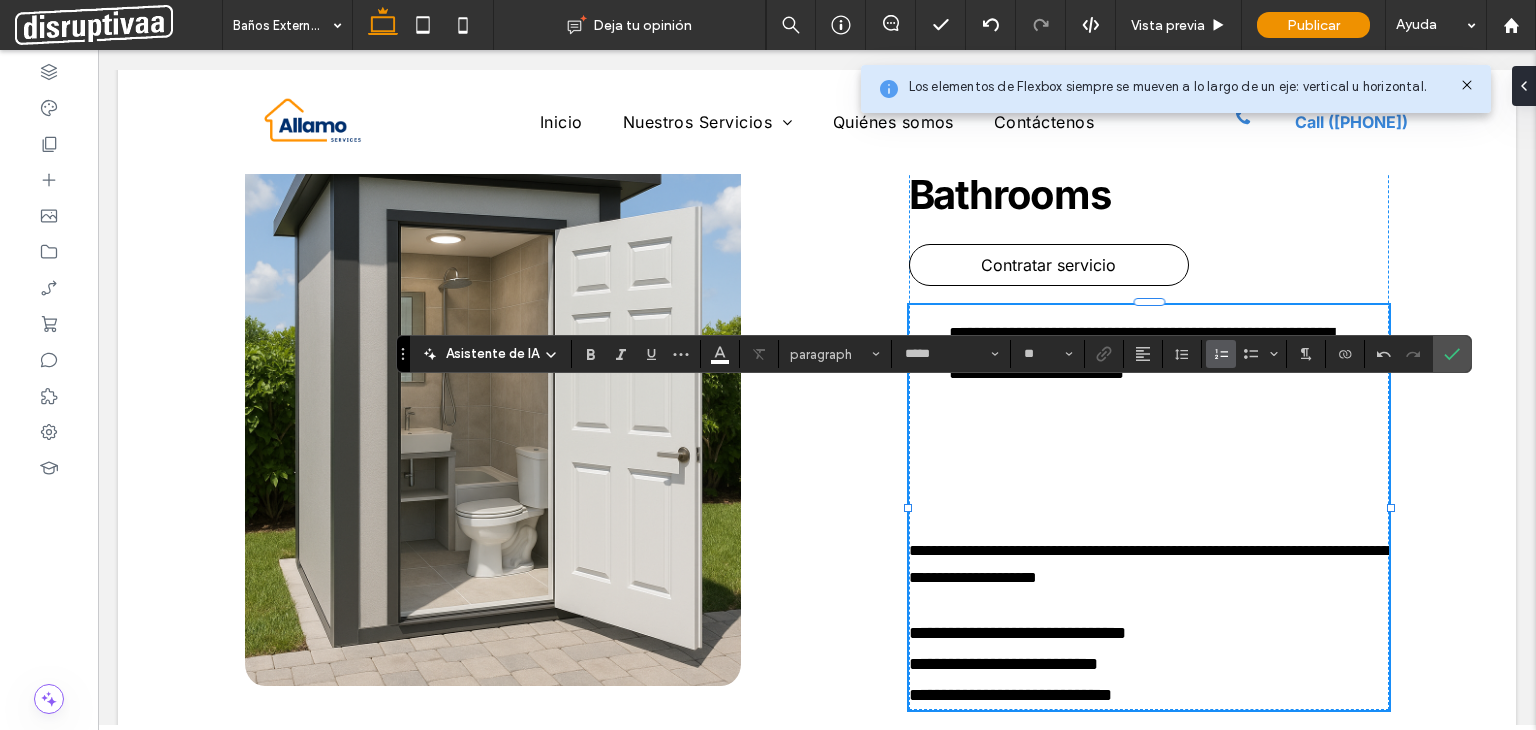 click on "**********" at bounding box center (1165, 442) 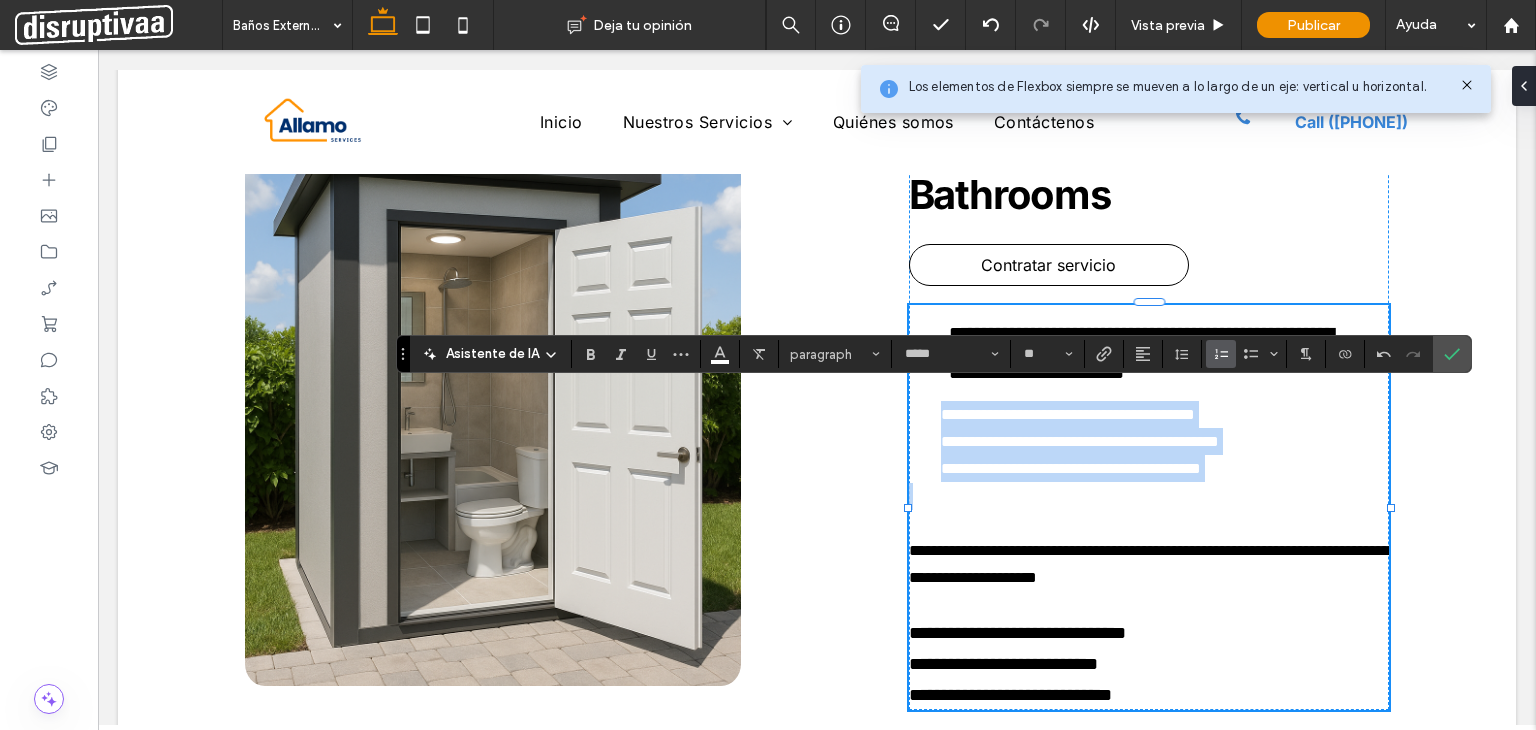 drag, startPoint x: 932, startPoint y: 406, endPoint x: 1280, endPoint y: 489, distance: 357.7611 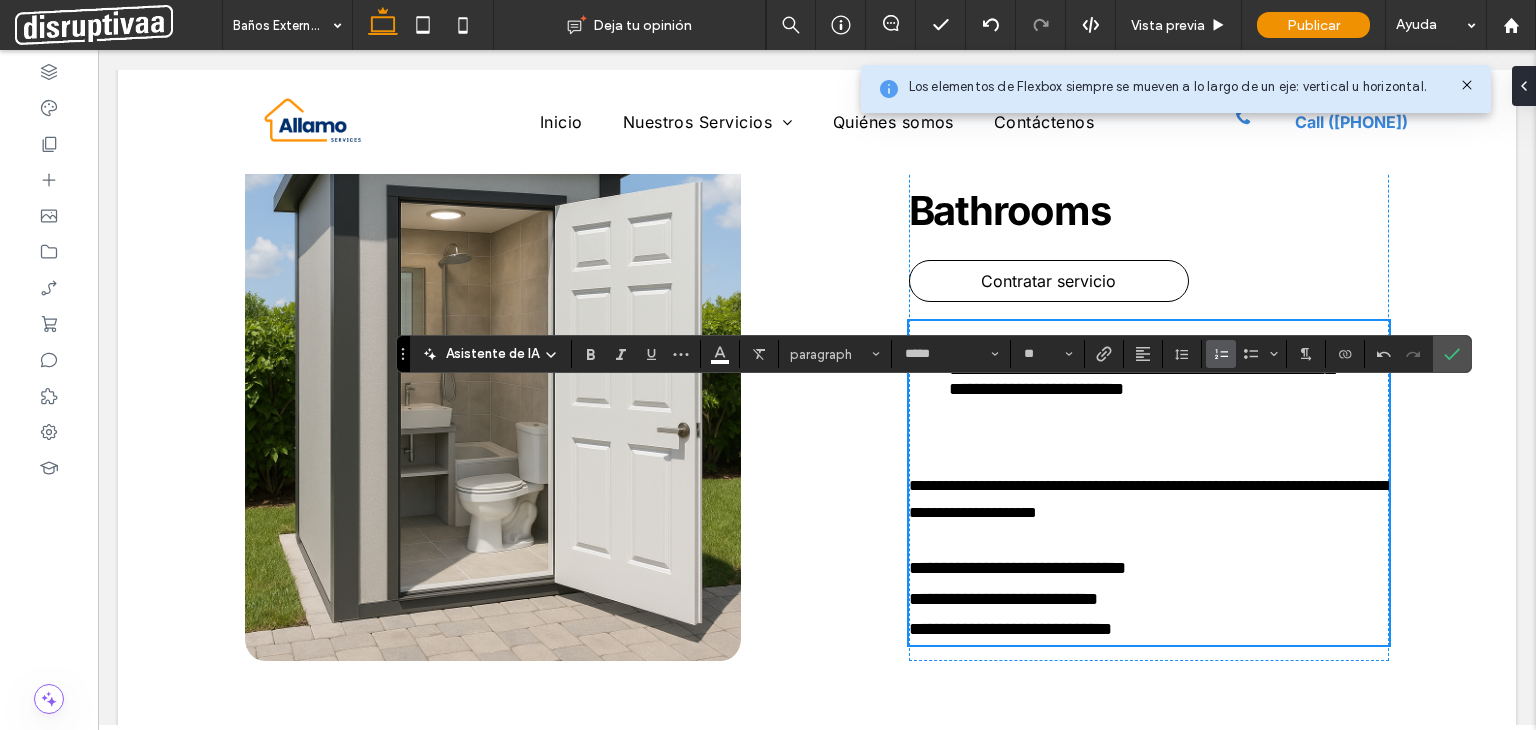 scroll, scrollTop: 918, scrollLeft: 0, axis: vertical 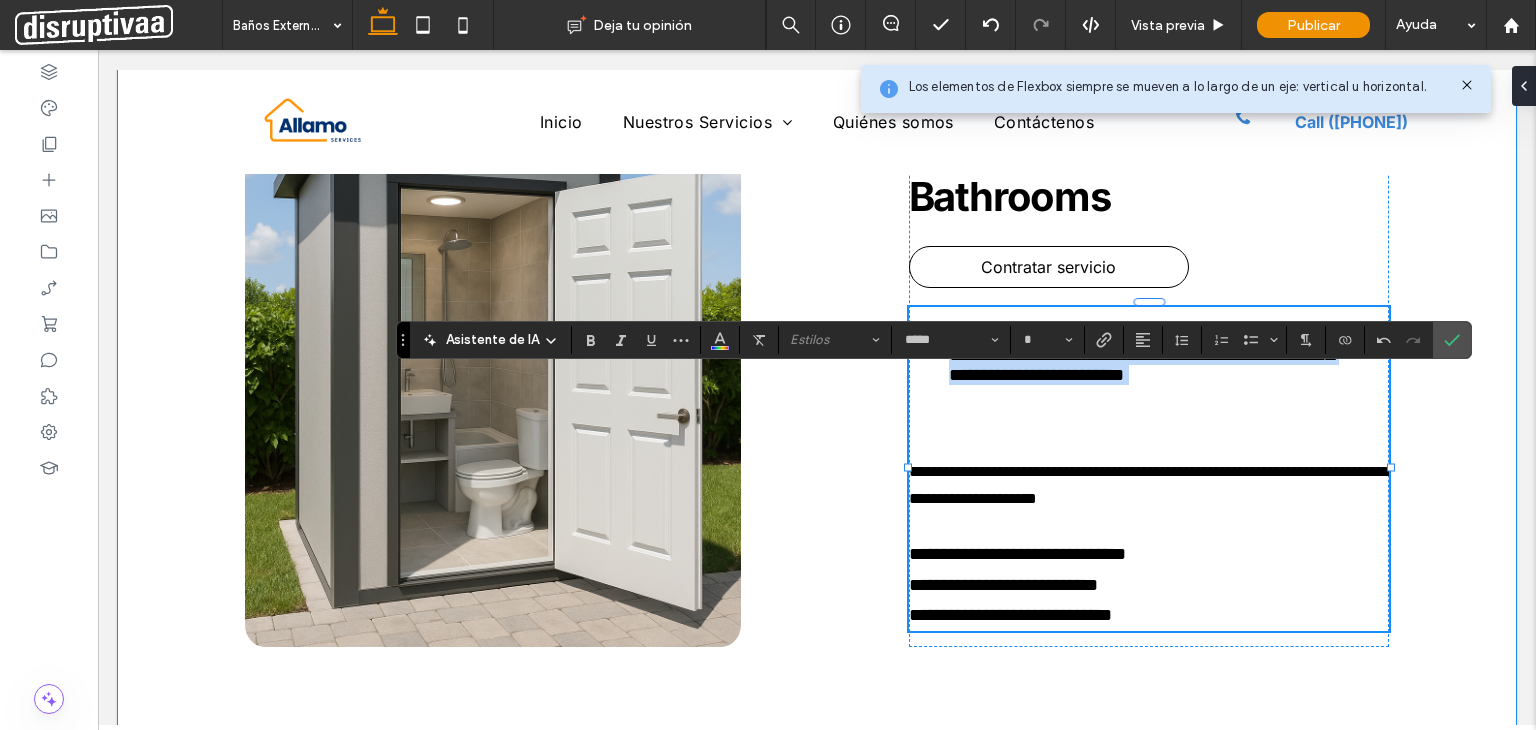 drag, startPoint x: 1327, startPoint y: 387, endPoint x: 966, endPoint y: 374, distance: 361.234 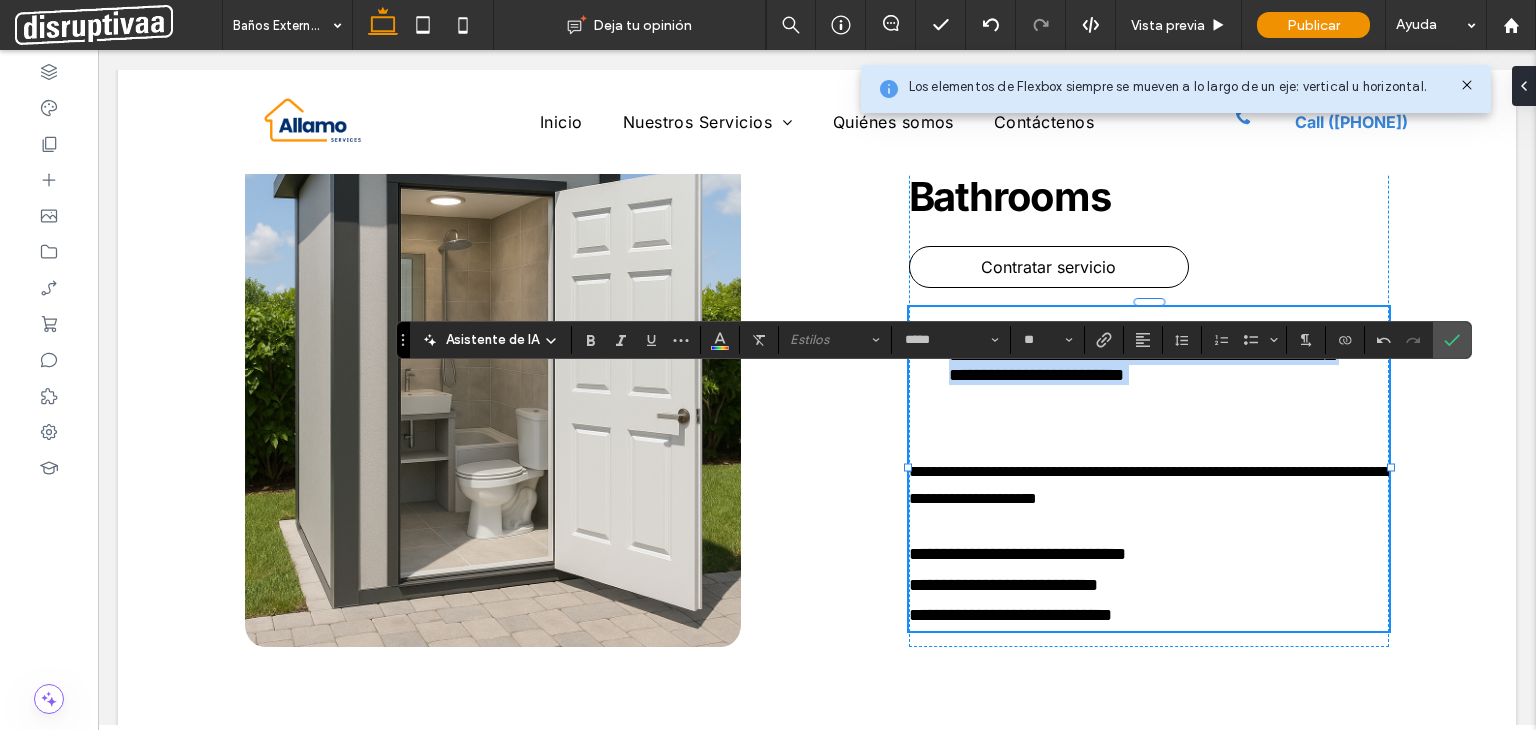 scroll, scrollTop: 968, scrollLeft: 0, axis: vertical 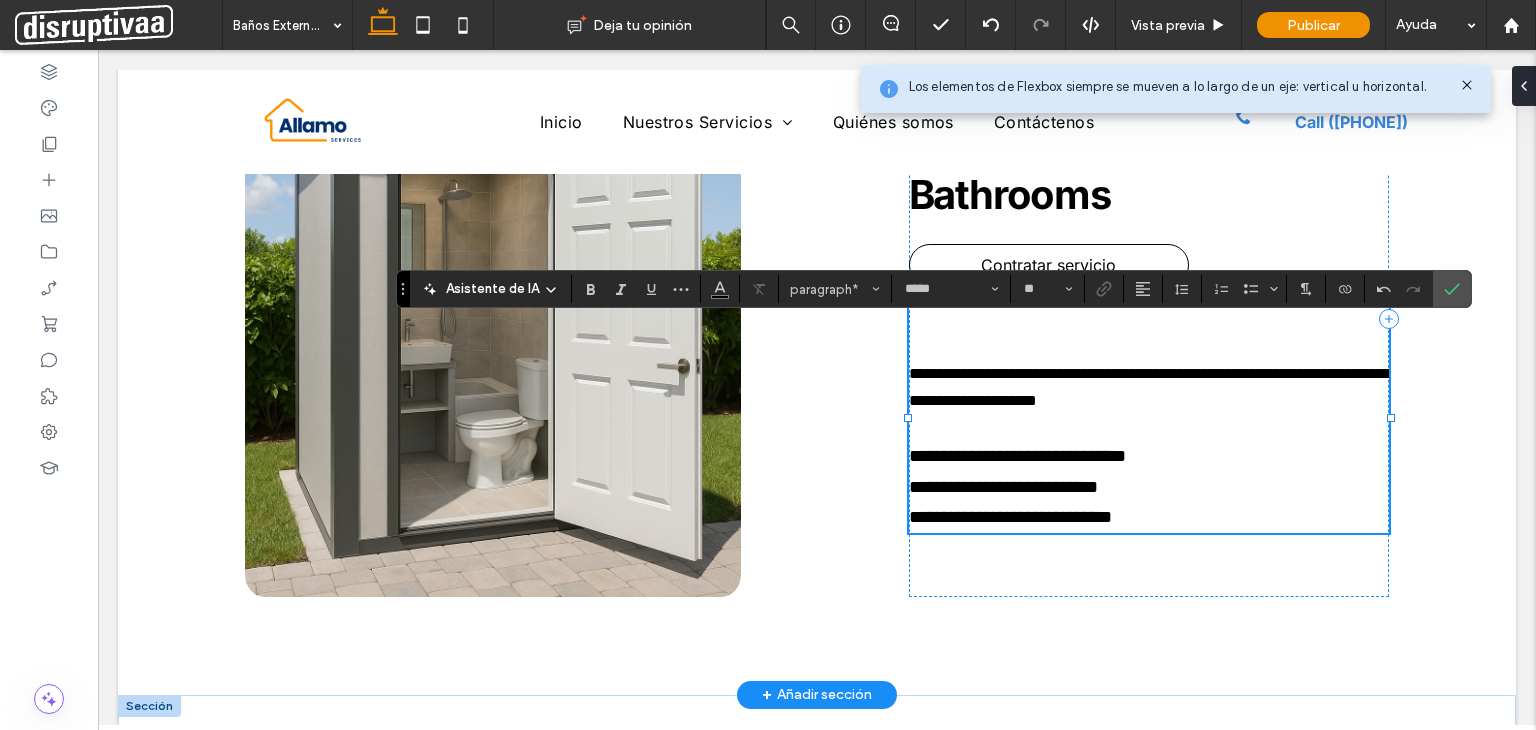 click on "**********" at bounding box center [1149, 387] 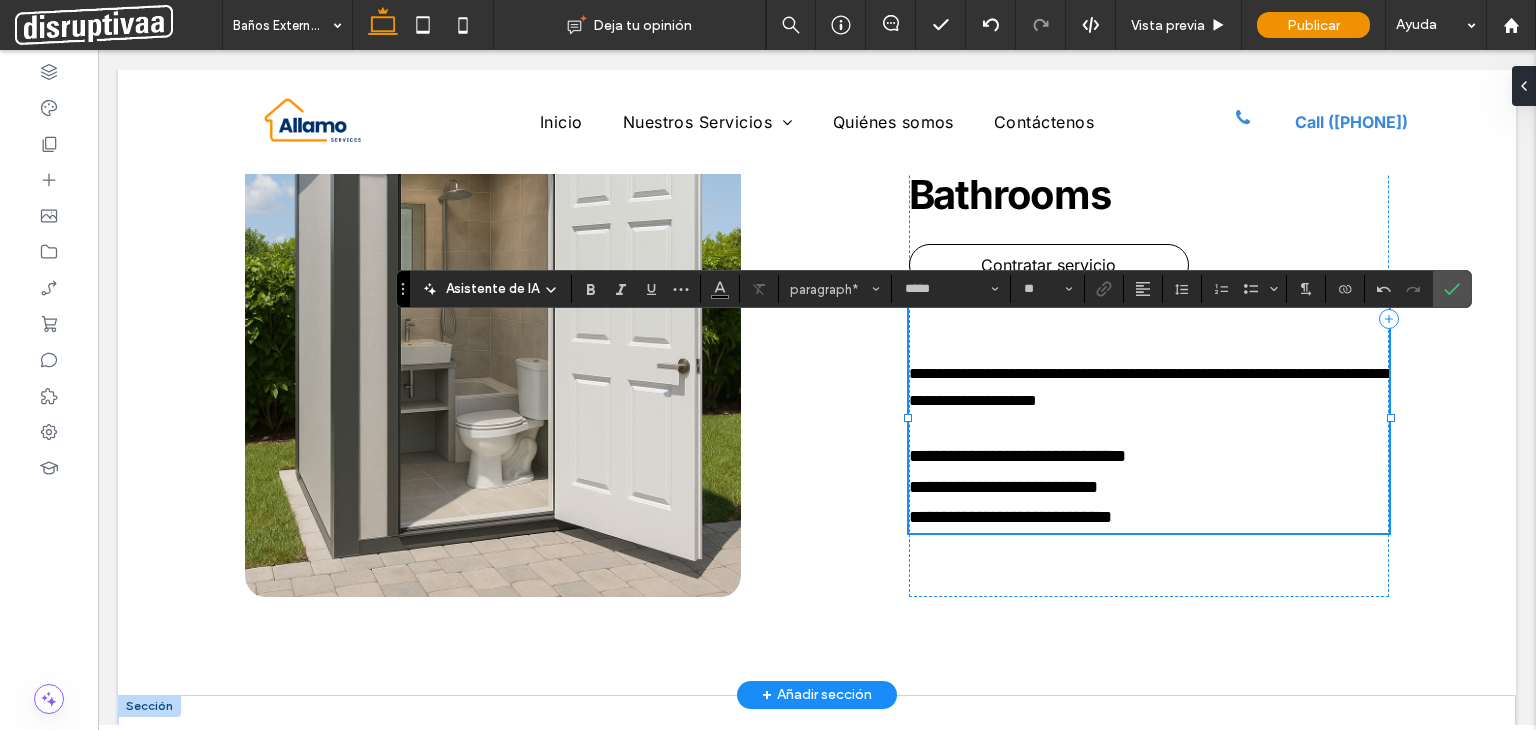 click on "**********" at bounding box center (1149, 487) 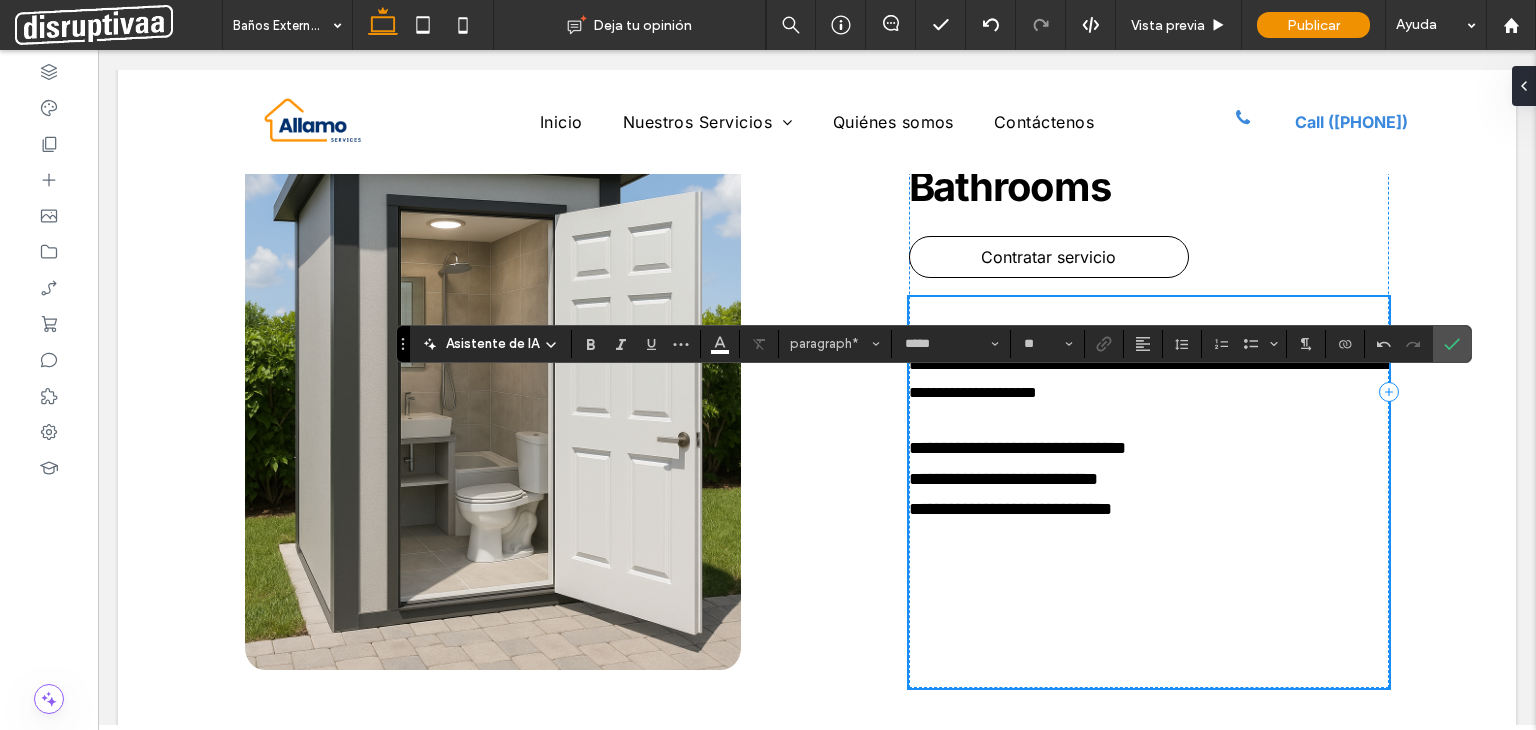 scroll, scrollTop: 914, scrollLeft: 0, axis: vertical 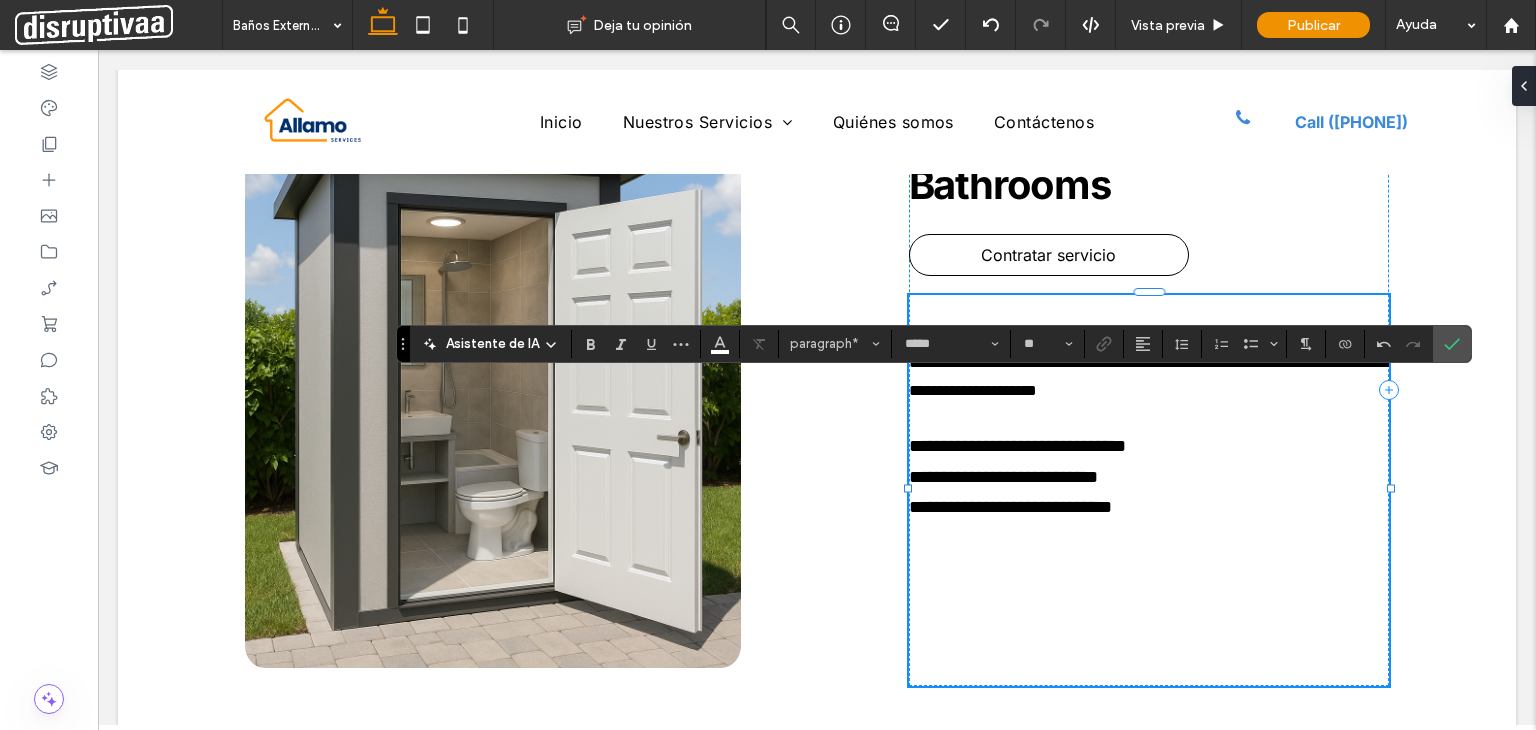 drag, startPoint x: 1292, startPoint y: 665, endPoint x: 953, endPoint y: 621, distance: 341.84354 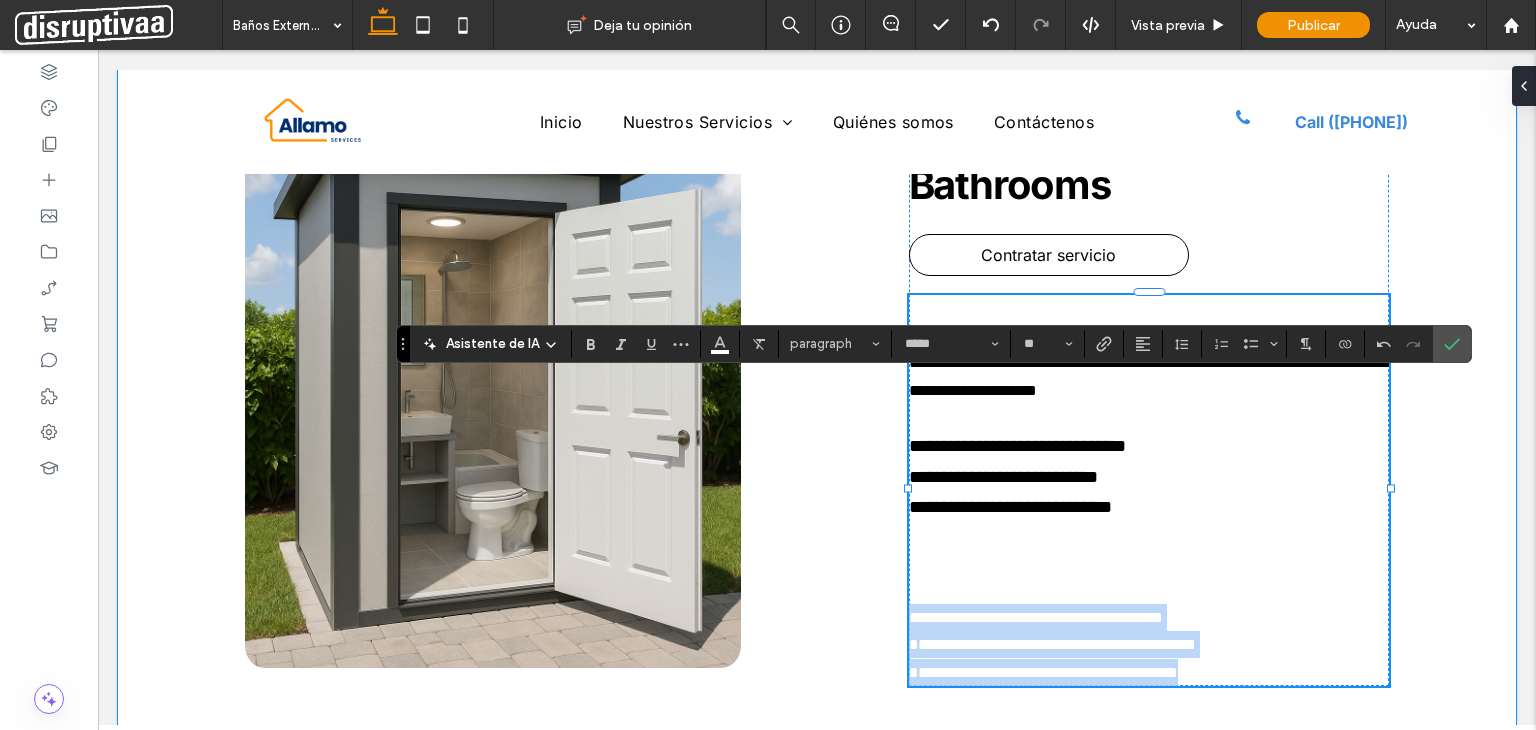 drag, startPoint x: 905, startPoint y: 605, endPoint x: 1338, endPoint y: 702, distance: 443.7319 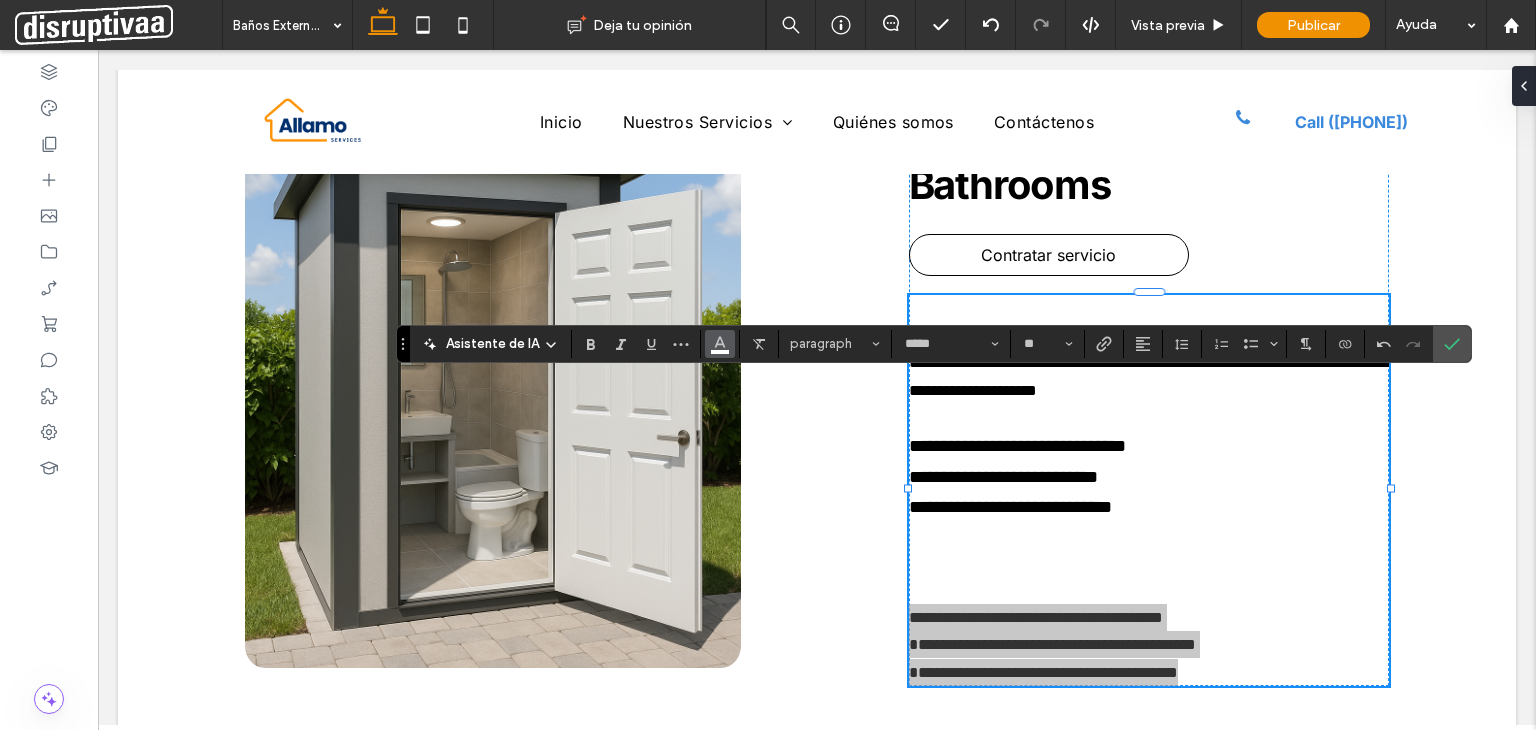 click at bounding box center (720, 344) 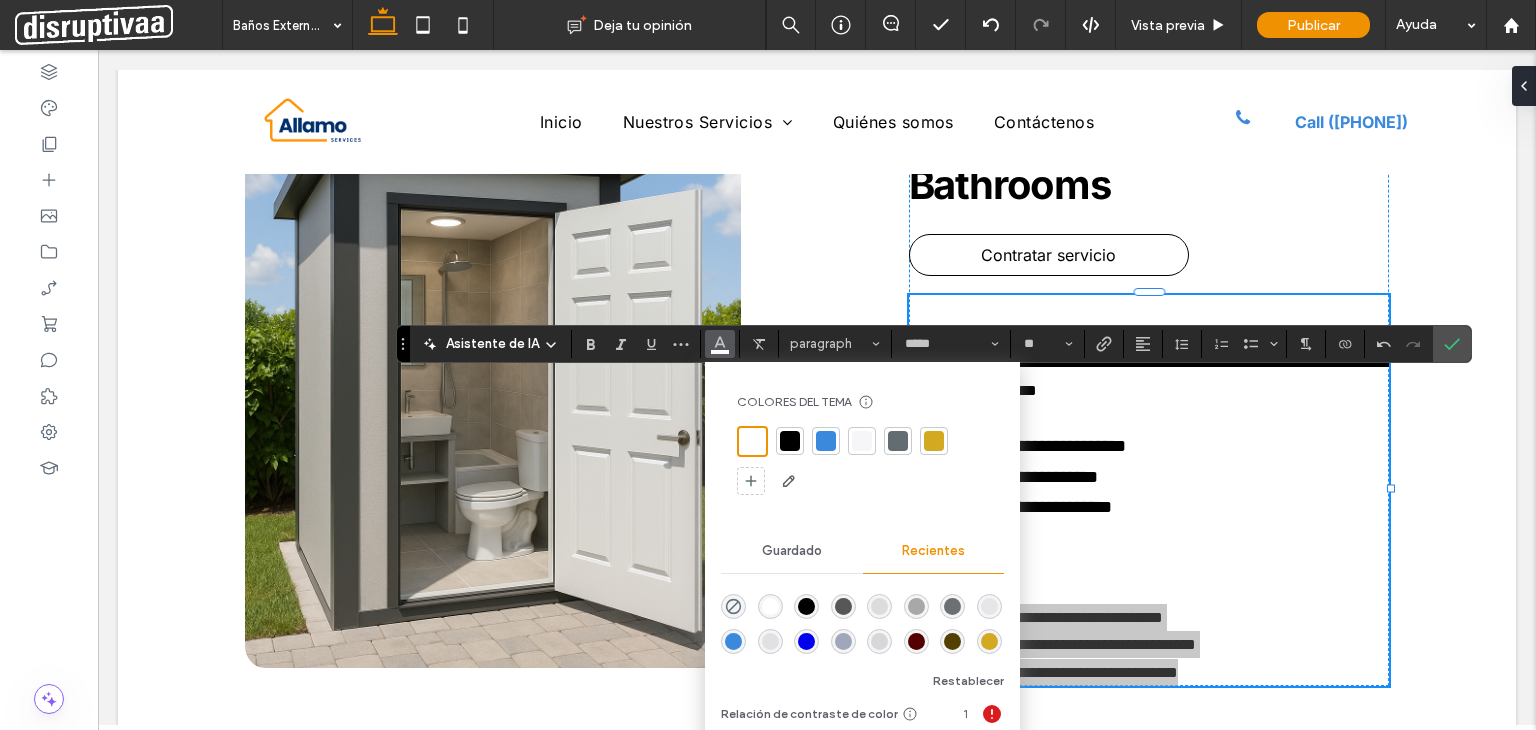 click at bounding box center (790, 441) 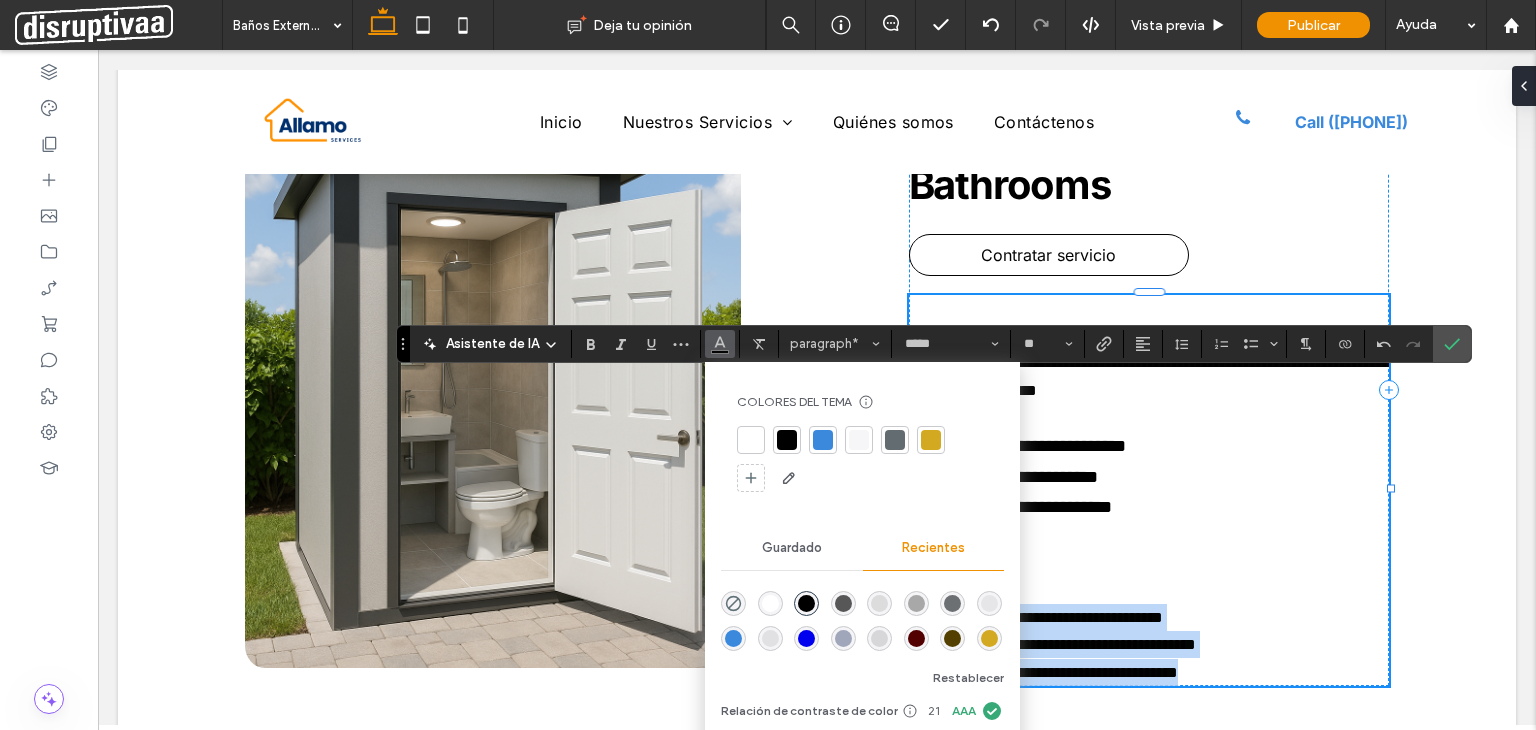 click at bounding box center (1149, 563) 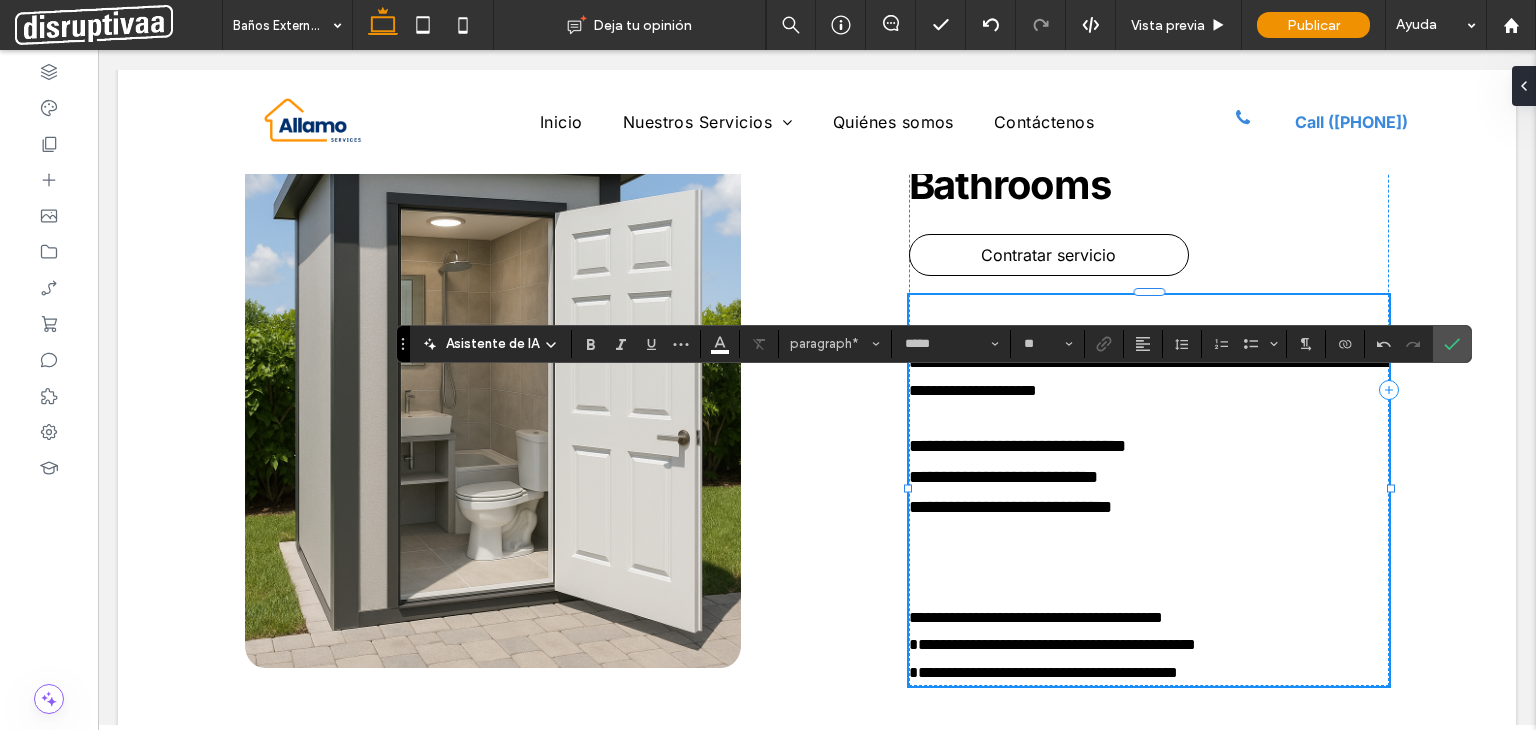 click on "**********" at bounding box center [1052, 644] 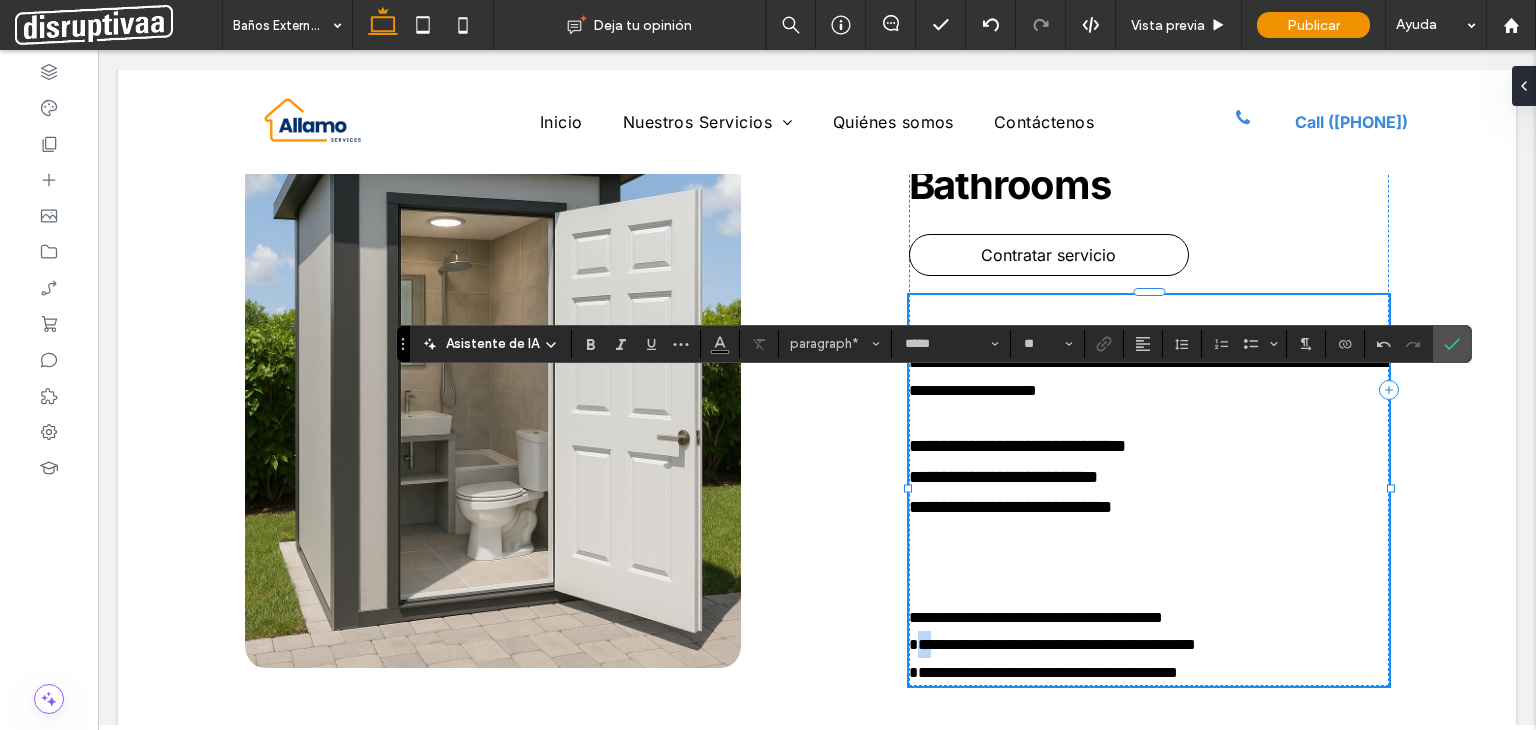 click on "**********" at bounding box center (1052, 644) 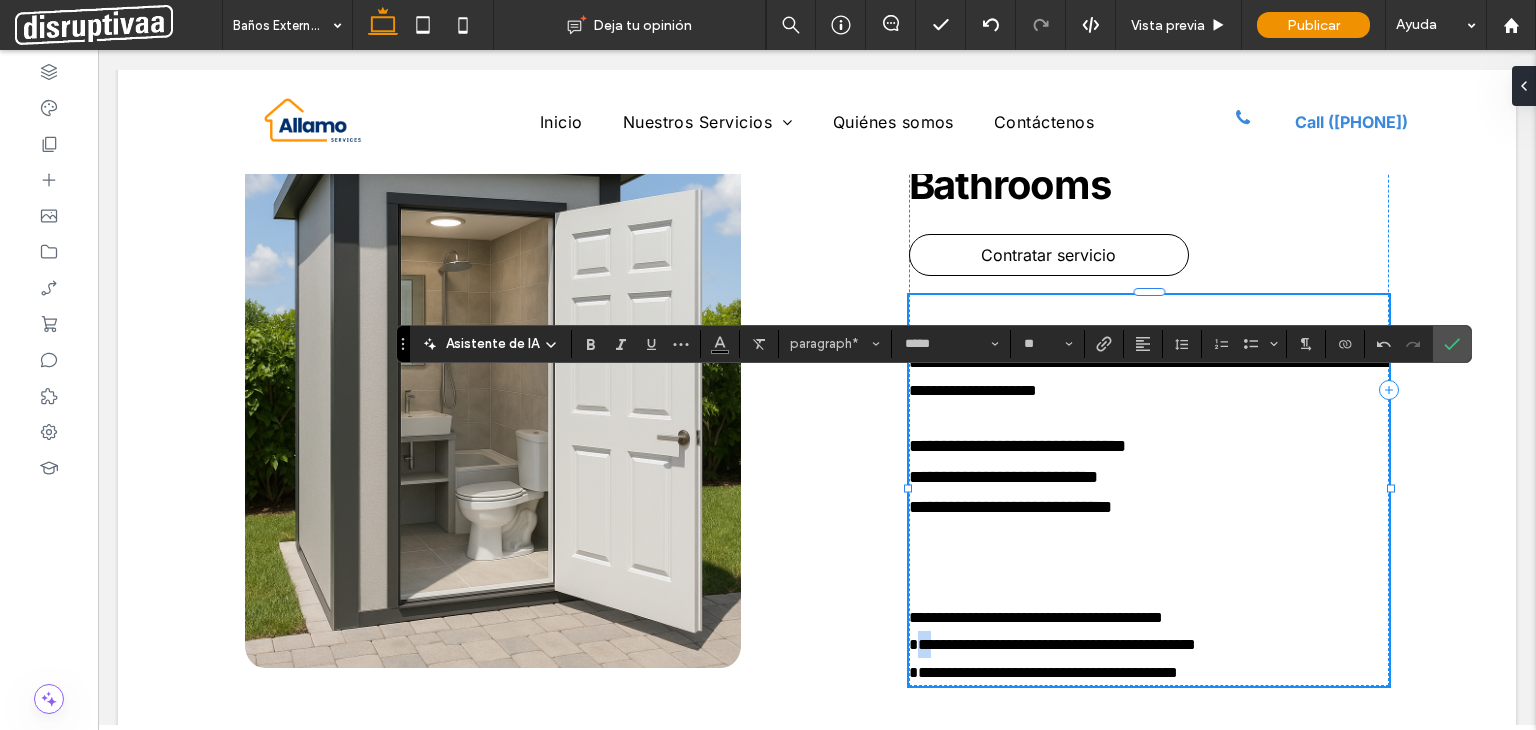 click on "**********" at bounding box center (1052, 644) 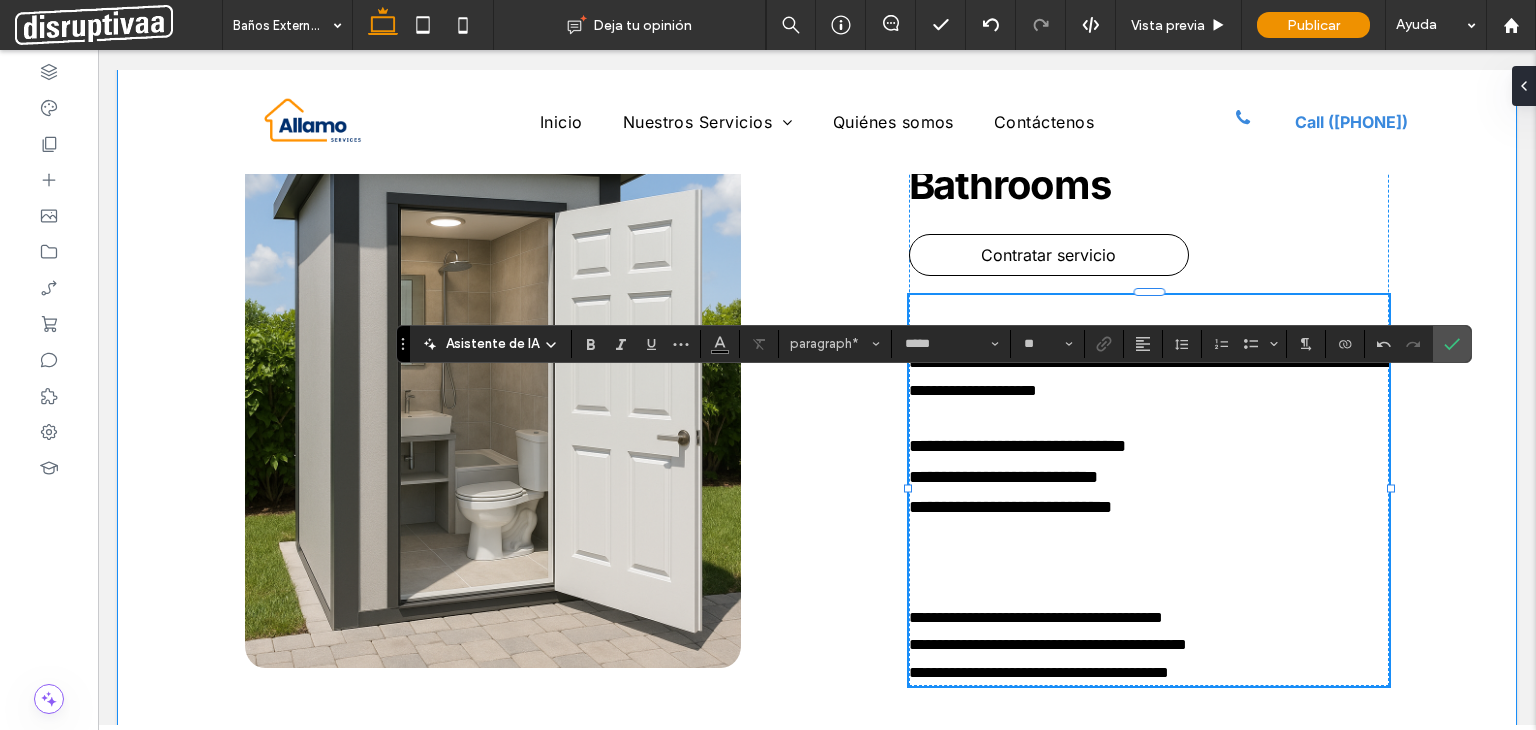 drag, startPoint x: 1173, startPoint y: 503, endPoint x: 970, endPoint y: 446, distance: 210.85066 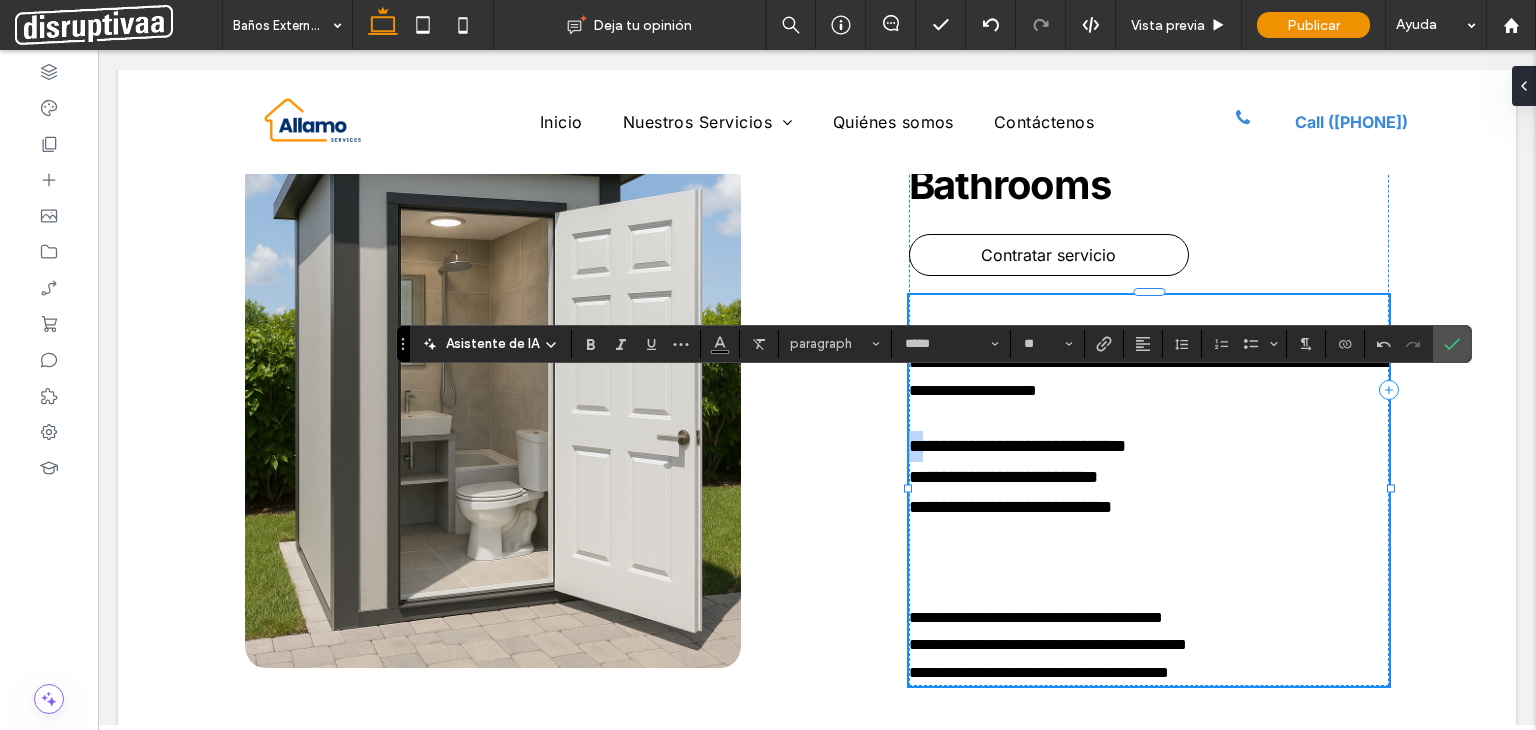 type on "**" 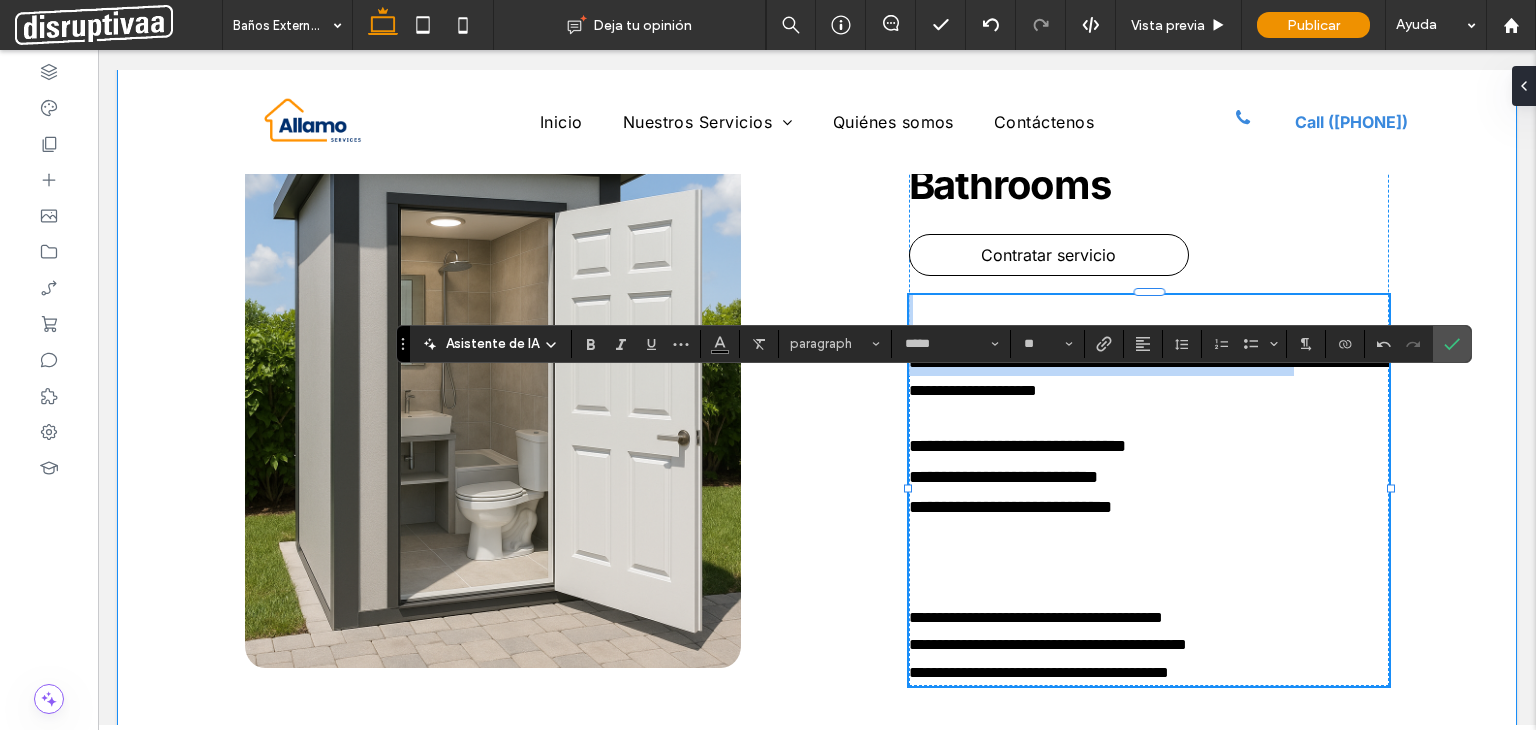 drag, startPoint x: 1177, startPoint y: 501, endPoint x: 880, endPoint y: 392, distance: 316.37003 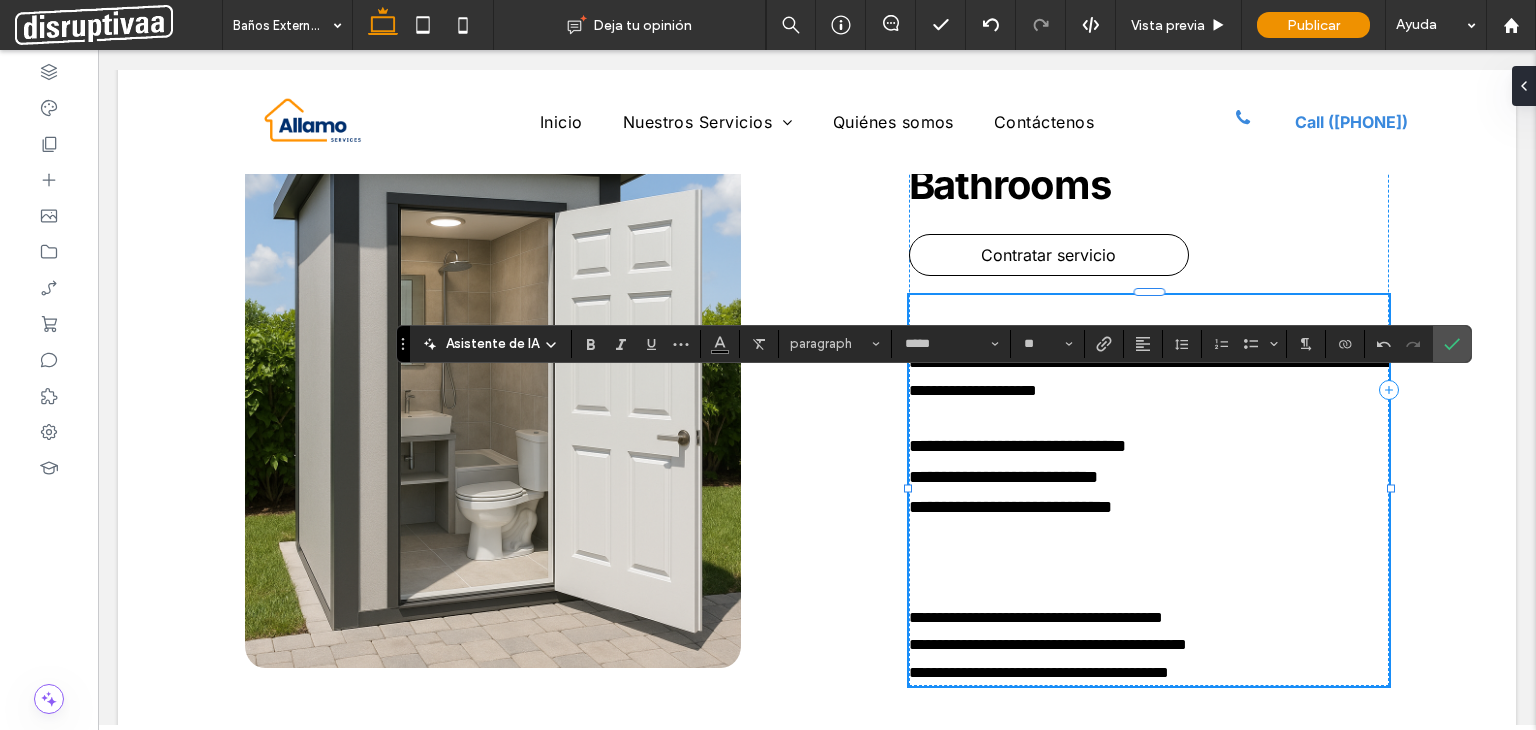 click at bounding box center (1149, 417) 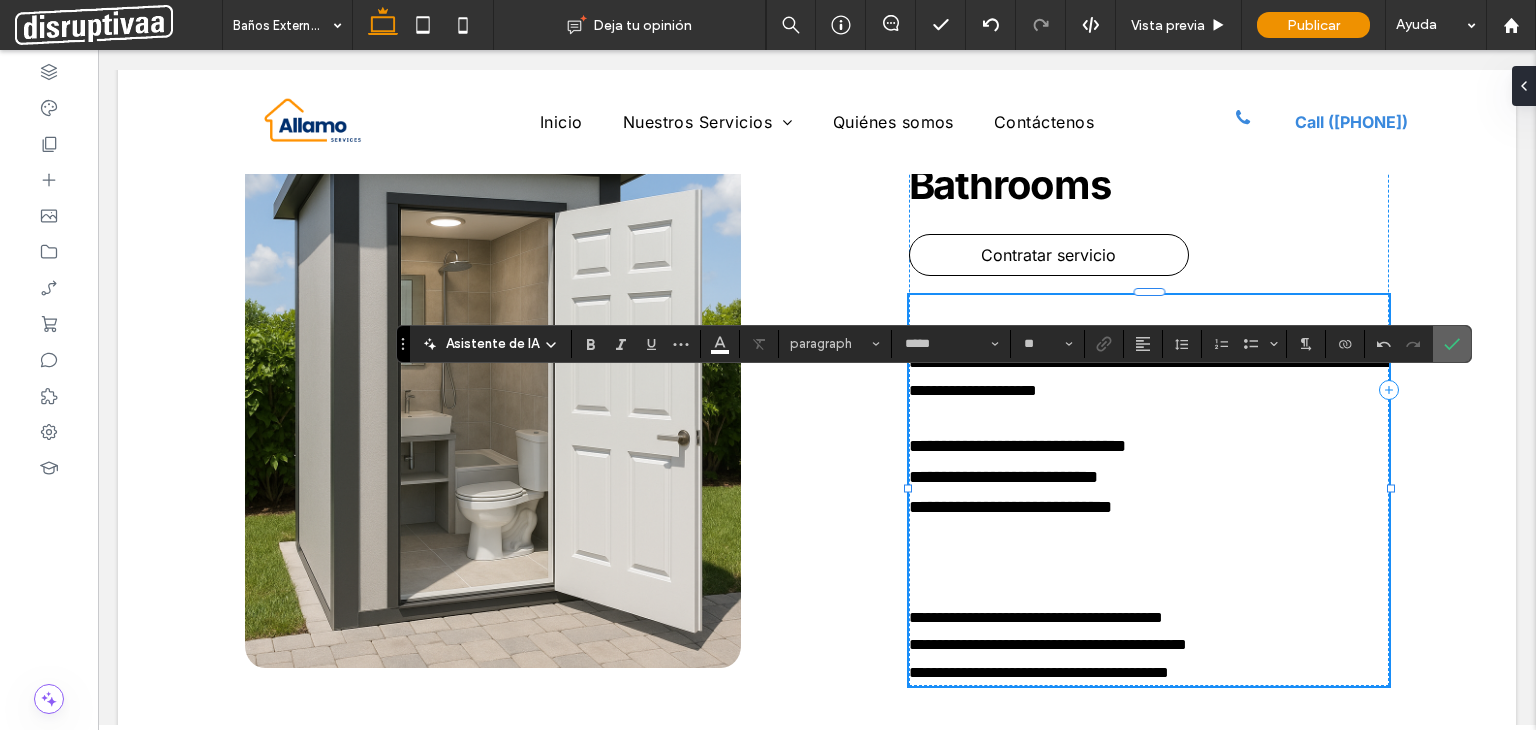 click 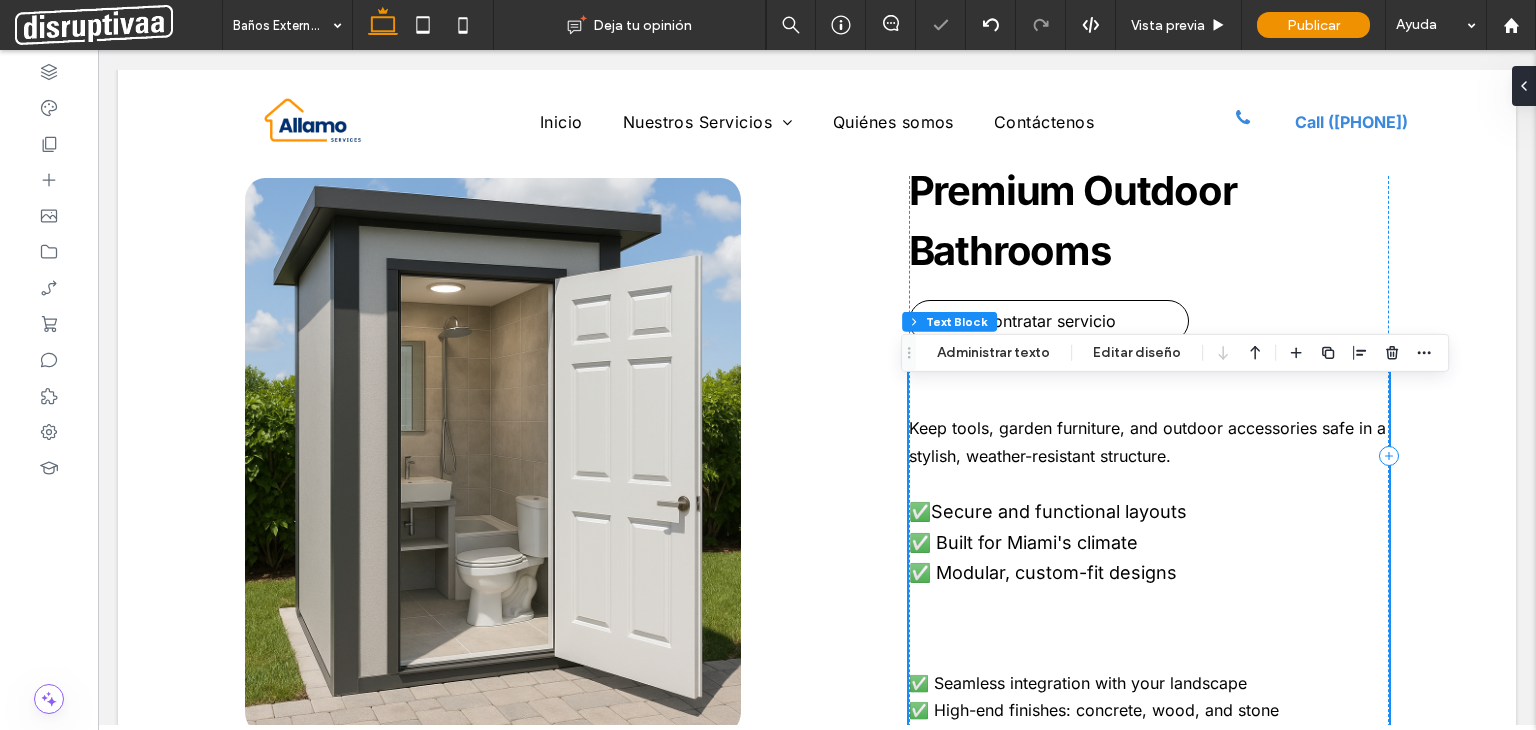 scroll, scrollTop: 814, scrollLeft: 0, axis: vertical 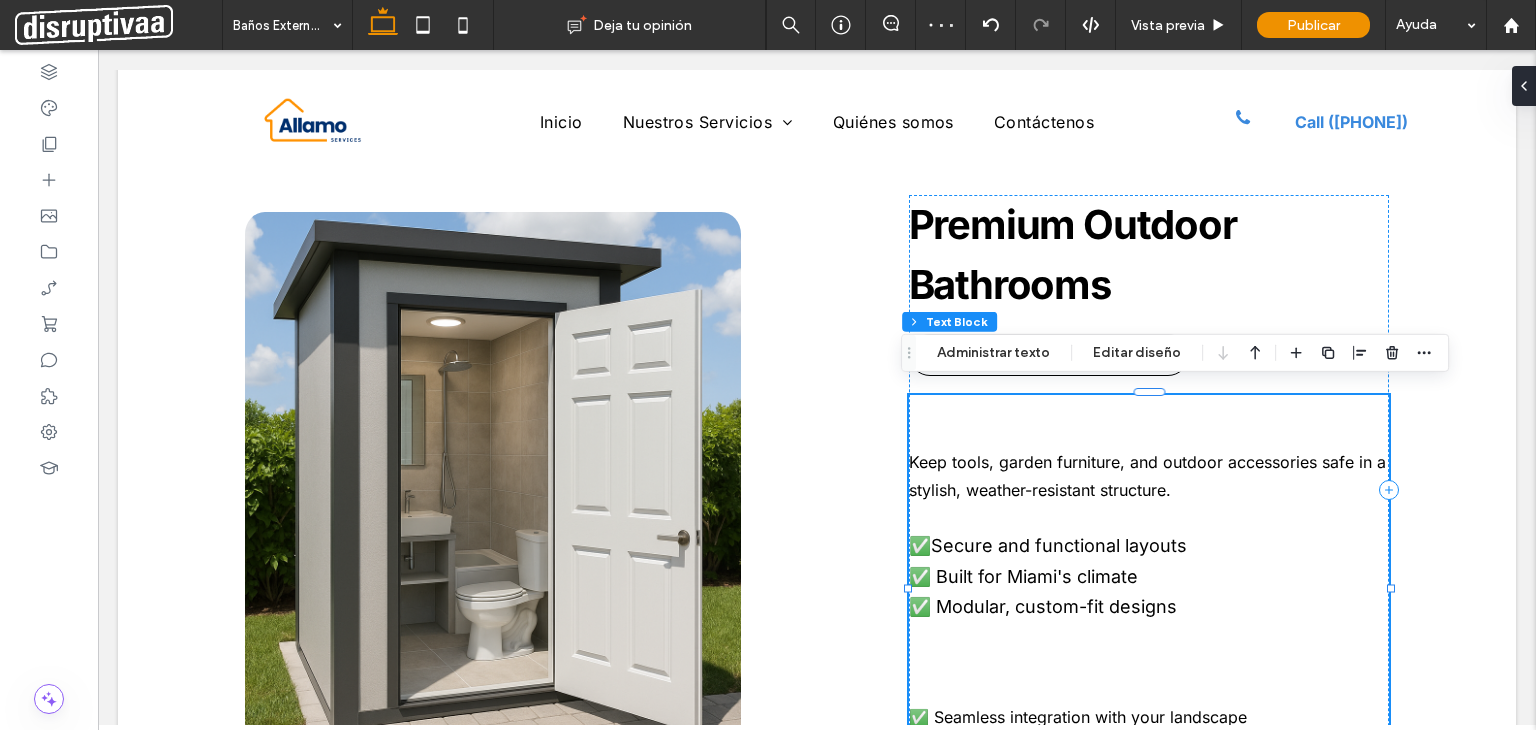 click on "Secure and functional layouts ✅ Built for Miami's climate ✅ Modular, custom-fit designs" at bounding box center (1048, 576) 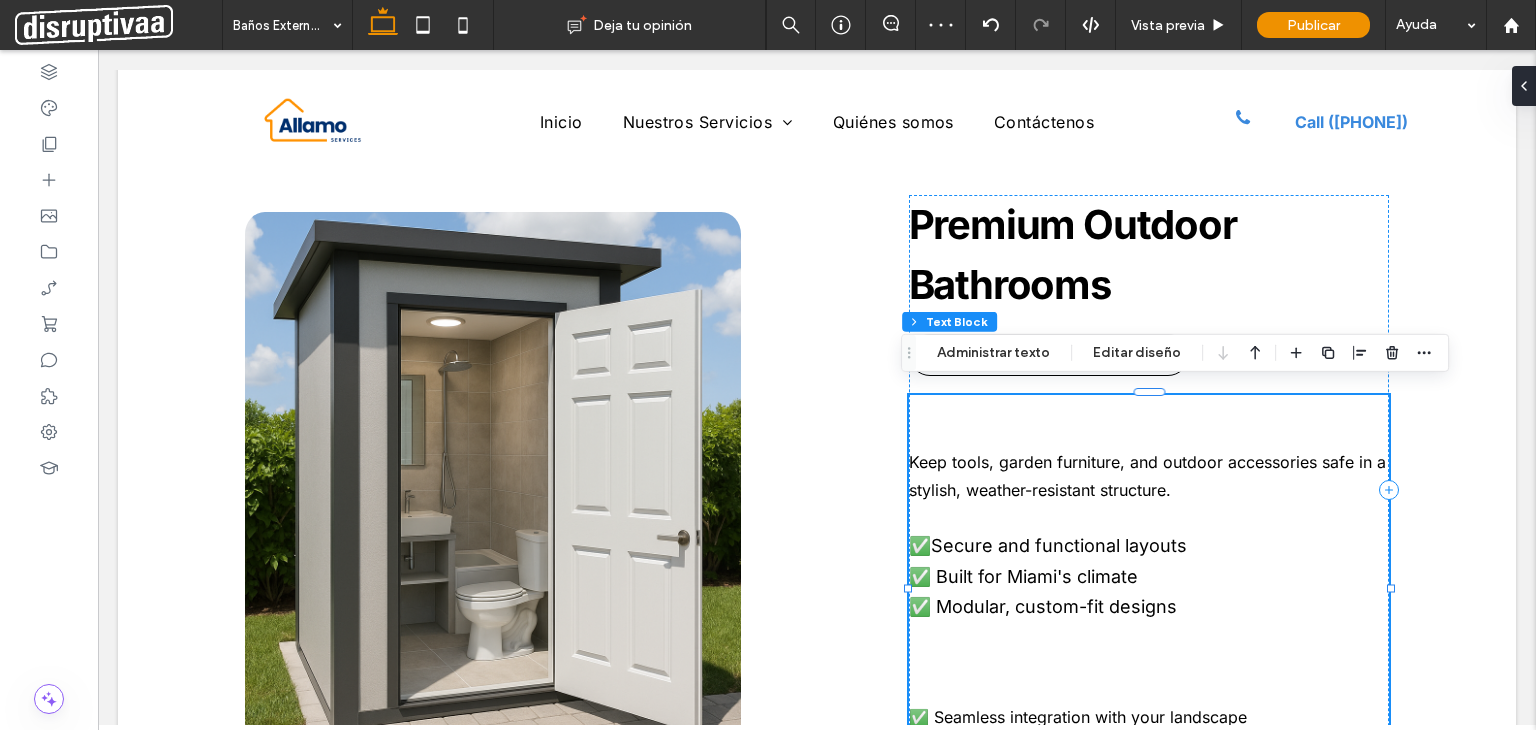 click on "Premium Outdoor Bathrooms
Contratar servicio
Keep tools, garden furniture, and outdoor accessories safe in a stylish, weather-resistant structure. ✅  Secure and functional layouts ✅ Built for Miami's climate ✅ Modular, custom-fit designs ✅ Seamless integration with your landscape ✅ High-end finishes: concrete, wood, and stone ✅ Quick installation, no heavy construction" at bounding box center (817, 490) 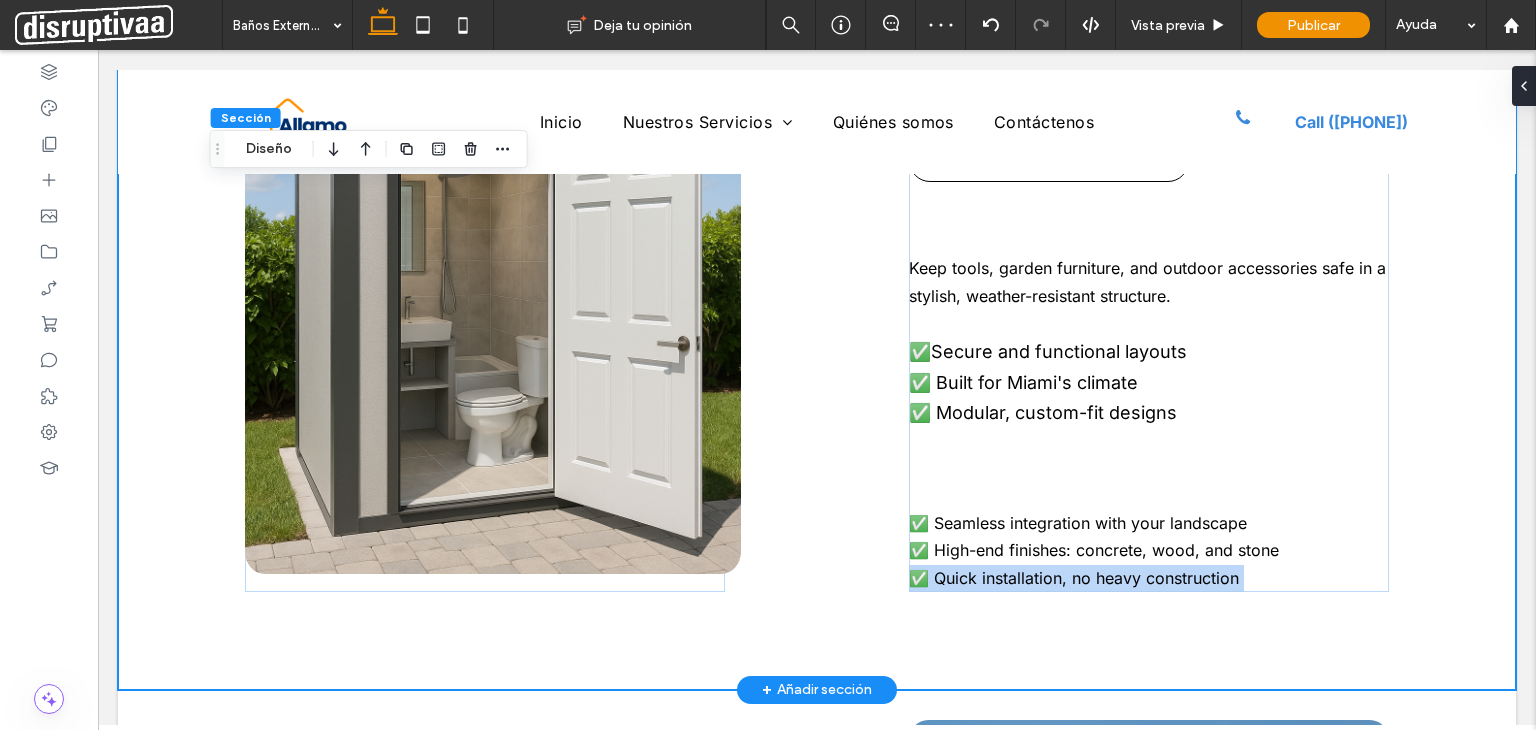 click on "Premium Outdoor Bathrooms
Contratar servicio
Keep tools, garden furniture, and outdoor accessories safe in a stylish, weather-resistant structure. ✅  Secure and functional layouts ✅ Built for Miami's climate ✅ Modular, custom-fit designs ✅ Seamless integration with your landscape ✅ High-end finishes: concrete, wood, and stone ✅ Quick installation, no heavy construction" at bounding box center [817, 296] 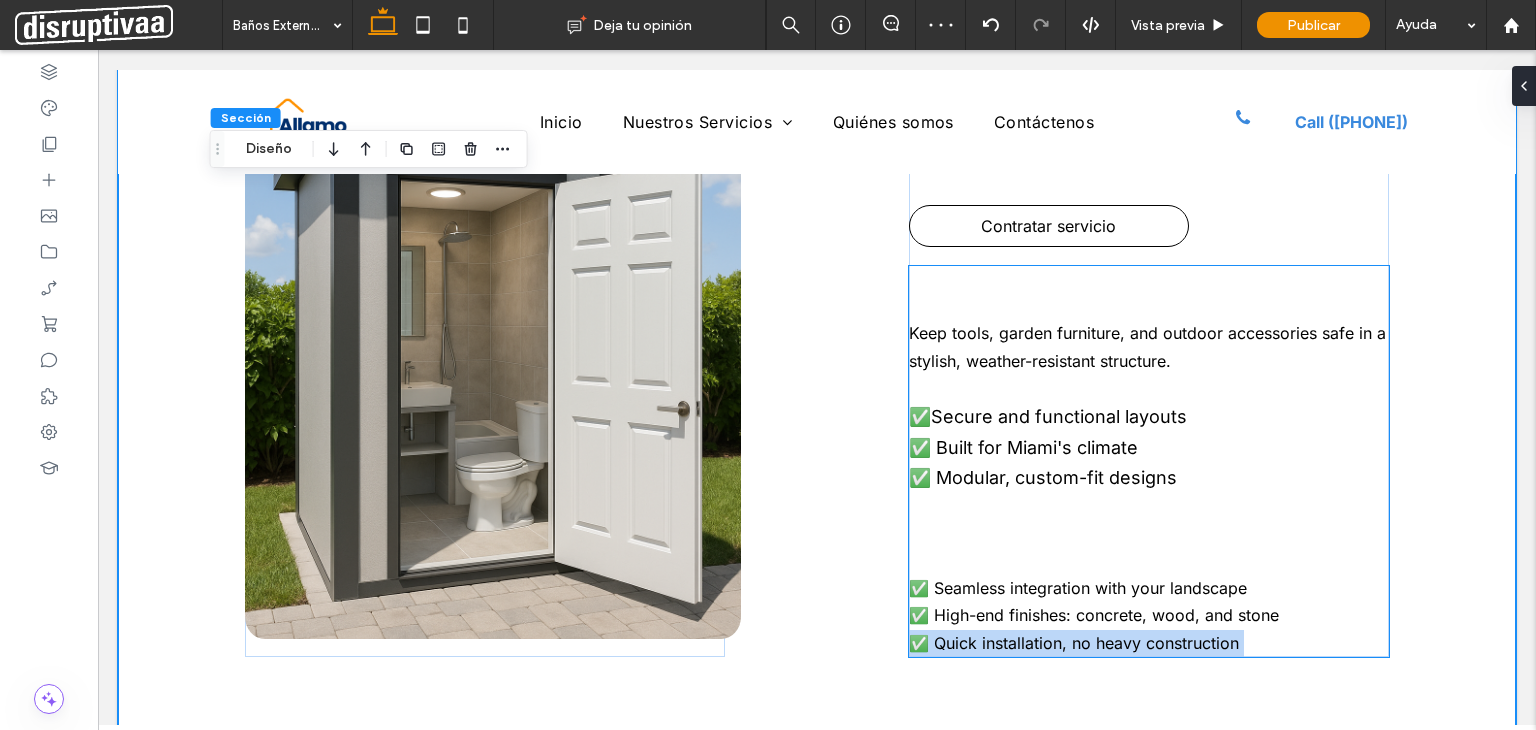 scroll, scrollTop: 908, scrollLeft: 0, axis: vertical 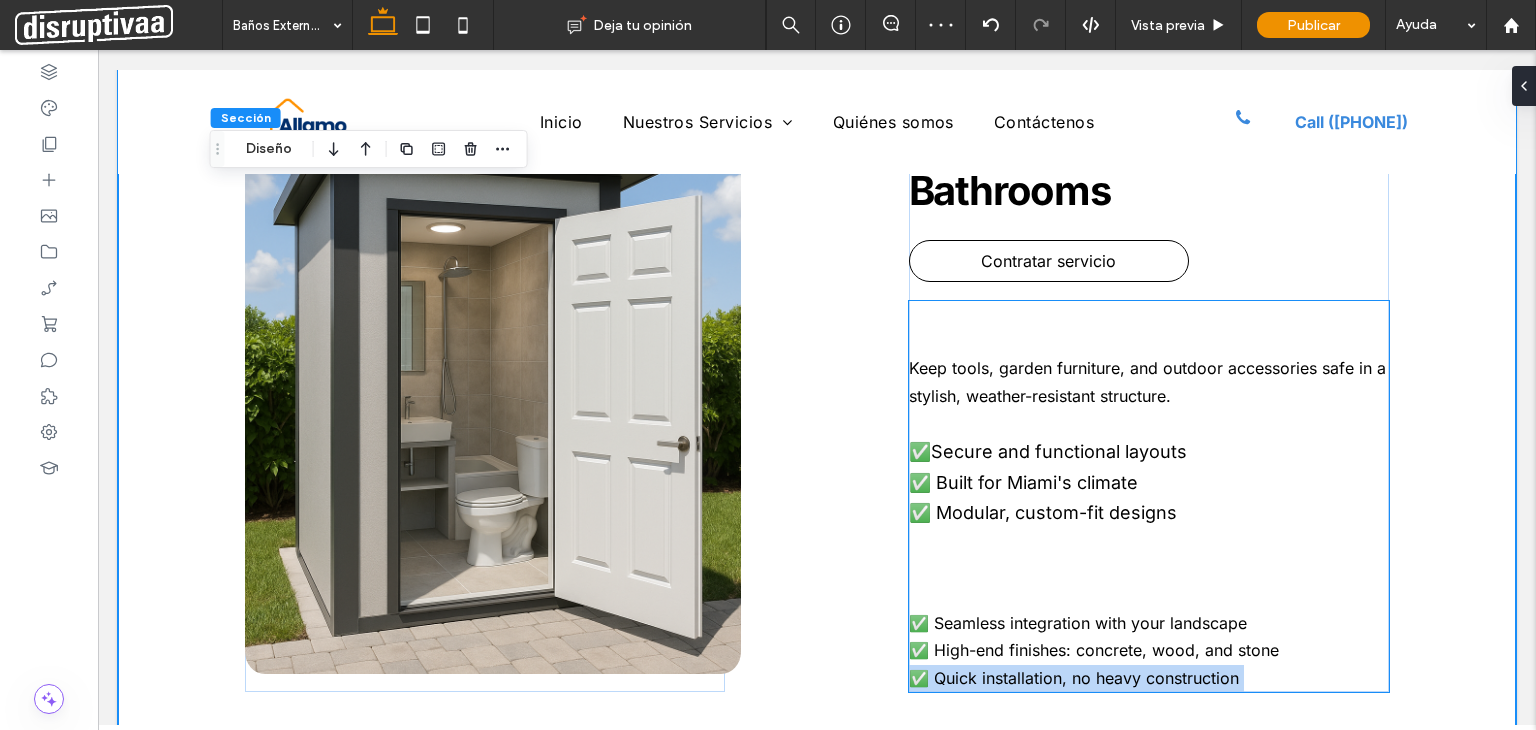 click on "Secure and functional layouts ✅ Built for Miami's climate ✅ Modular, custom-fit designs" at bounding box center [1048, 482] 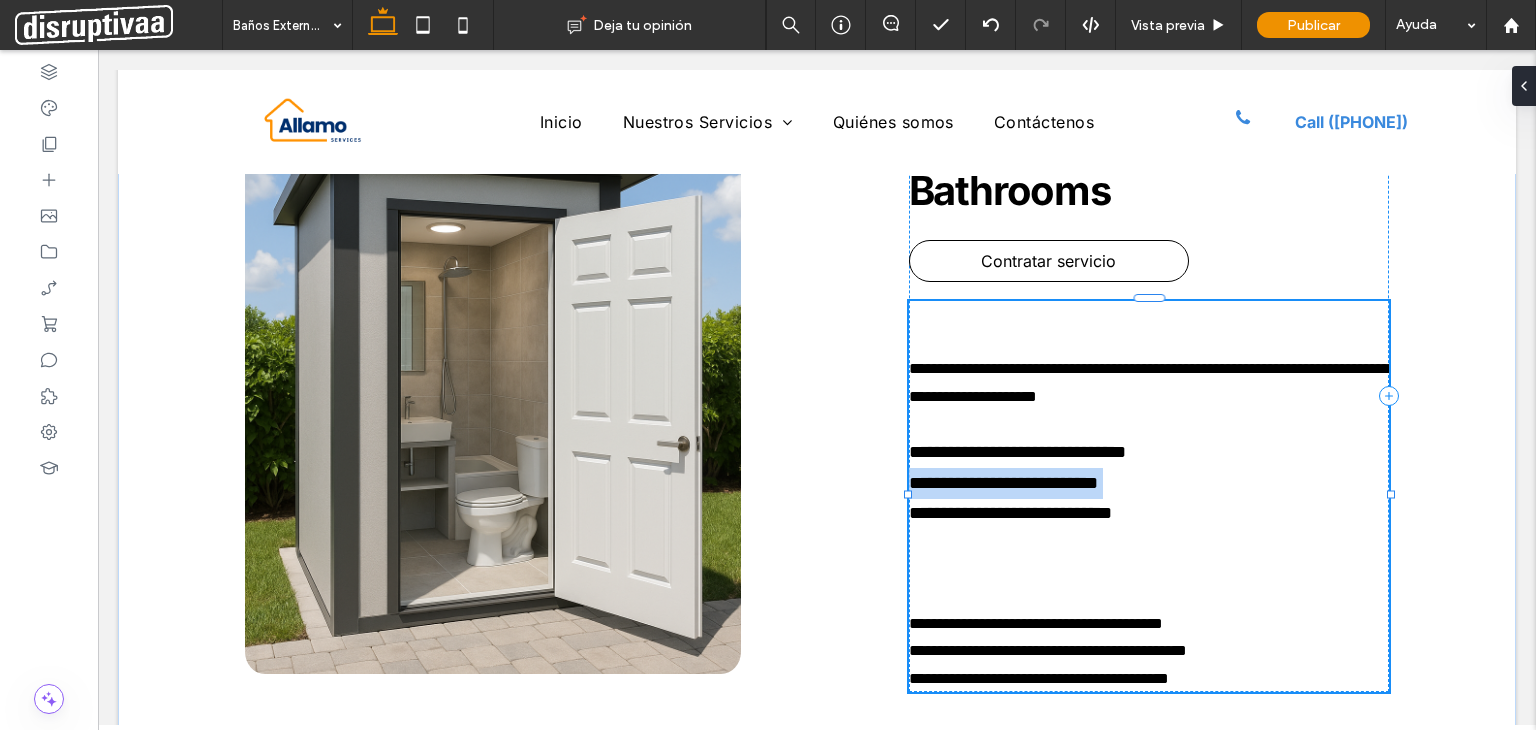 type on "*****" 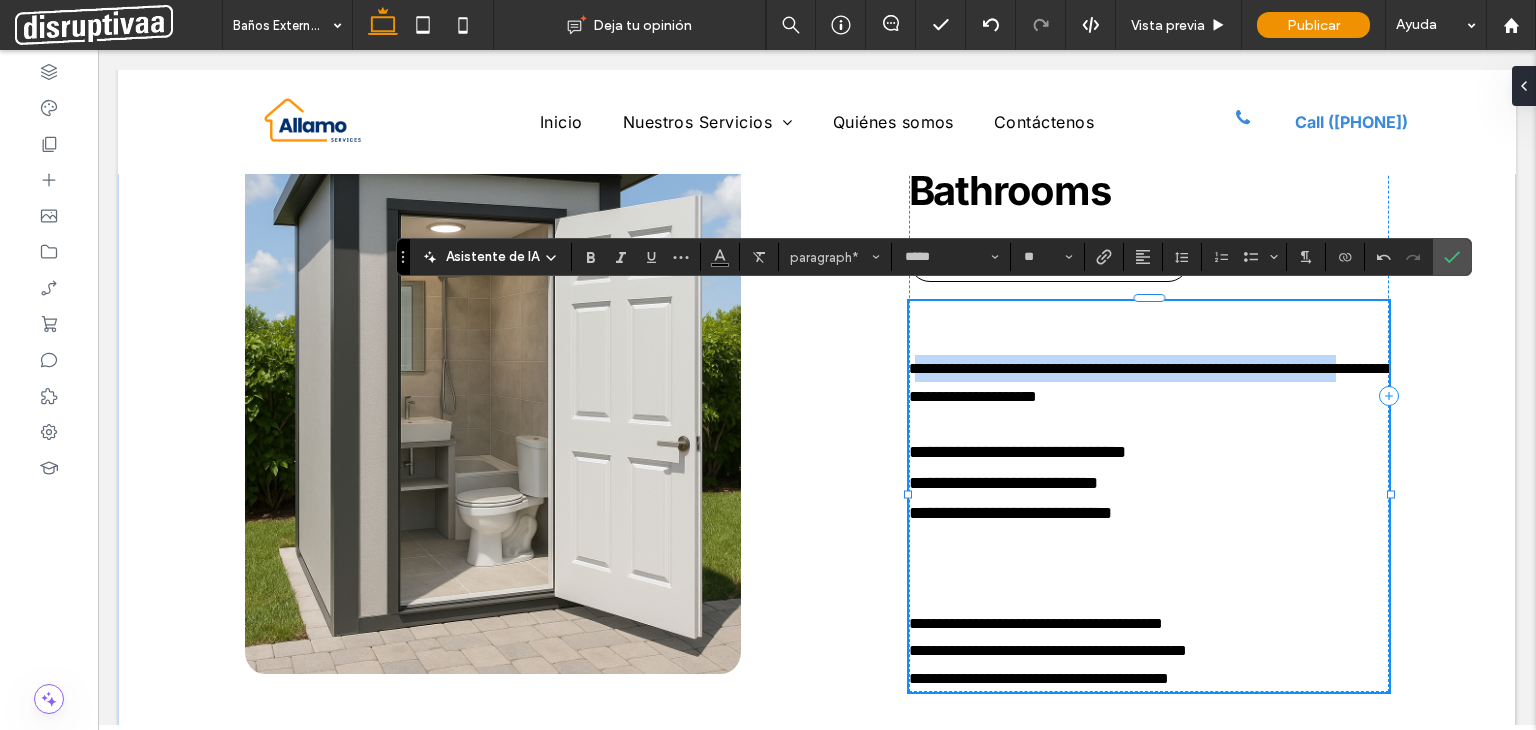 drag, startPoint x: 1173, startPoint y: 510, endPoint x: 908, endPoint y: 367, distance: 301.12125 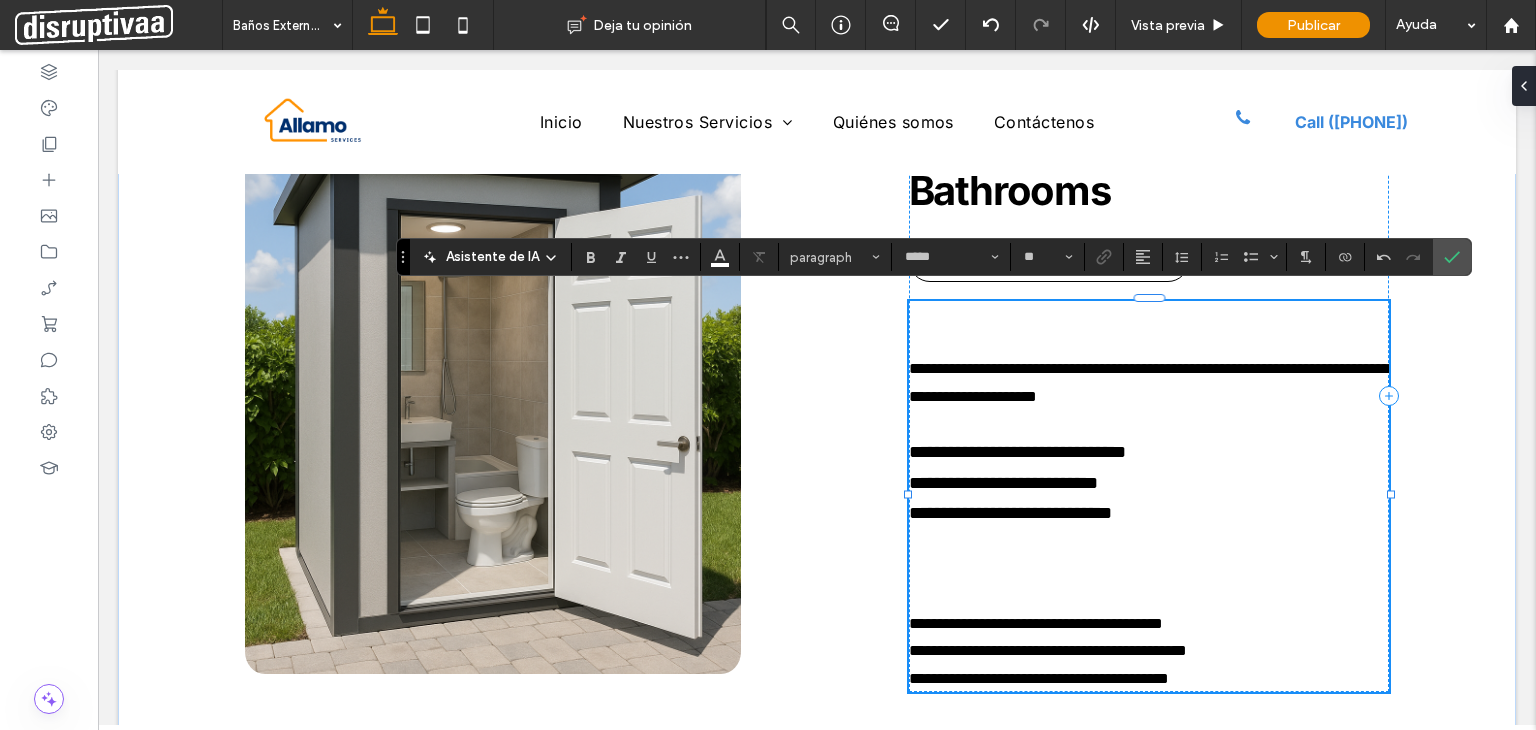 click at bounding box center [1149, 542] 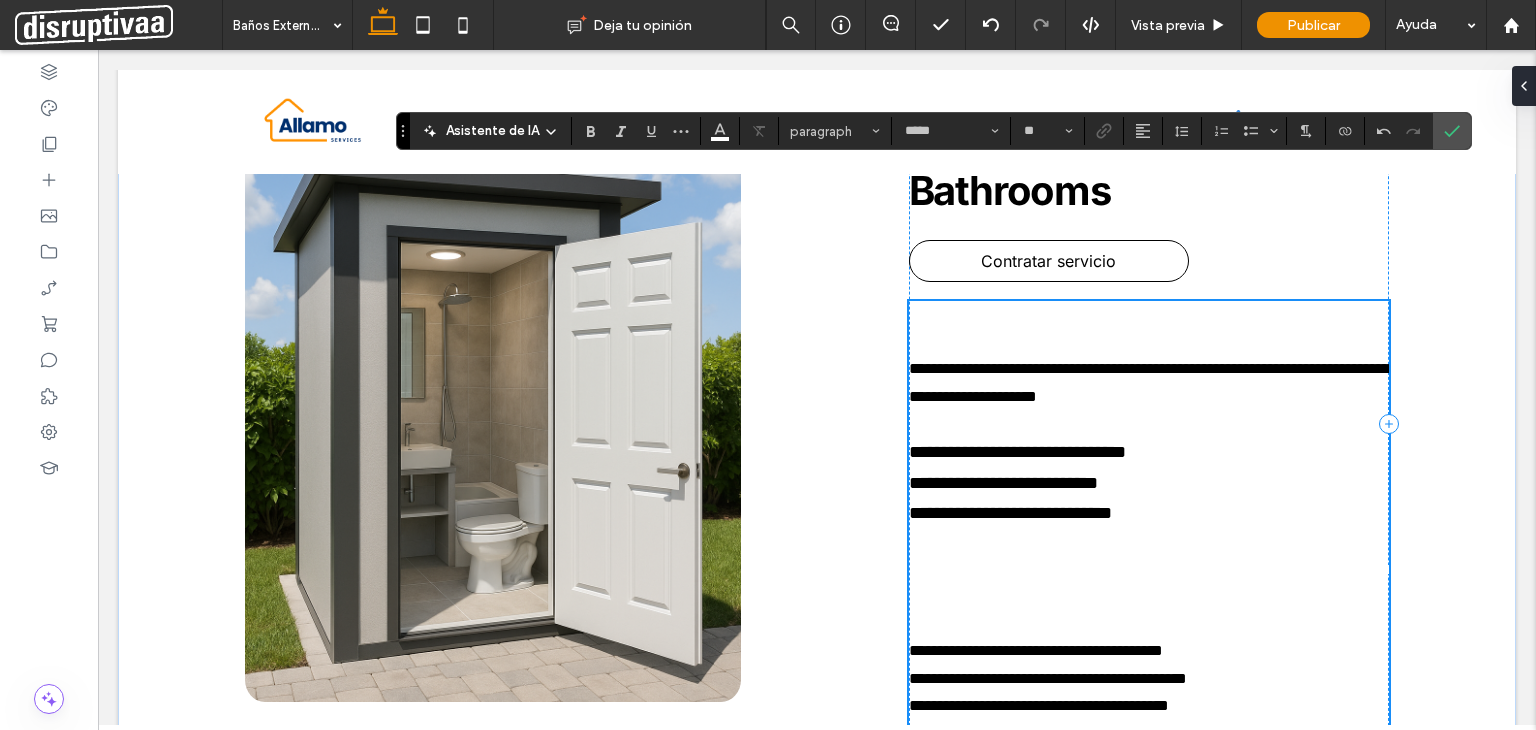 scroll, scrollTop: 1035, scrollLeft: 0, axis: vertical 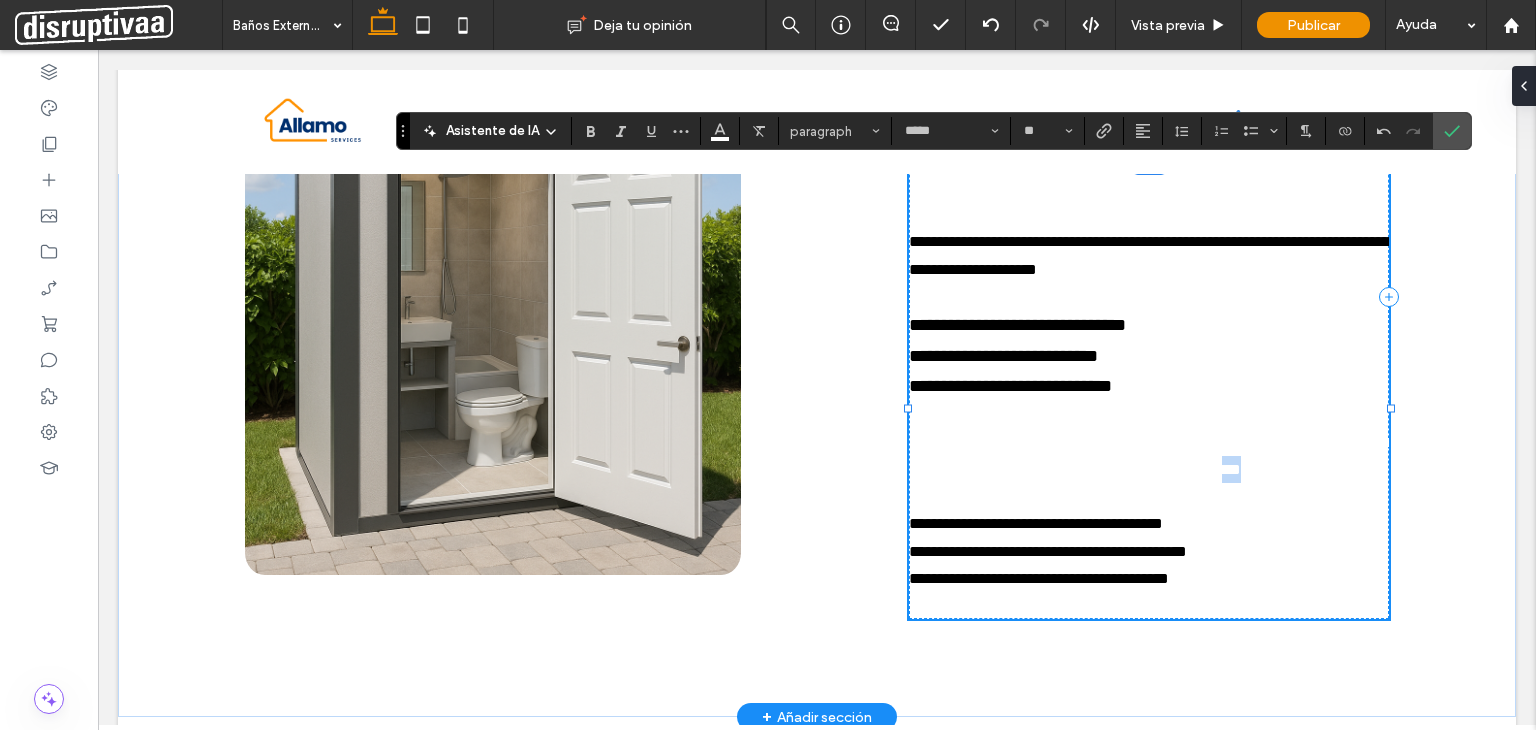 drag, startPoint x: 1256, startPoint y: 504, endPoint x: 979, endPoint y: 476, distance: 278.41156 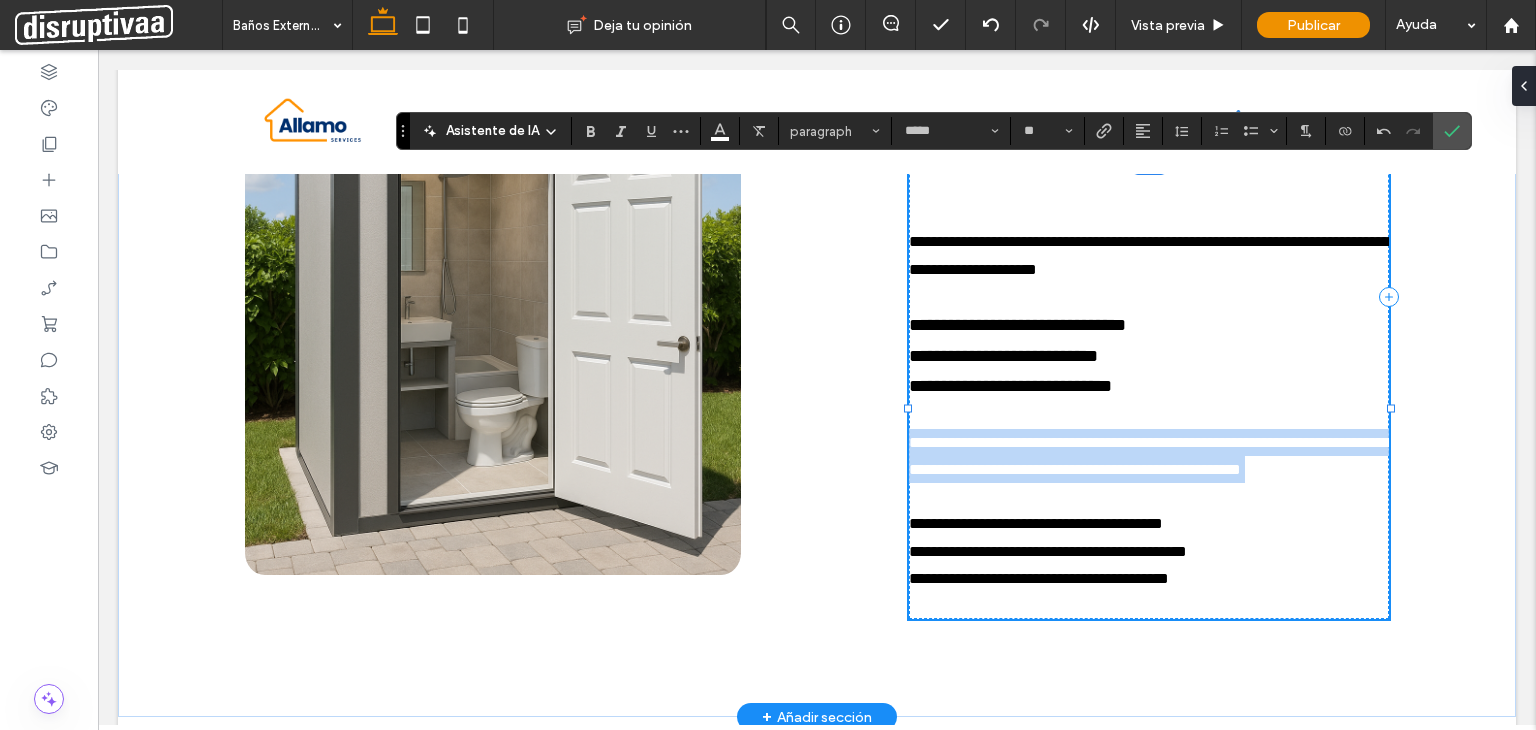 drag, startPoint x: 904, startPoint y: 421, endPoint x: 1308, endPoint y: 505, distance: 412.6403 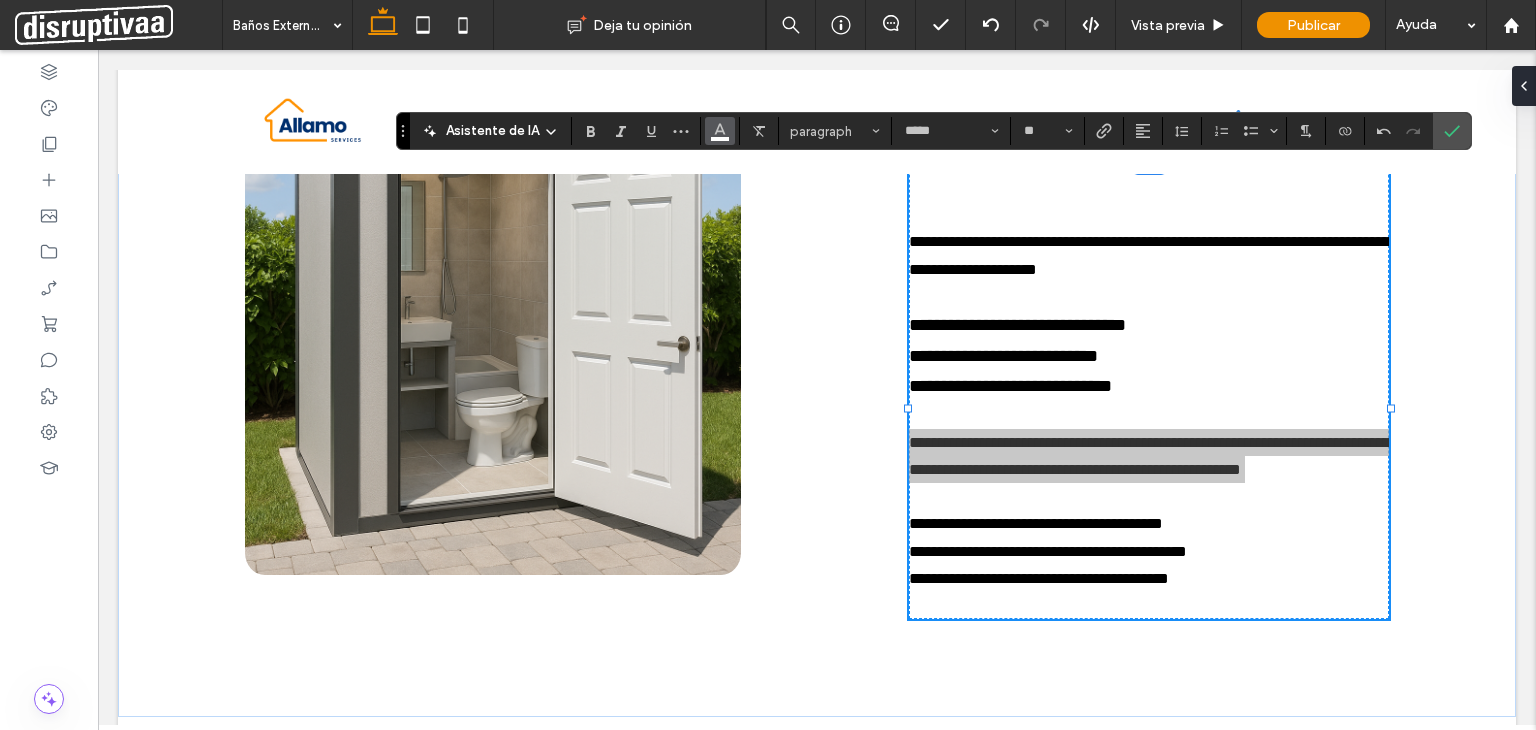 click 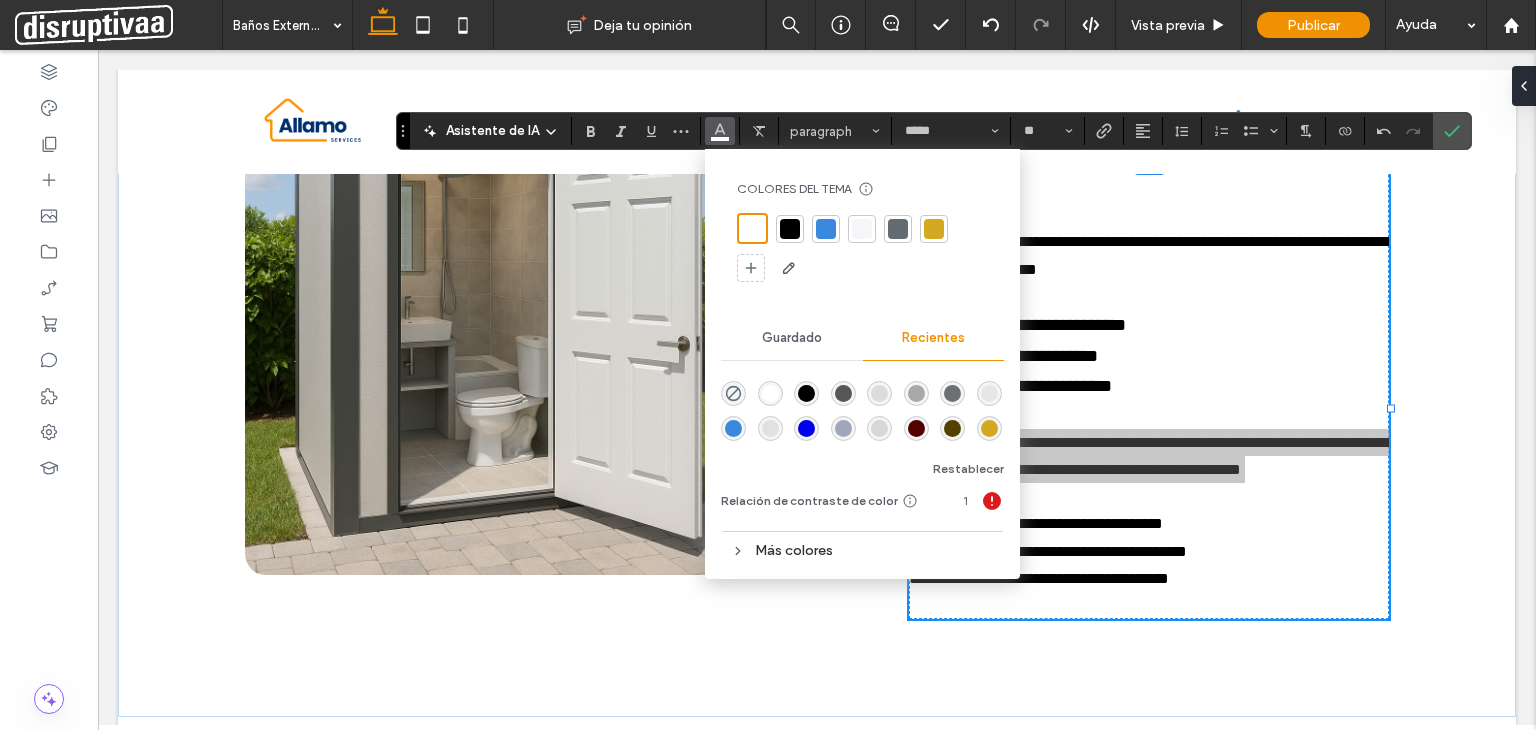 click at bounding box center (790, 229) 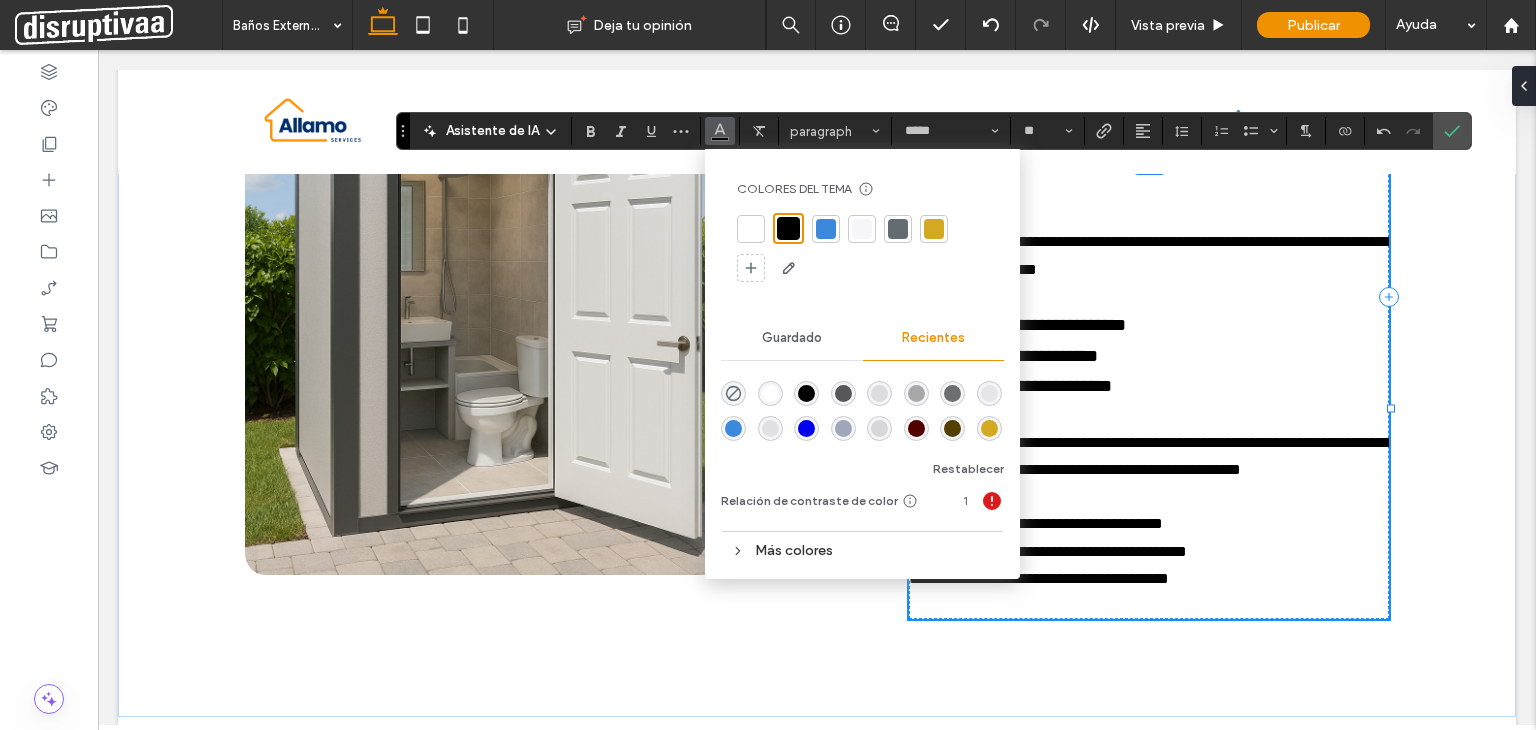 click on "**********" at bounding box center (1017, 355) 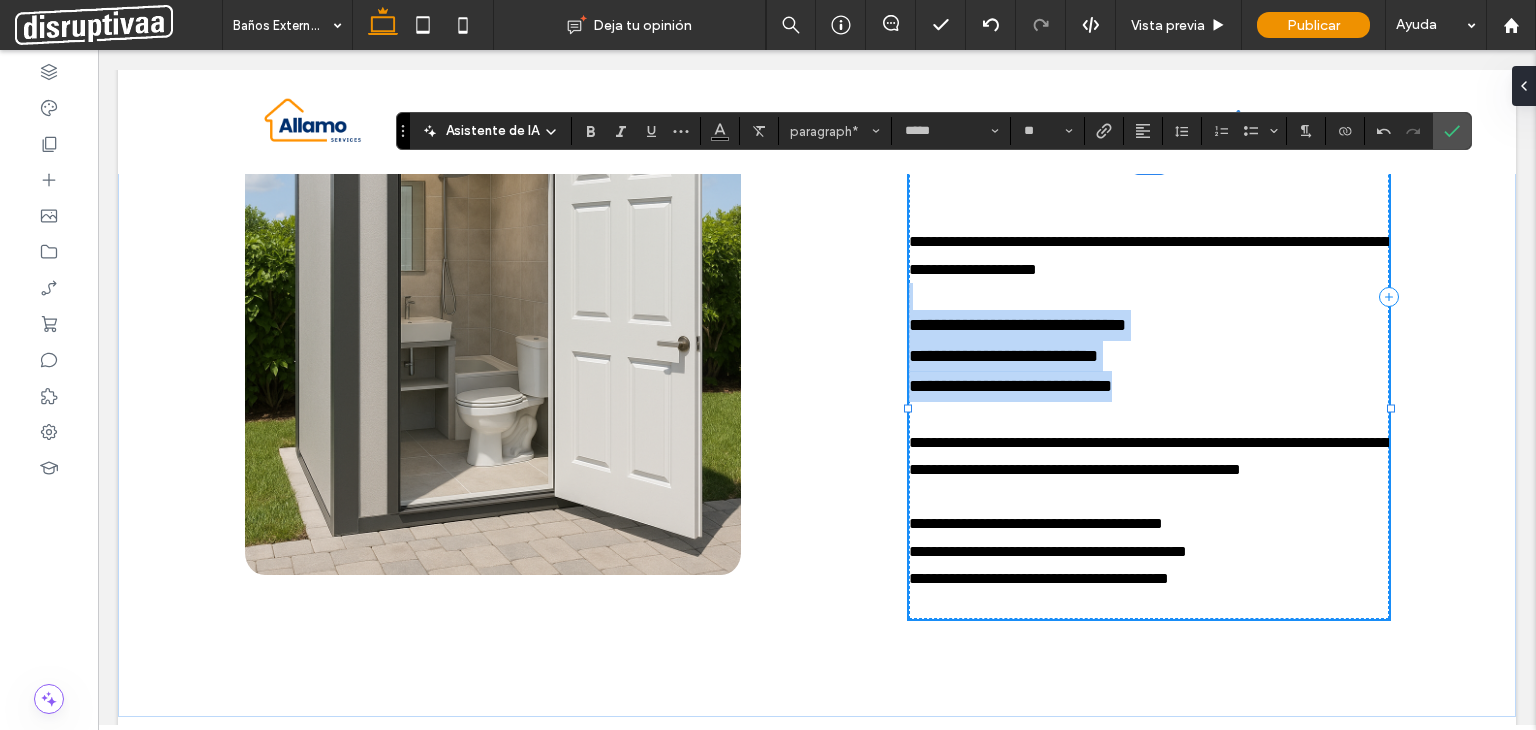 type on "**" 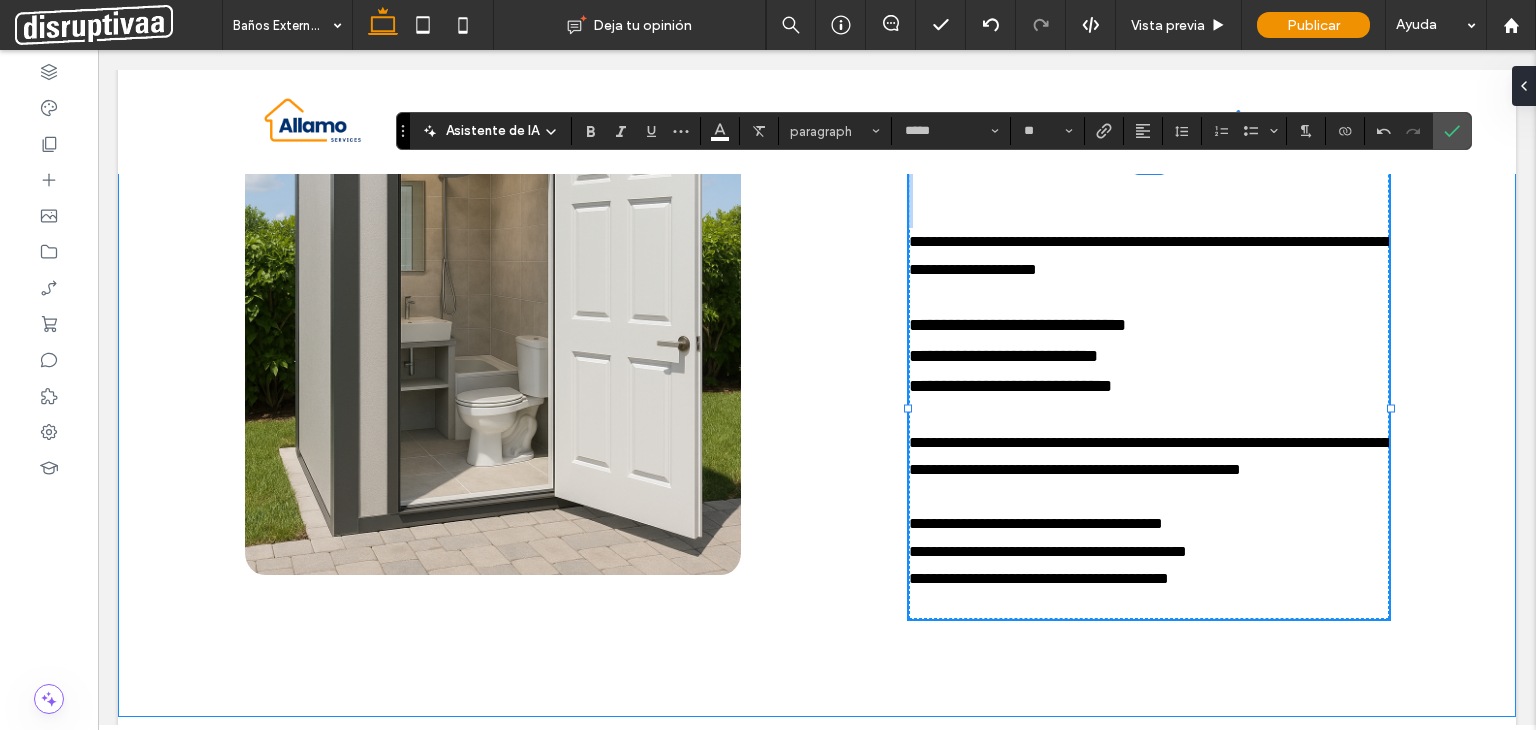 drag, startPoint x: 1199, startPoint y: 381, endPoint x: 904, endPoint y: 245, distance: 324.83997 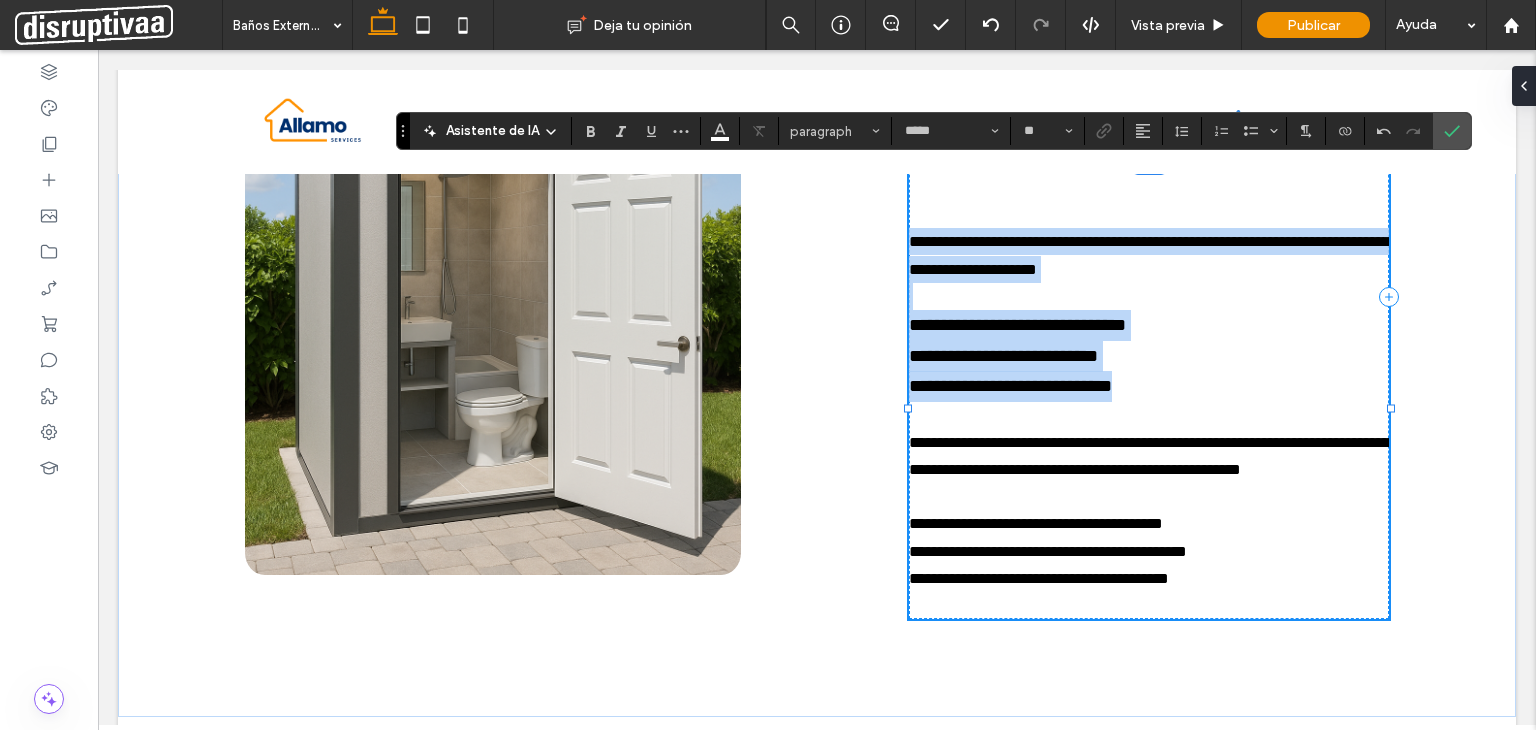 drag, startPoint x: 900, startPoint y: 233, endPoint x: 1208, endPoint y: 390, distance: 345.7065 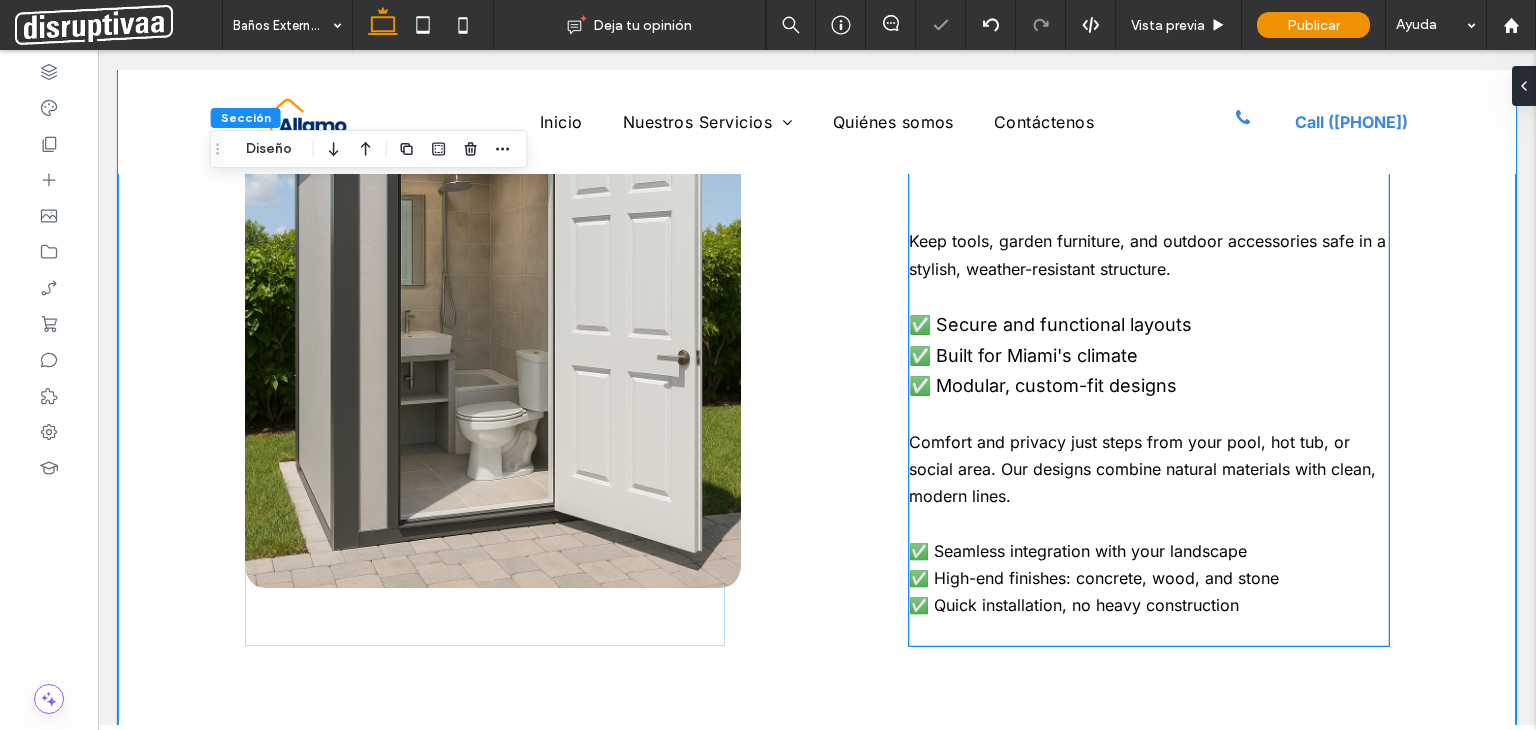 scroll, scrollTop: 241, scrollLeft: 0, axis: vertical 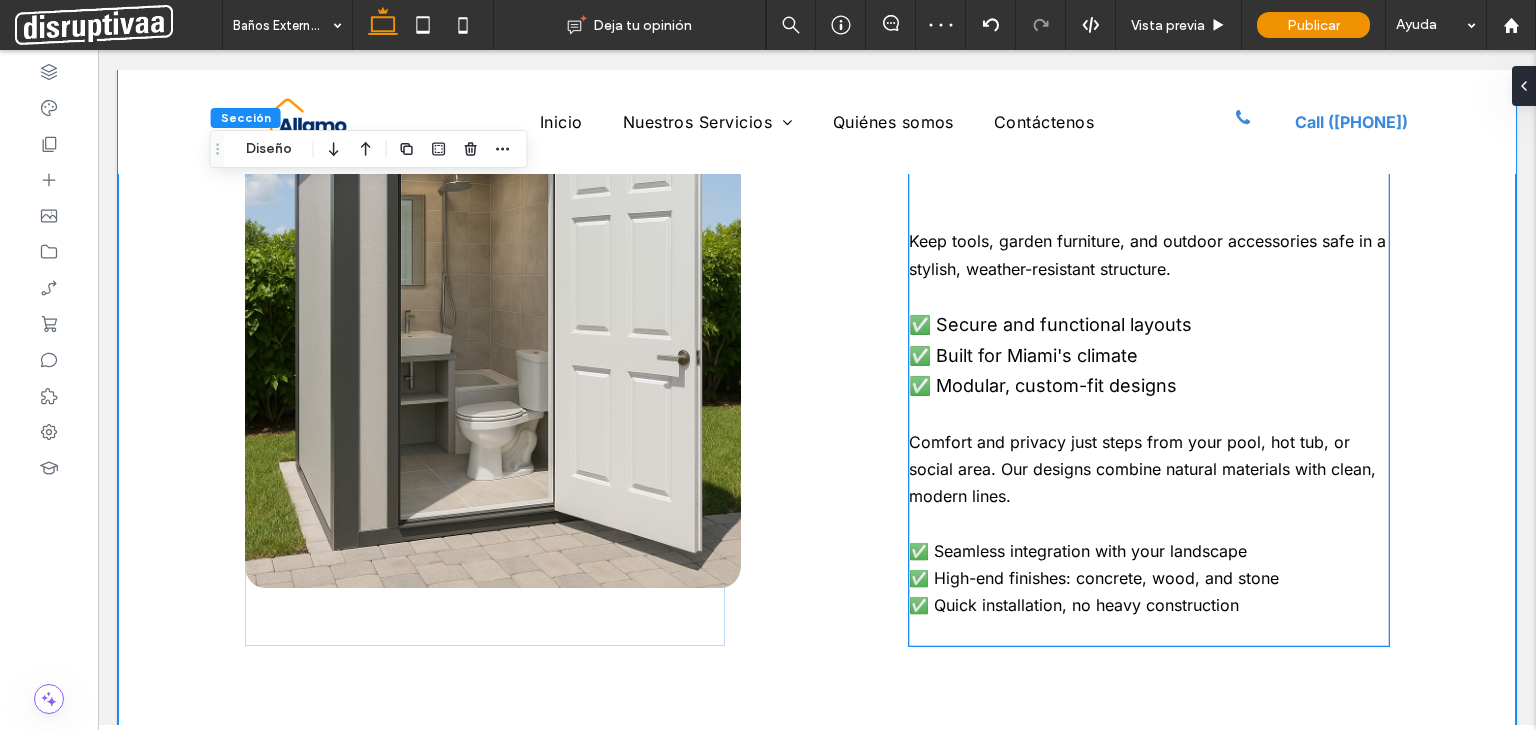 type 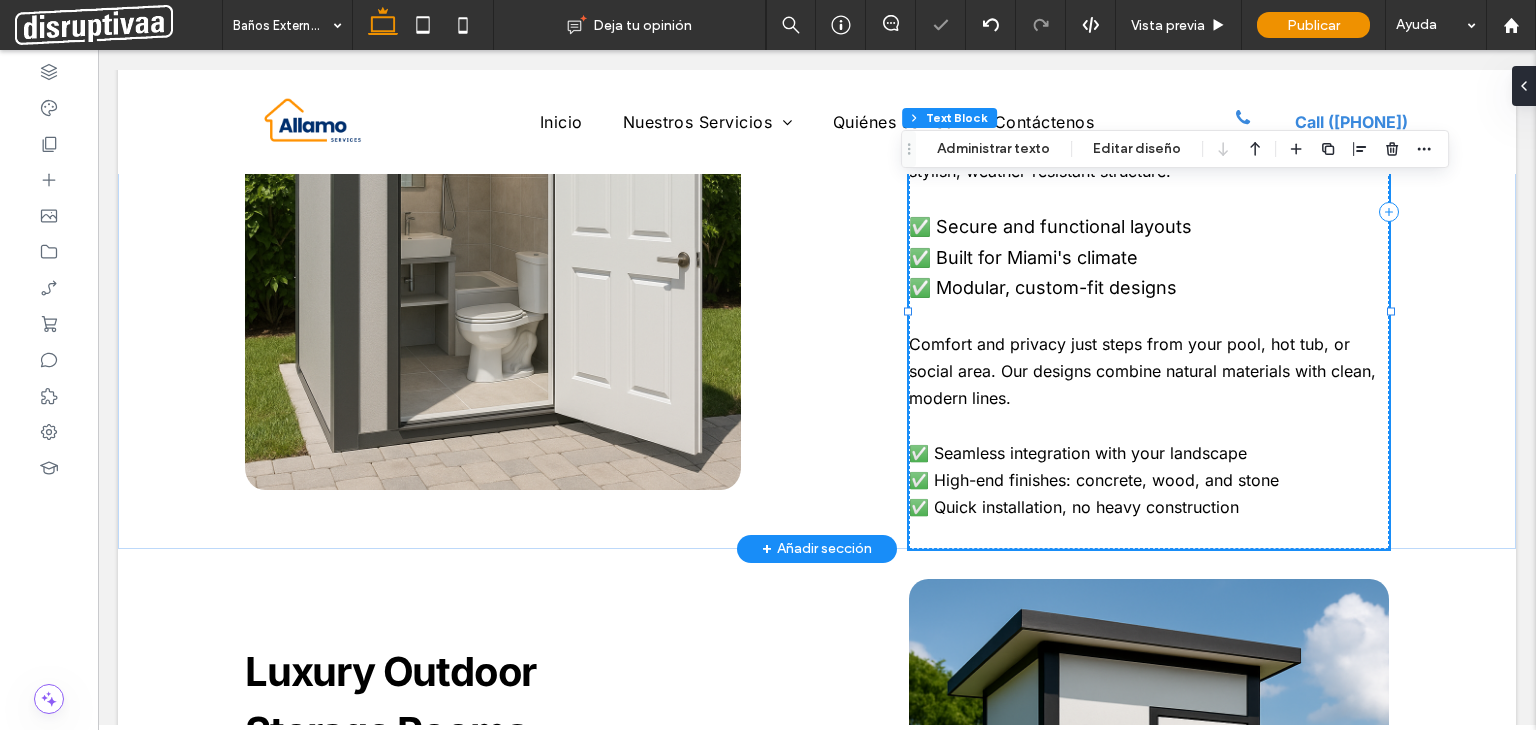 click on "✅ Secure and functional layouts ✅ Built for Miami's climate ✅ Modular, custom-fit designs" at bounding box center [1050, 257] 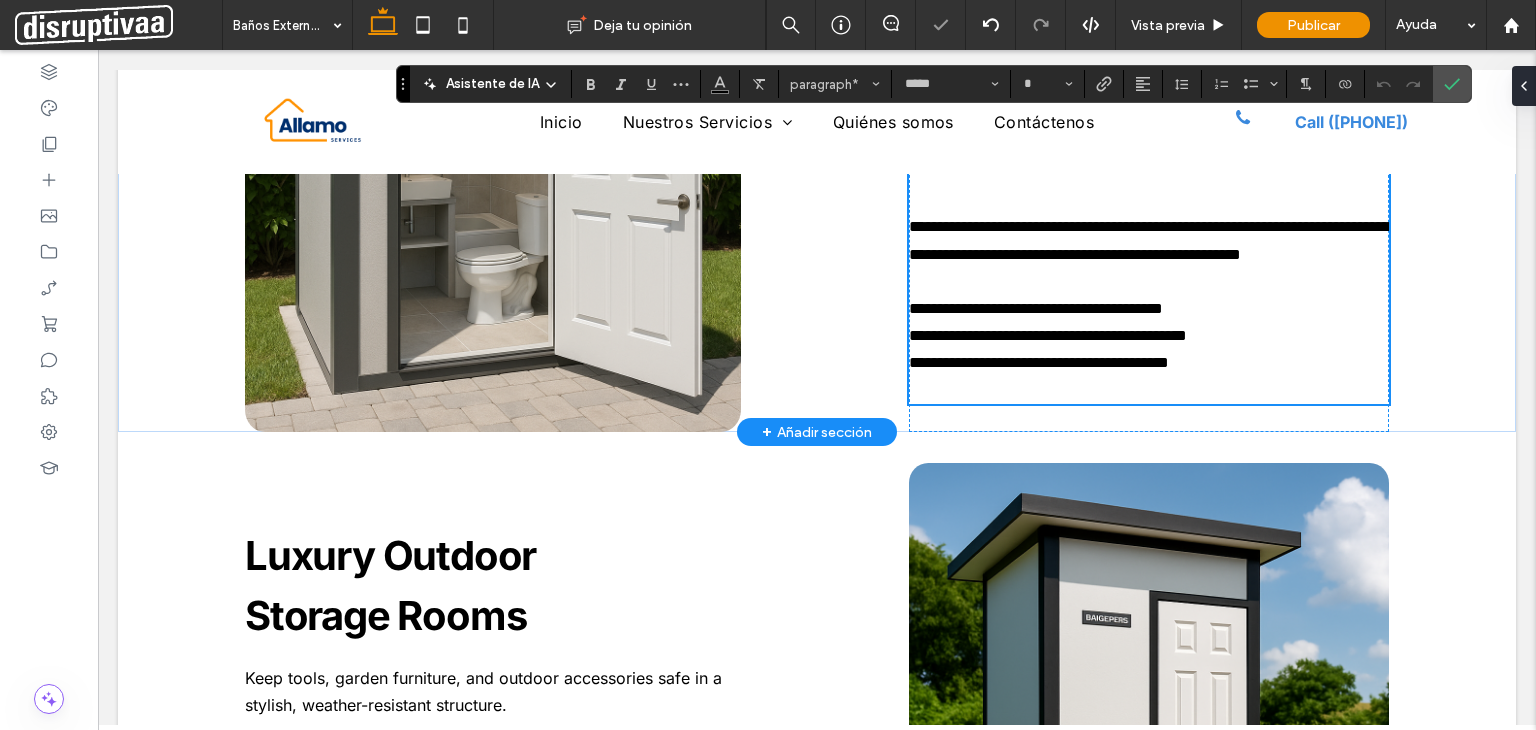 type on "**" 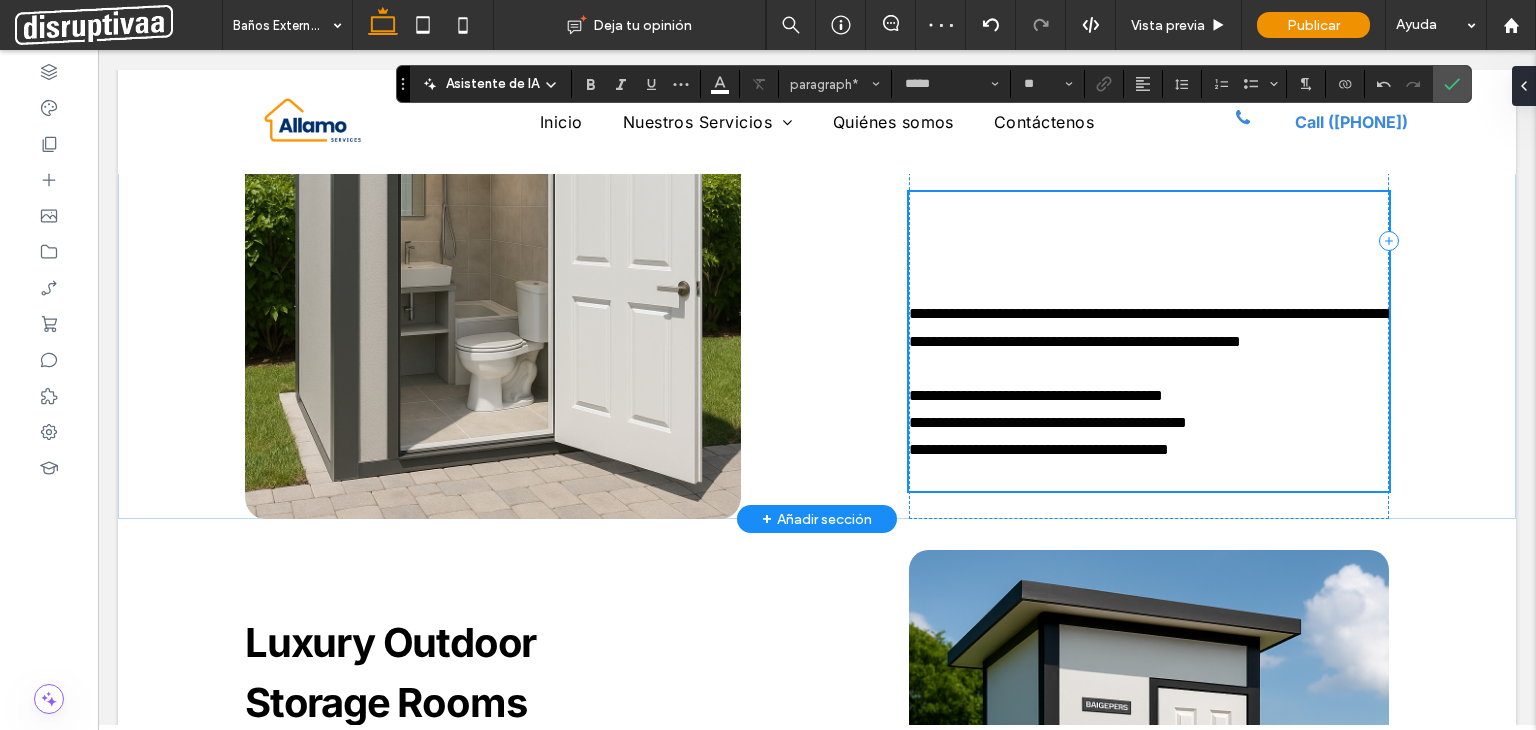 scroll, scrollTop: 850, scrollLeft: 0, axis: vertical 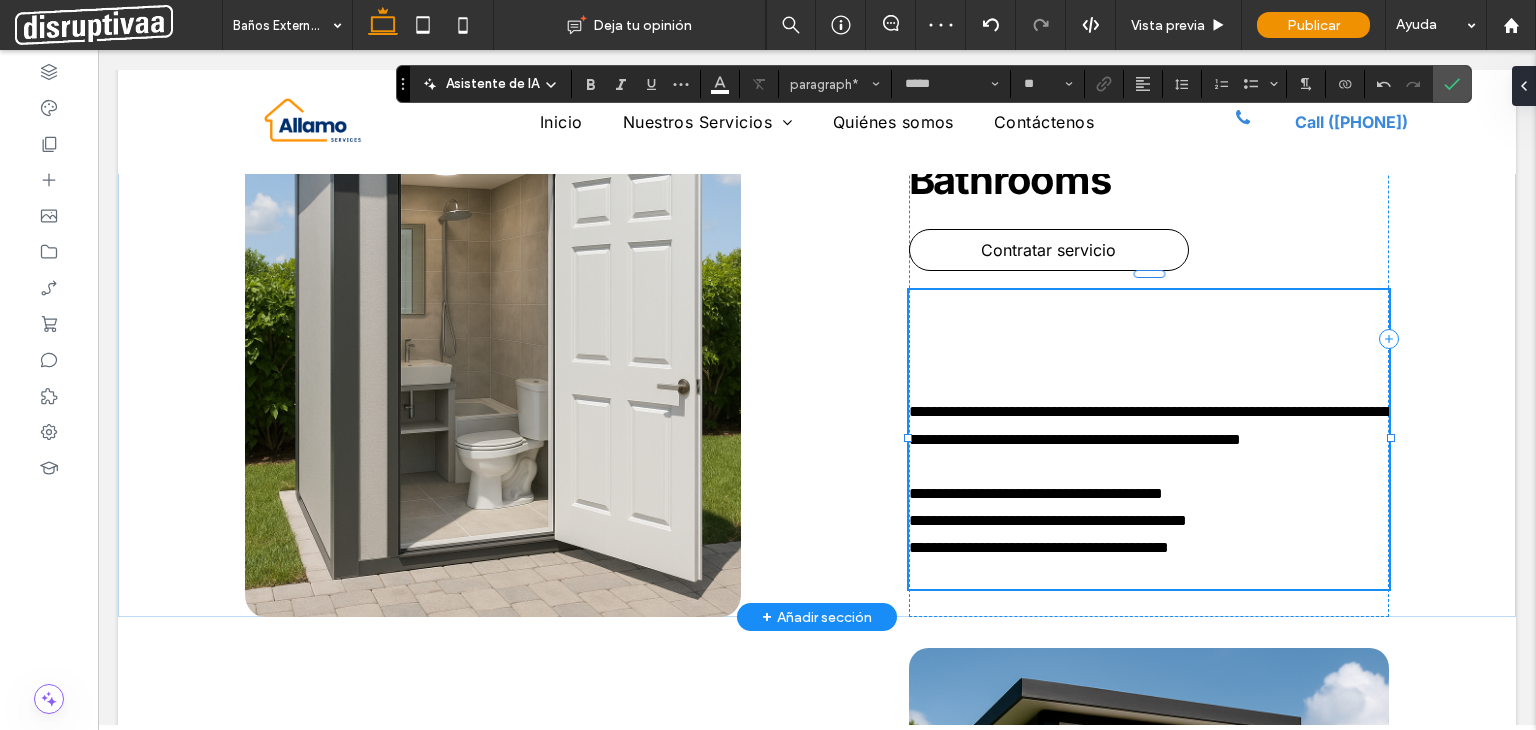 click on "﻿" at bounding box center [1149, 357] 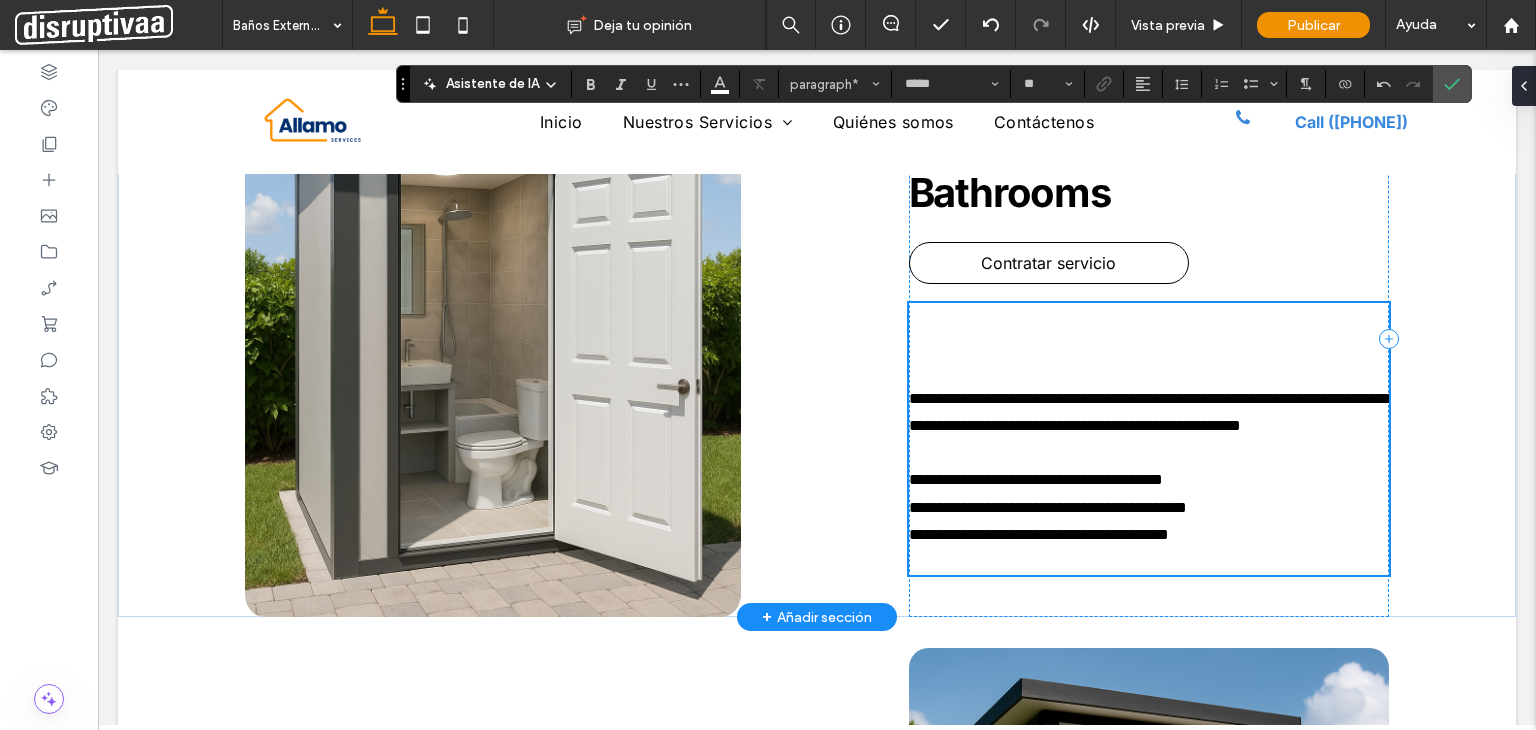 scroll, scrollTop: 864, scrollLeft: 0, axis: vertical 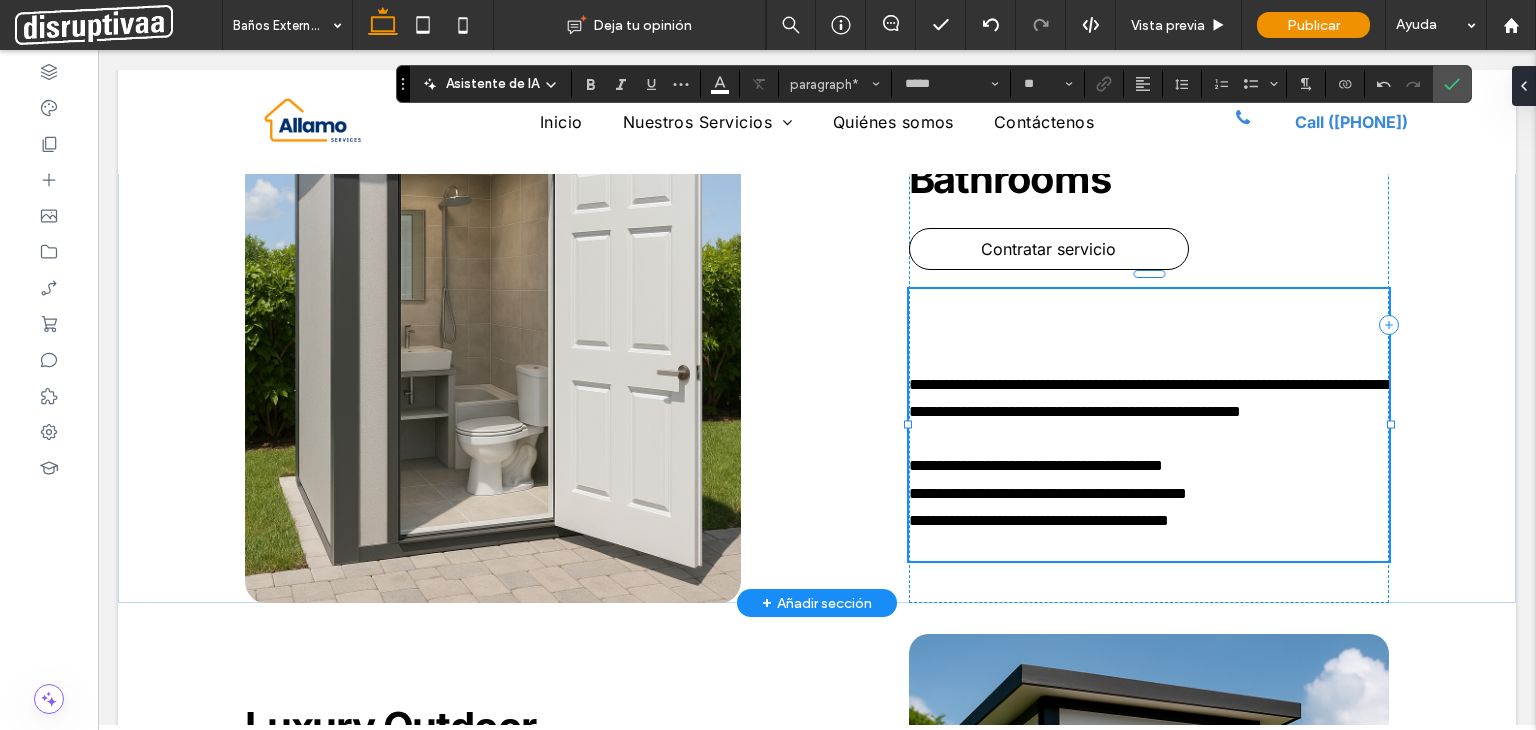 click at bounding box center [1149, 357] 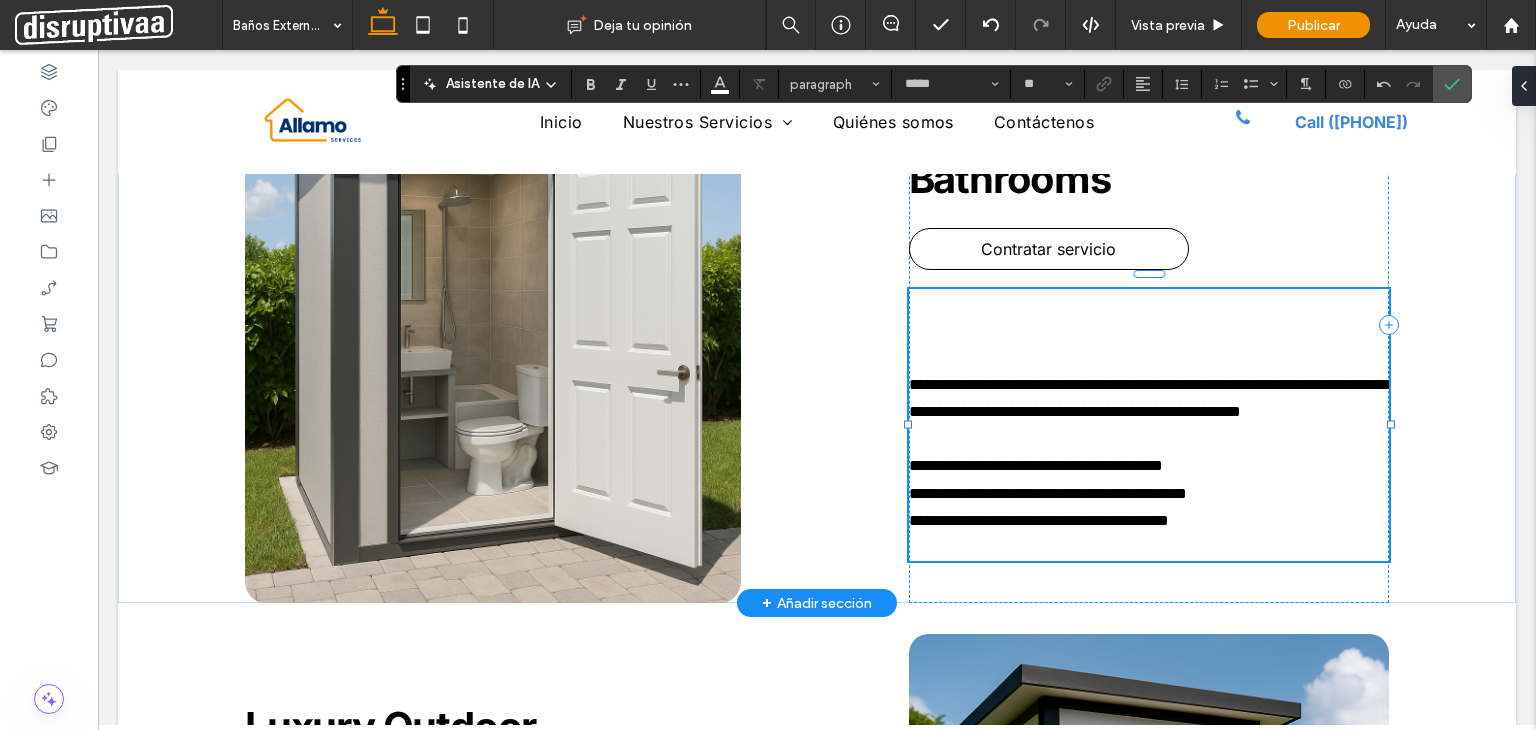 scroll, scrollTop: 877, scrollLeft: 0, axis: vertical 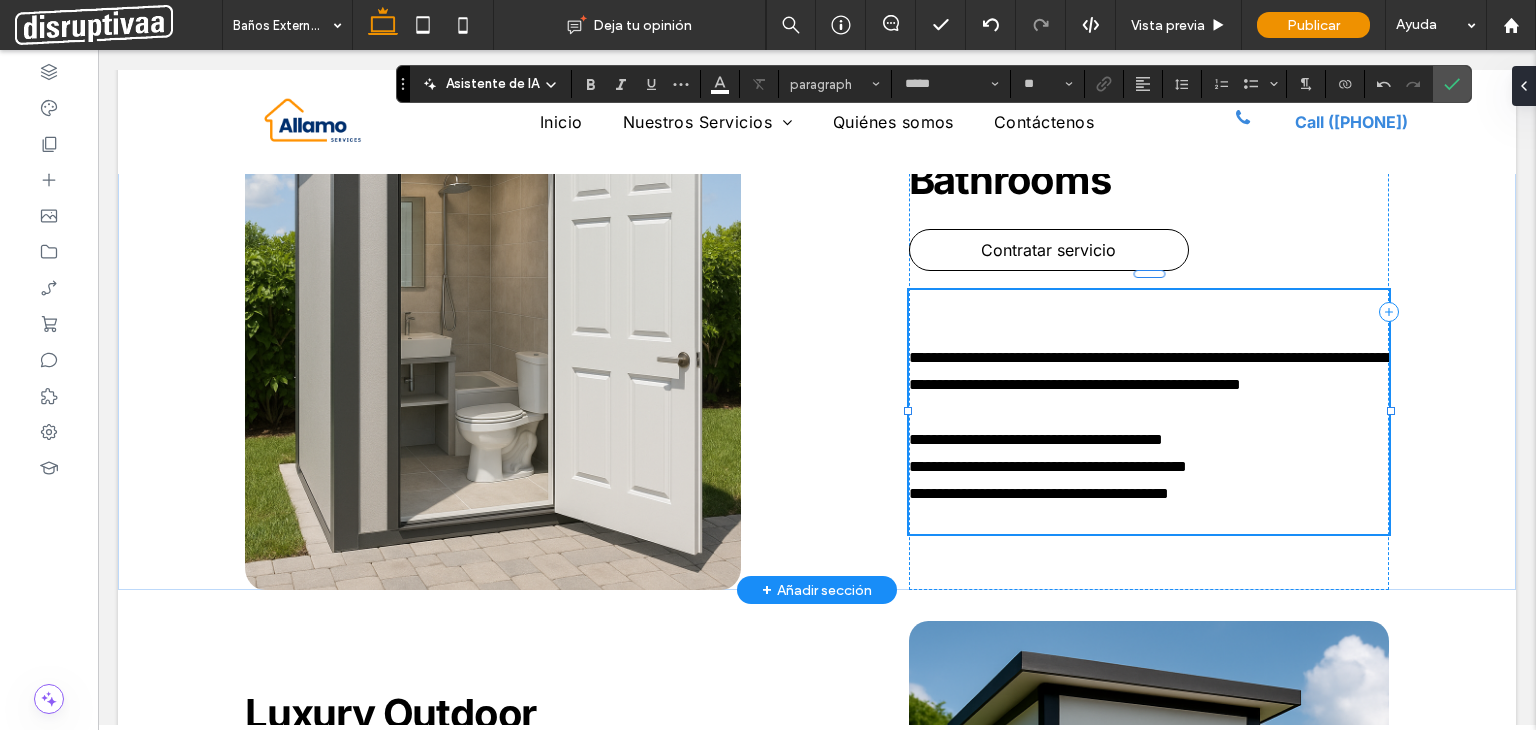 click on "**********" at bounding box center (1149, 371) 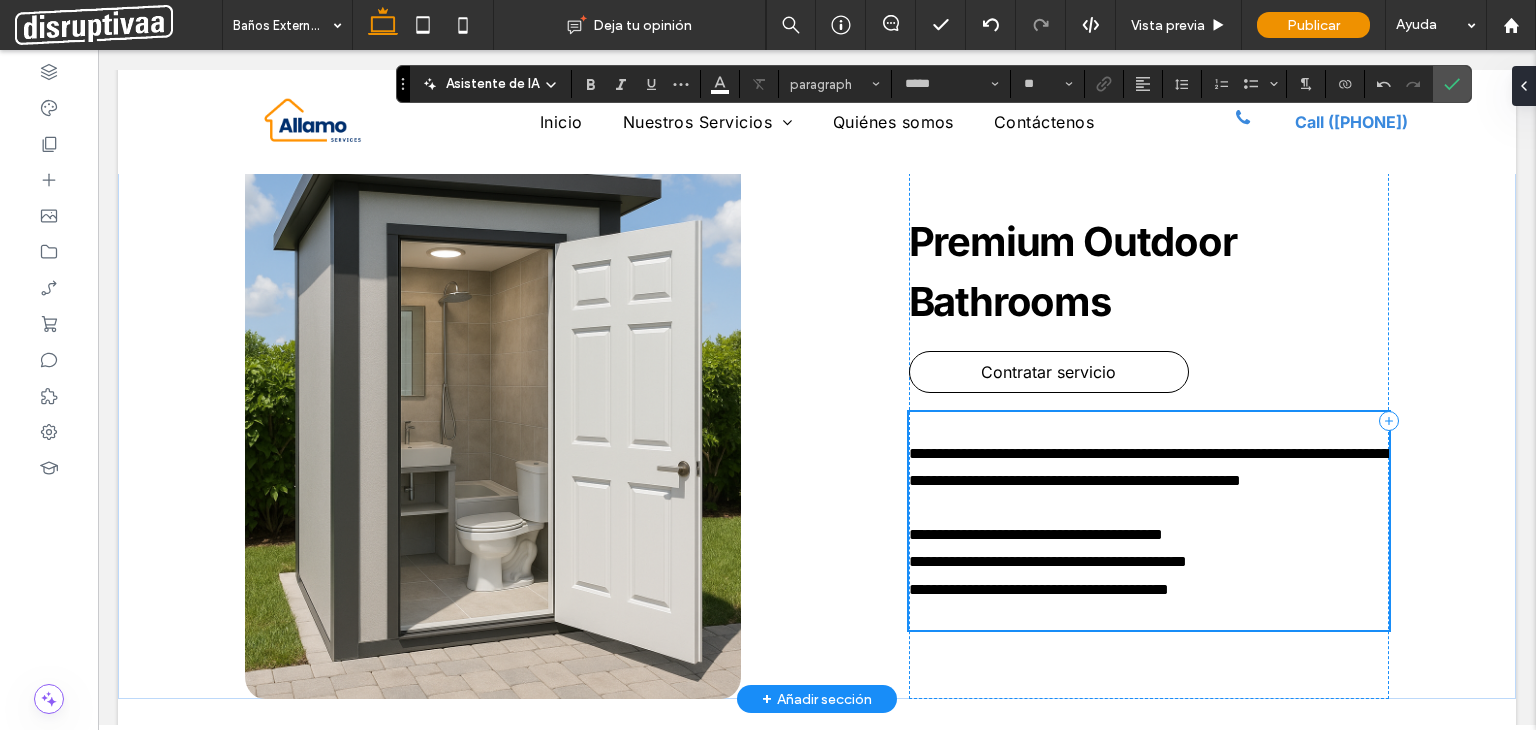 scroll, scrollTop: 791, scrollLeft: 0, axis: vertical 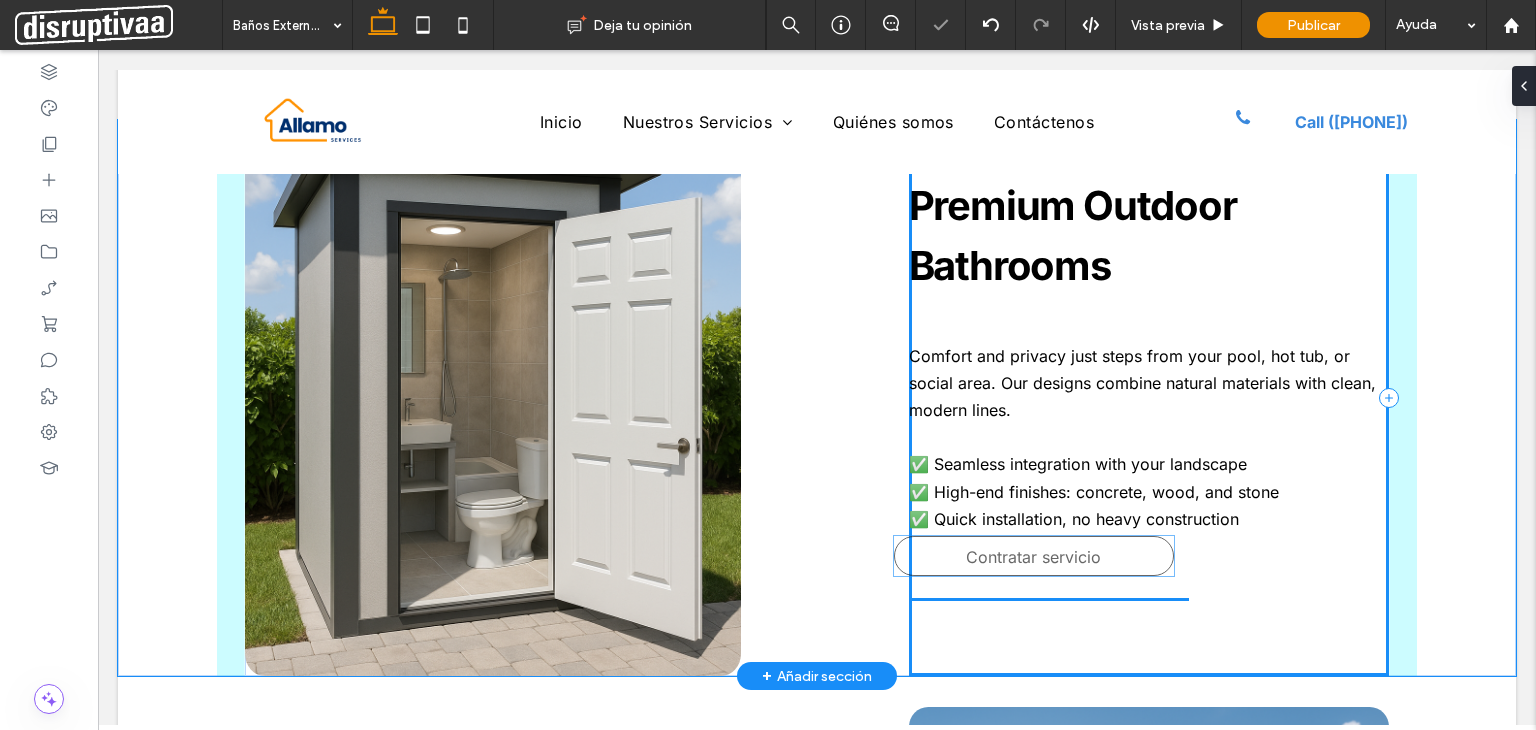 drag, startPoint x: 1017, startPoint y: 329, endPoint x: 1010, endPoint y: 556, distance: 227.10791 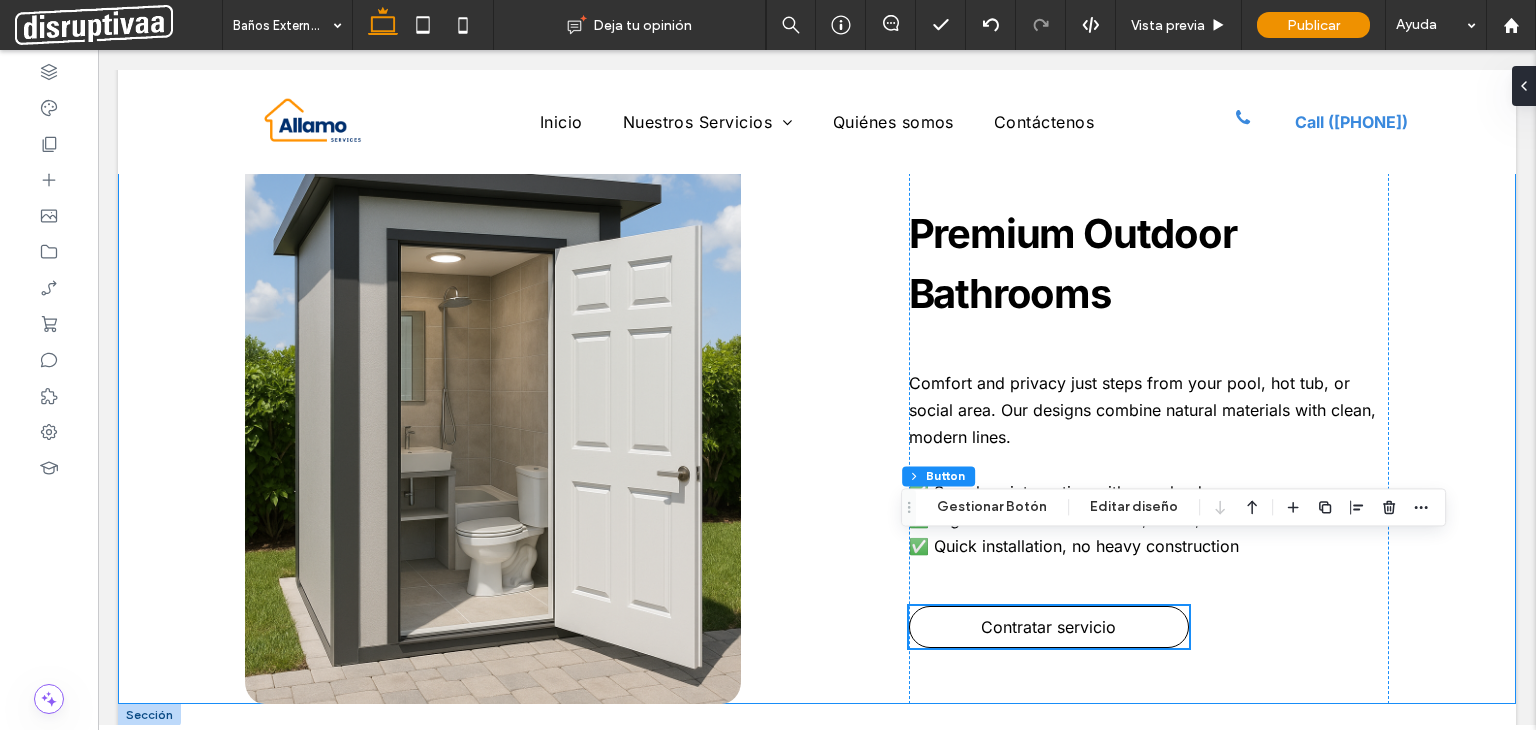 scroll, scrollTop: 891, scrollLeft: 0, axis: vertical 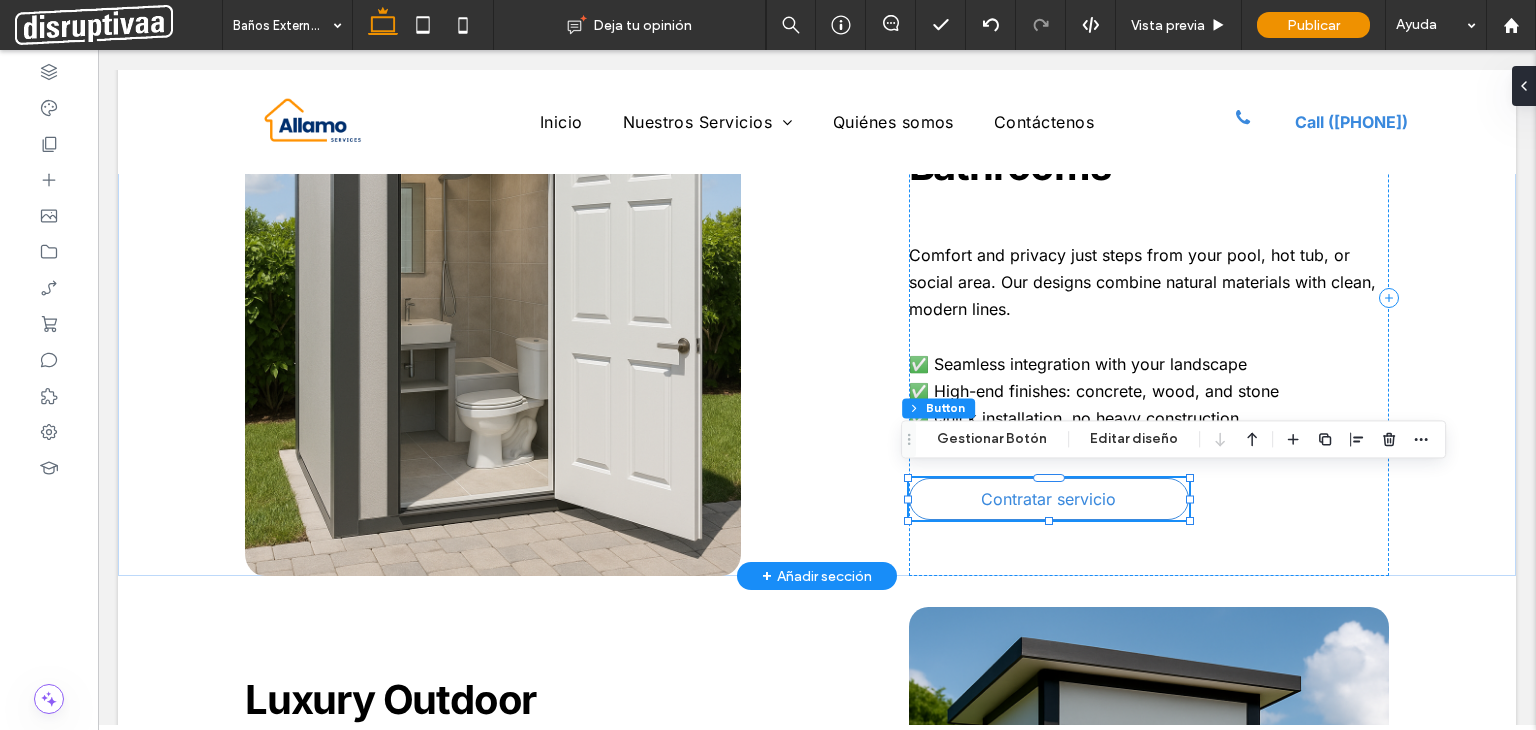 click on "Contratar servicio" at bounding box center [1048, 499] 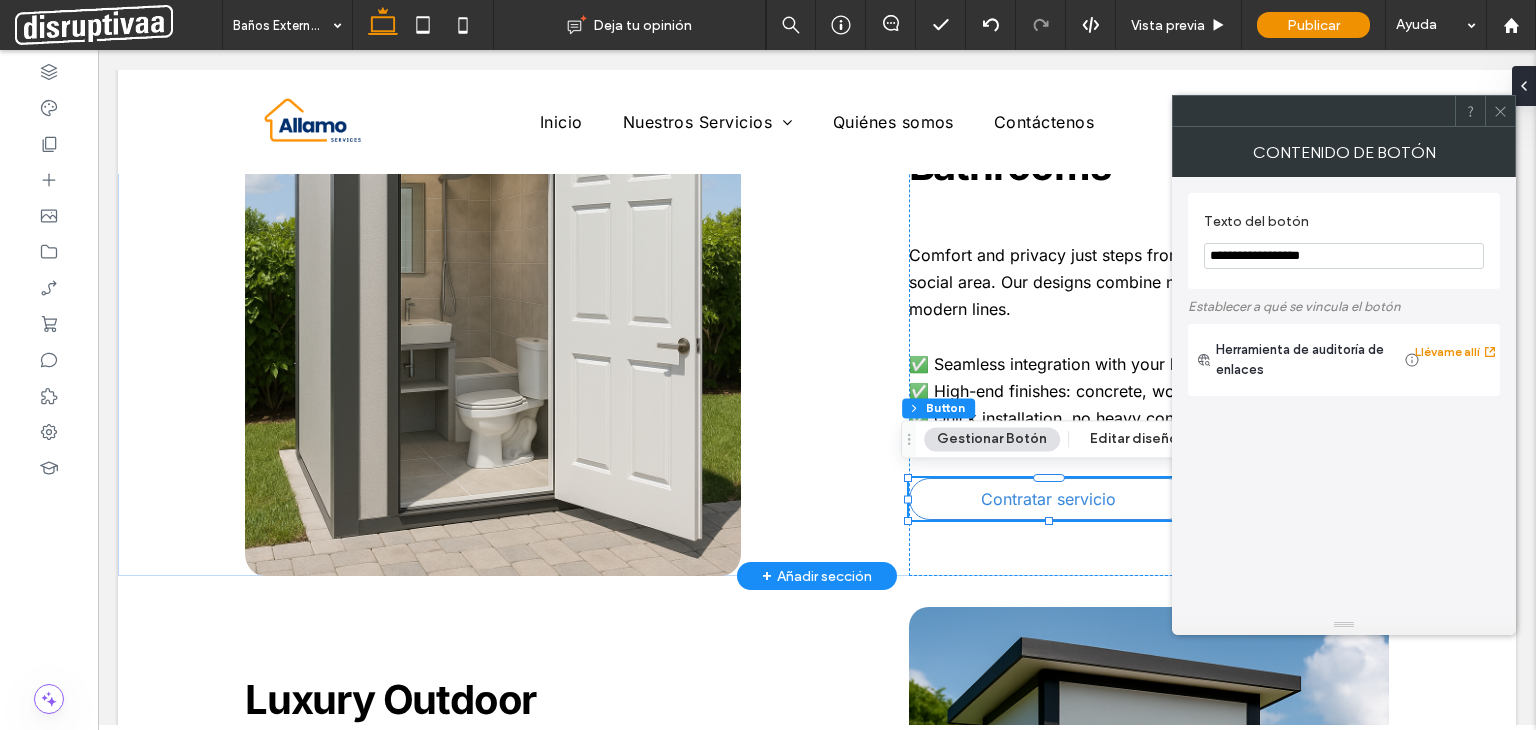 type on "*" 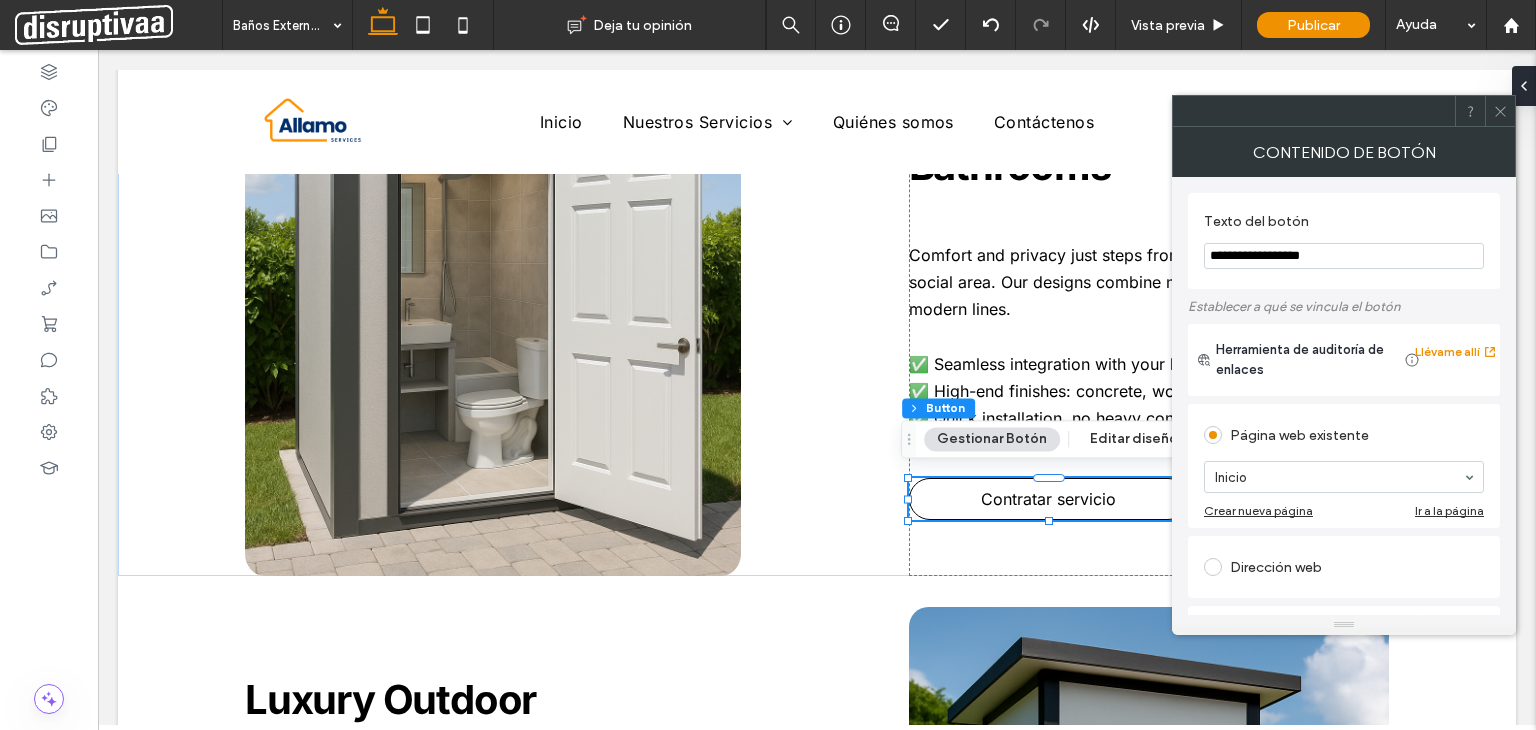 click on "**********" at bounding box center [1344, 256] 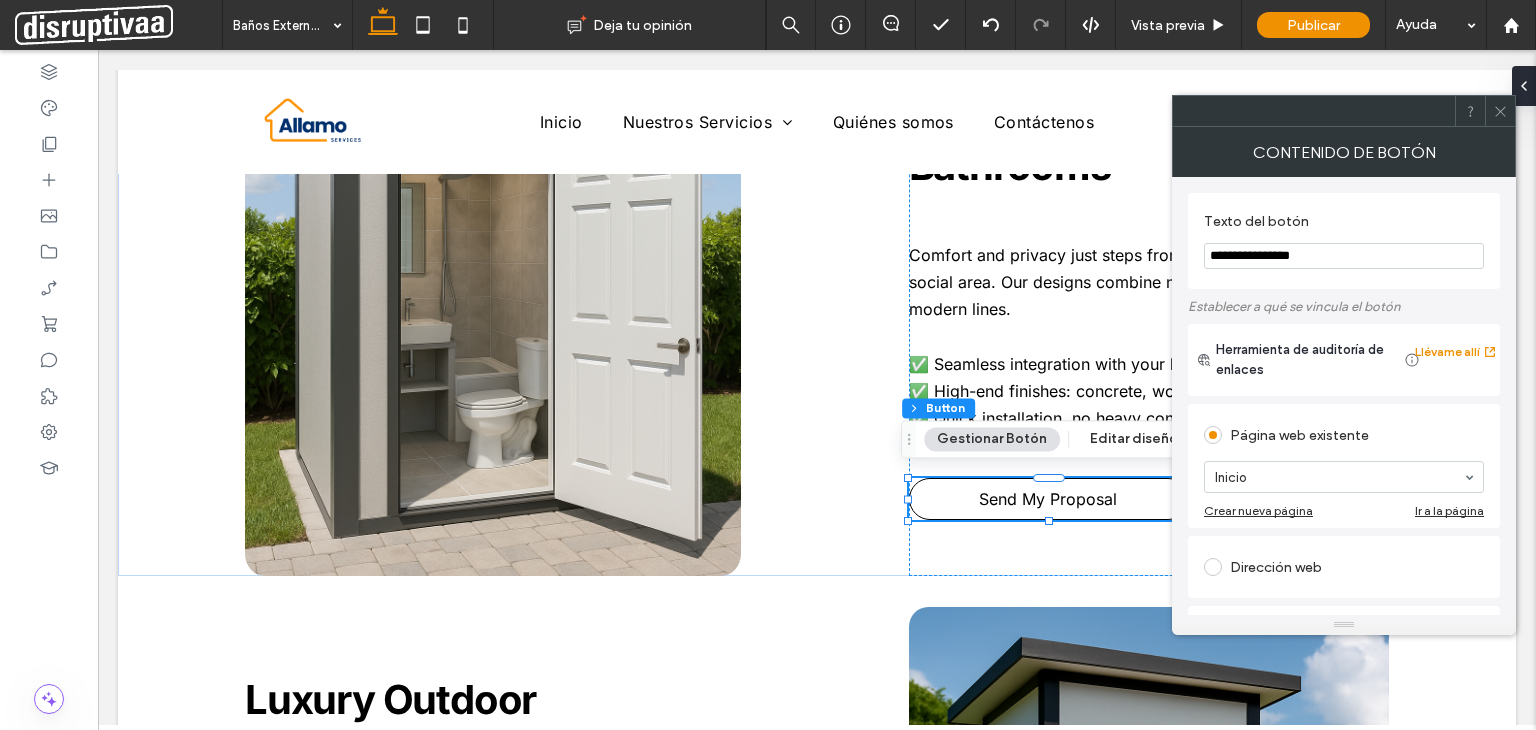 type on "**********" 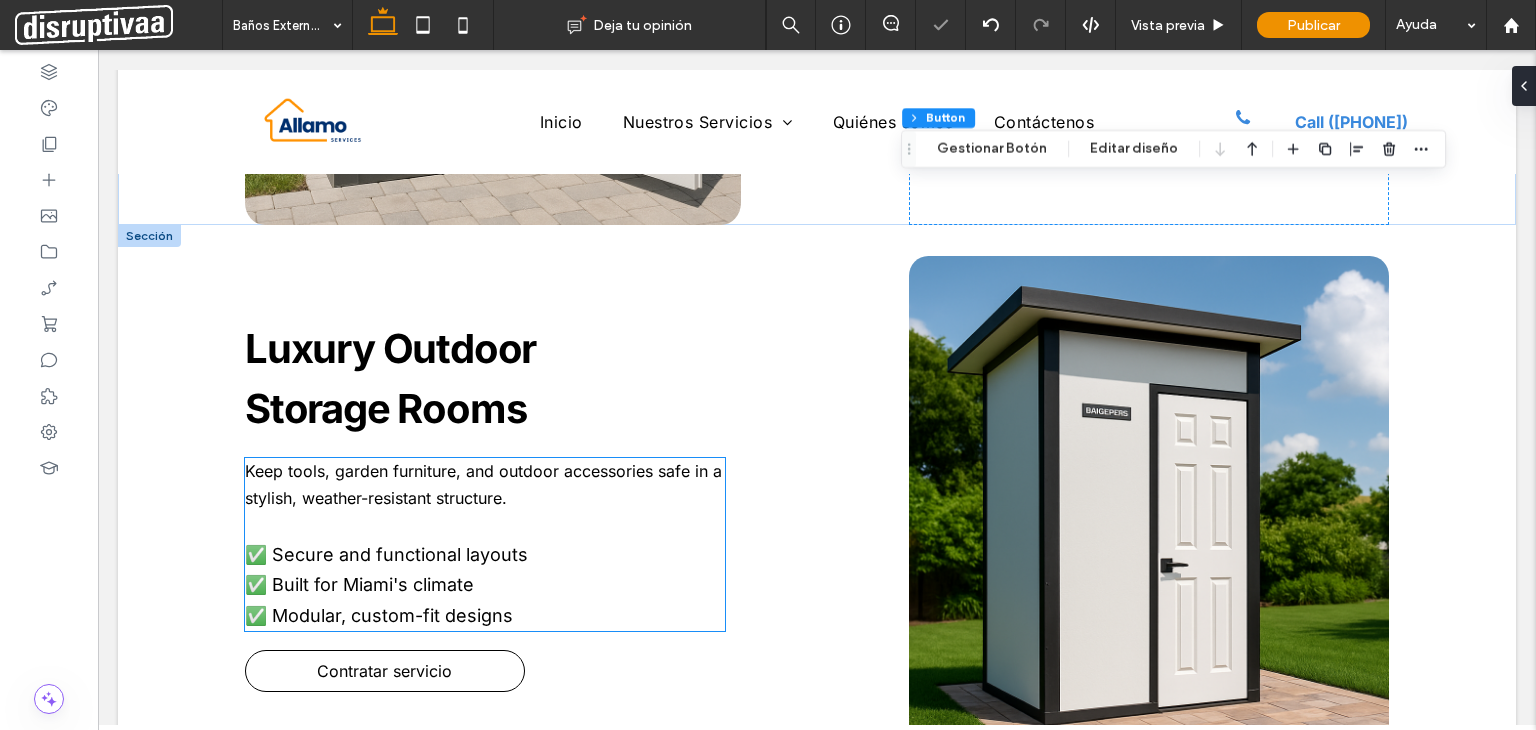 scroll, scrollTop: 1391, scrollLeft: 0, axis: vertical 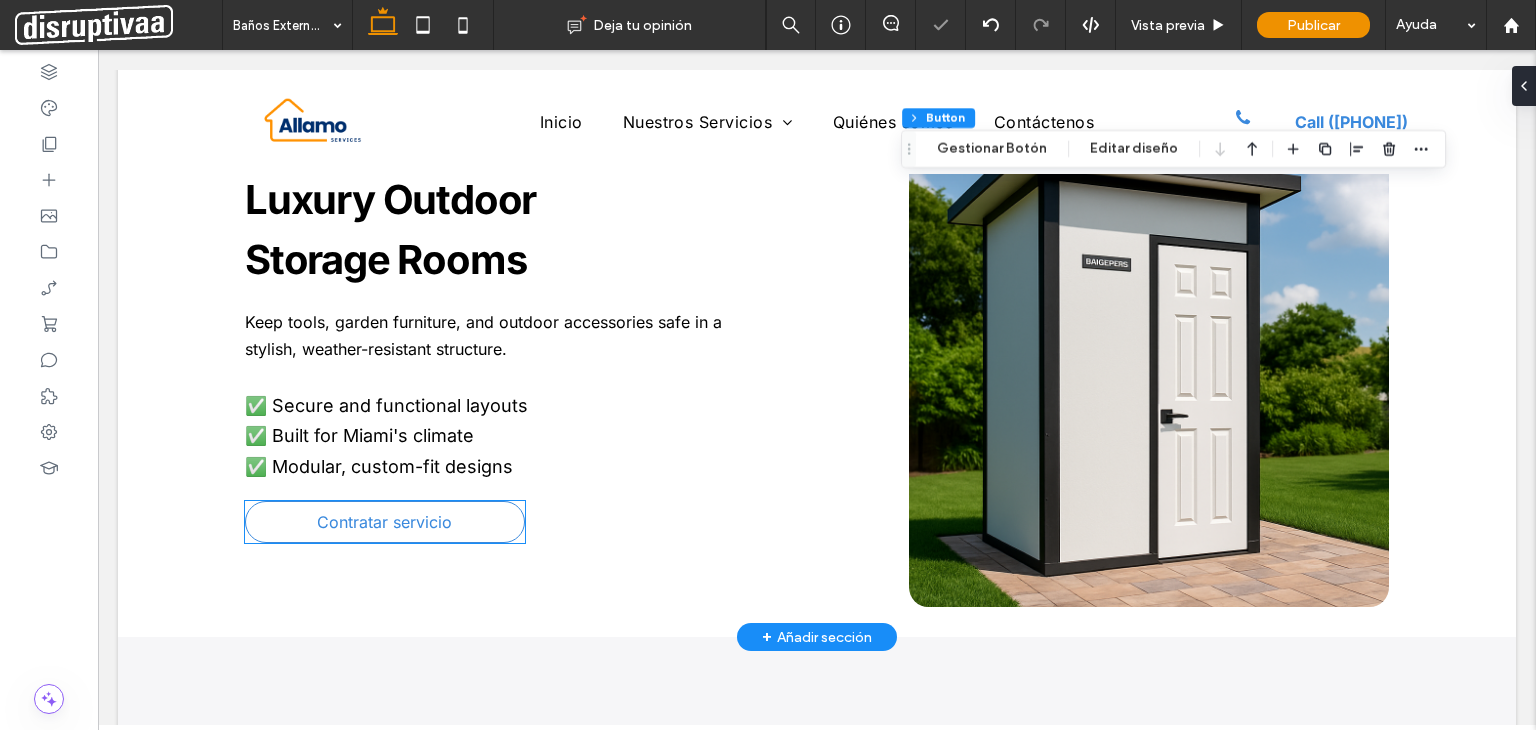 click on "Contratar servicio" at bounding box center (384, 522) 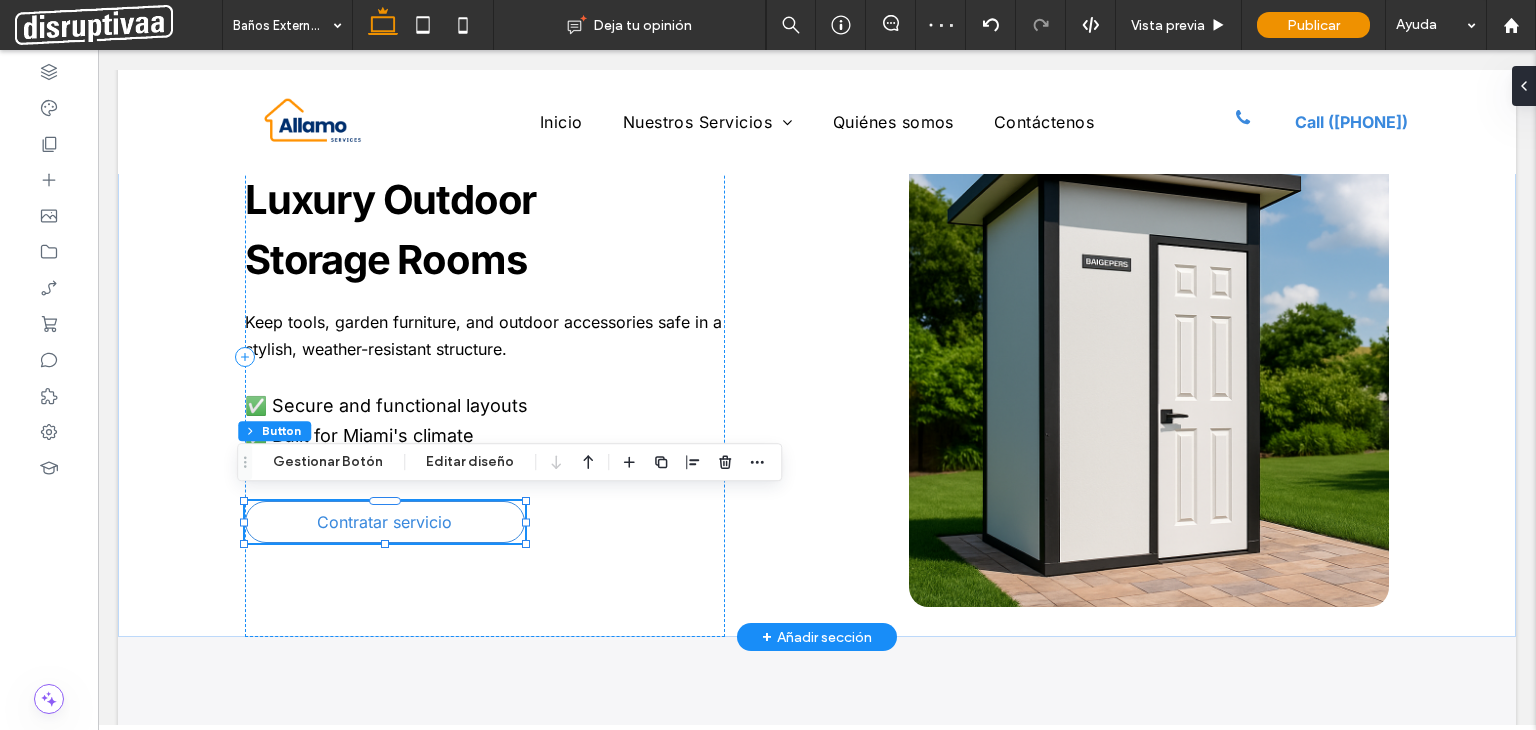 click on "Contratar servicio" at bounding box center [385, 522] 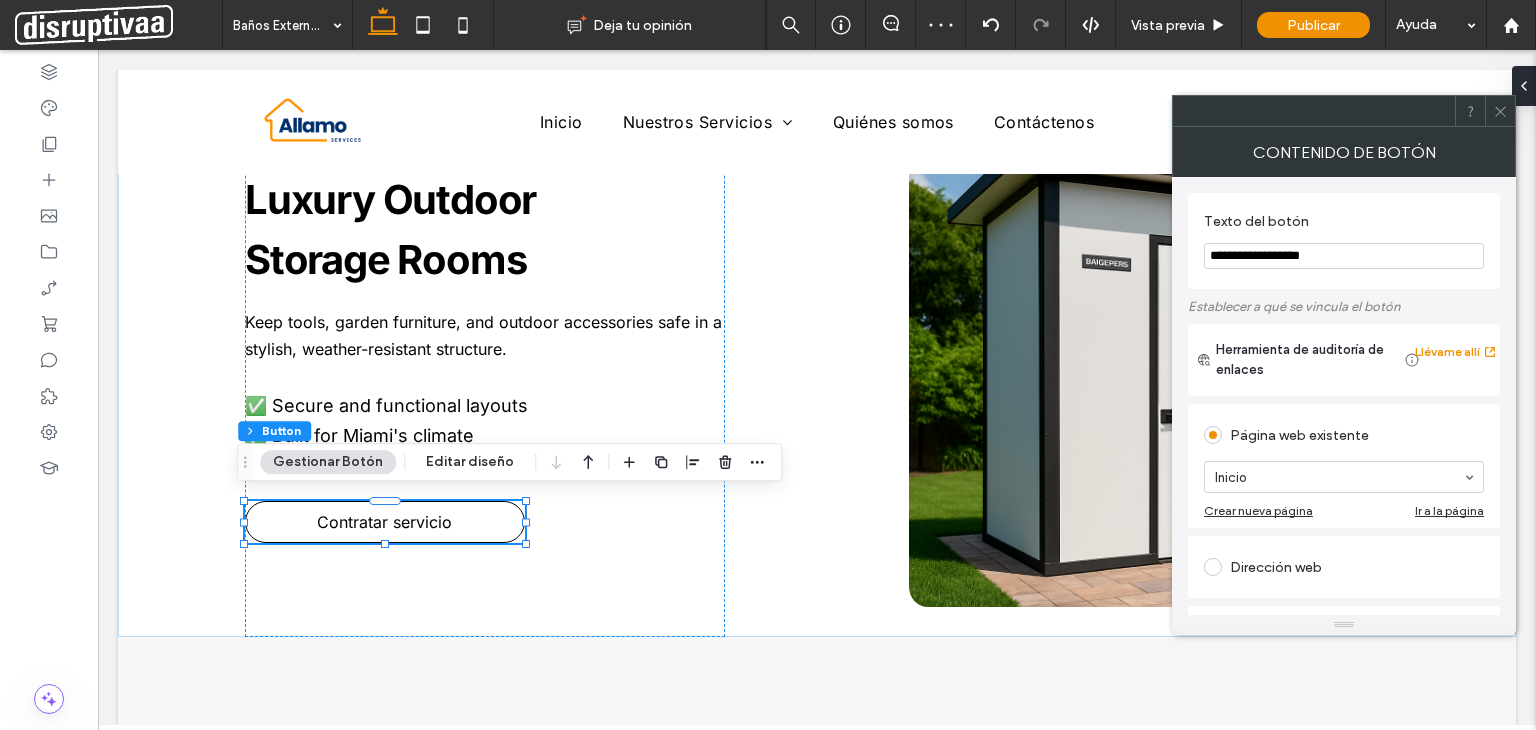 click on "**********" at bounding box center (1344, 256) 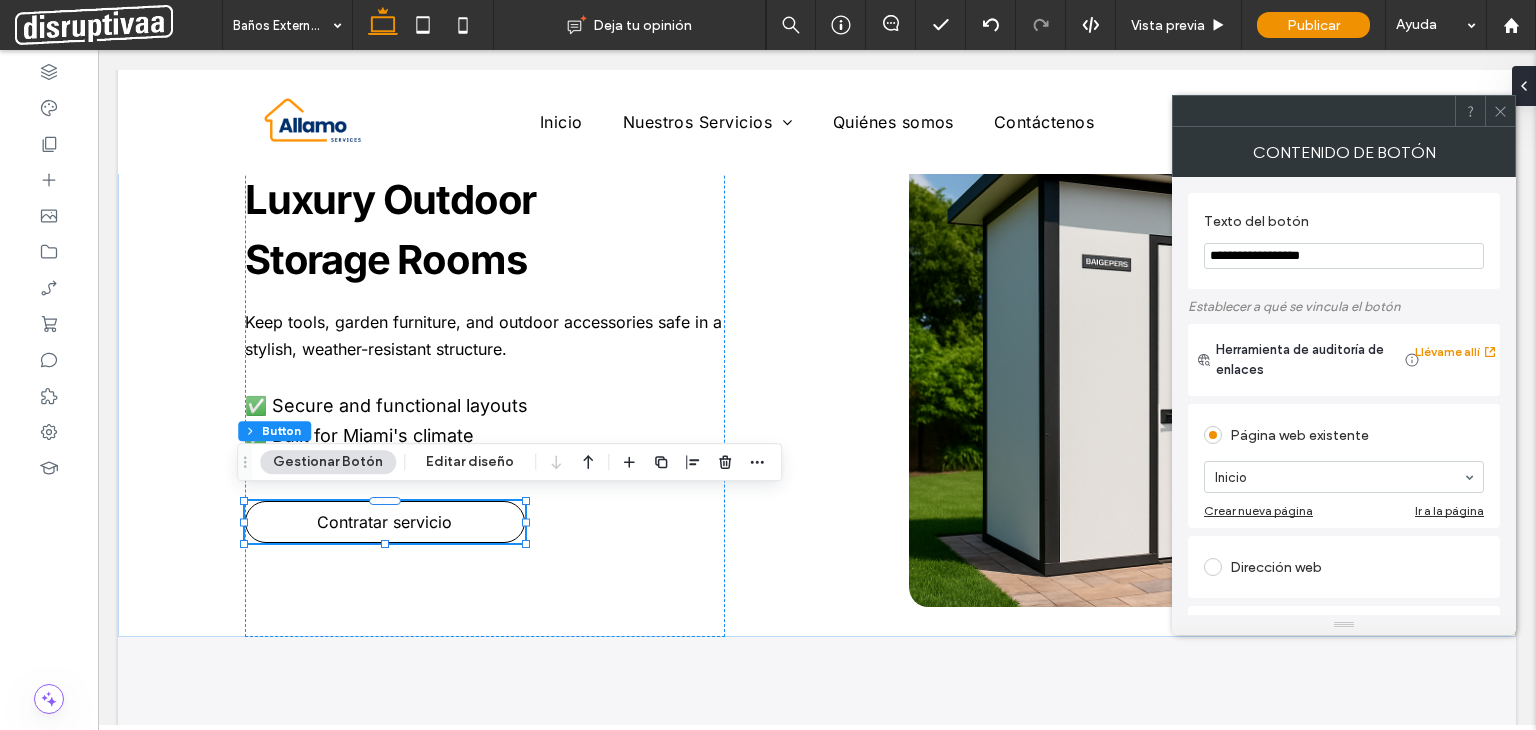 paste 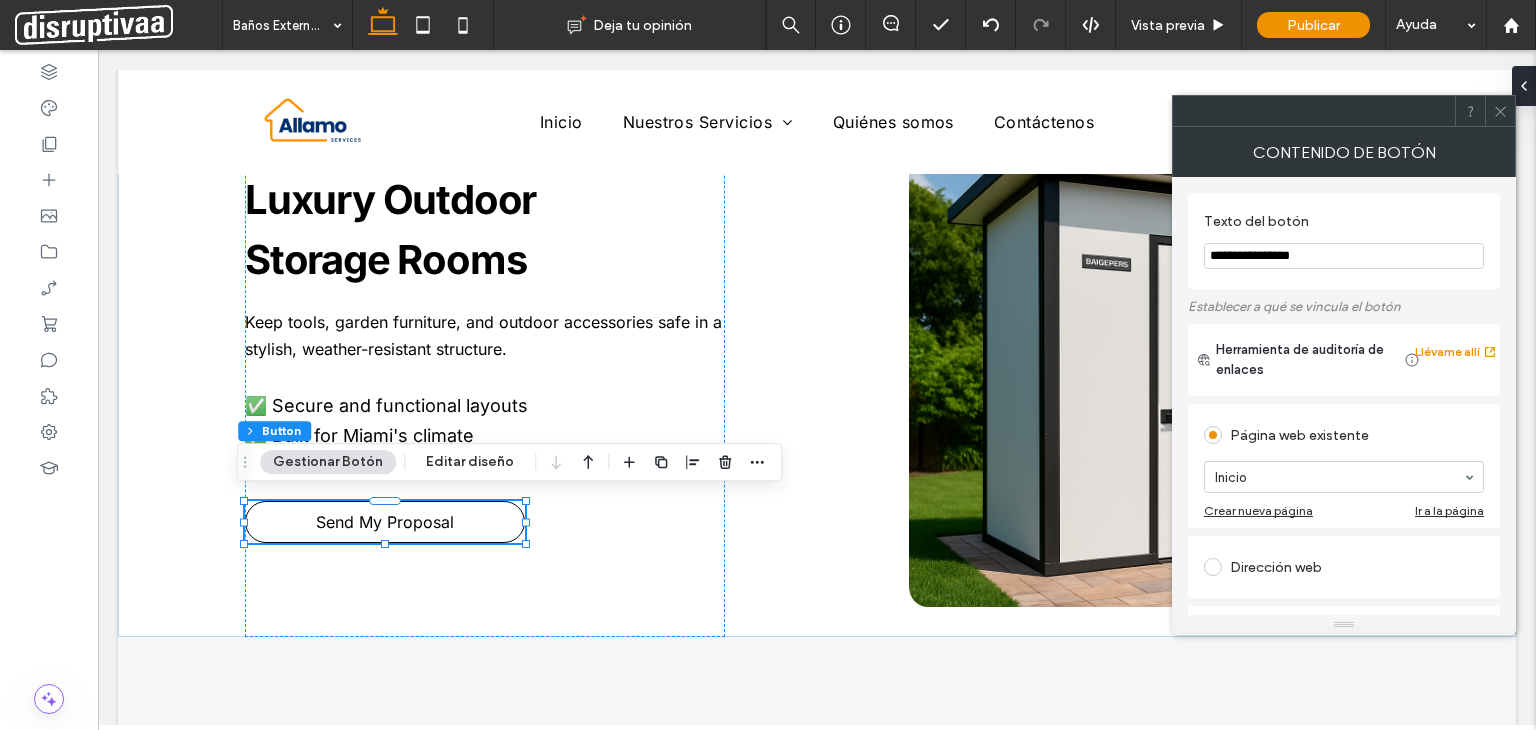 type on "**********" 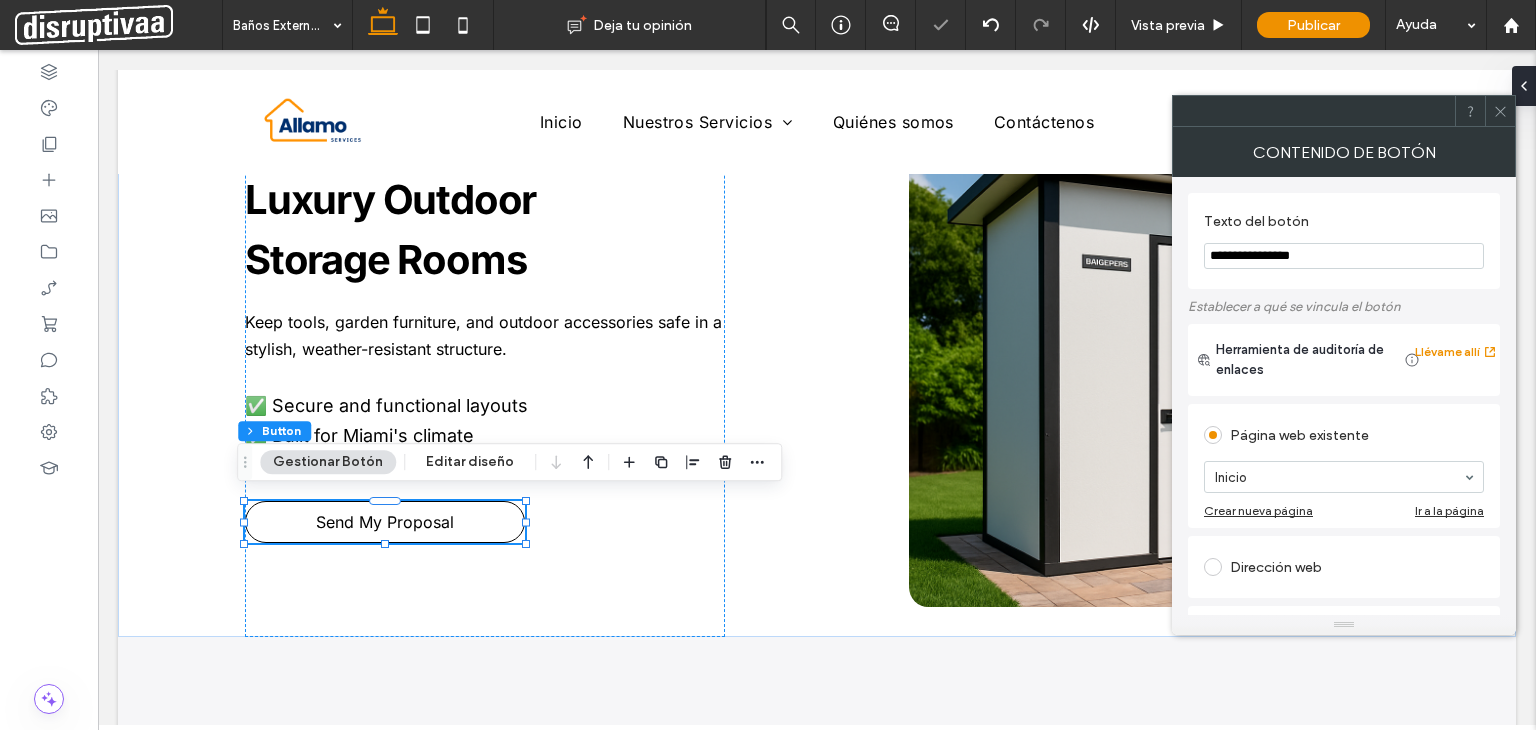 click 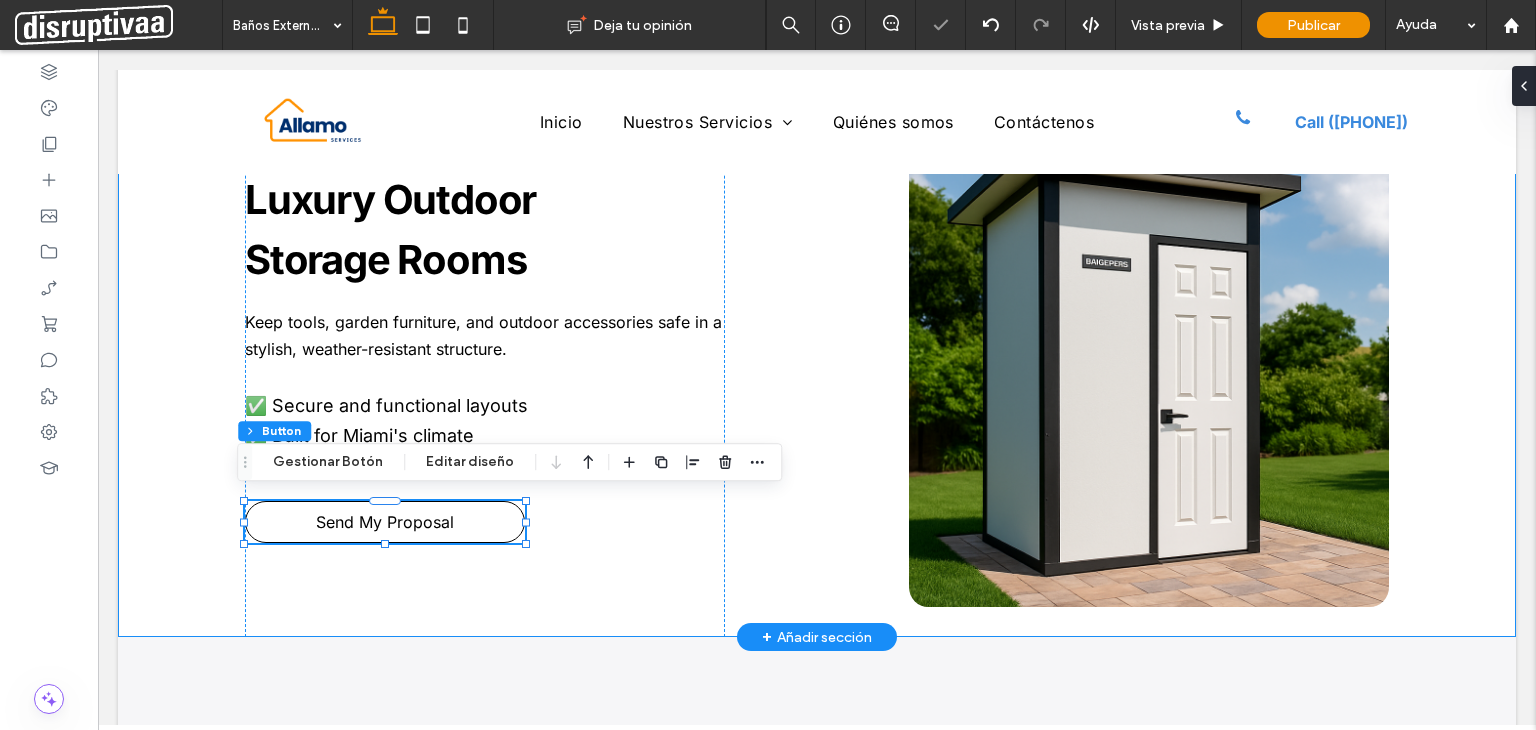 click on "Luxury Outdoor Storage Rooms
Keep tools, garden furniture, and outdoor accessories safe in a stylish, weather-resistant structure. ✅ Secure and functional layouts ✅ Built for Miami's climate ✅ Modular, custom-fit designs
Send My Proposal" at bounding box center (817, 356) 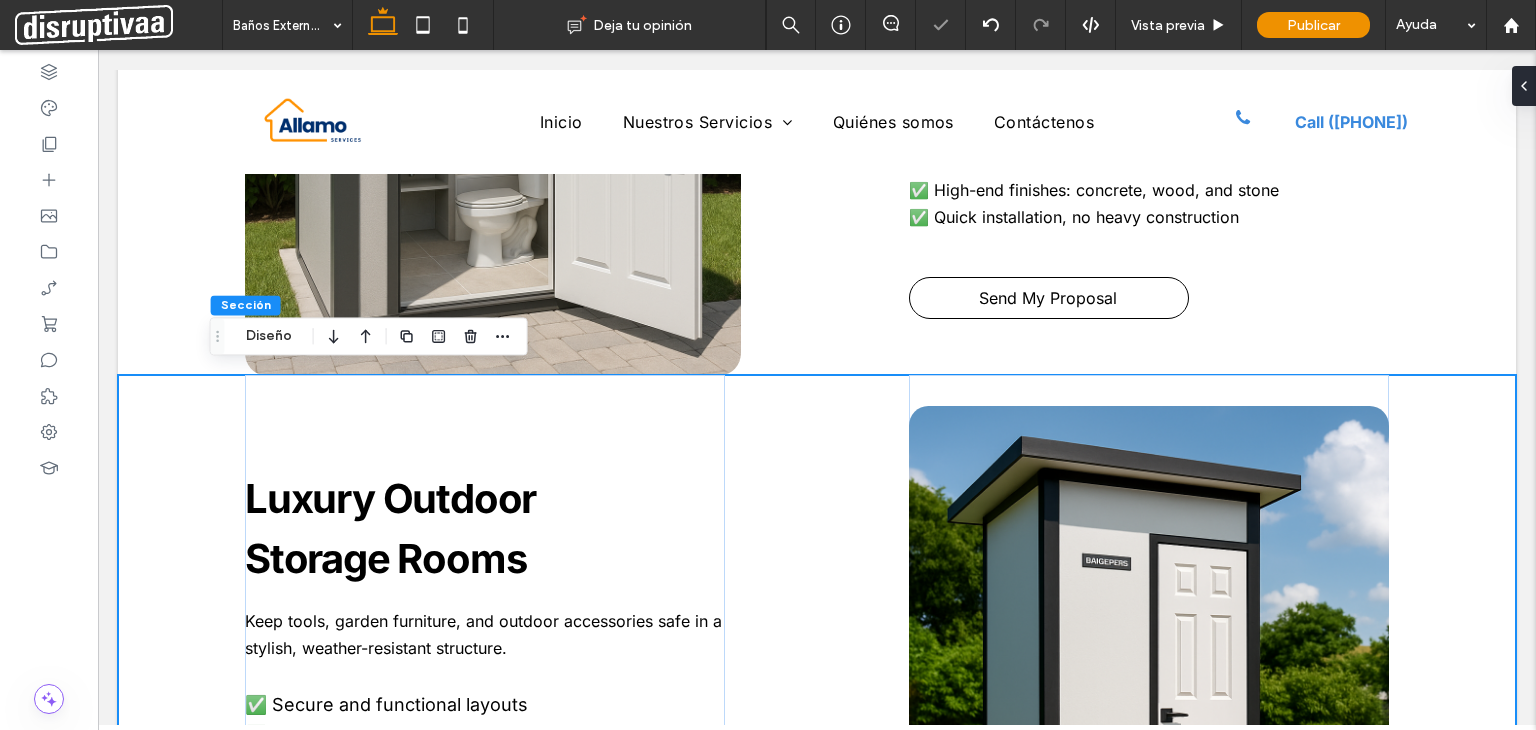 scroll, scrollTop: 791, scrollLeft: 0, axis: vertical 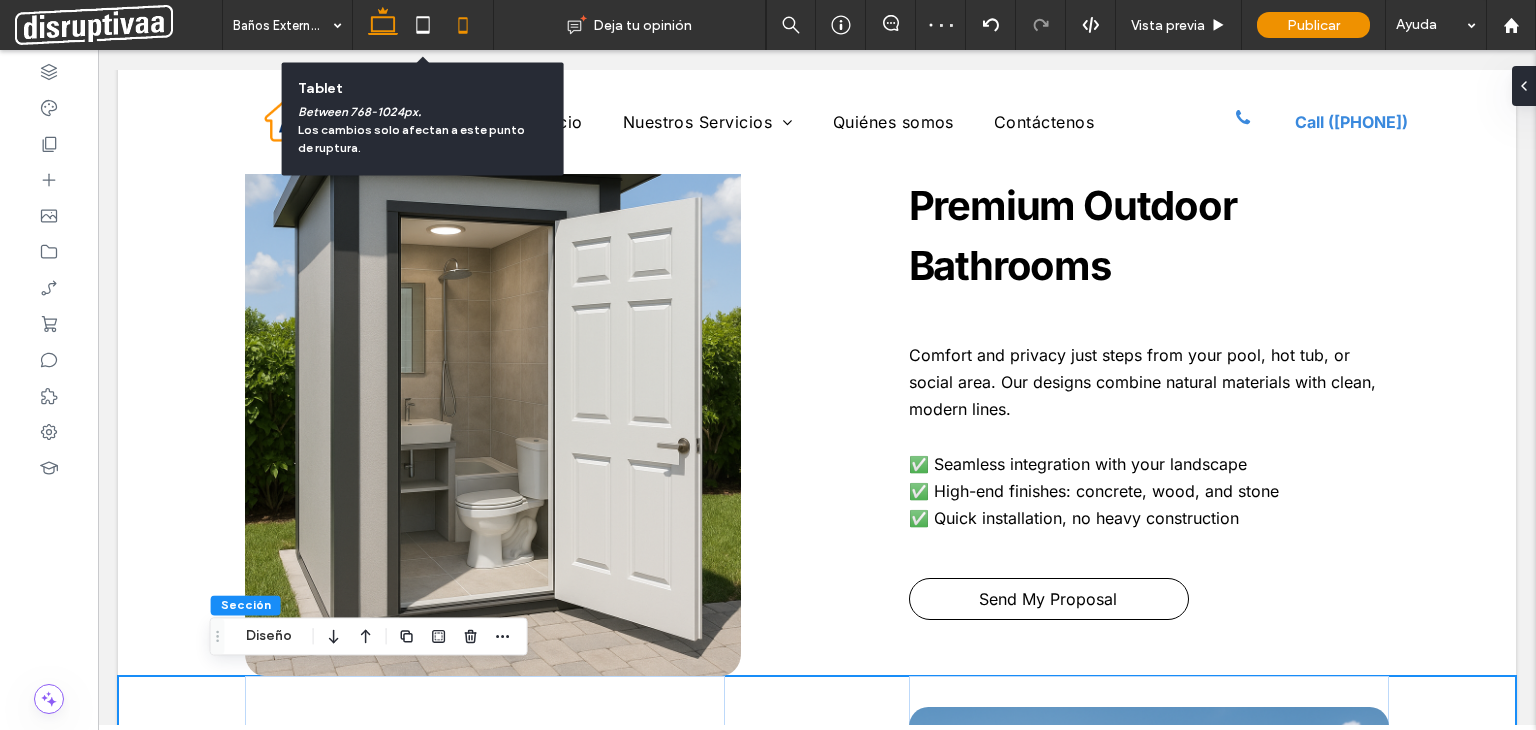 click 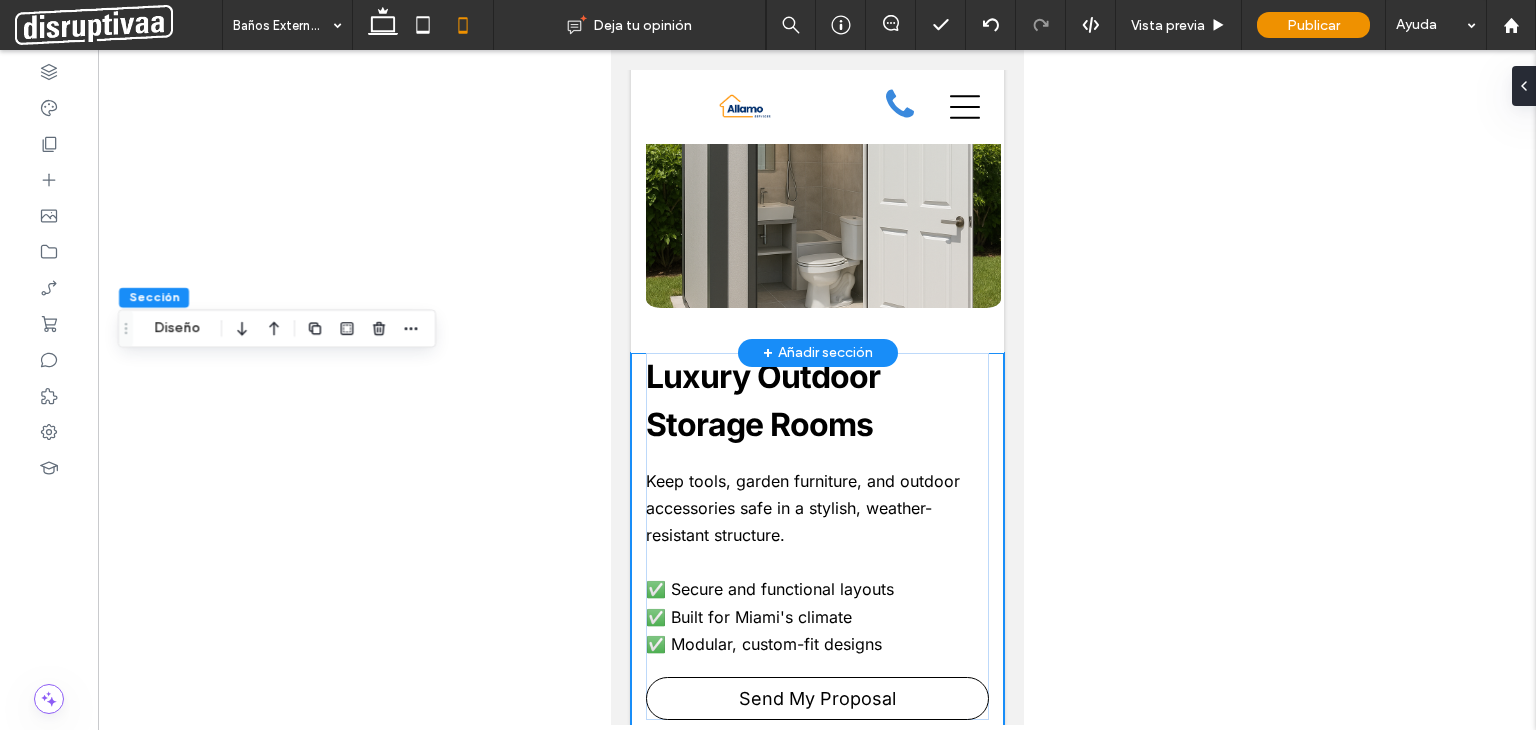 scroll, scrollTop: 1276, scrollLeft: 0, axis: vertical 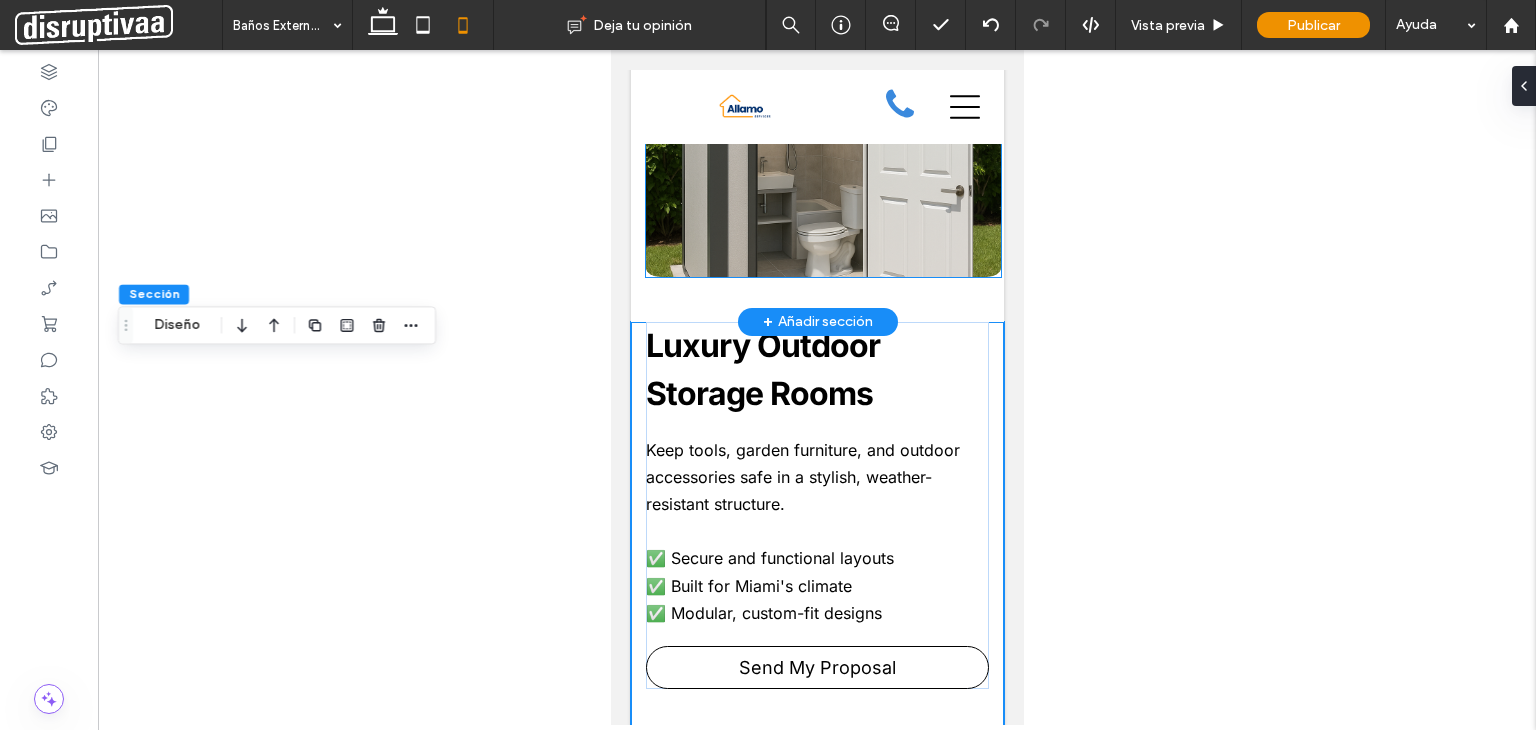 click at bounding box center [822, 157] 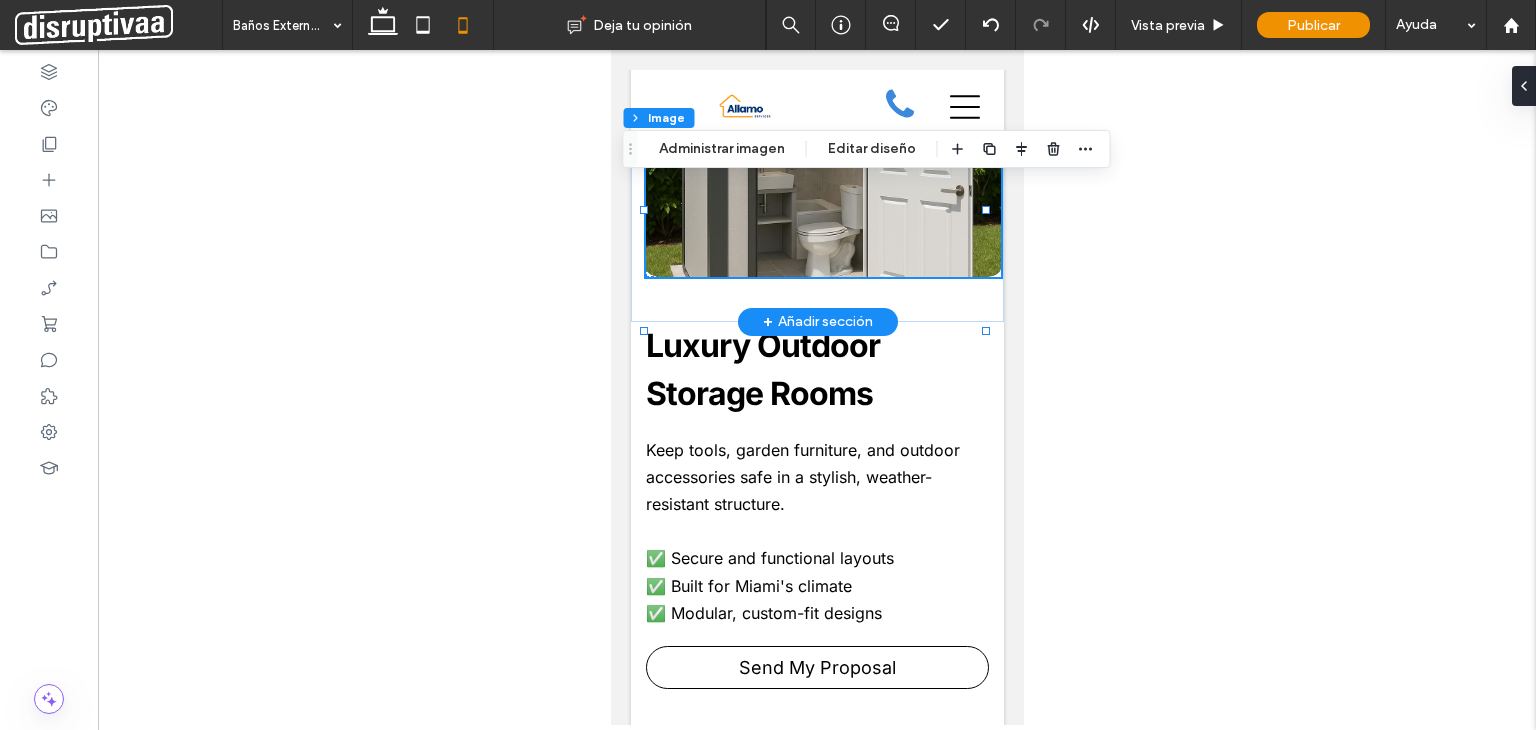 type on "*" 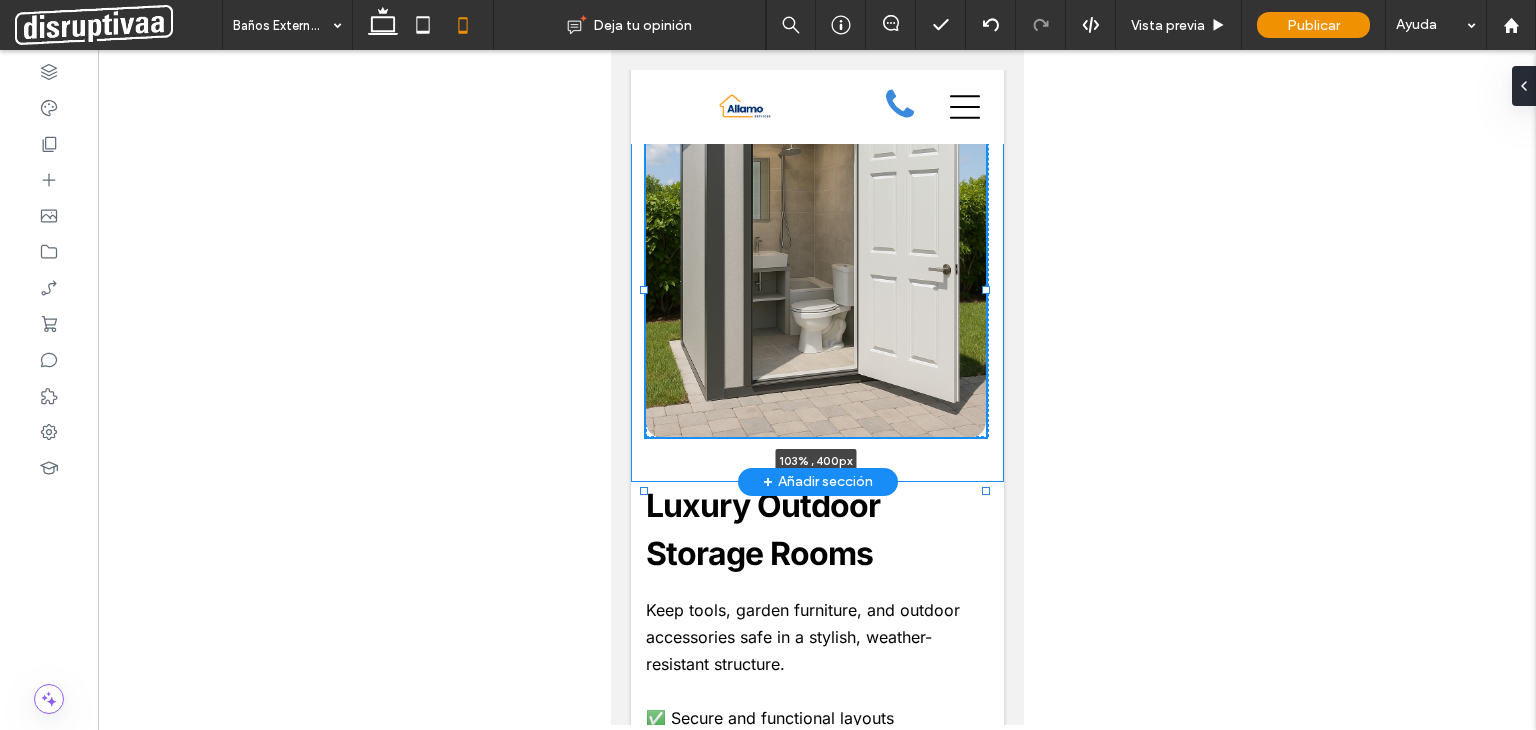 drag, startPoint x: 814, startPoint y: 338, endPoint x: 814, endPoint y: 393, distance: 55 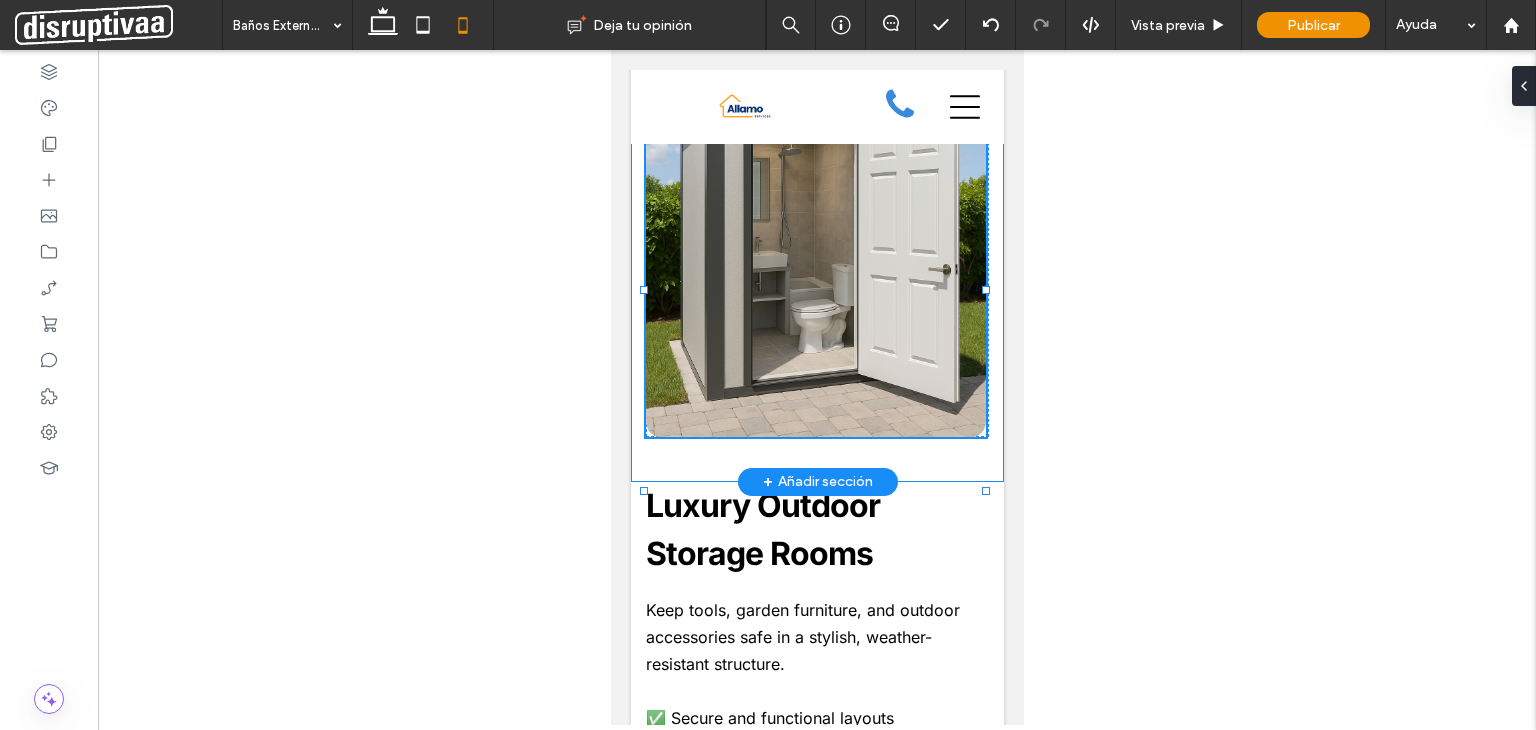 type on "***" 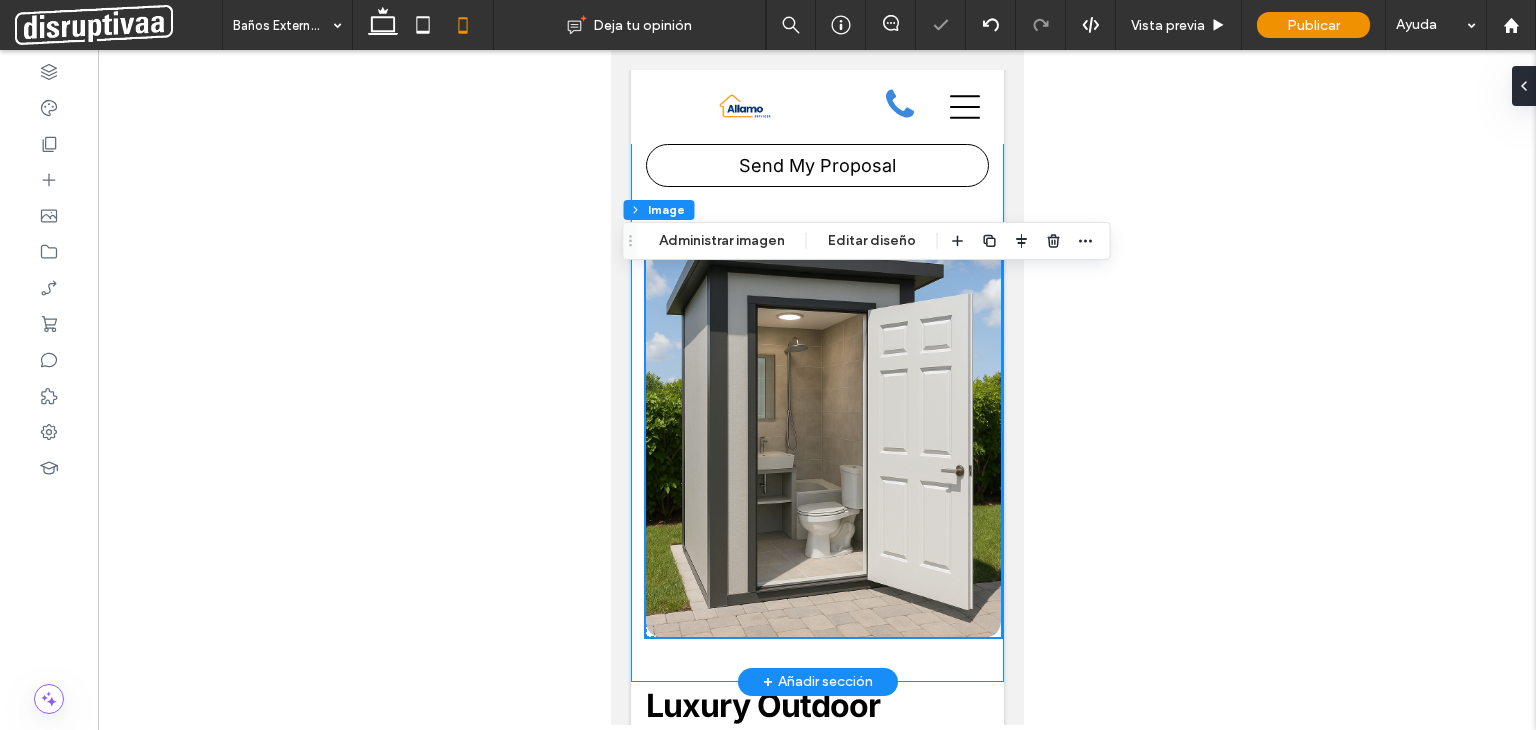 scroll, scrollTop: 1176, scrollLeft: 0, axis: vertical 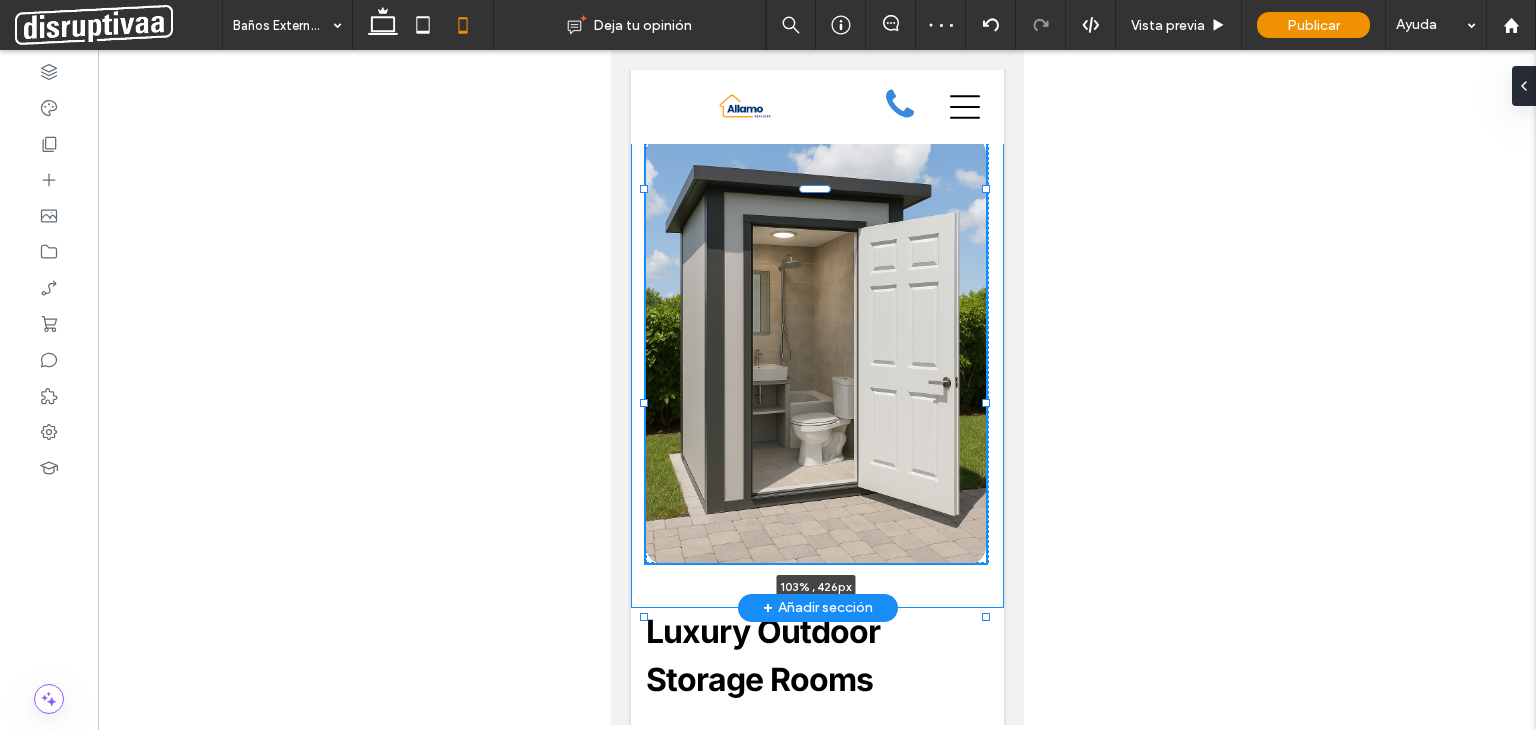 drag, startPoint x: 812, startPoint y: 577, endPoint x: 813, endPoint y: 590, distance: 13.038404 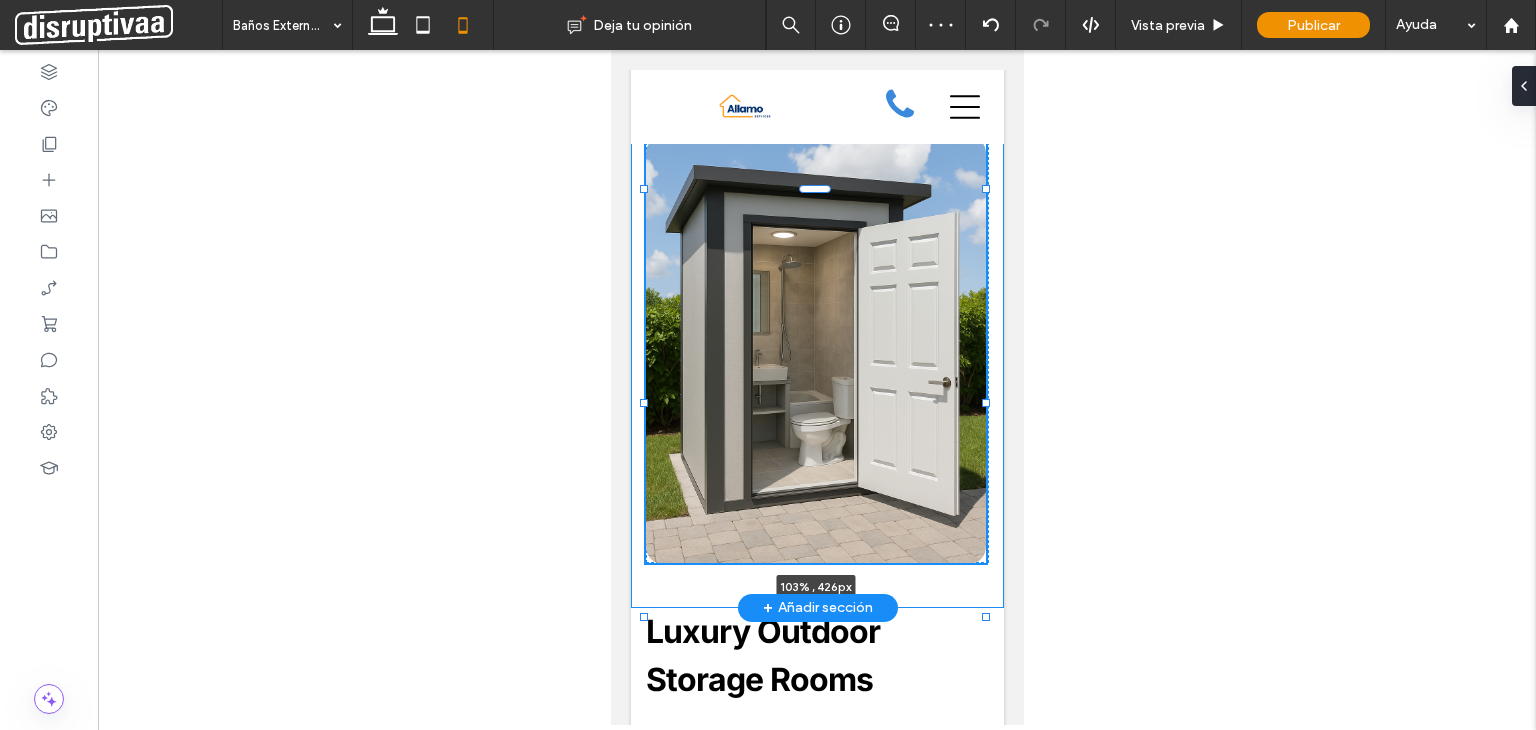 click on "103% , 426px
Premium Outdoor Bathrooms
Comfort and privacy just steps from your pool, hot tub, or social area. Our designs combine natural materials with clean, modern lines. ✅ Seamless integration with your landscape ✅ High-end finishes: concrete, wood, and stone ✅ Quick installation, no heavy construction
Send My Proposal" at bounding box center [816, 63] 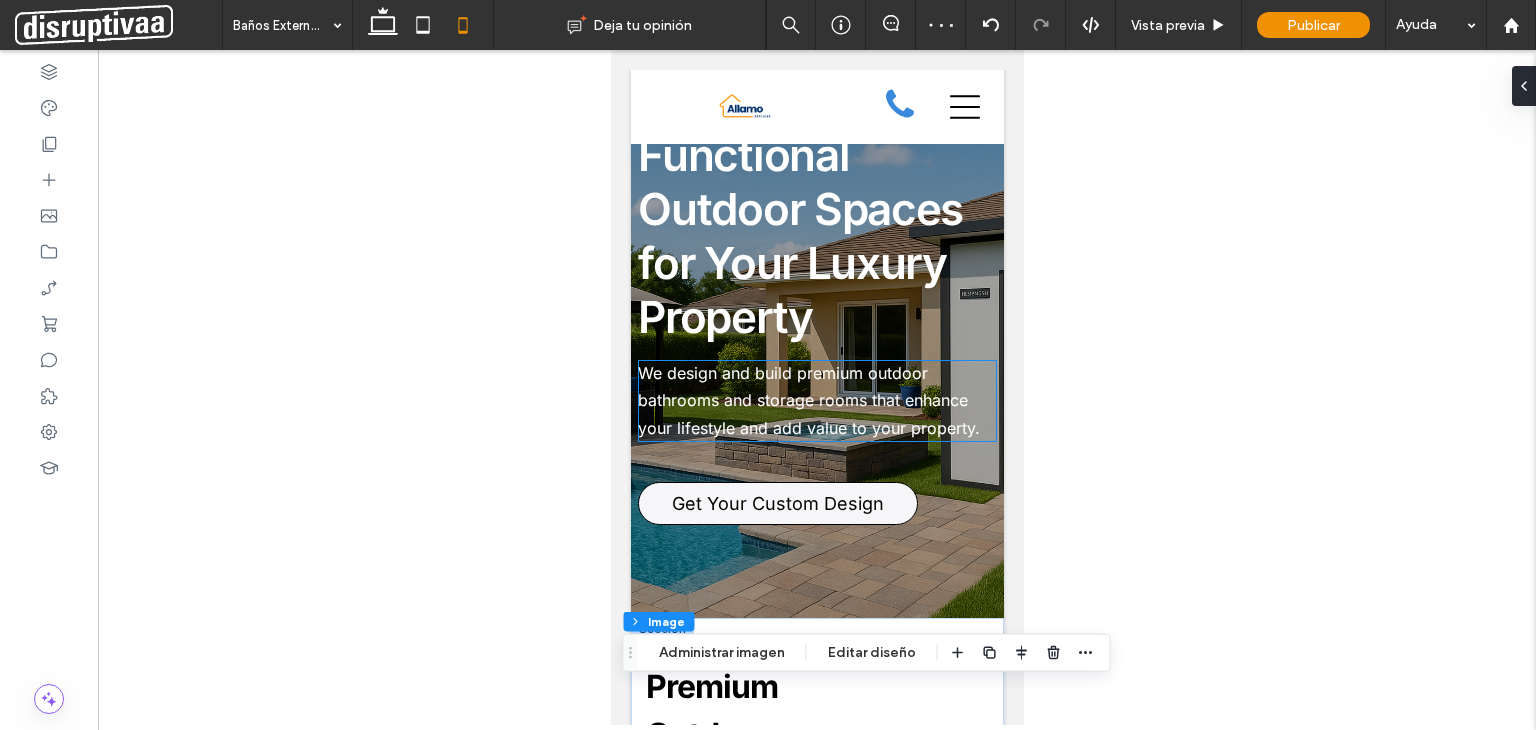 scroll, scrollTop: 0, scrollLeft: 0, axis: both 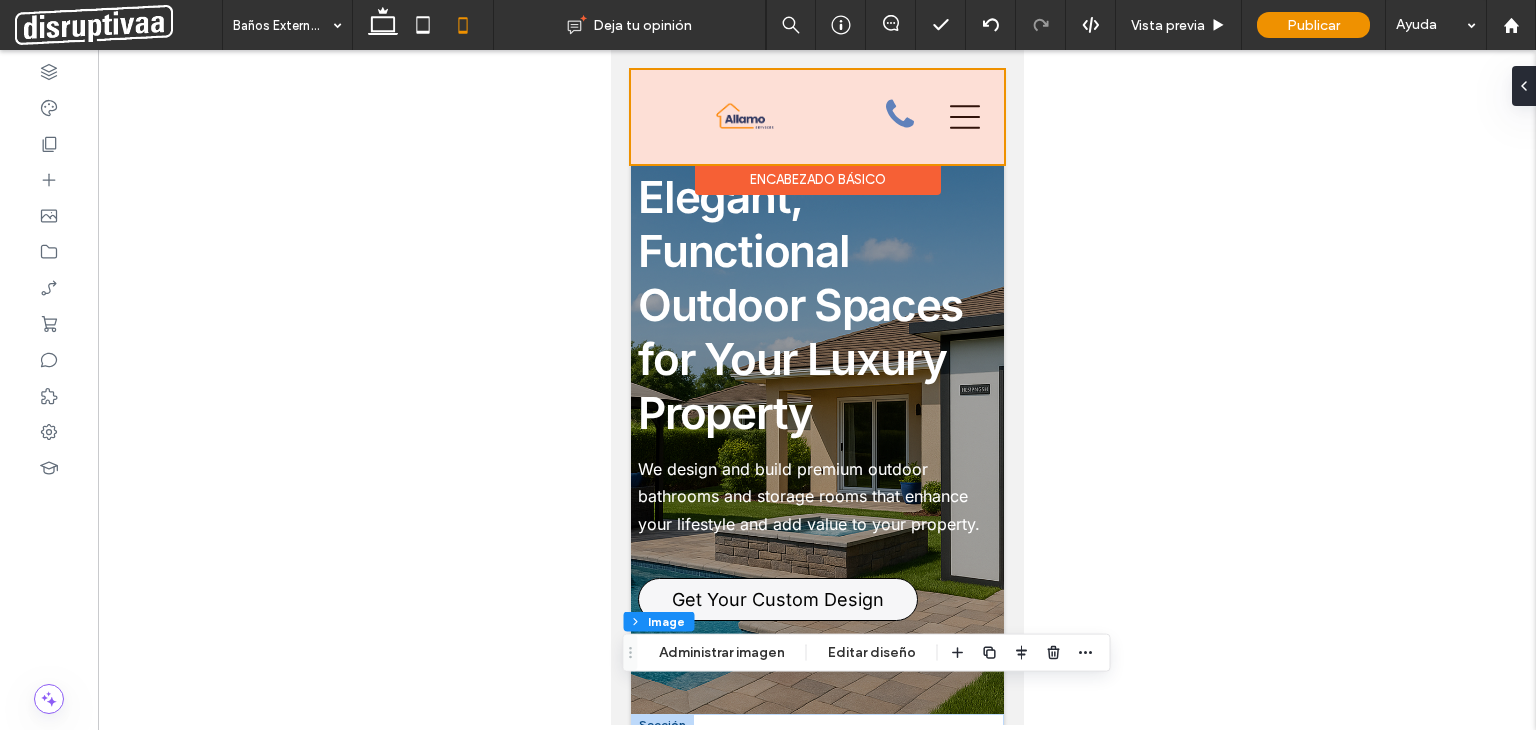 click at bounding box center (816, 117) 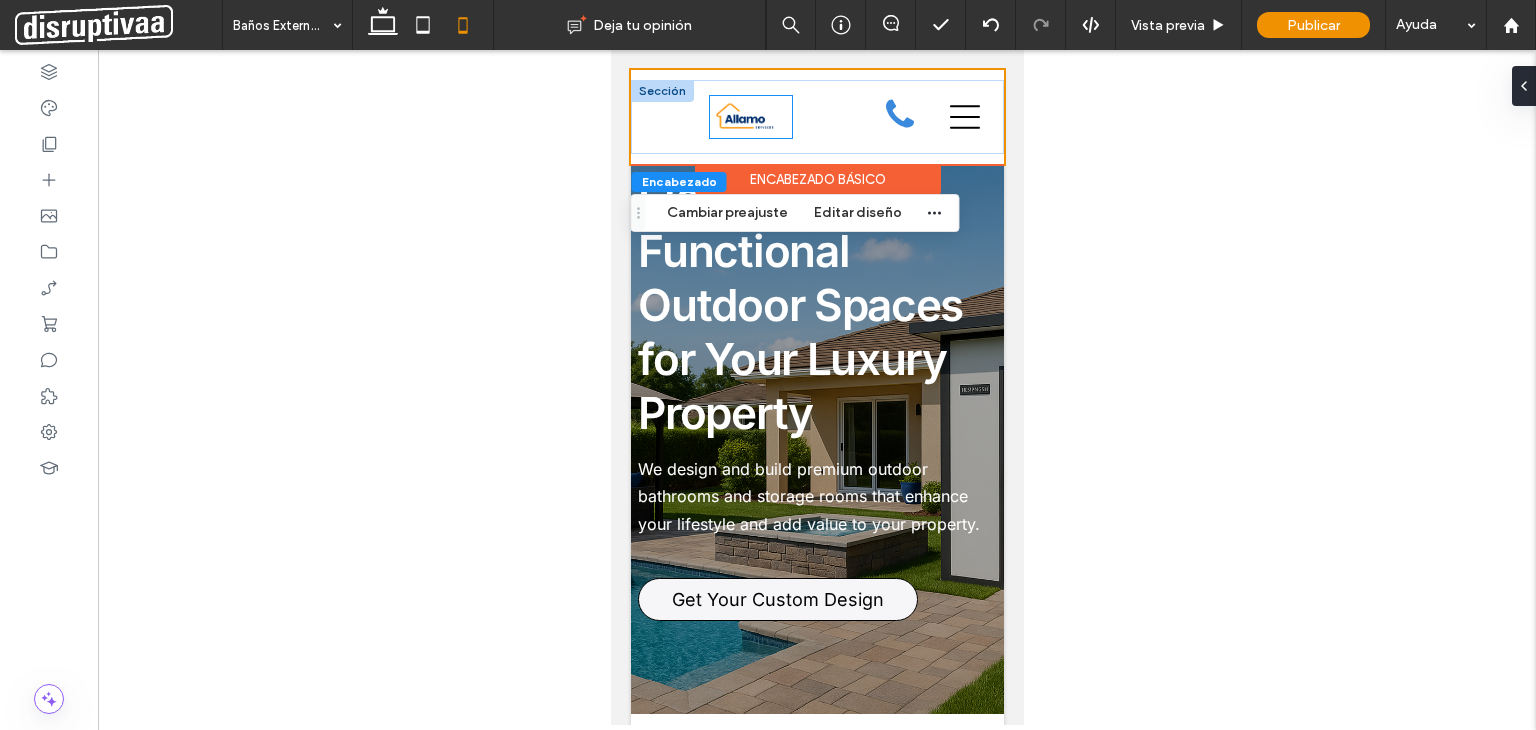 click at bounding box center [749, 117] 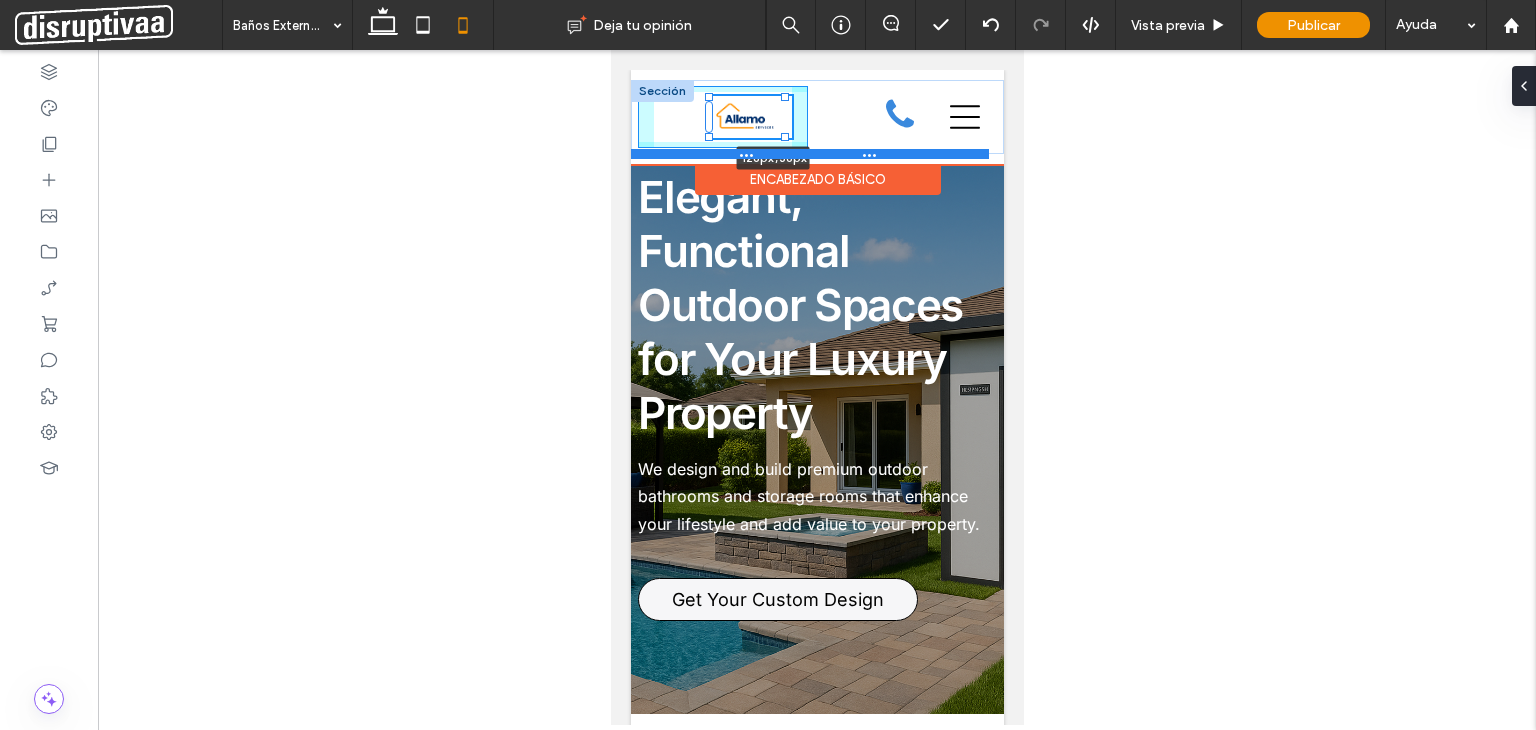 drag, startPoint x: 783, startPoint y: 135, endPoint x: 815, endPoint y: 151, distance: 35.77709 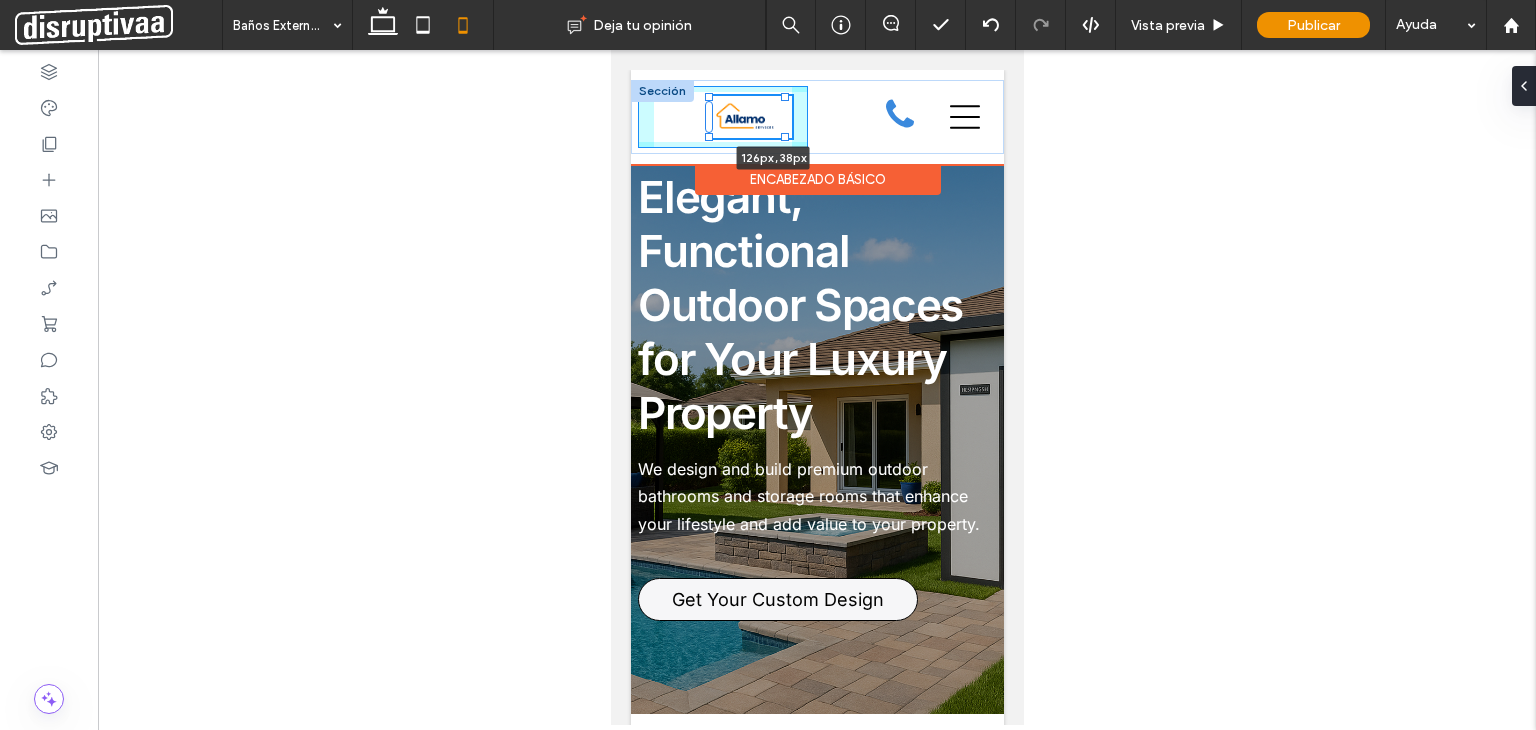 type on "**" 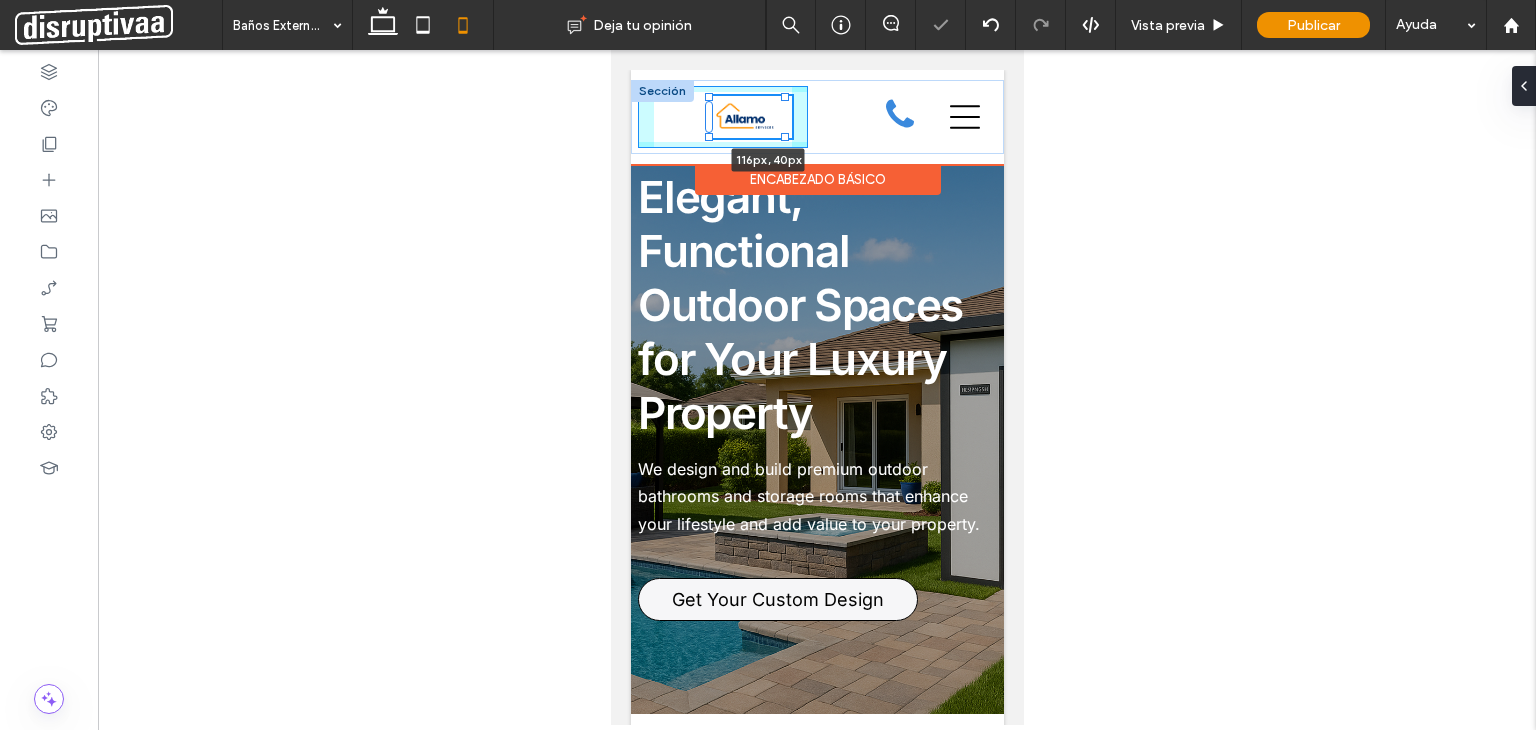 drag, startPoint x: 782, startPoint y: 137, endPoint x: 809, endPoint y: 147, distance: 28.79236 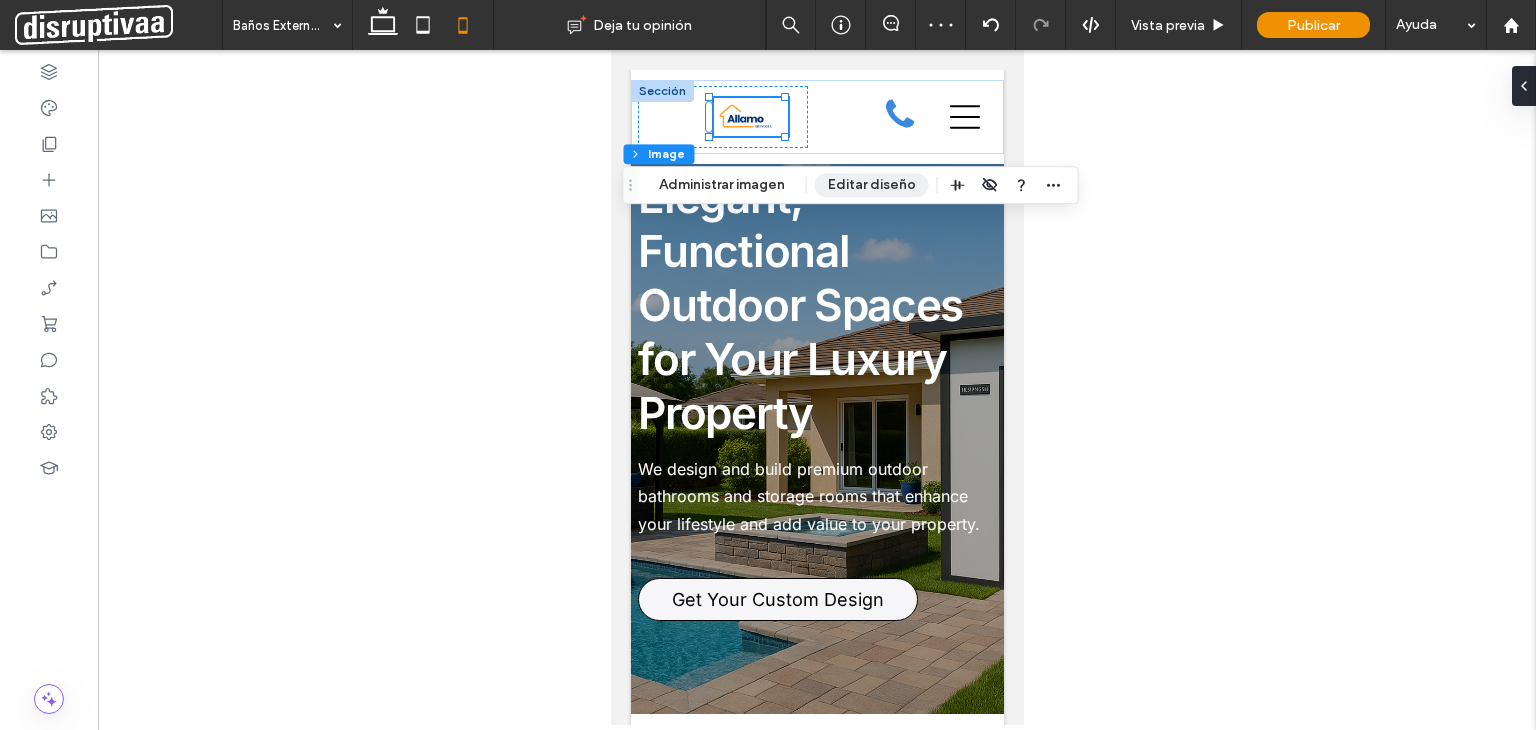 click on "Editar diseño" at bounding box center [872, 185] 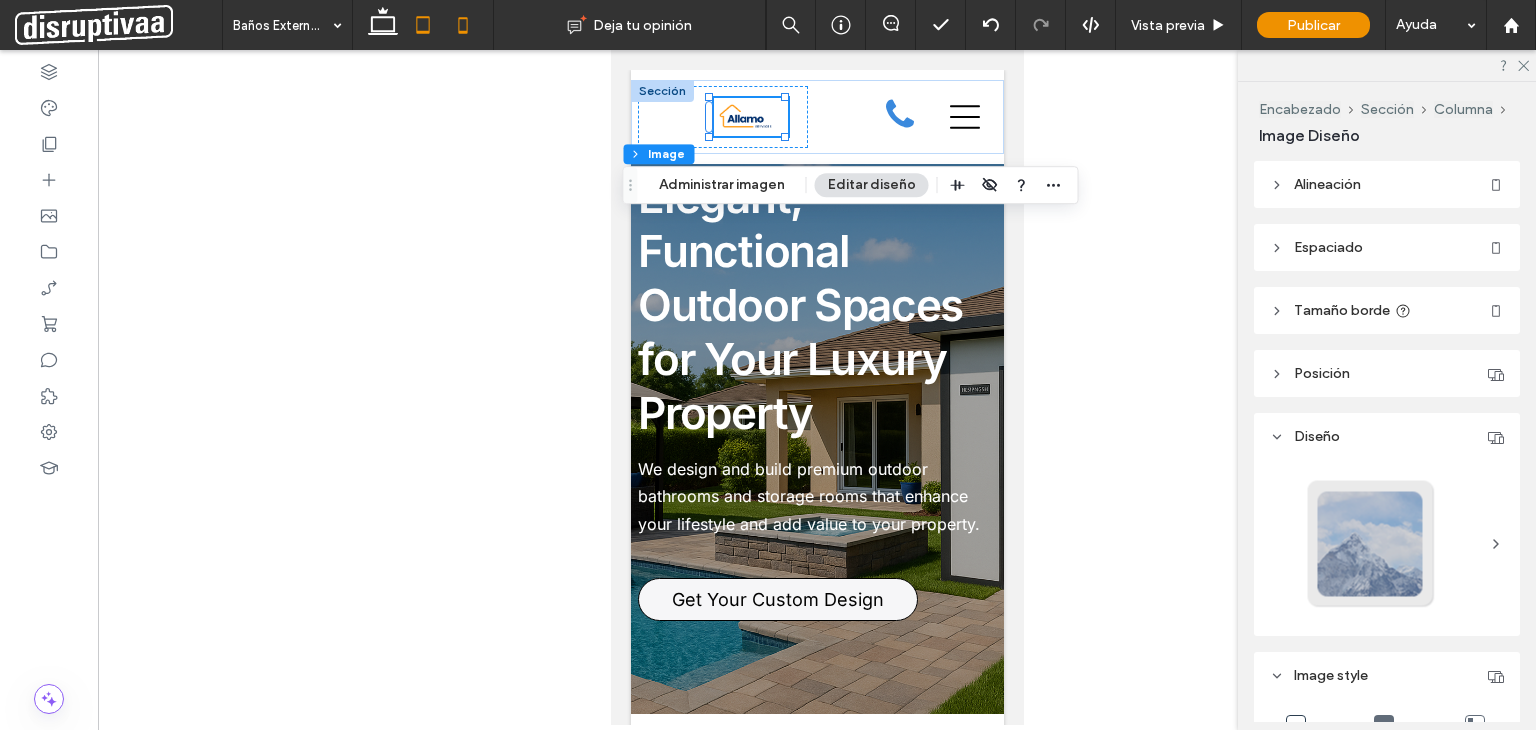 click 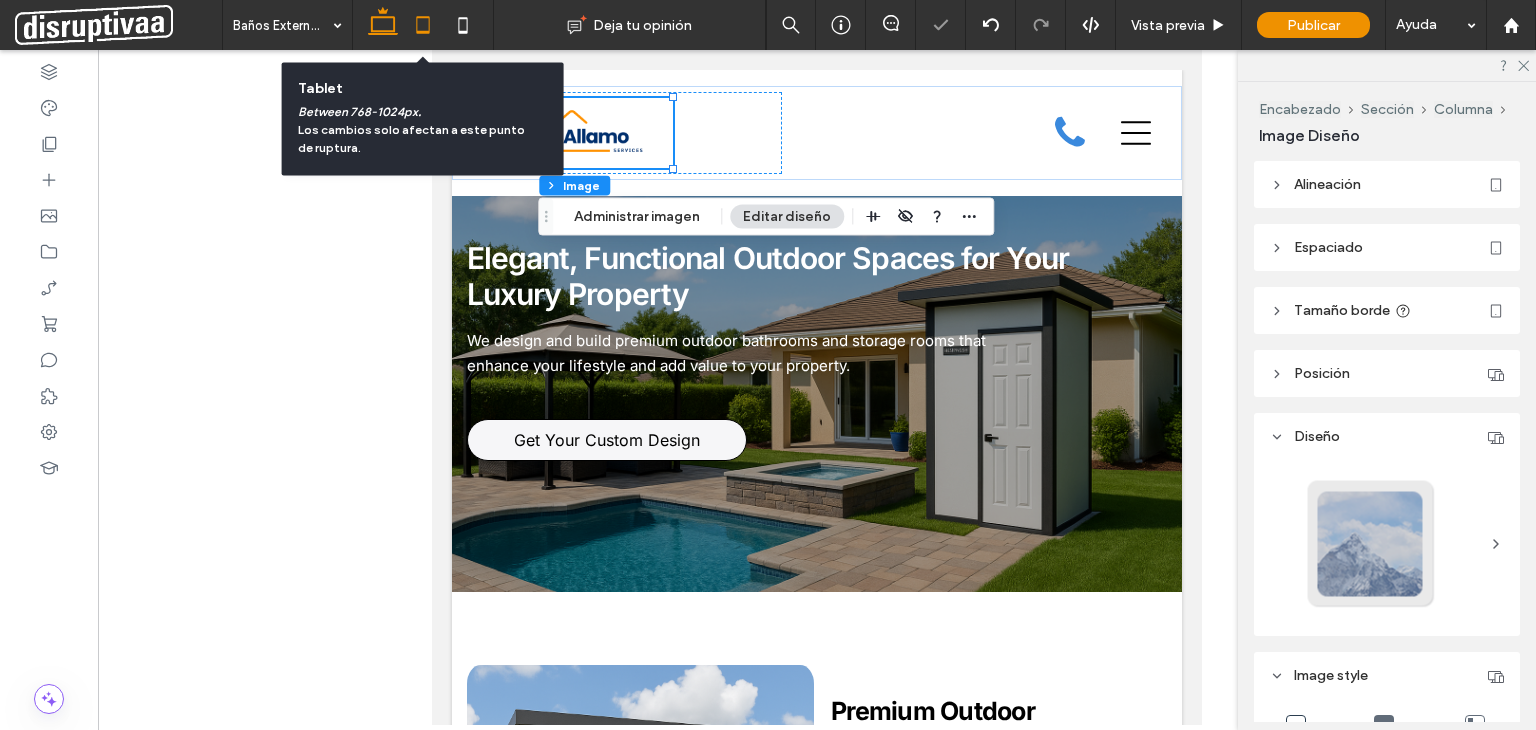 click 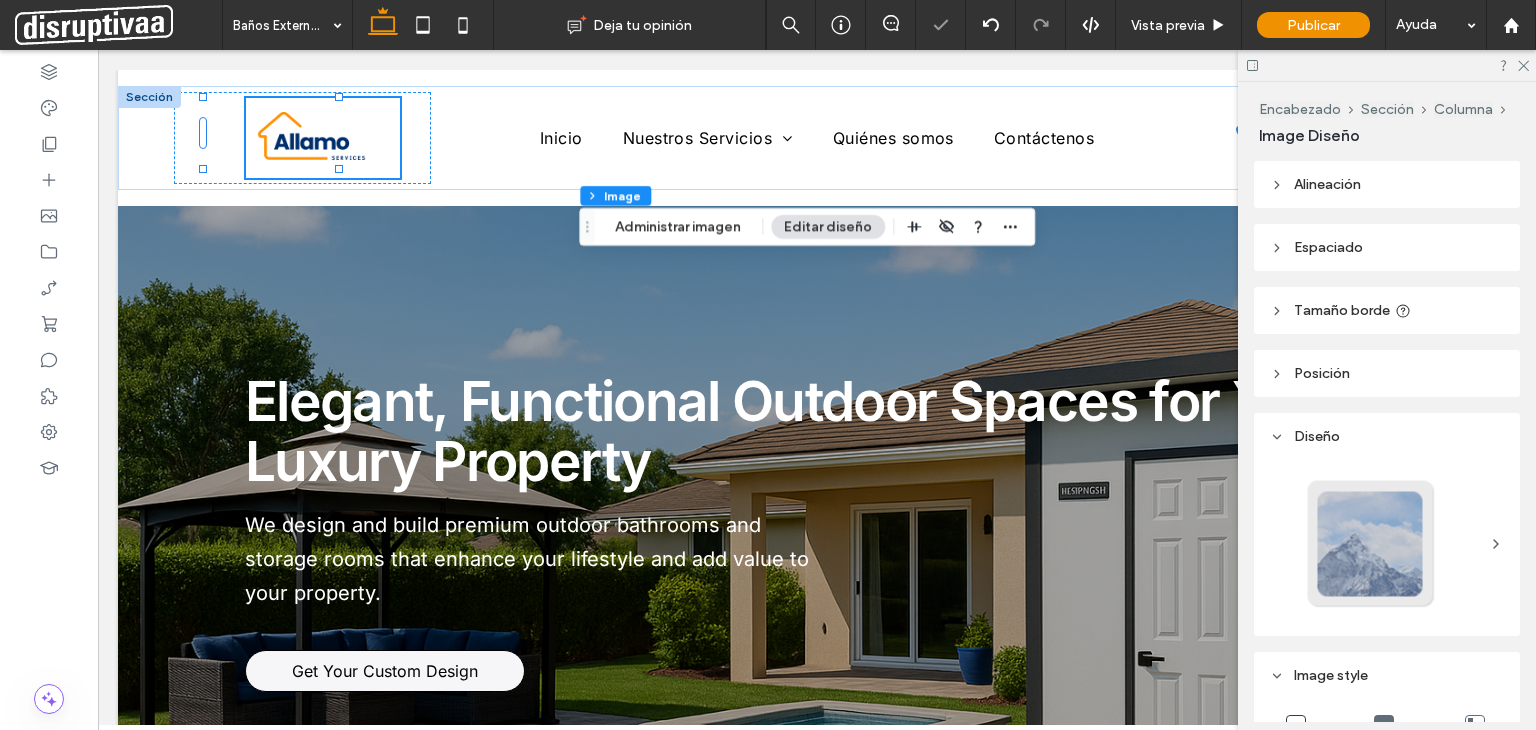 type on "***" 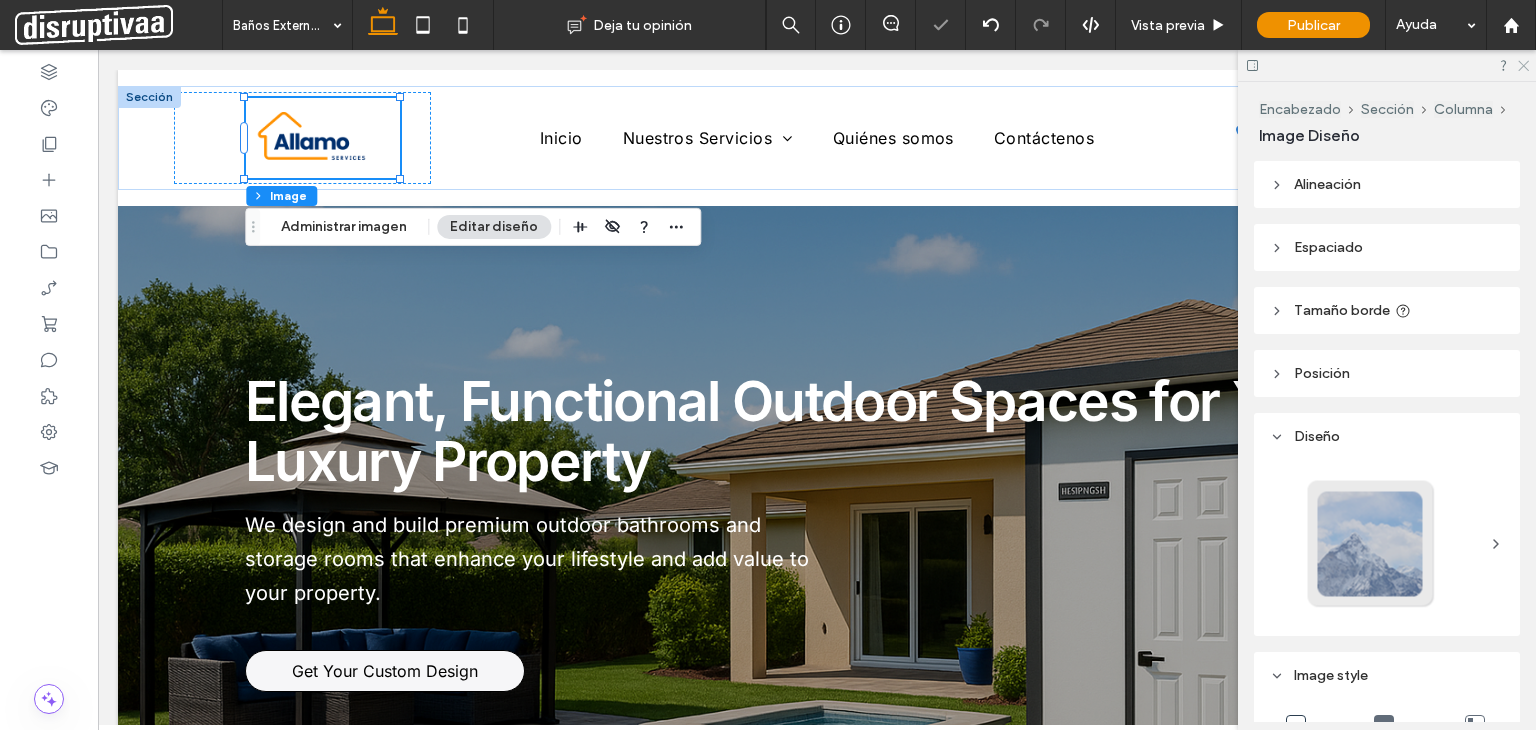 click 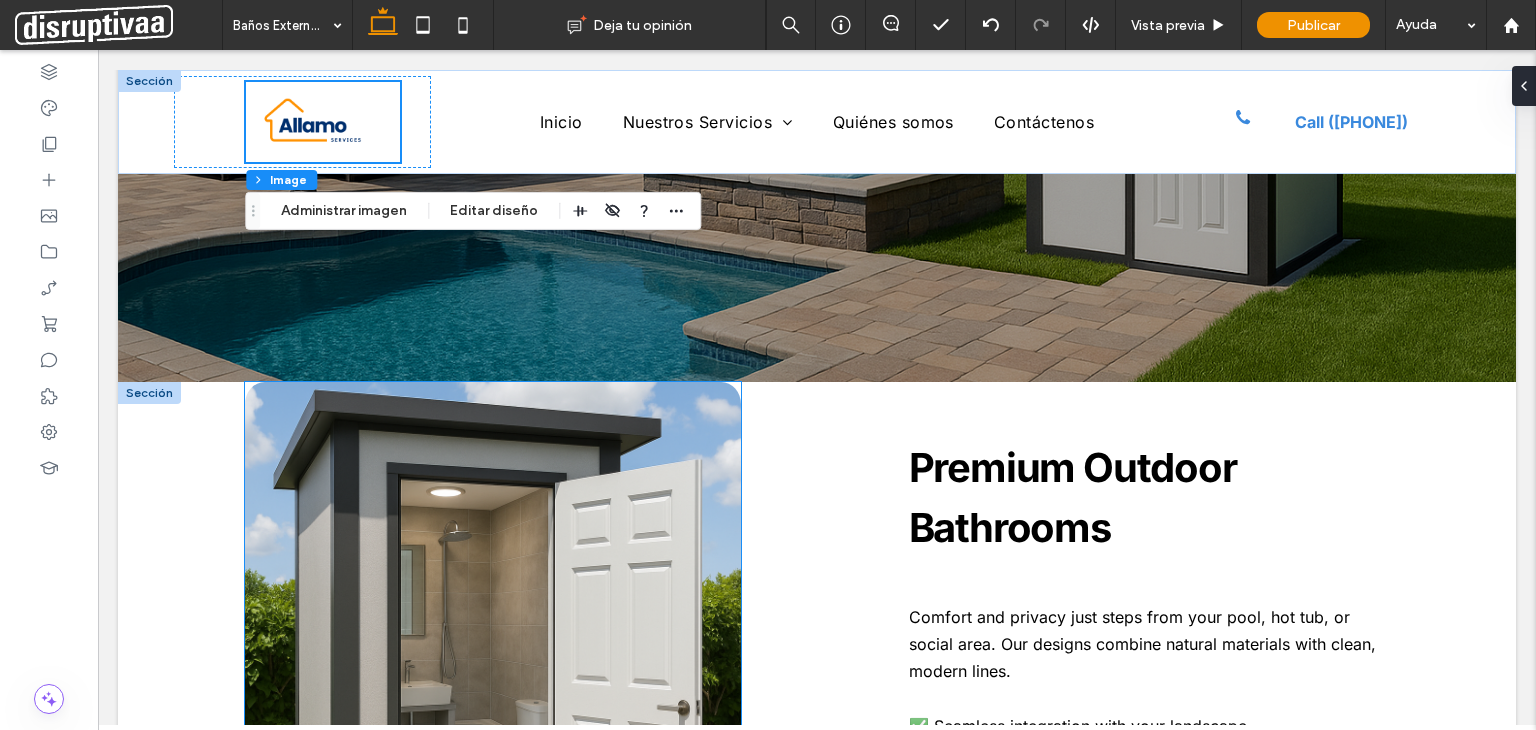 scroll, scrollTop: 568, scrollLeft: 0, axis: vertical 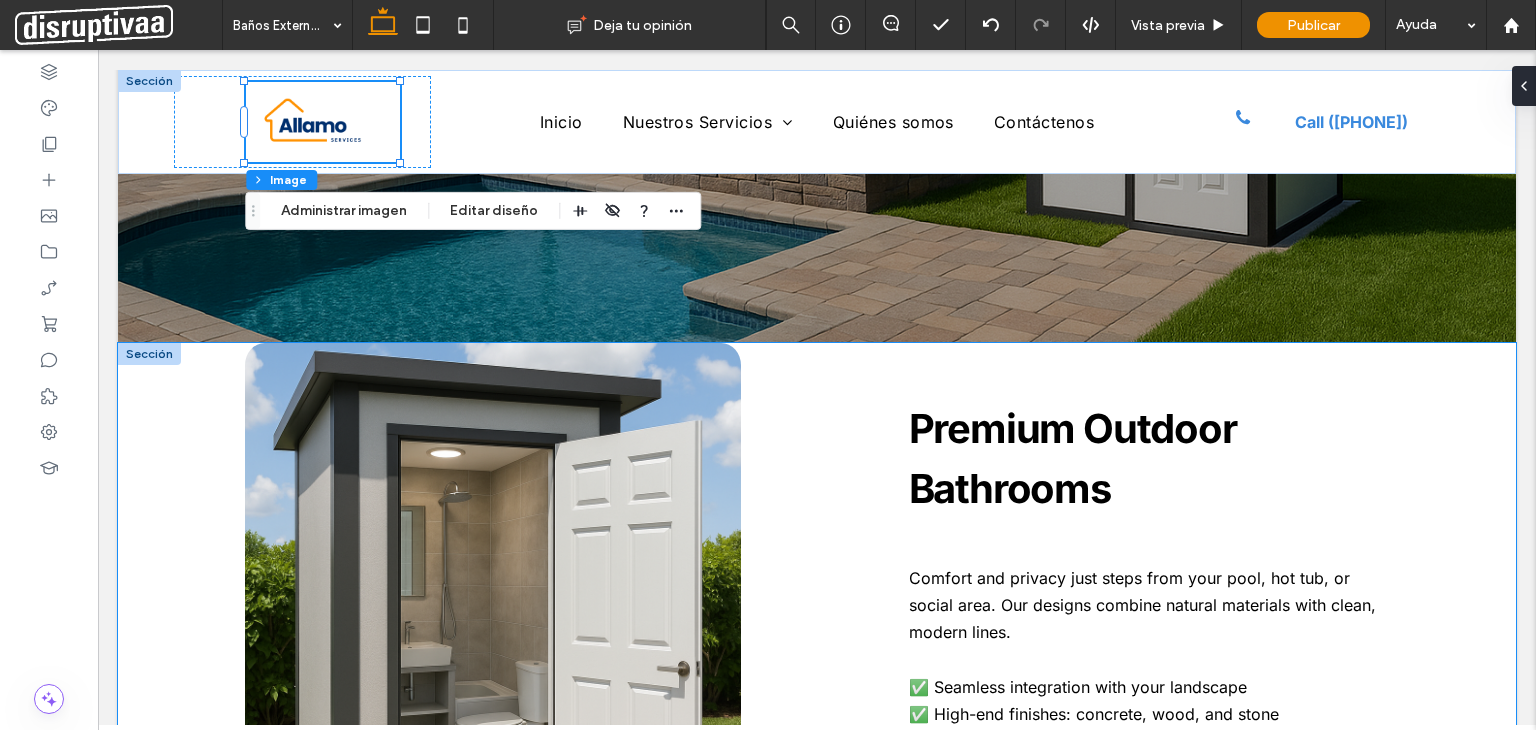click on "Premium Outdoor Bathrooms
Comfort and privacy just steps from your pool, hot tub, or social area. Our designs combine natural materials with clean, modern lines. ✅ Seamless integration with your landscape ✅ High-end finishes: concrete, wood, and stone ✅ Quick installation, no heavy construction
Send My Proposal" at bounding box center (817, 621) 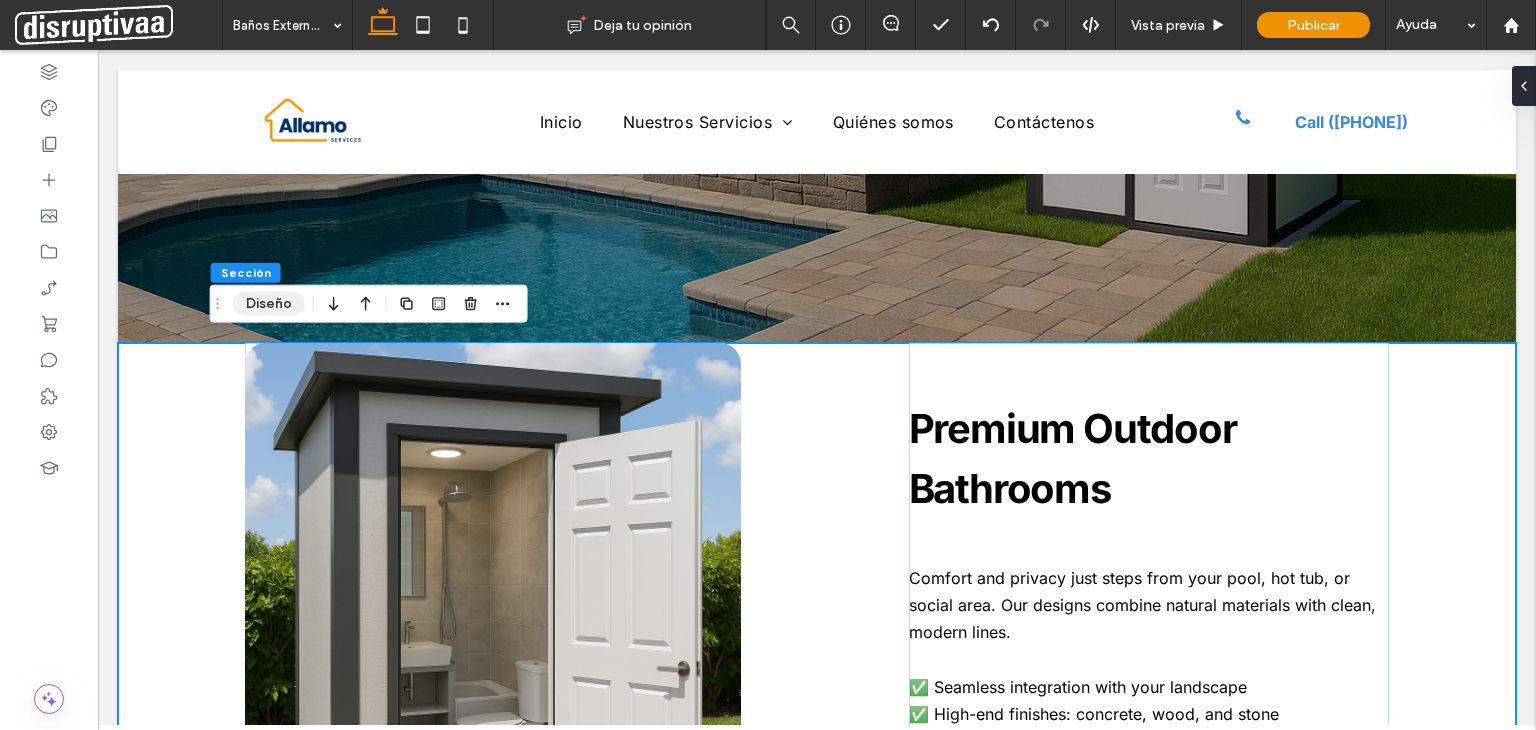 click on "Diseño" at bounding box center [269, 304] 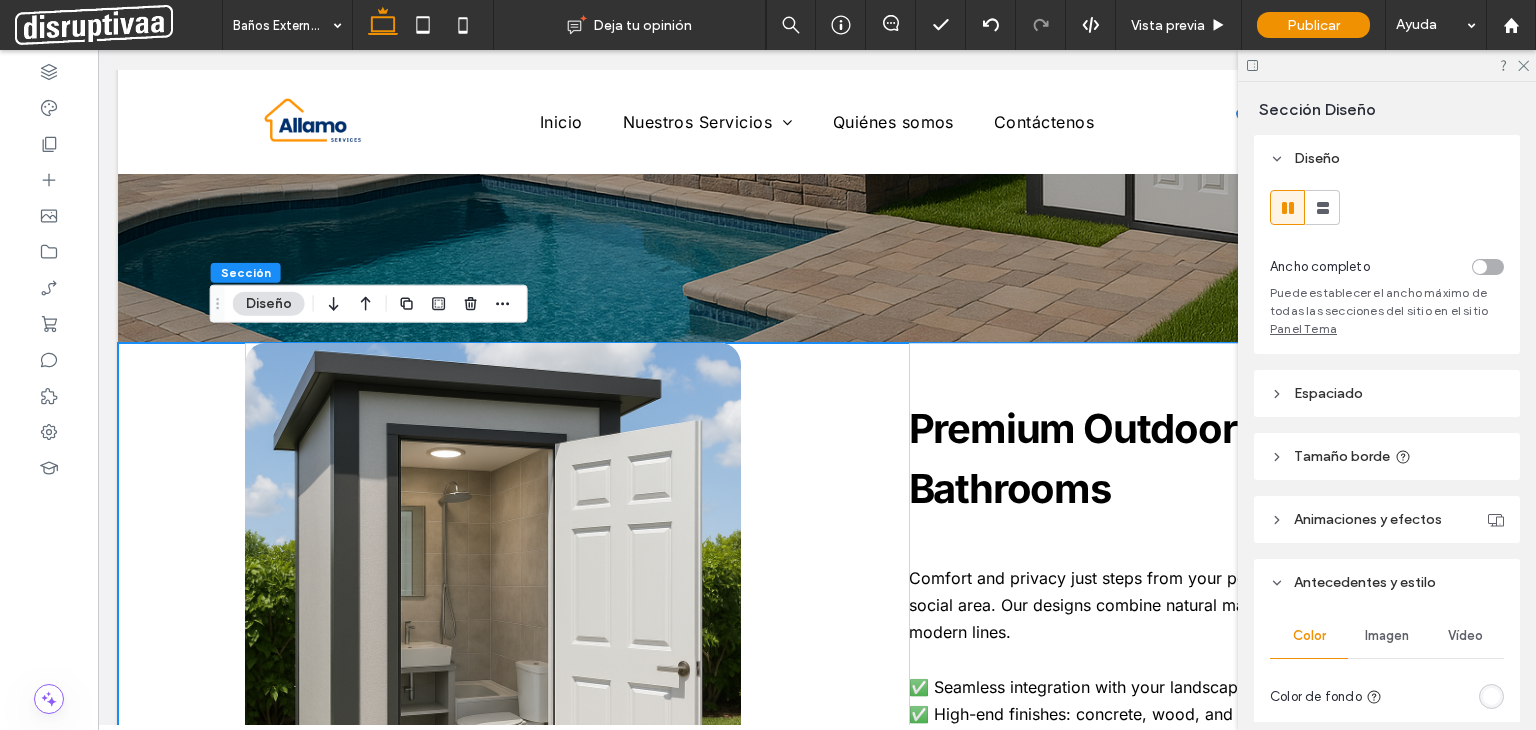 click on "Espaciado" at bounding box center [1328, 393] 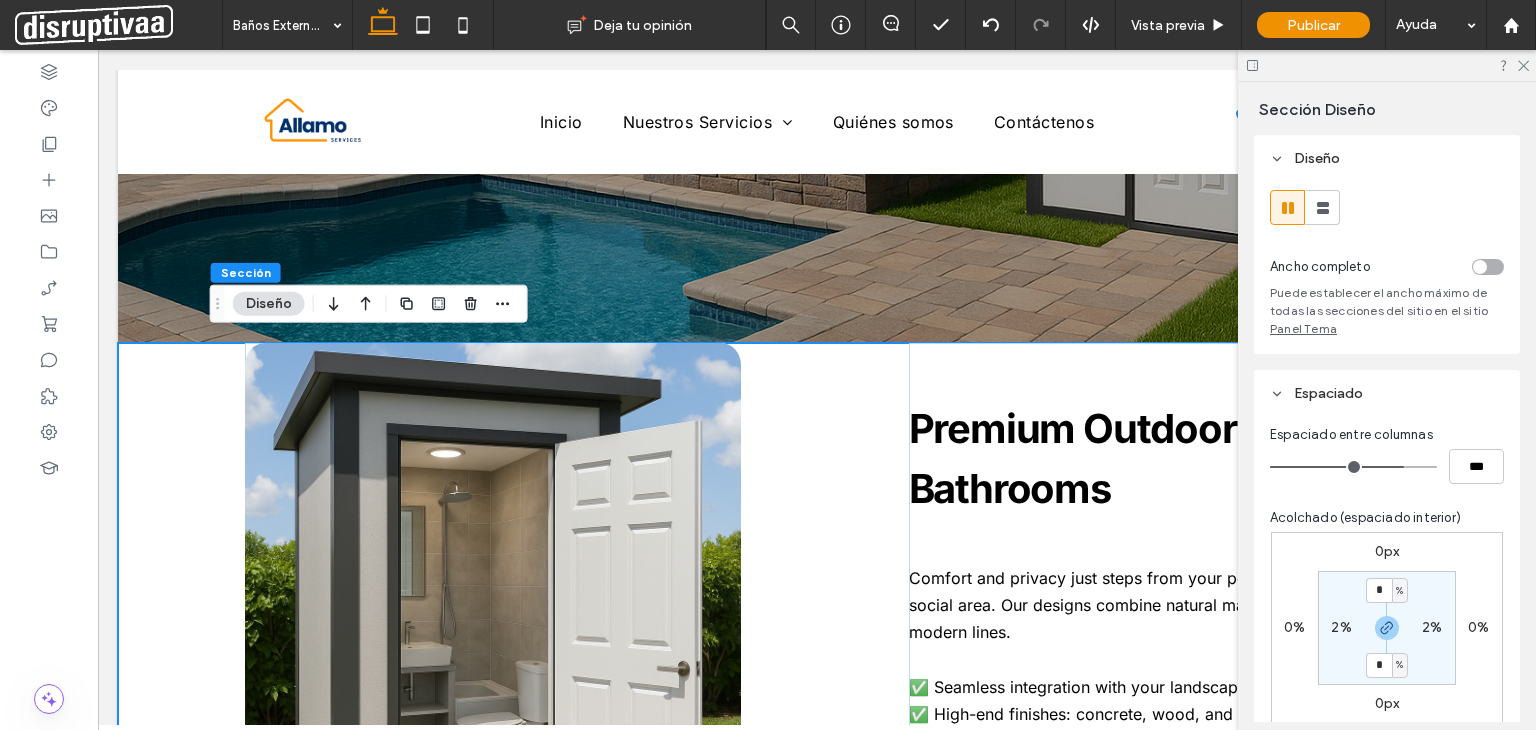 click on "0px" at bounding box center (1387, 551) 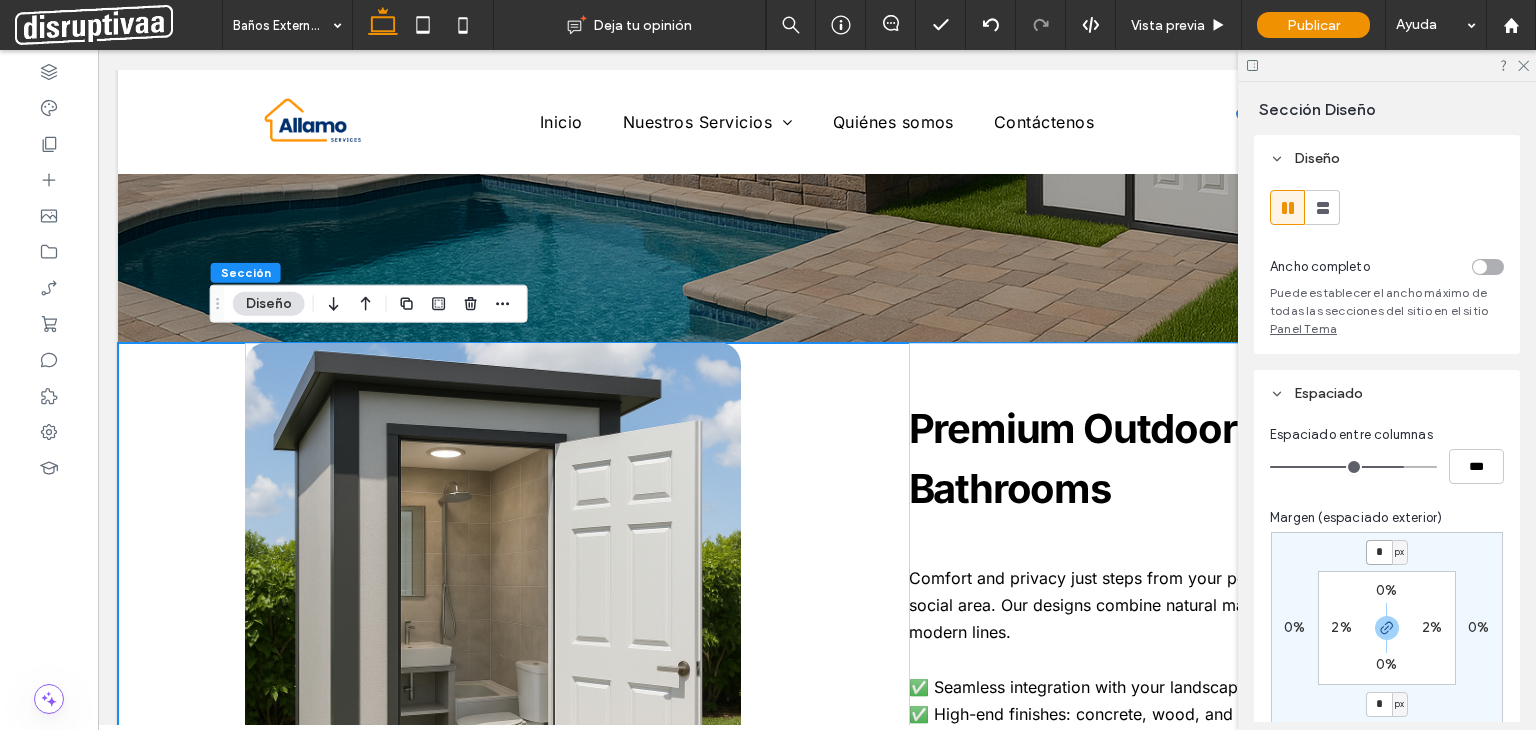 click on "*" at bounding box center (1379, 552) 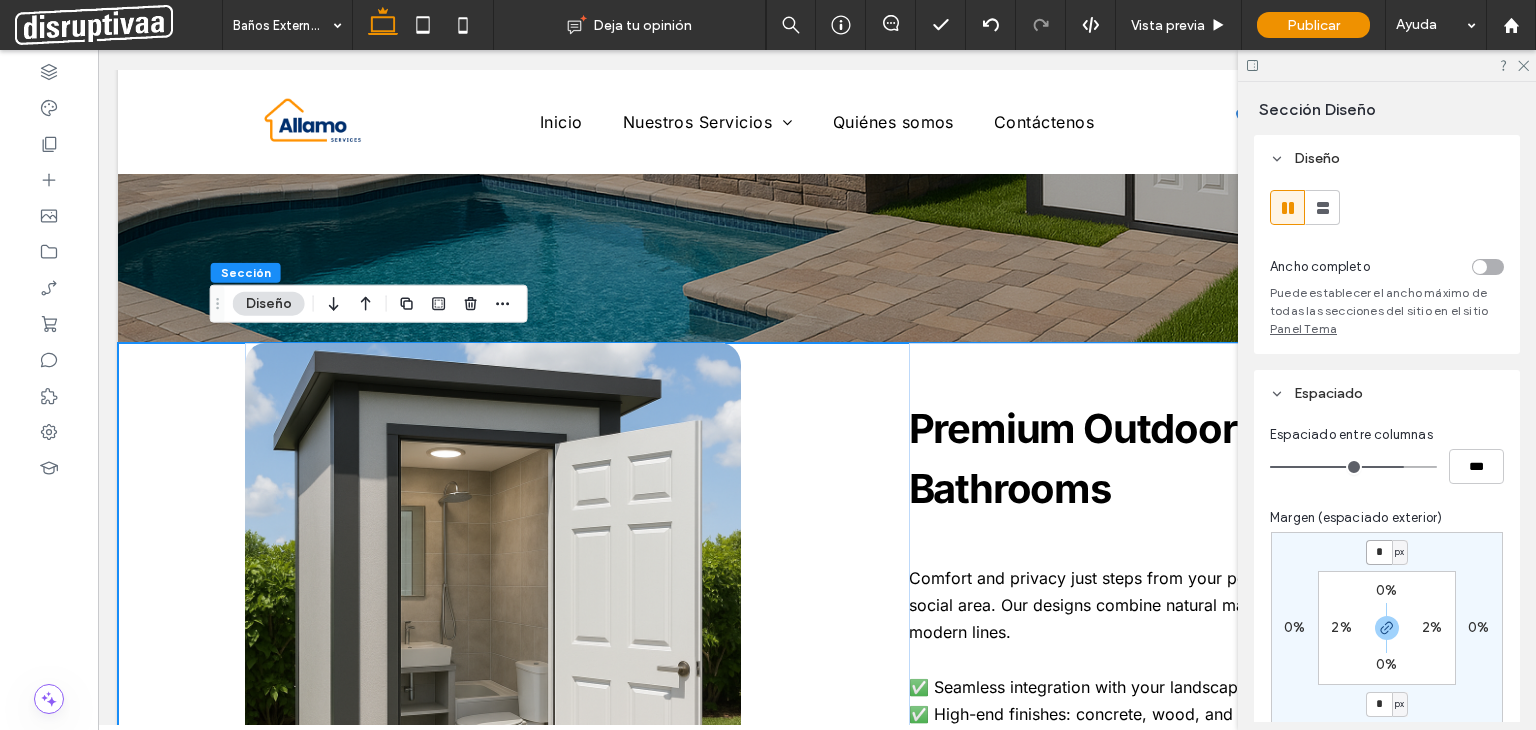 type on "*" 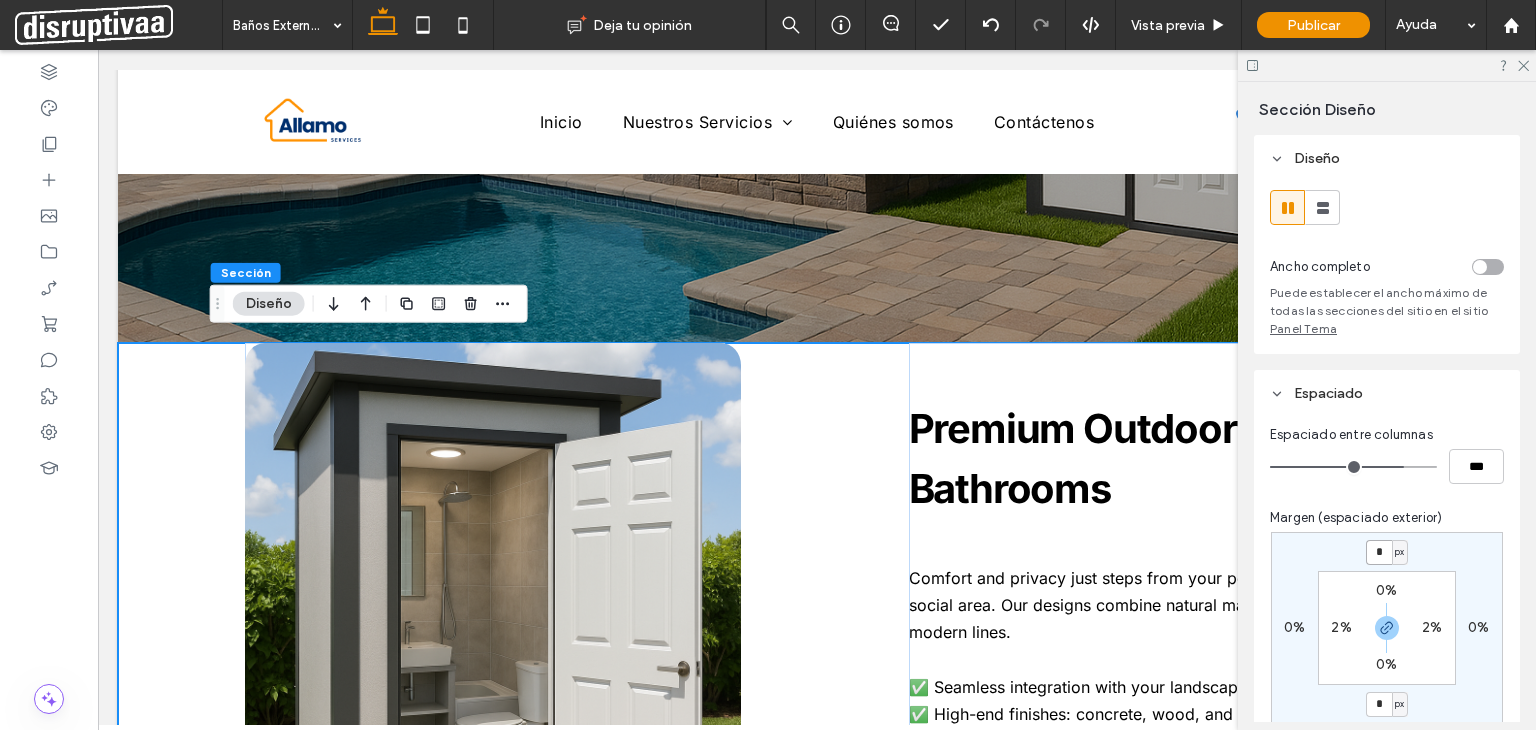 type on "*" 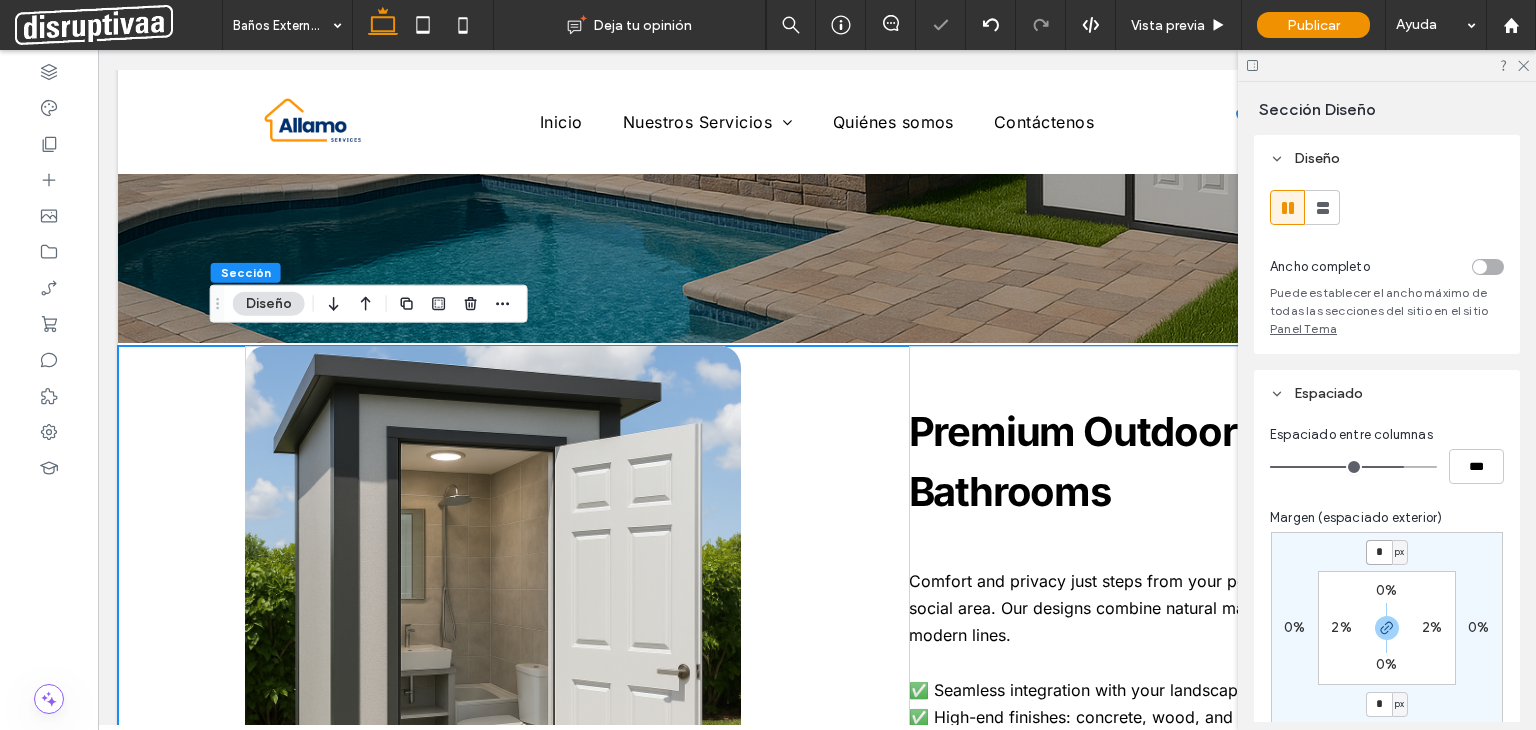 click on "*" at bounding box center (1379, 552) 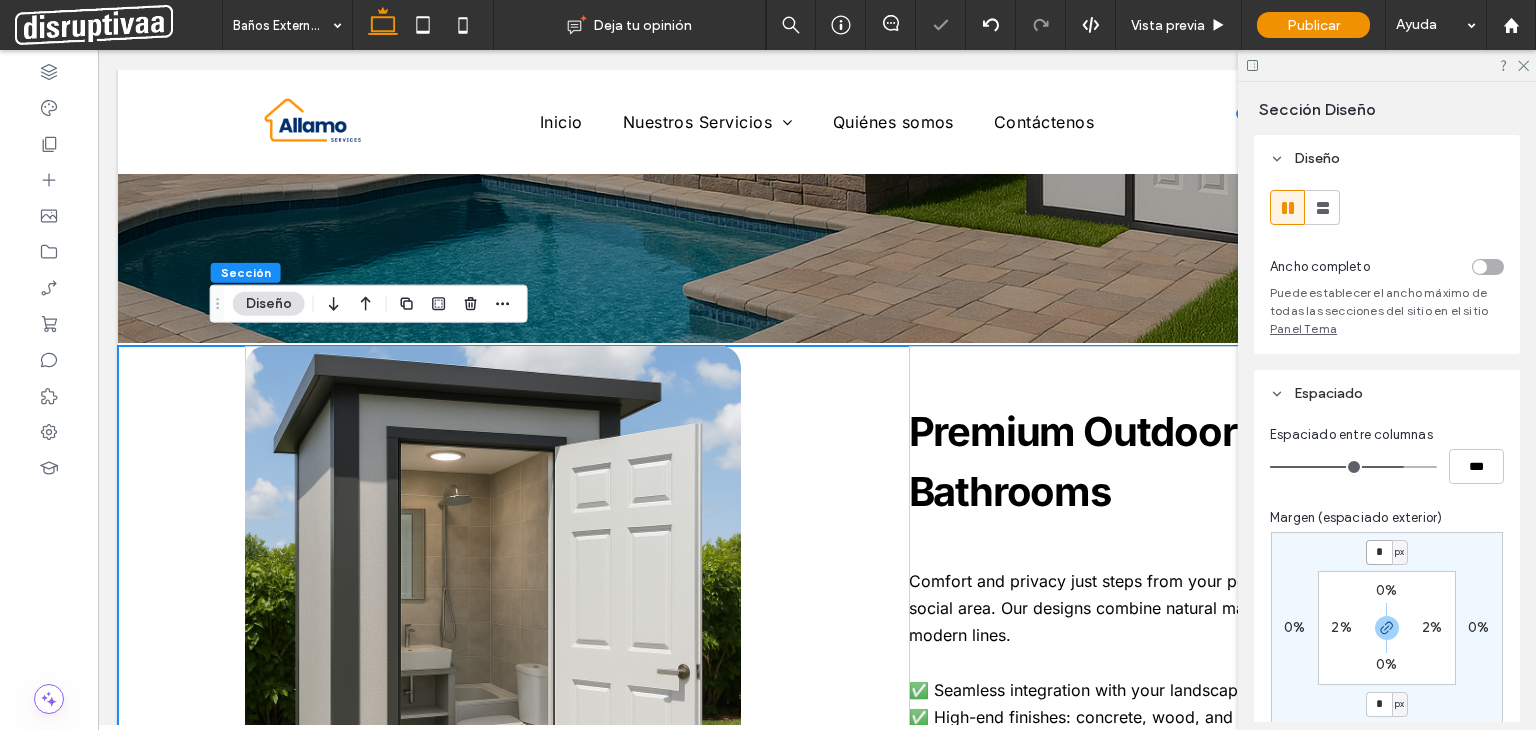 click on "*" at bounding box center [1379, 552] 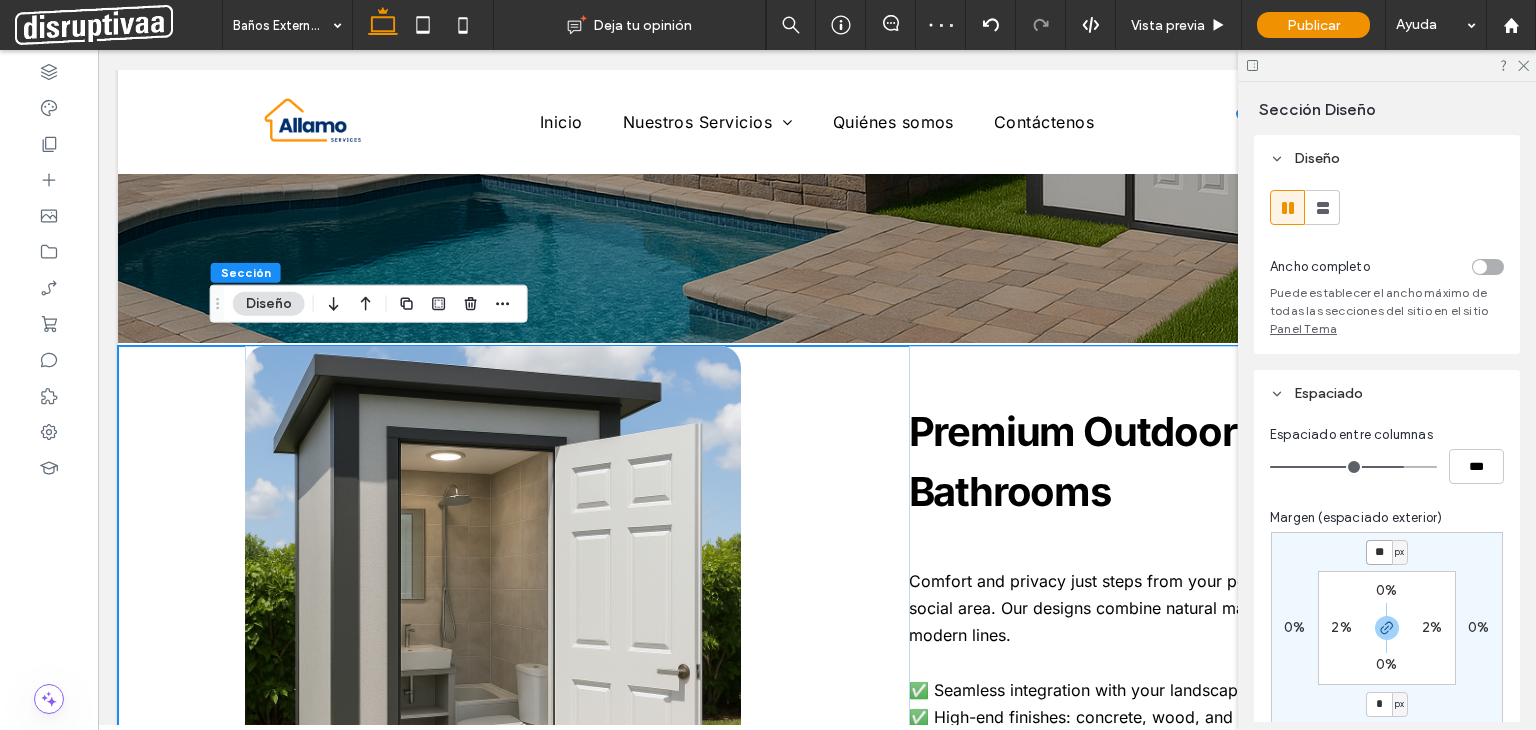 type on "**" 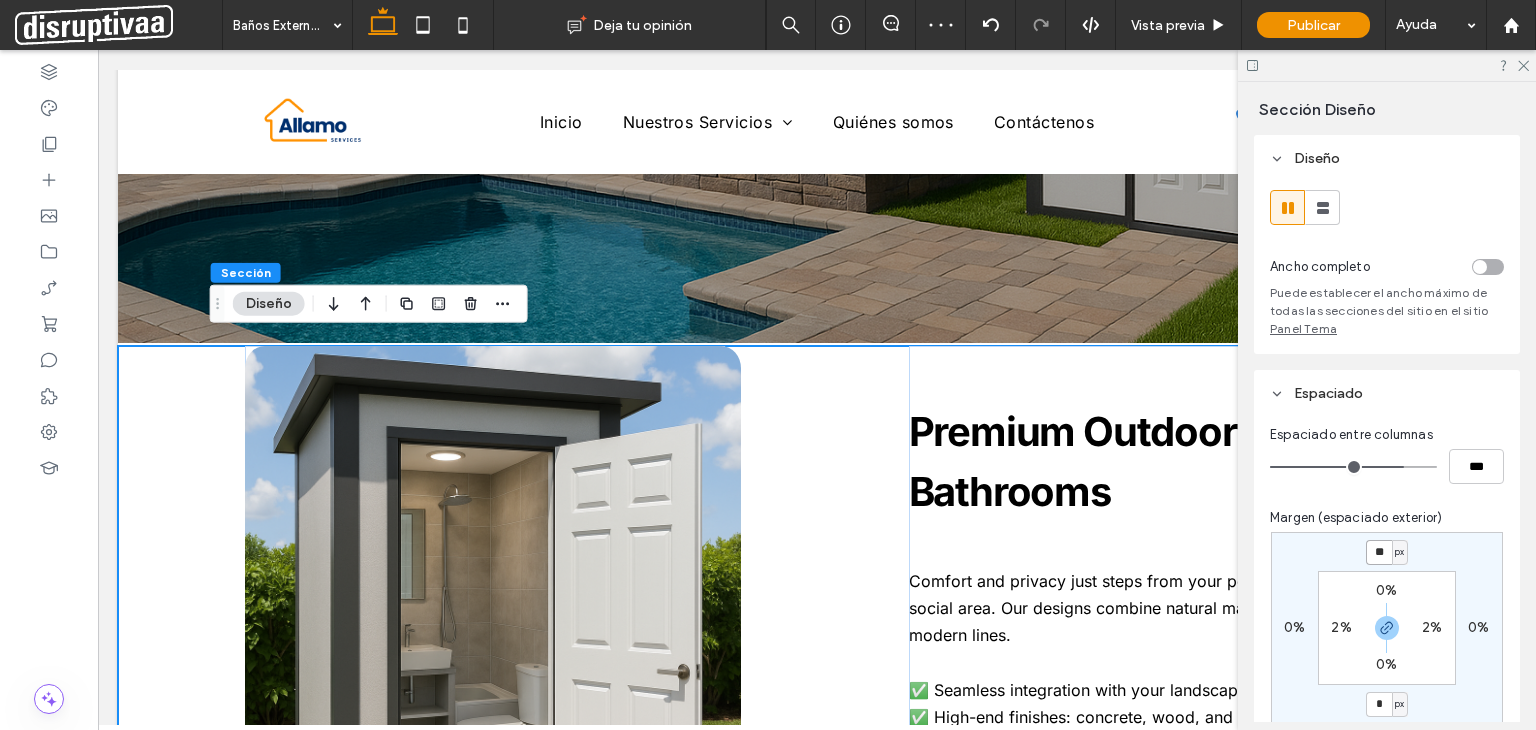 type on "**" 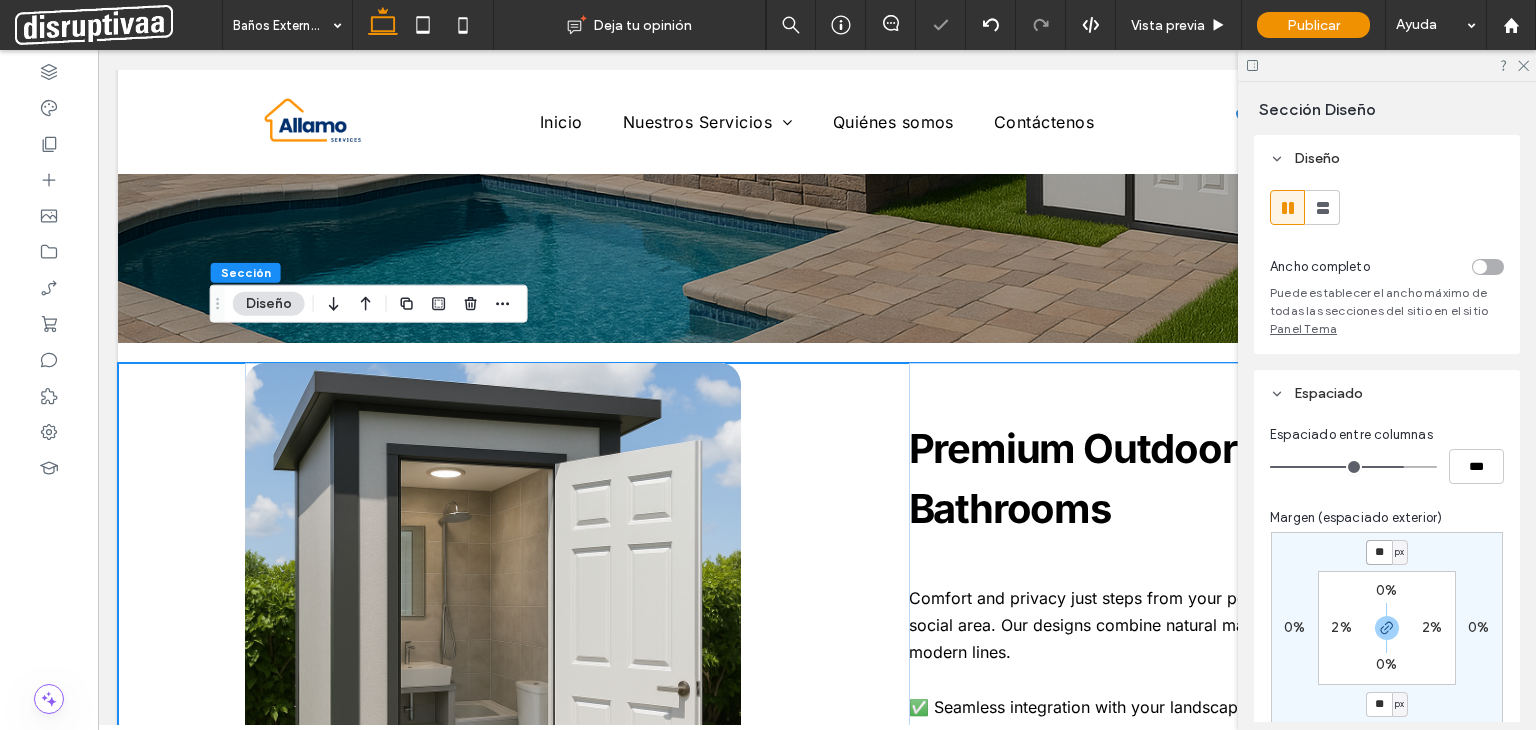 click on "**" at bounding box center (1379, 552) 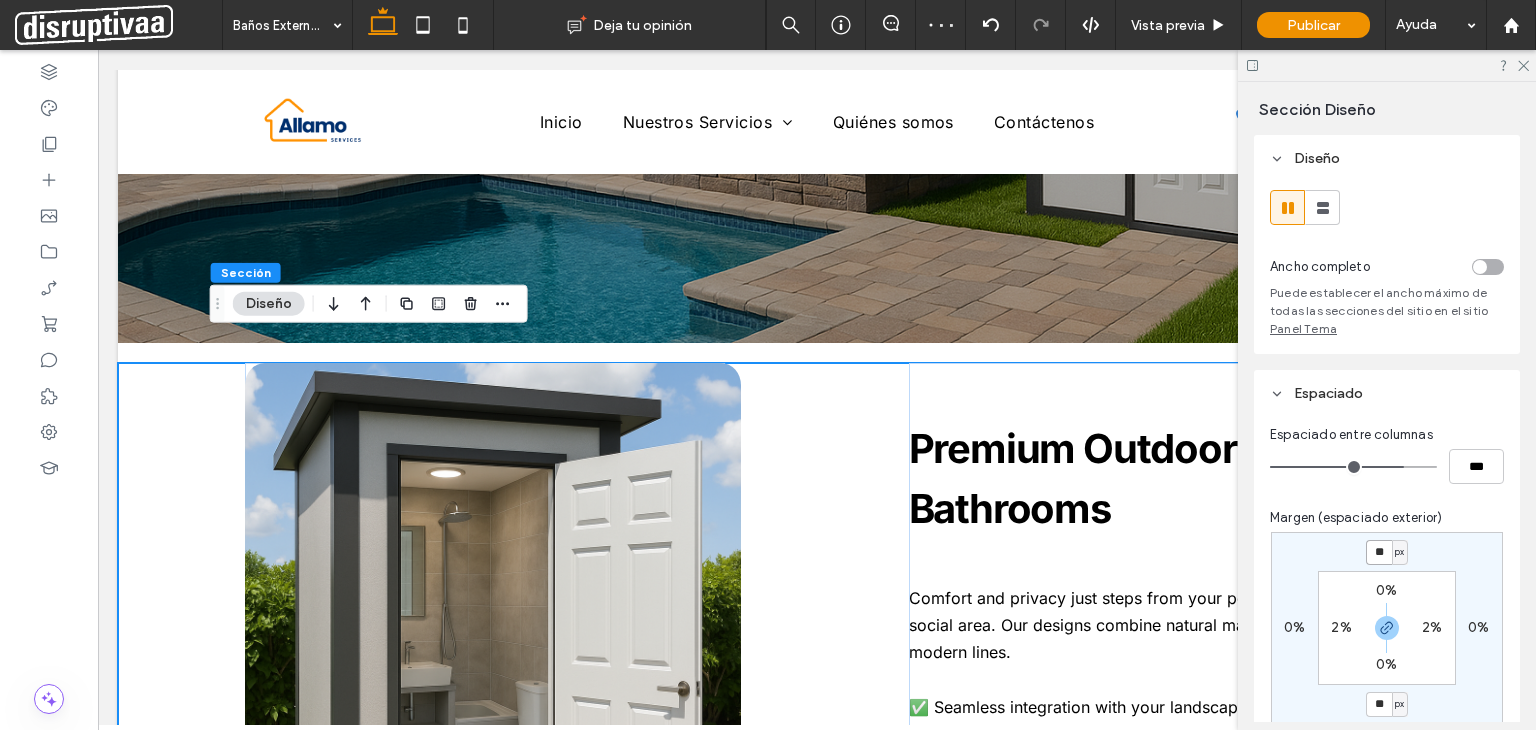 type on "**" 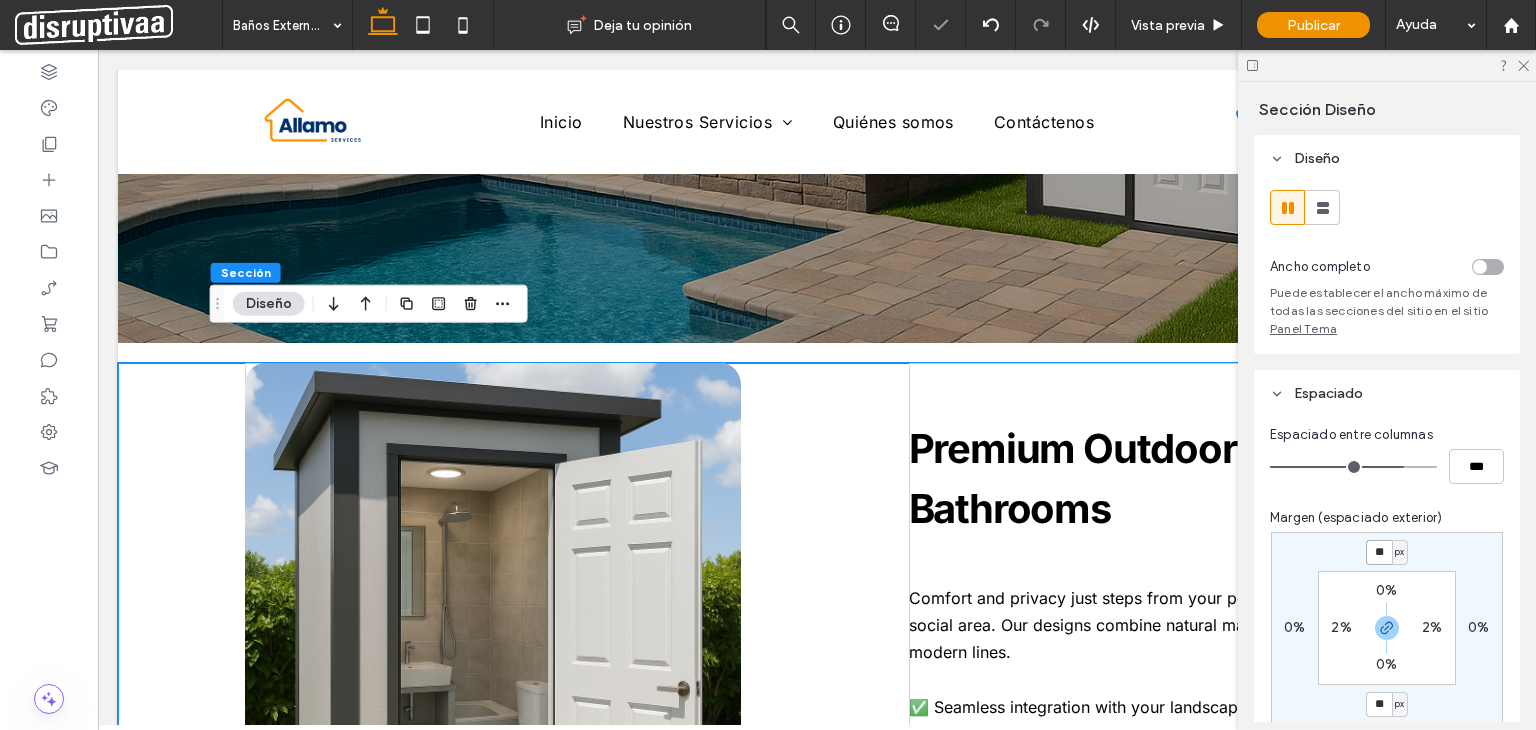 type on "**" 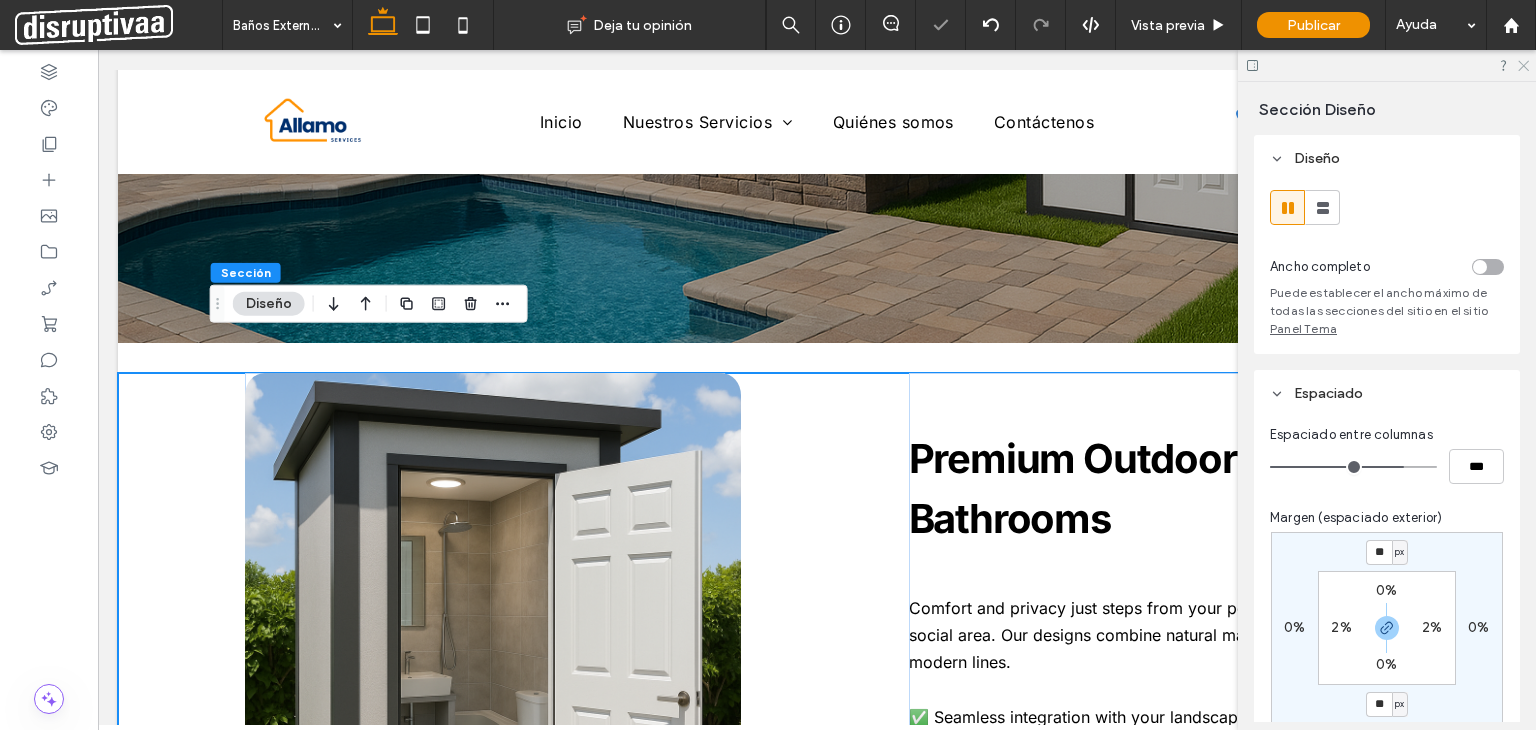 click 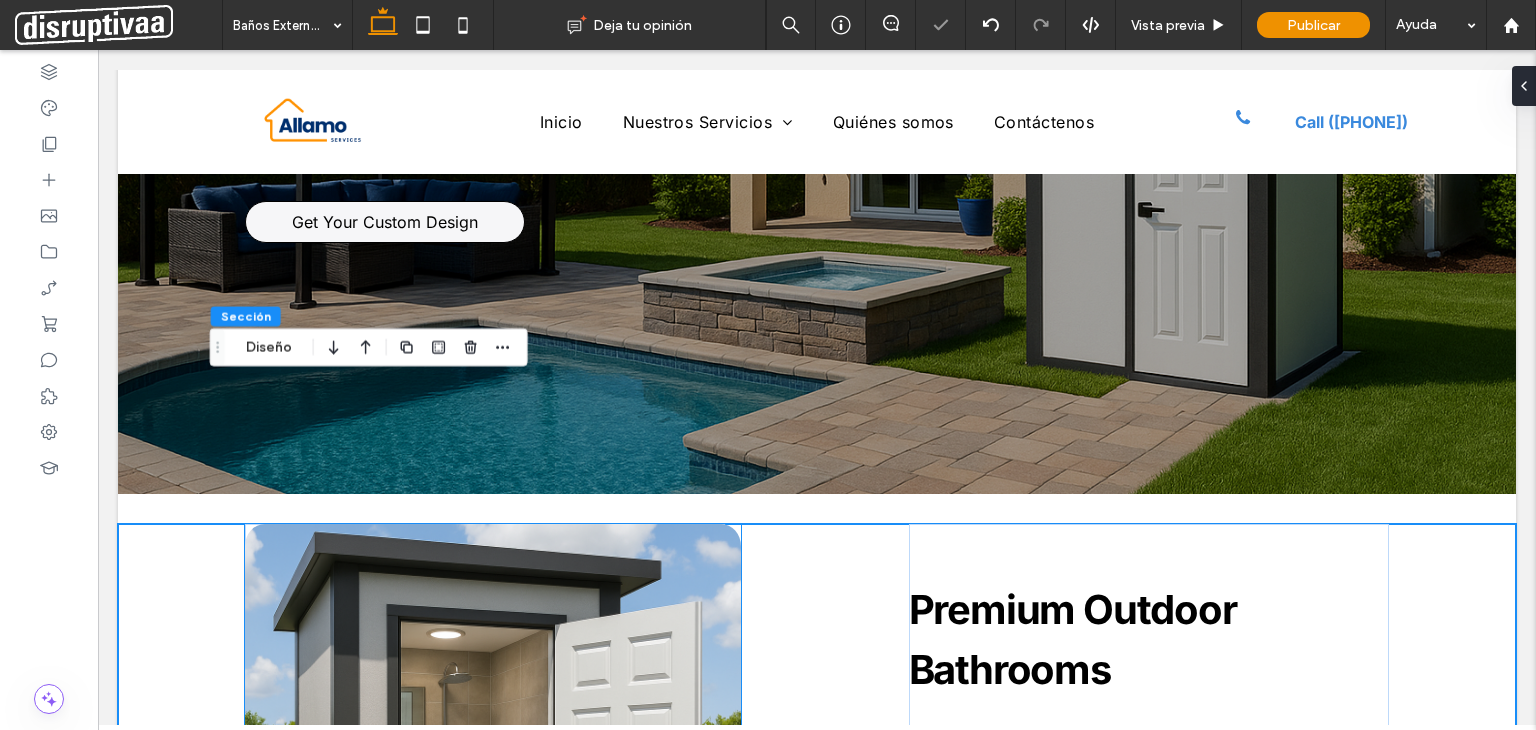 scroll, scrollTop: 368, scrollLeft: 0, axis: vertical 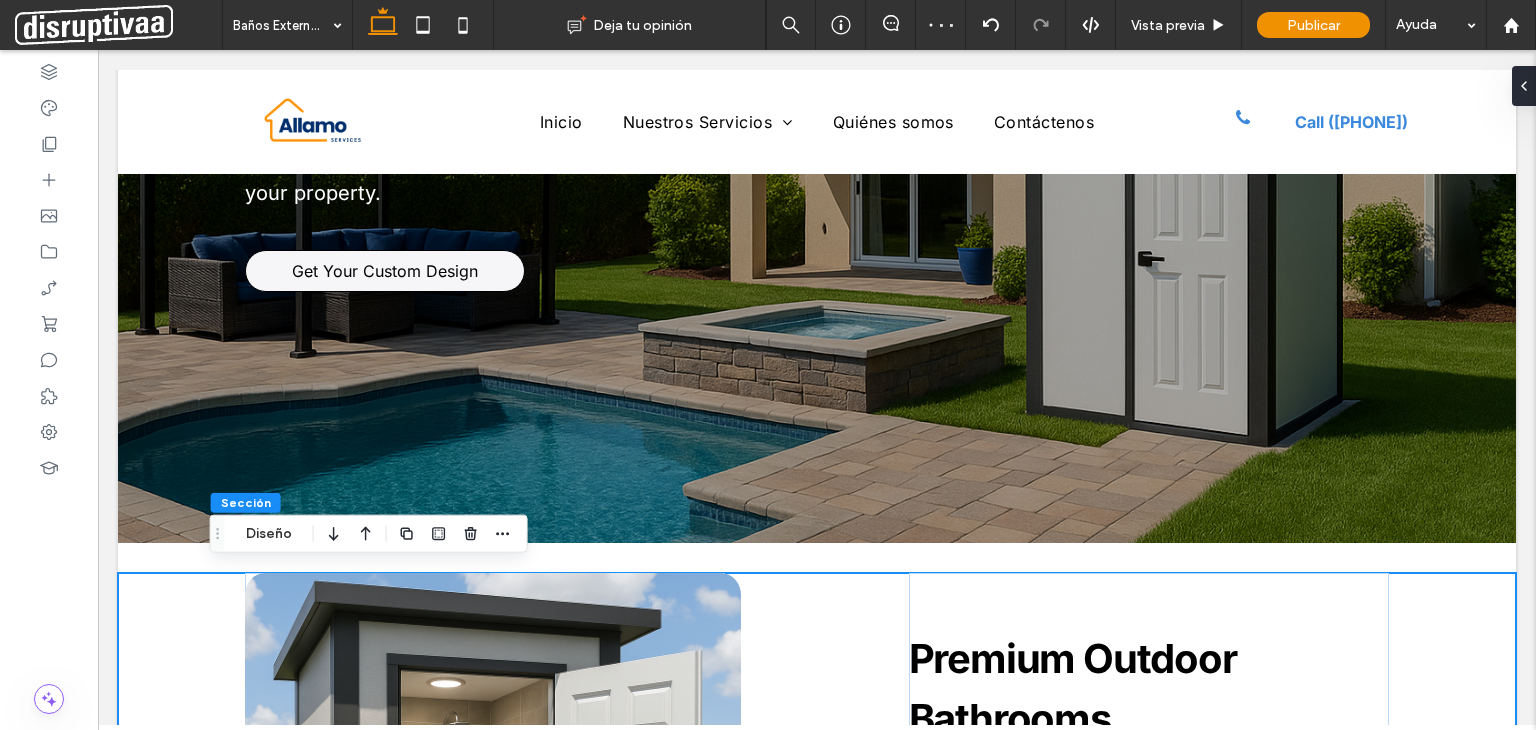 click on "Premium Outdoor Bathrooms
Comfort and privacy just steps from your pool, hot tub, or social area. Our designs combine natural materials with clean, modern lines. ✅ Seamless integration with your landscape ✅ High-end finishes: concrete, wood, and stone ✅ Quick installation, no heavy construction
Send My Proposal" at bounding box center [817, 851] 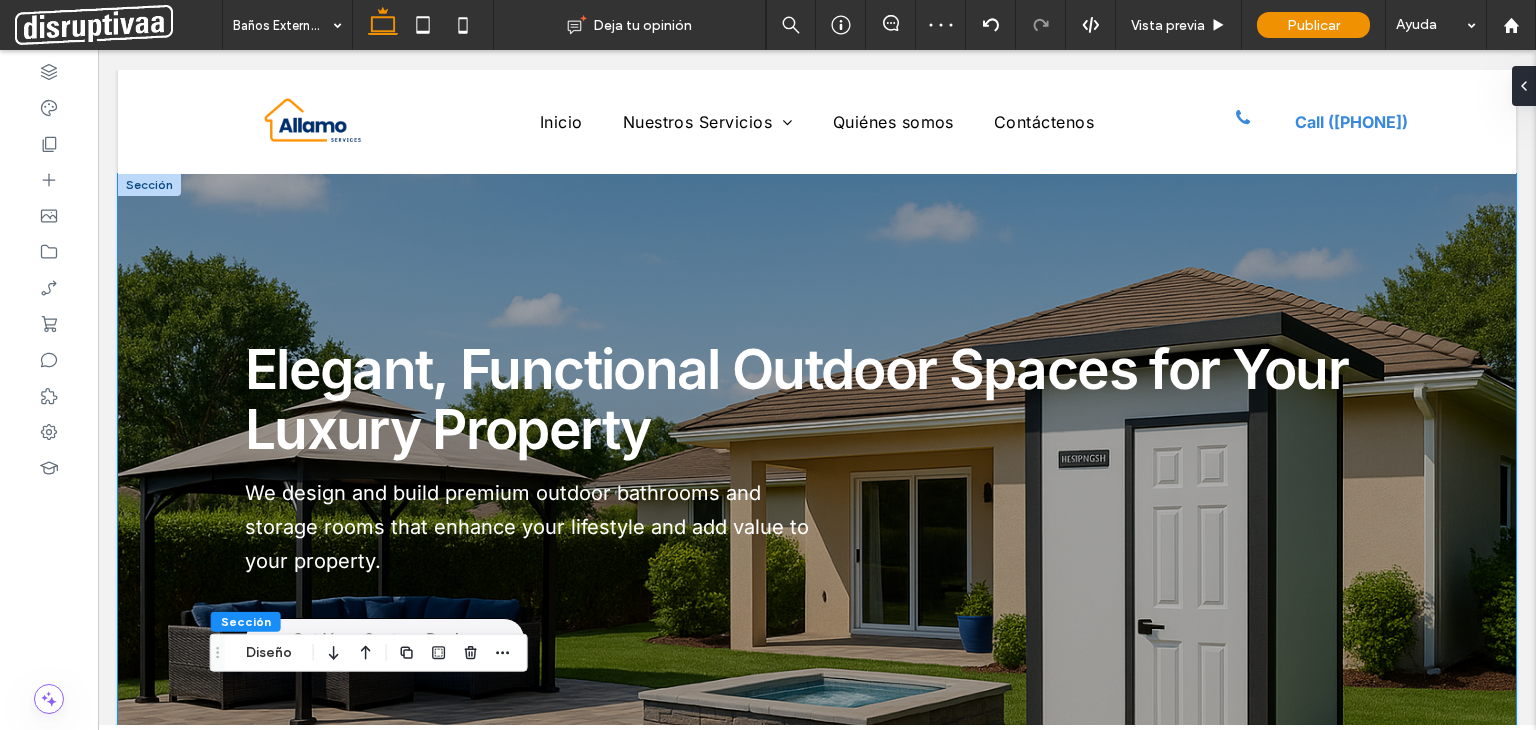 scroll, scrollTop: 0, scrollLeft: 0, axis: both 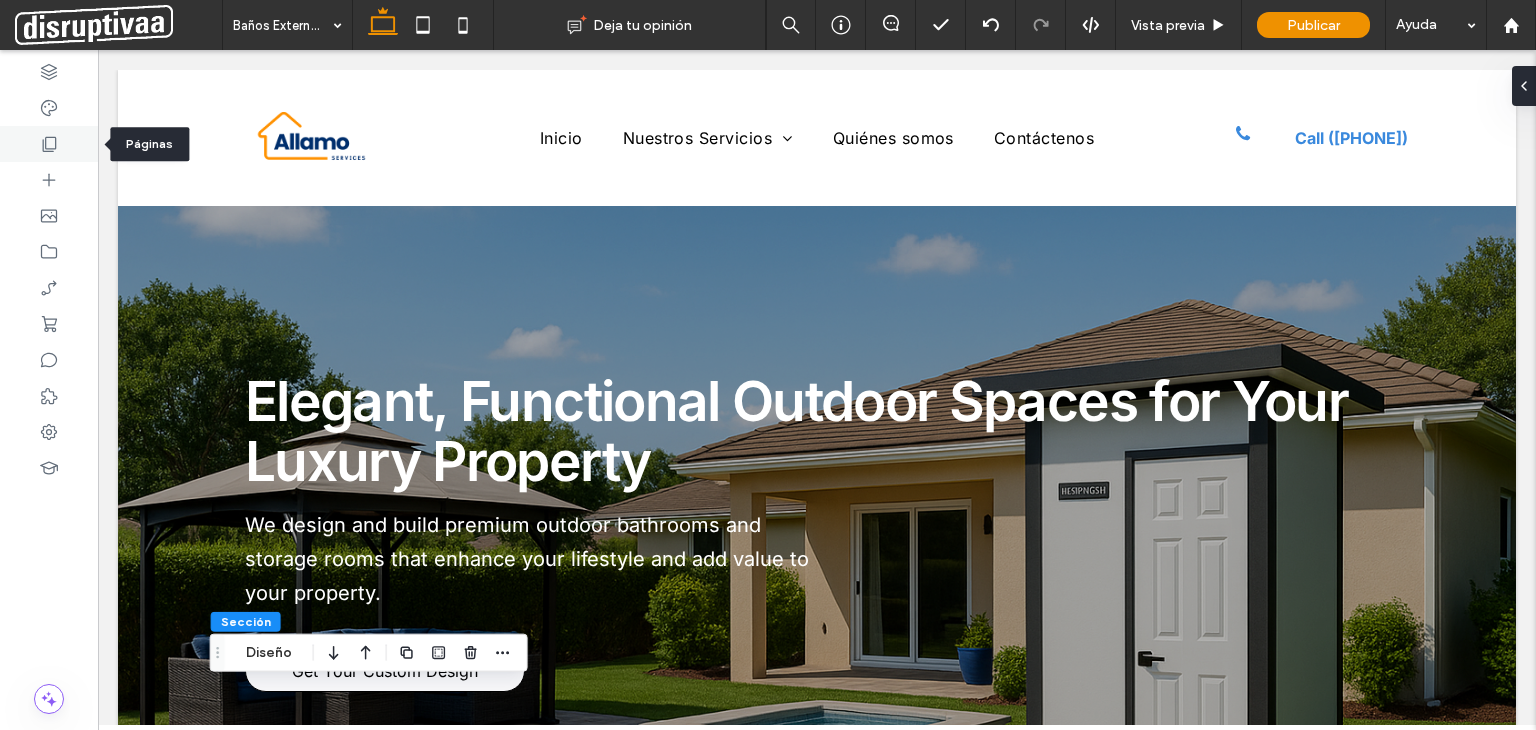 click 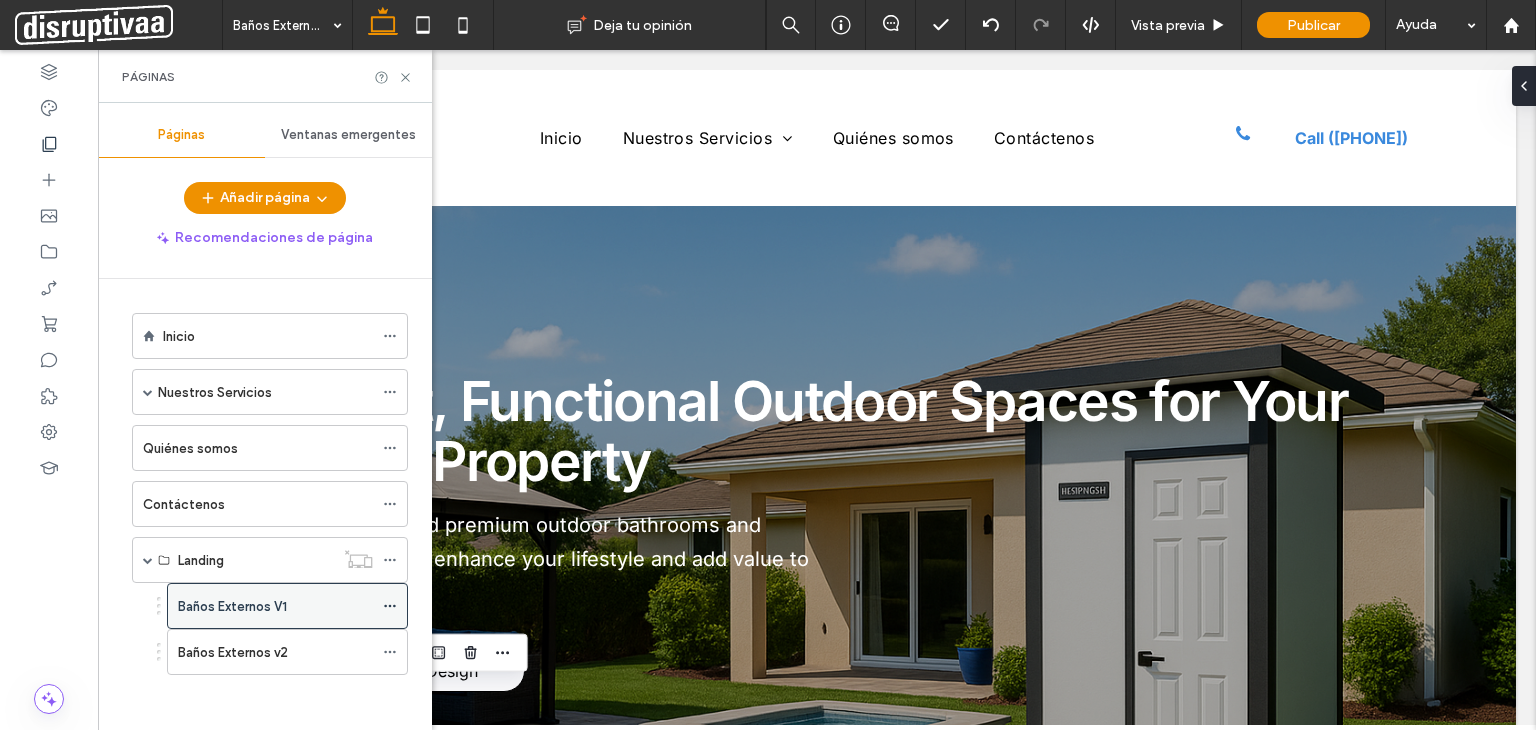 click 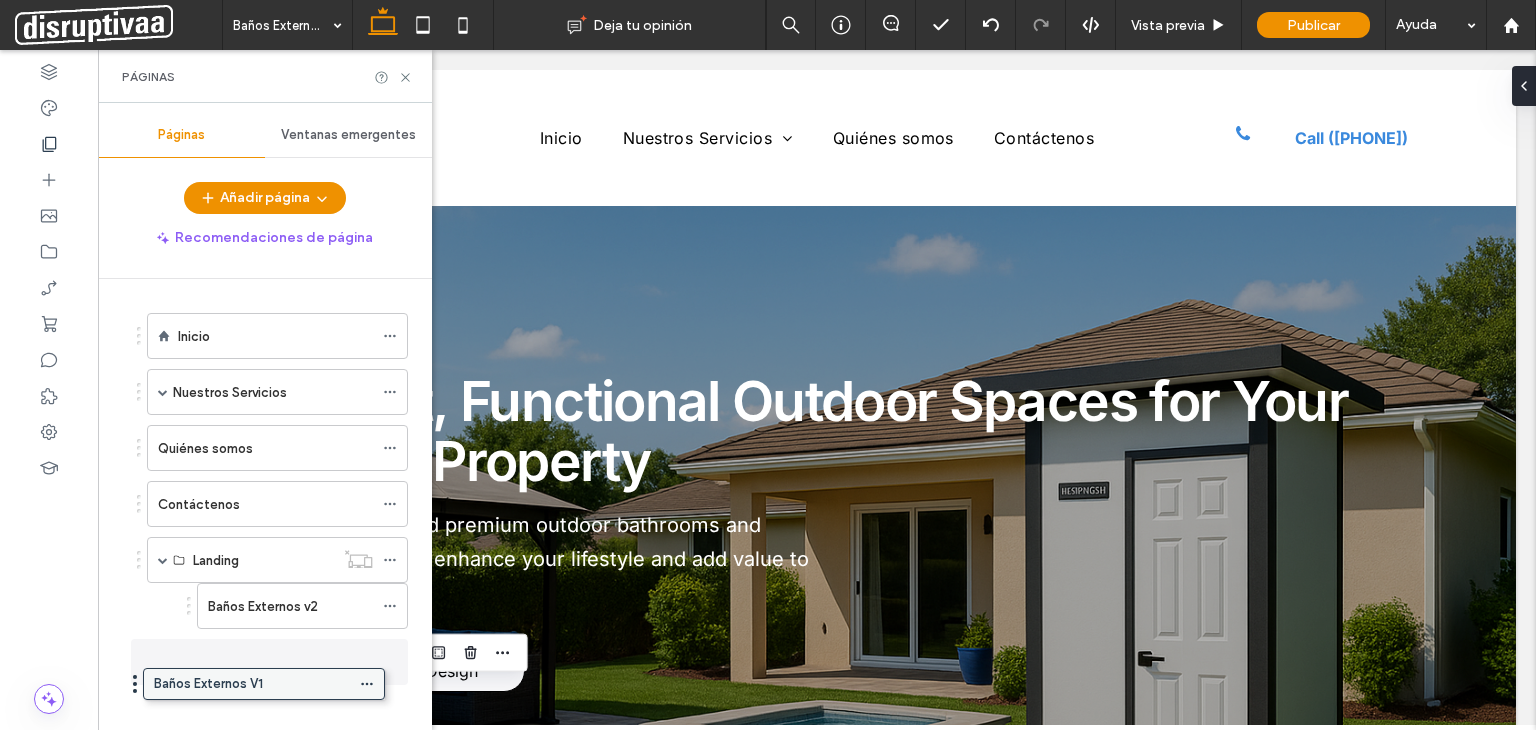 drag, startPoint x: 212, startPoint y: 601, endPoint x: 188, endPoint y: 677, distance: 79.69943 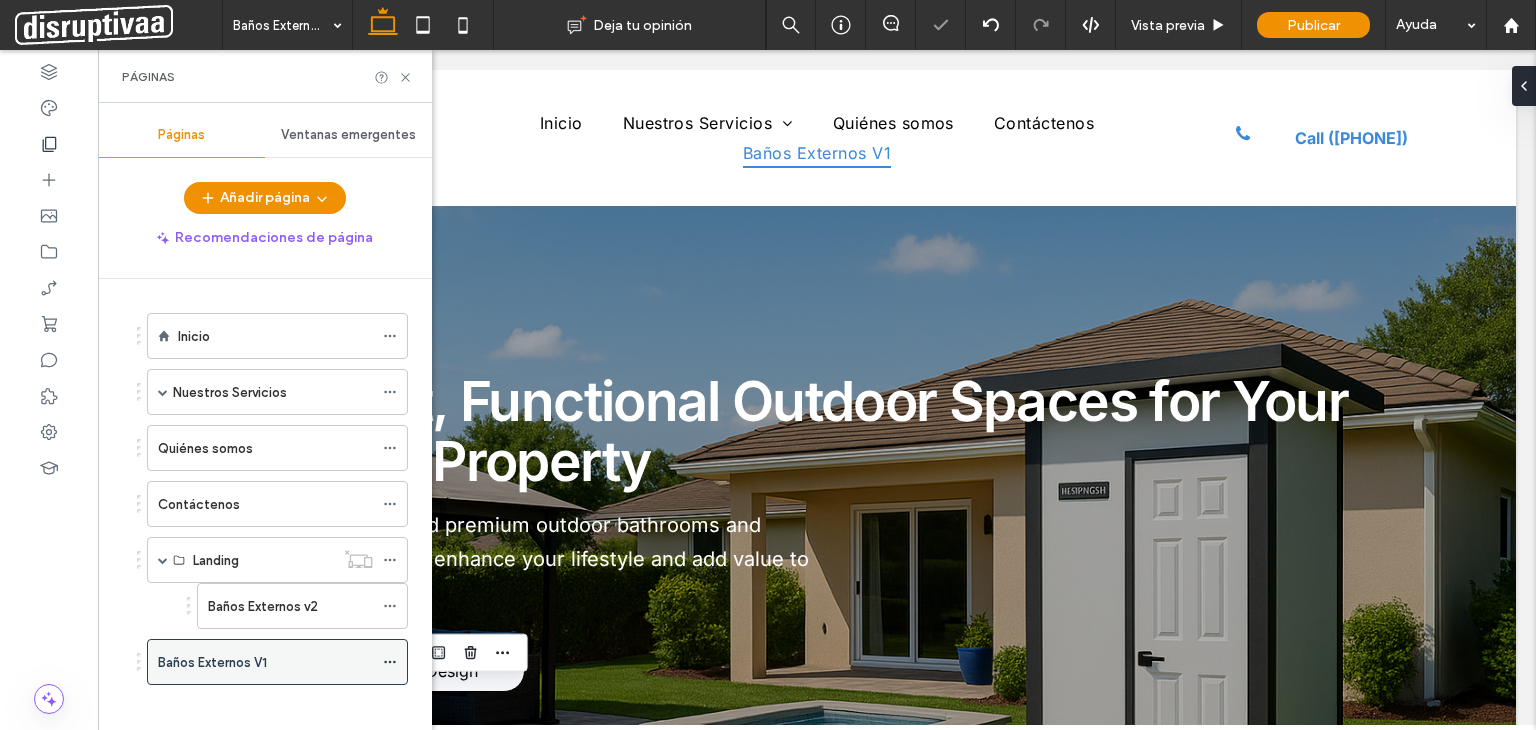click 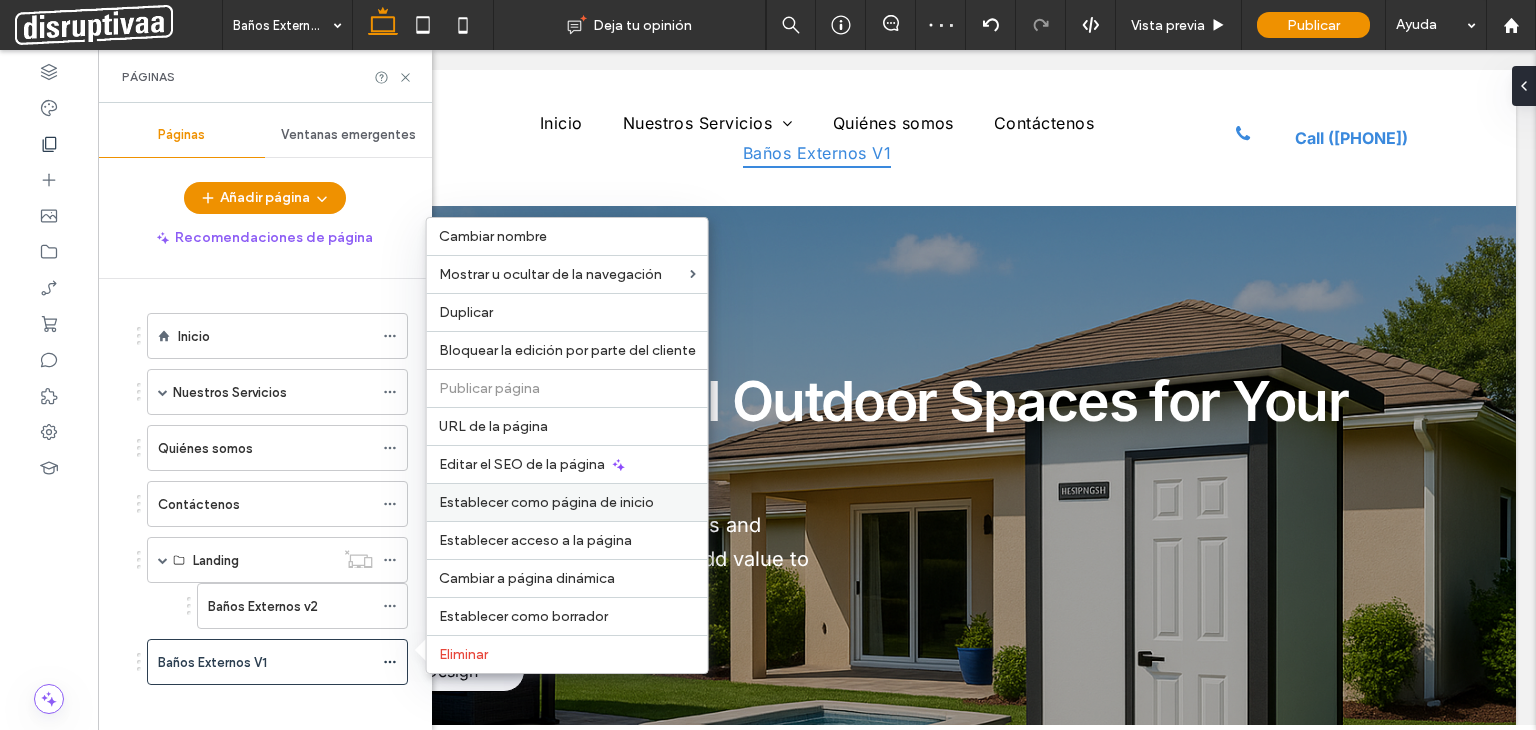 click on "Establecer como página de inicio" at bounding box center (546, 502) 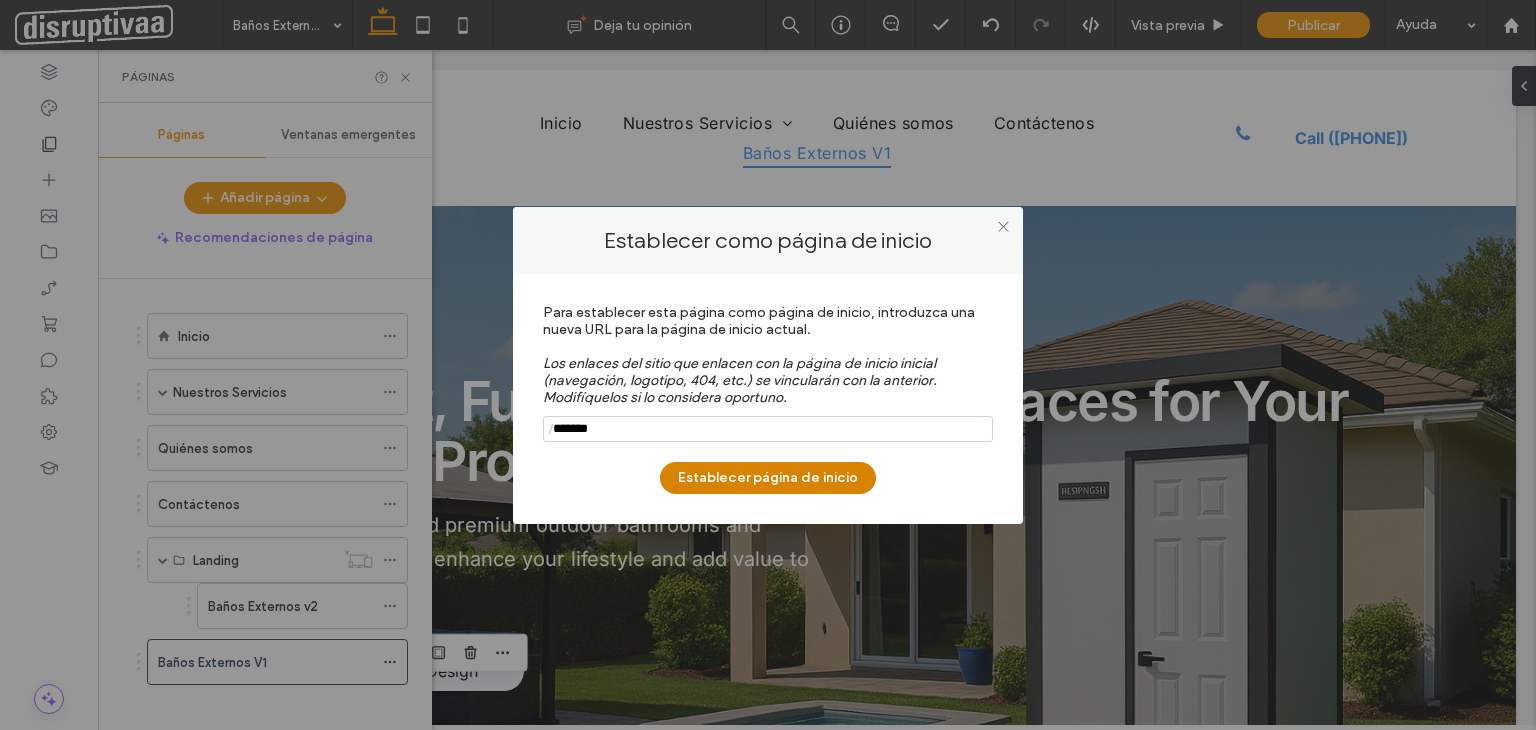 type on "*******" 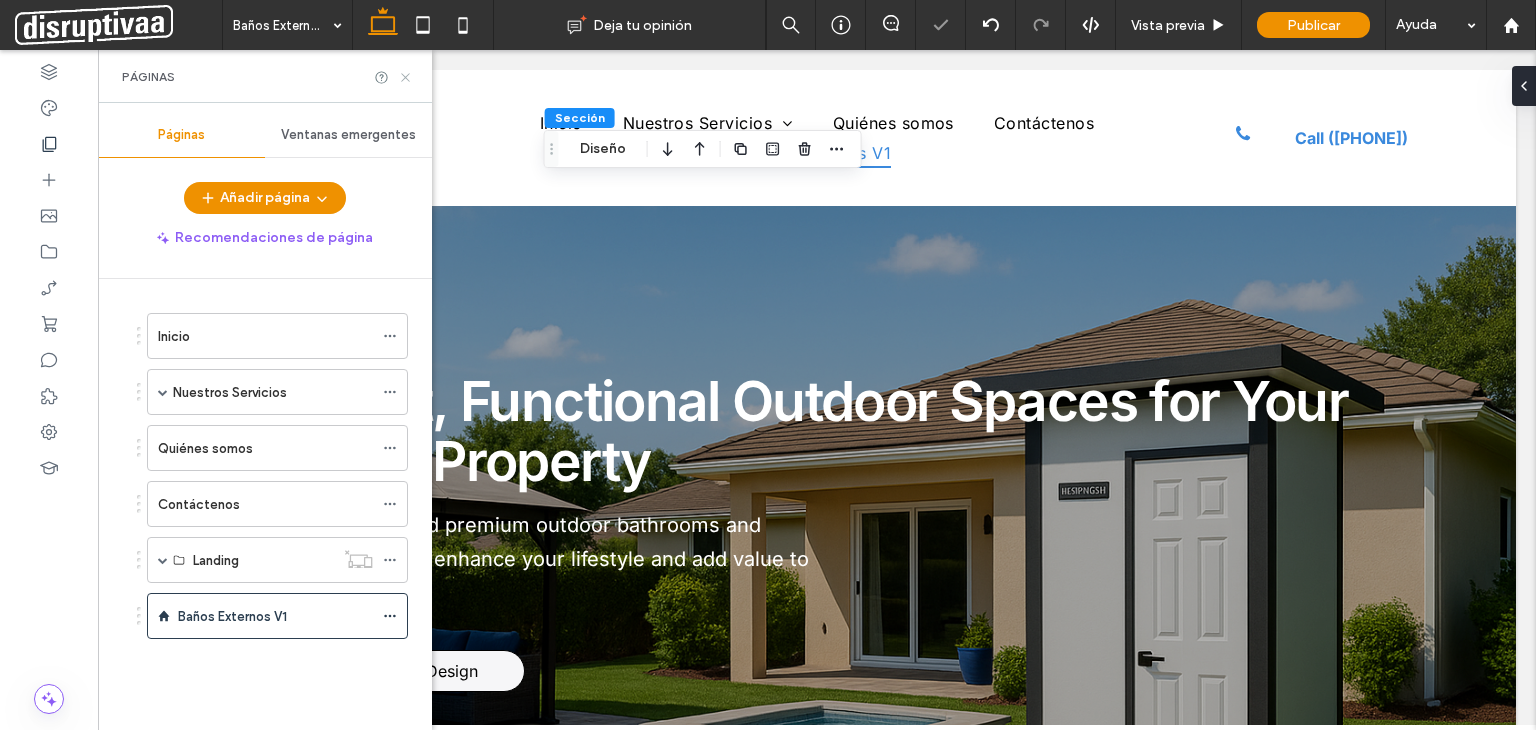 click 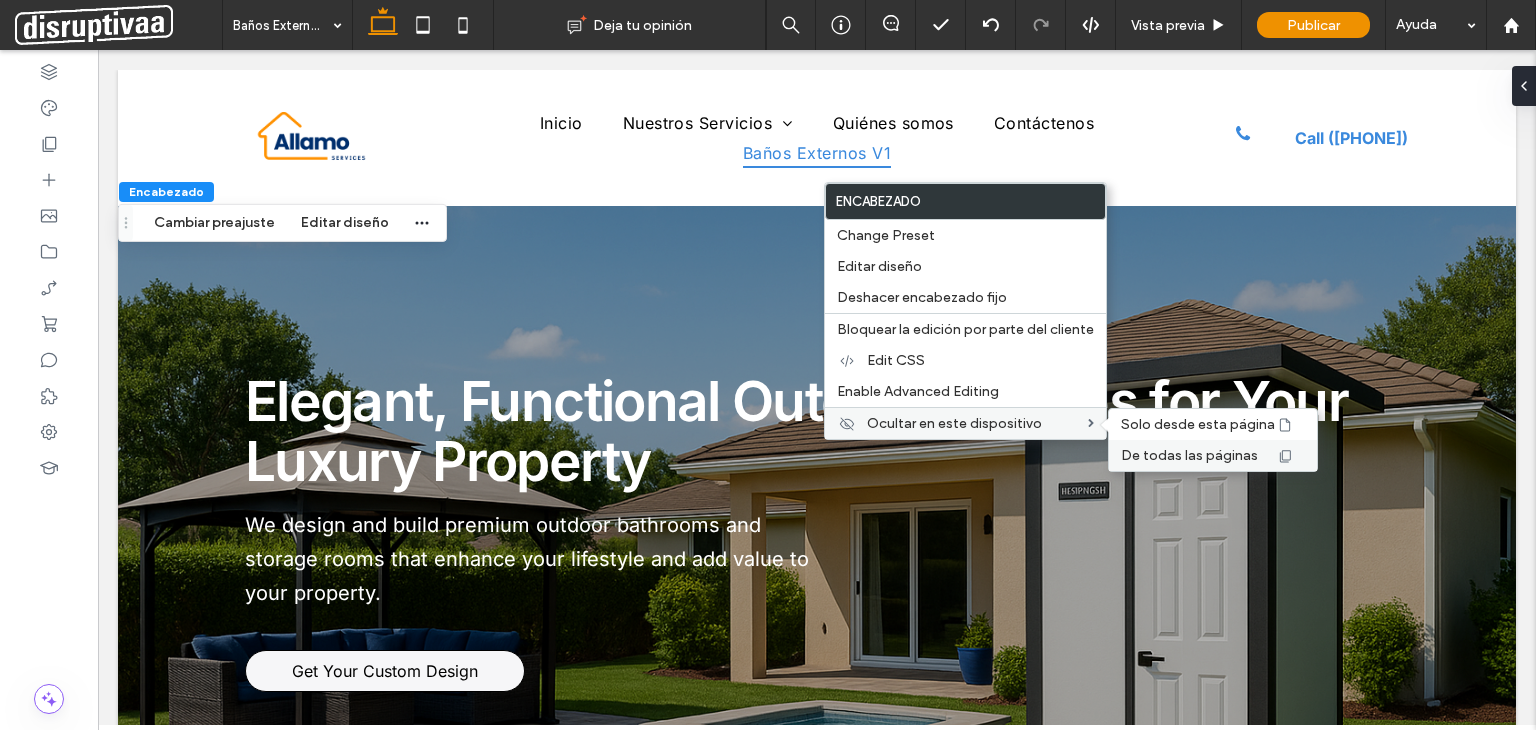 click on "De todas las páginas" at bounding box center [1189, 455] 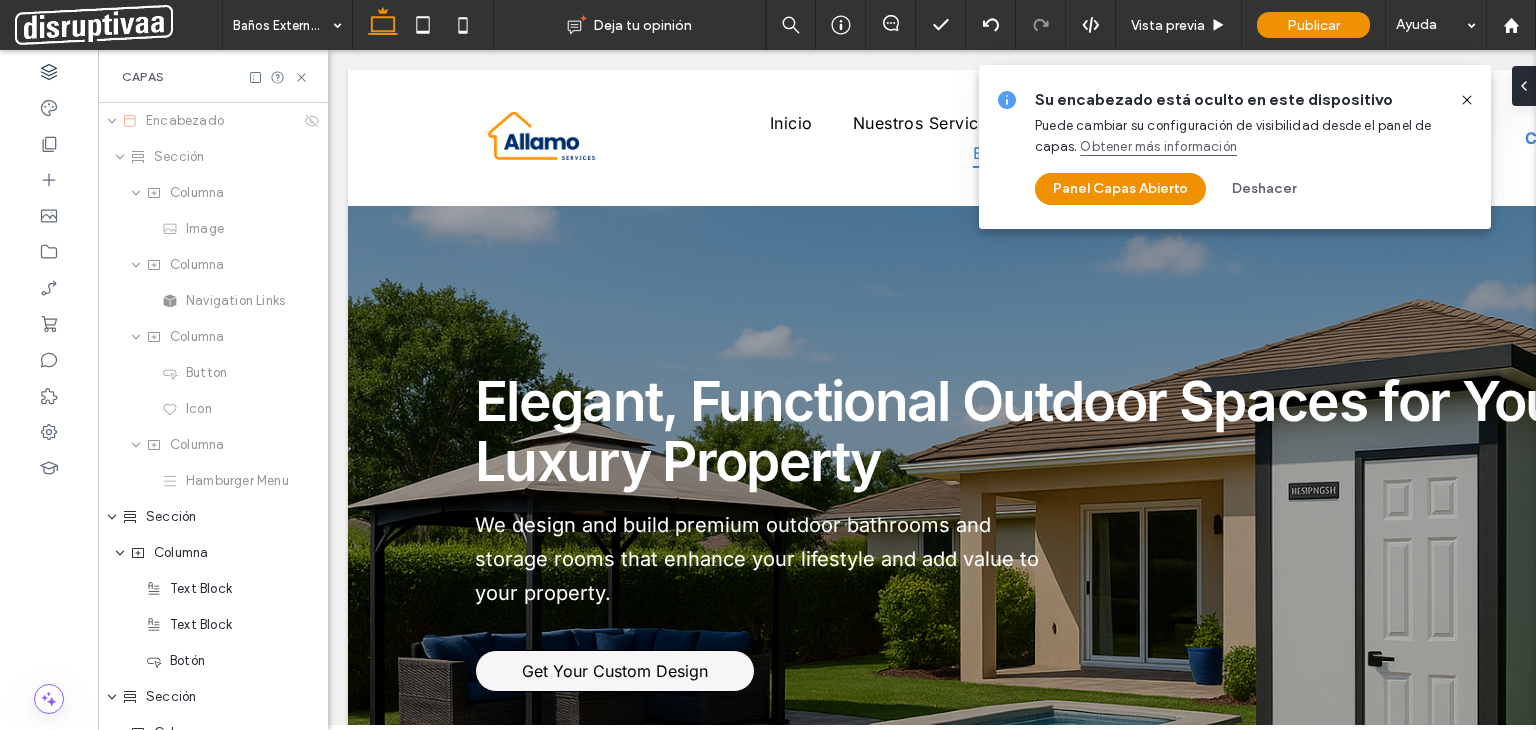 scroll, scrollTop: 0, scrollLeft: 229, axis: horizontal 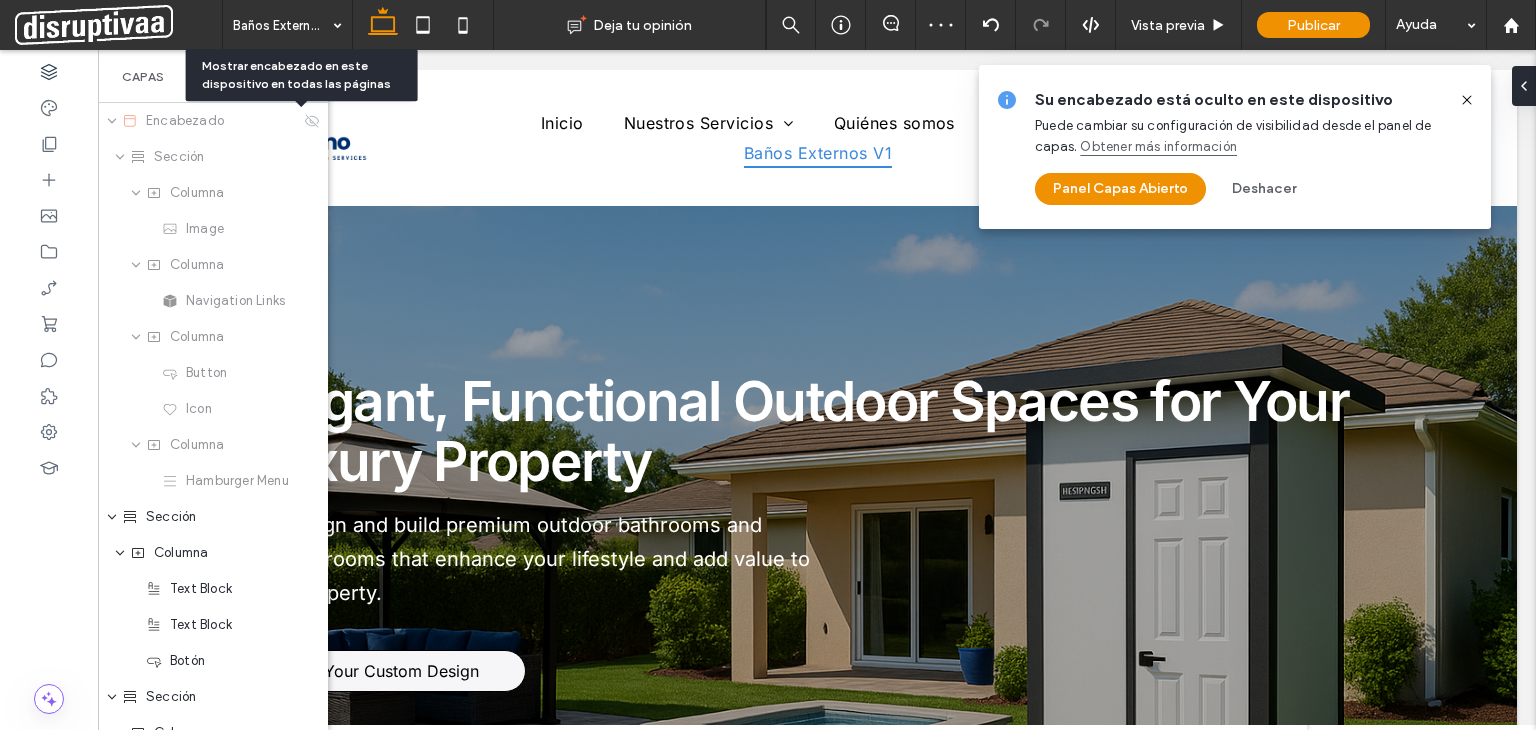 click 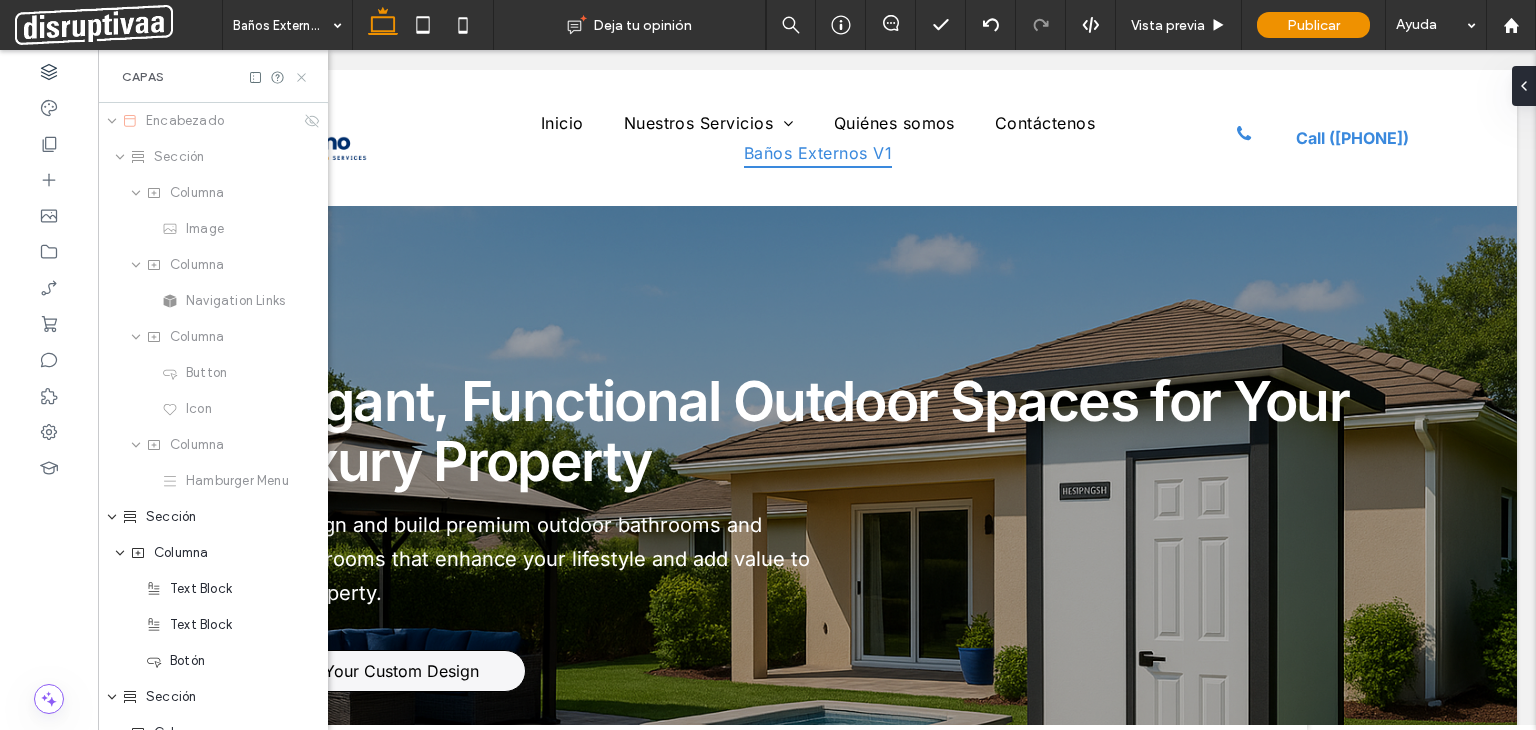 click 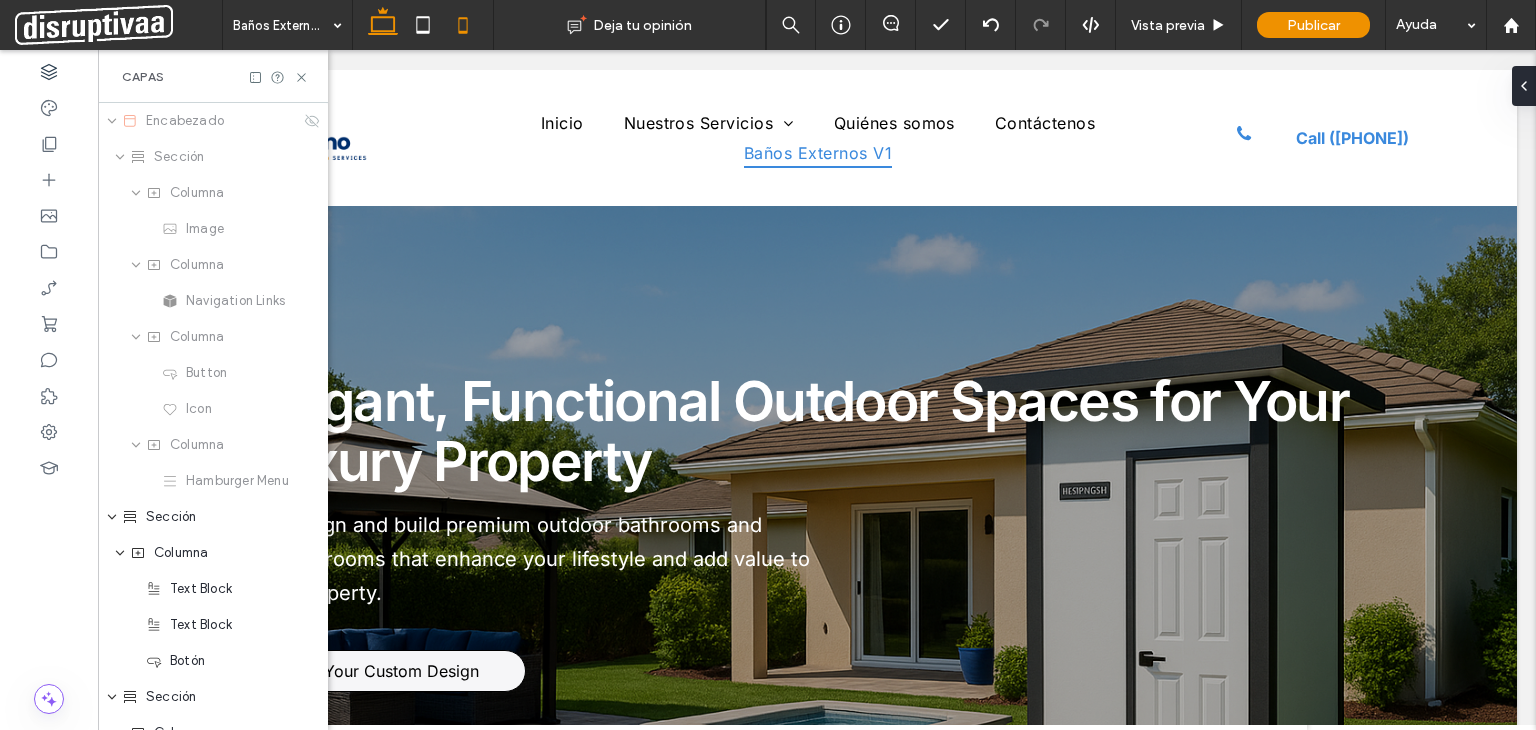 scroll, scrollTop: 0, scrollLeft: 0, axis: both 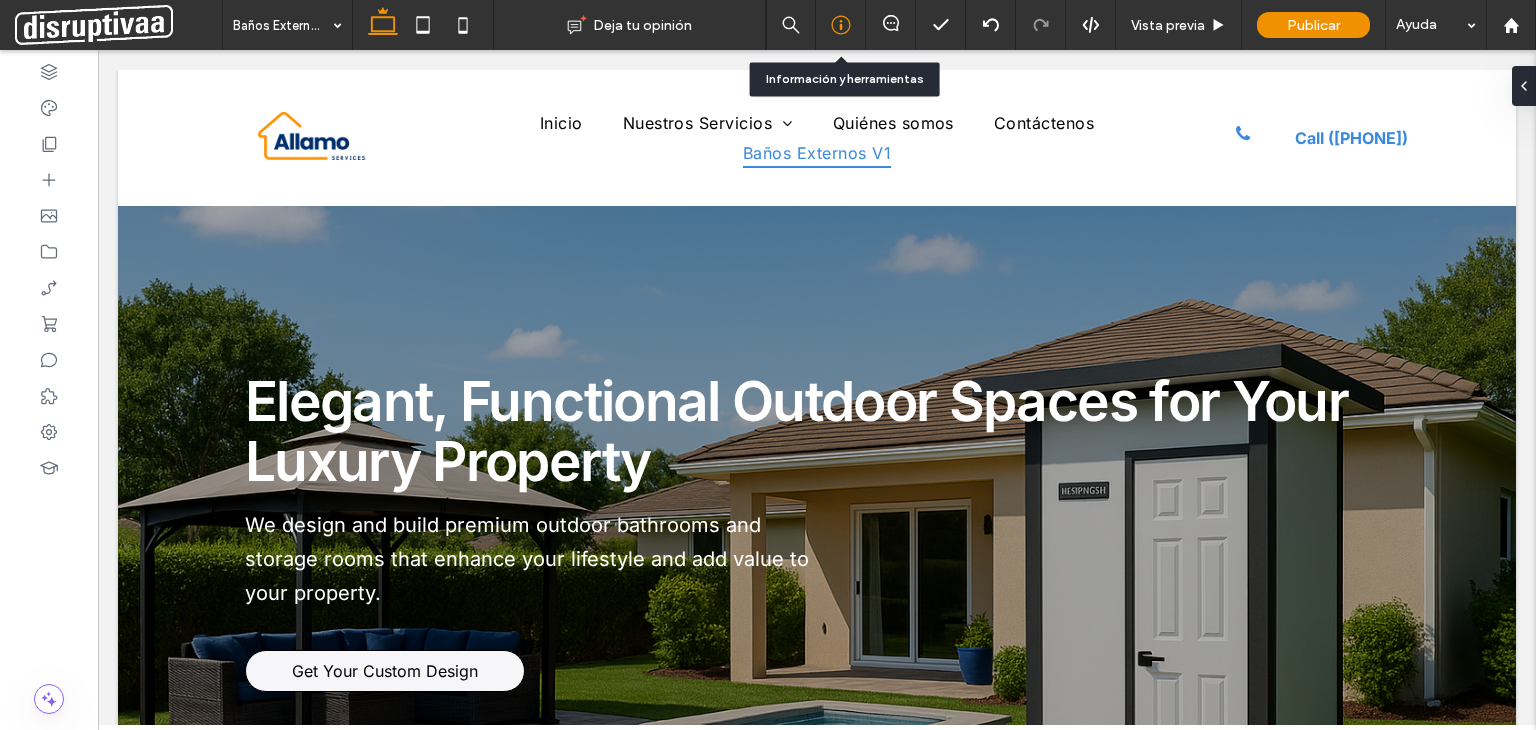 click at bounding box center (840, 25) 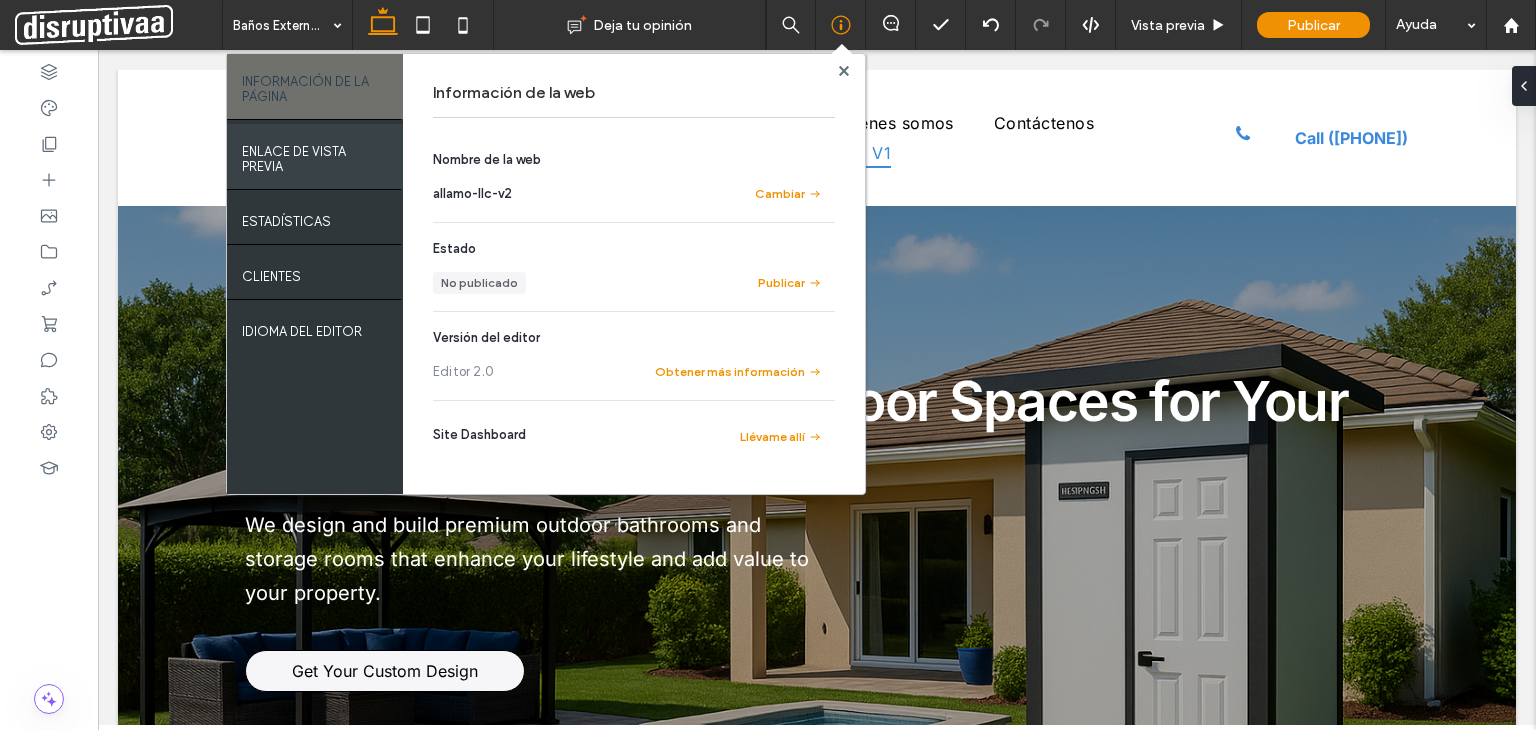 click on "ENLACE DE VISTA PREVIA" at bounding box center [315, 154] 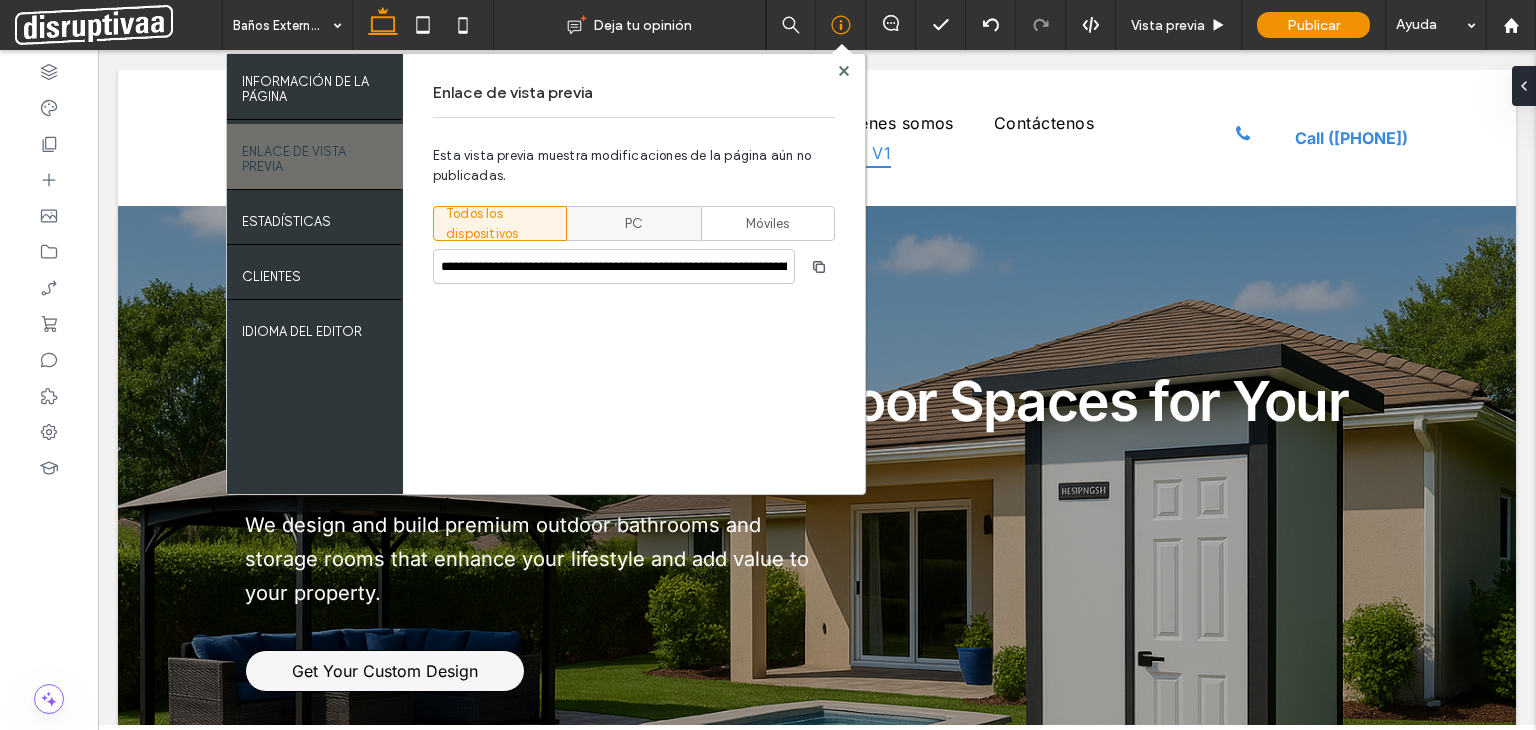 click on "PC" at bounding box center [634, 223] 